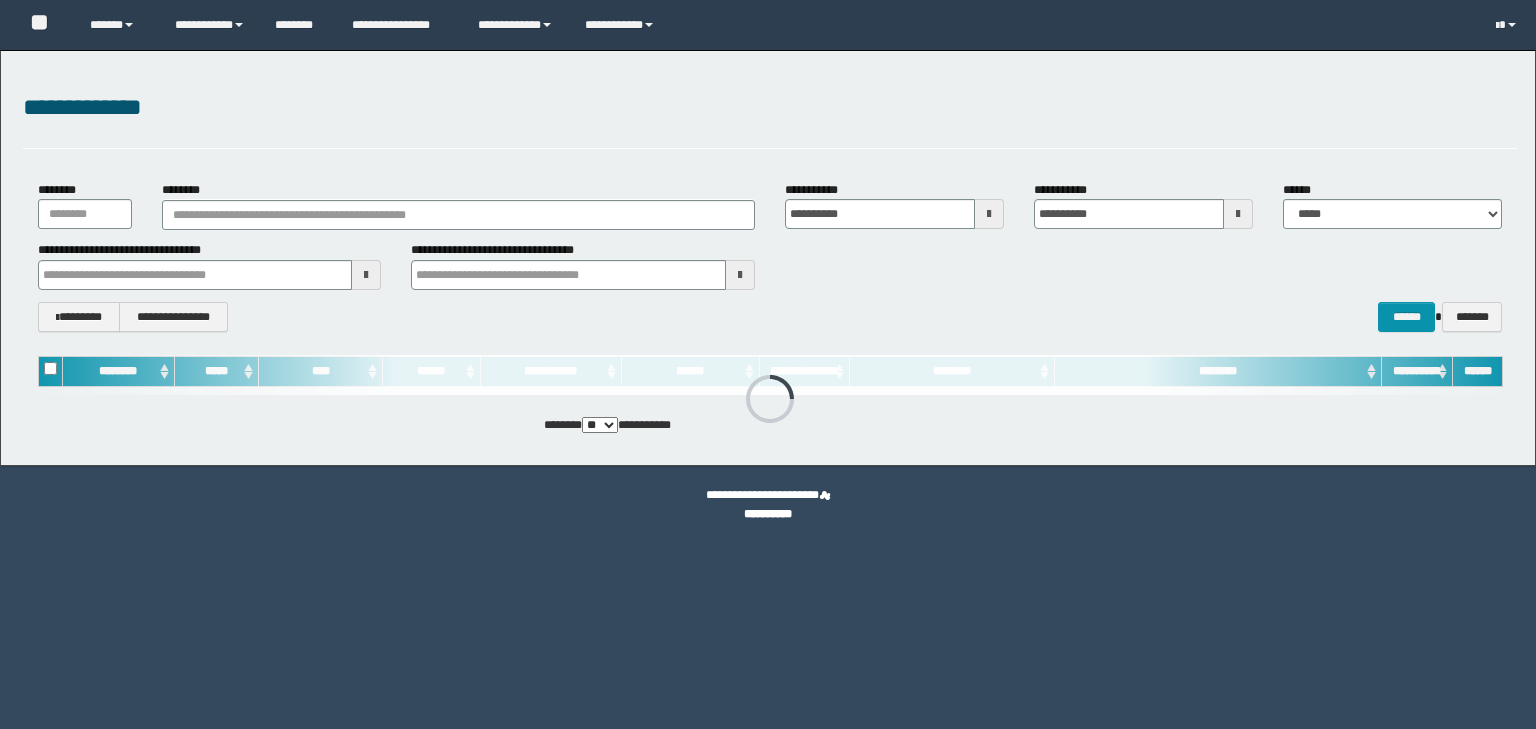 scroll, scrollTop: 0, scrollLeft: 0, axis: both 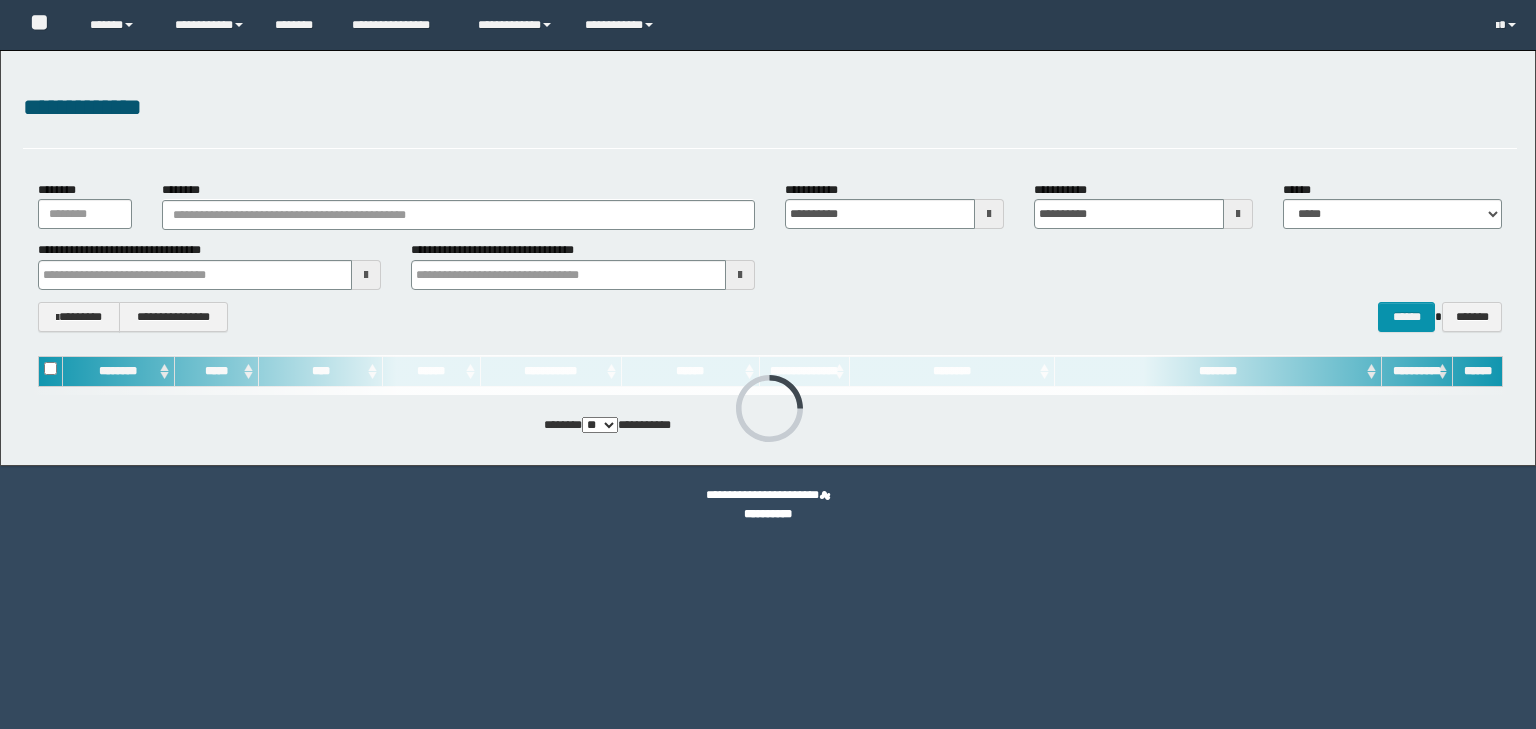 click on "**********" at bounding box center (770, 256) 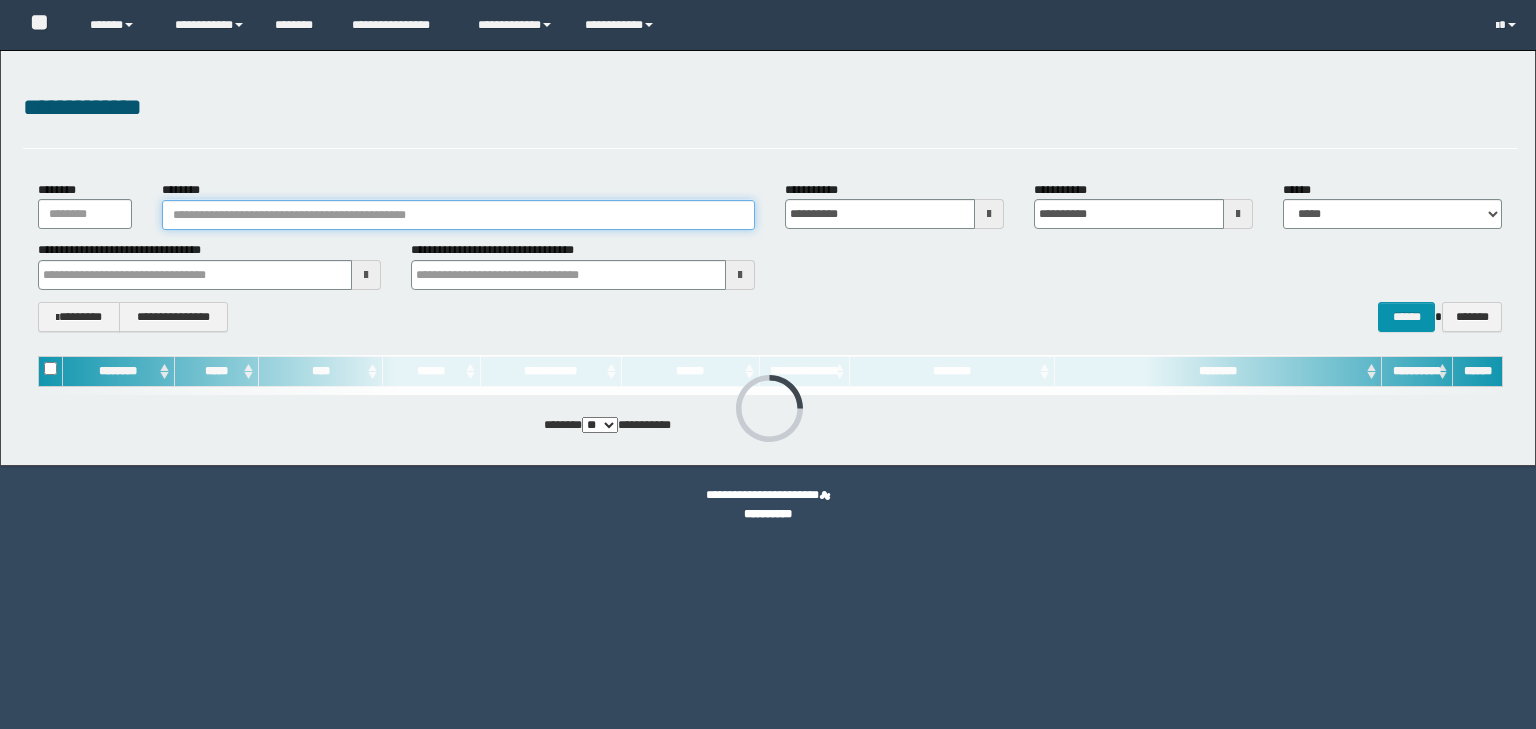 click on "********" at bounding box center [458, 215] 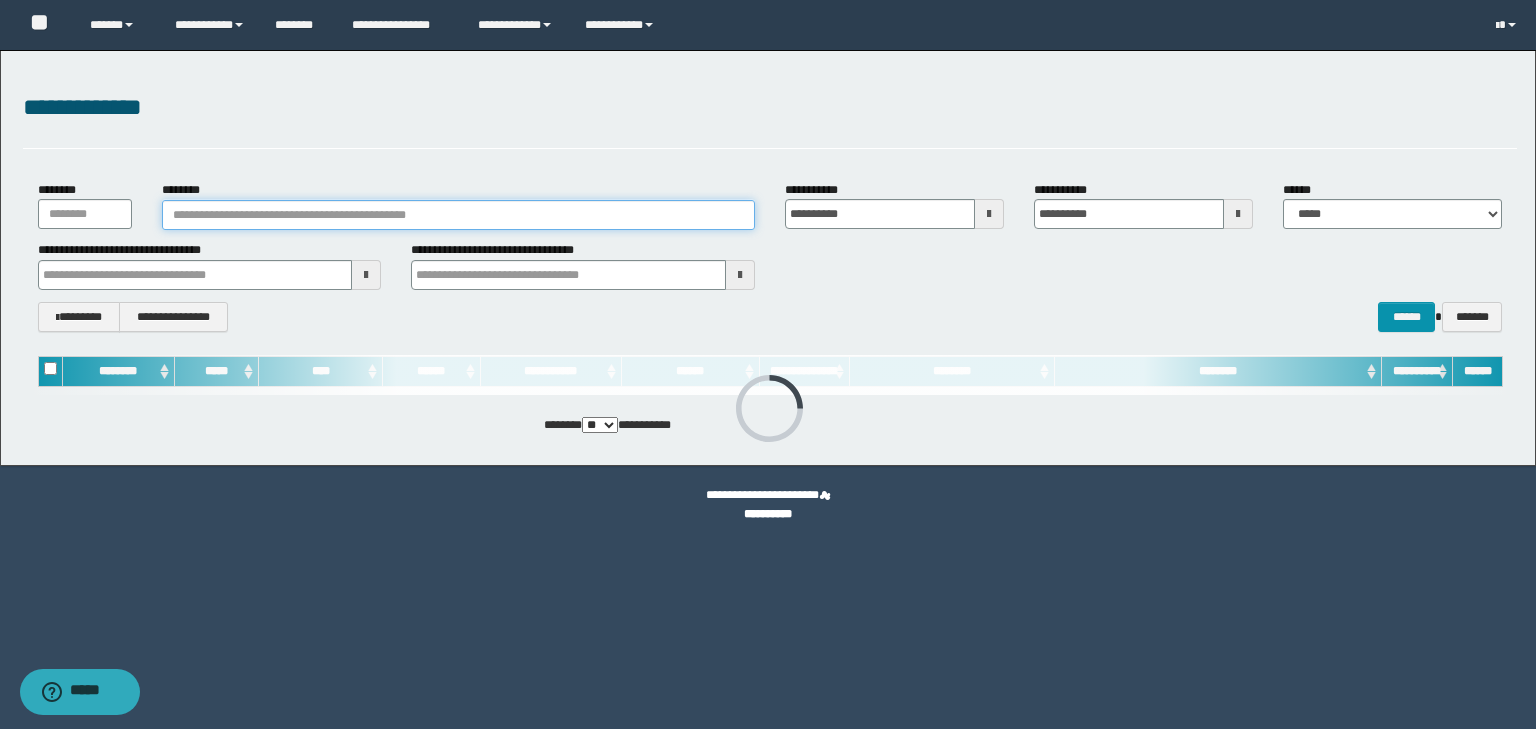 paste on "********" 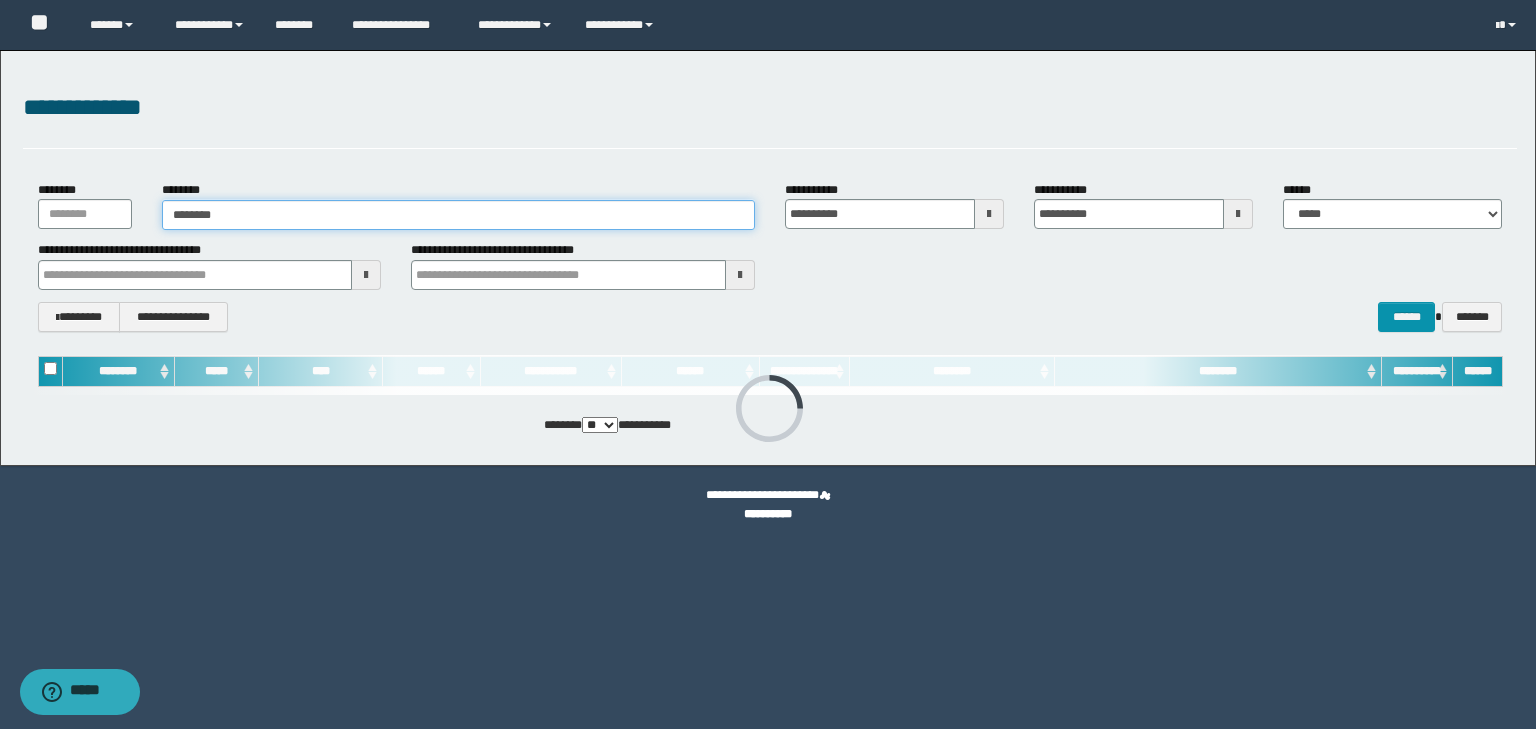 type on "********" 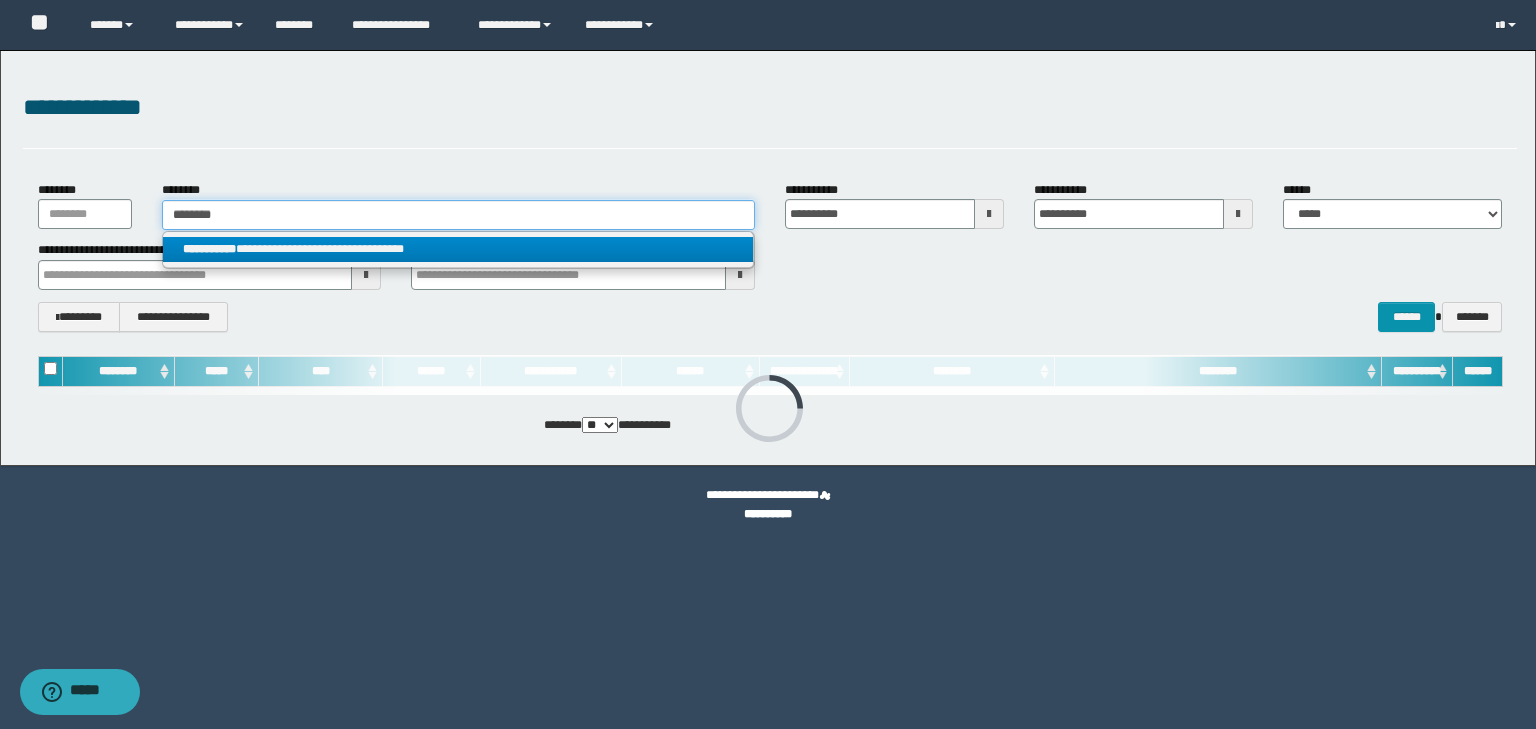 type on "********" 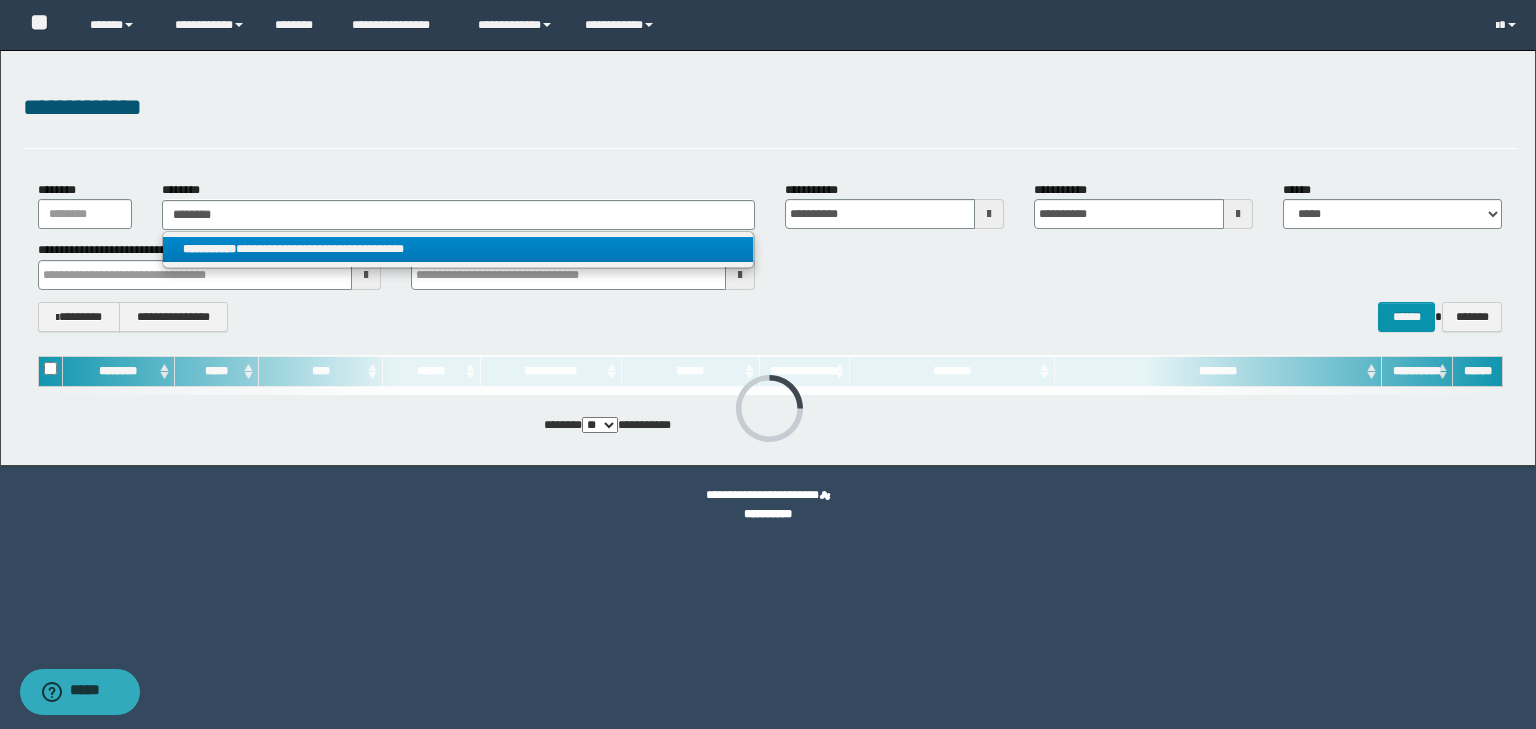 click on "**********" at bounding box center [458, 249] 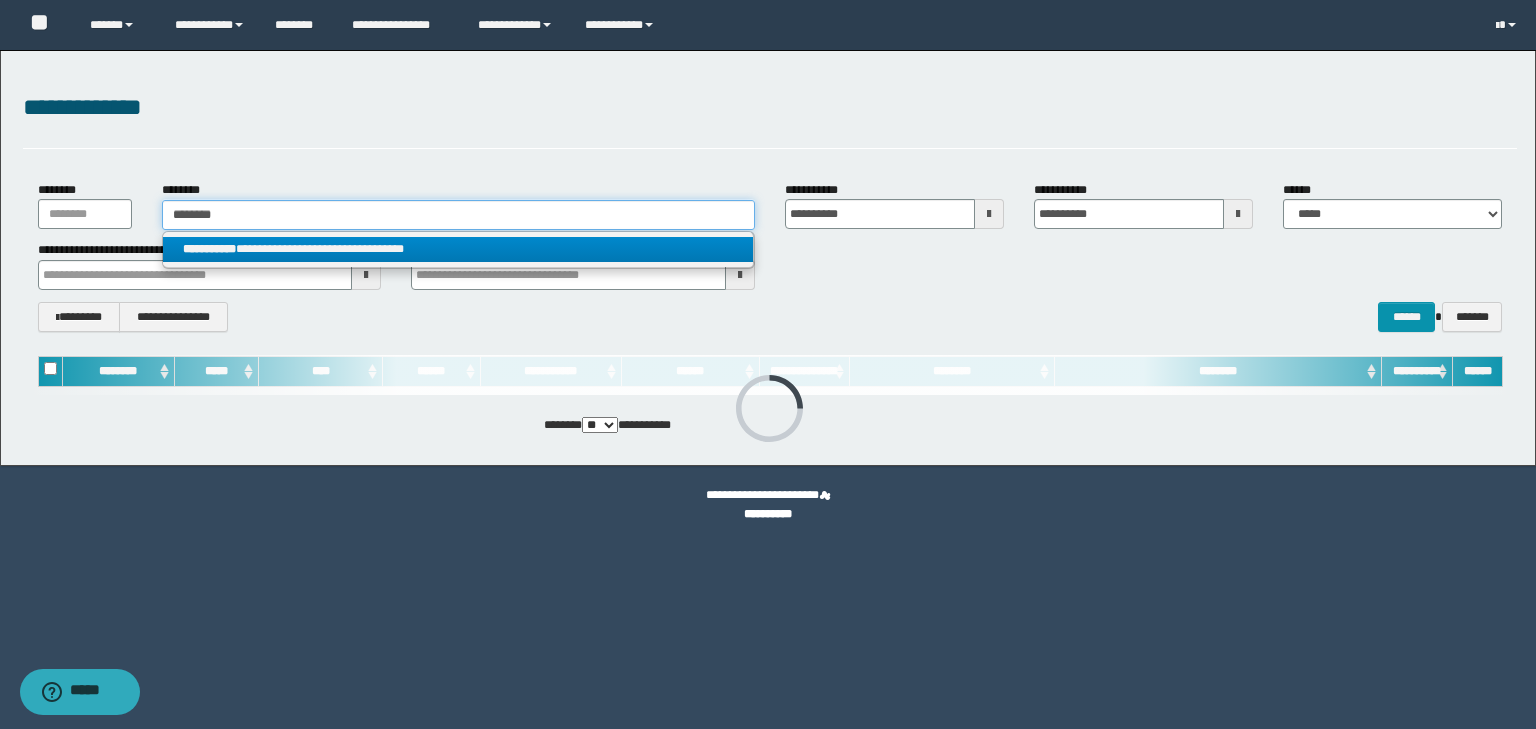 type 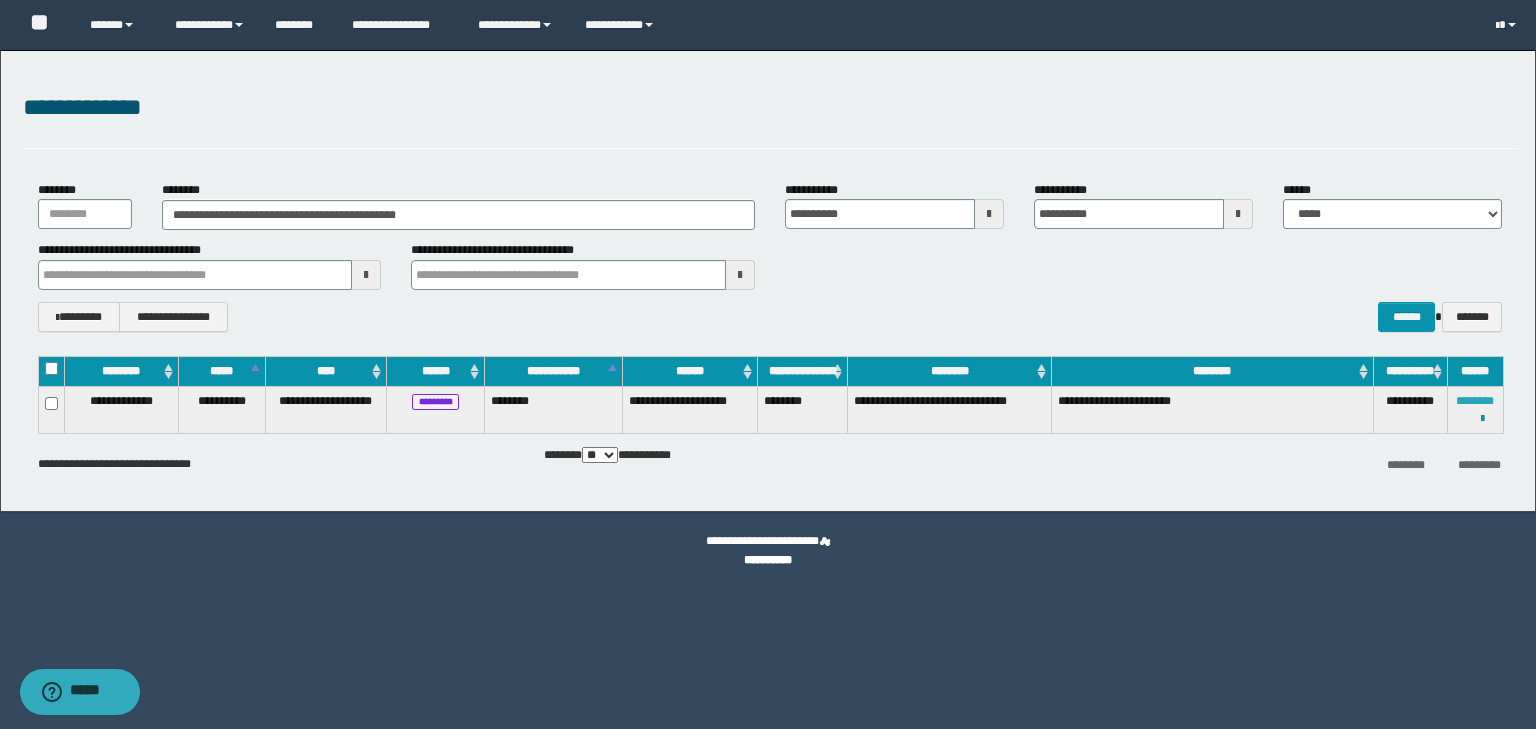 click on "********" at bounding box center [1475, 401] 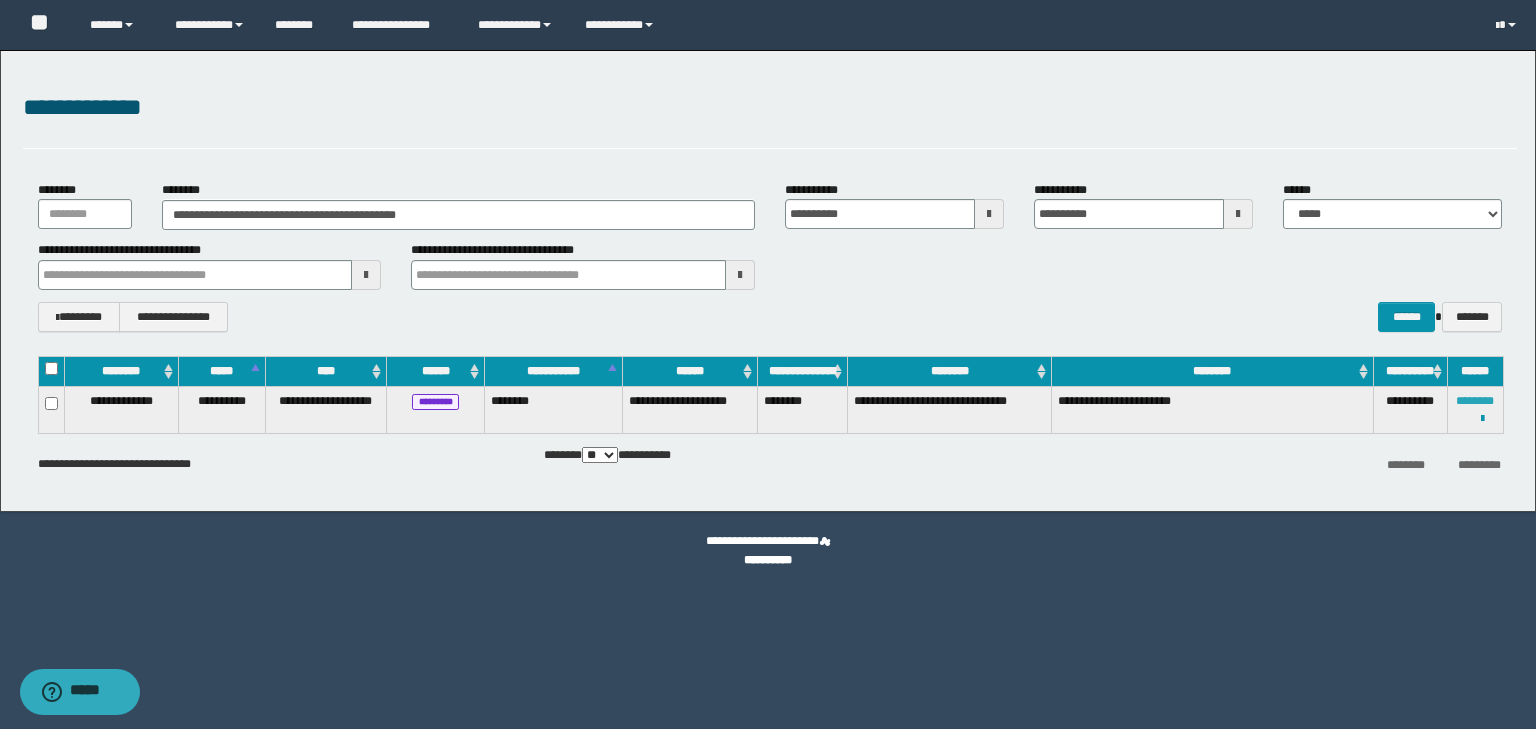 click on "********" at bounding box center (1475, 401) 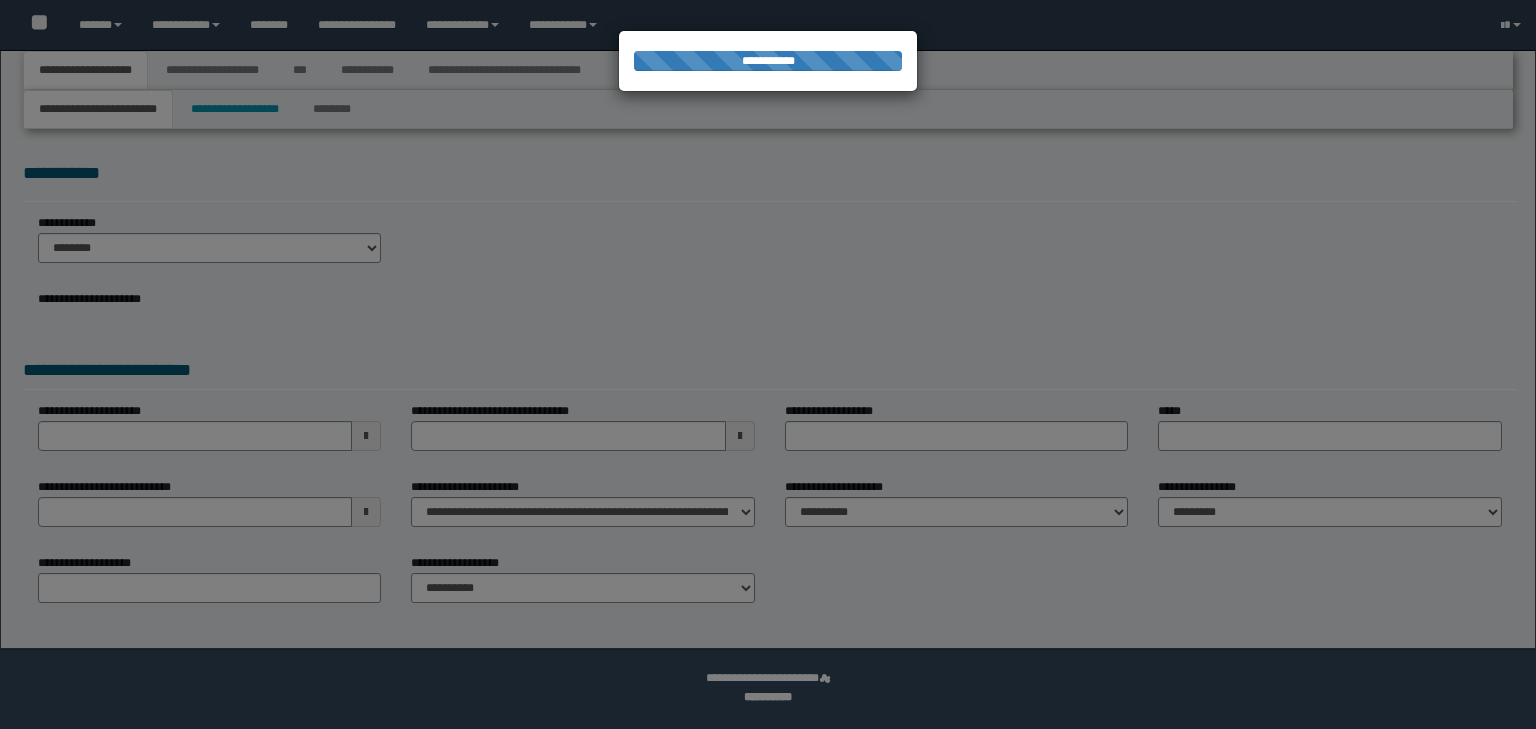 scroll, scrollTop: 0, scrollLeft: 0, axis: both 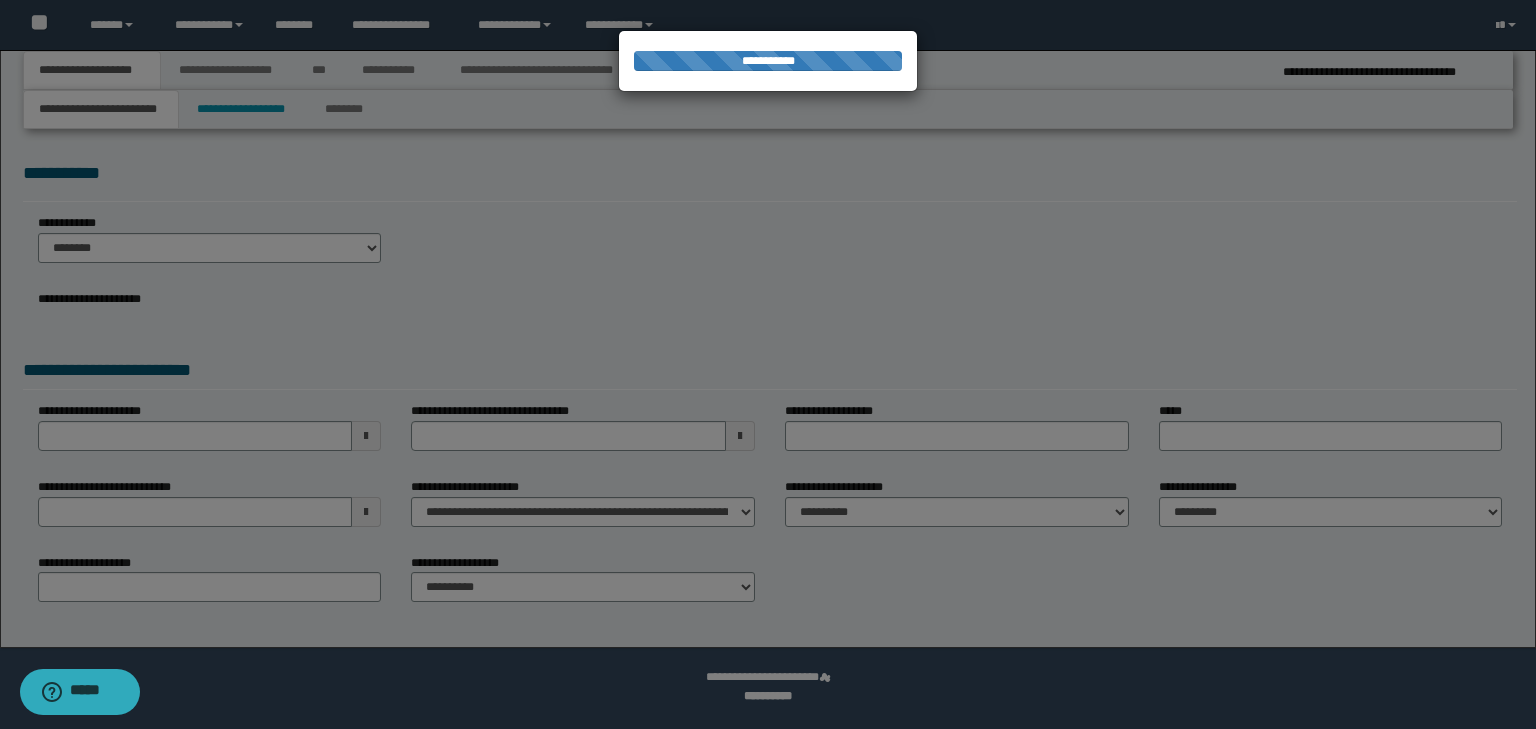 select on "*" 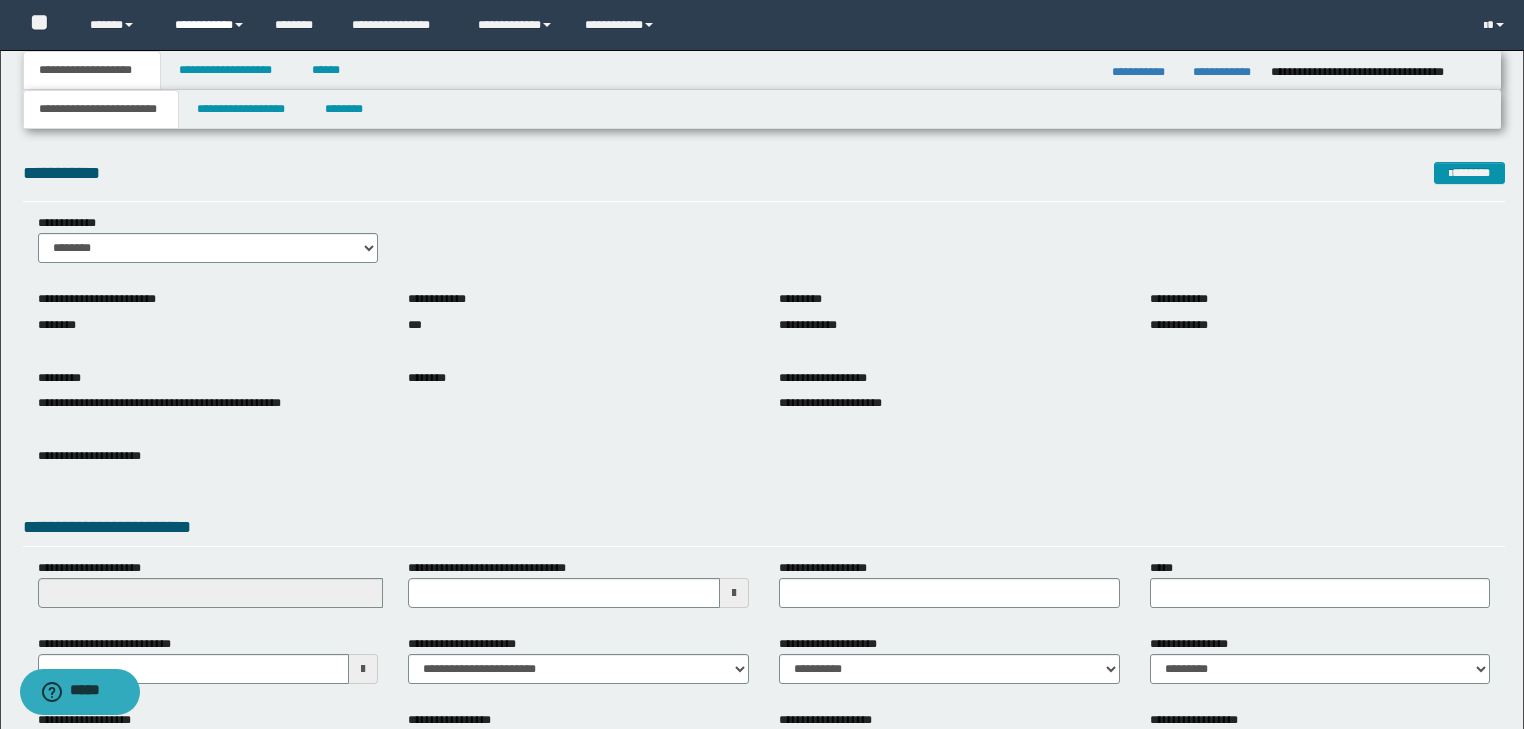 click on "**********" at bounding box center [210, 25] 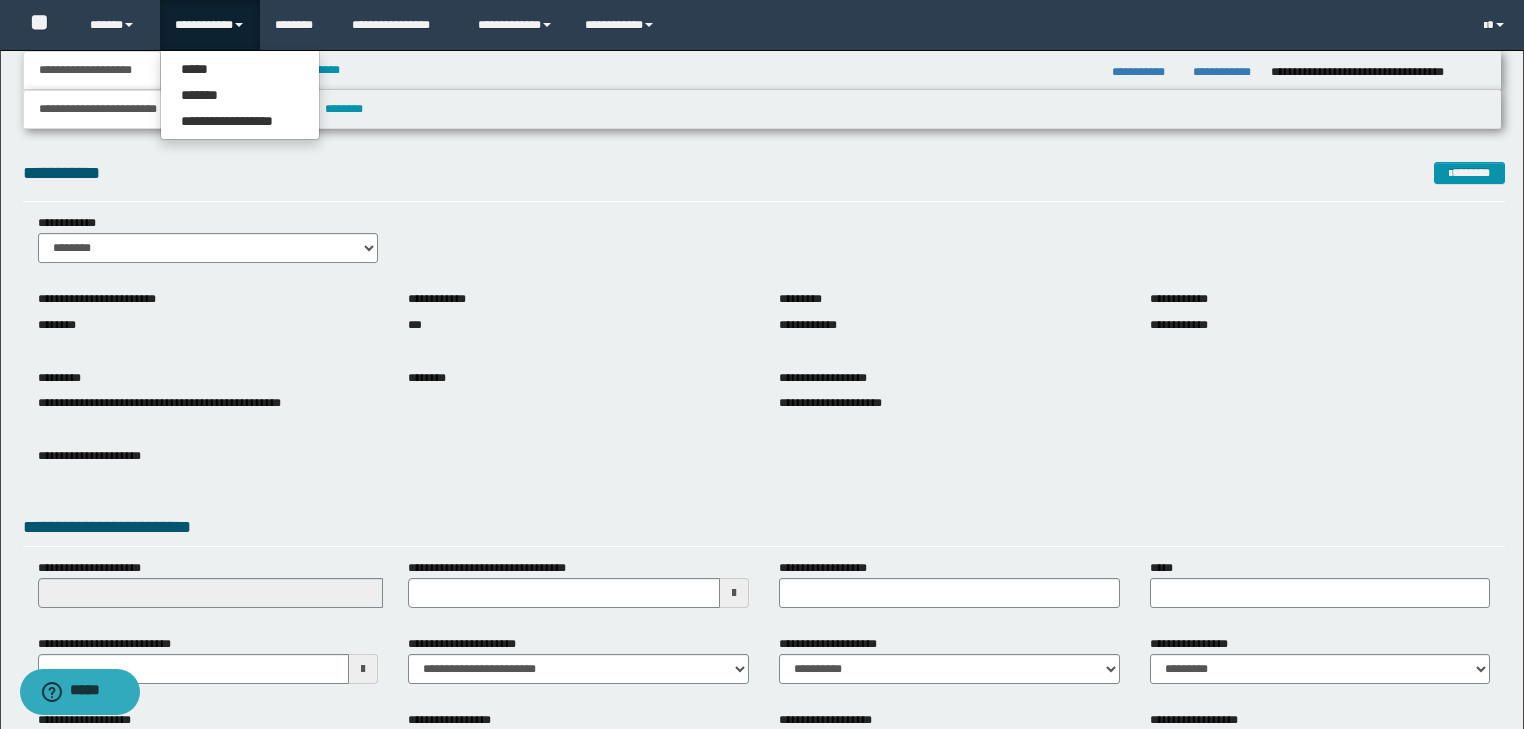 click on "**********" at bounding box center (762, 109) 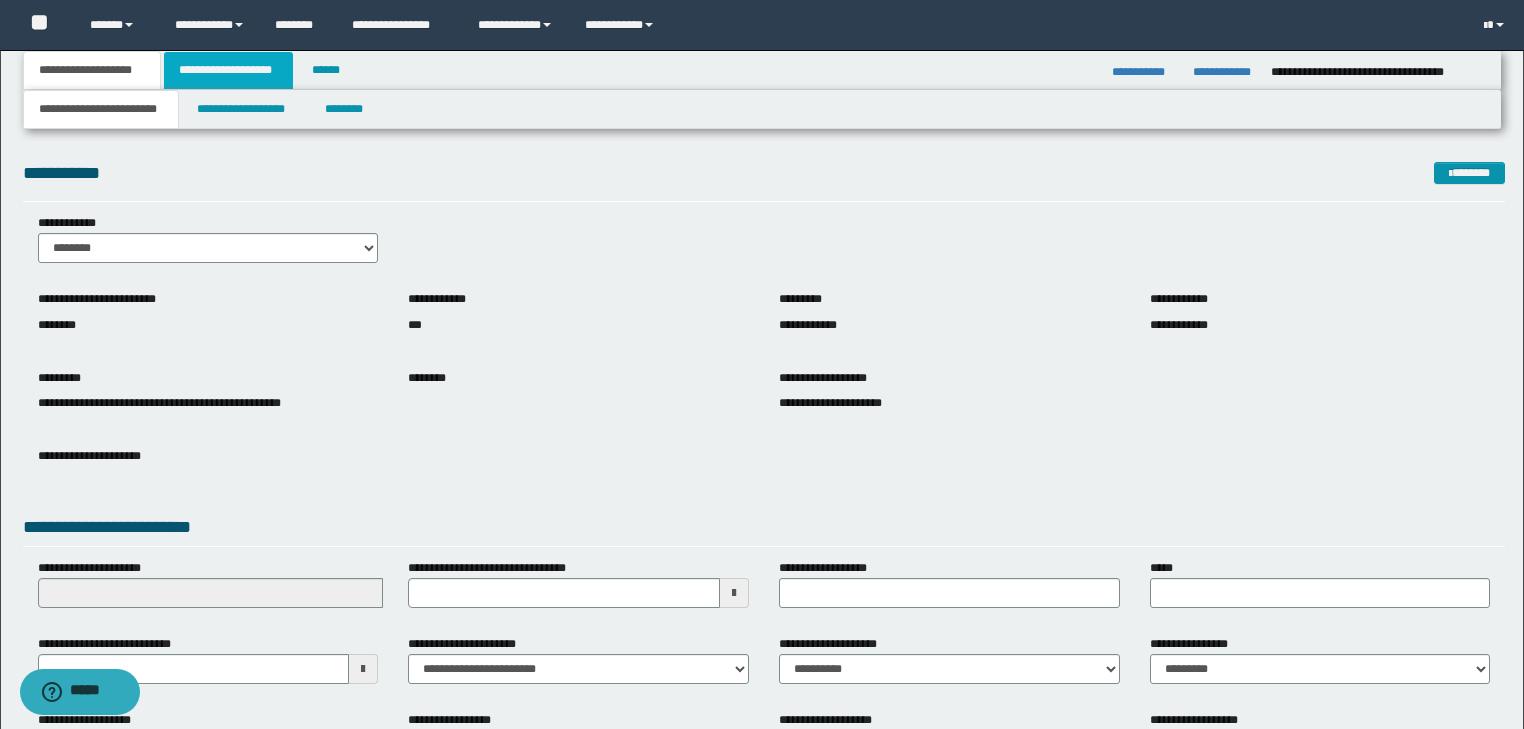 click on "**********" at bounding box center [228, 70] 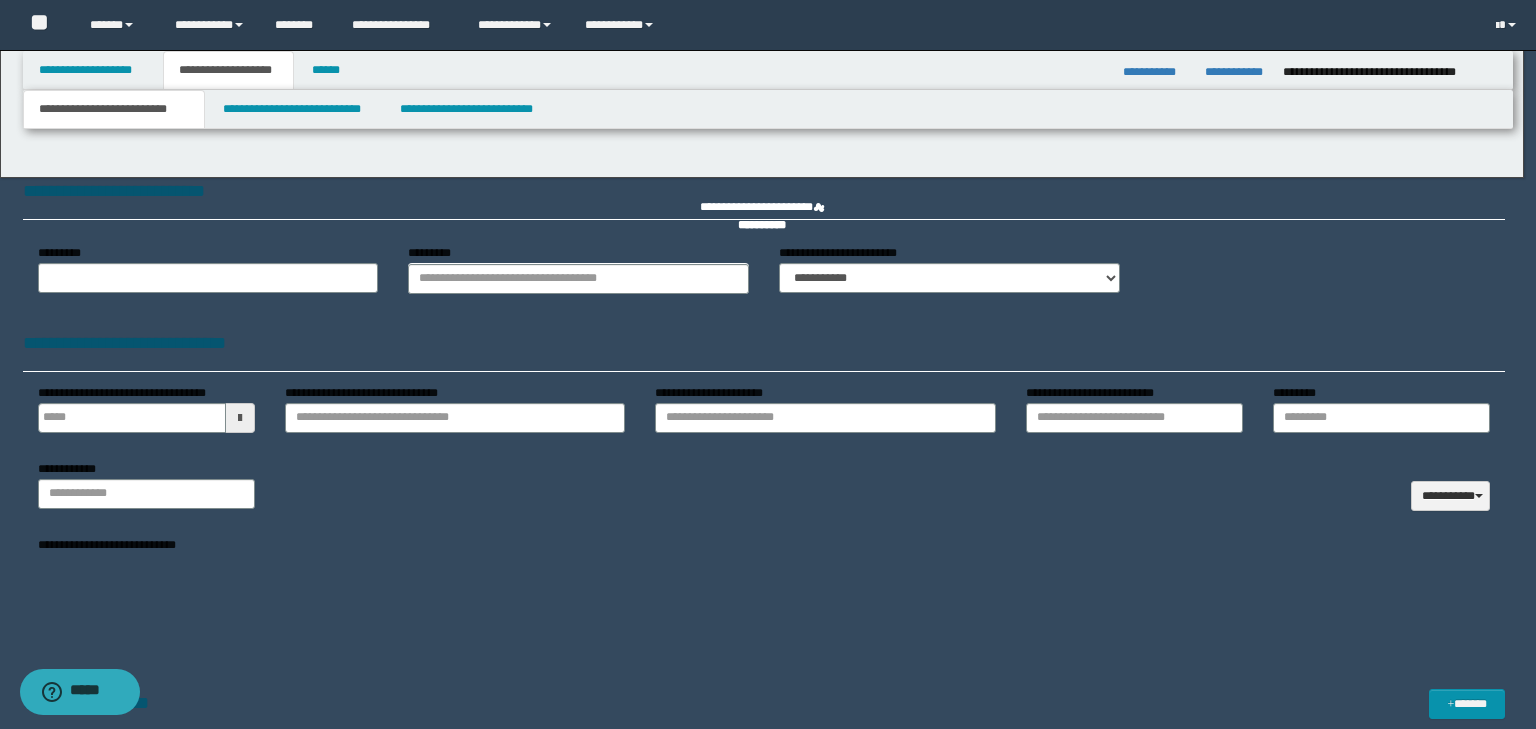 type 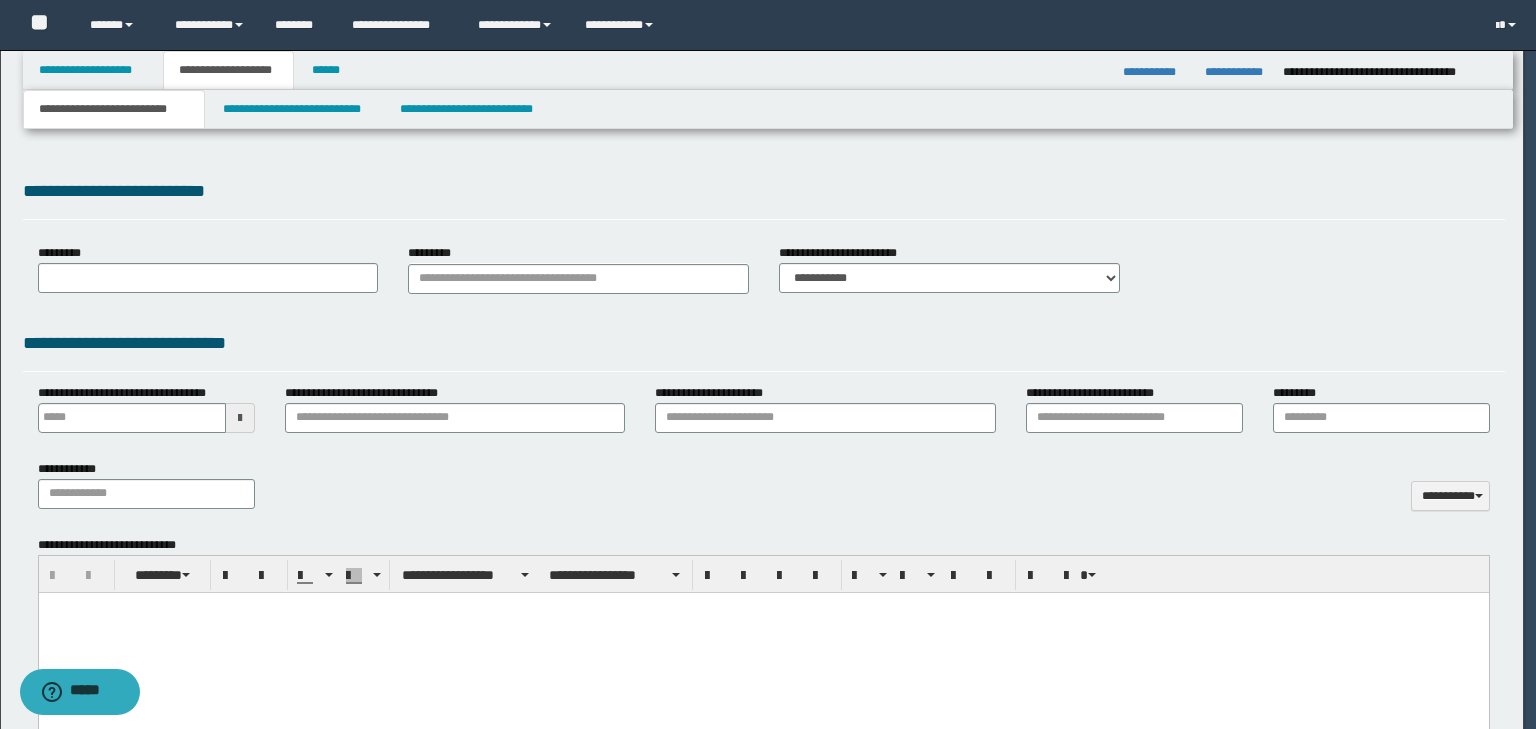 type on "**********" 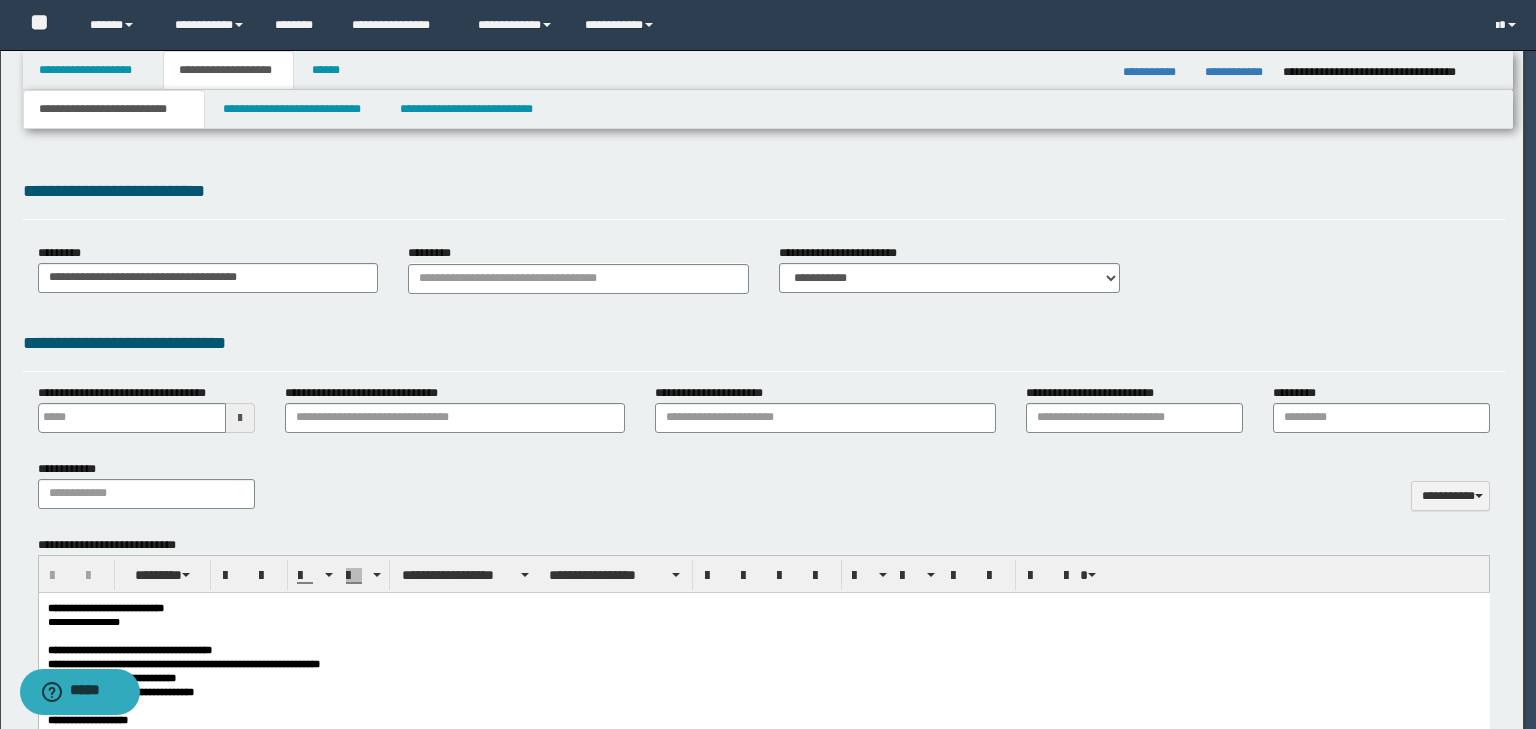 scroll, scrollTop: 0, scrollLeft: 0, axis: both 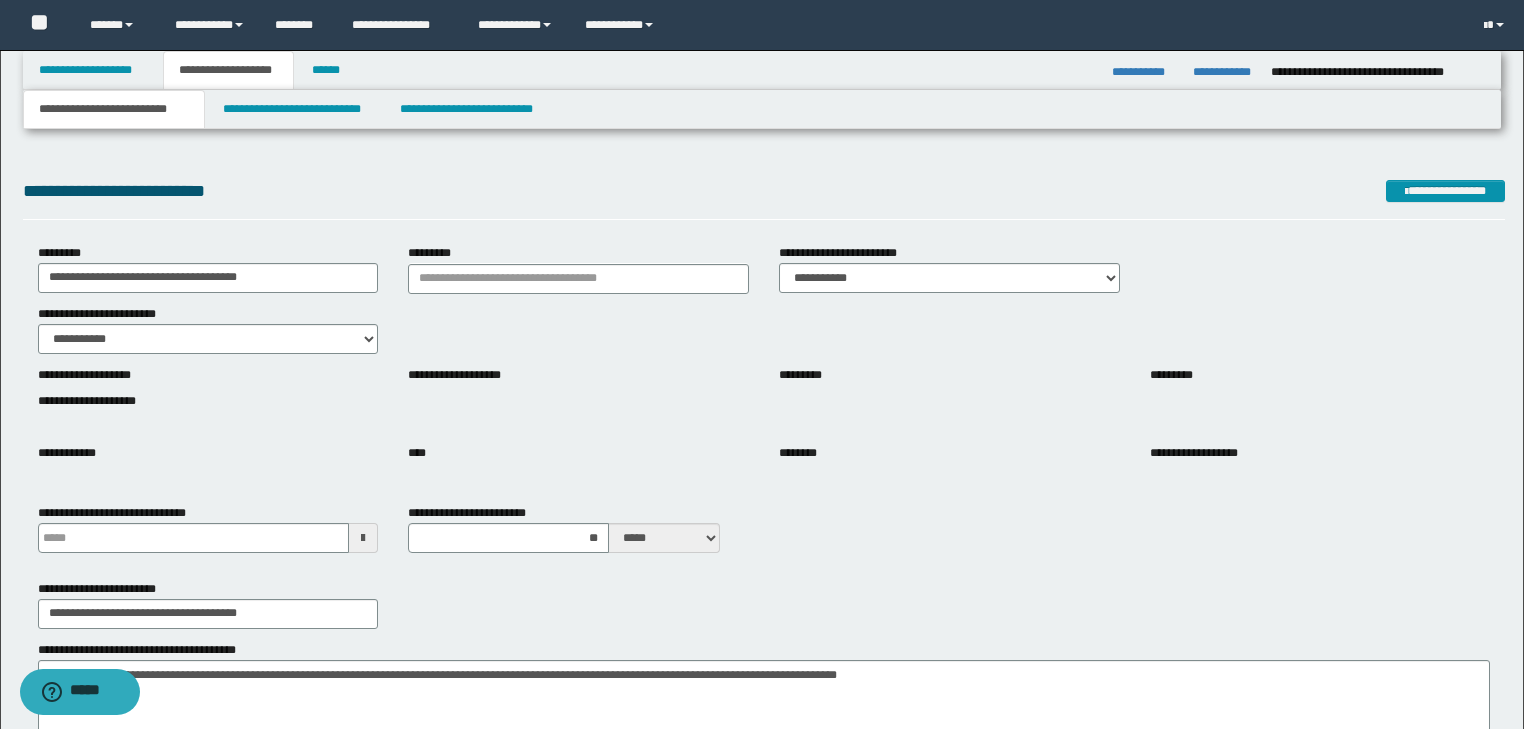 click on "**********" at bounding box center [114, 109] 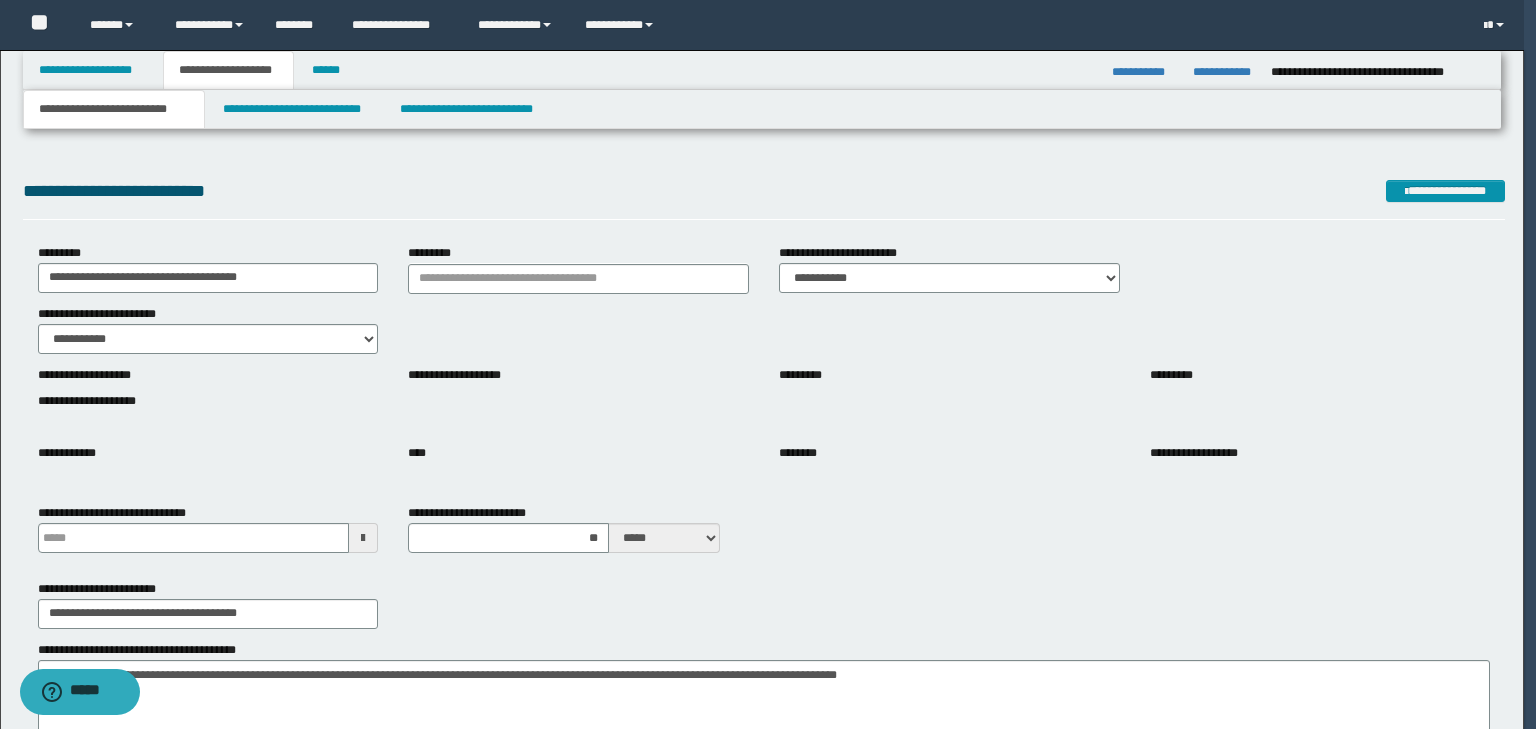 type 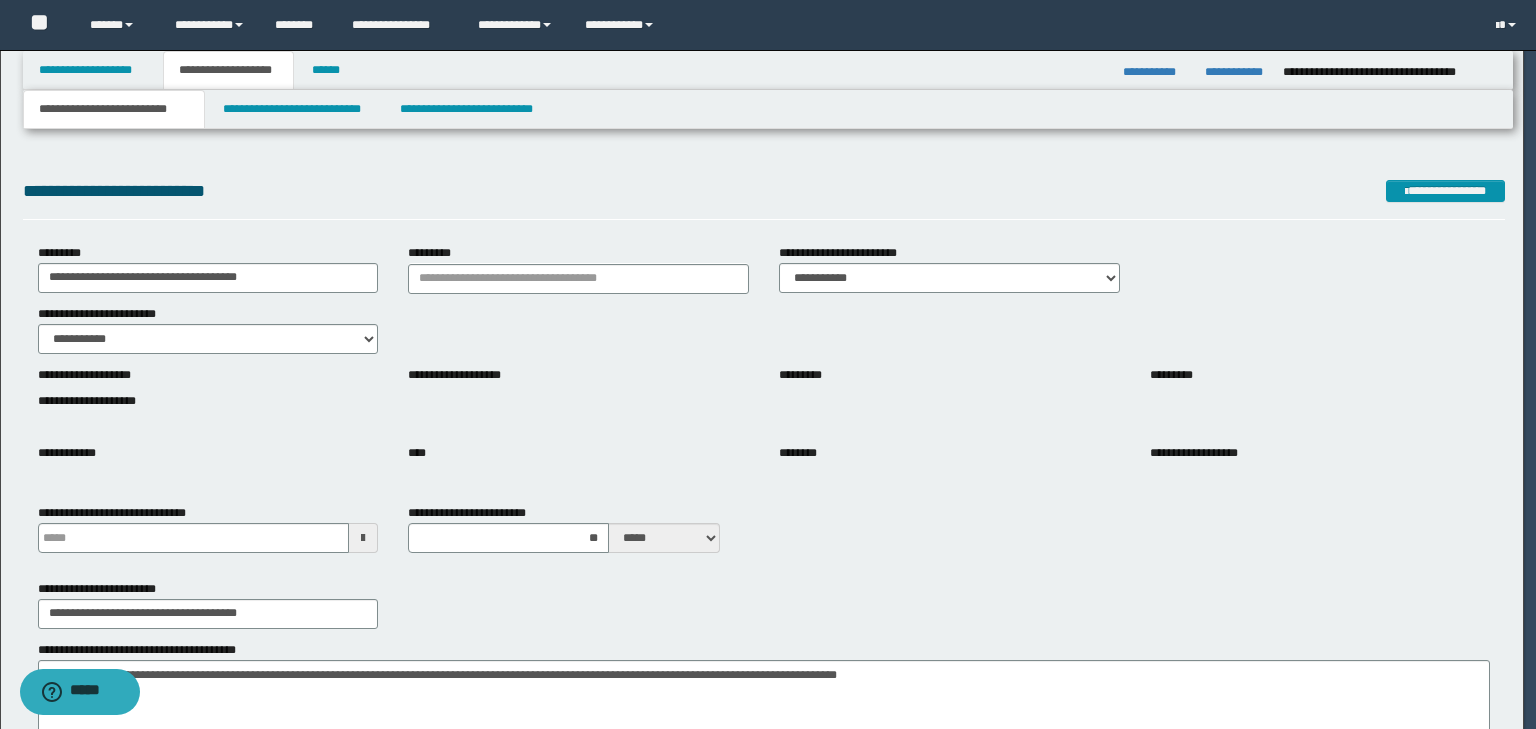 type 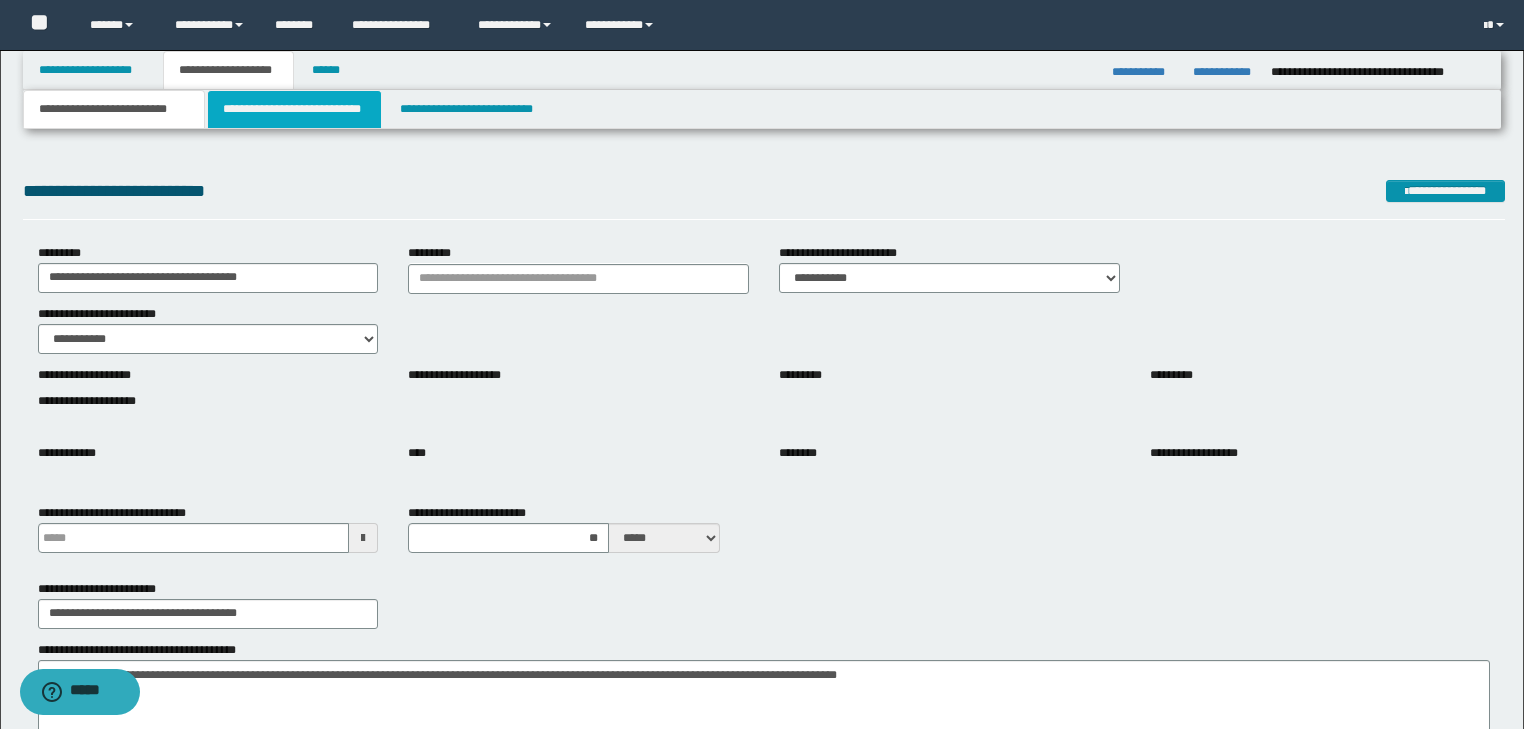 click on "**********" at bounding box center (294, 109) 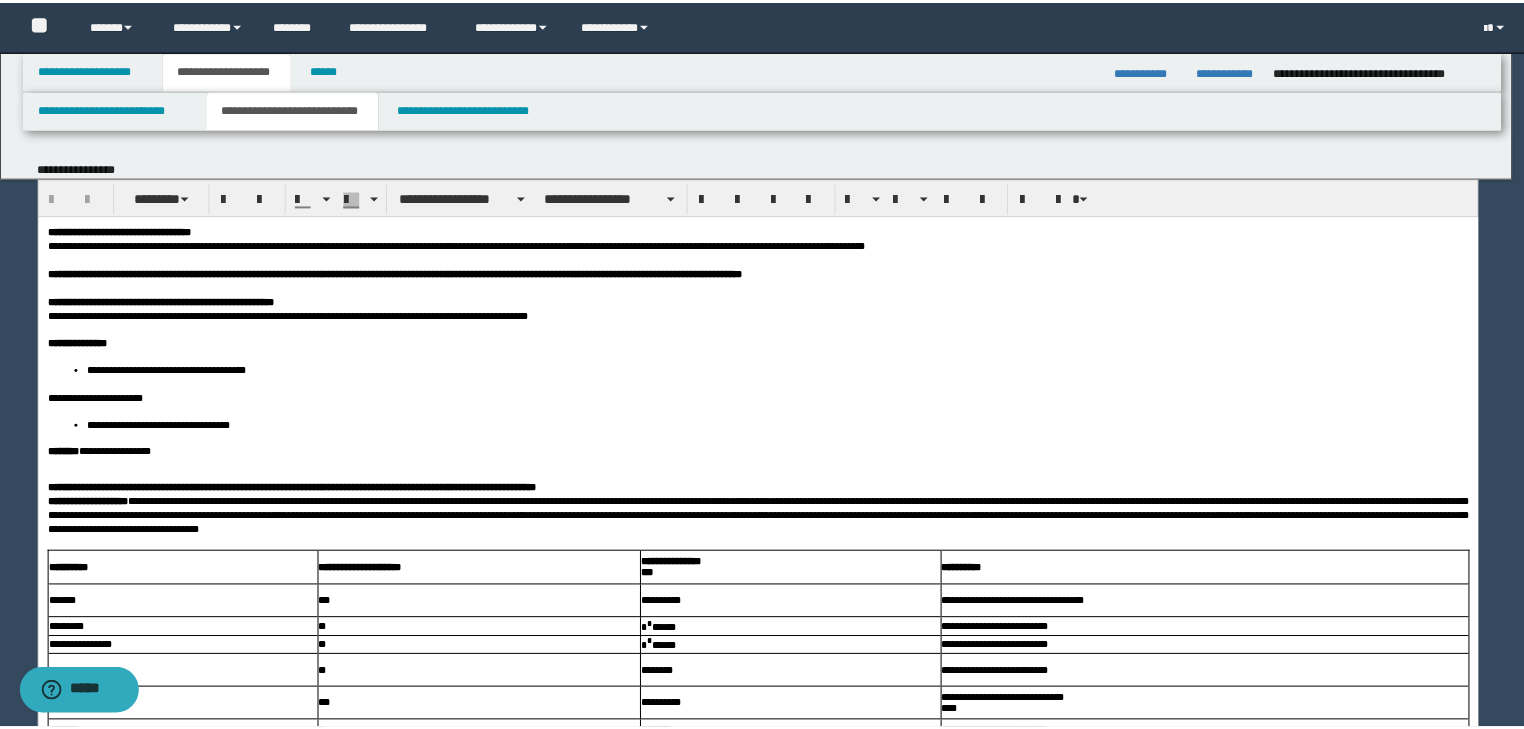 scroll, scrollTop: 0, scrollLeft: 0, axis: both 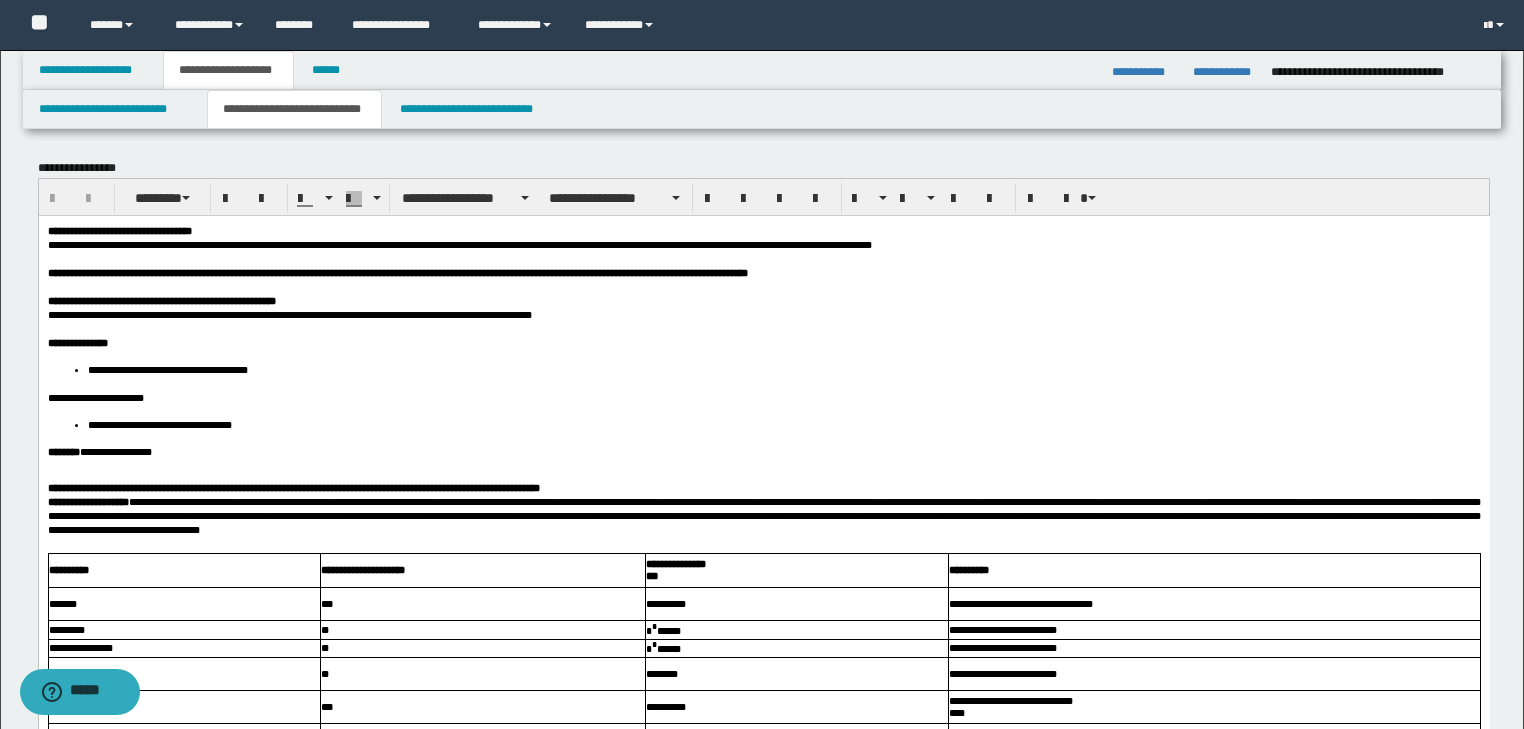 click on "**********" at bounding box center (228, 70) 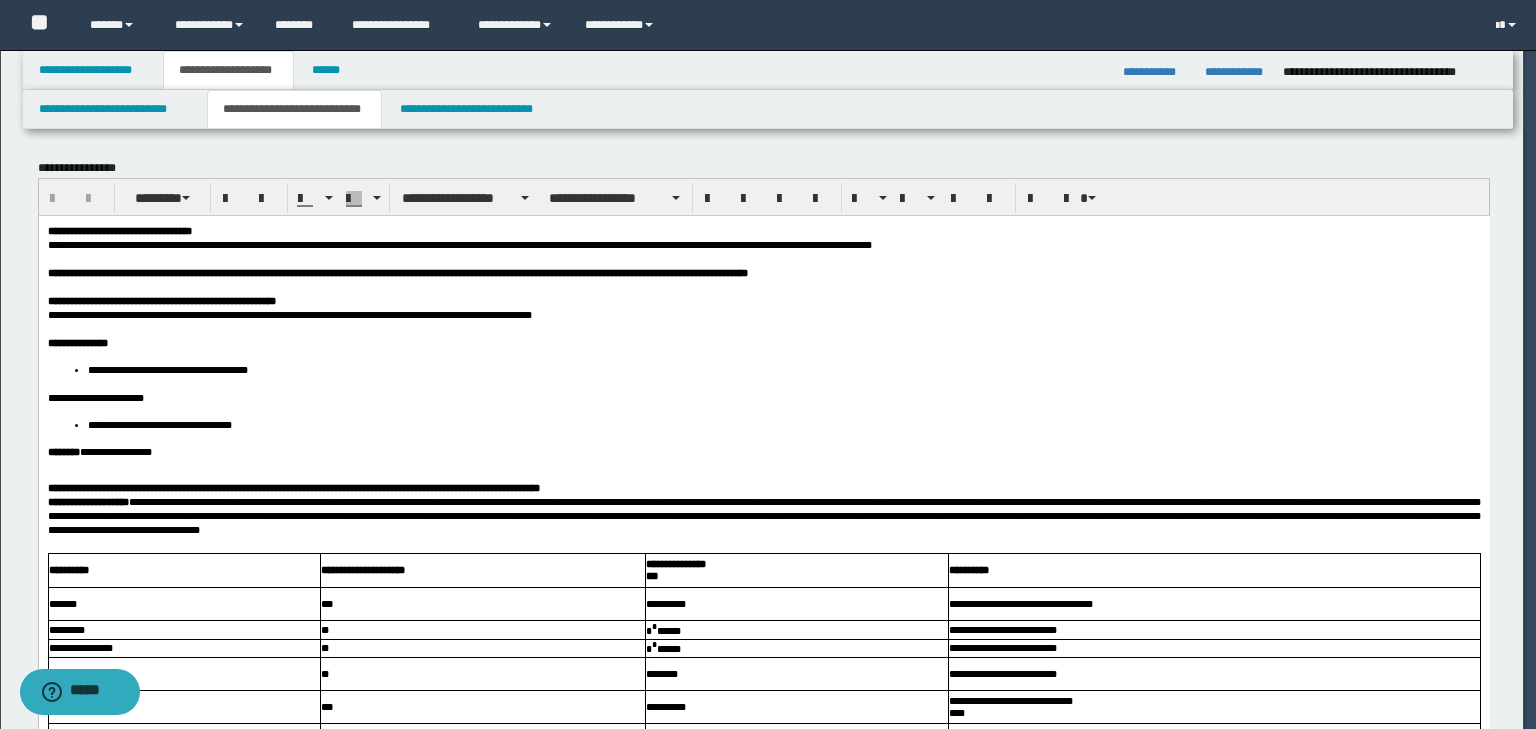 type 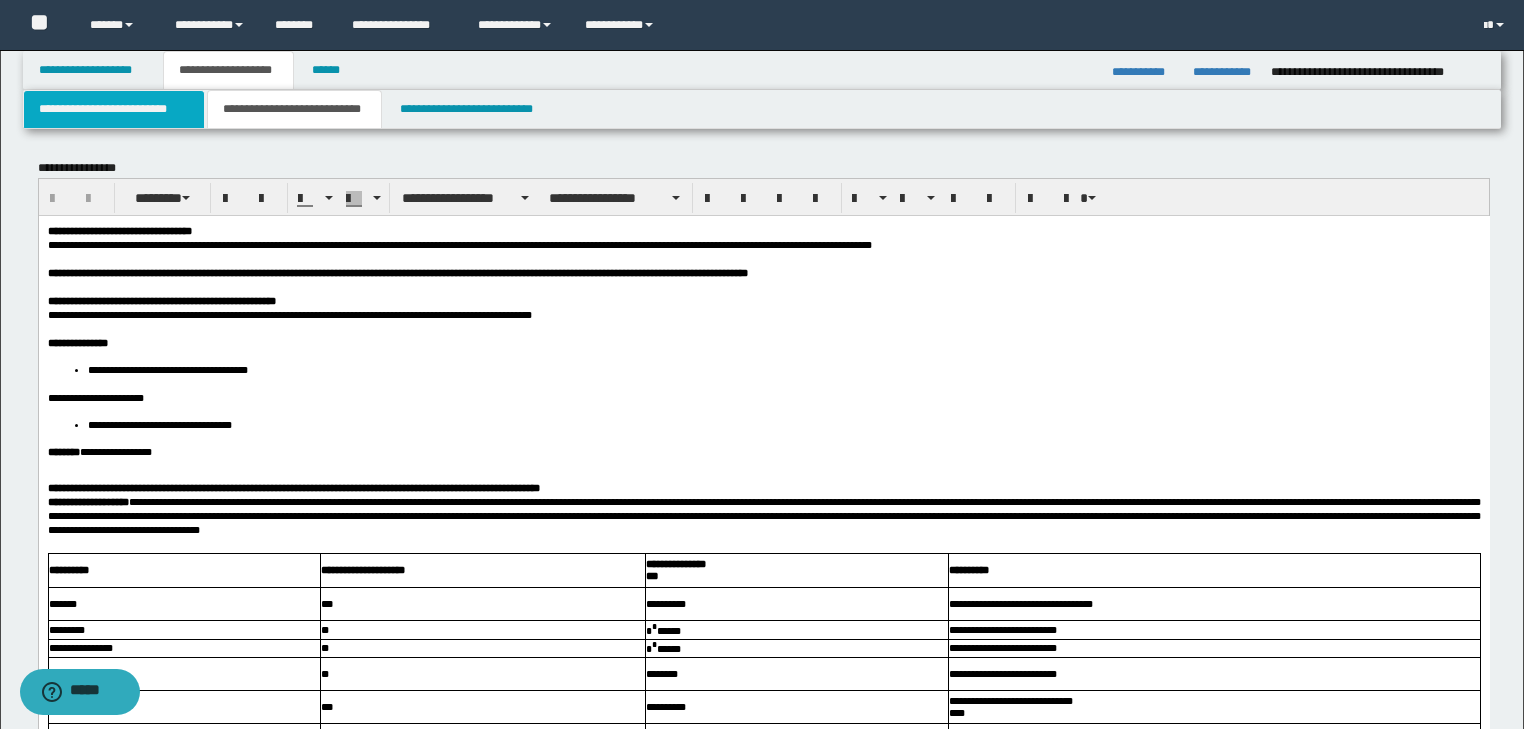 click on "**********" at bounding box center (114, 109) 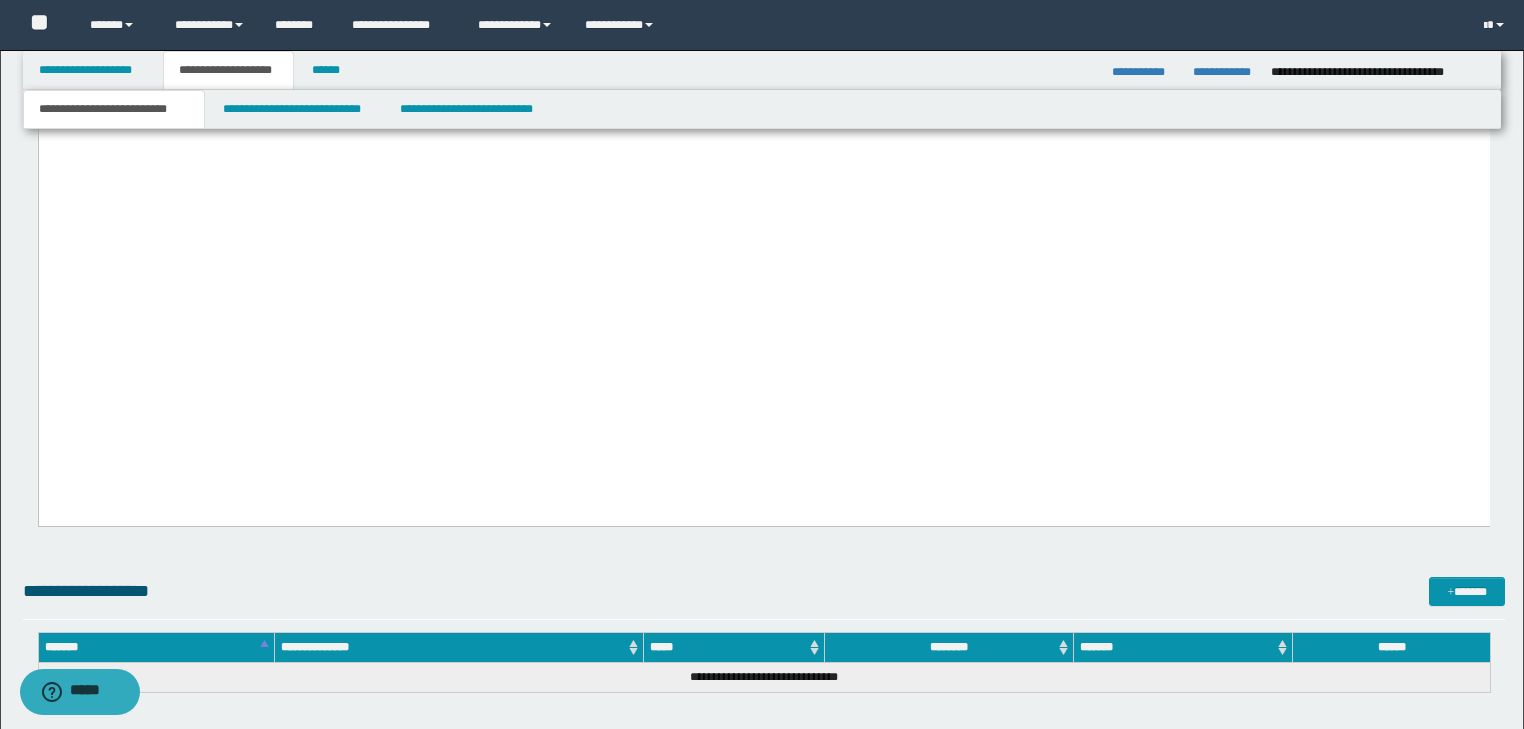 scroll, scrollTop: 4632, scrollLeft: 0, axis: vertical 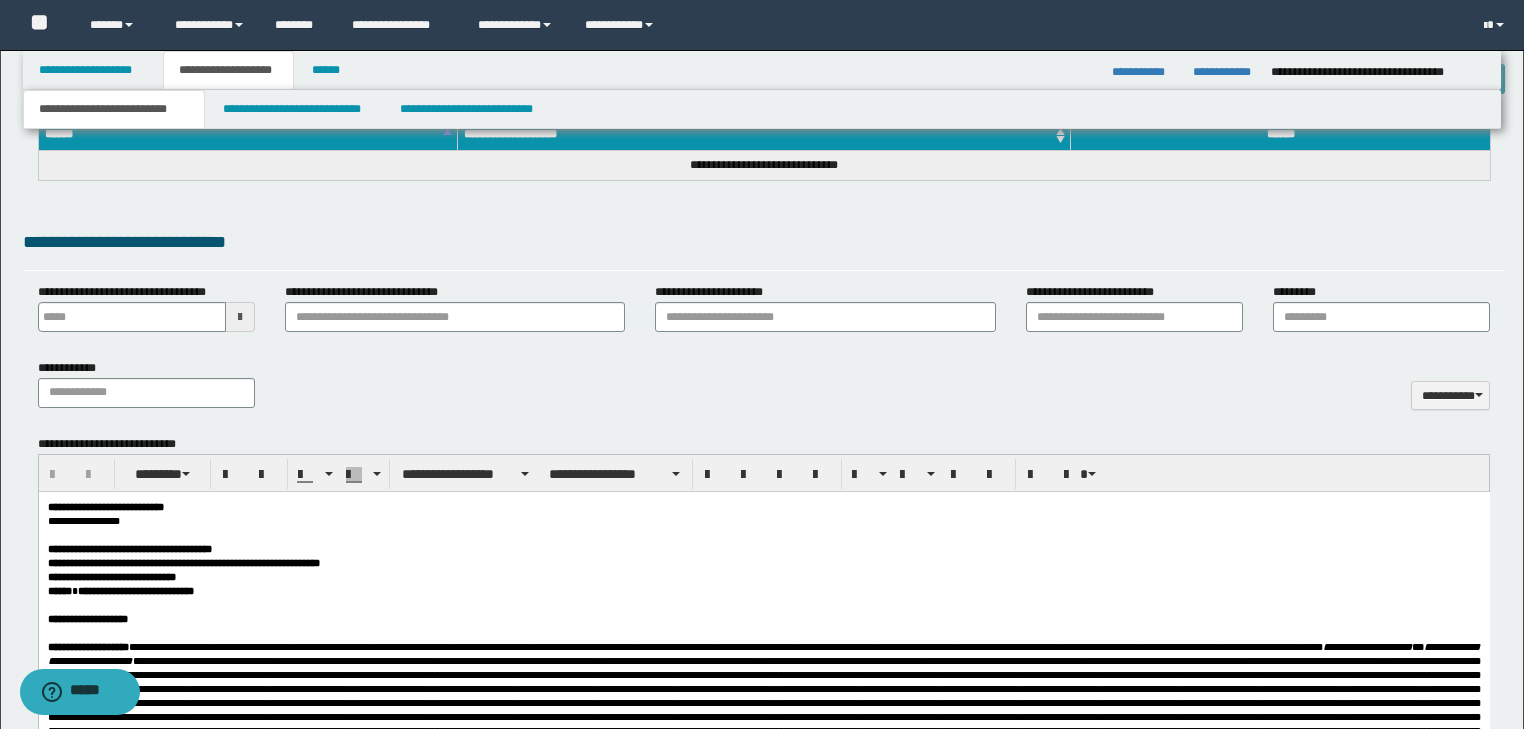 type 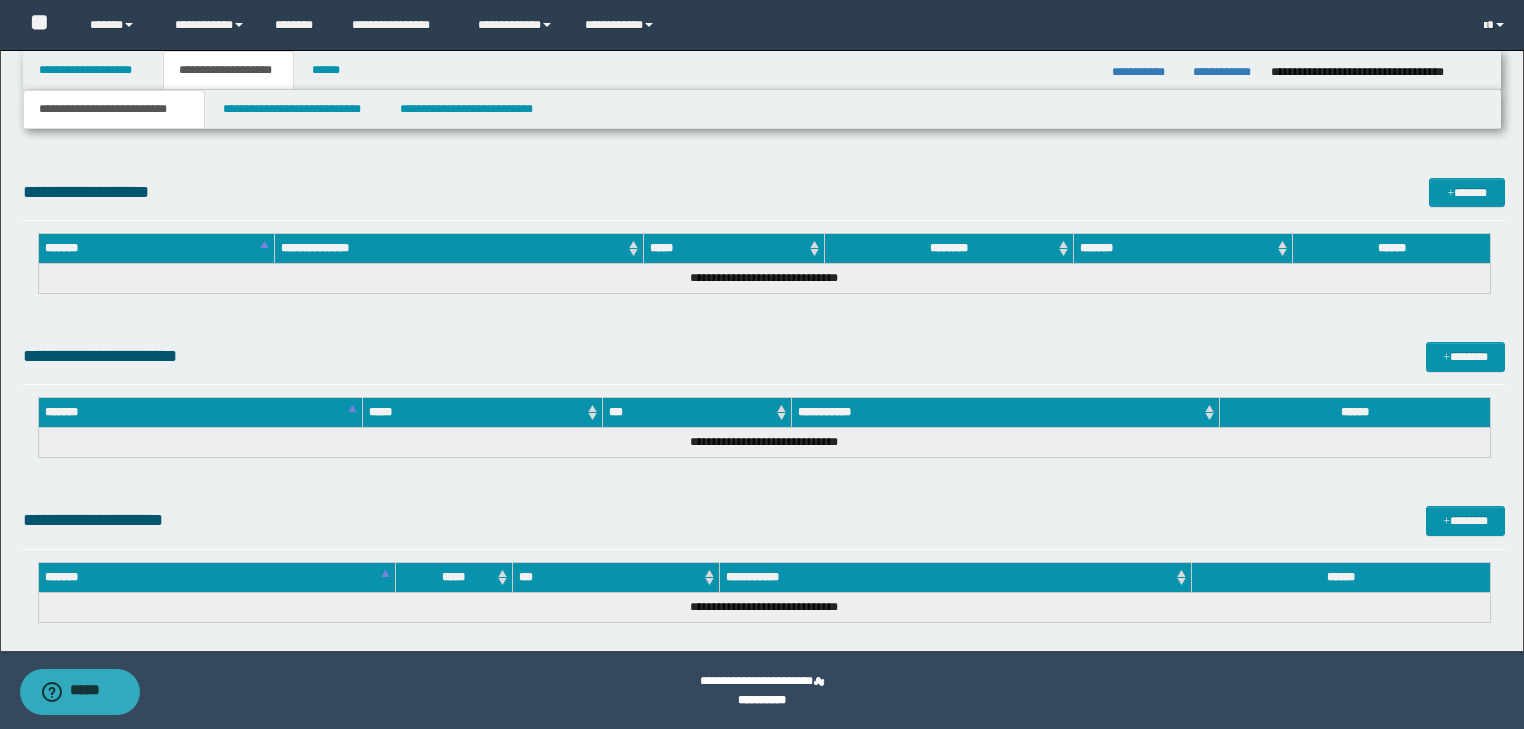 drag, startPoint x: 47, startPoint y: -4374, endPoint x: 251, endPoint y: 680, distance: 5058.115 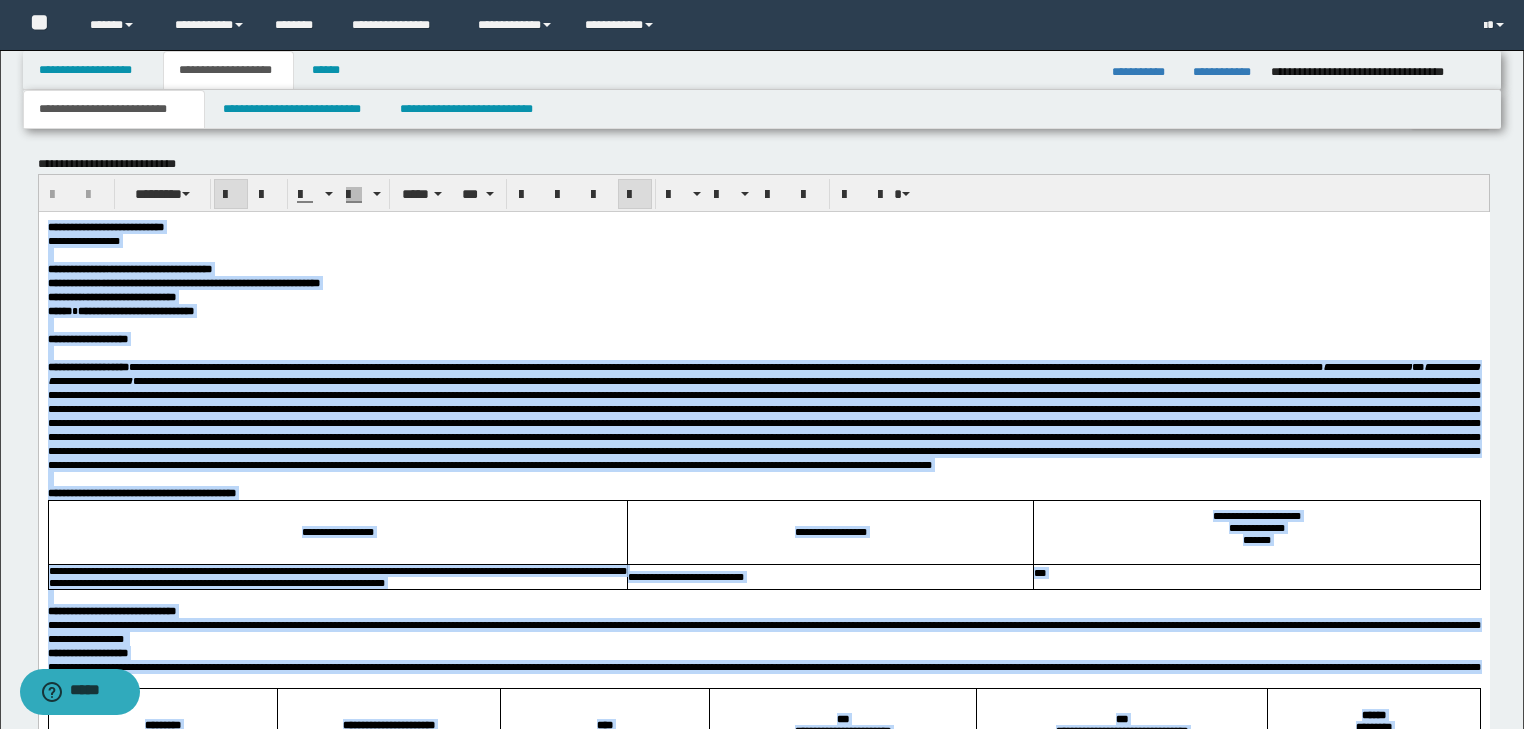 scroll, scrollTop: 792, scrollLeft: 0, axis: vertical 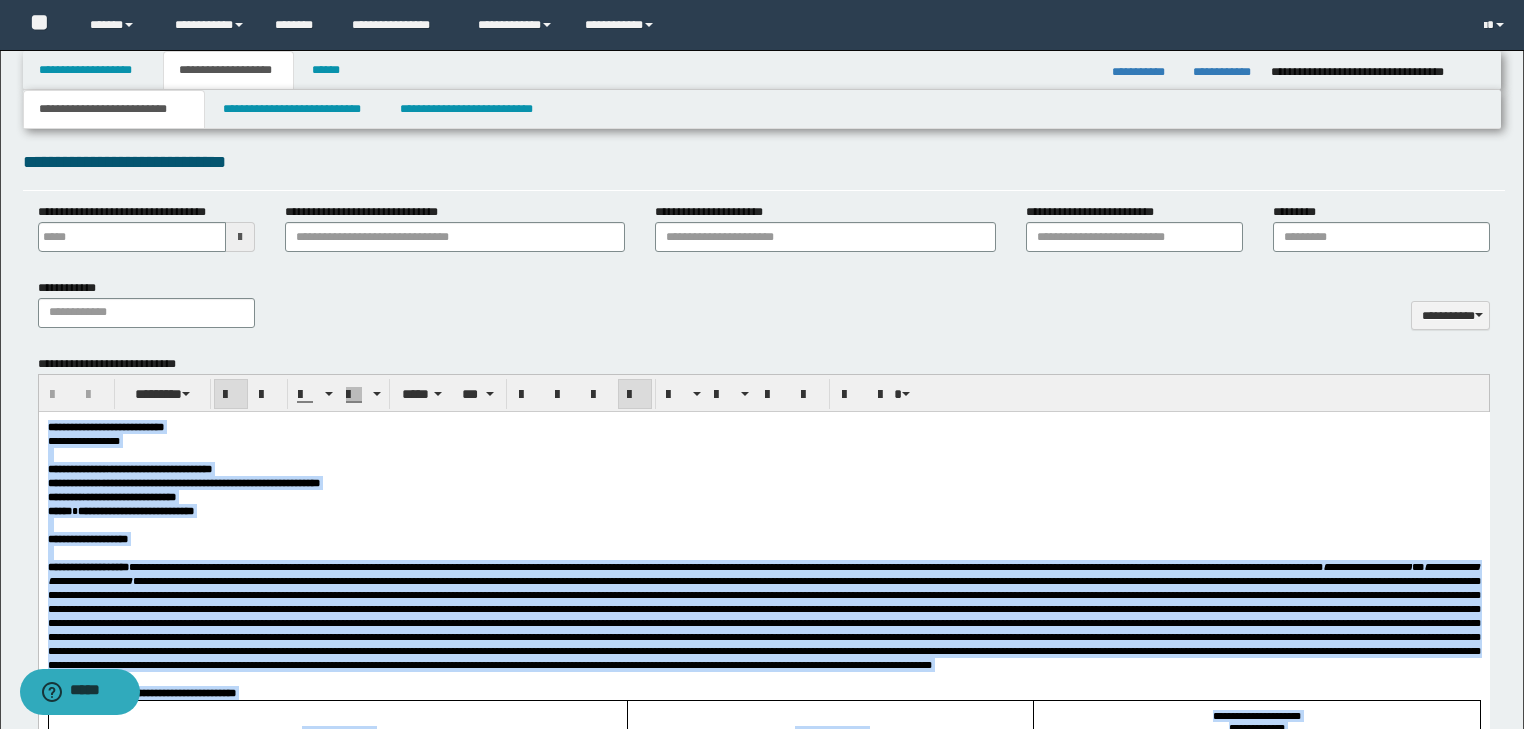 type 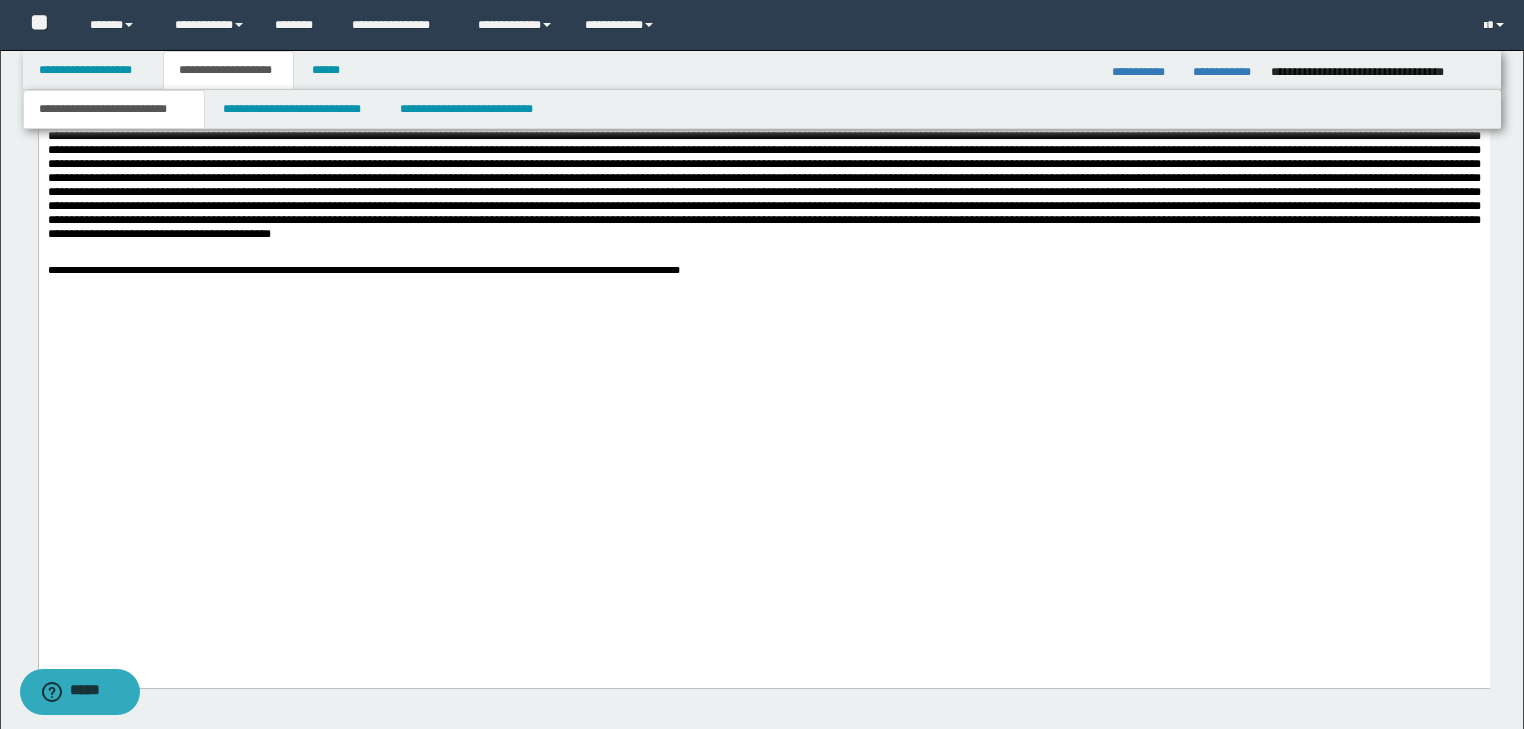 scroll, scrollTop: 5832, scrollLeft: 0, axis: vertical 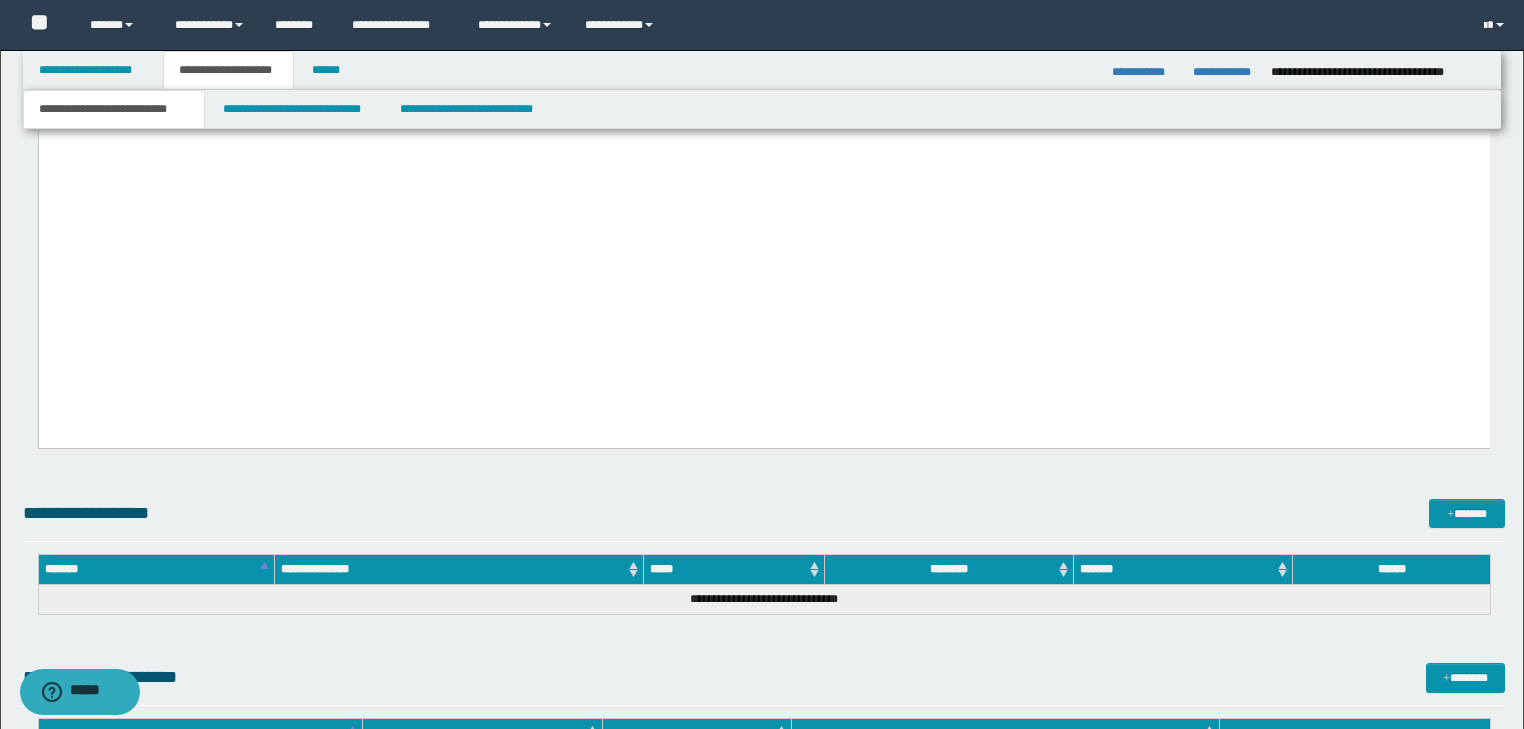 click on "**********" at bounding box center [763, -2267] 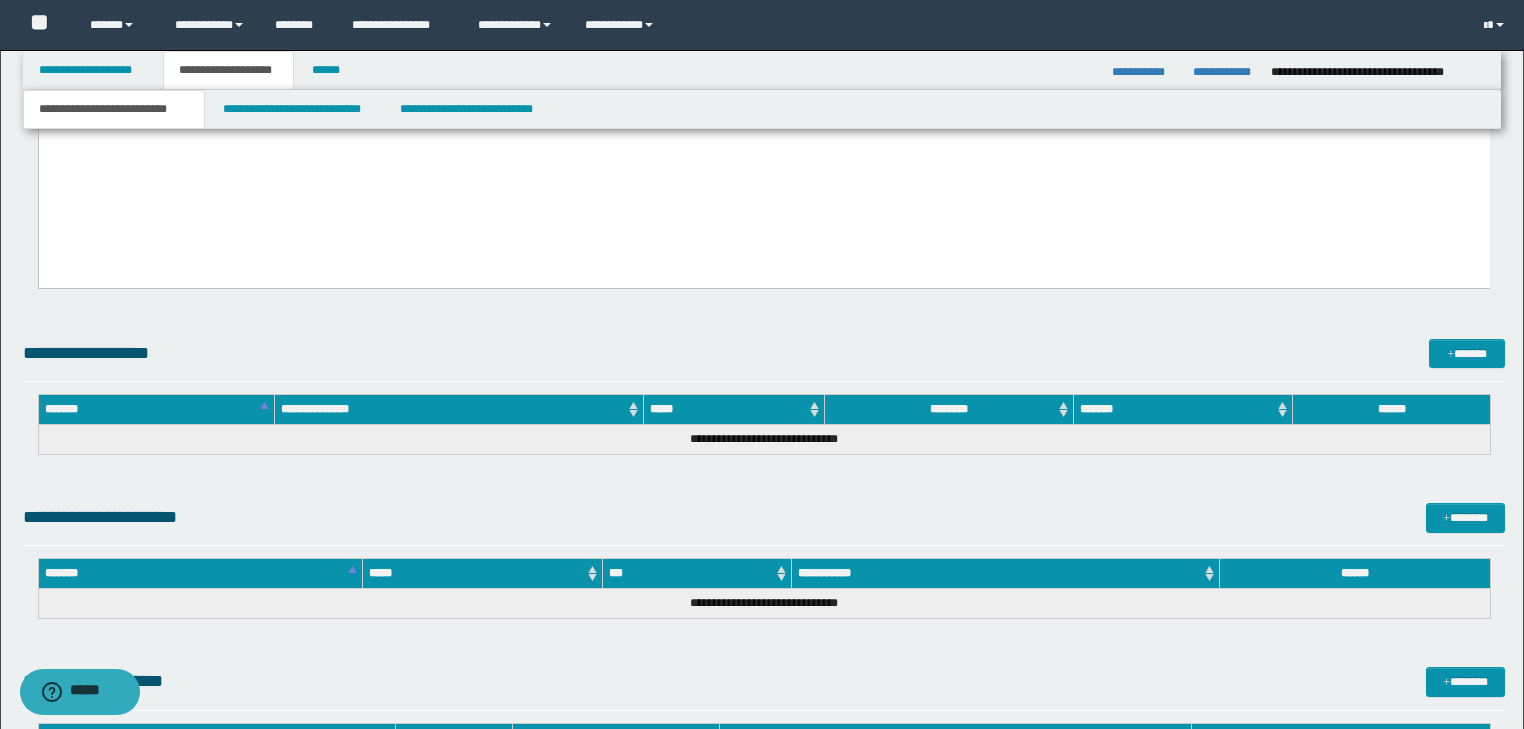 scroll, scrollTop: 5752, scrollLeft: 0, axis: vertical 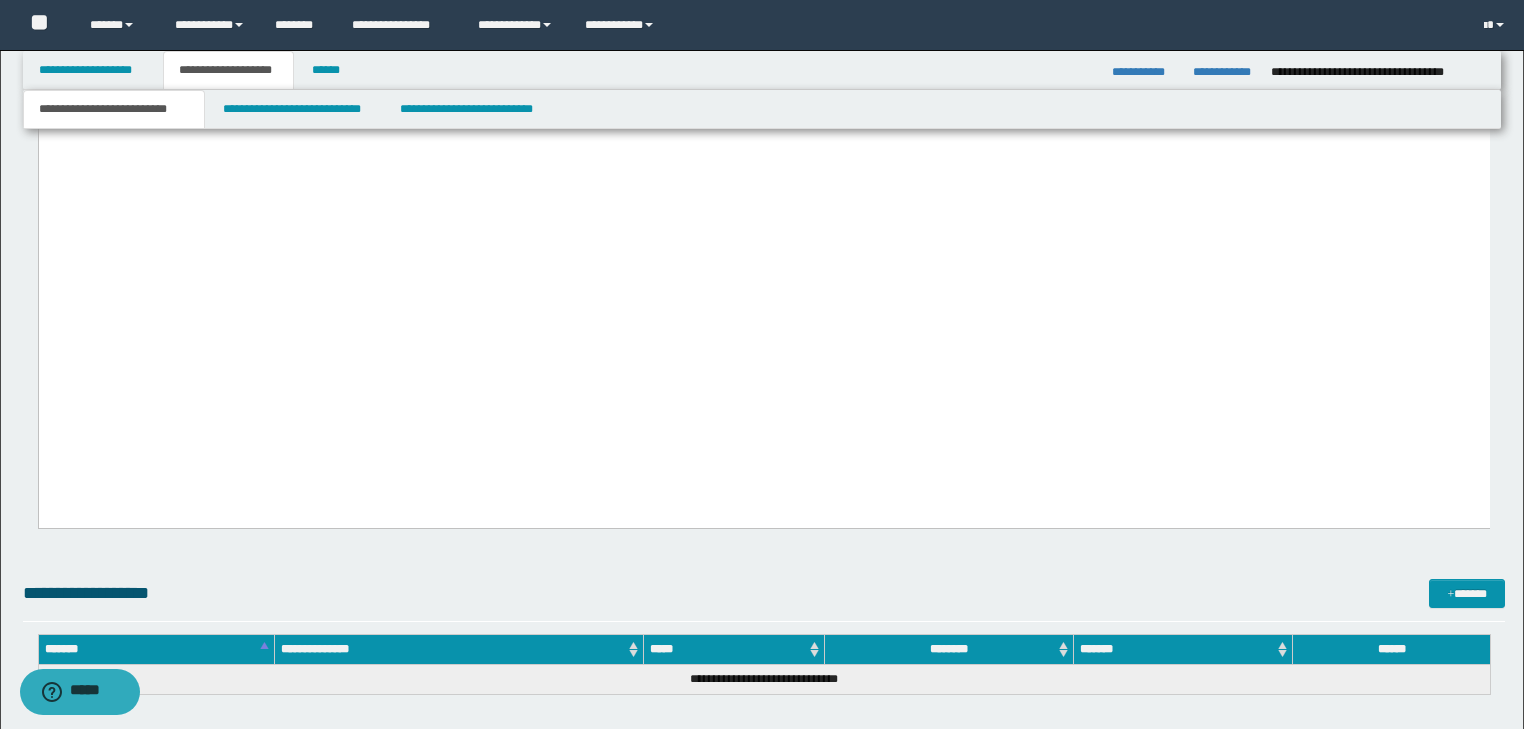 drag, startPoint x: 592, startPoint y: 378, endPoint x: 26, endPoint y: 395, distance: 566.25525 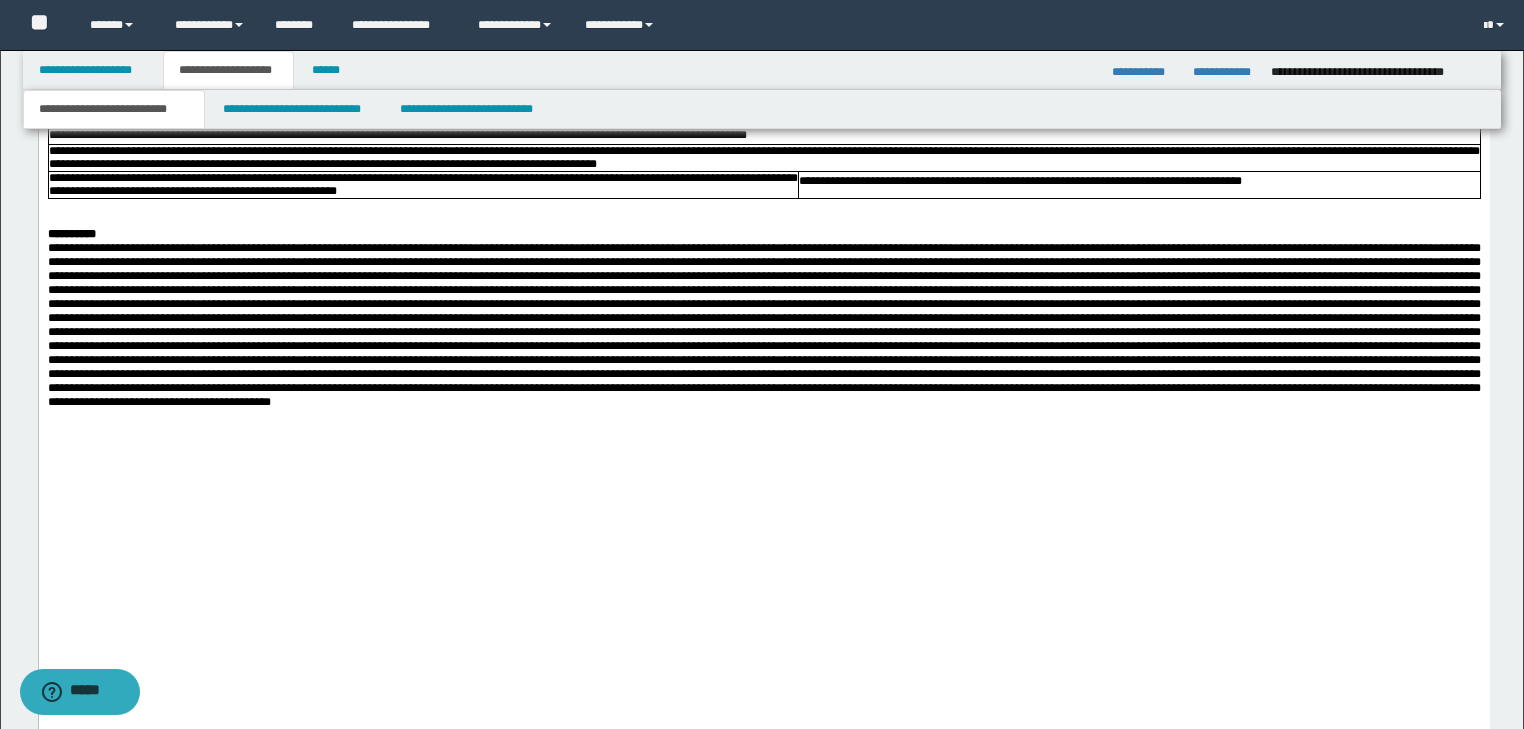 scroll, scrollTop: 5432, scrollLeft: 0, axis: vertical 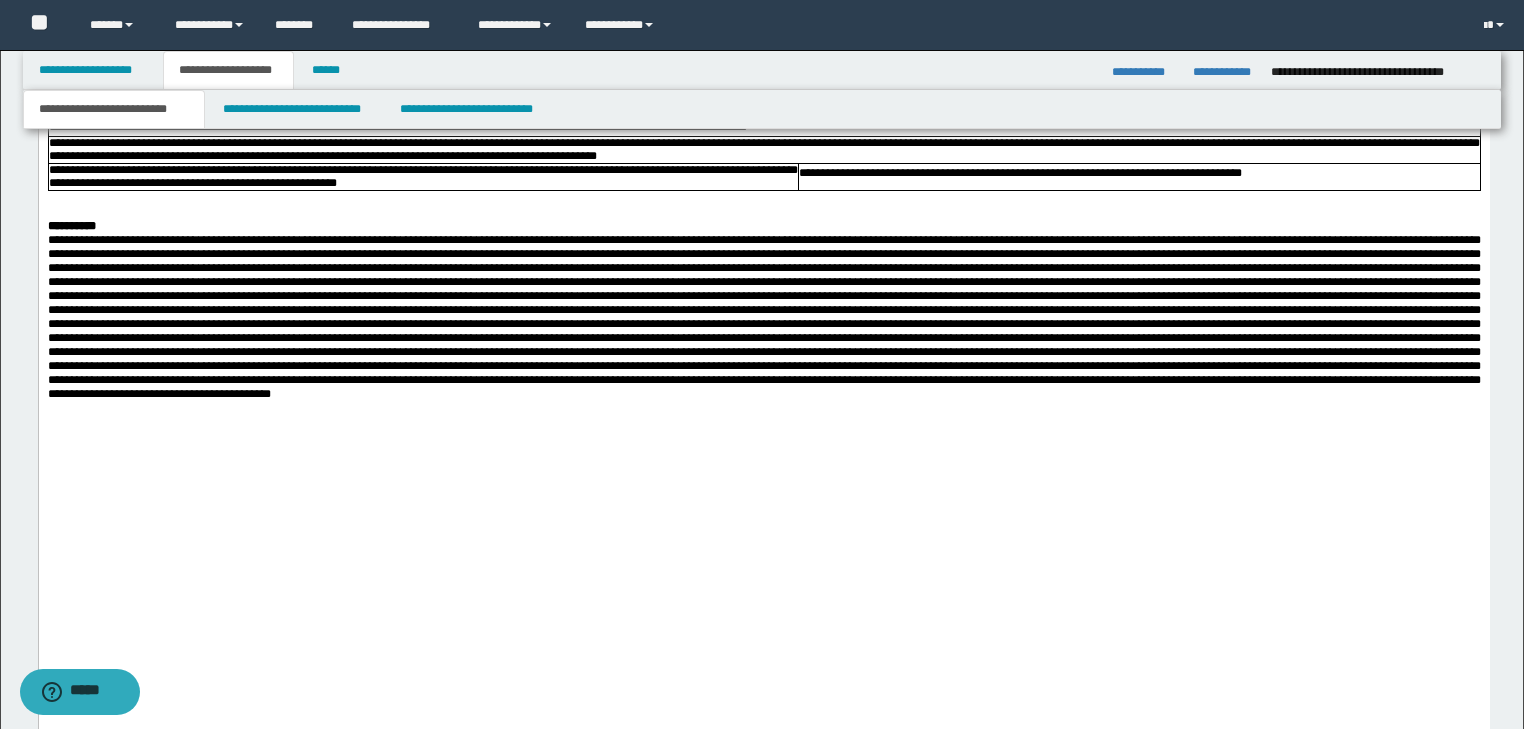click at bounding box center [763, 198] 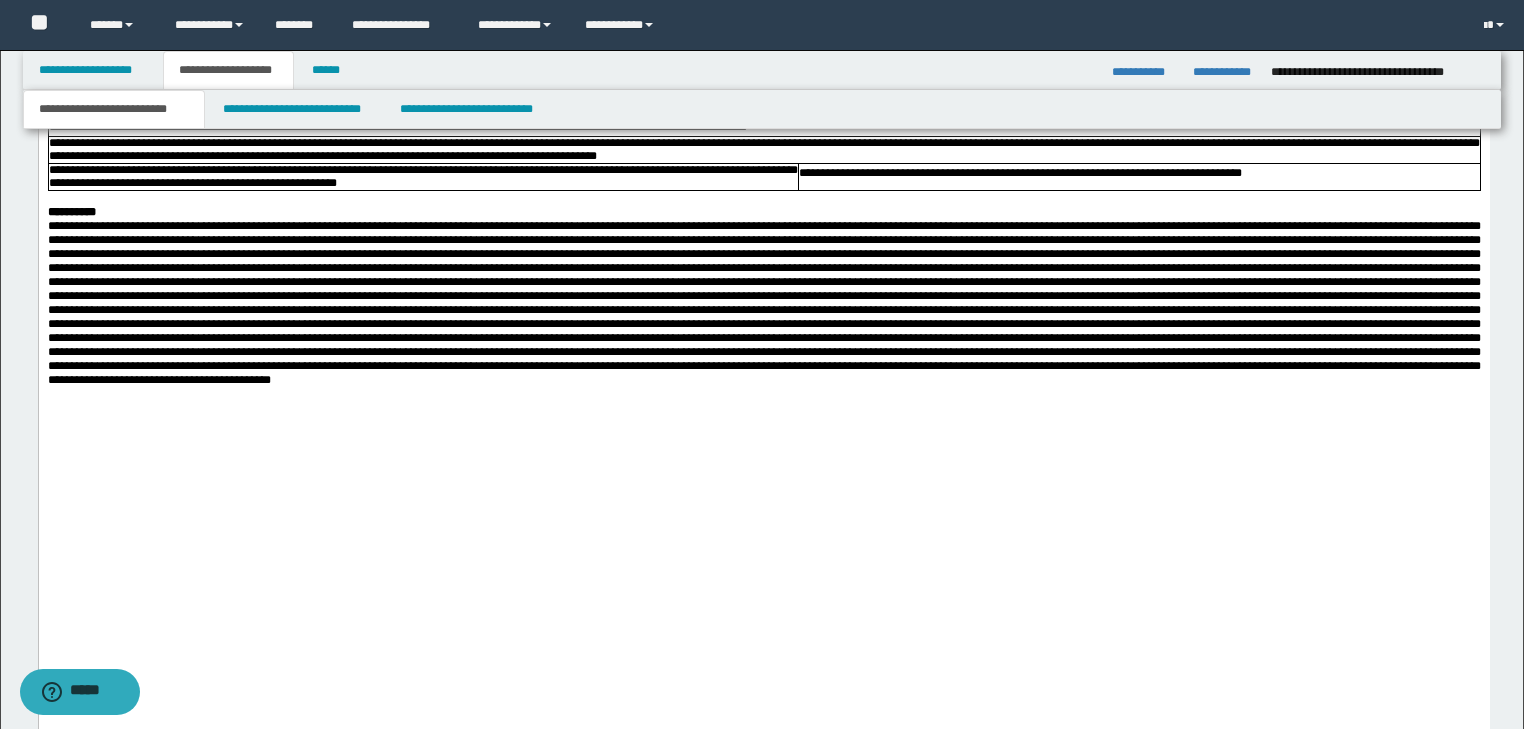 click on "**********" at bounding box center [763, 41] 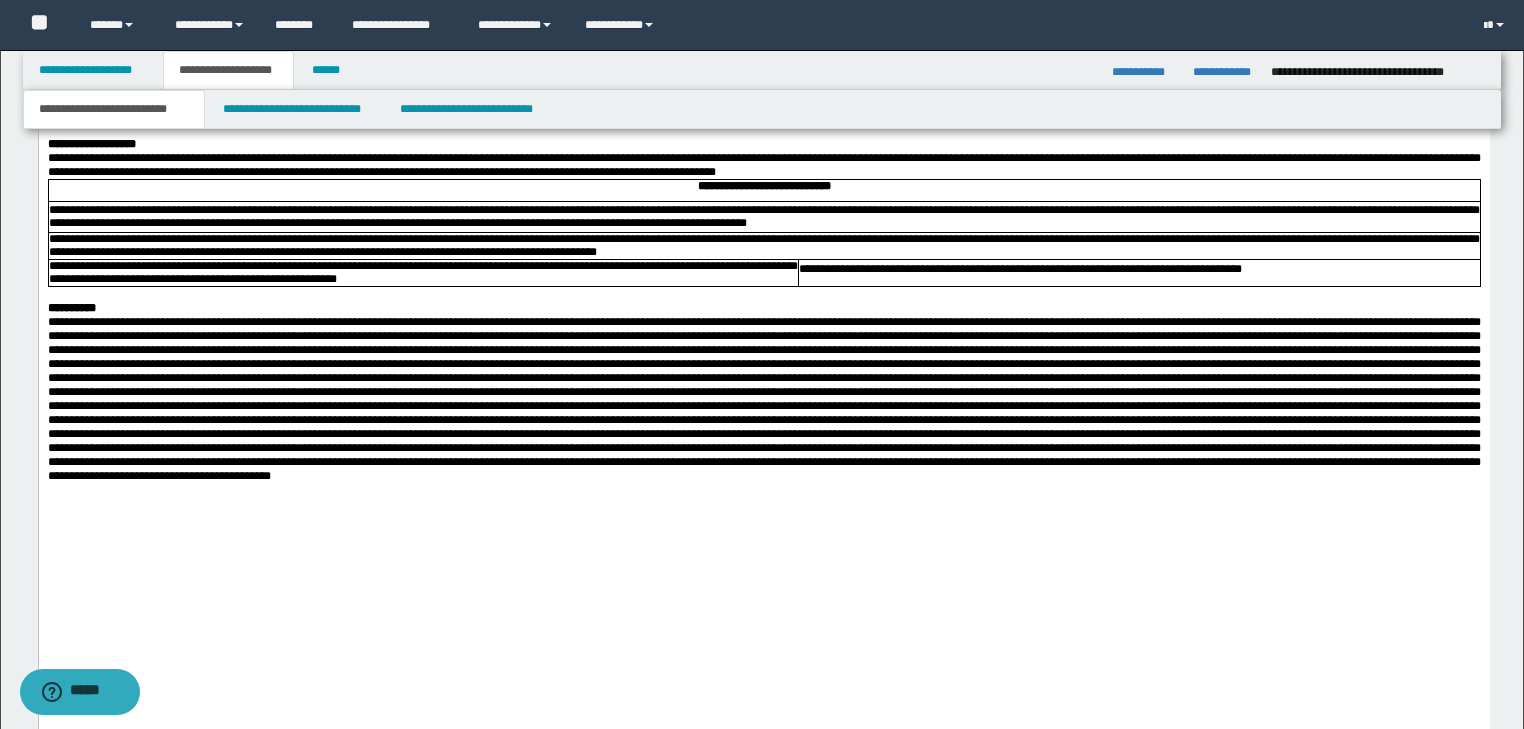 scroll, scrollTop: 5272, scrollLeft: 0, axis: vertical 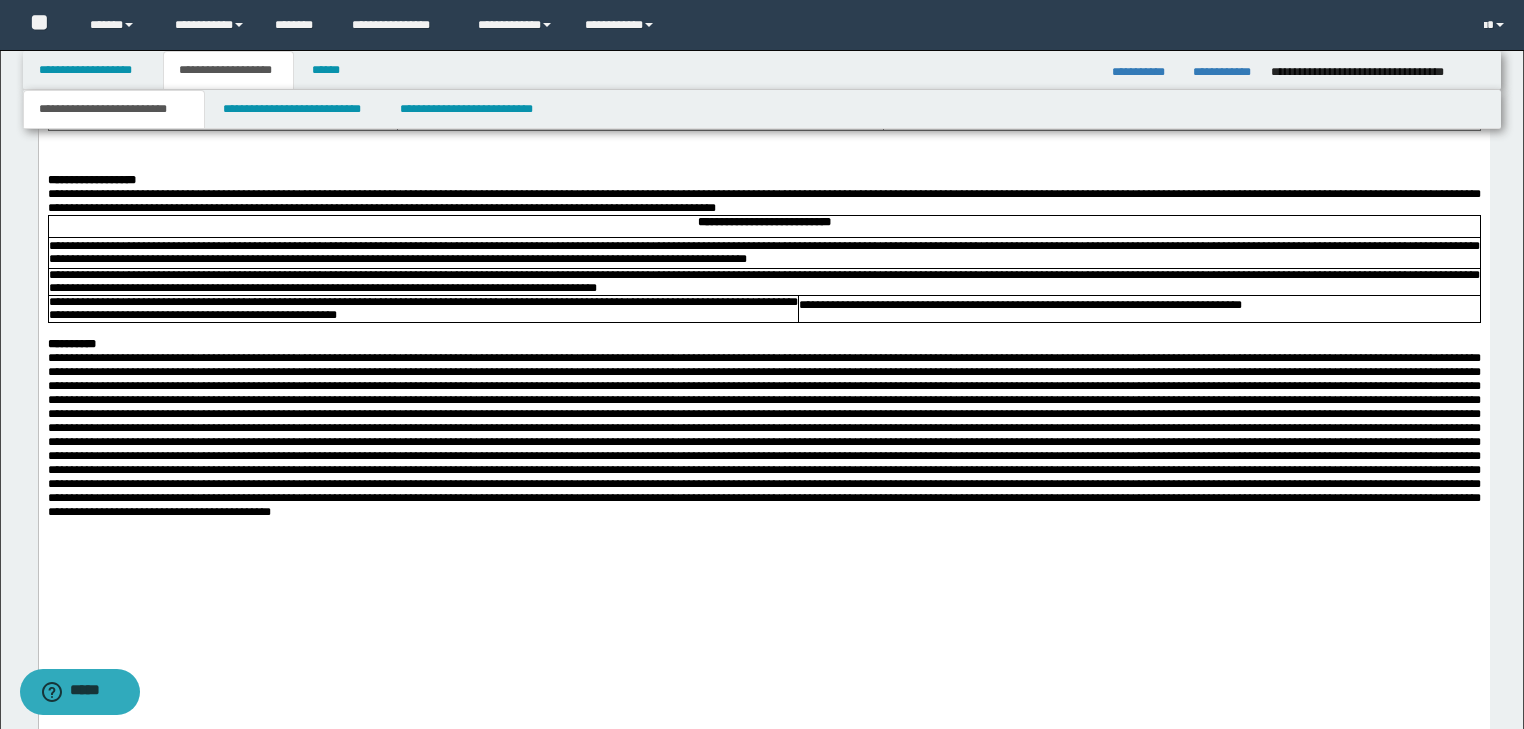 click at bounding box center (763, 138) 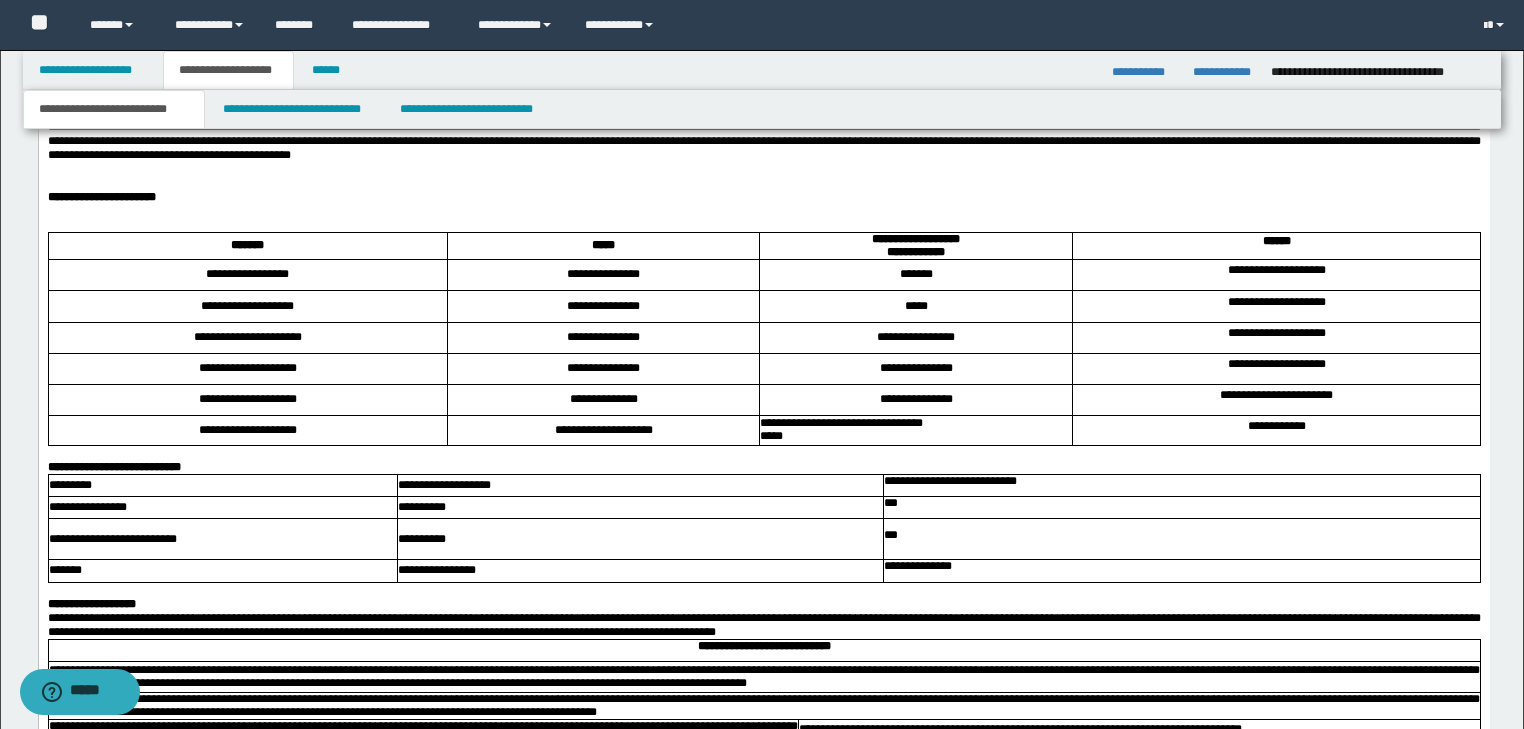 scroll, scrollTop: 4712, scrollLeft: 0, axis: vertical 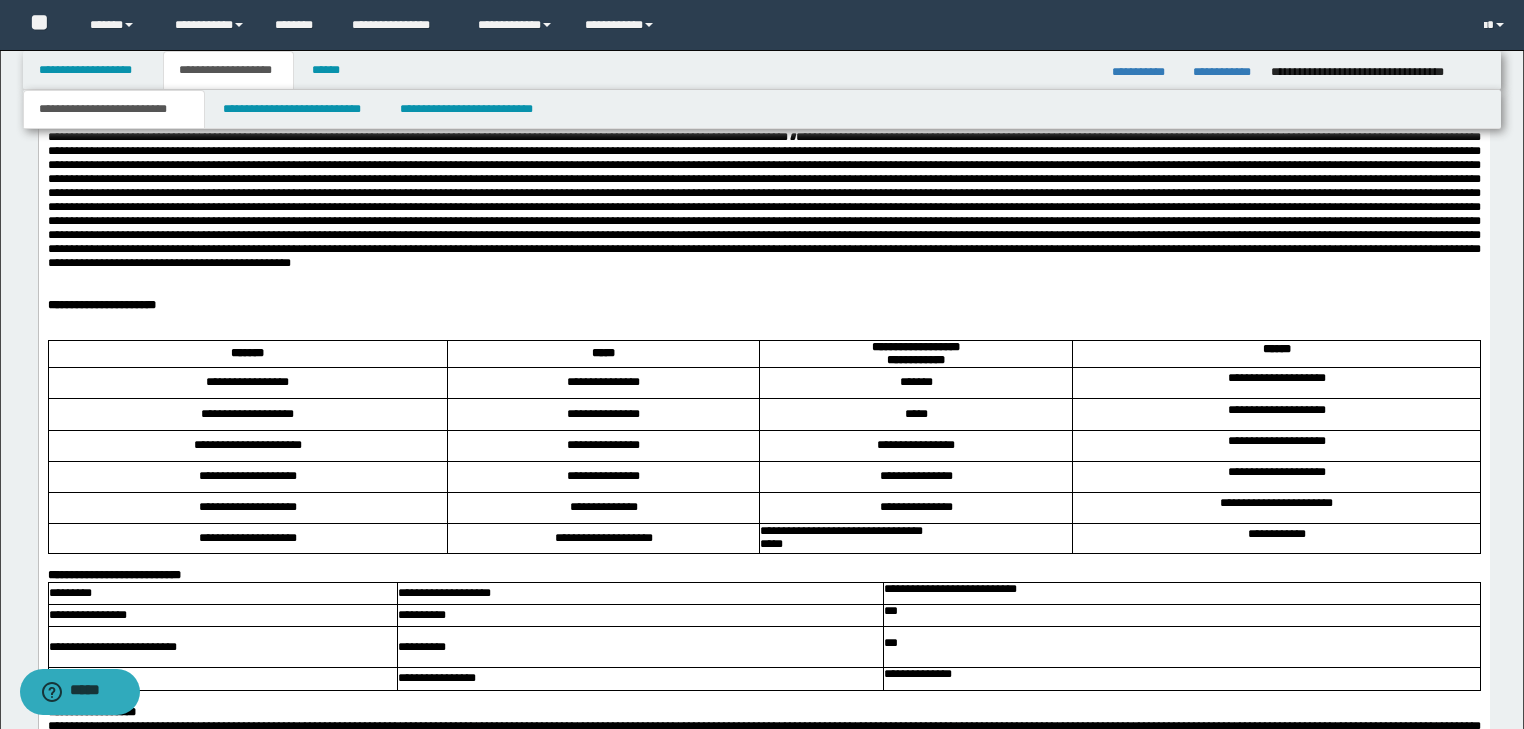 click at bounding box center [763, 291] 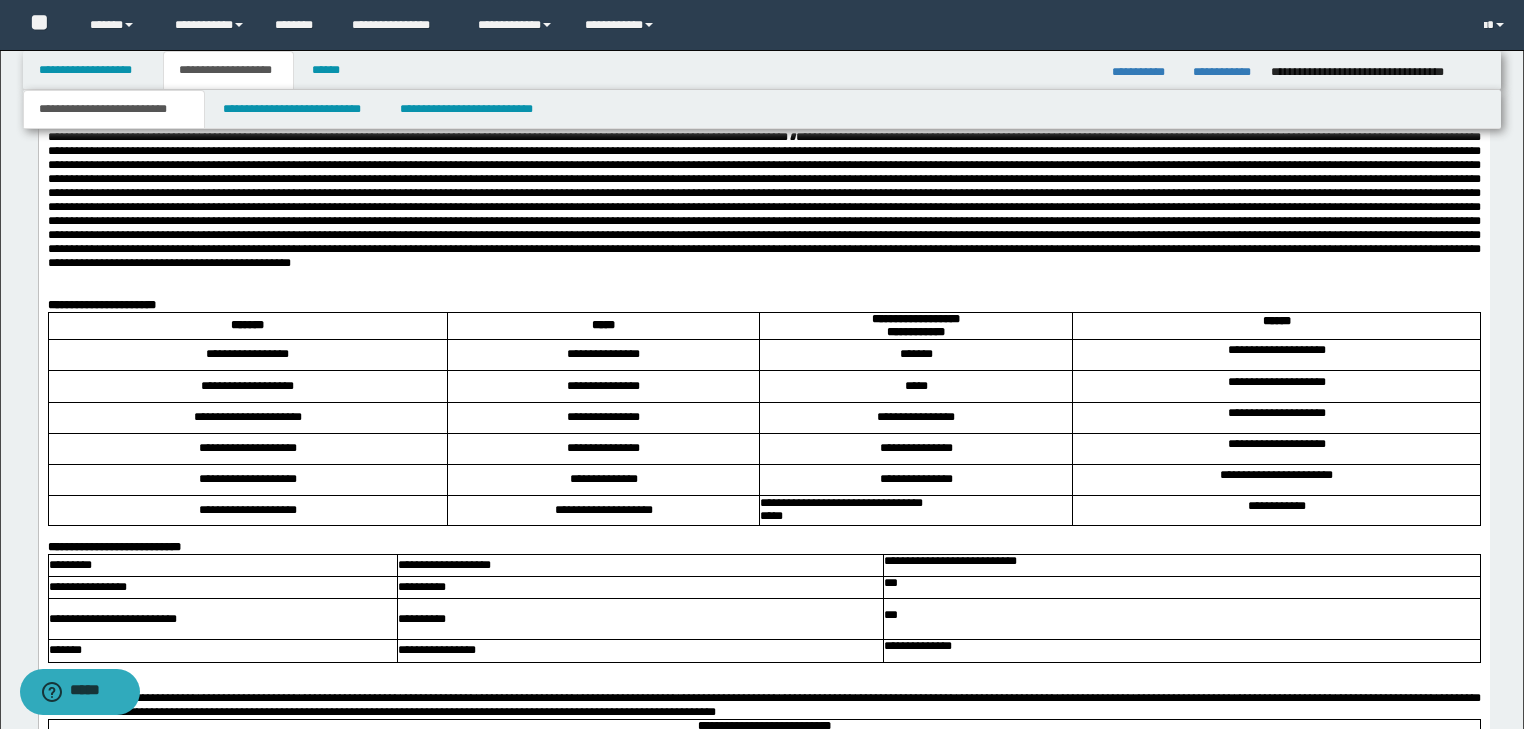click at bounding box center [763, 277] 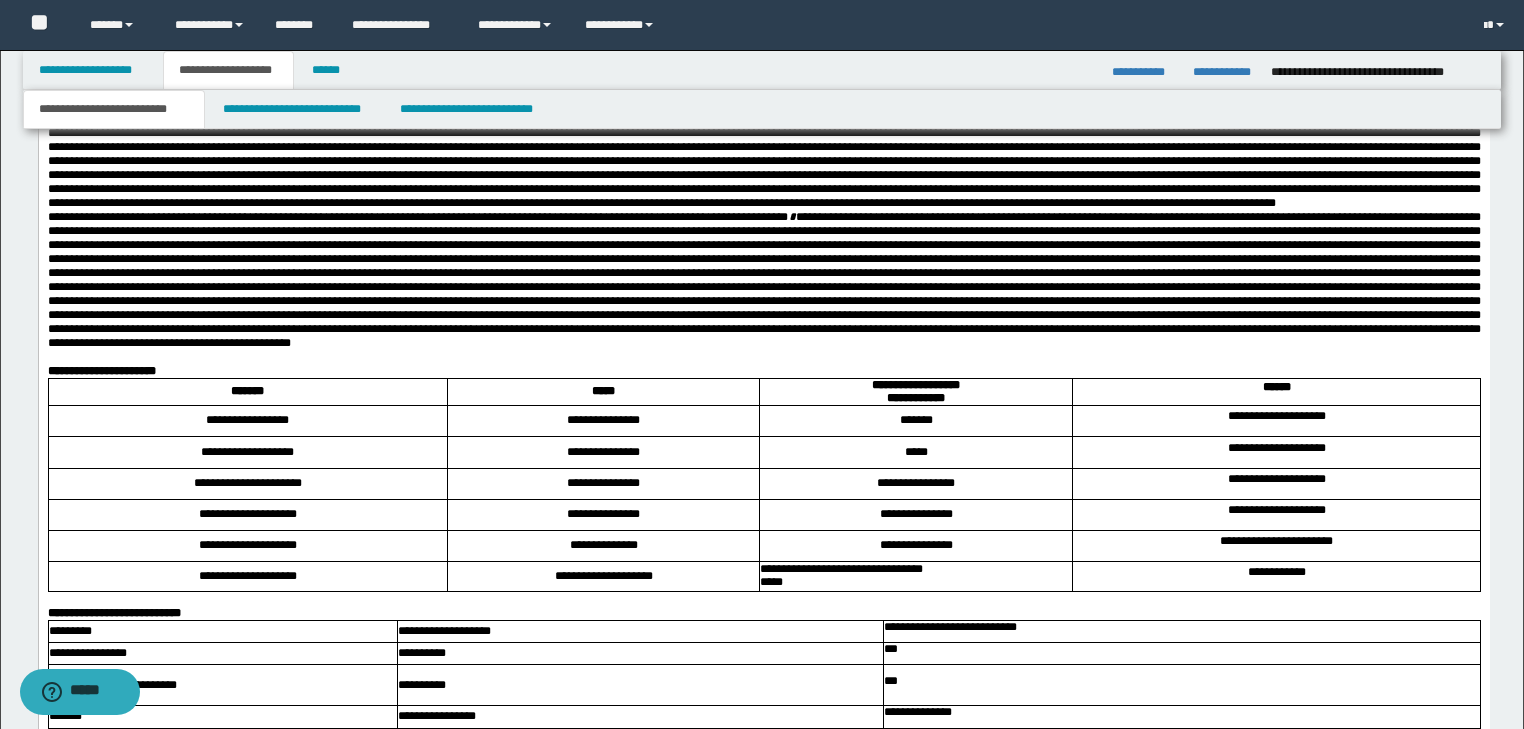 scroll, scrollTop: 4552, scrollLeft: 0, axis: vertical 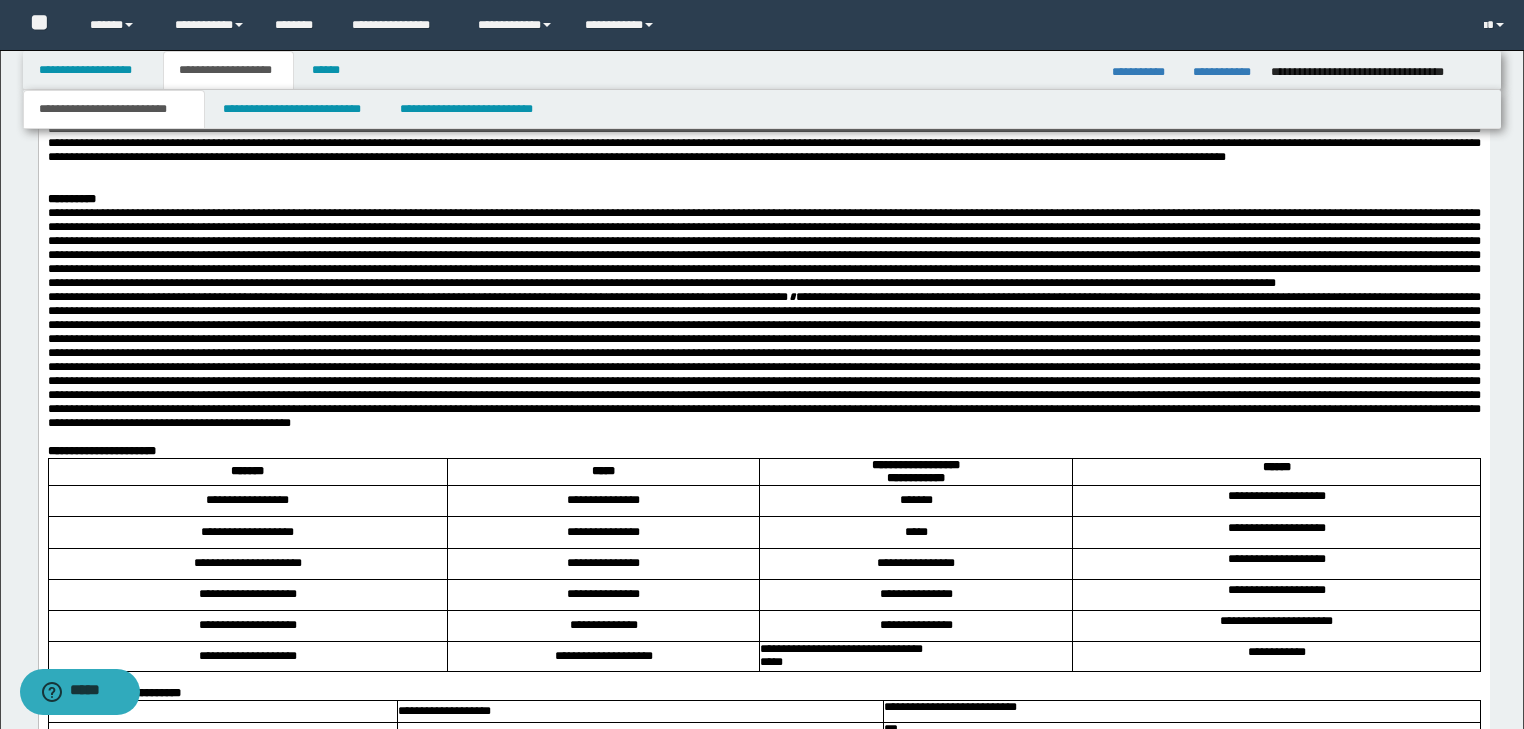 click at bounding box center [763, 87] 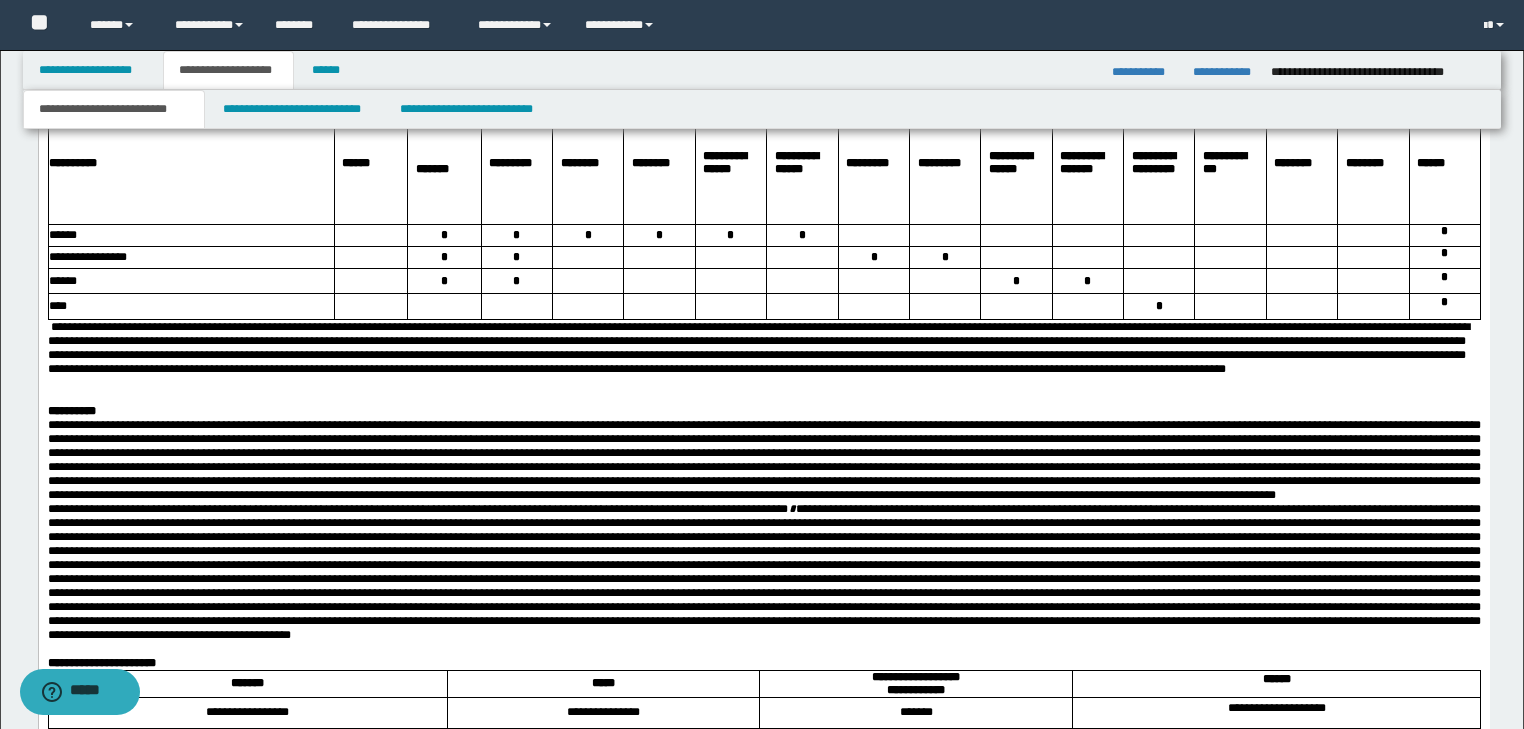 scroll, scrollTop: 4232, scrollLeft: 0, axis: vertical 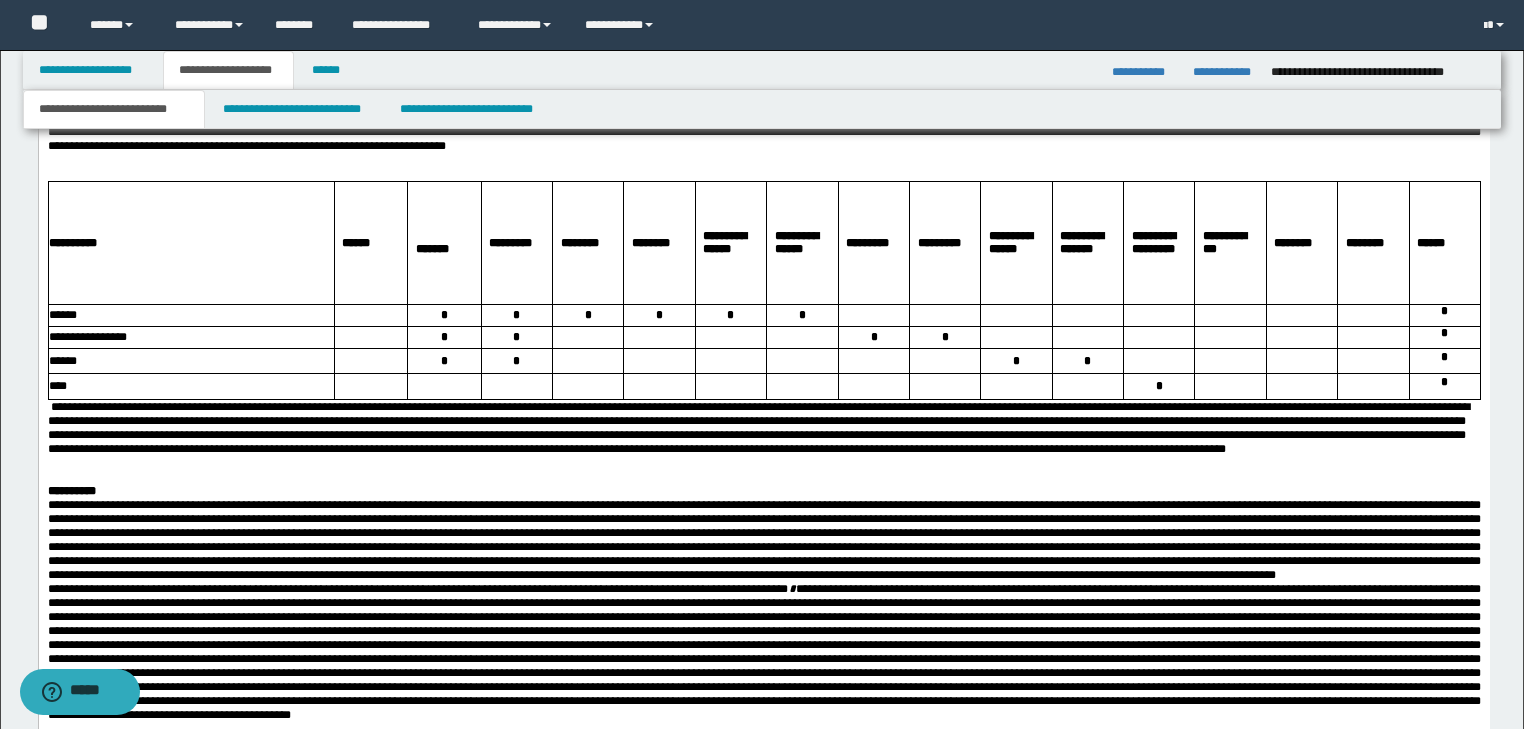 click on "**********" at bounding box center (763, 132) 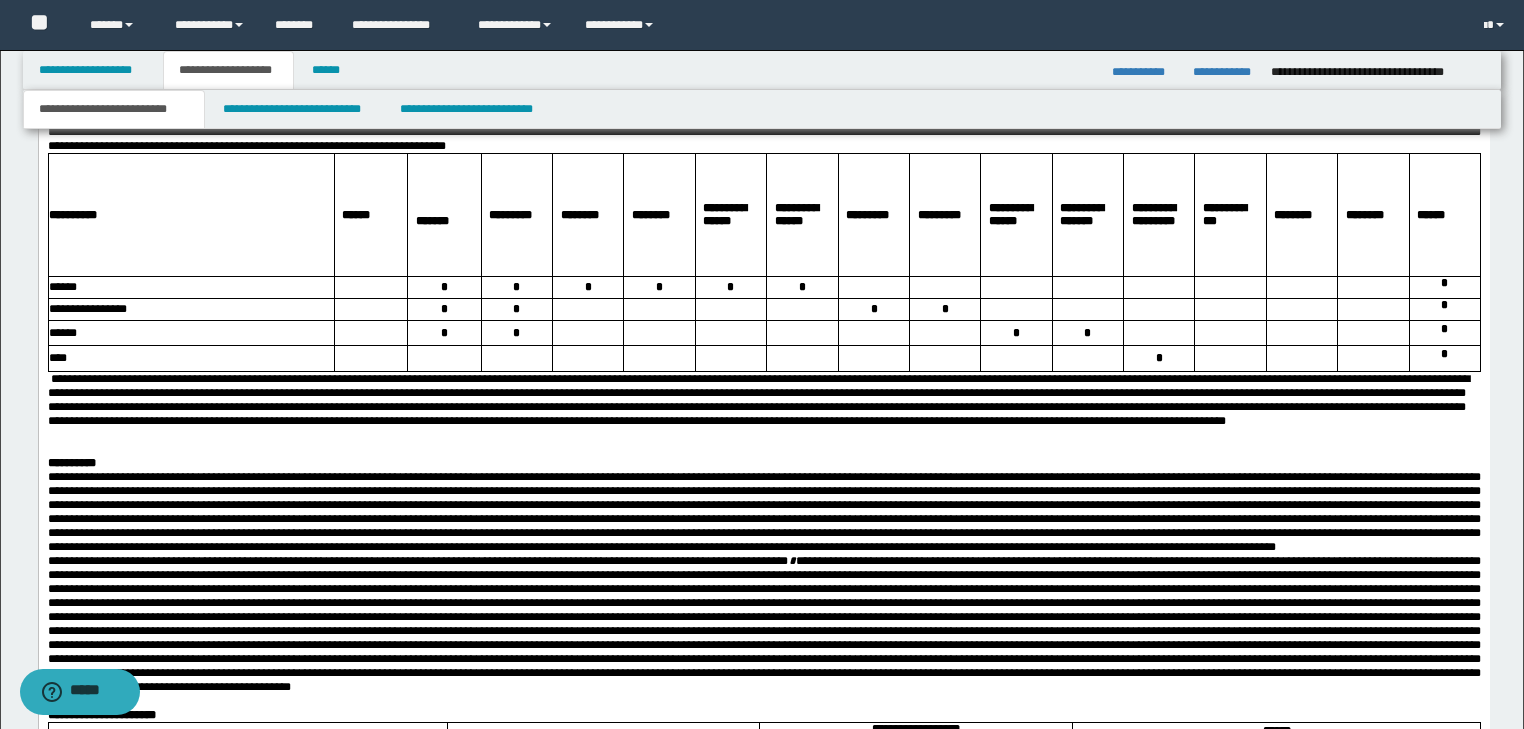 click on "**********" at bounding box center (763, 83) 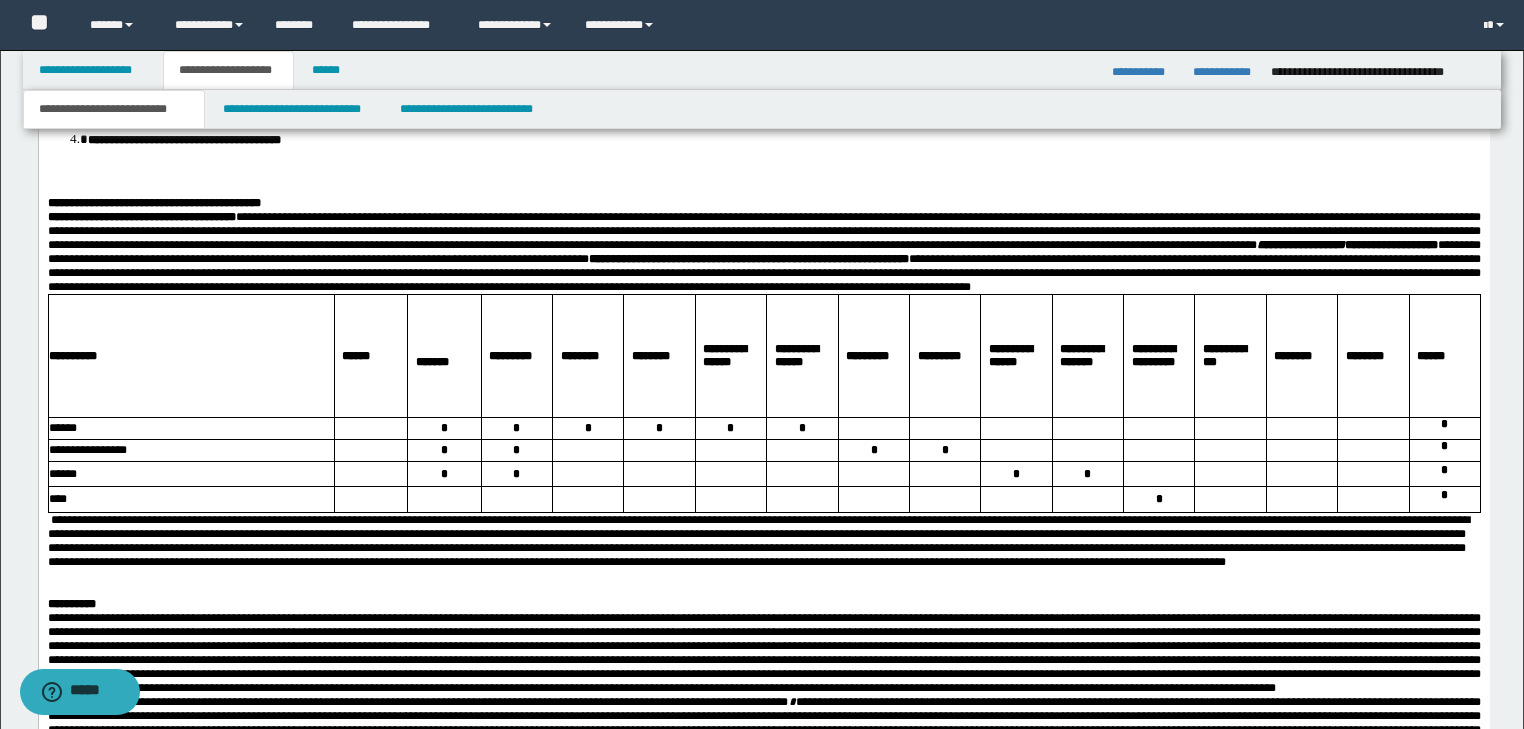 scroll, scrollTop: 4072, scrollLeft: 0, axis: vertical 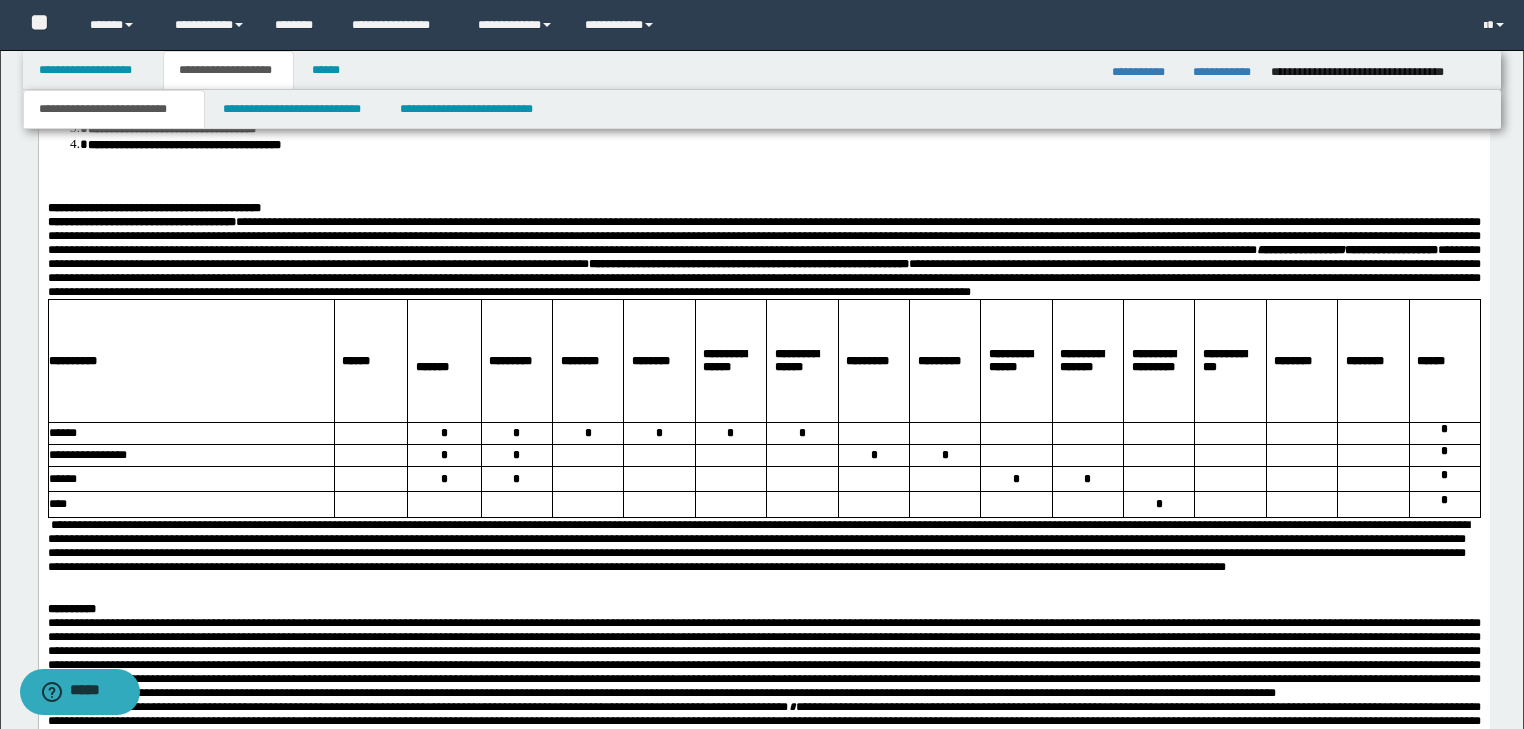 click on "**********" at bounding box center [783, 128] 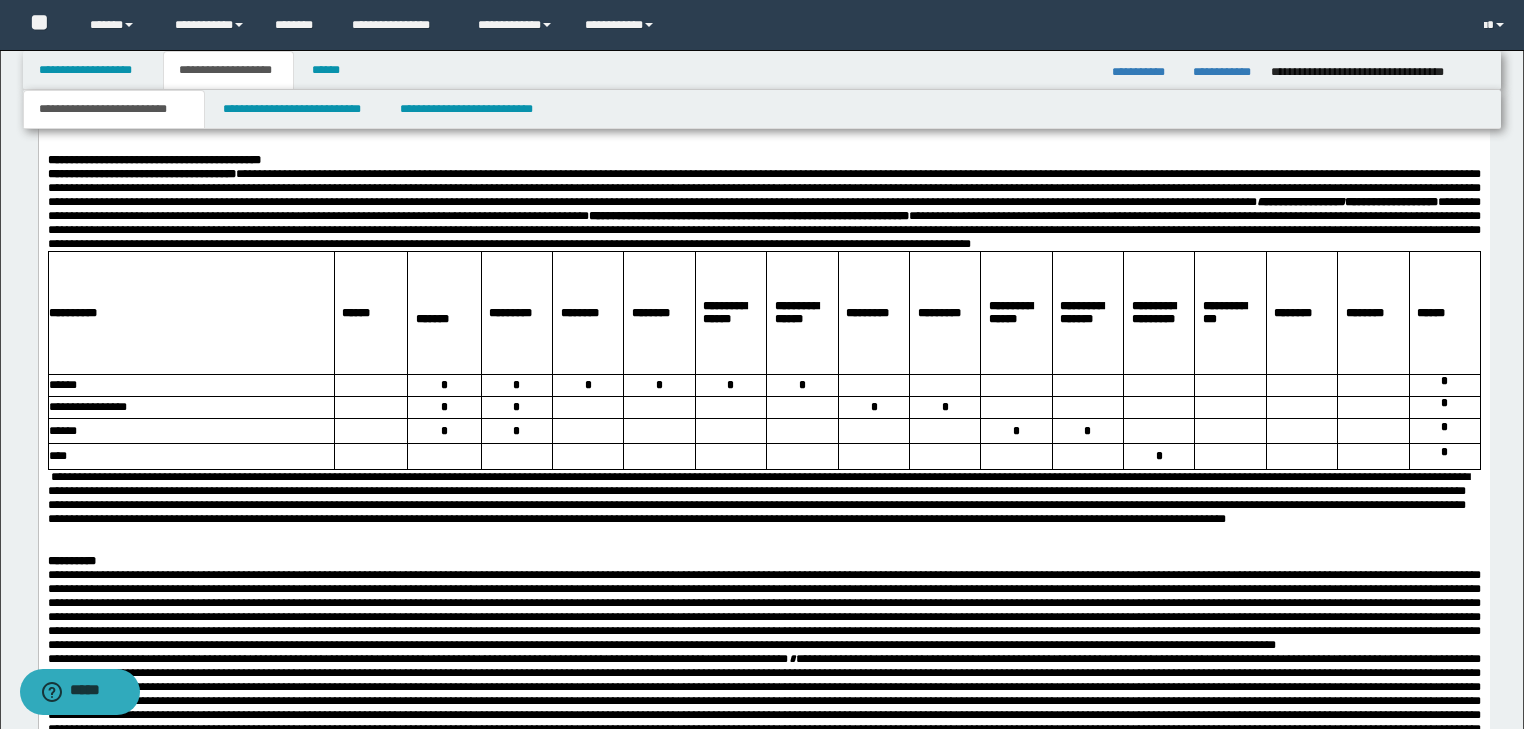 click on "**********" at bounding box center [783, 96] 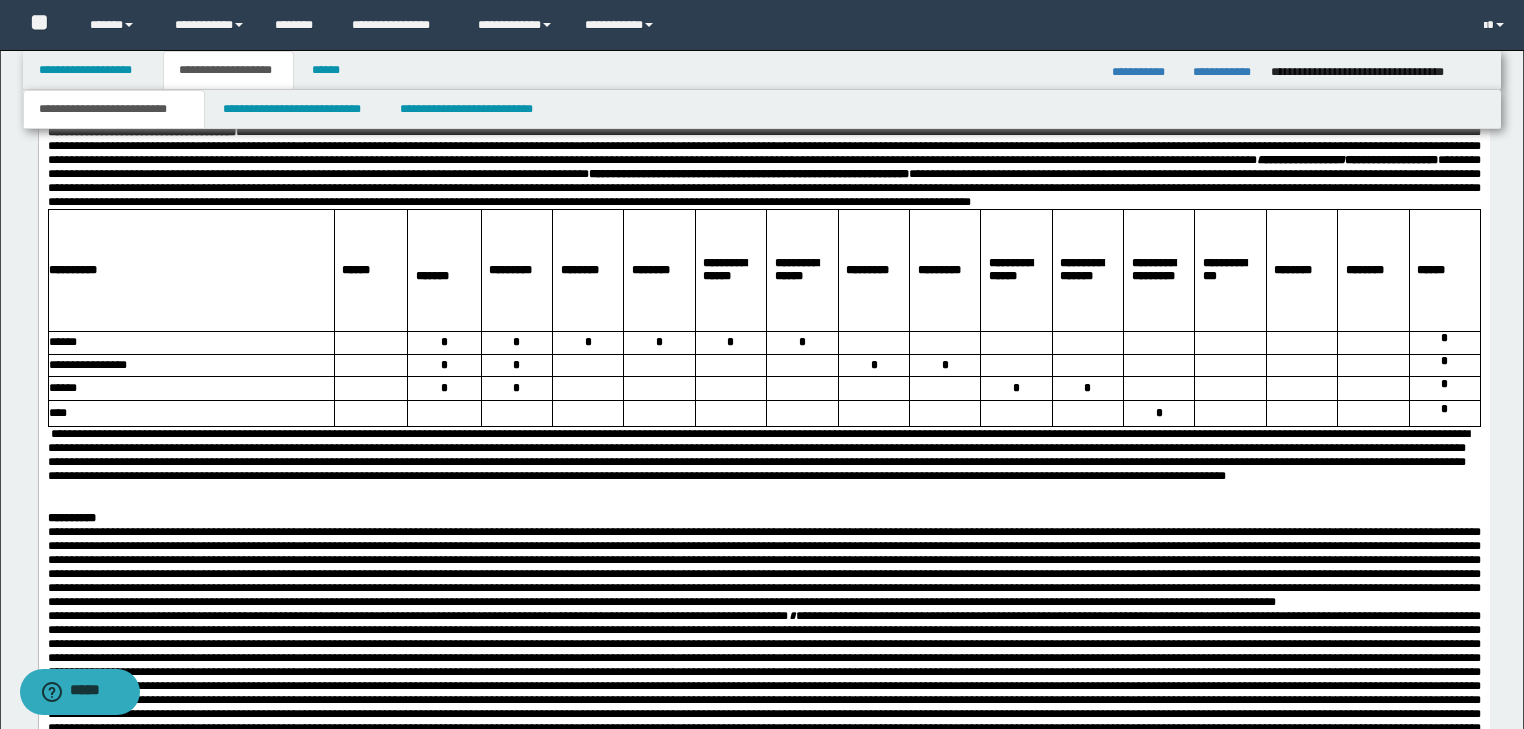 click at bounding box center [763, 82] 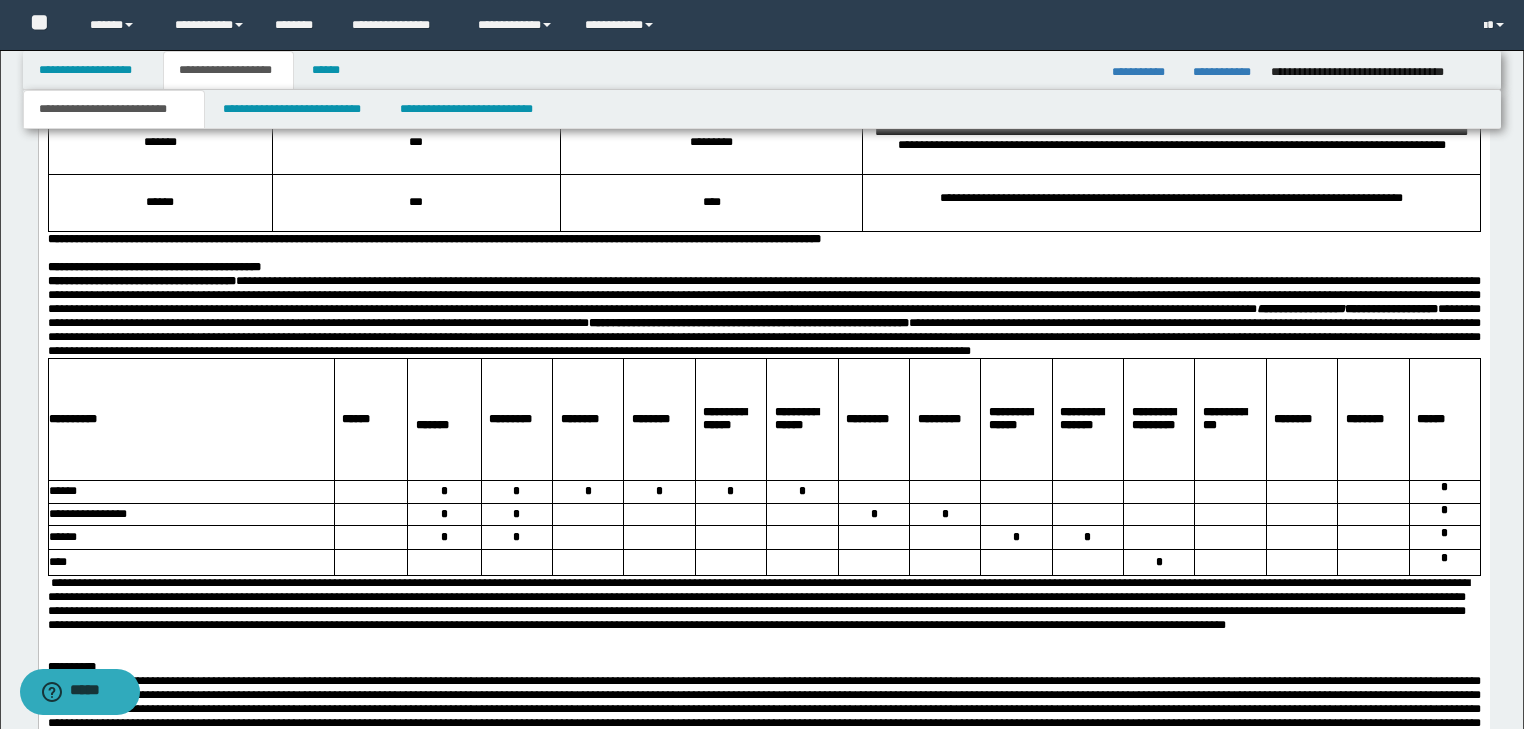 scroll, scrollTop: 3752, scrollLeft: 0, axis: vertical 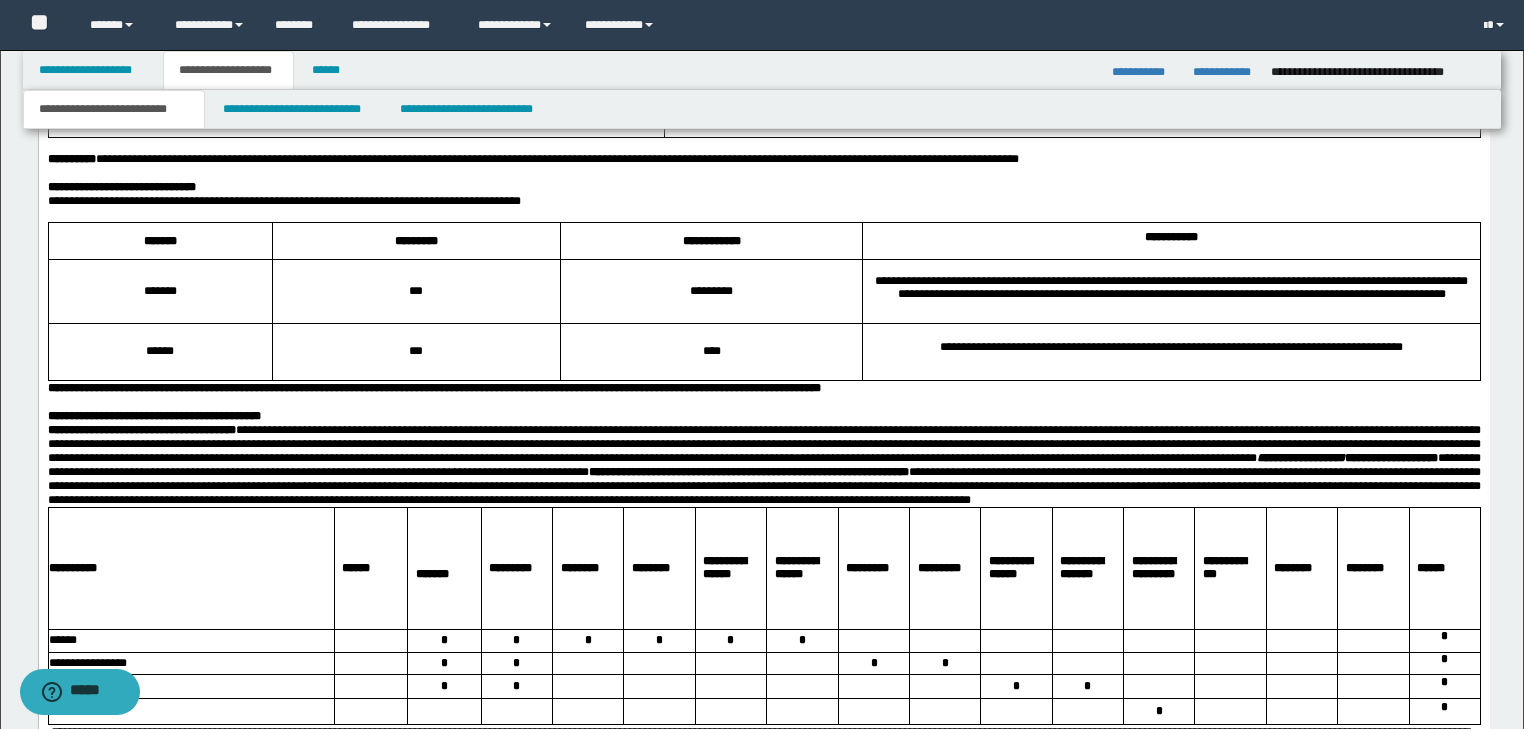 click on "**********" at bounding box center (763, 201) 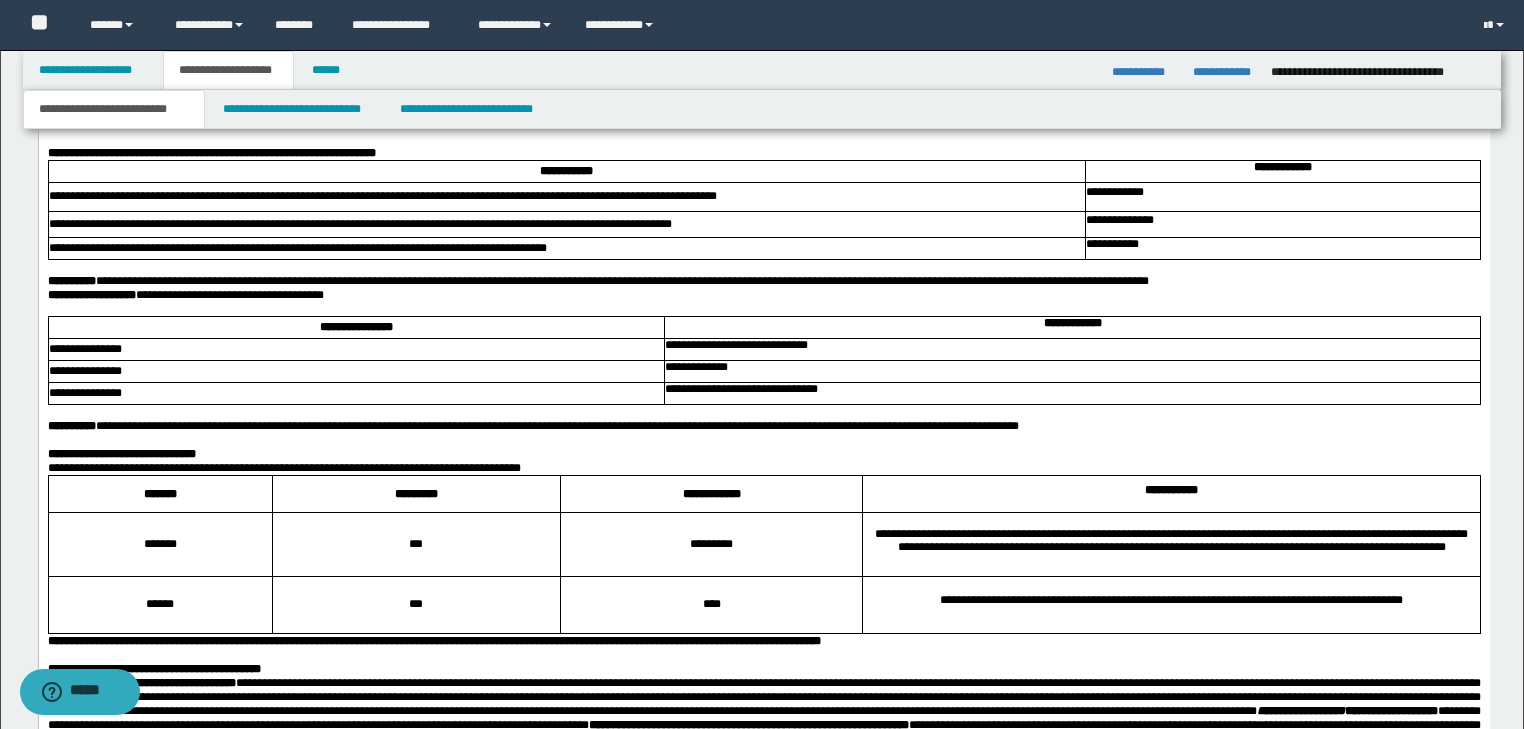 scroll, scrollTop: 3432, scrollLeft: 0, axis: vertical 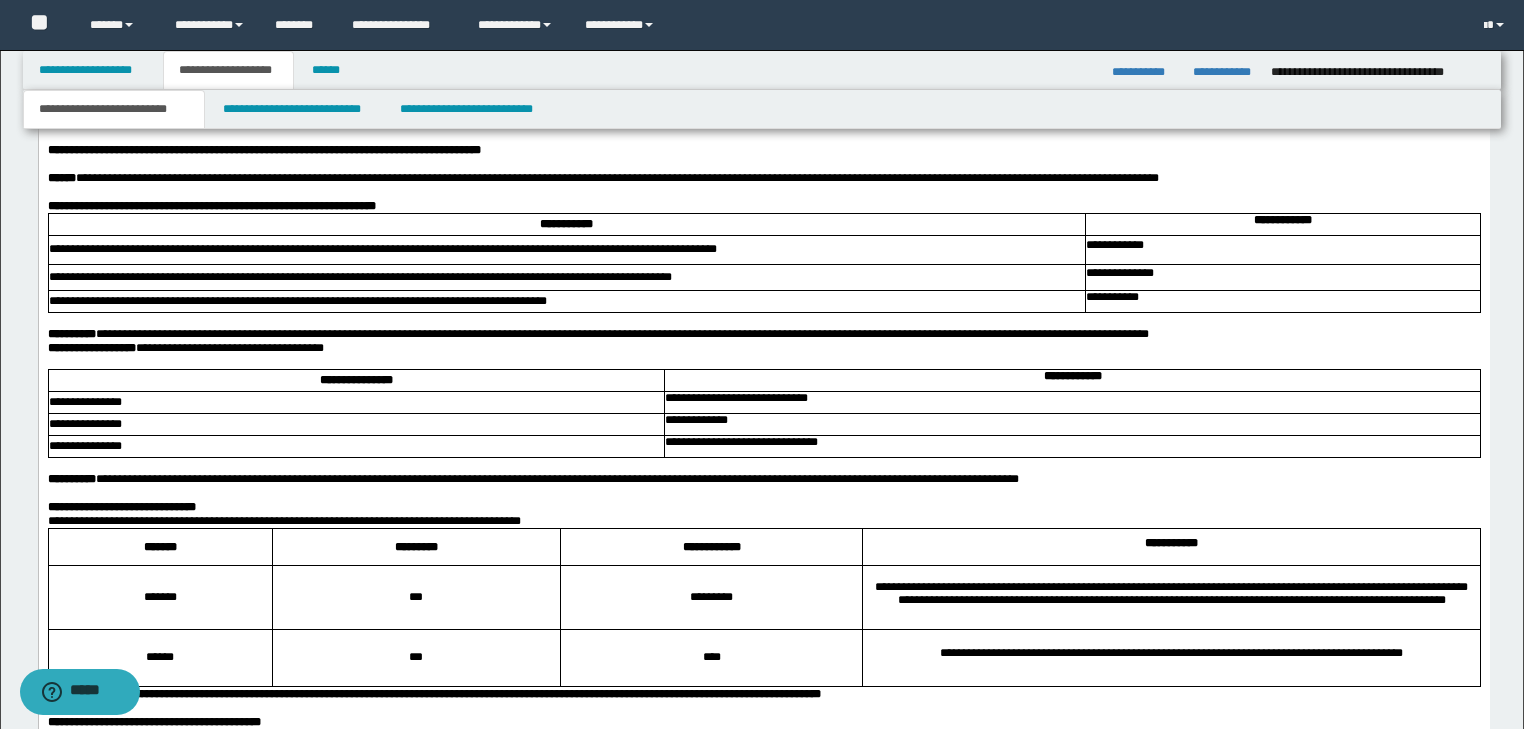 click on "**********" at bounding box center [621, 334] 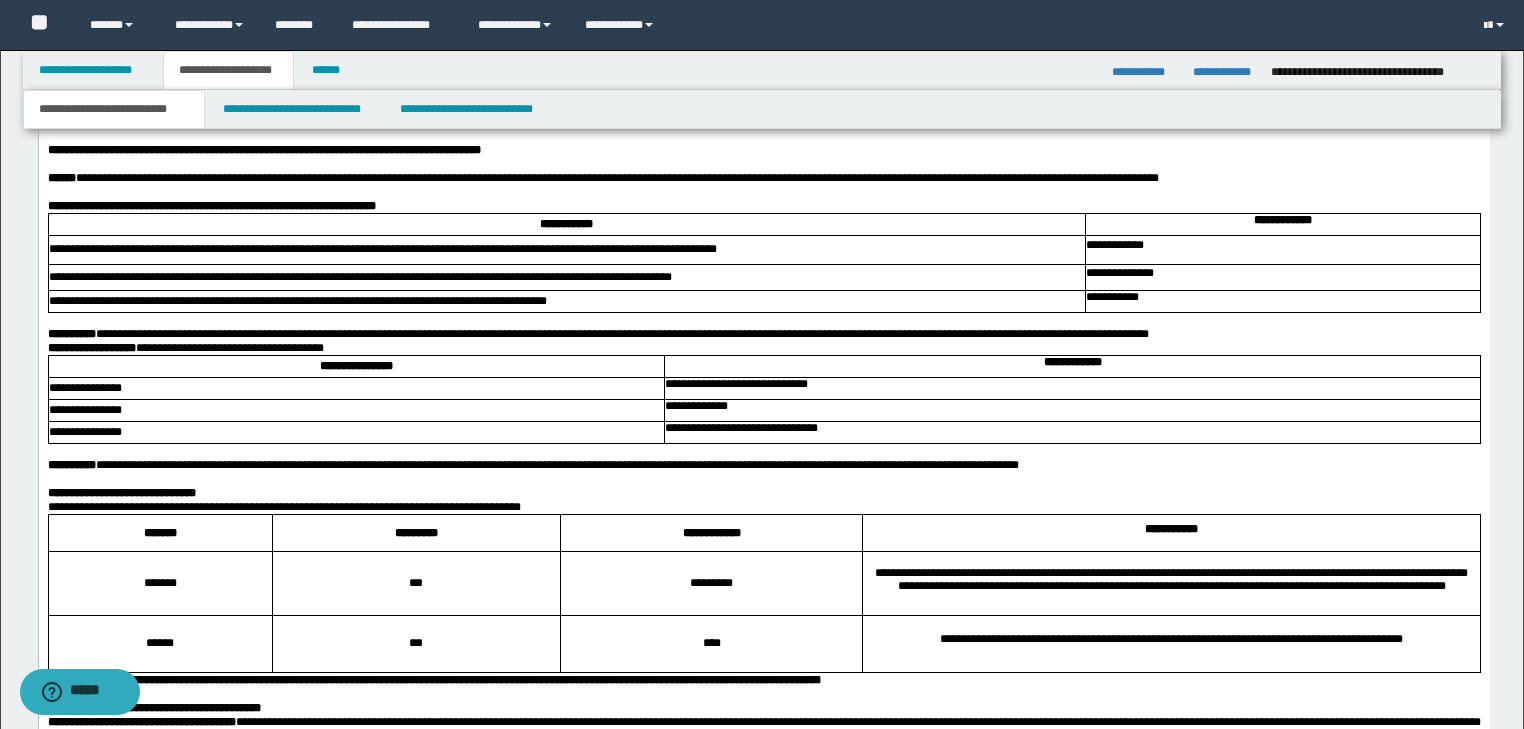 click on "**********" at bounding box center [763, 334] 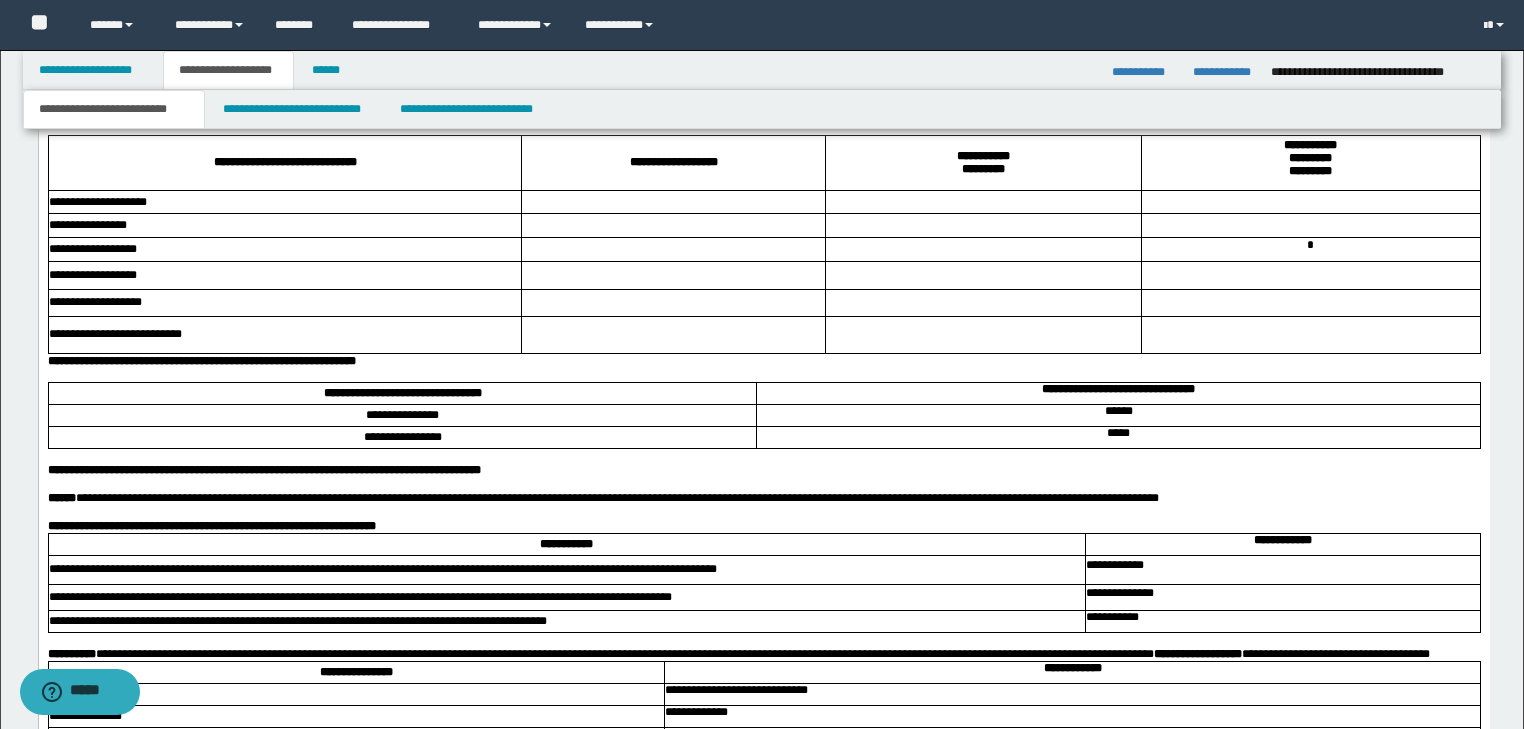 scroll, scrollTop: 3032, scrollLeft: 0, axis: vertical 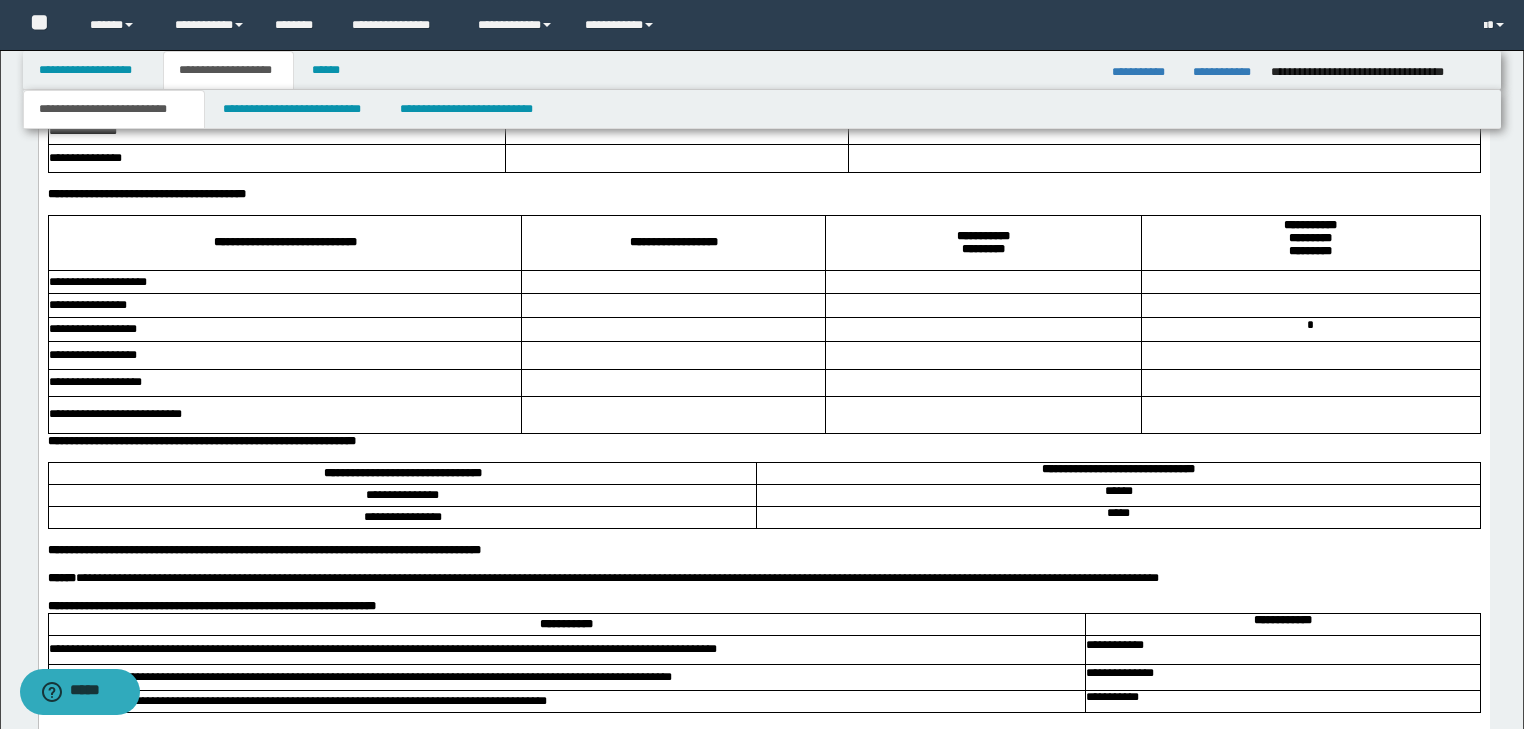 click on "**********" at bounding box center (763, 194) 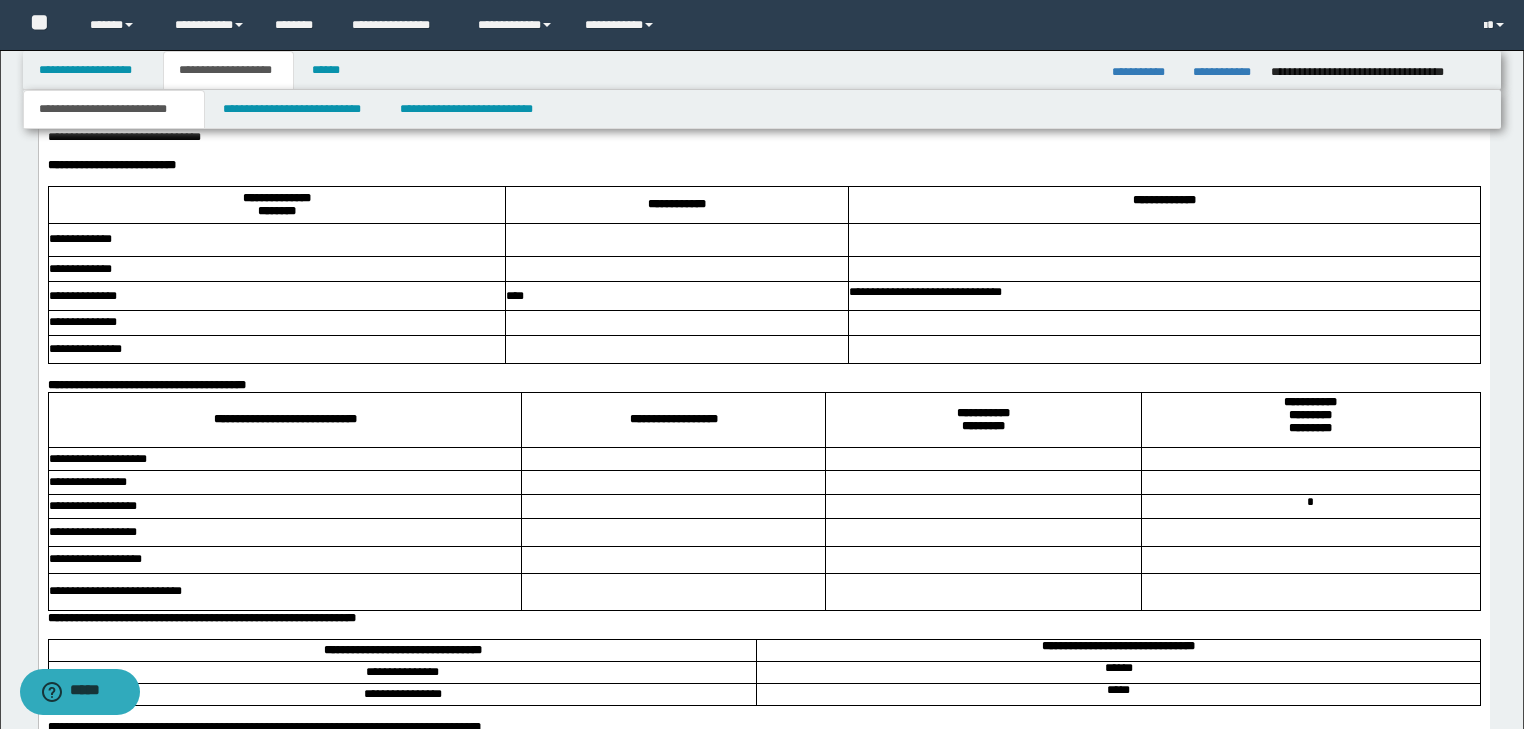scroll, scrollTop: 2792, scrollLeft: 0, axis: vertical 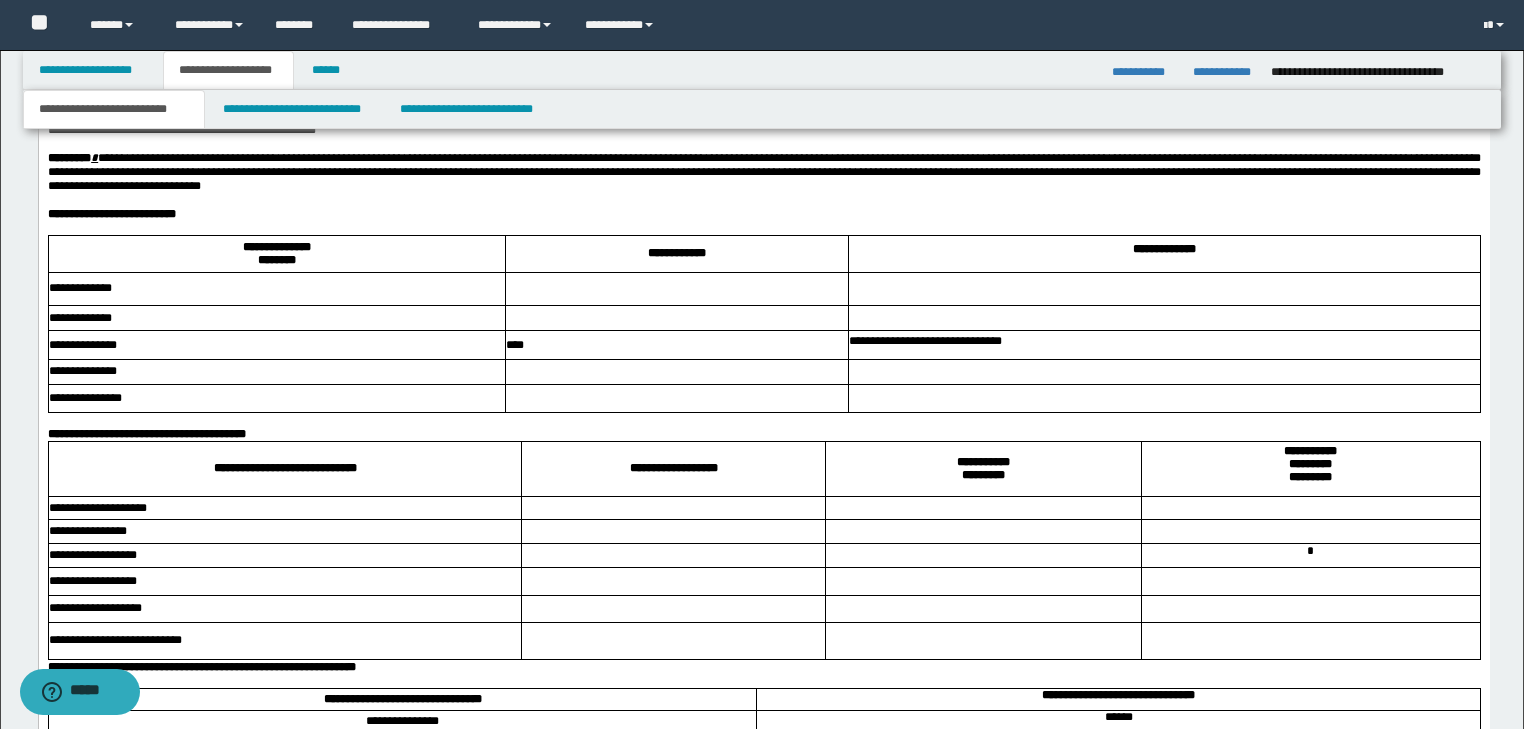 click at bounding box center [763, 228] 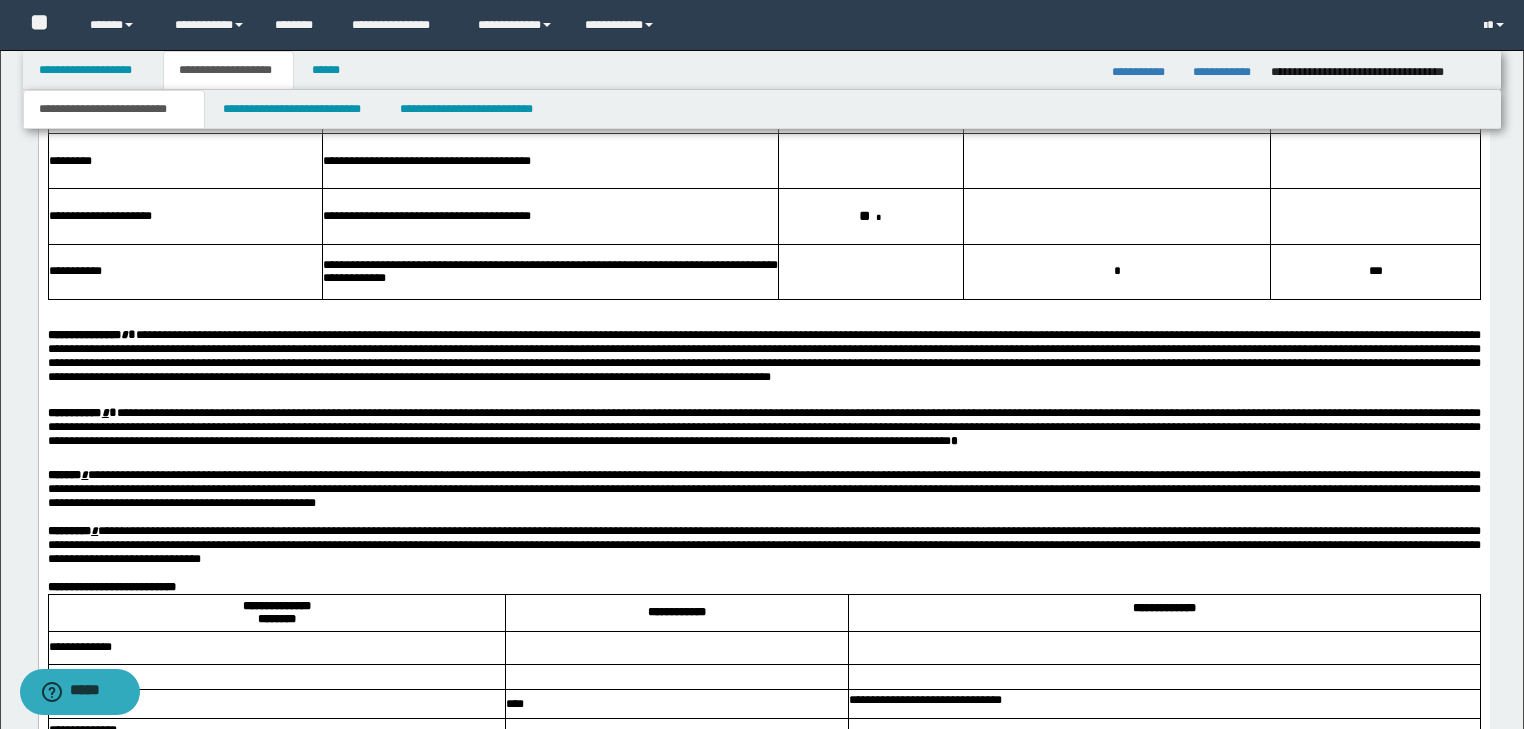 scroll, scrollTop: 2312, scrollLeft: 0, axis: vertical 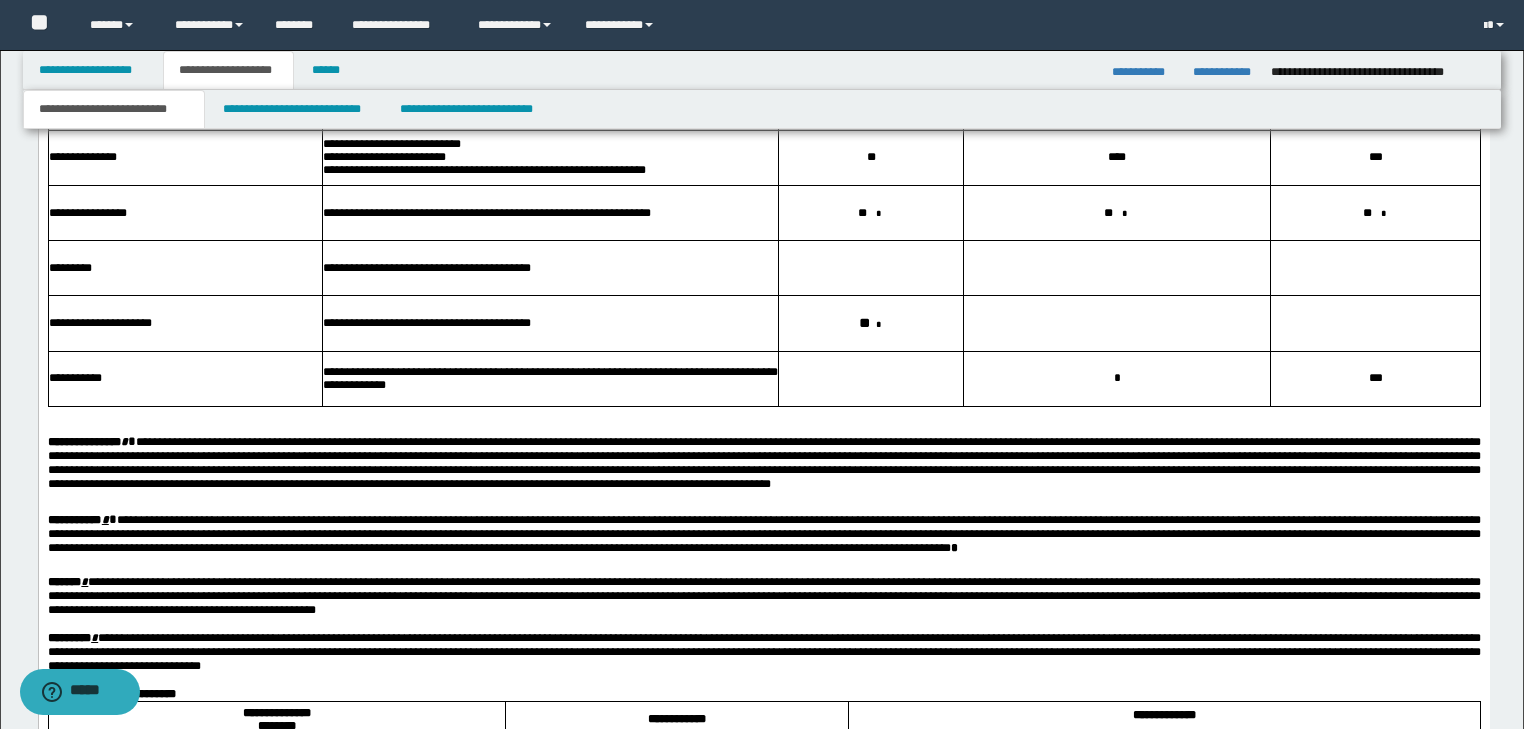 click at bounding box center (763, 414) 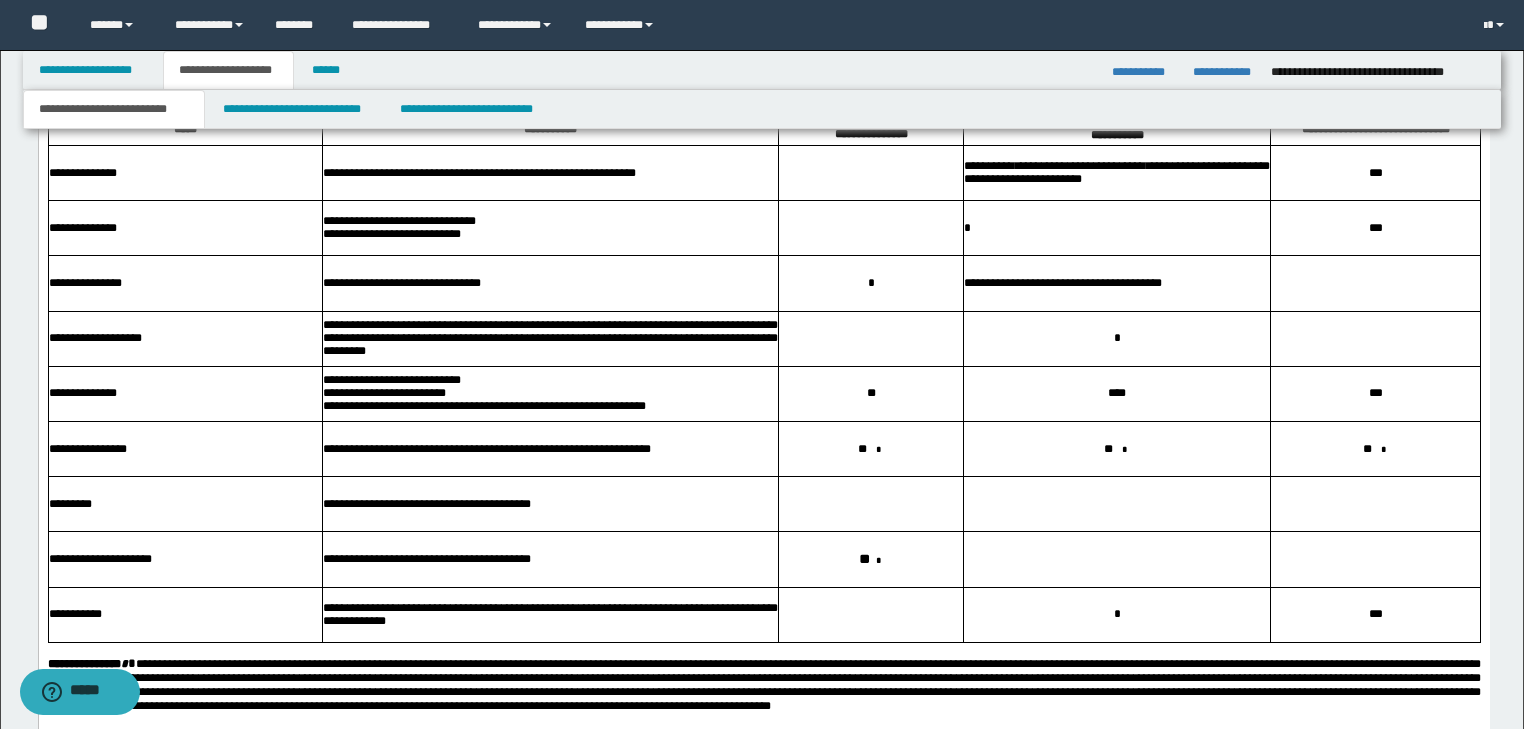 scroll, scrollTop: 1912, scrollLeft: 0, axis: vertical 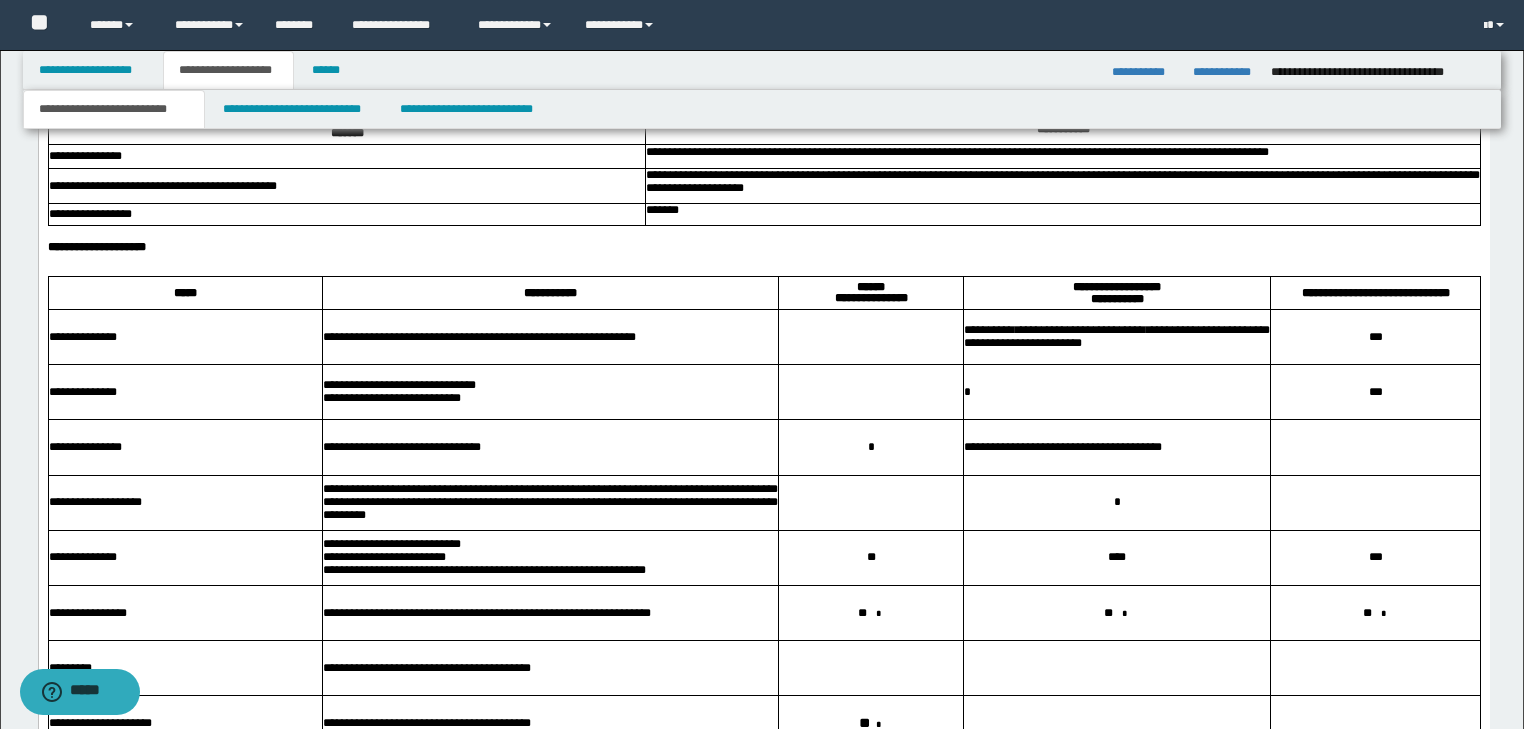 click at bounding box center [763, 261] 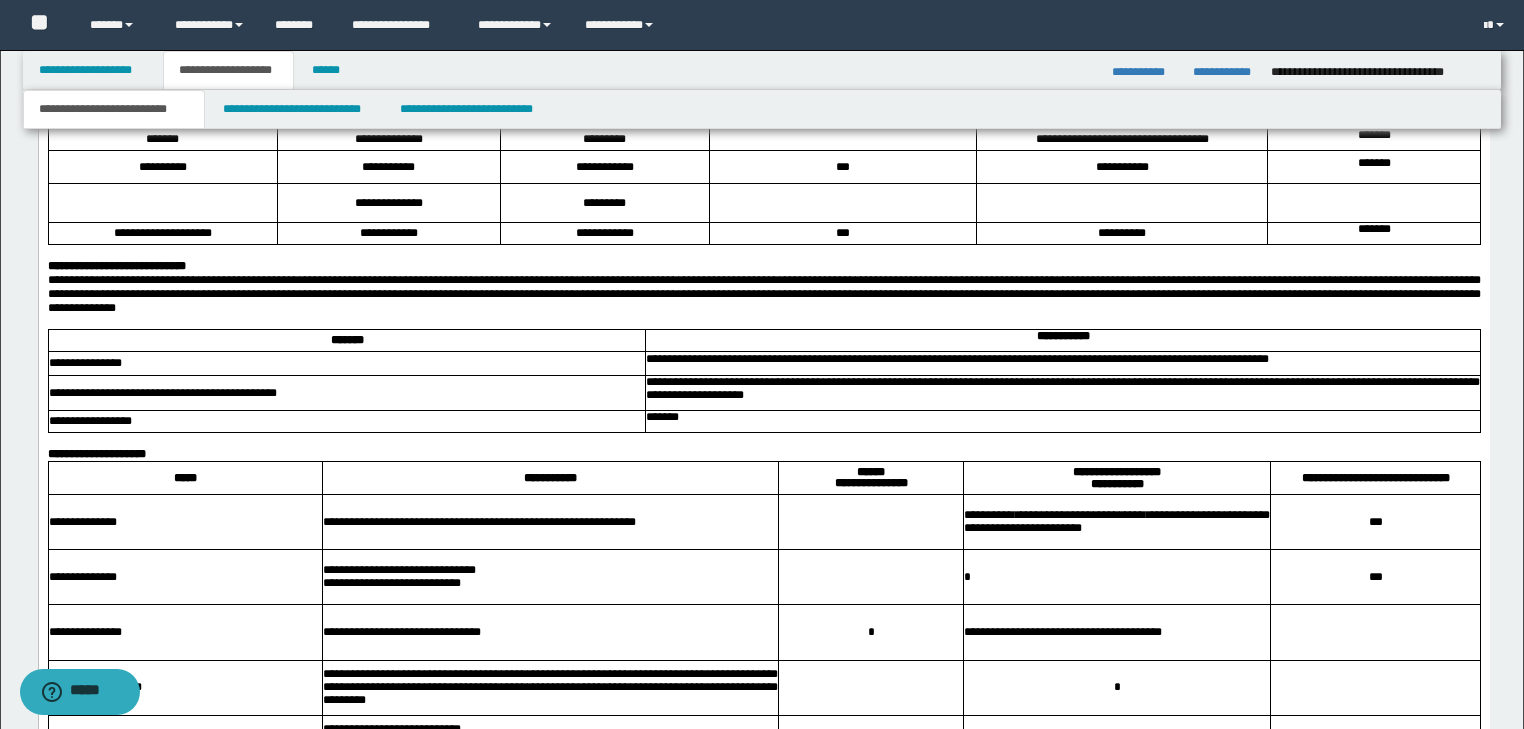 scroll, scrollTop: 1672, scrollLeft: 0, axis: vertical 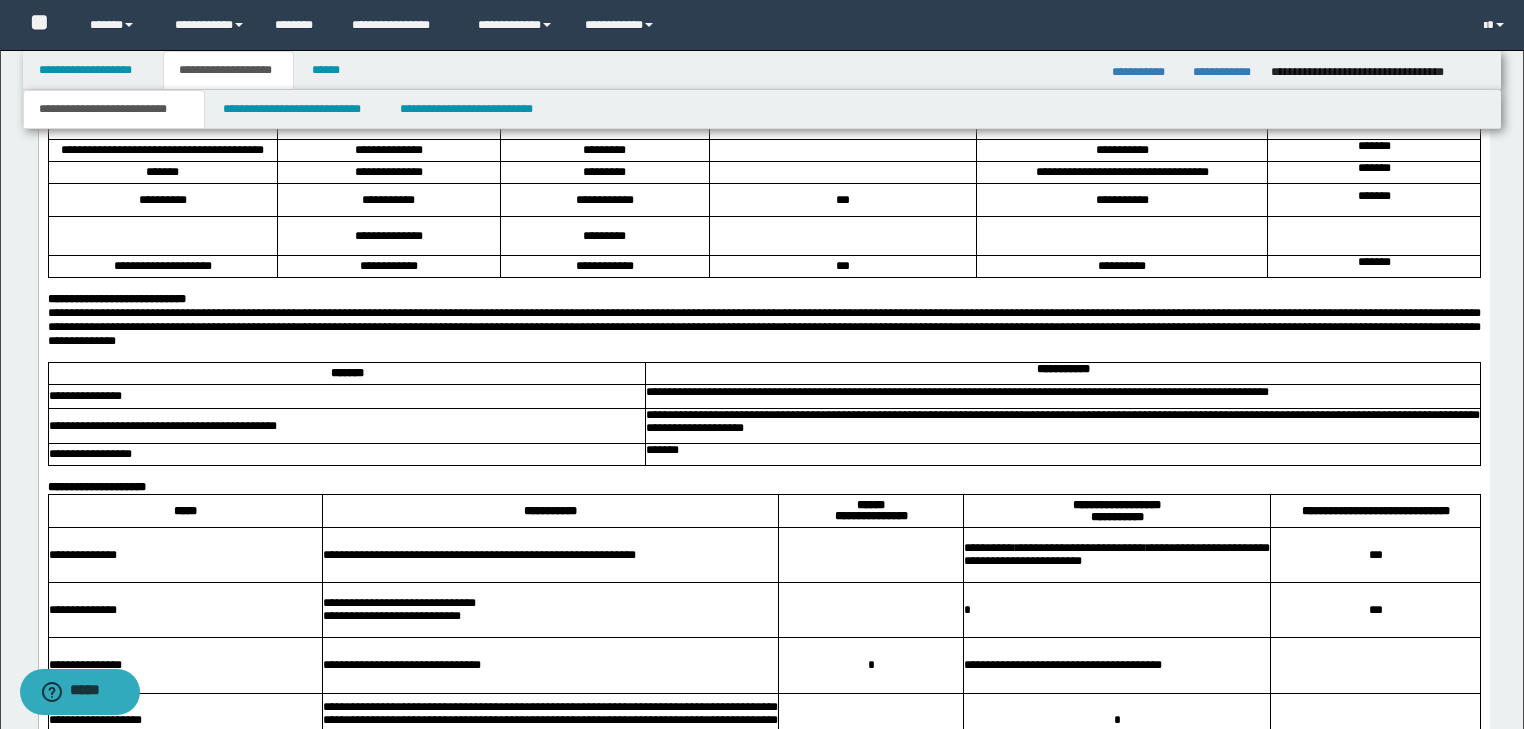 click at bounding box center [763, 355] 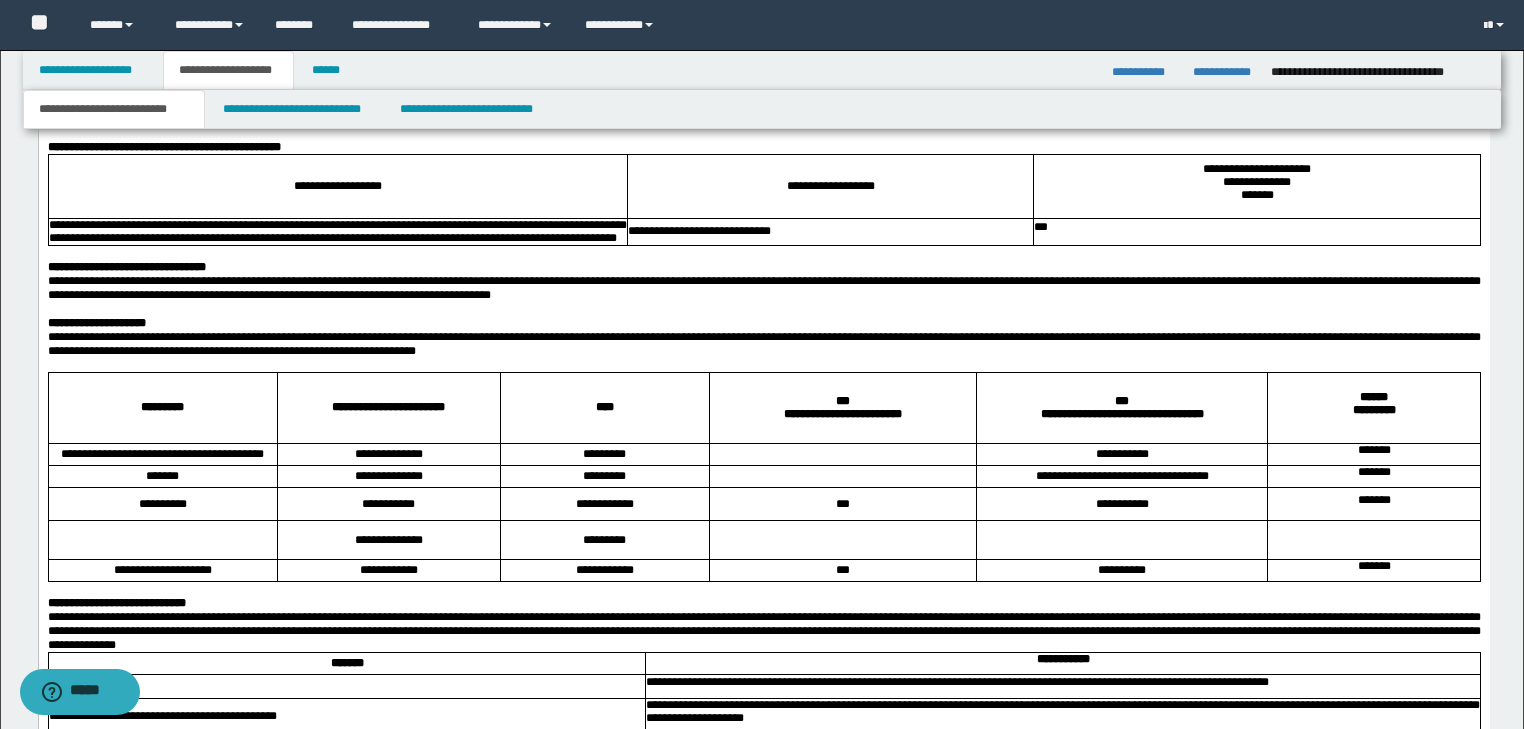 scroll, scrollTop: 1192, scrollLeft: 0, axis: vertical 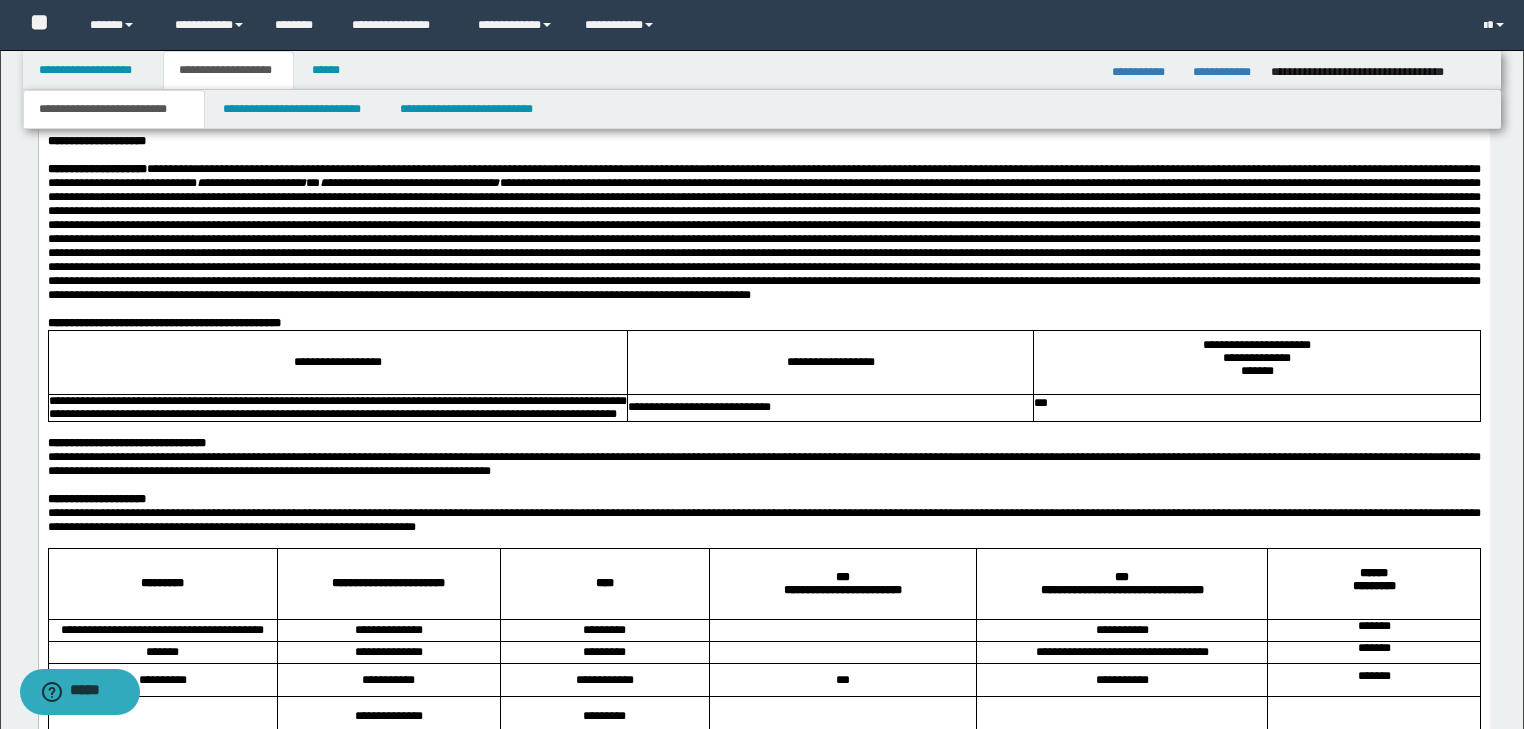 click on "**********" at bounding box center [763, 519] 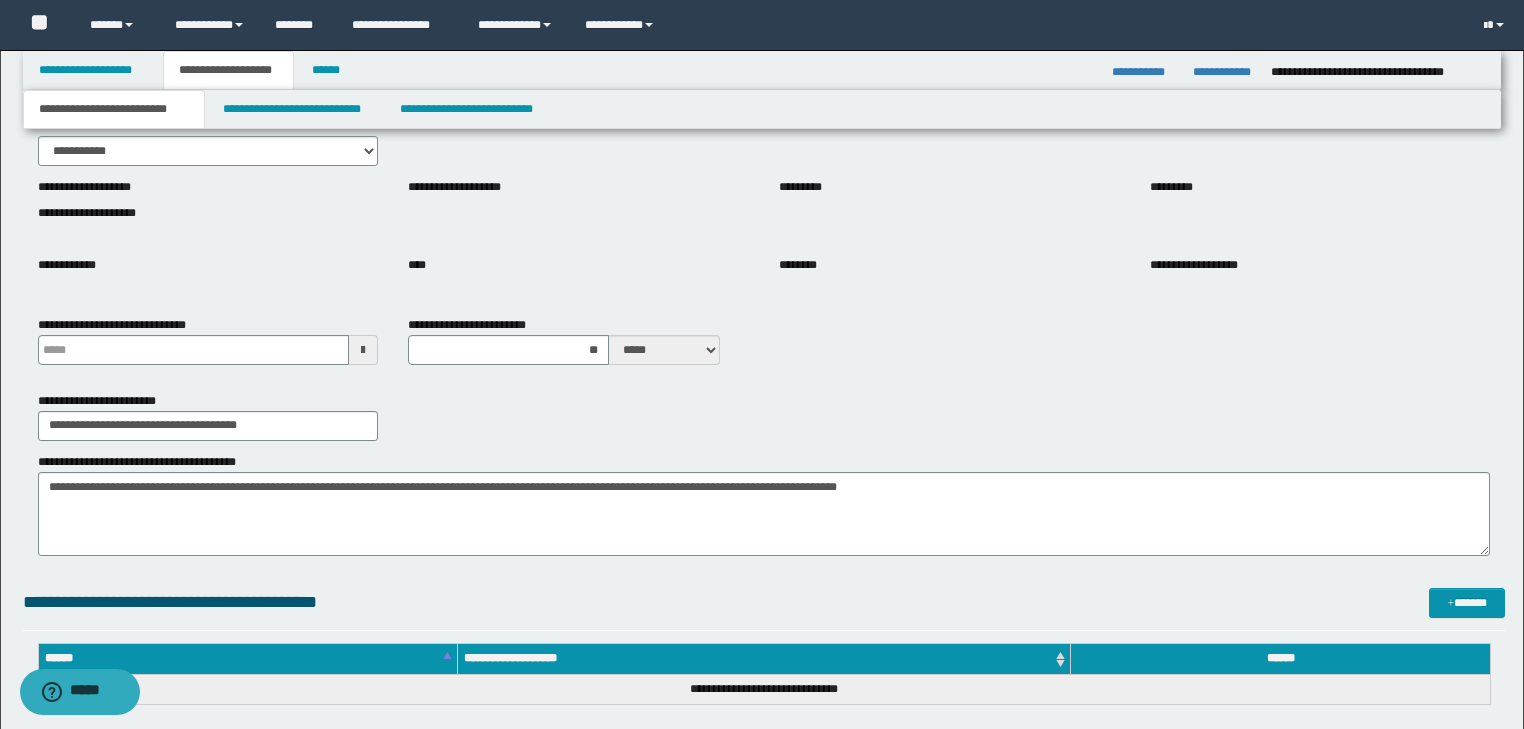 scroll, scrollTop: 0, scrollLeft: 0, axis: both 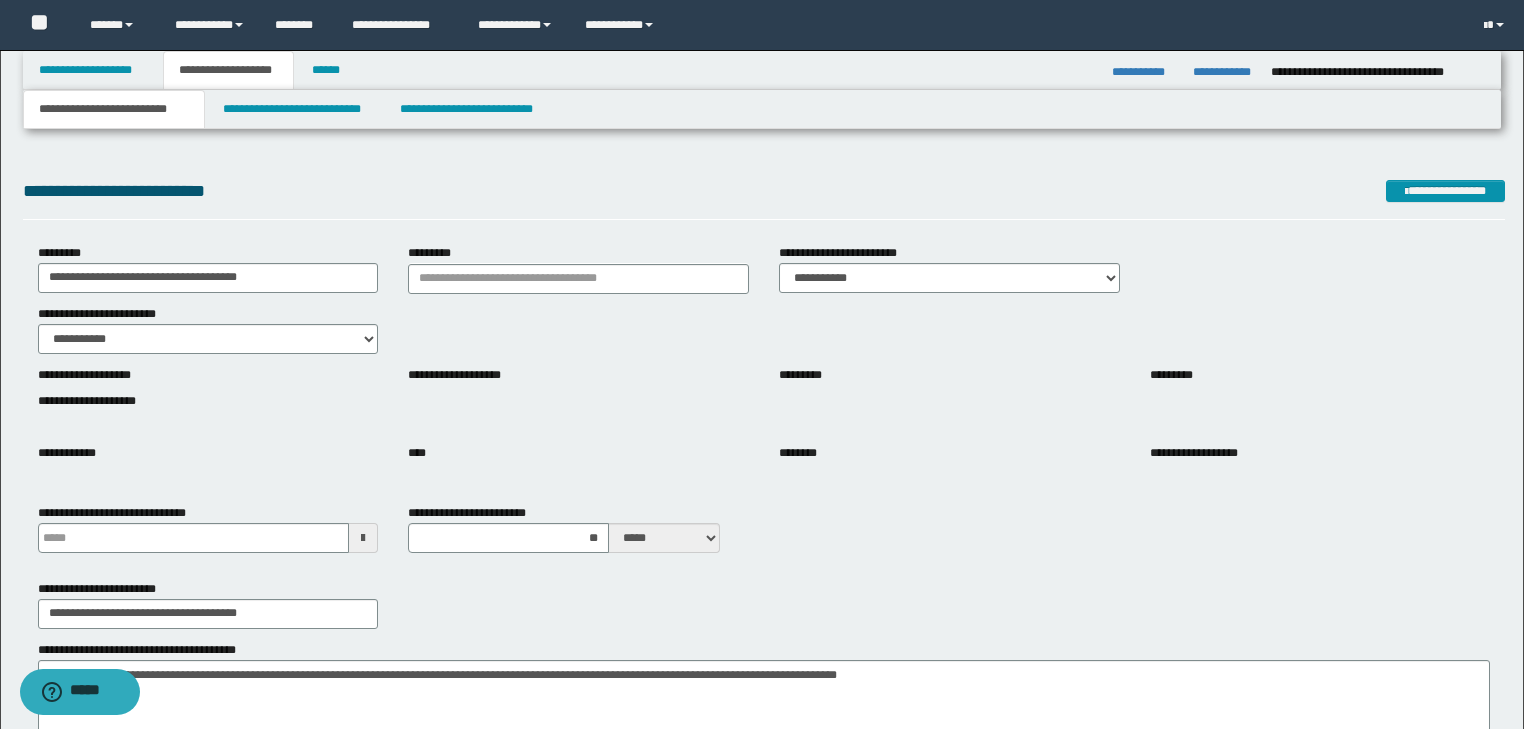 drag, startPoint x: 1263, startPoint y: 5656, endPoint x: 319, endPoint y: -29, distance: 5762.8433 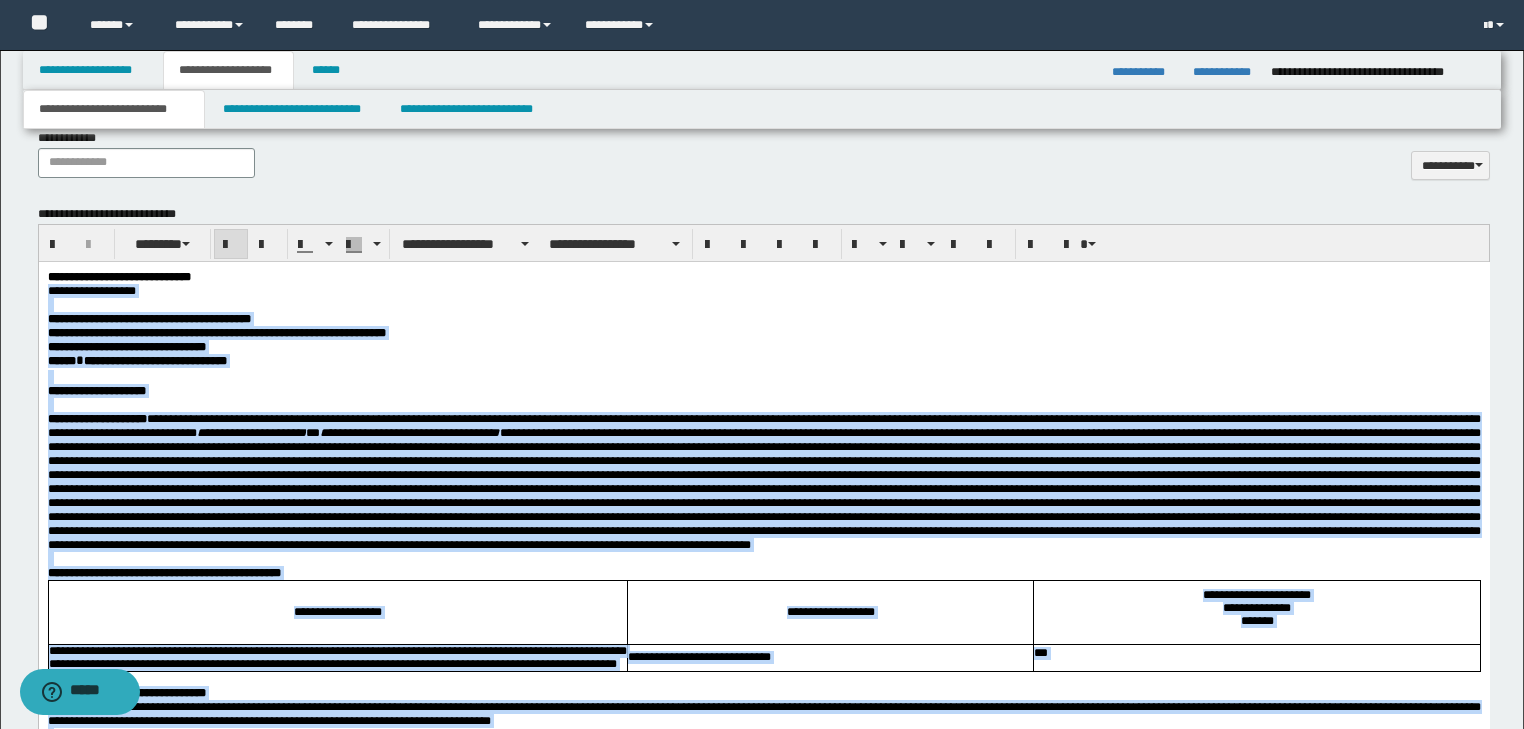 scroll, scrollTop: 1040, scrollLeft: 0, axis: vertical 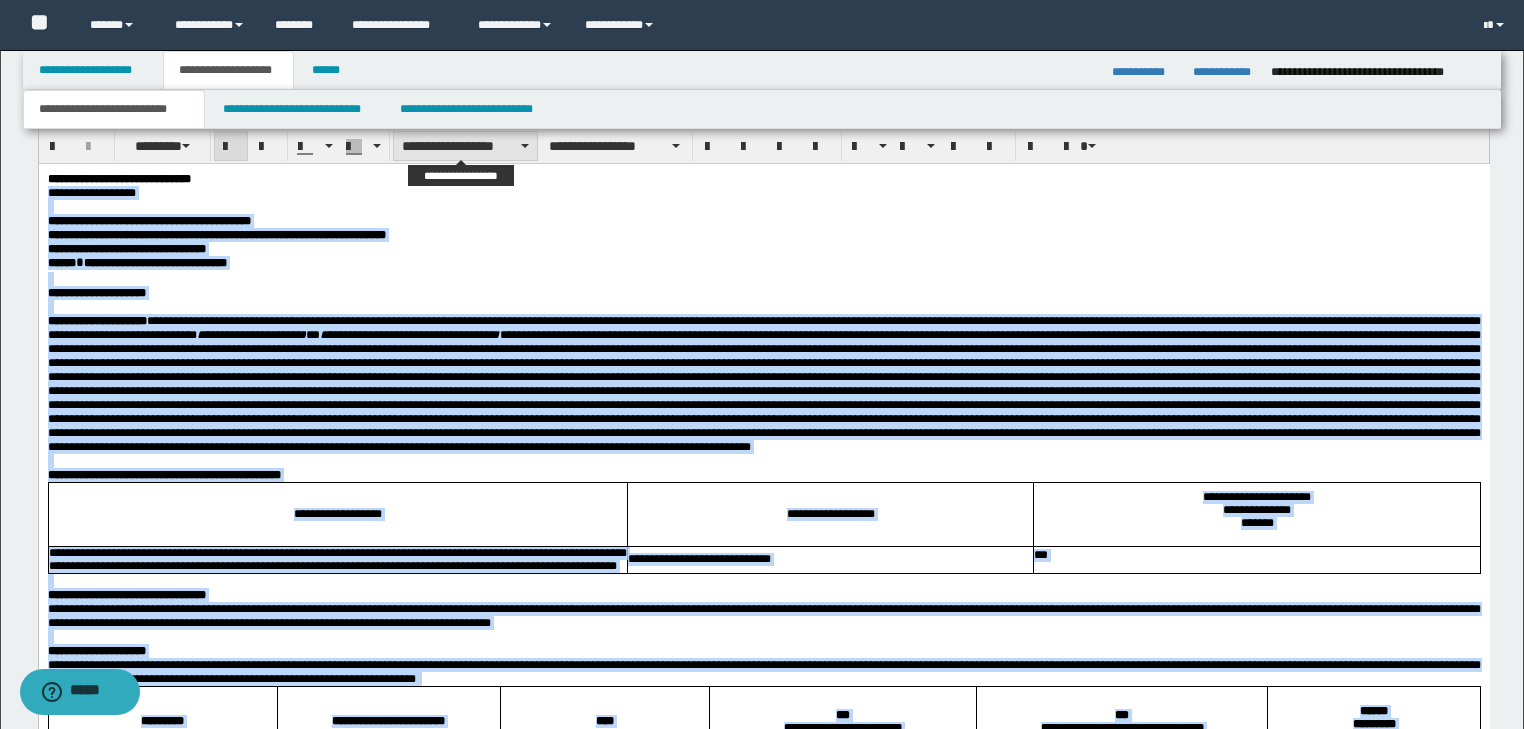 click on "**********" at bounding box center [465, 146] 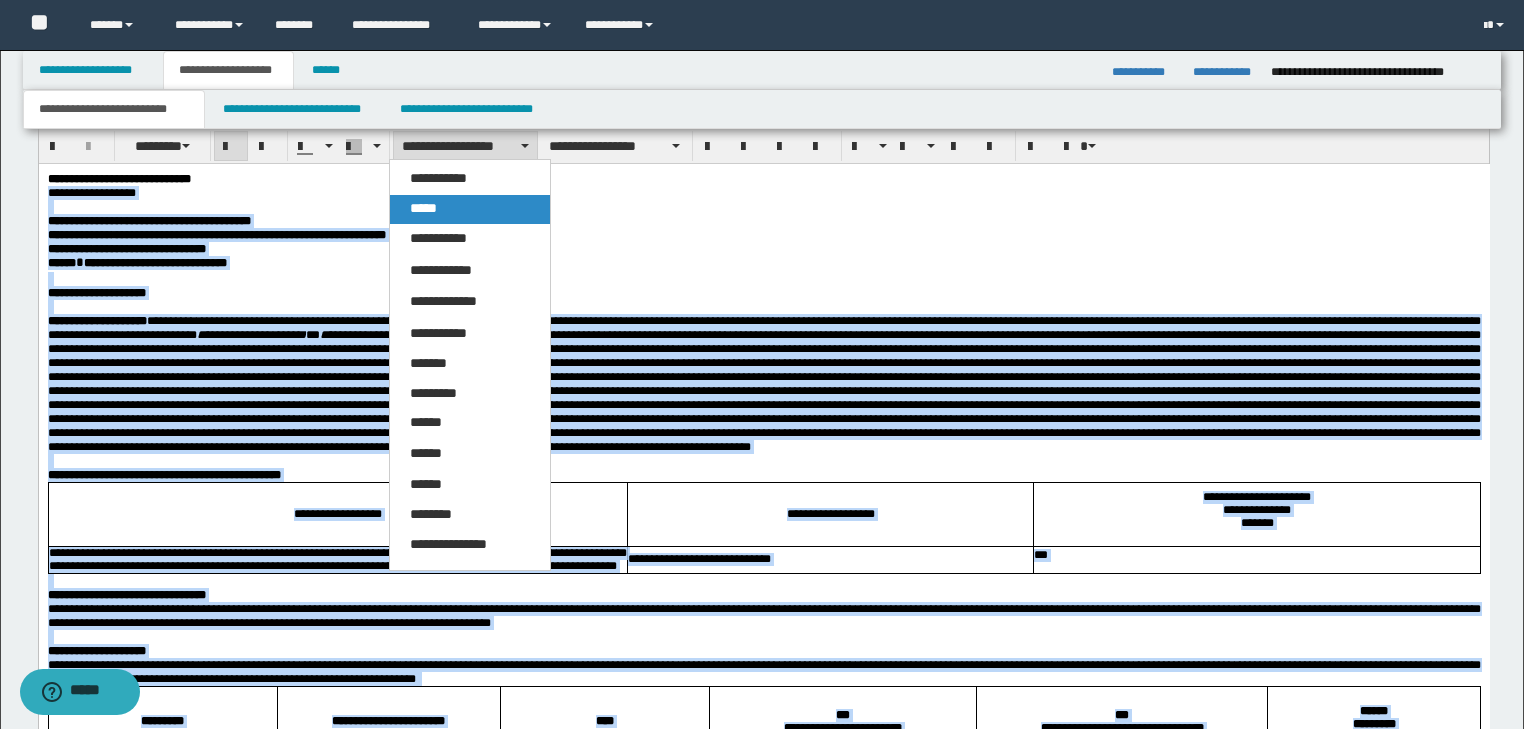 click on "*****" at bounding box center [470, 209] 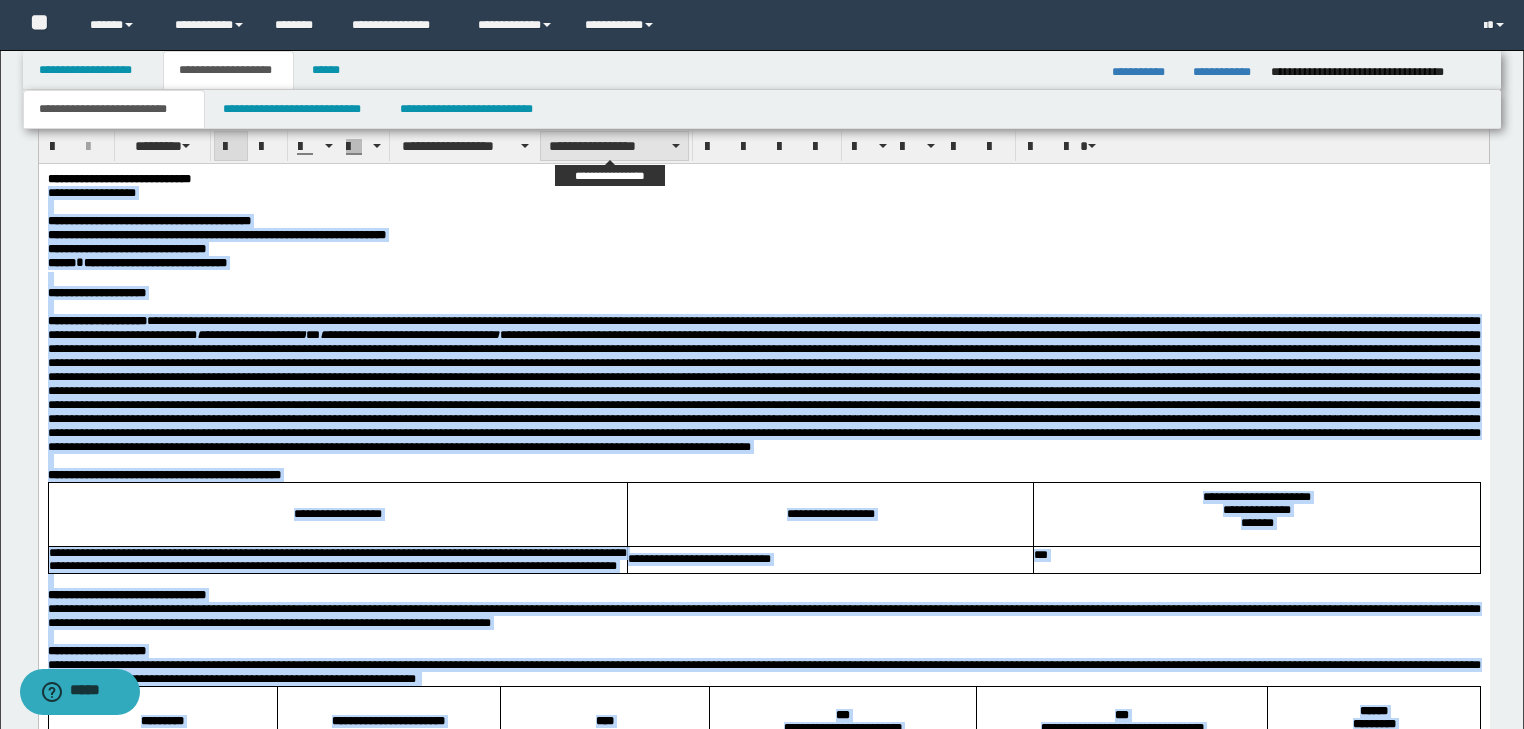 click on "**********" at bounding box center [614, 146] 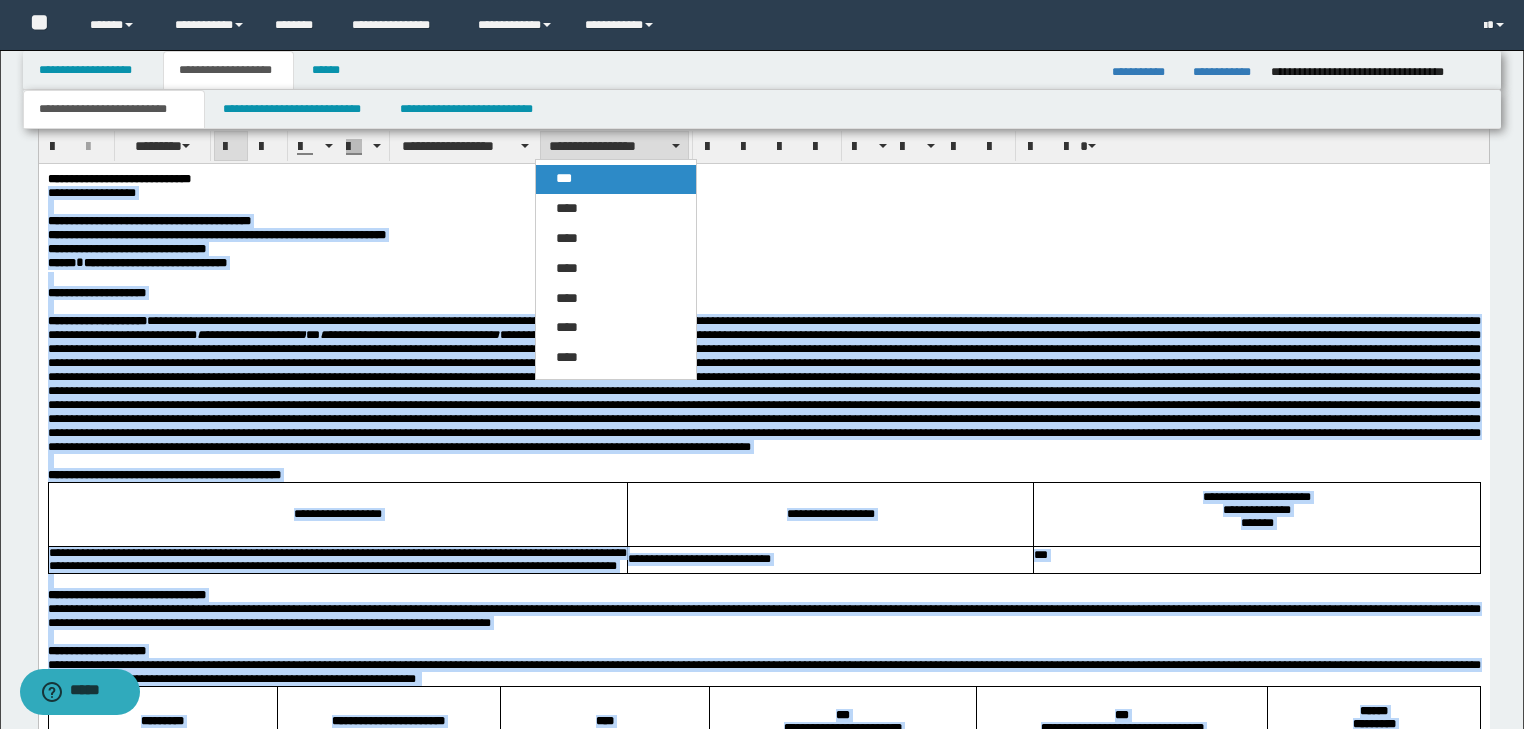 click on "***" at bounding box center [616, 179] 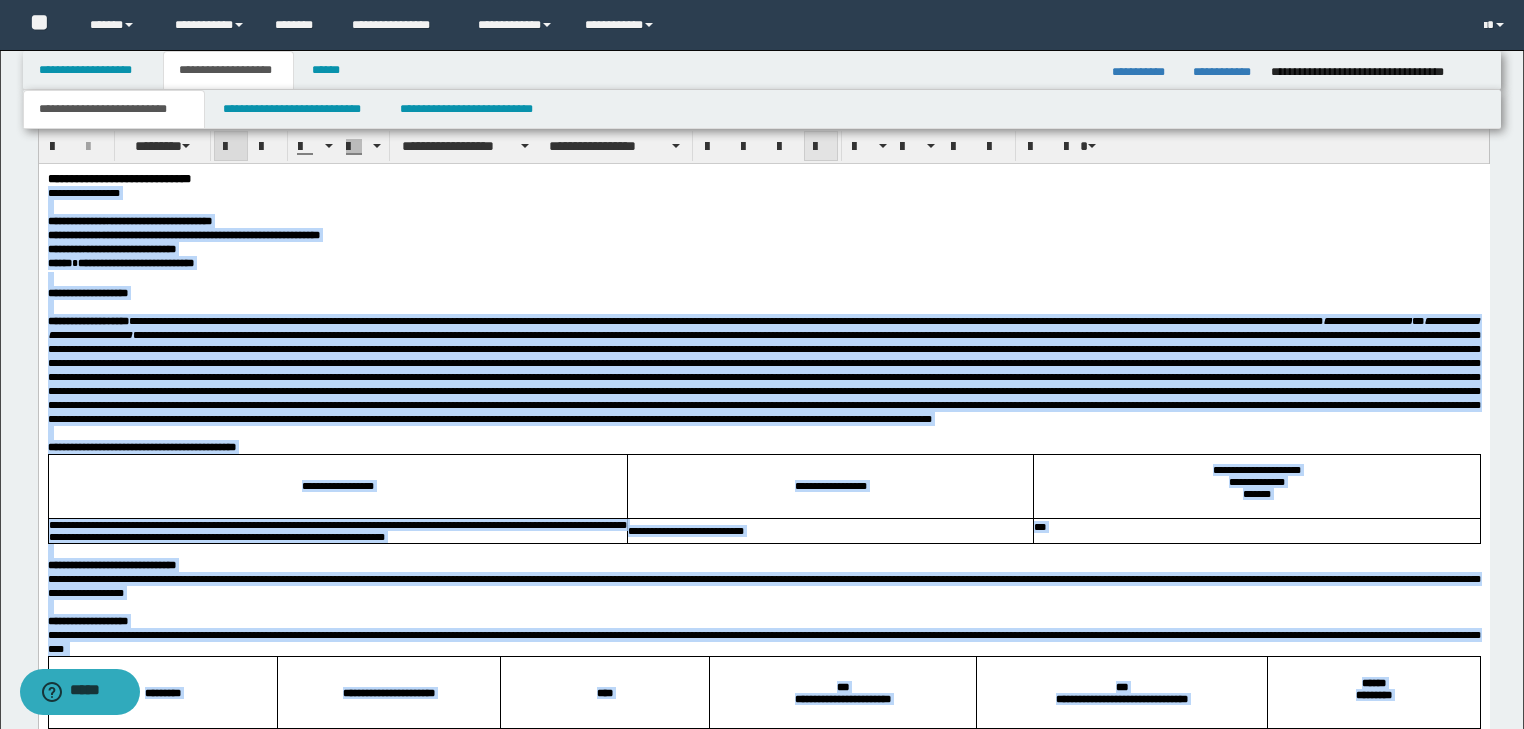 click at bounding box center [821, 147] 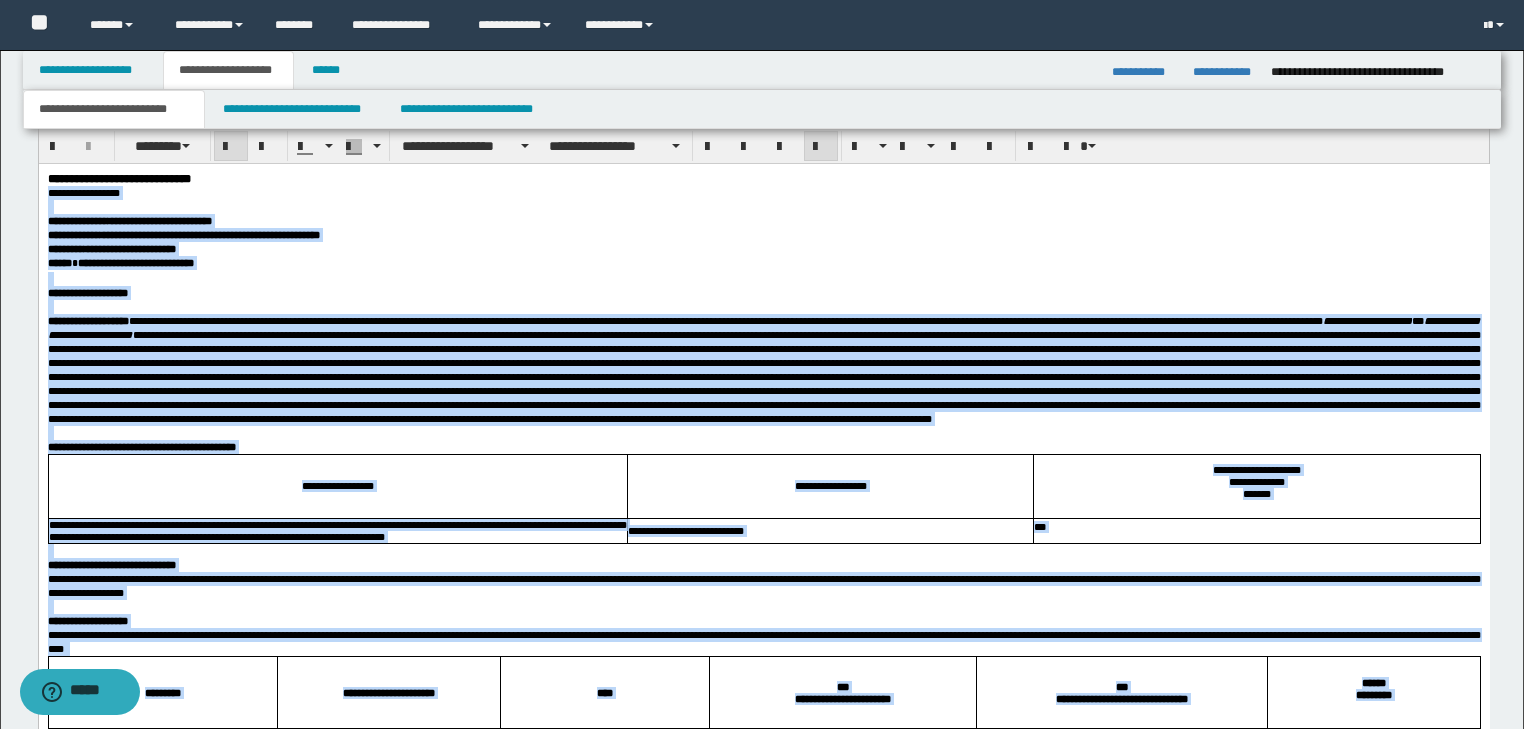 click on "**********" at bounding box center (763, 220) 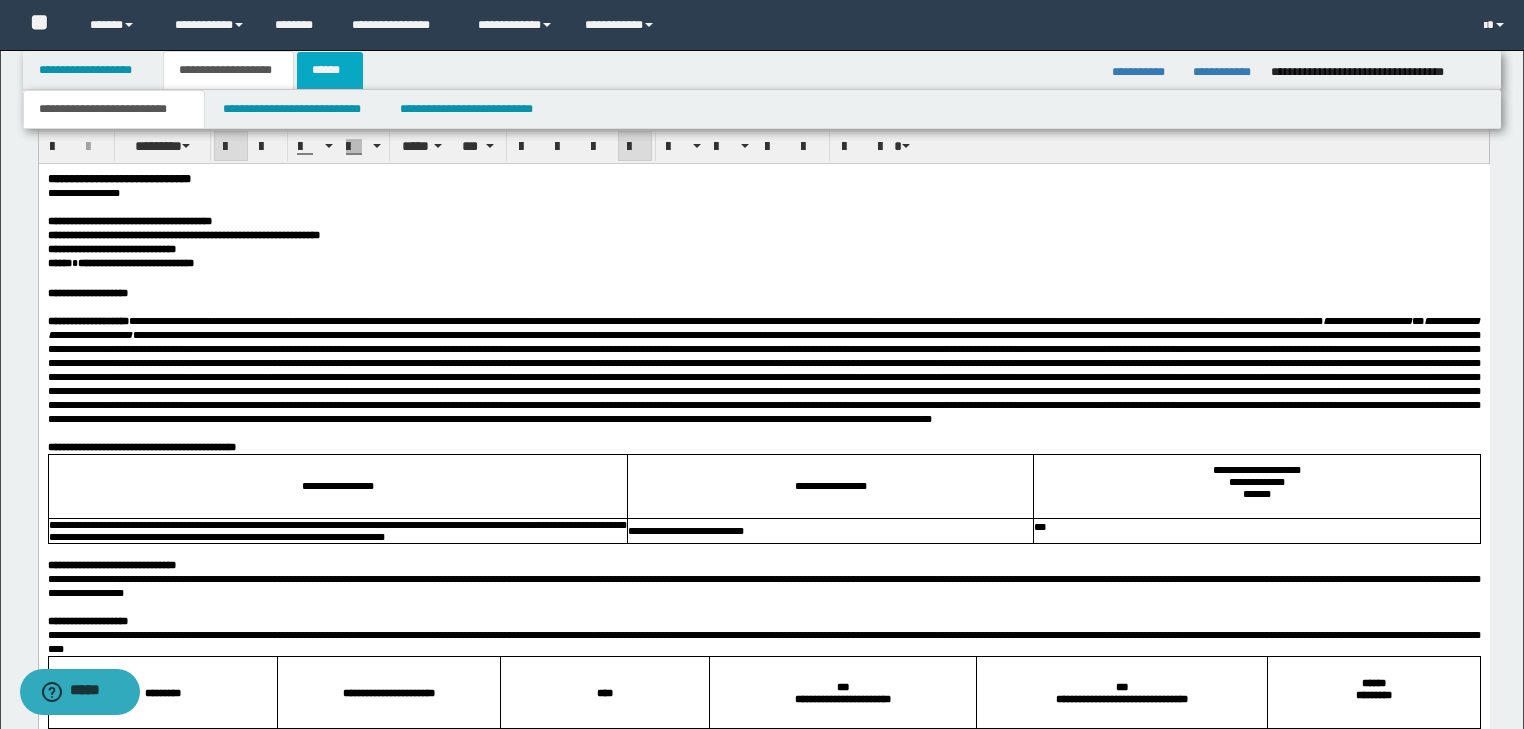 click on "******" at bounding box center (330, 70) 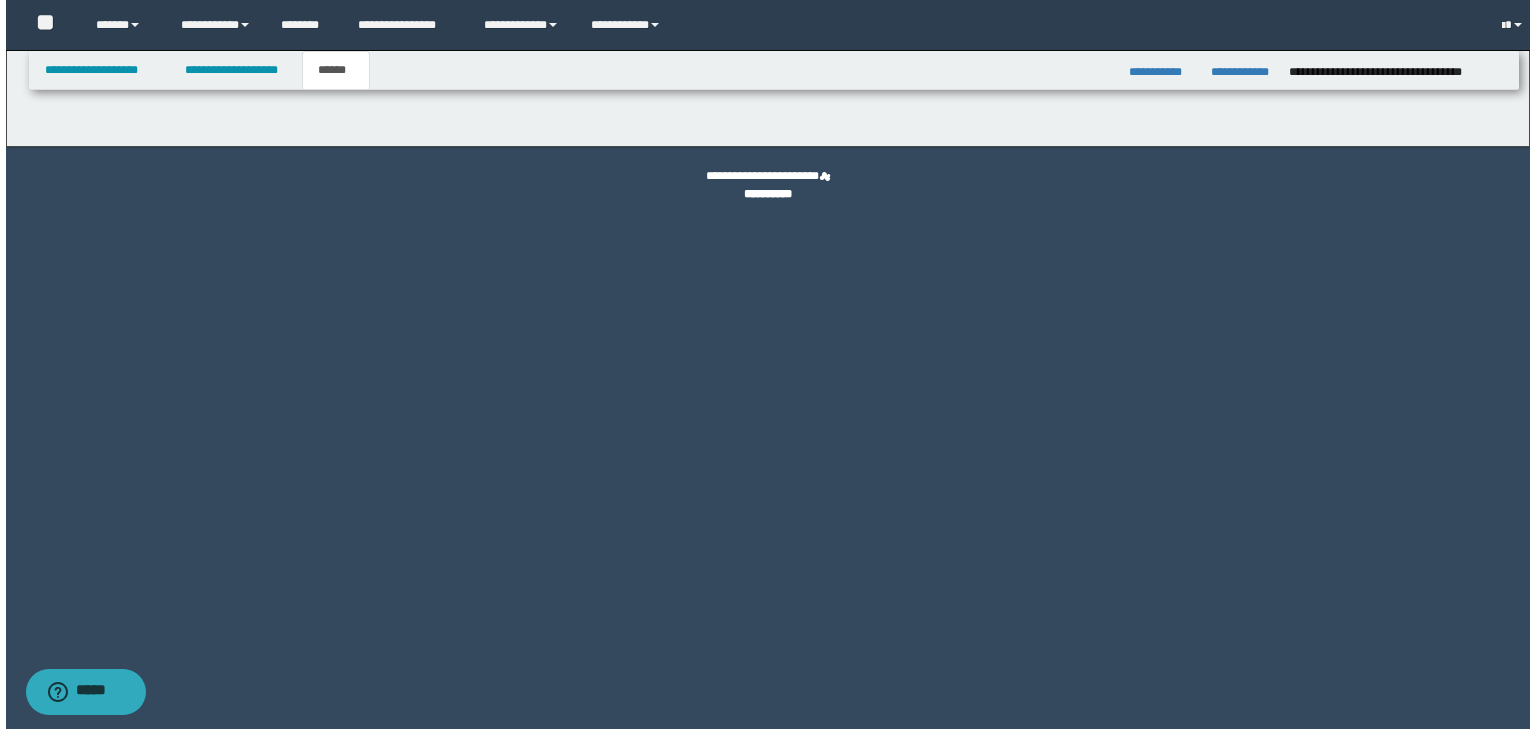 scroll, scrollTop: 0, scrollLeft: 0, axis: both 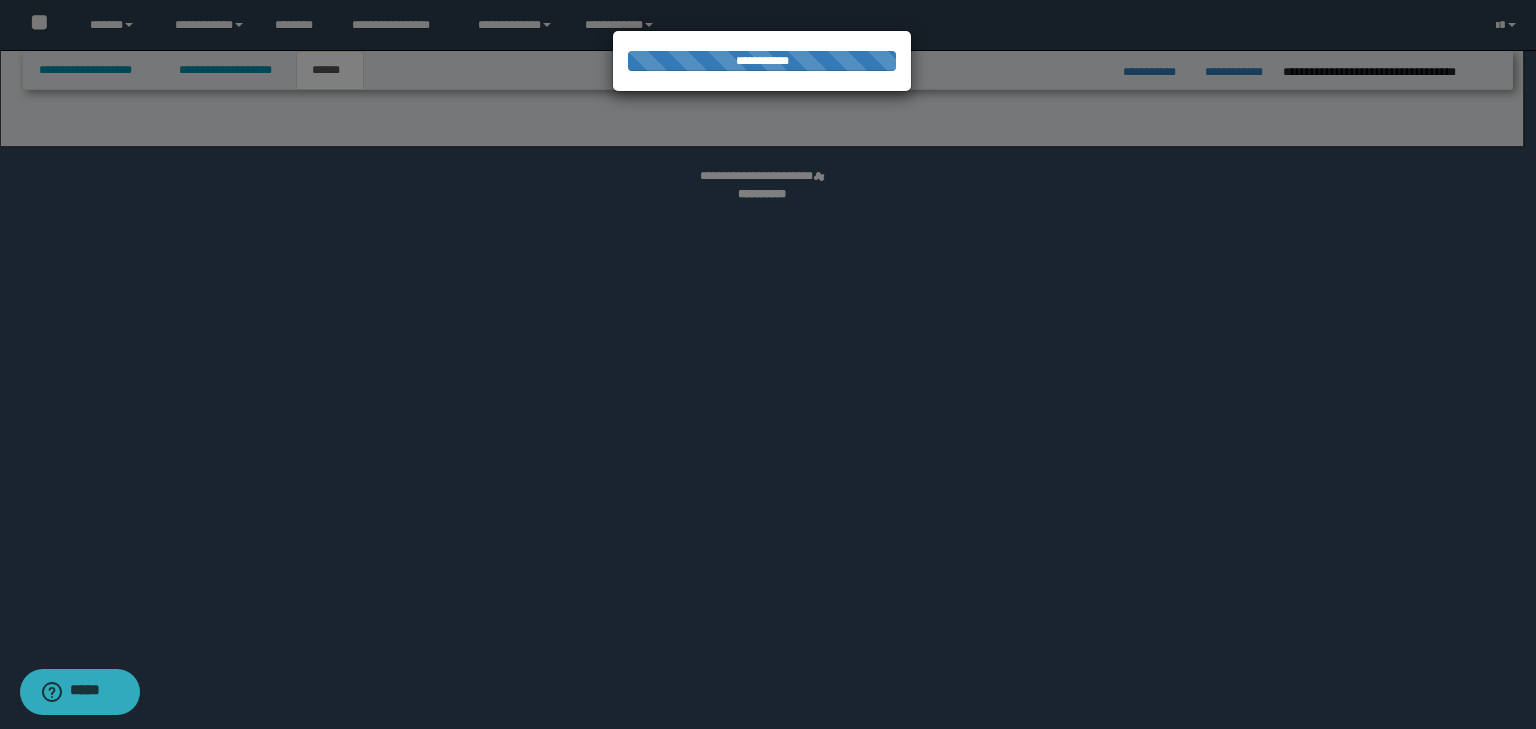select on "*" 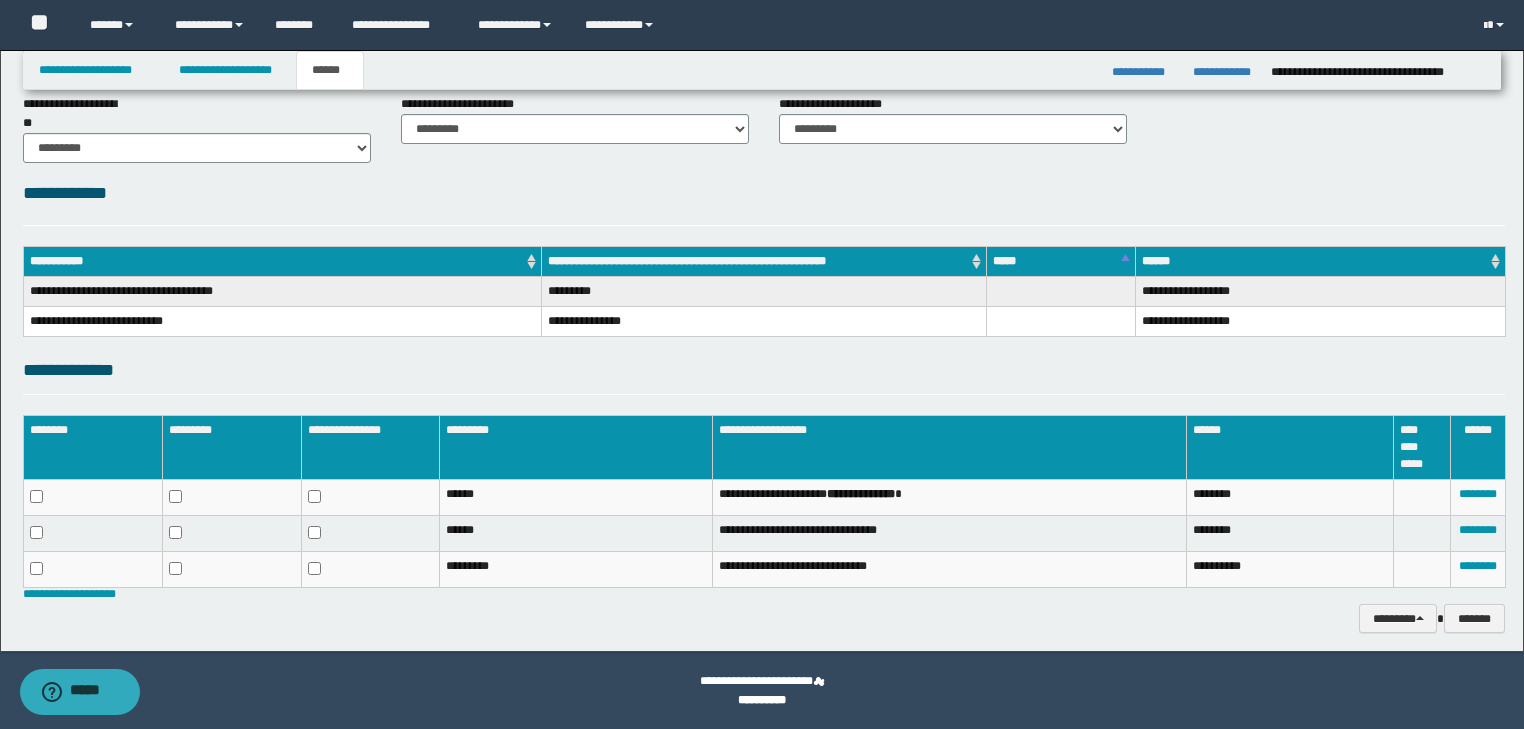 scroll, scrollTop: 164, scrollLeft: 0, axis: vertical 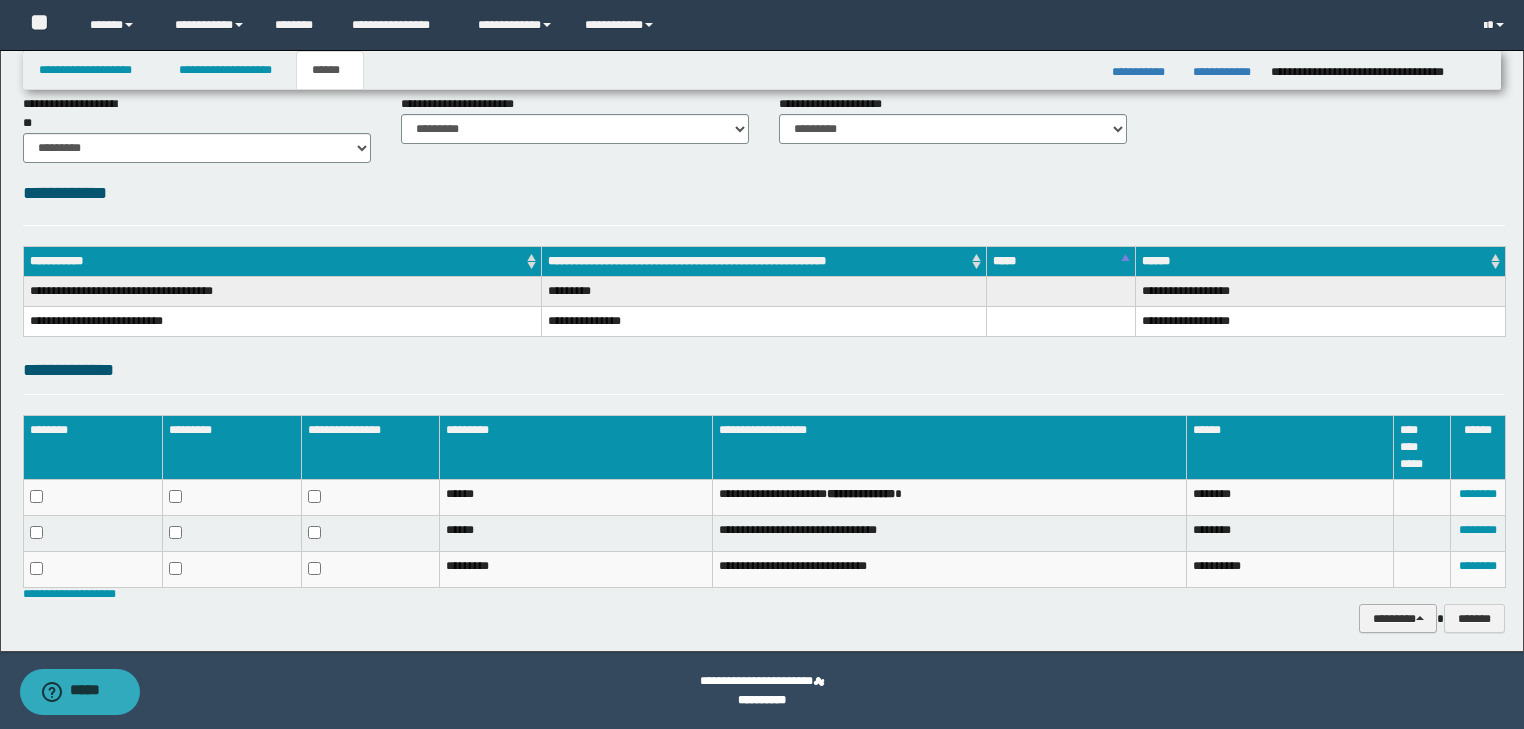 click on "********" at bounding box center [1398, 619] 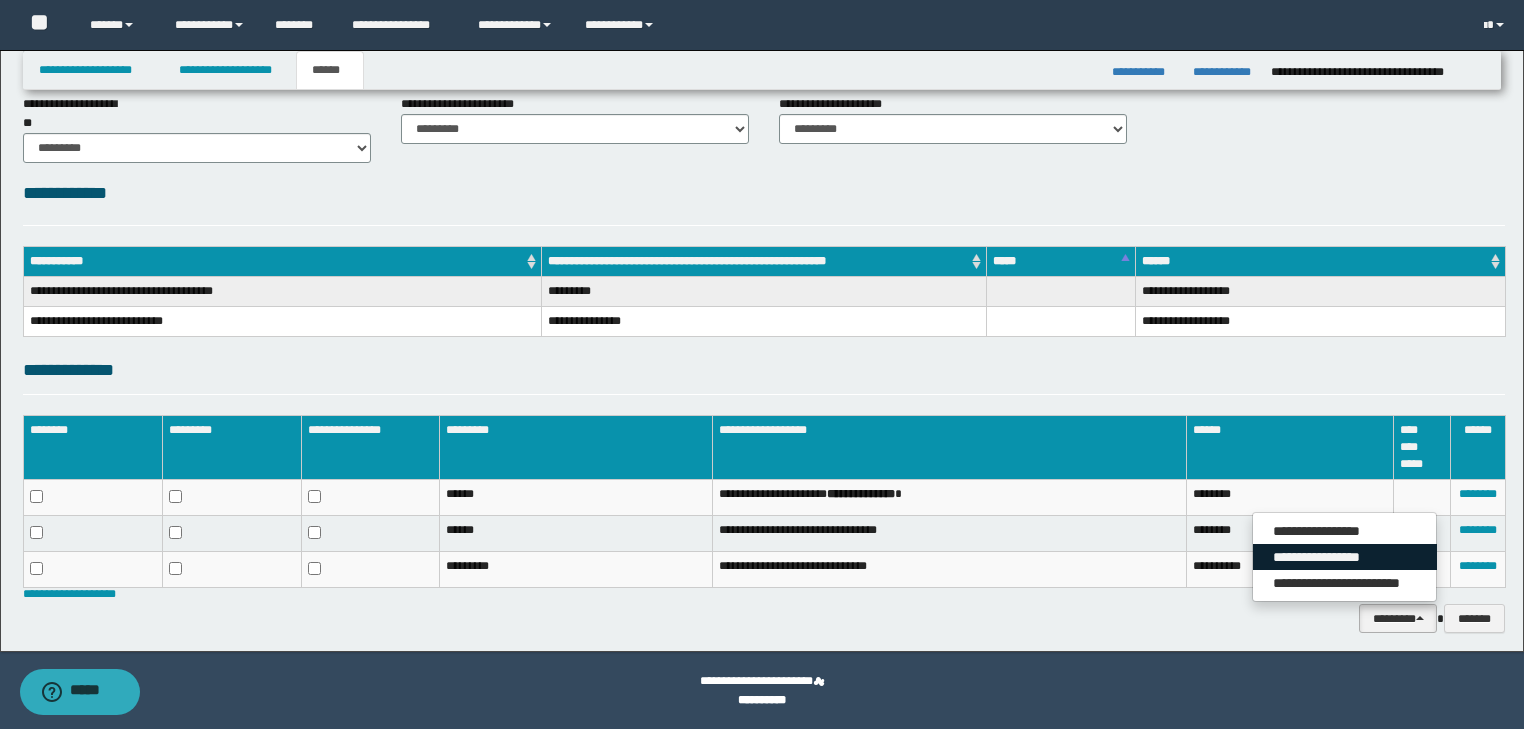 click on "**********" at bounding box center [1345, 557] 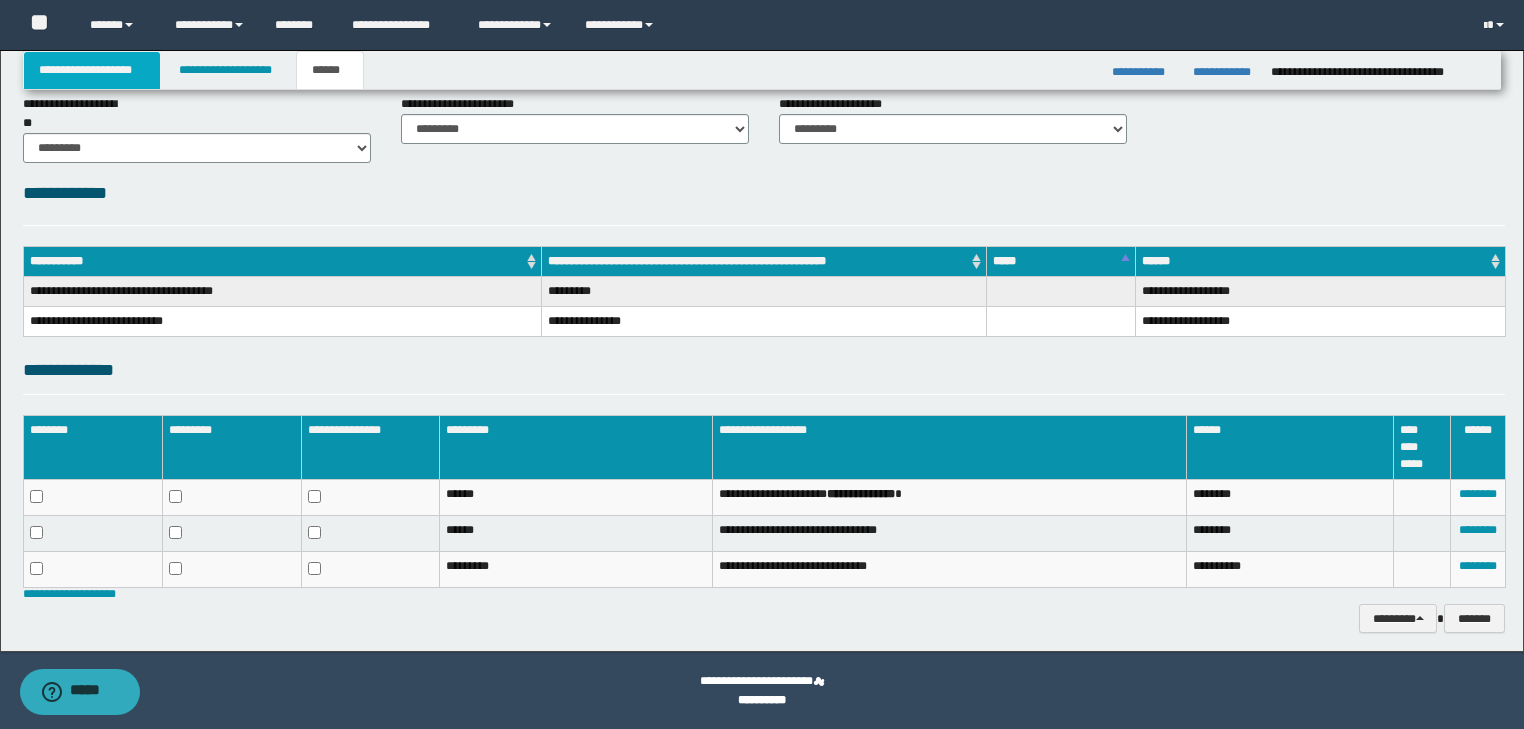 click on "**********" at bounding box center [92, 70] 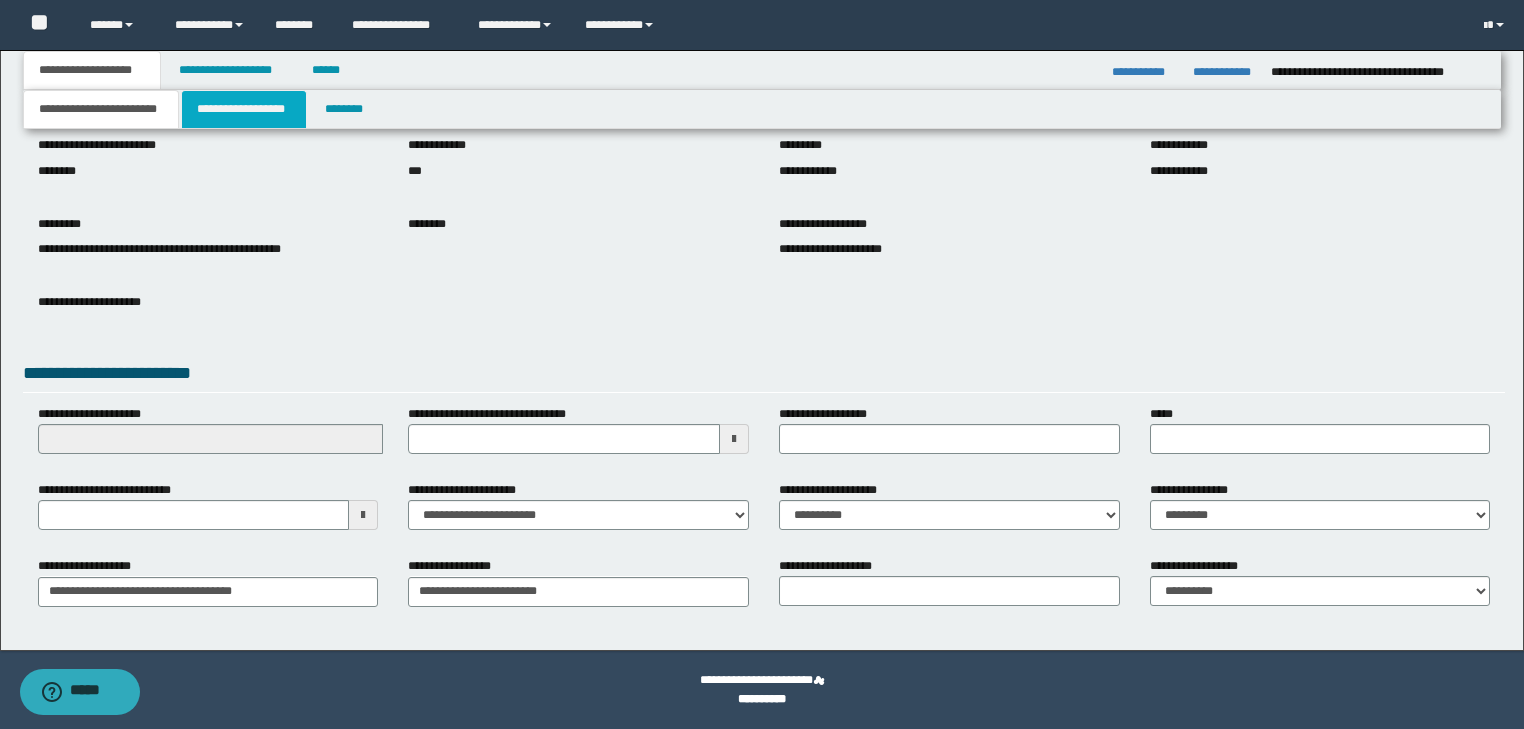 click on "**********" at bounding box center [244, 109] 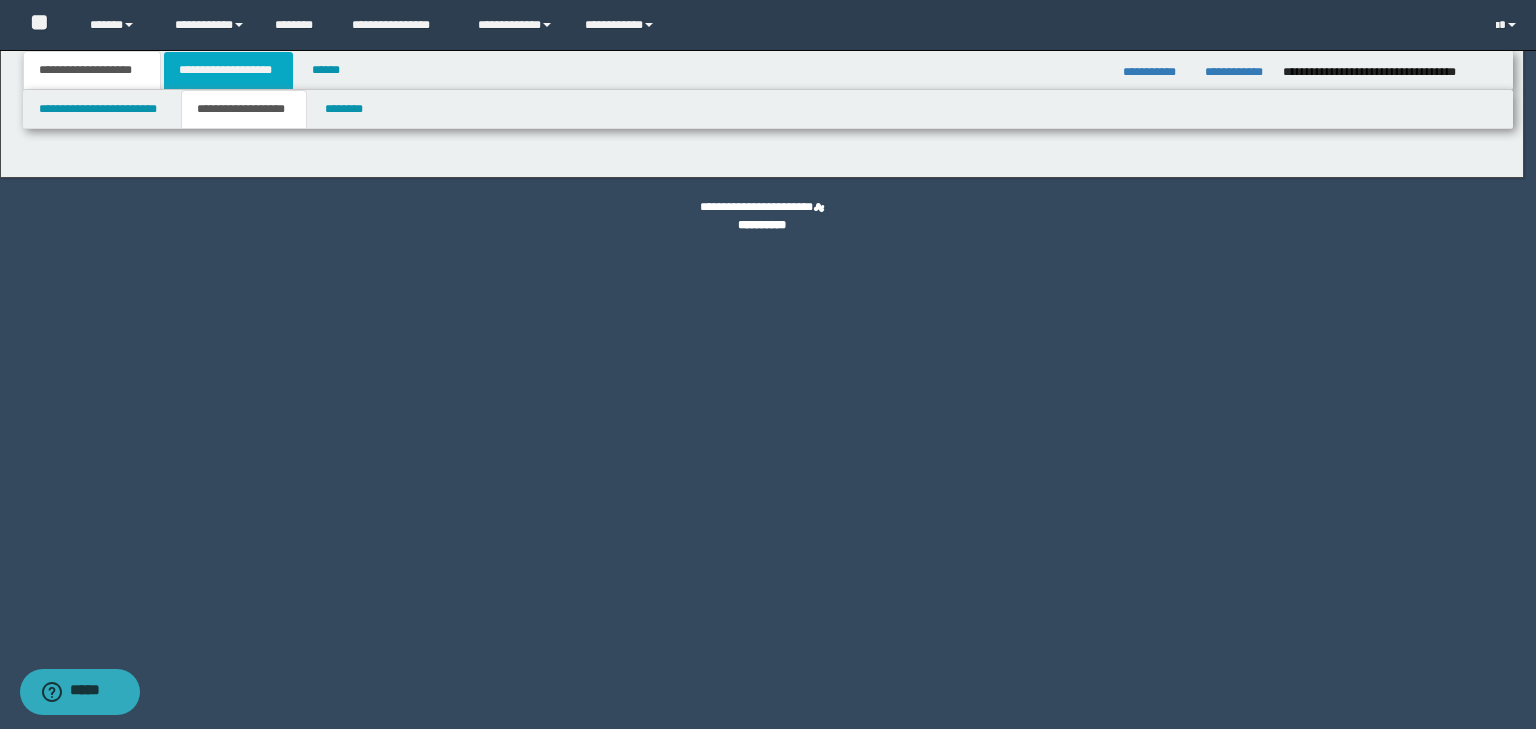 type on "********" 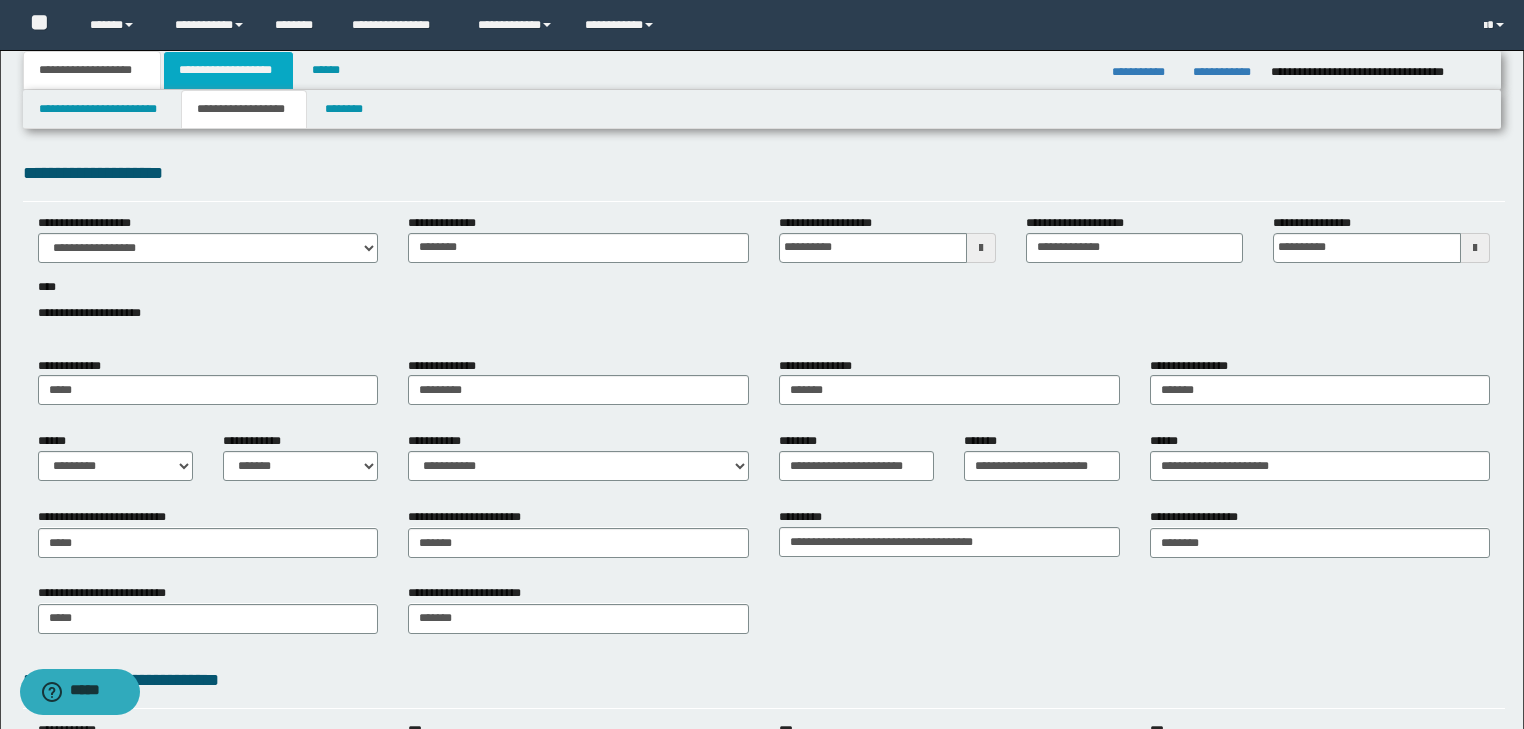 click on "**********" at bounding box center [228, 70] 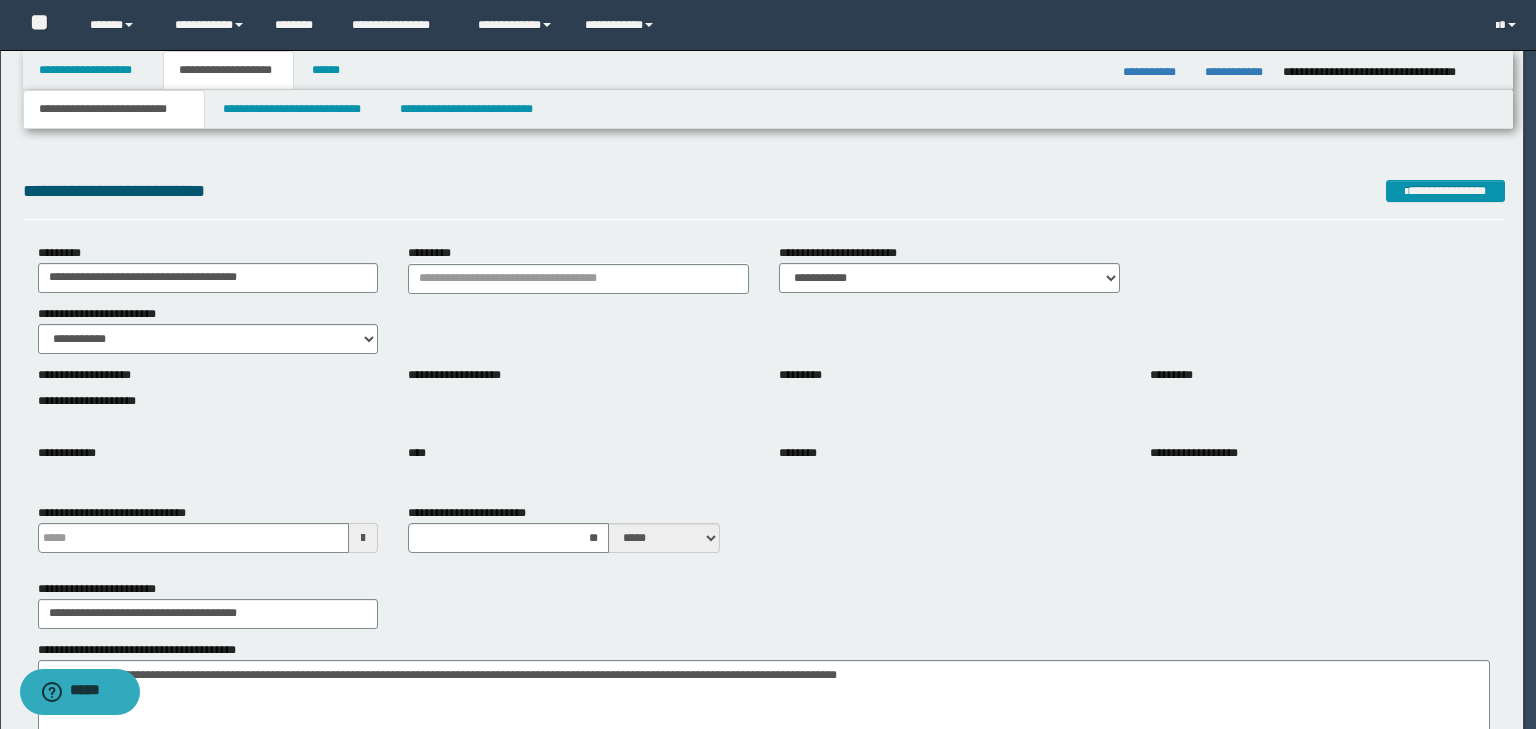 type 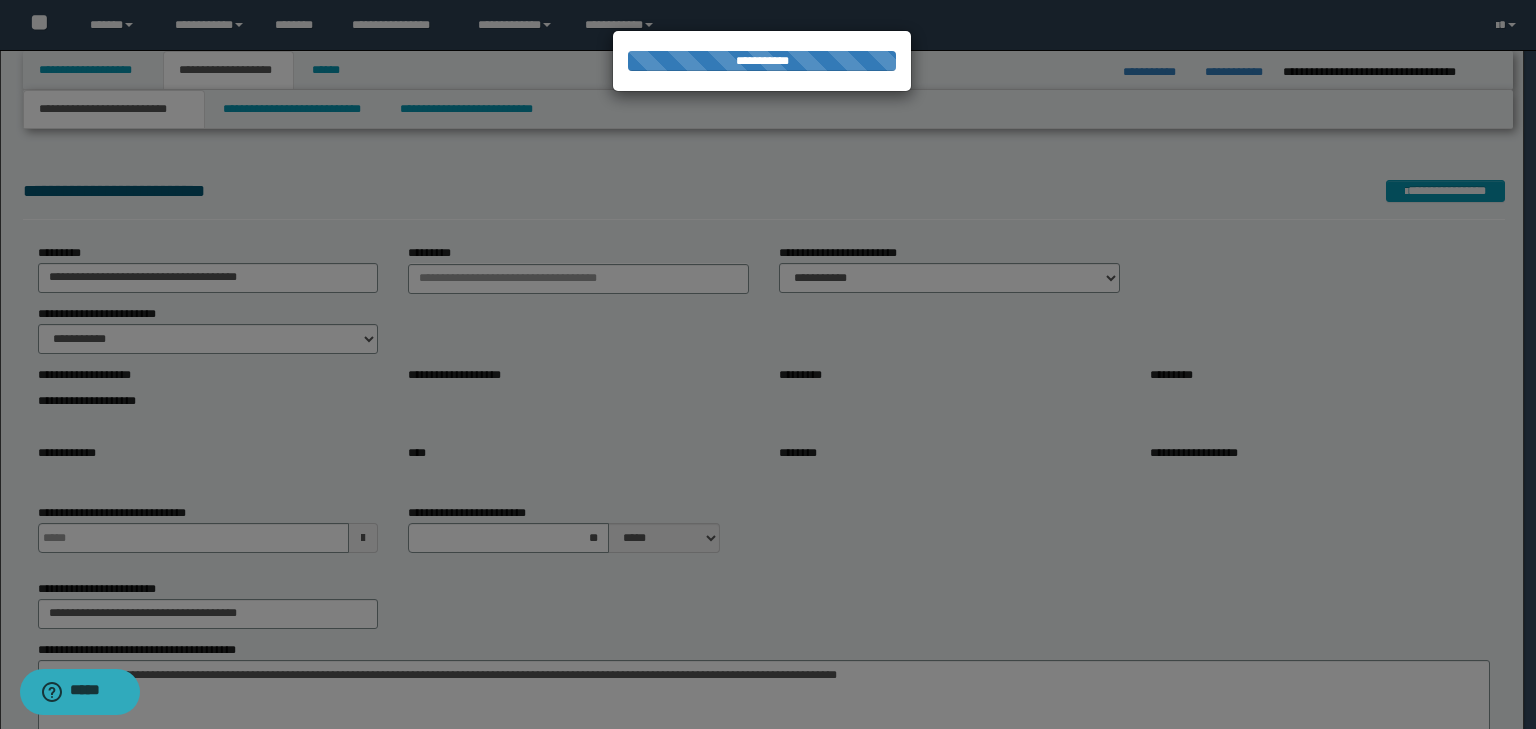 click on "**********" at bounding box center (114, 109) 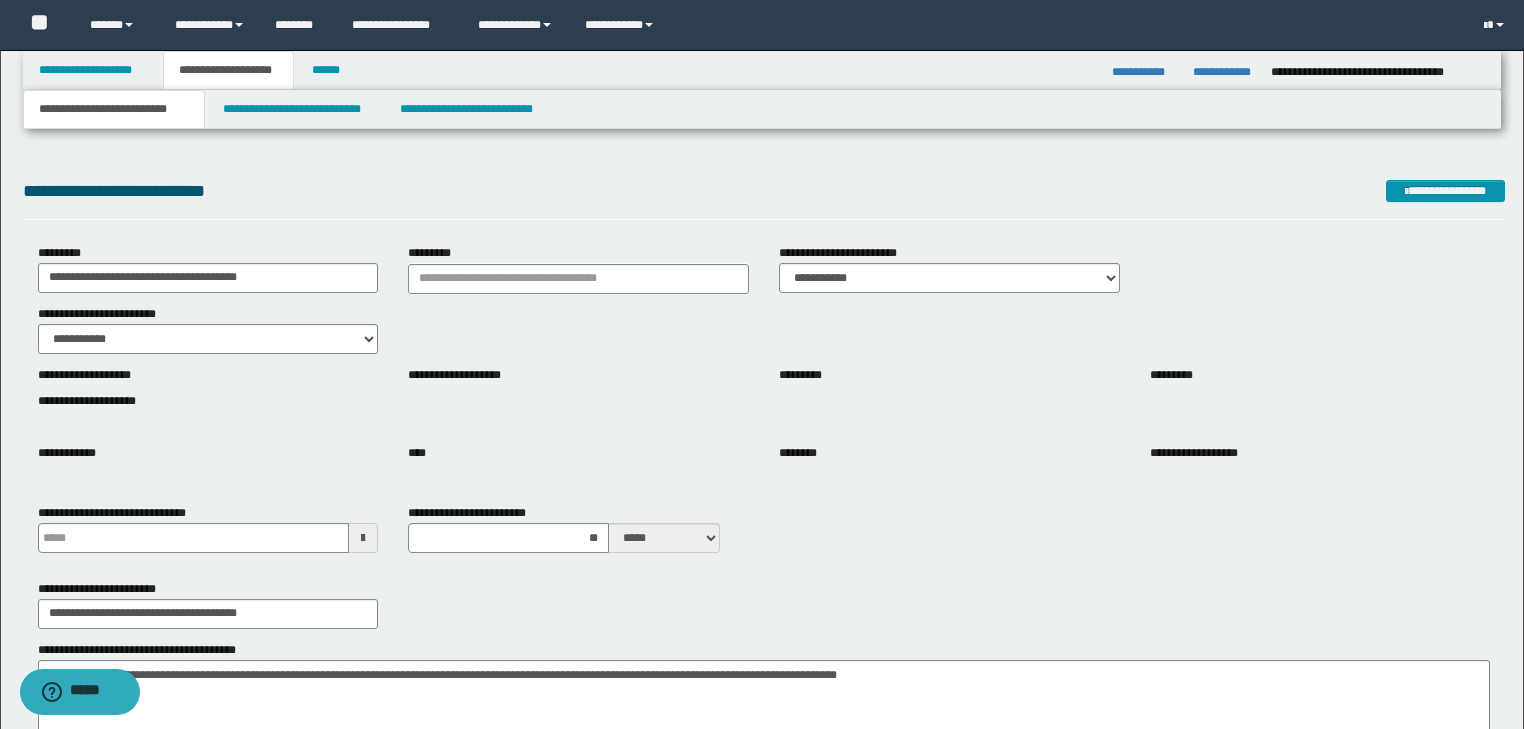 click on "**********" at bounding box center [114, 109] 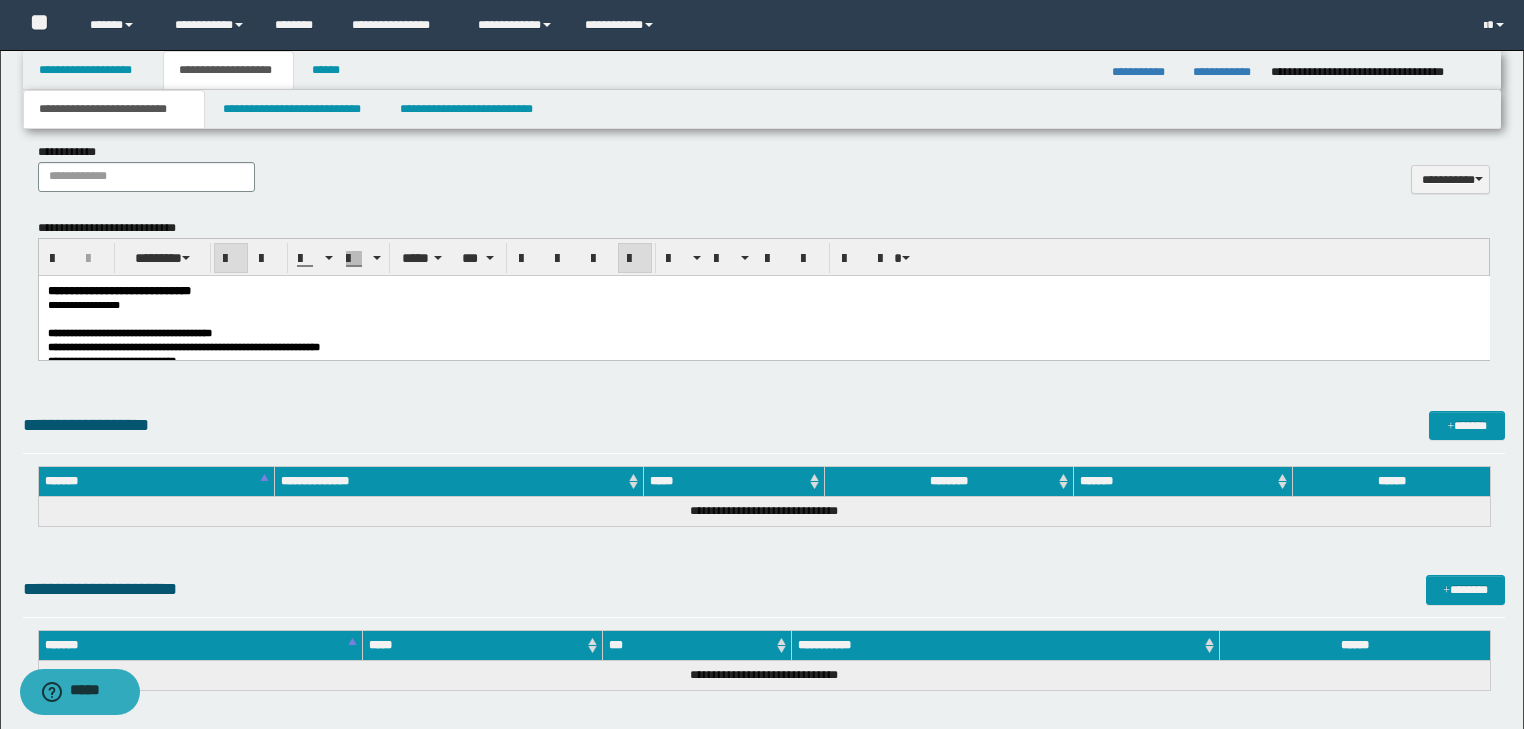 scroll, scrollTop: 1040, scrollLeft: 0, axis: vertical 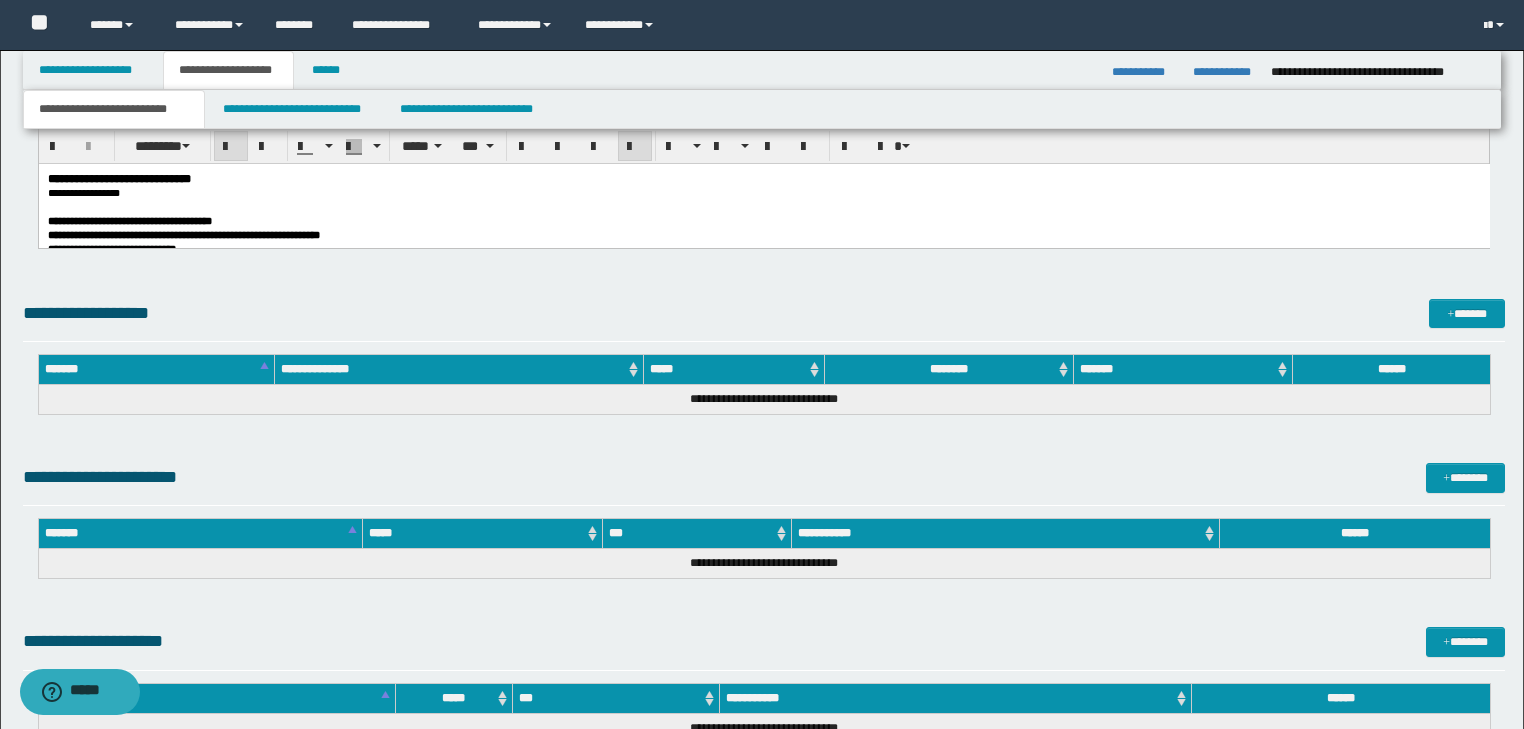 click on "**********" at bounding box center [763, 220] 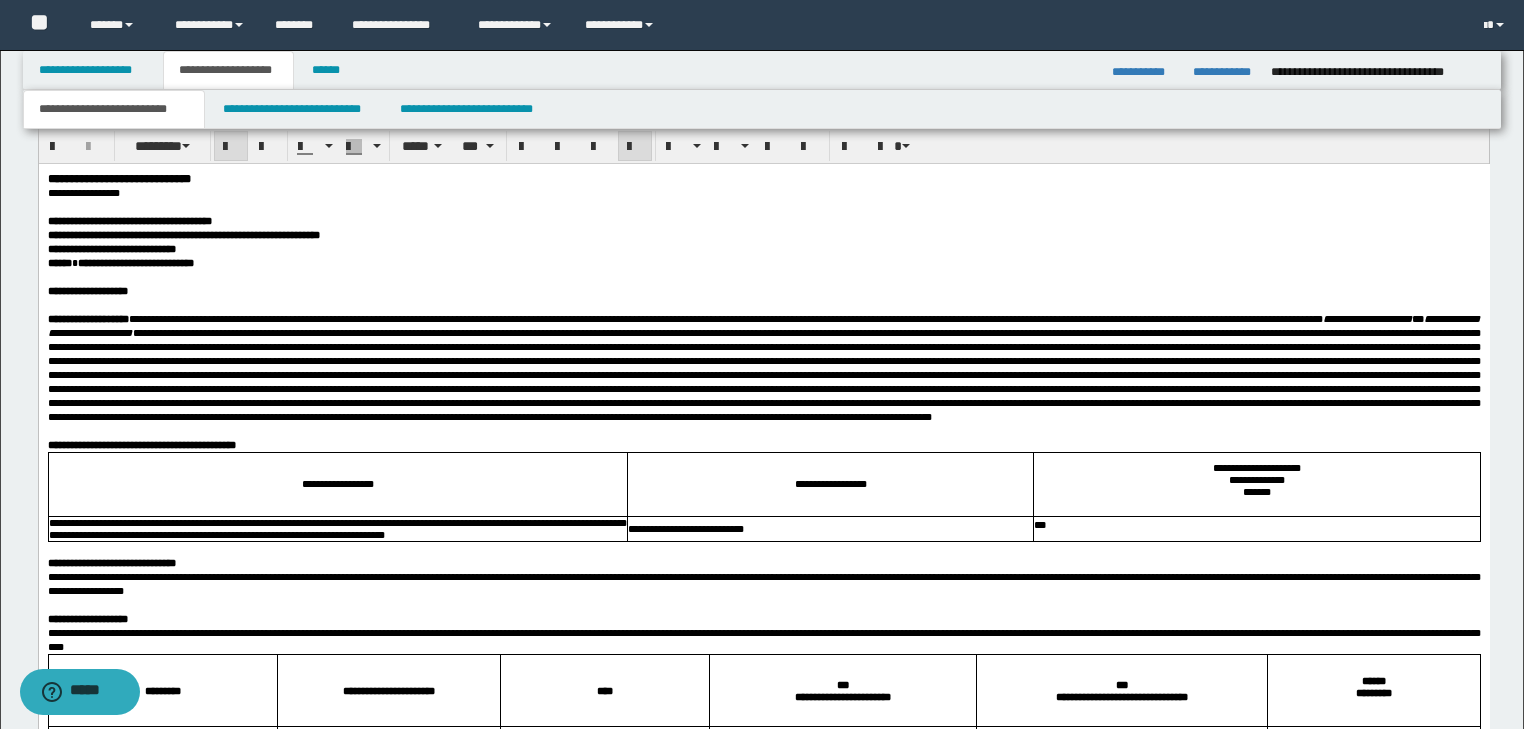 click at bounding box center [763, 276] 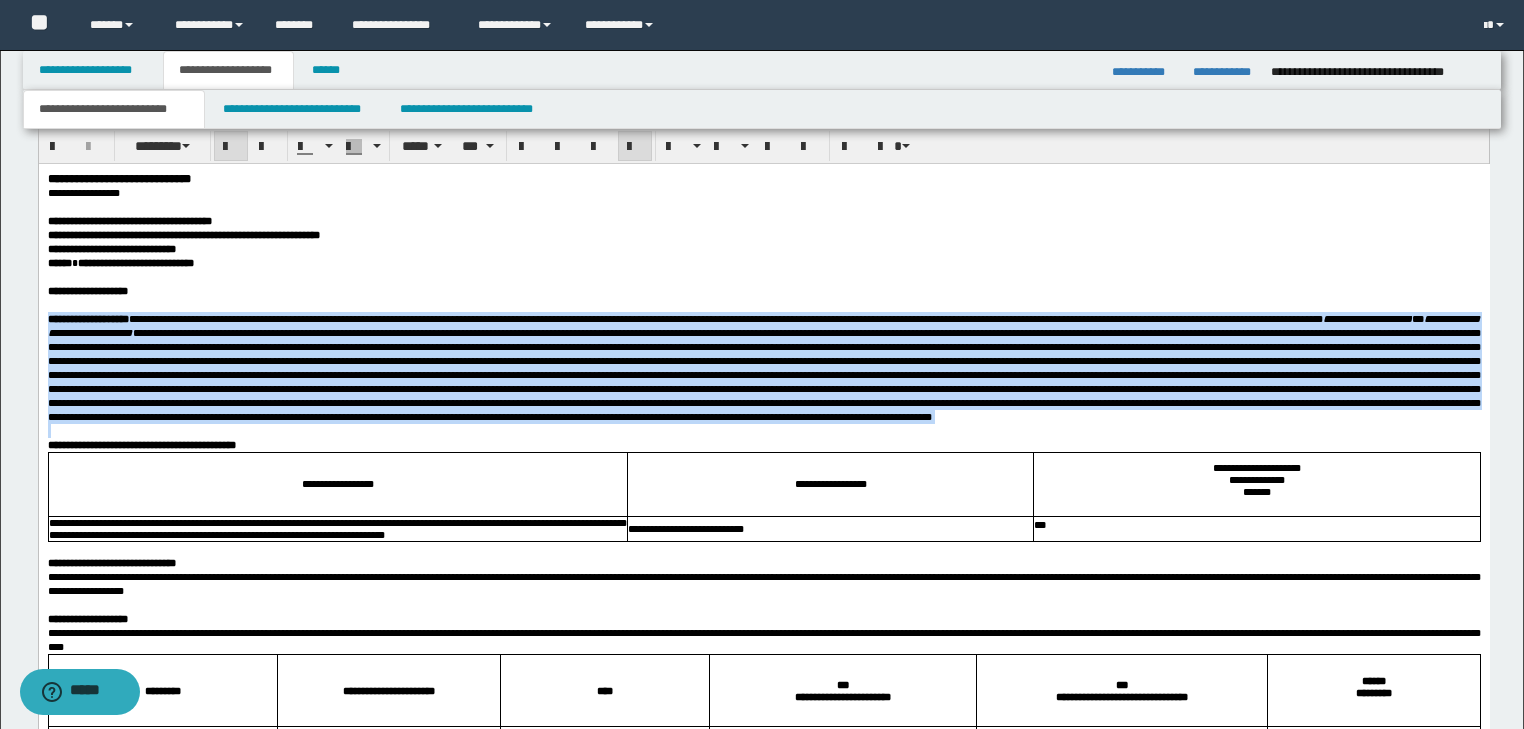 drag, startPoint x: 47, startPoint y: 331, endPoint x: 902, endPoint y: 481, distance: 868.05817 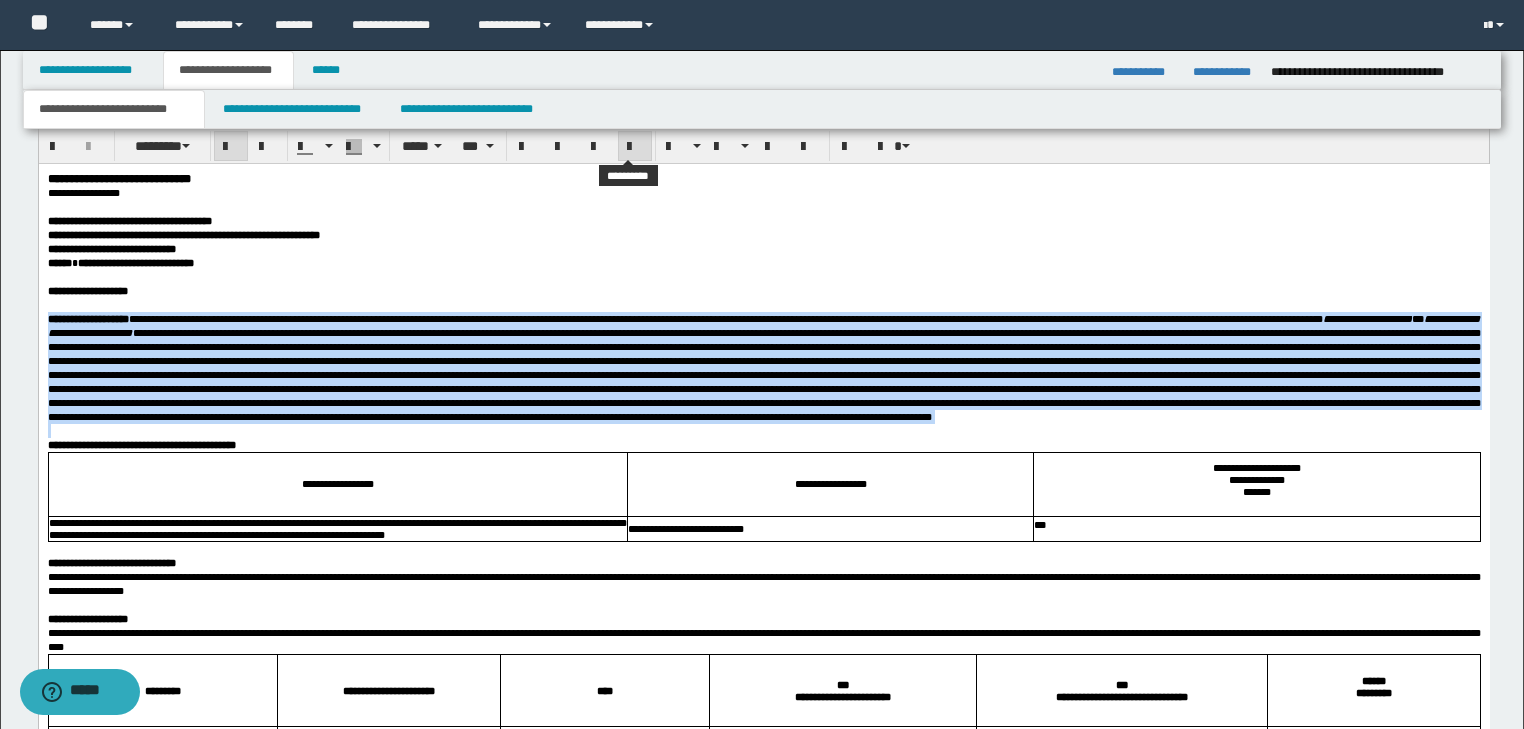 click at bounding box center (635, 147) 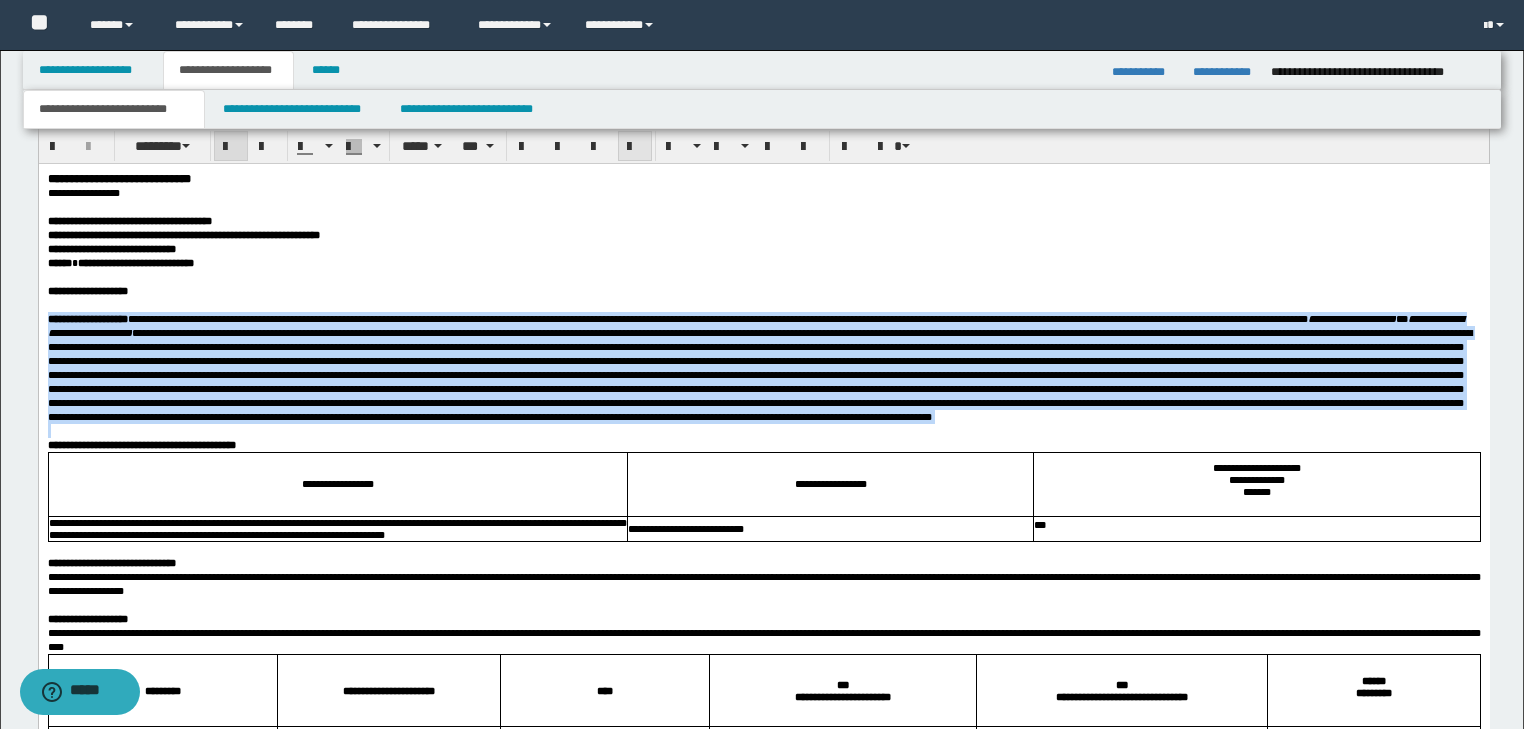 click at bounding box center (635, 147) 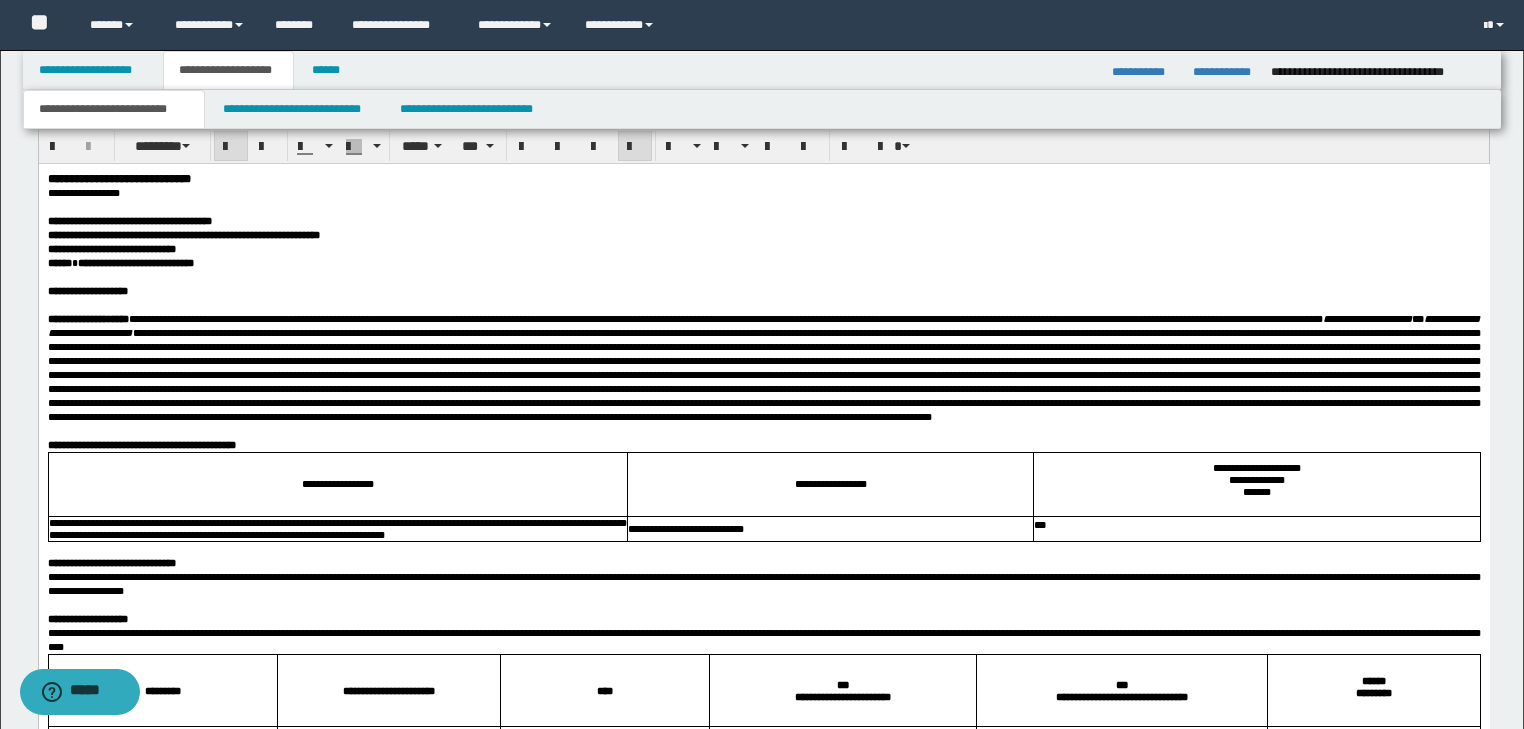 click on "**********" at bounding box center (763, 178) 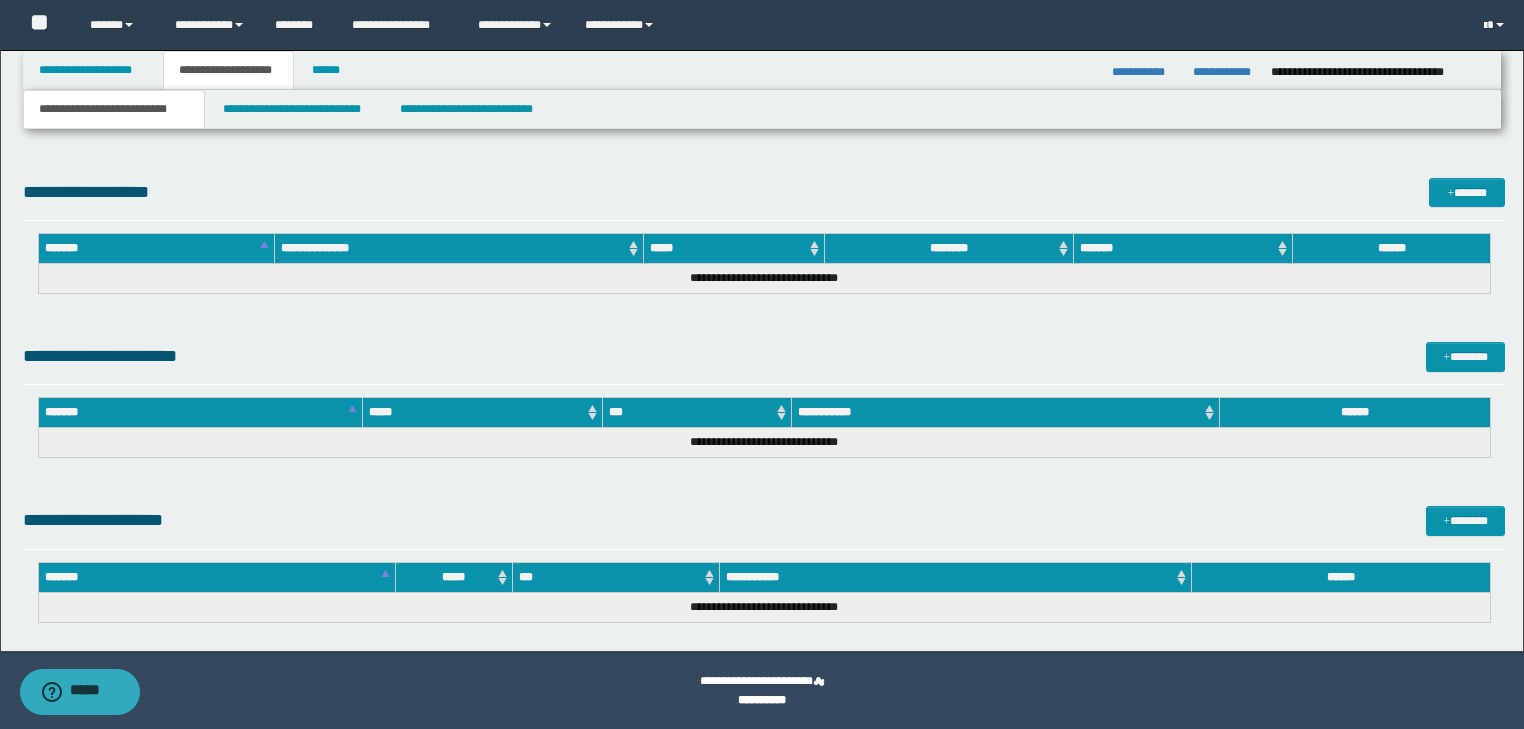 drag, startPoint x: 51, startPoint y: -4363, endPoint x: 682, endPoint y: -3668, distance: 938.7151 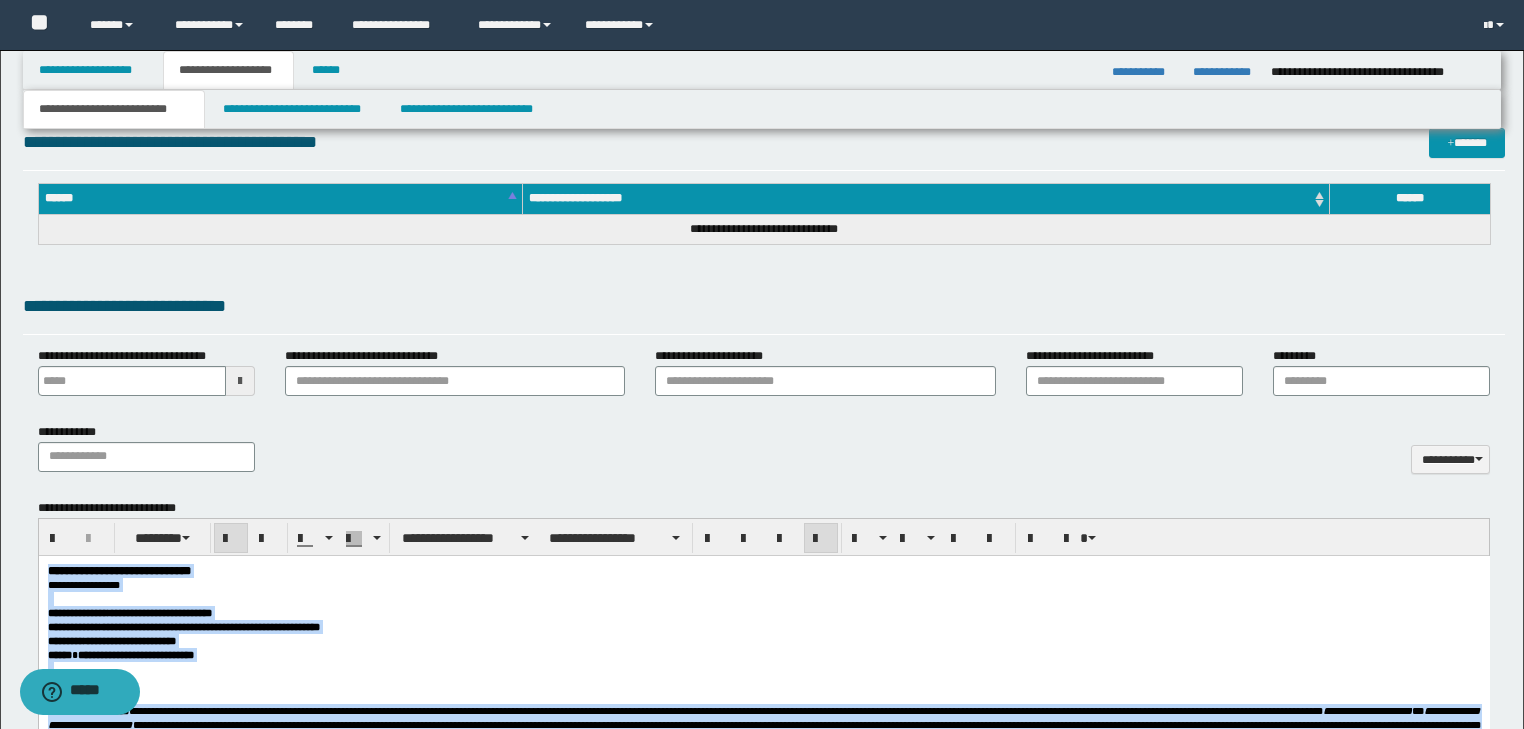 scroll, scrollTop: 792, scrollLeft: 0, axis: vertical 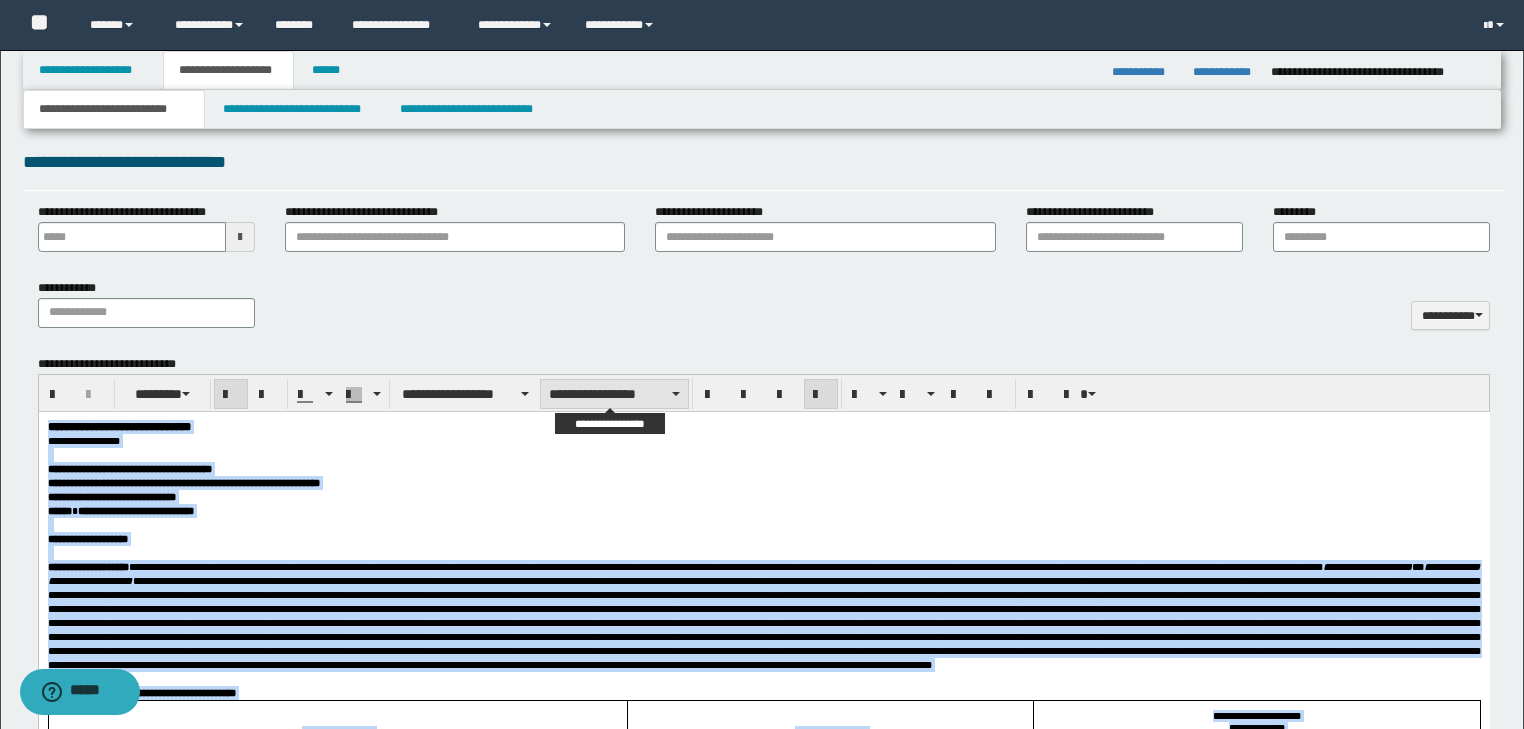 click on "**********" at bounding box center [614, 394] 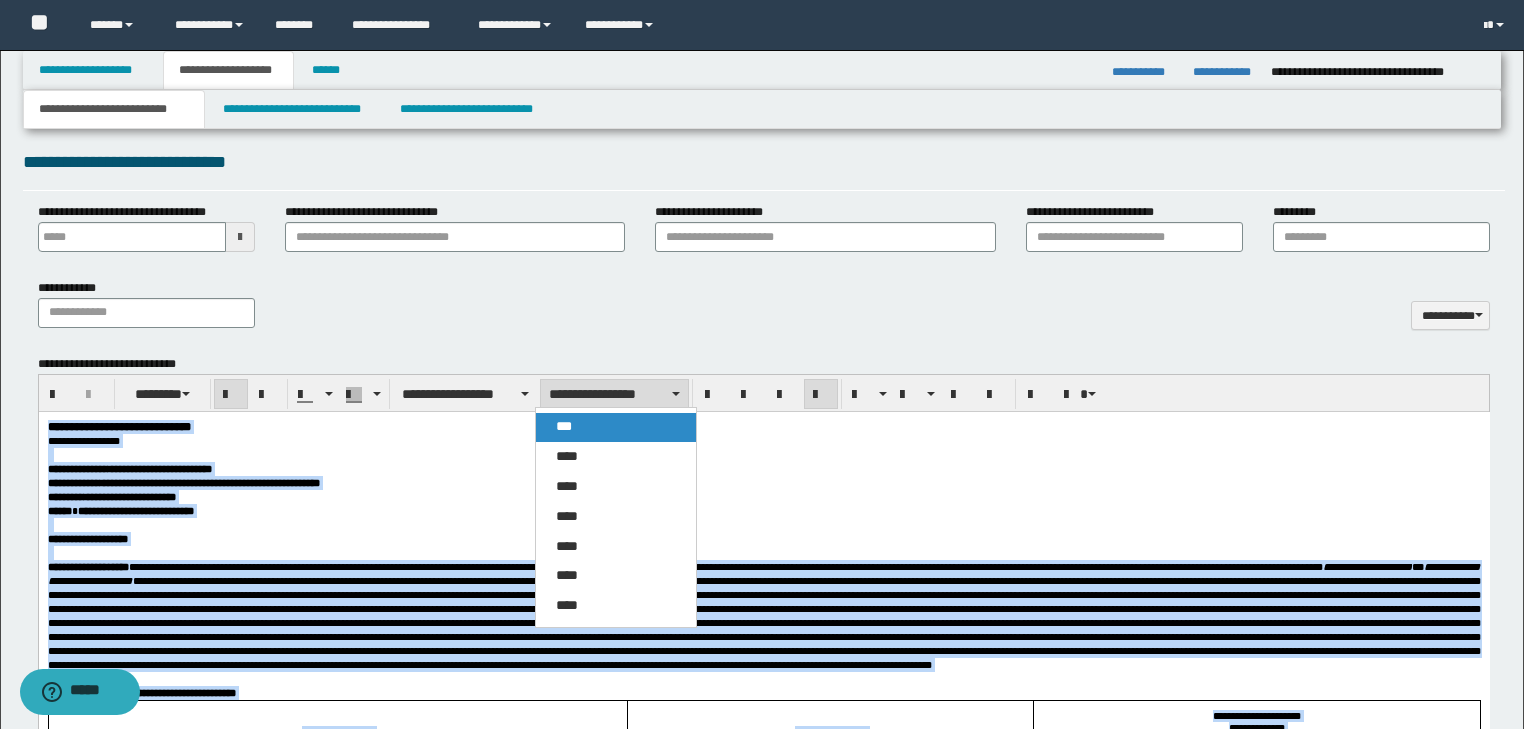 click on "***" at bounding box center (616, 427) 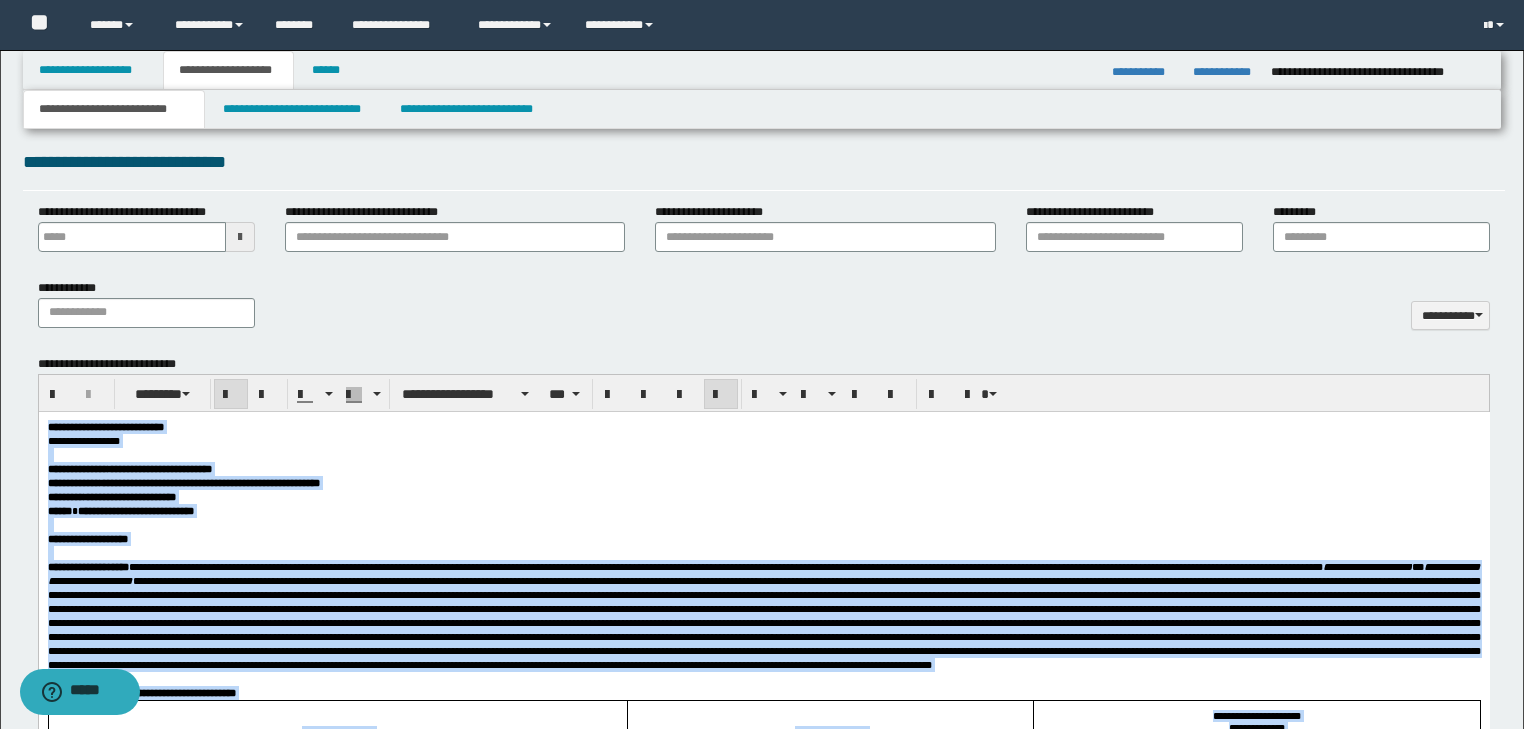 click at bounding box center [721, 395] 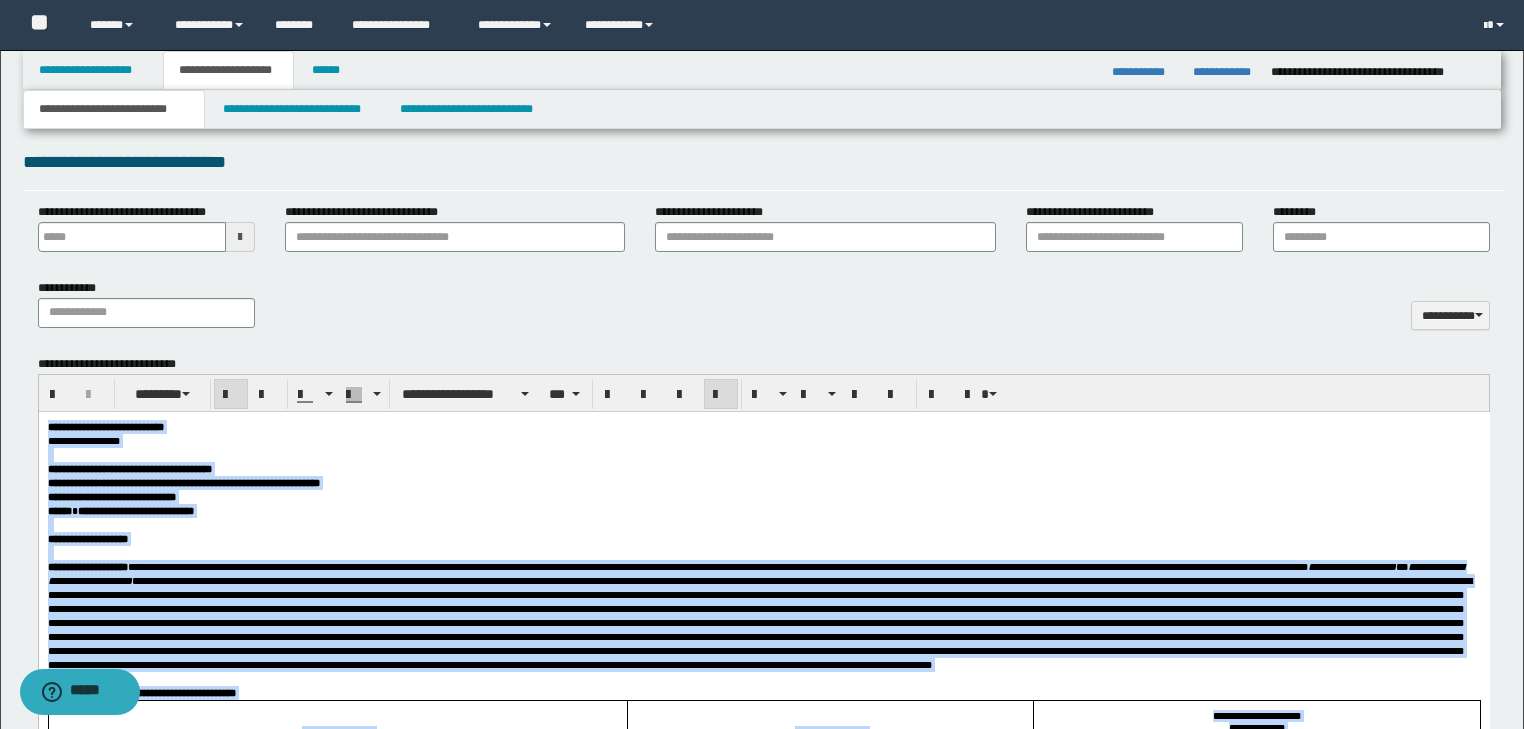 click at bounding box center (721, 395) 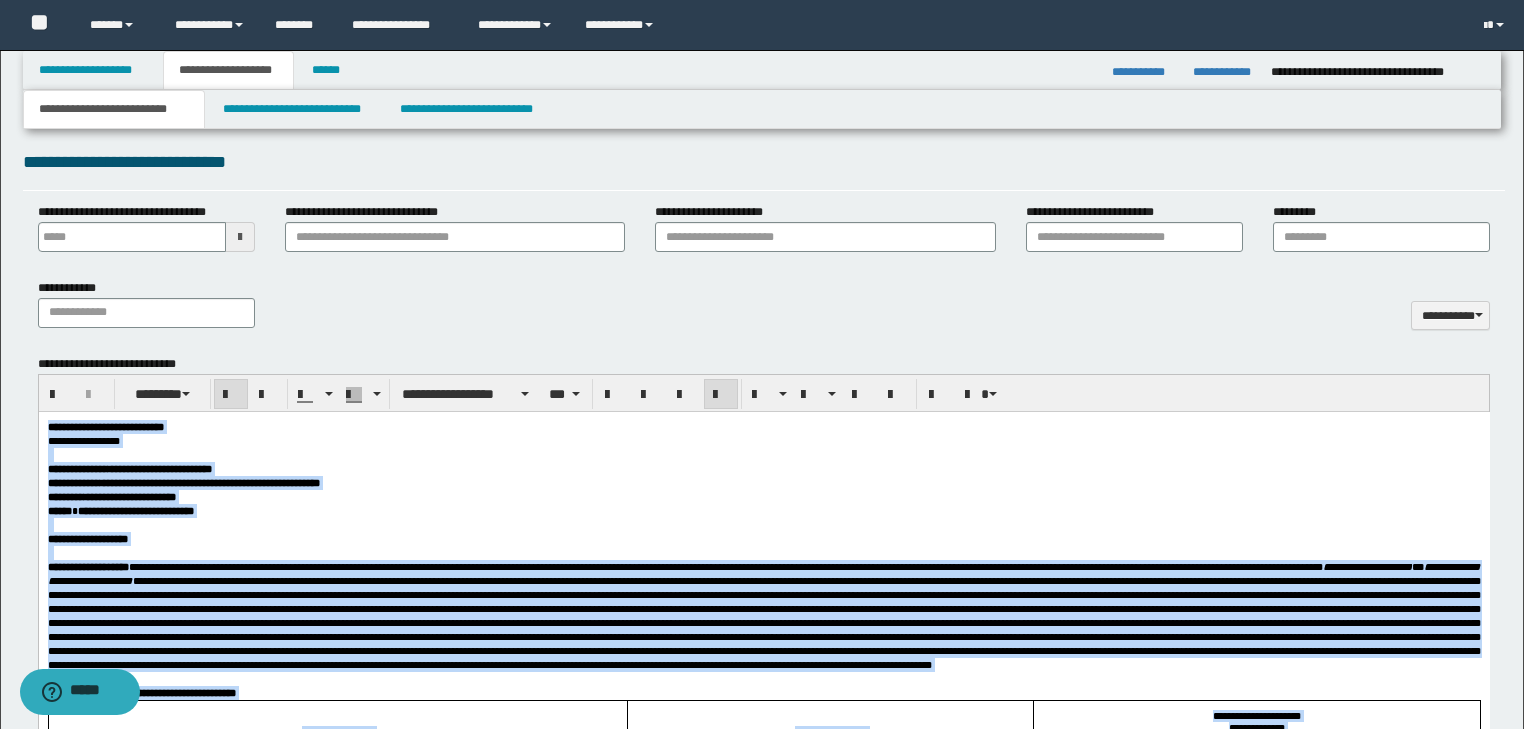 click at bounding box center [721, 395] 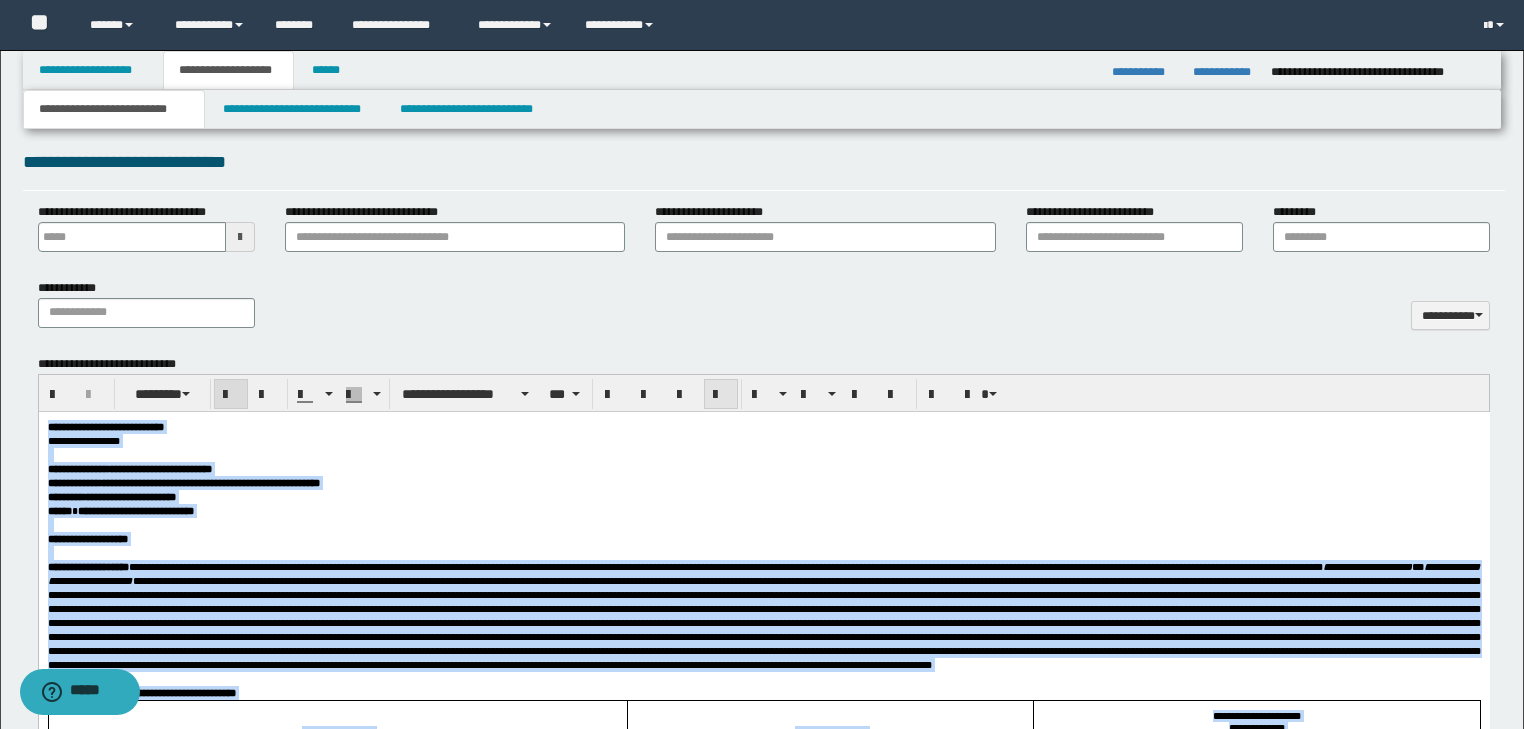 click at bounding box center [721, 395] 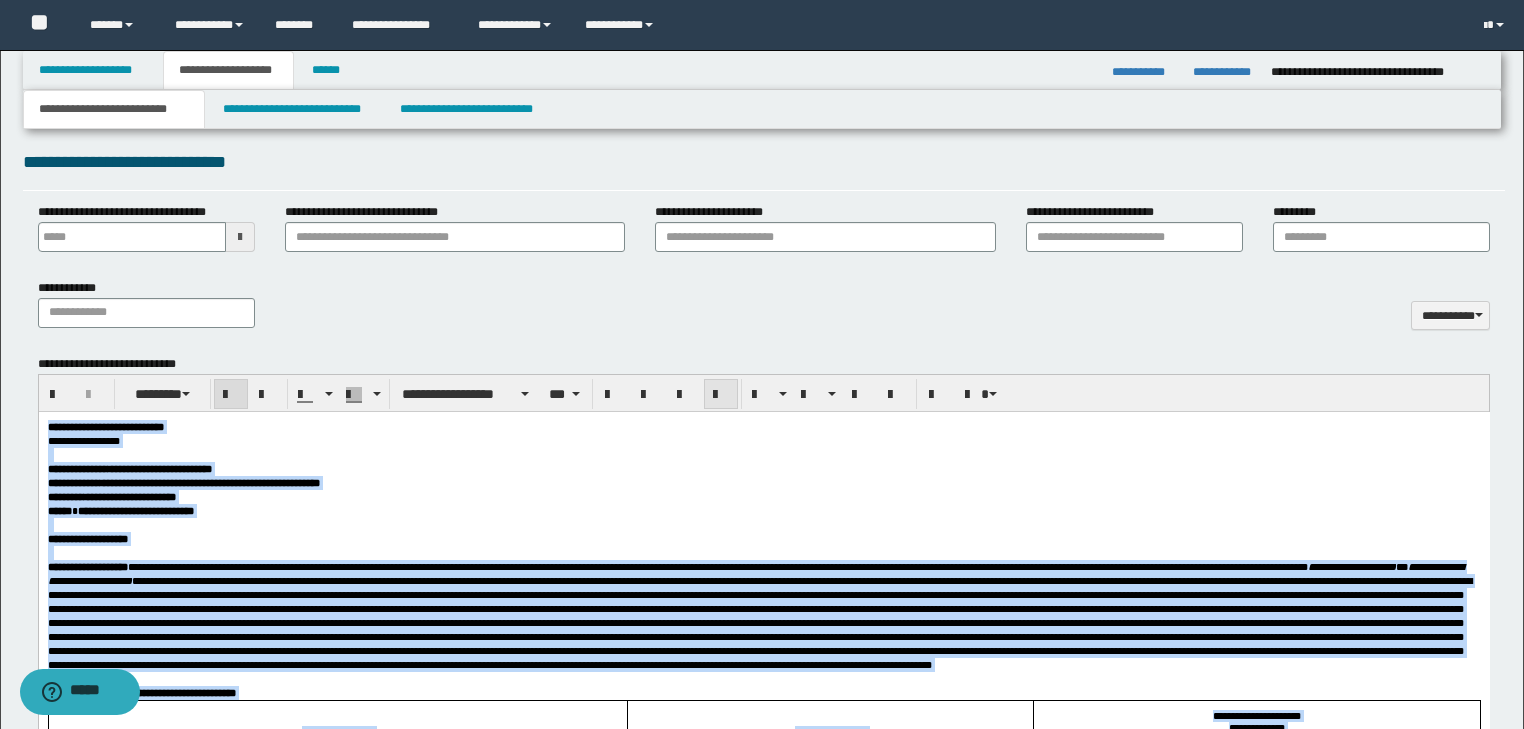 click at bounding box center (721, 395) 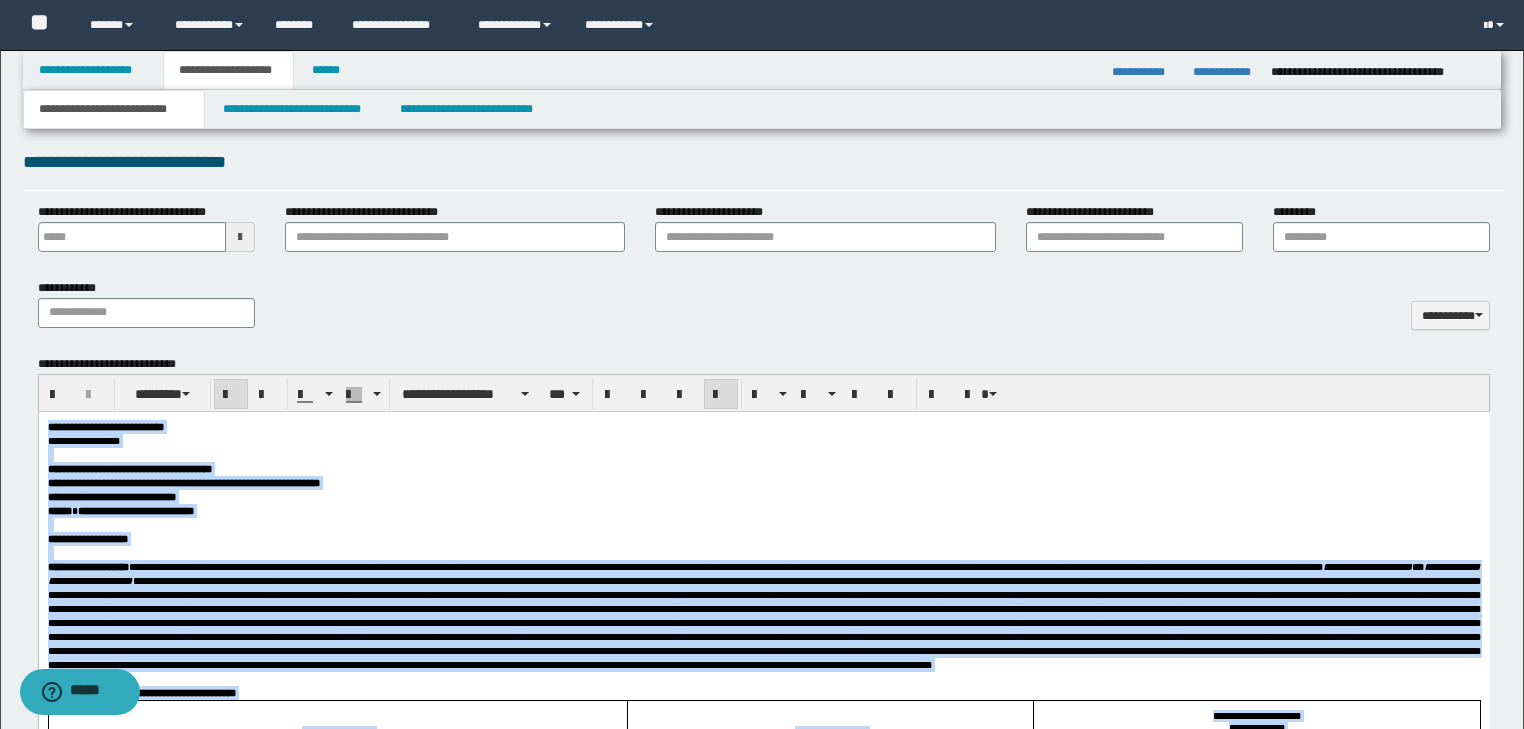 click at bounding box center [721, 395] 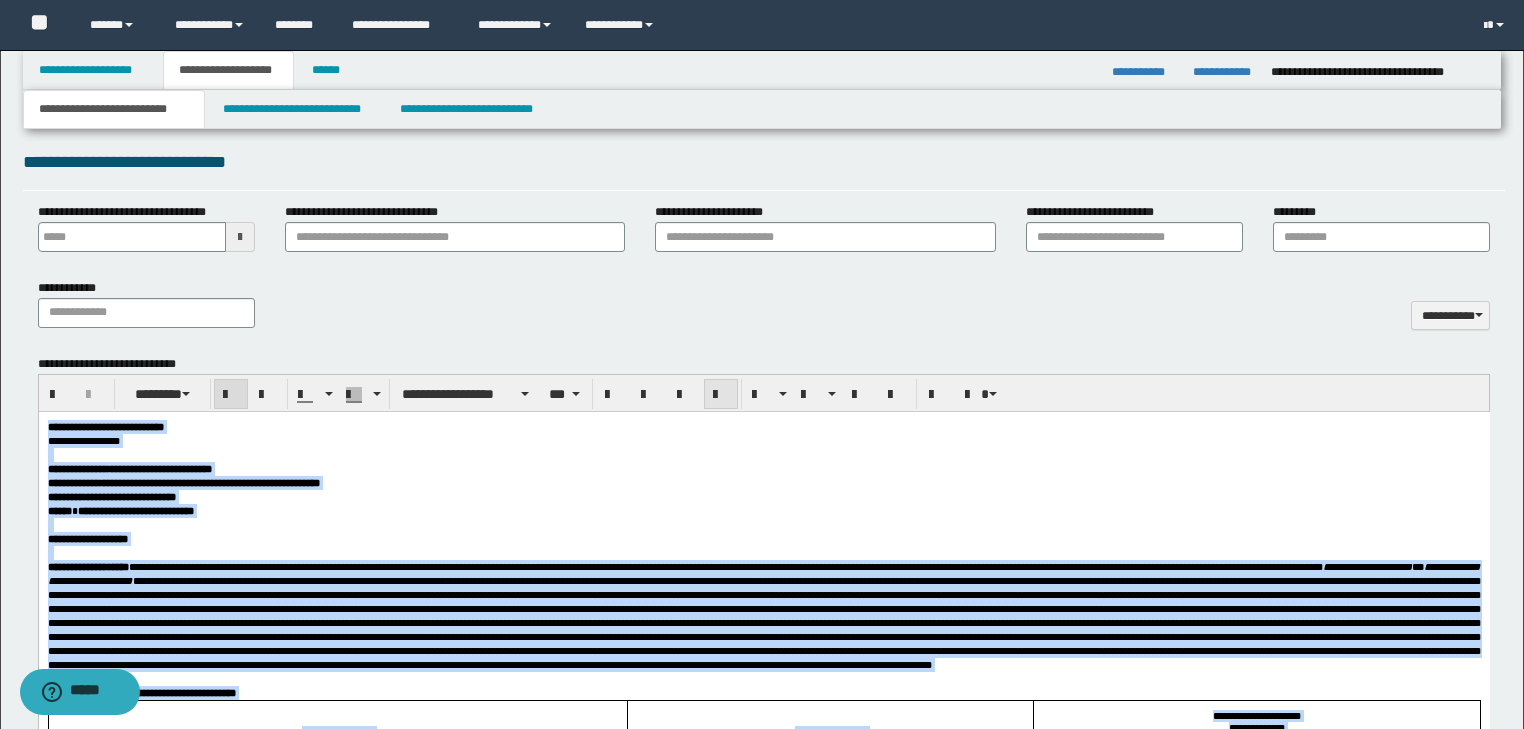 click at bounding box center (721, 395) 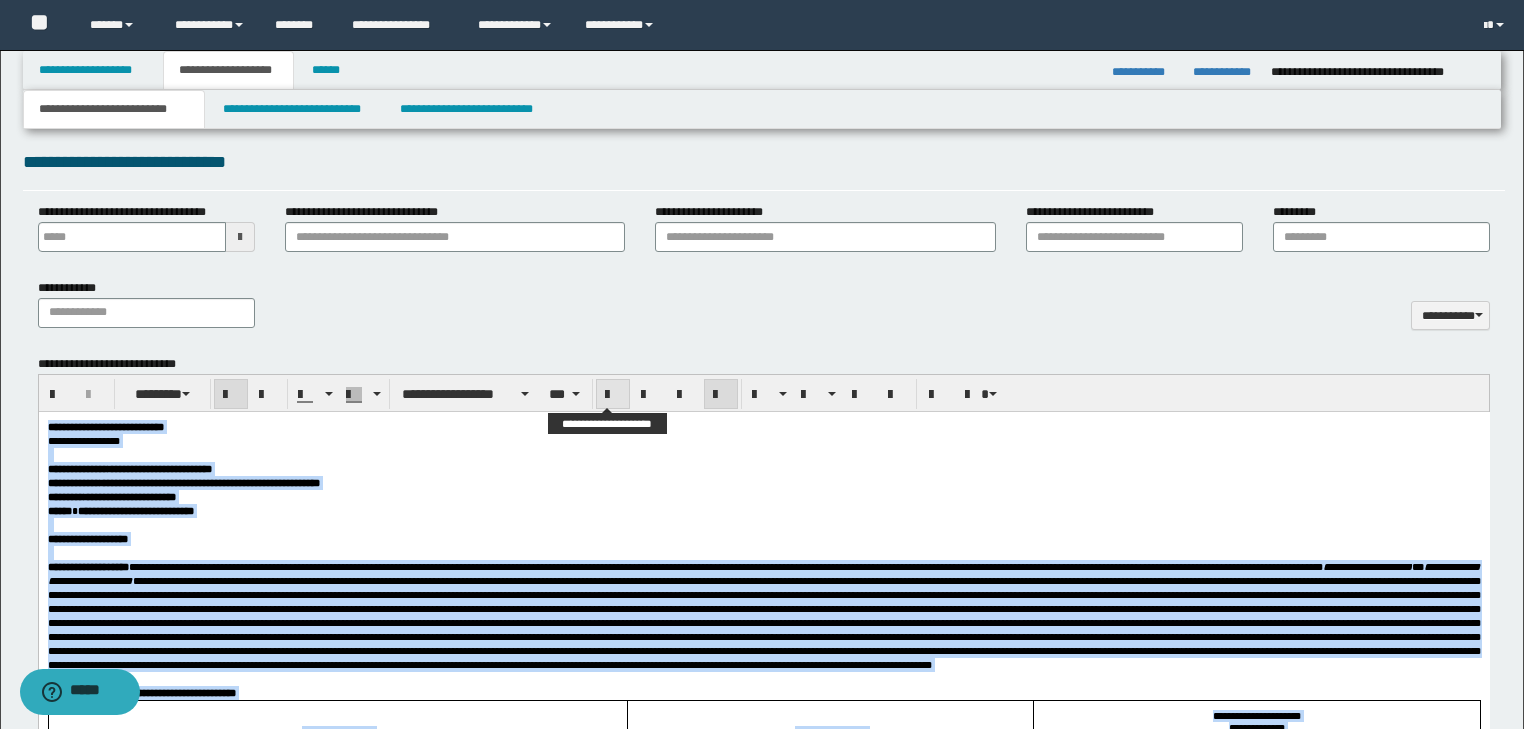 click at bounding box center (613, 395) 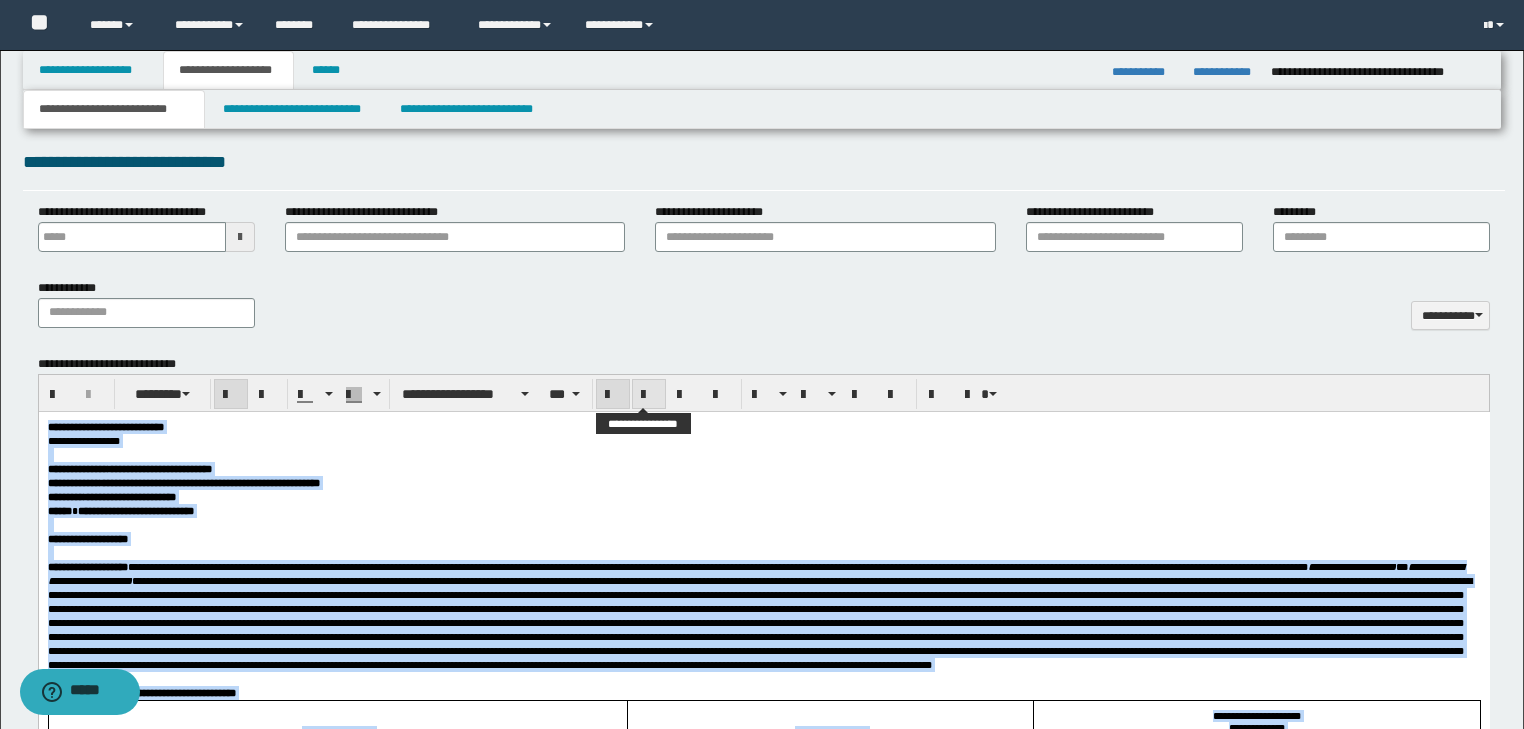 click at bounding box center [649, 394] 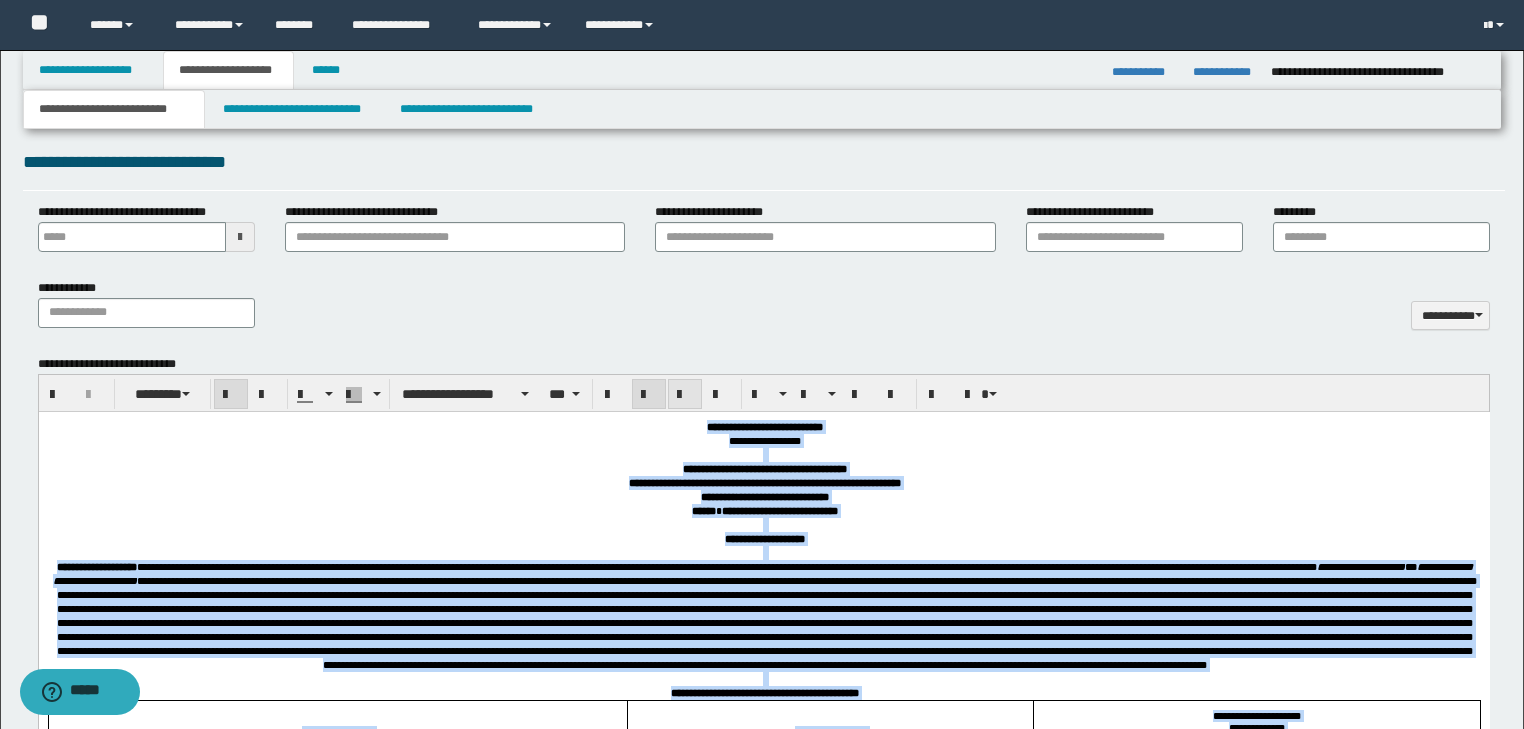 click at bounding box center [685, 395] 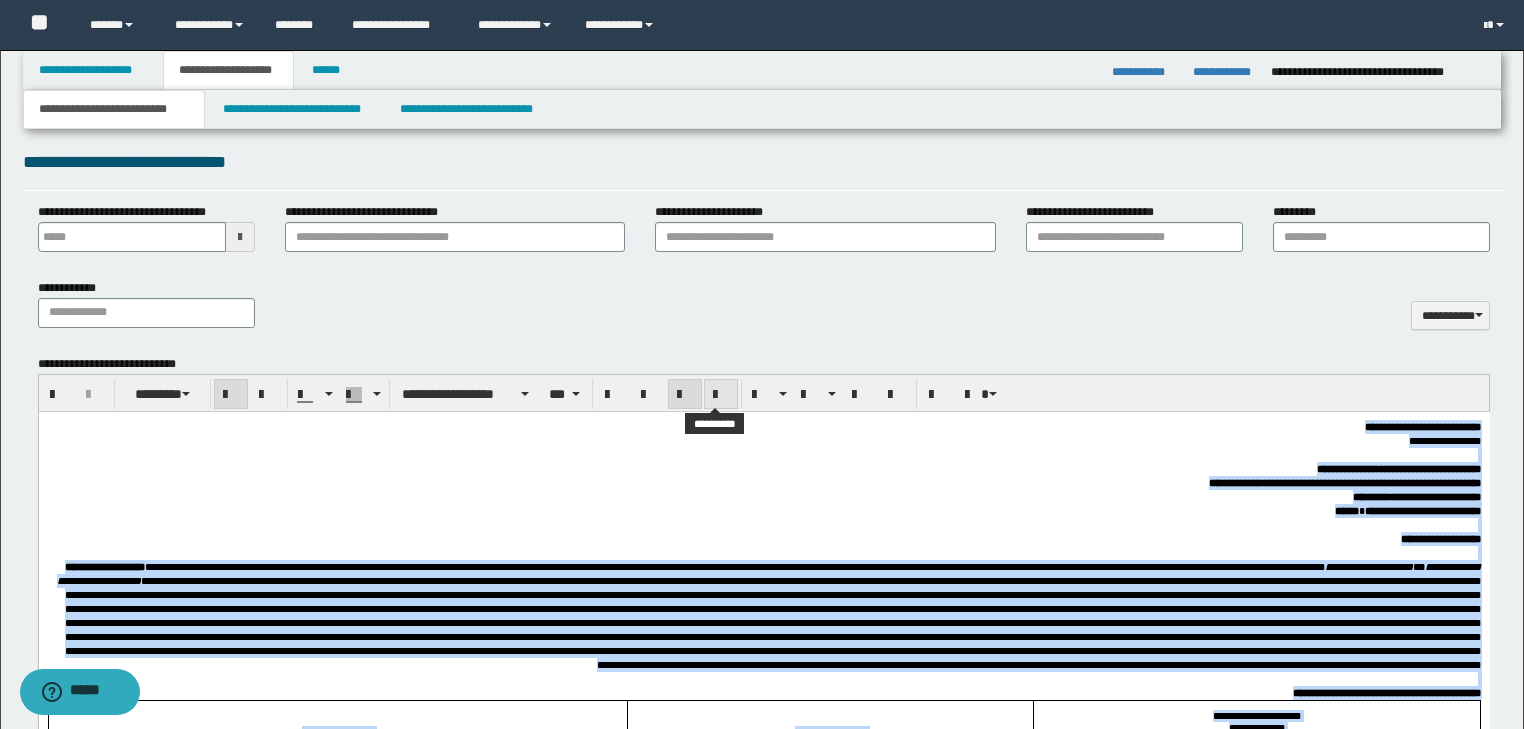 click at bounding box center (721, 395) 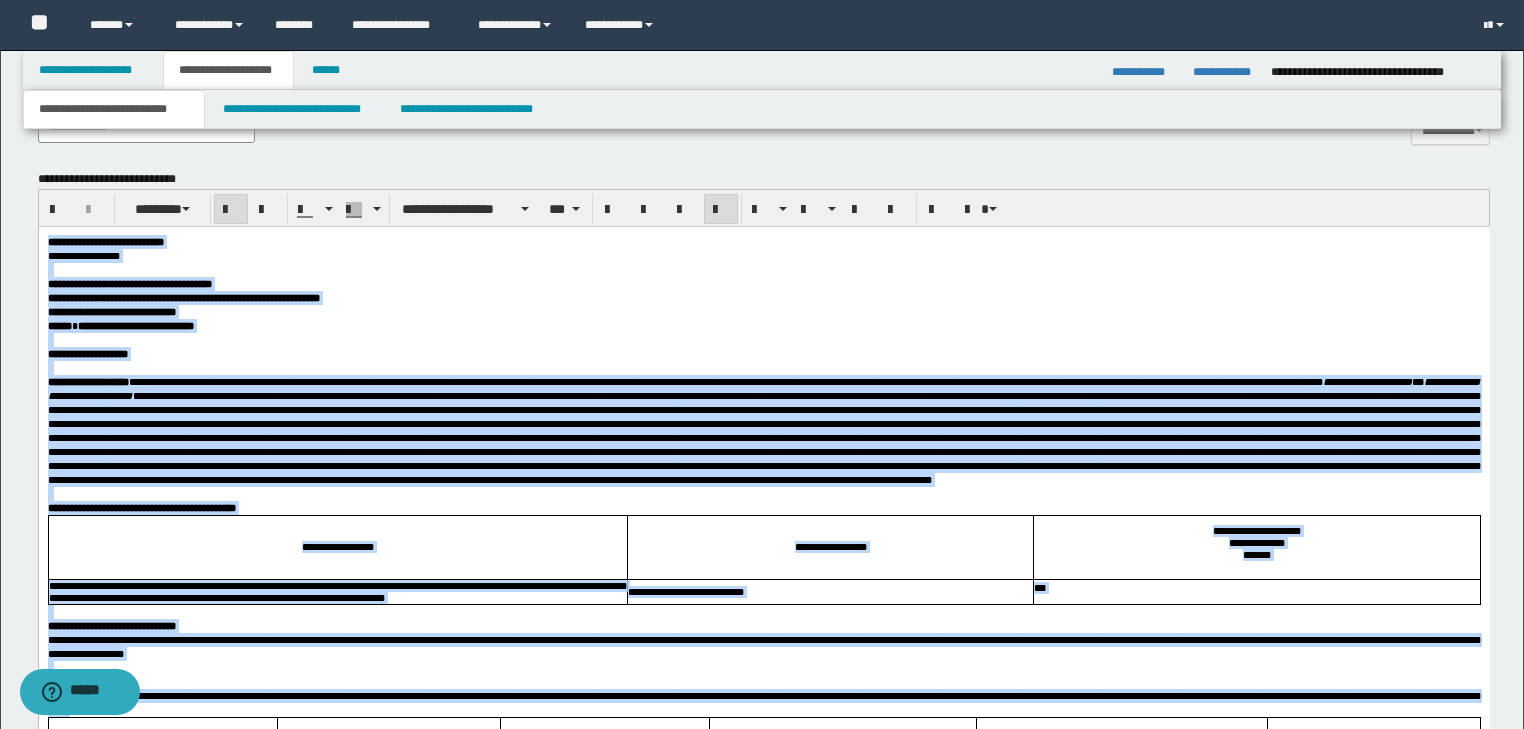 scroll, scrollTop: 1112, scrollLeft: 0, axis: vertical 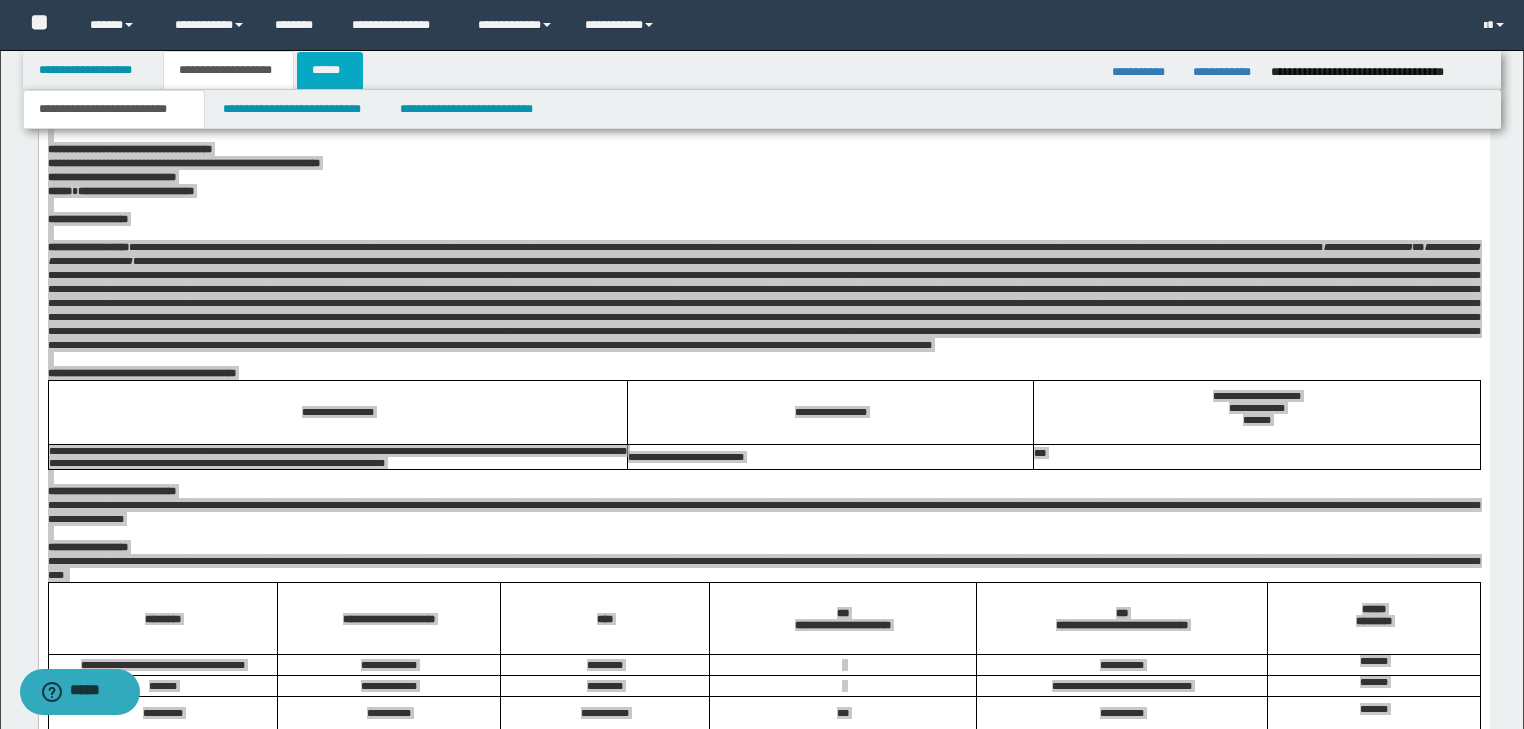 click on "******" at bounding box center [330, 70] 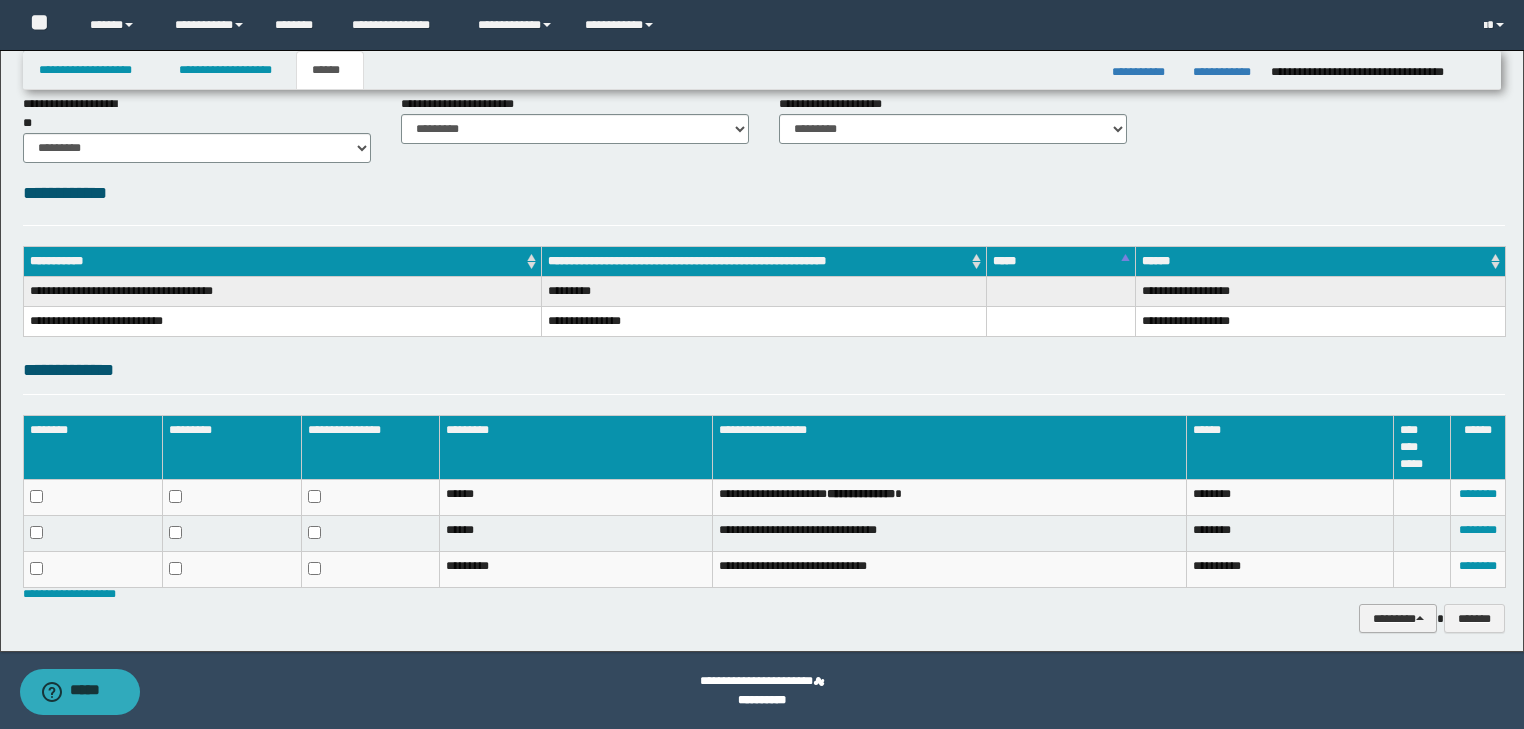 click on "********" at bounding box center (1398, 619) 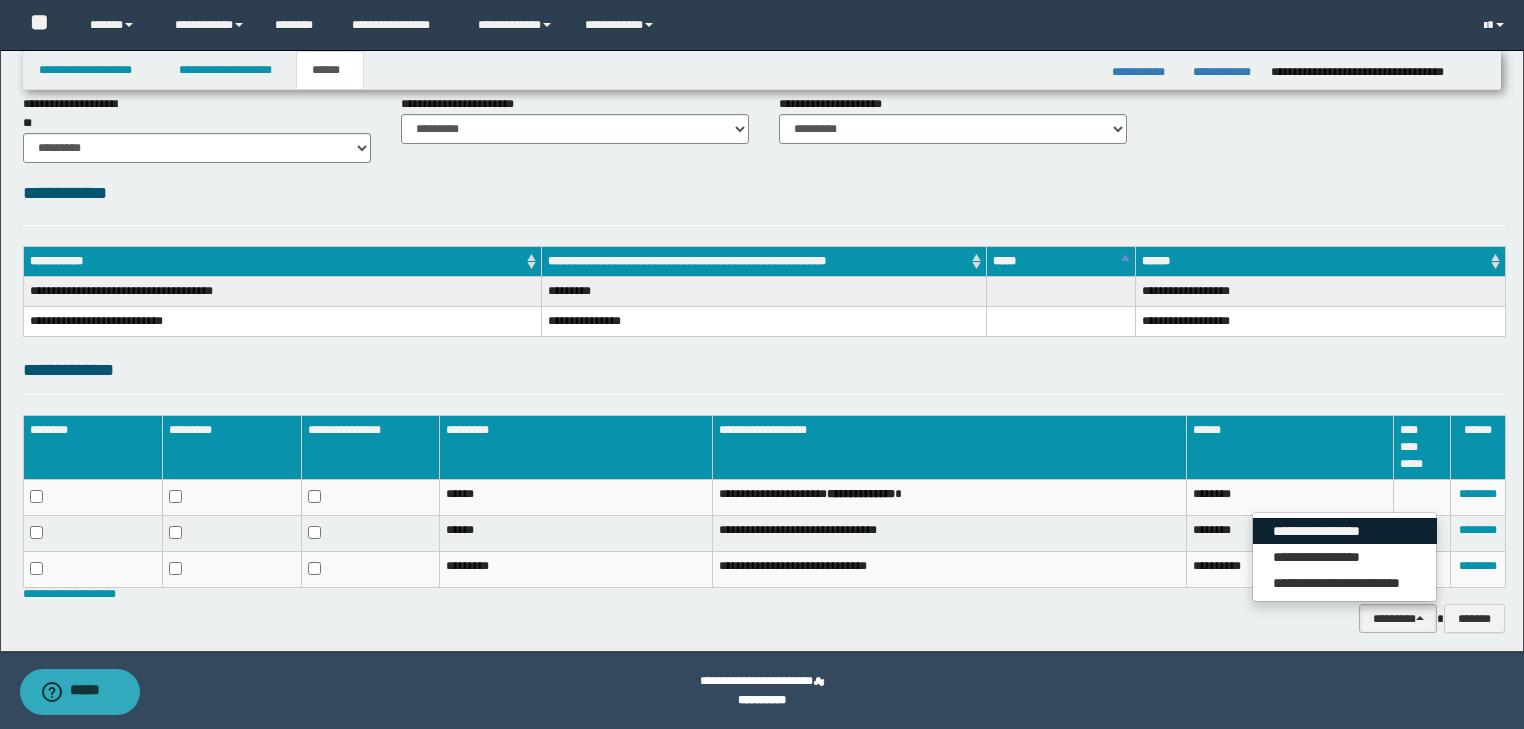 click on "**********" at bounding box center [1345, 531] 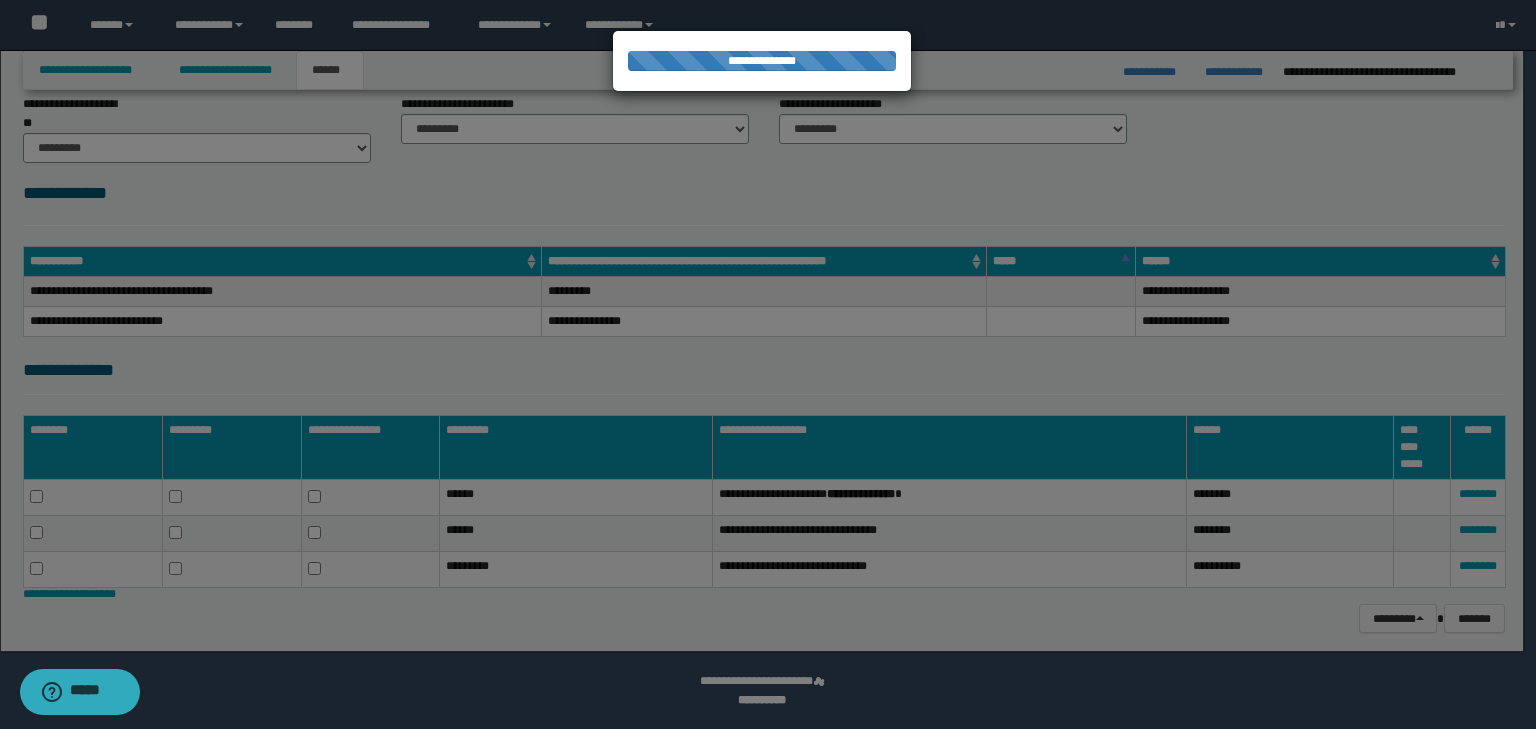 click at bounding box center [768, 364] 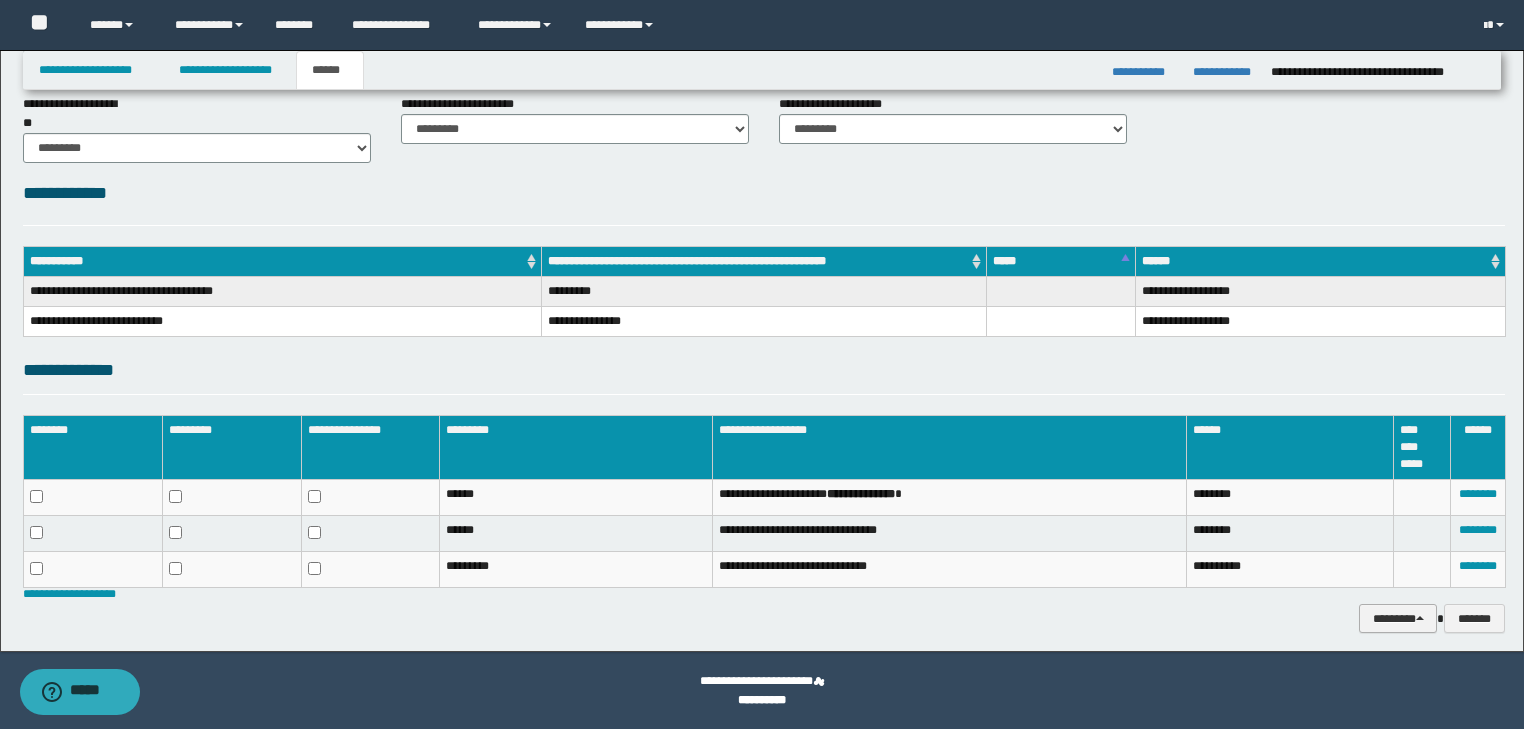 click on "********" at bounding box center (1398, 619) 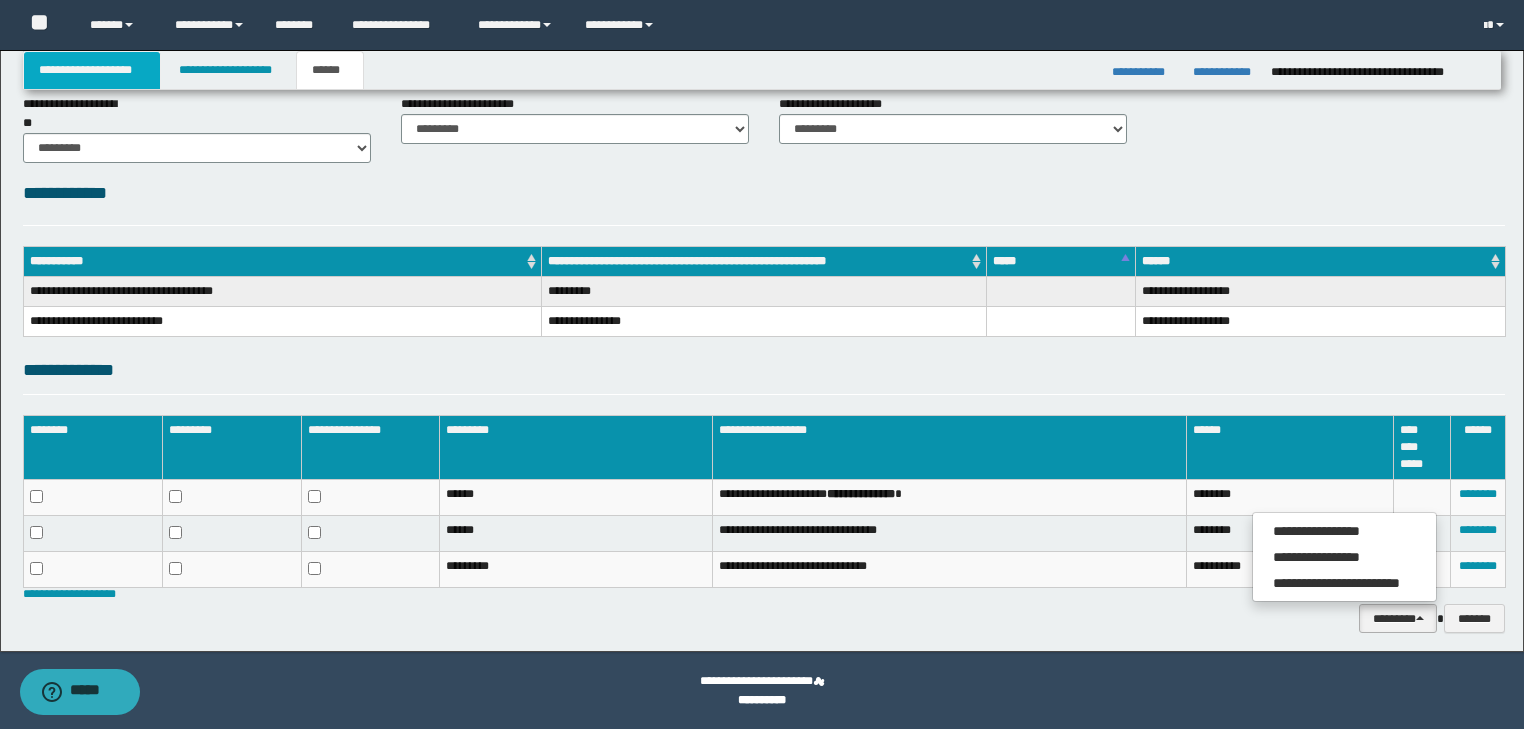 click on "**********" at bounding box center [92, 70] 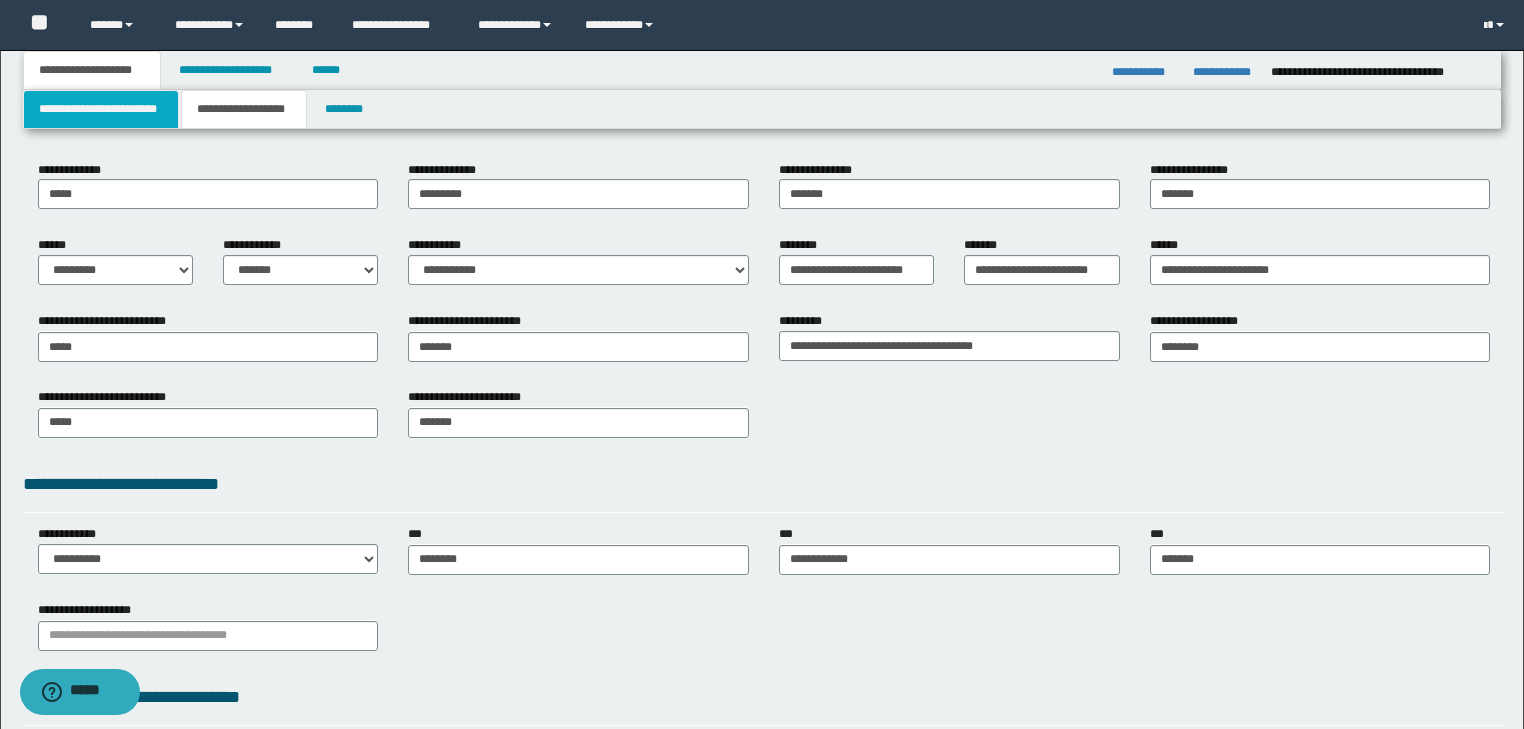 click on "**********" at bounding box center (101, 109) 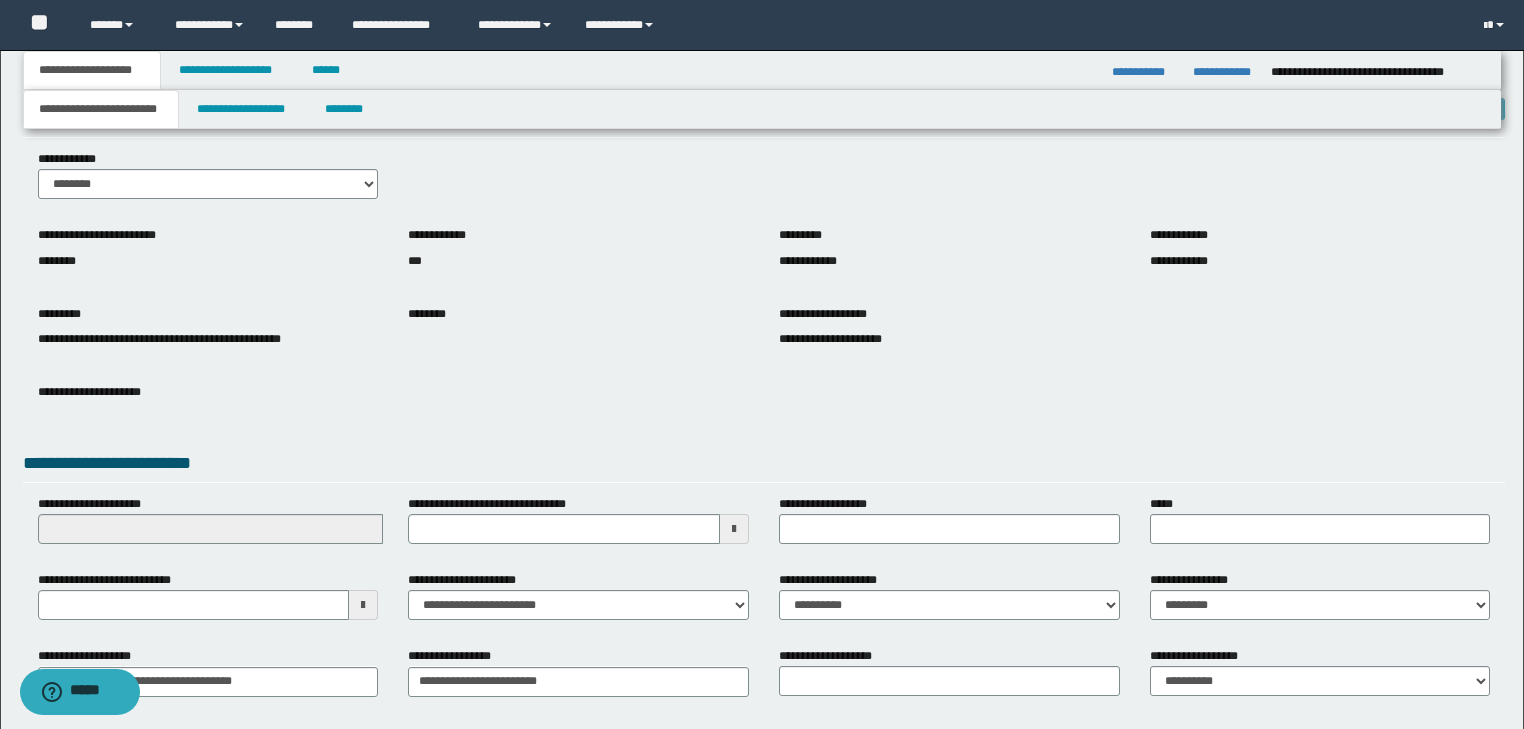 scroll, scrollTop: 0, scrollLeft: 0, axis: both 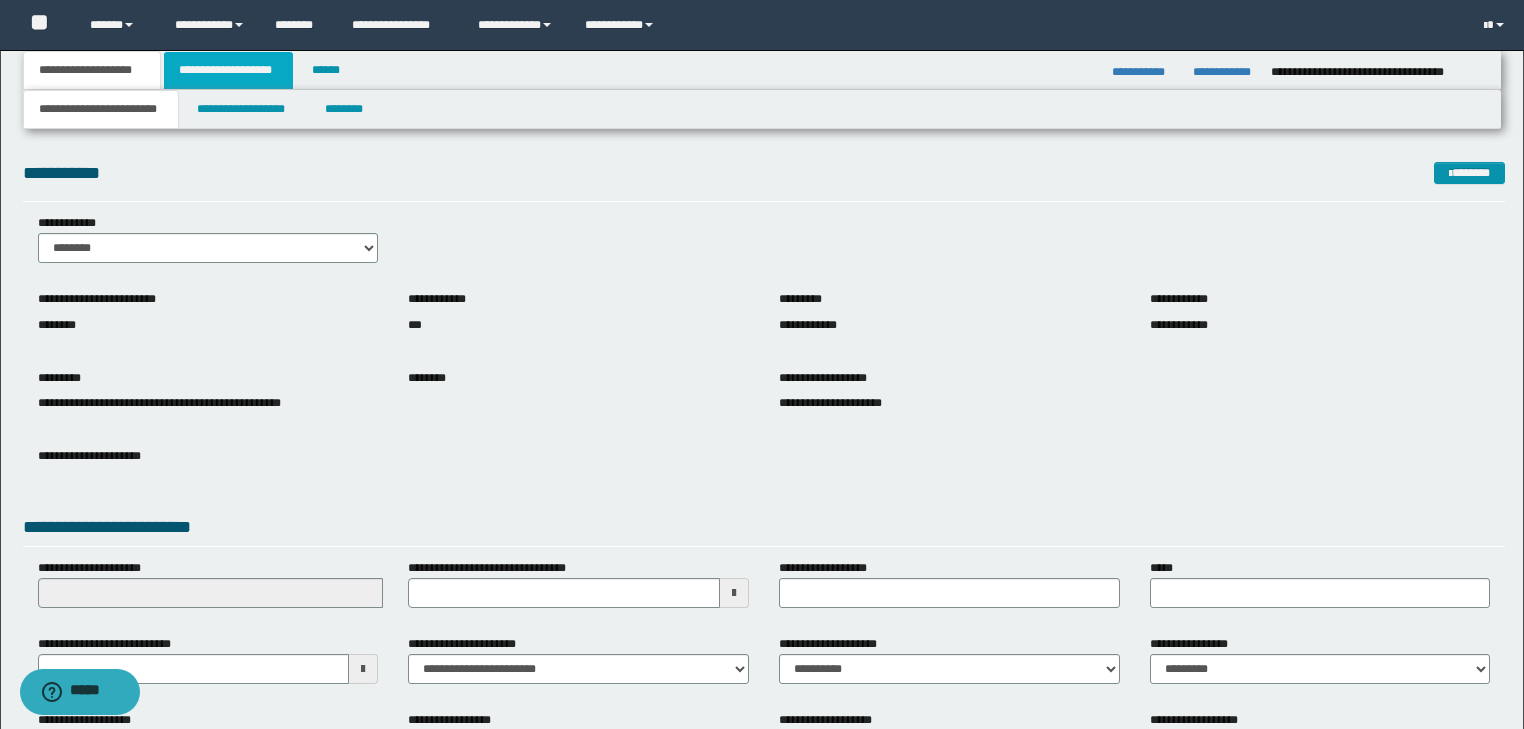 click on "**********" at bounding box center (228, 70) 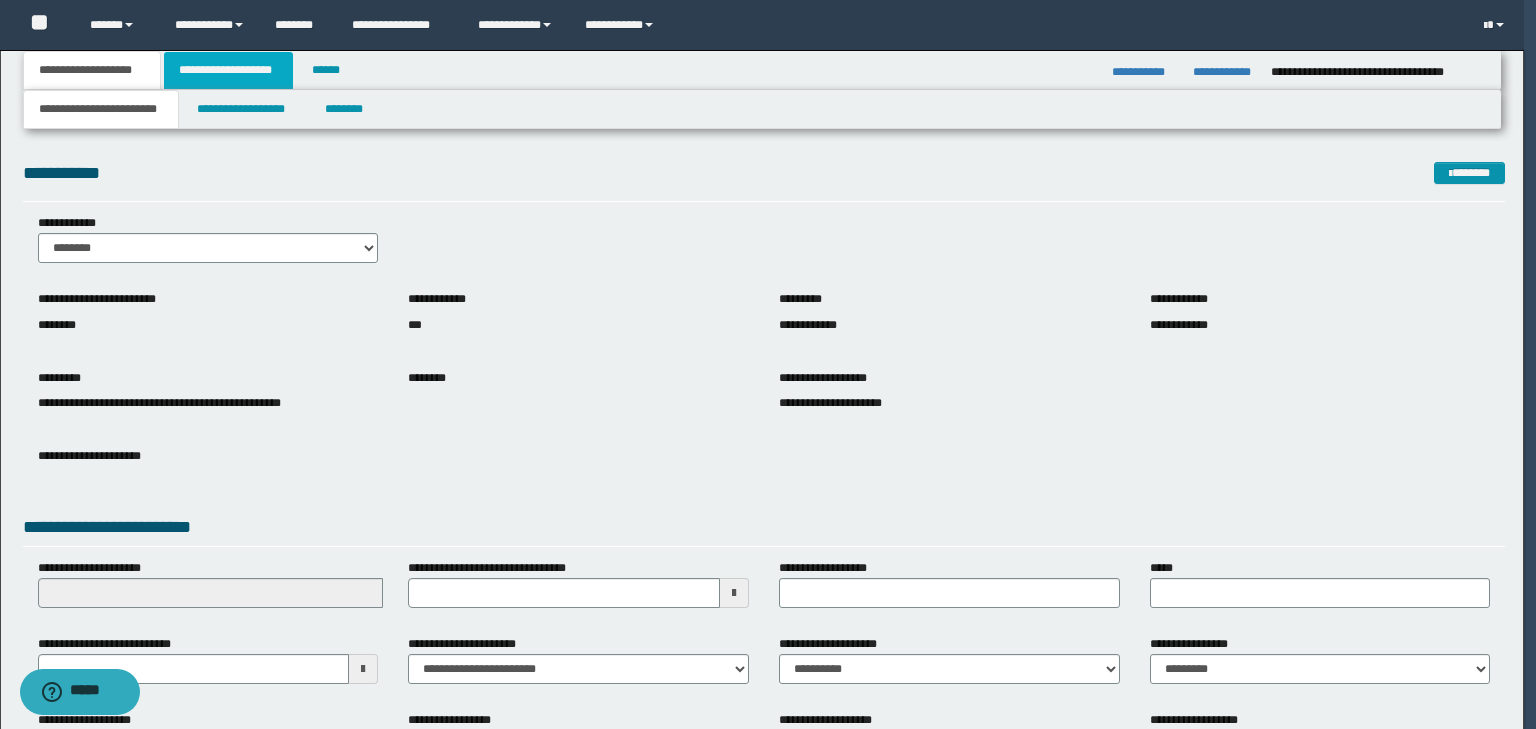 type 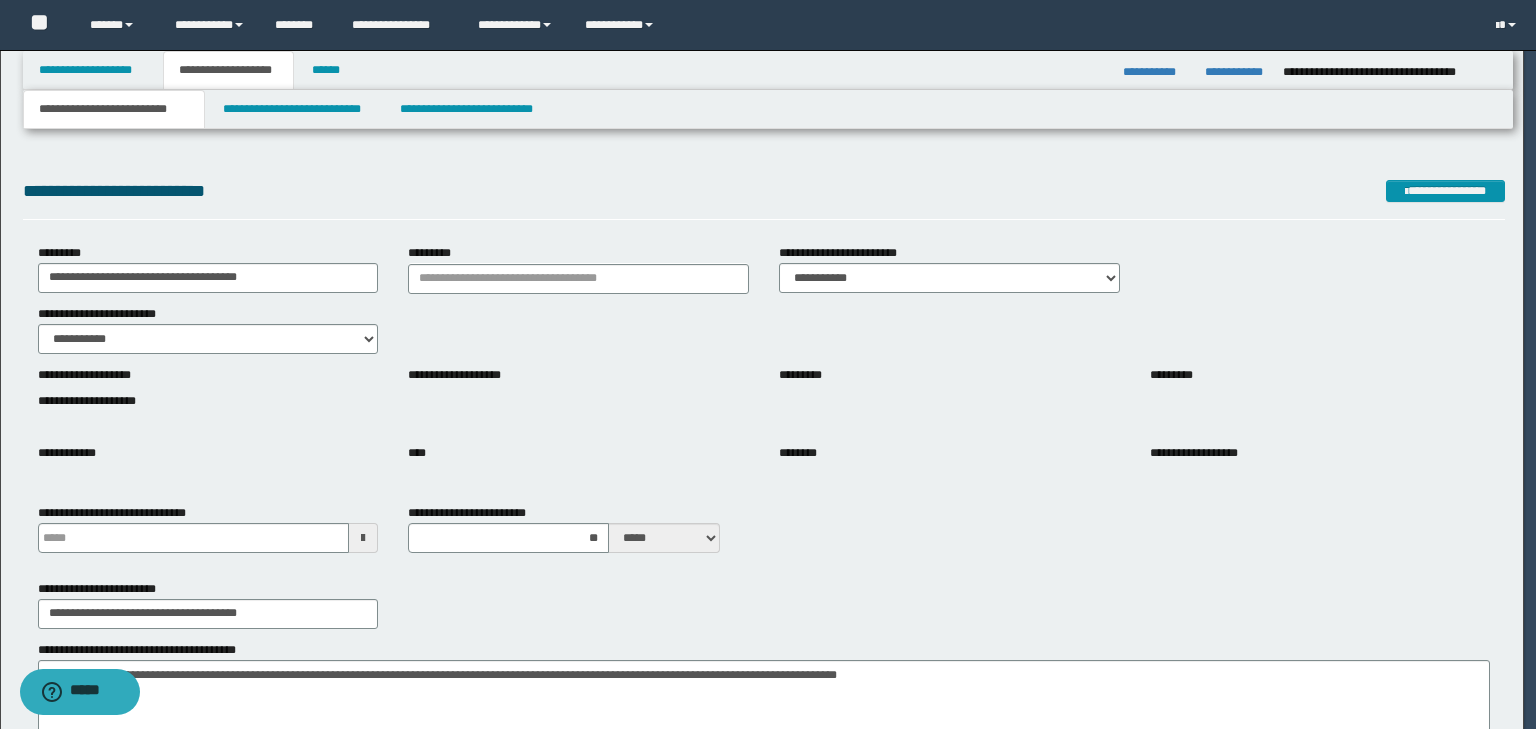 type 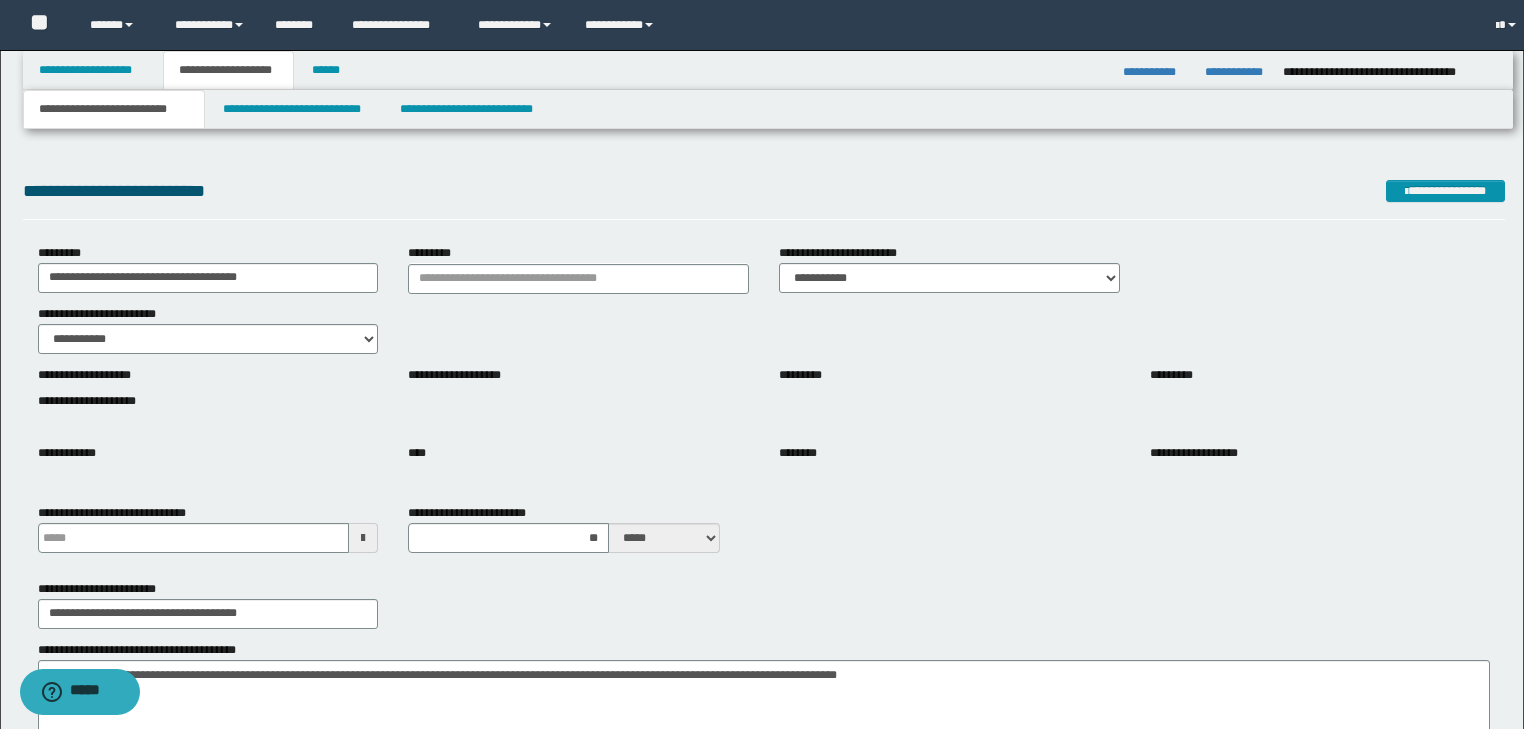 click on "**********" at bounding box center (114, 109) 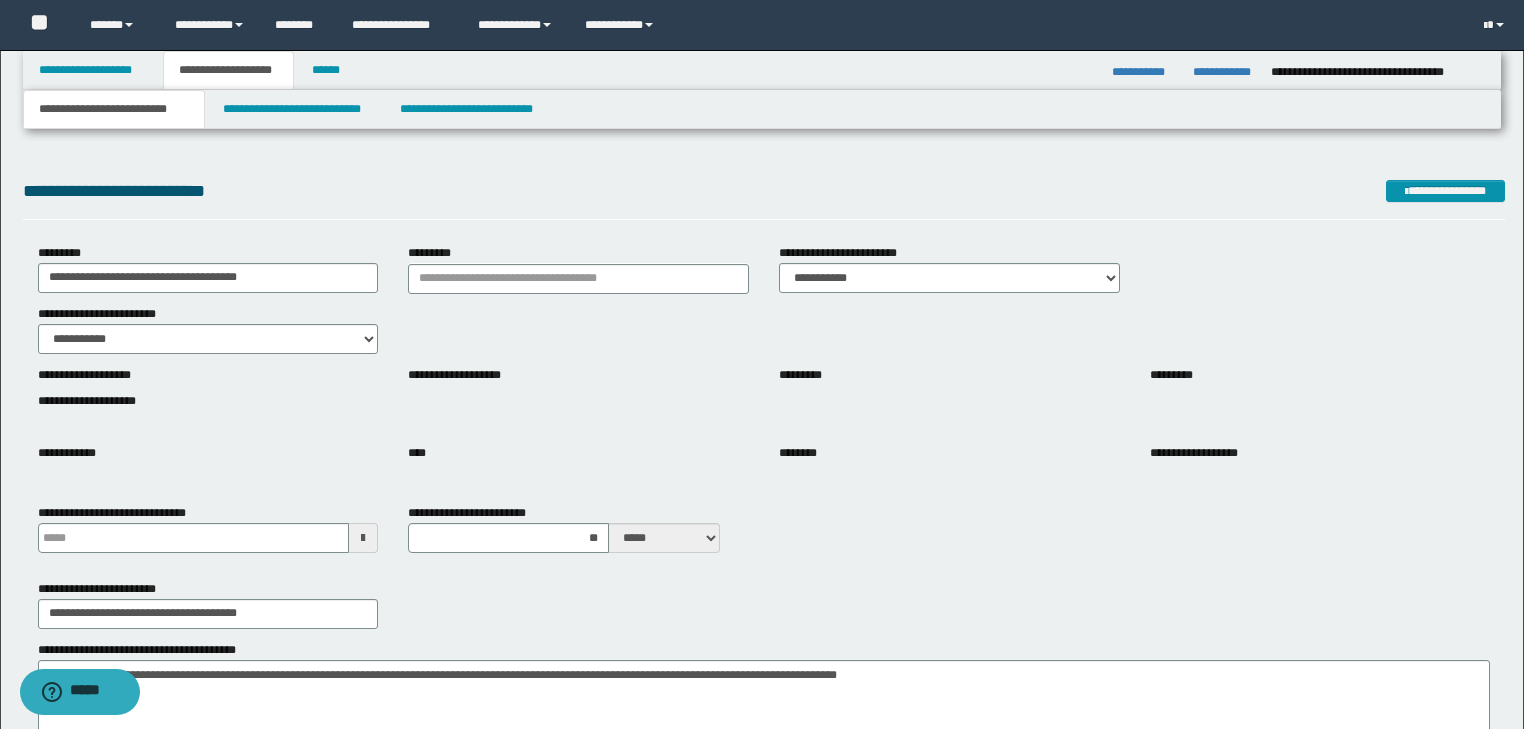 click on "**********" at bounding box center [114, 109] 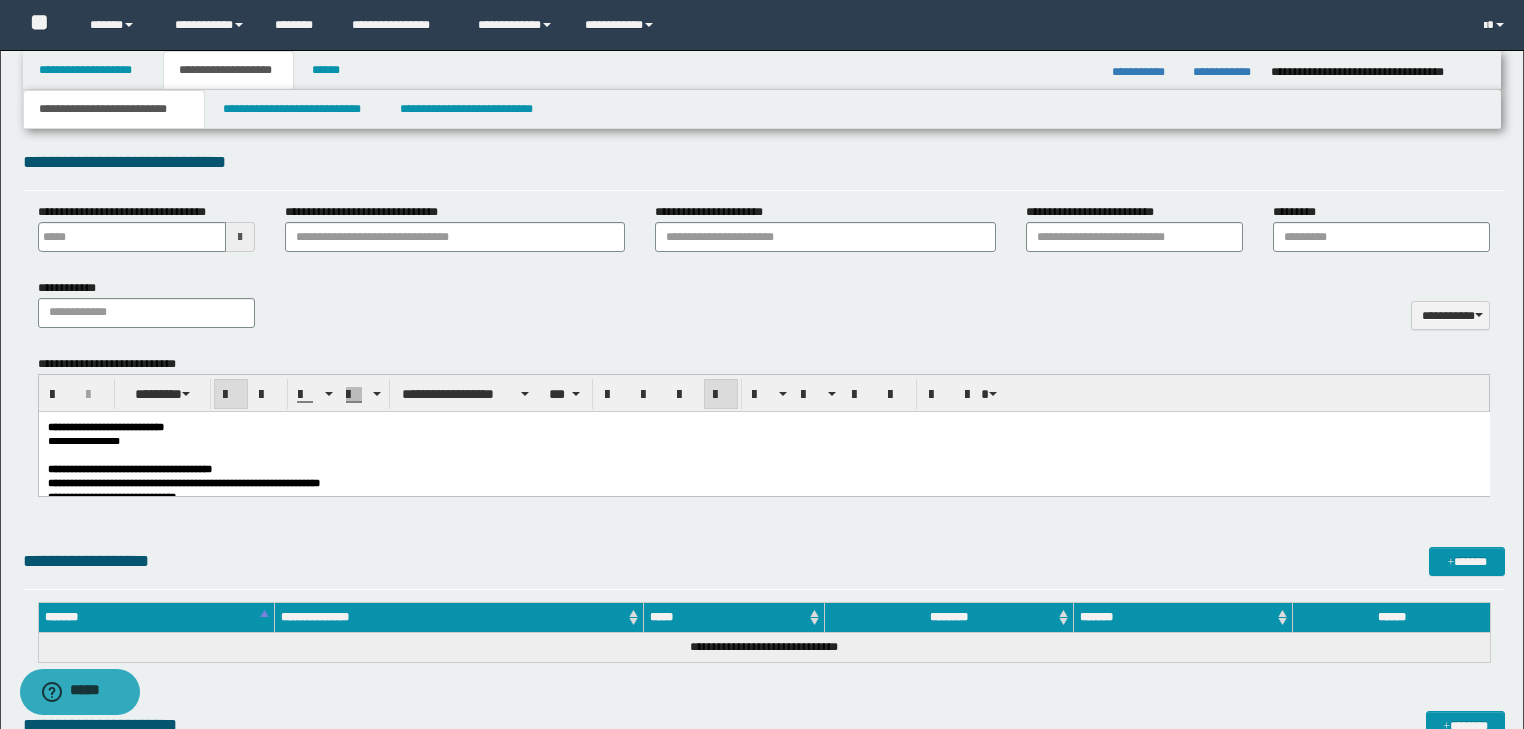 scroll, scrollTop: 681, scrollLeft: 0, axis: vertical 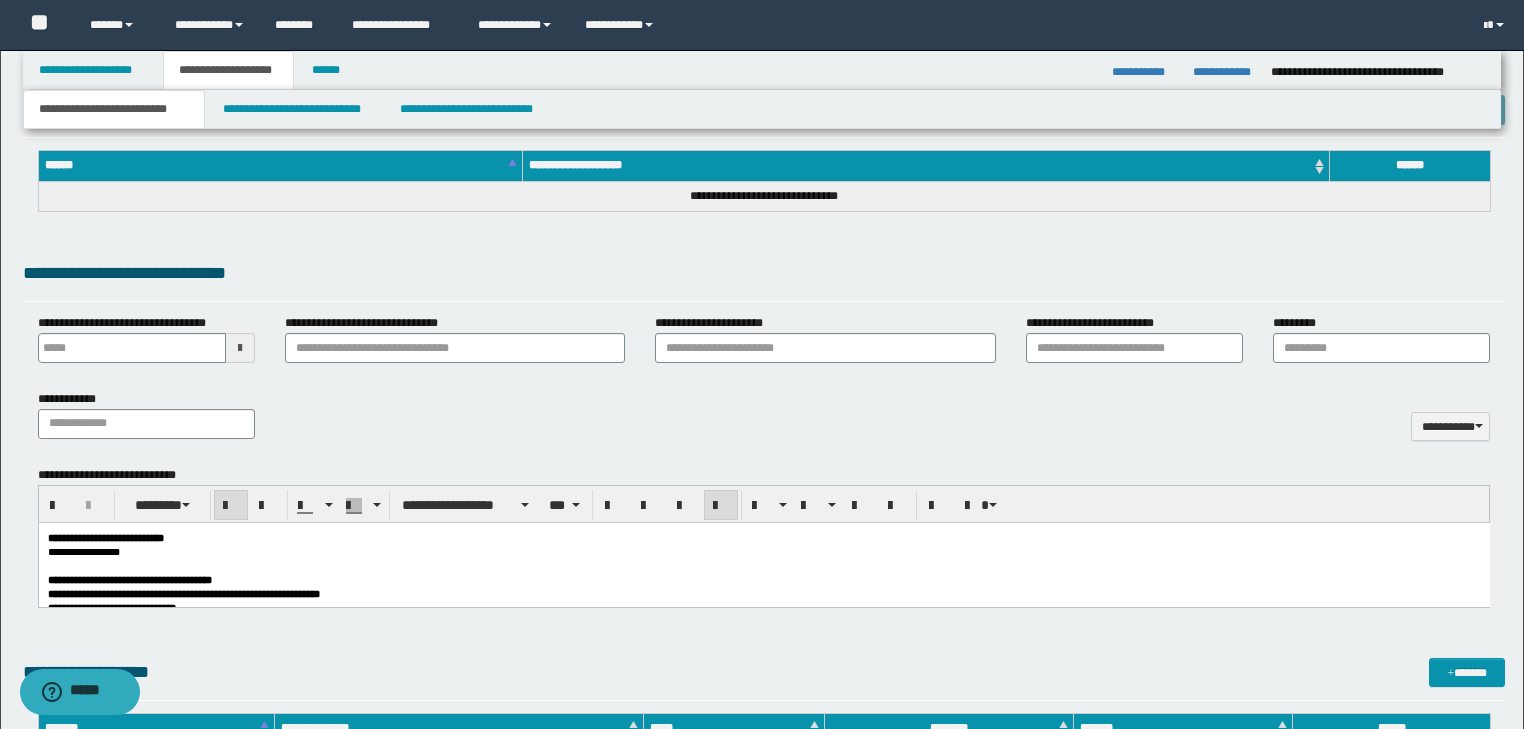 click on "**********" at bounding box center (763, 551) 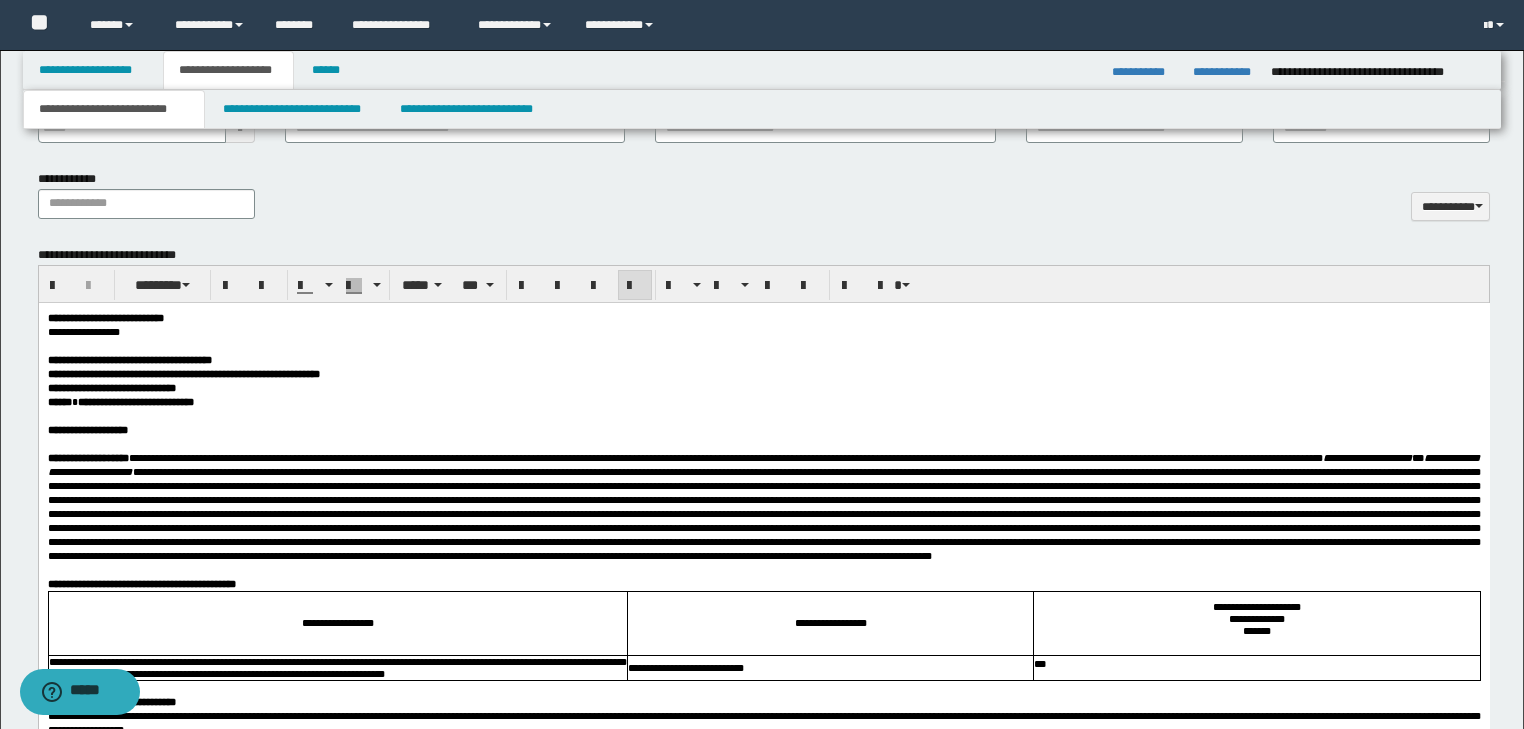 scroll, scrollTop: 1001, scrollLeft: 0, axis: vertical 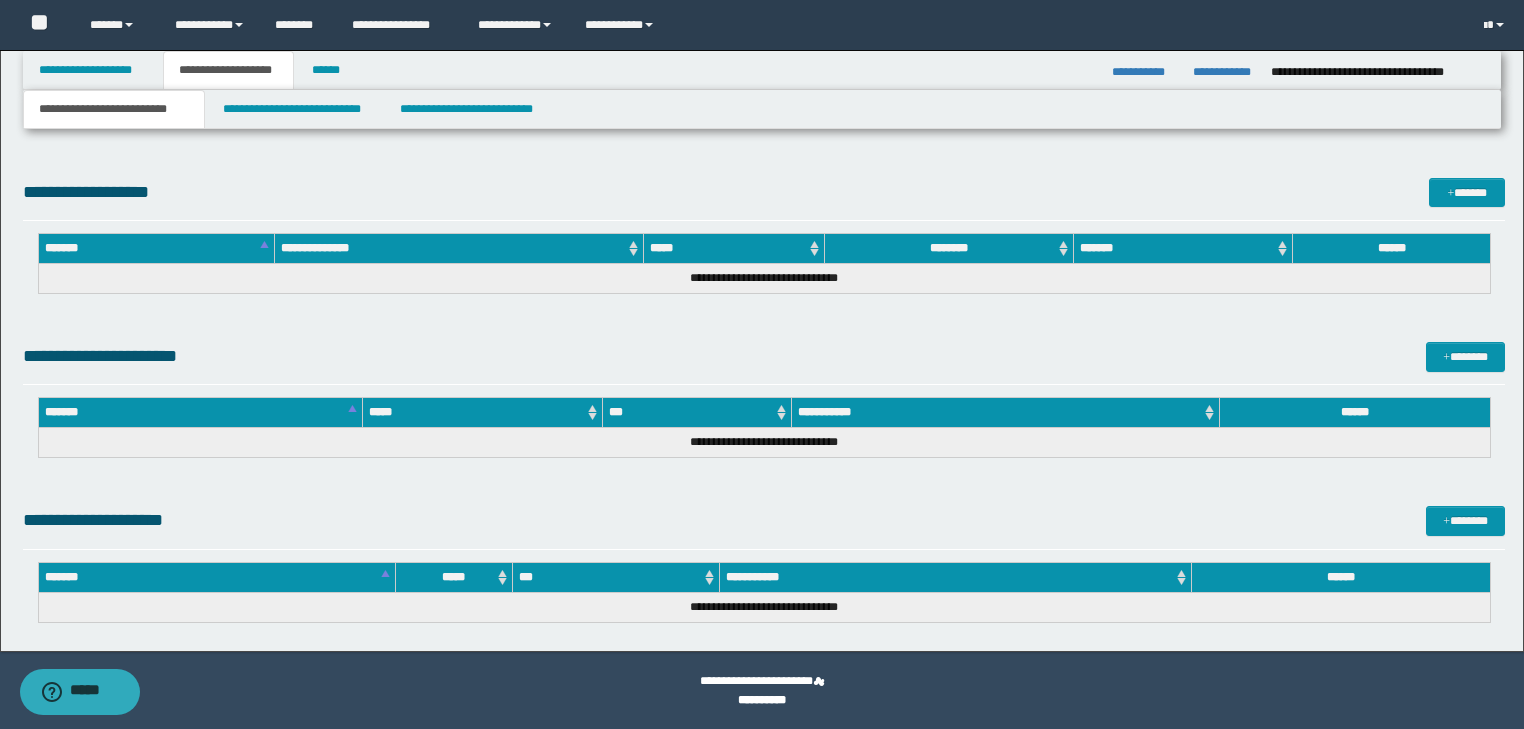 drag, startPoint x: 49, startPoint y: -4235, endPoint x: 447, endPoint y: -3311, distance: 1006.0716 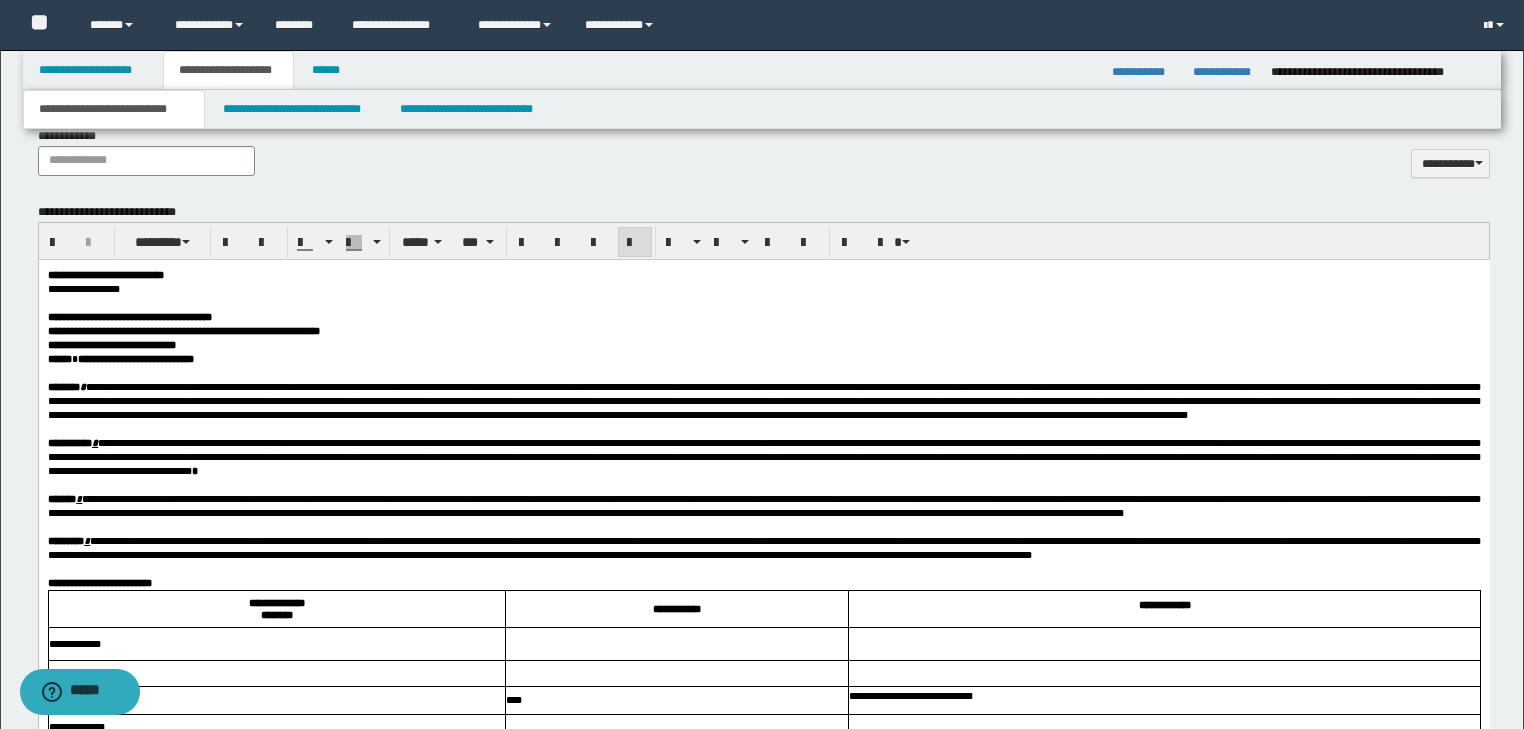 scroll, scrollTop: 781, scrollLeft: 0, axis: vertical 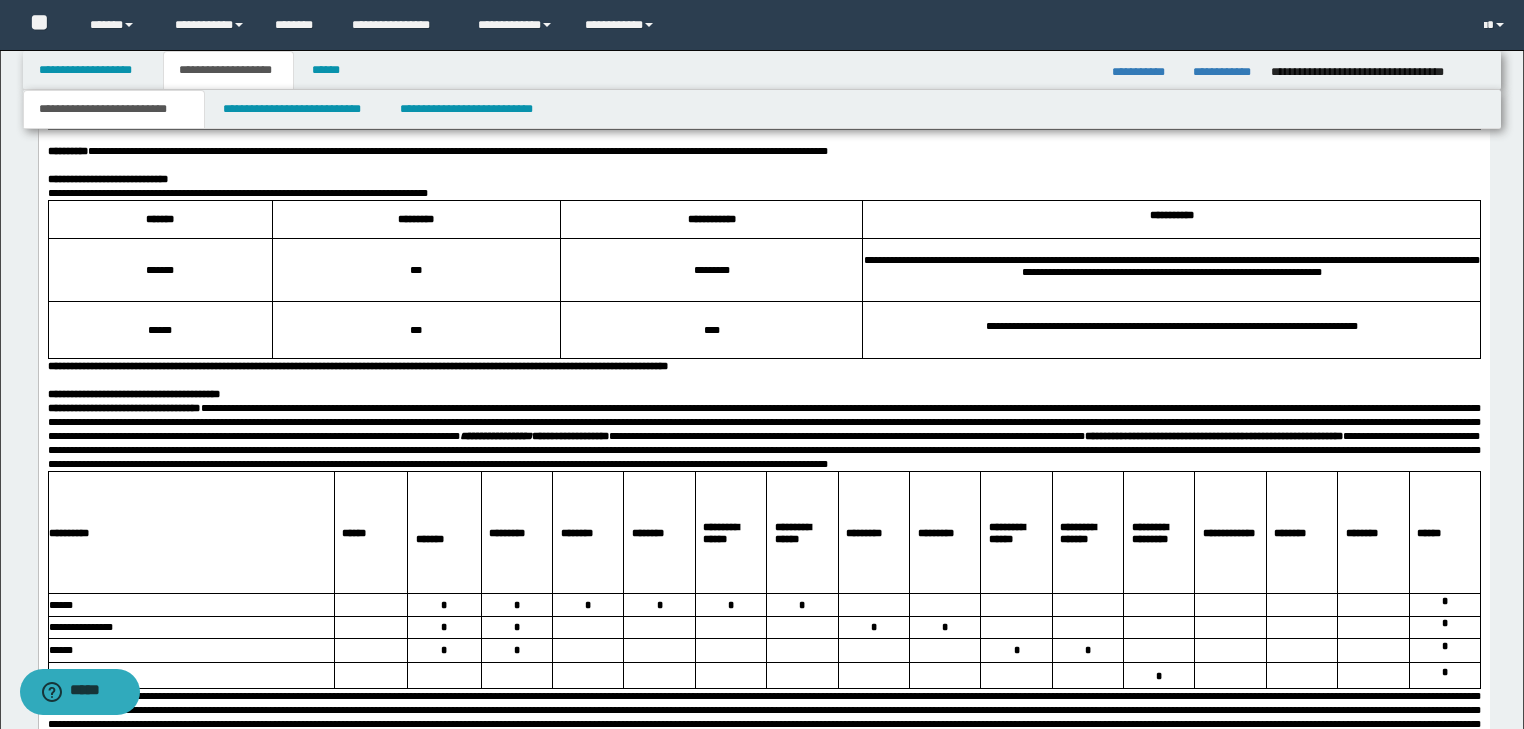 drag, startPoint x: 51, startPoint y: -869, endPoint x: 438, endPoint y: 6, distance: 956.76227 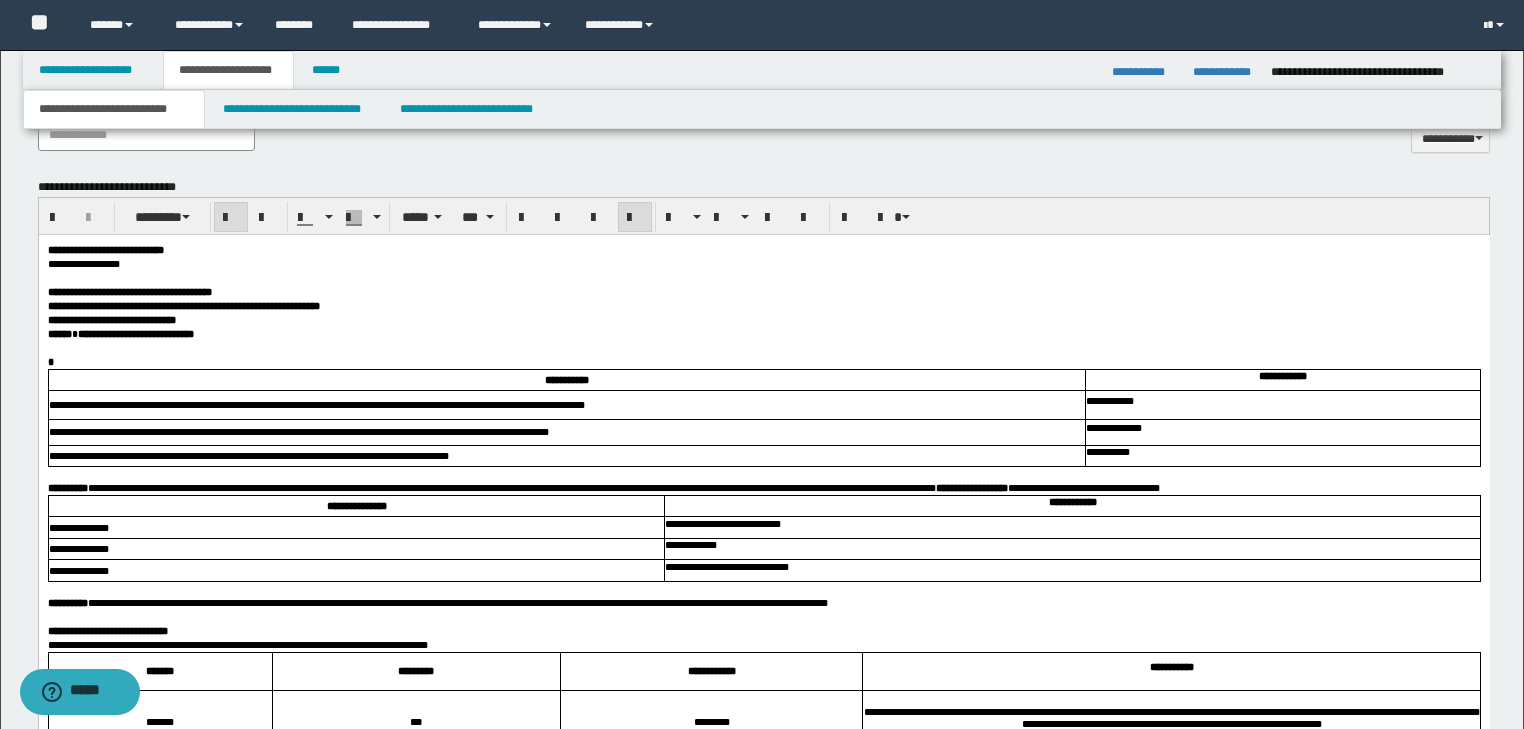 scroll, scrollTop: 785, scrollLeft: 0, axis: vertical 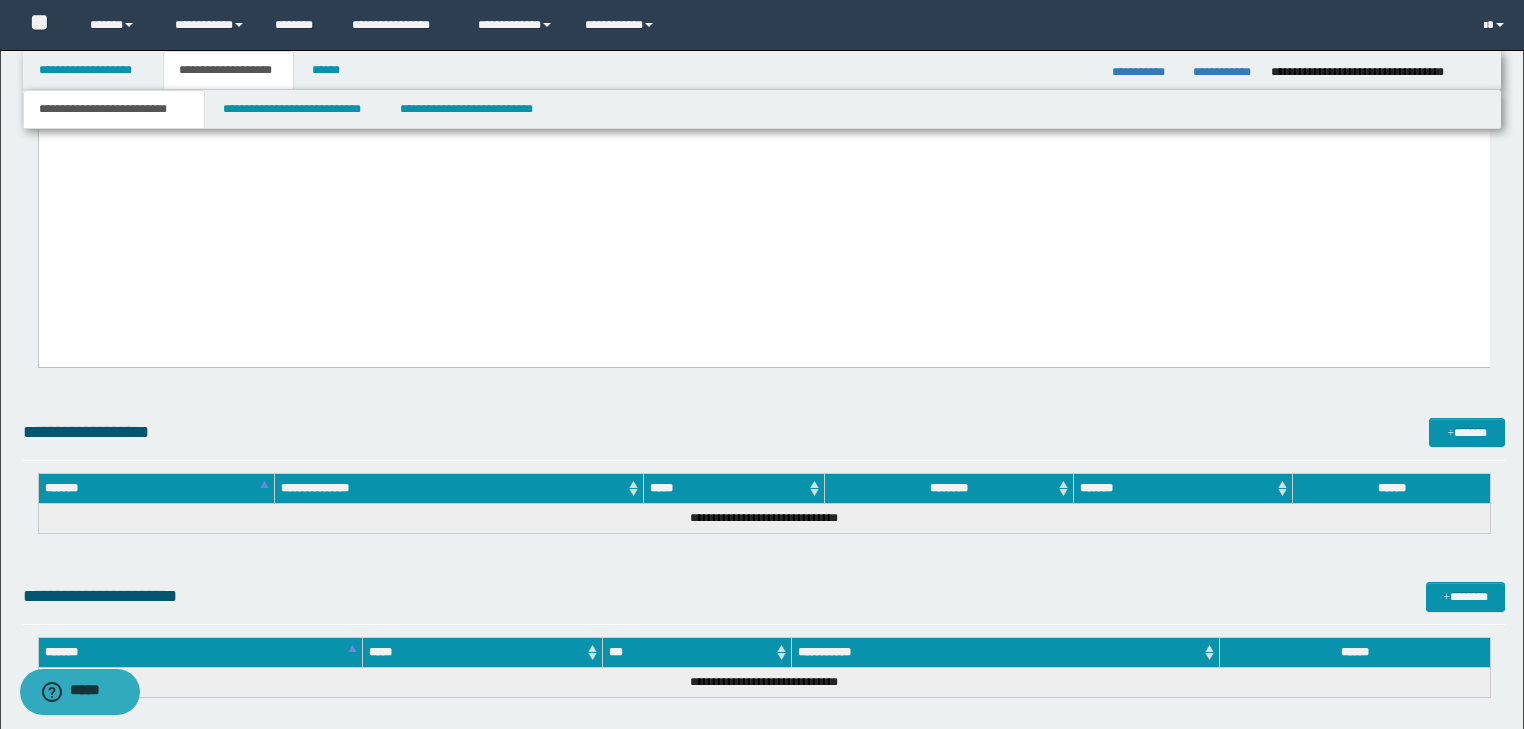 drag, startPoint x: 47, startPoint y: -1735, endPoint x: 819, endPoint y: 303, distance: 2179.3184 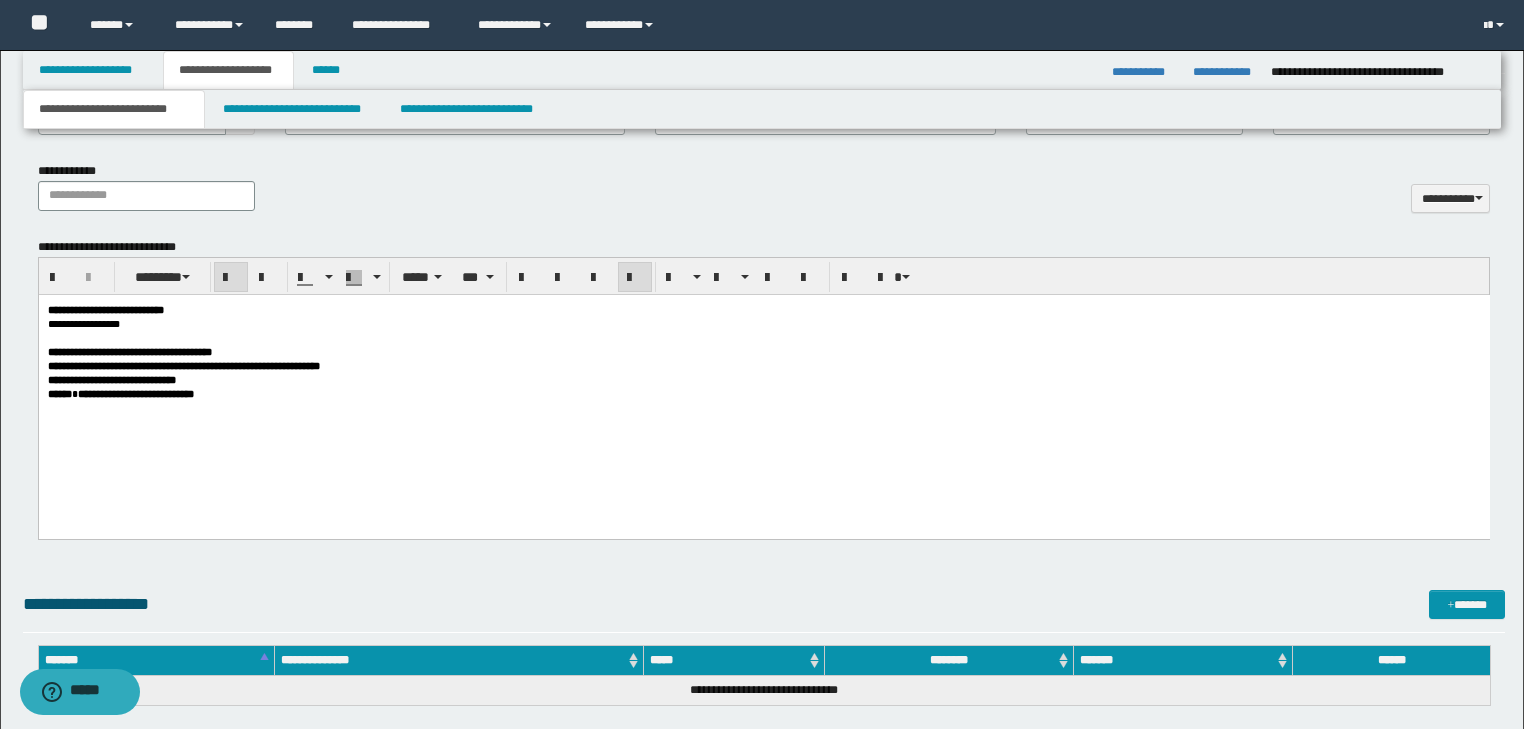 scroll, scrollTop: 761, scrollLeft: 0, axis: vertical 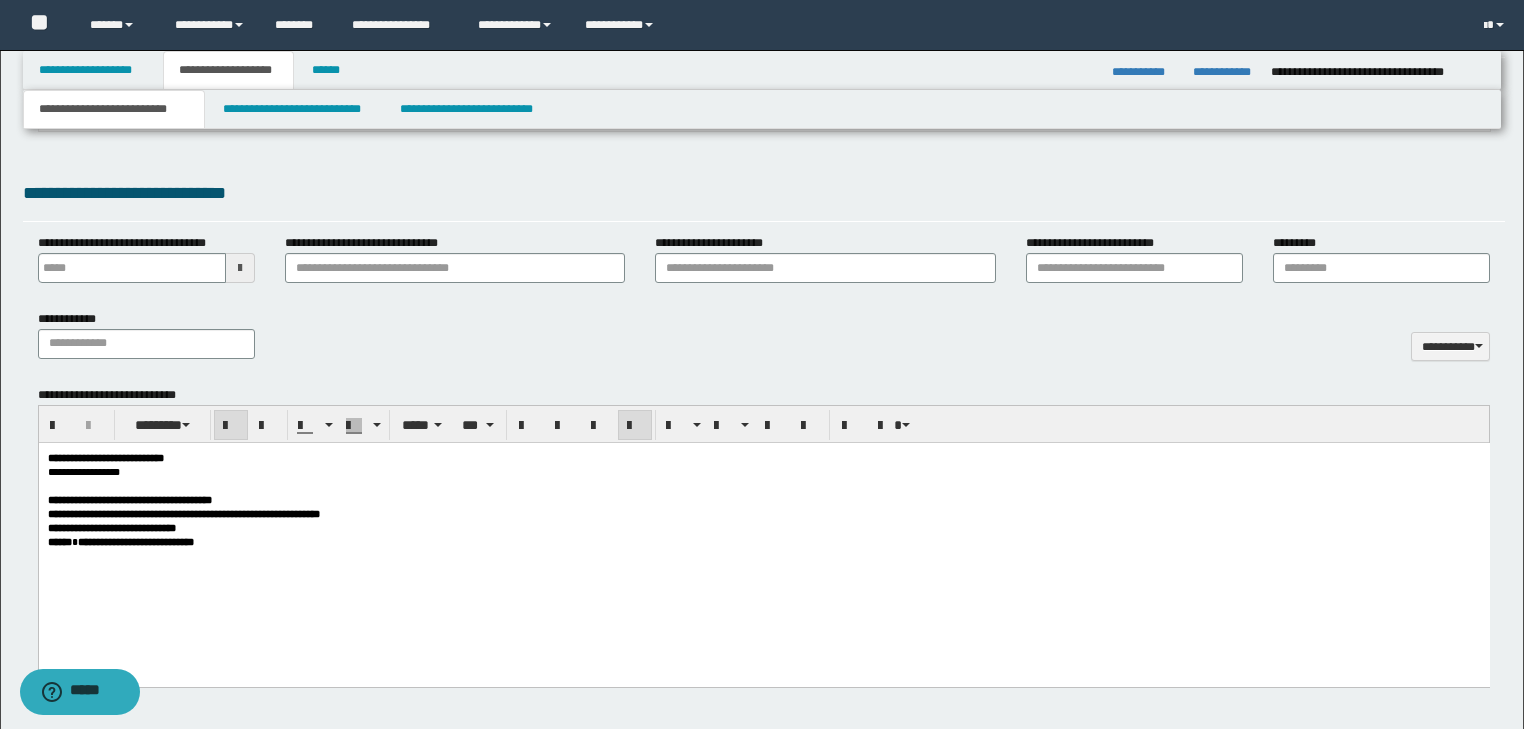 click at bounding box center [635, 425] 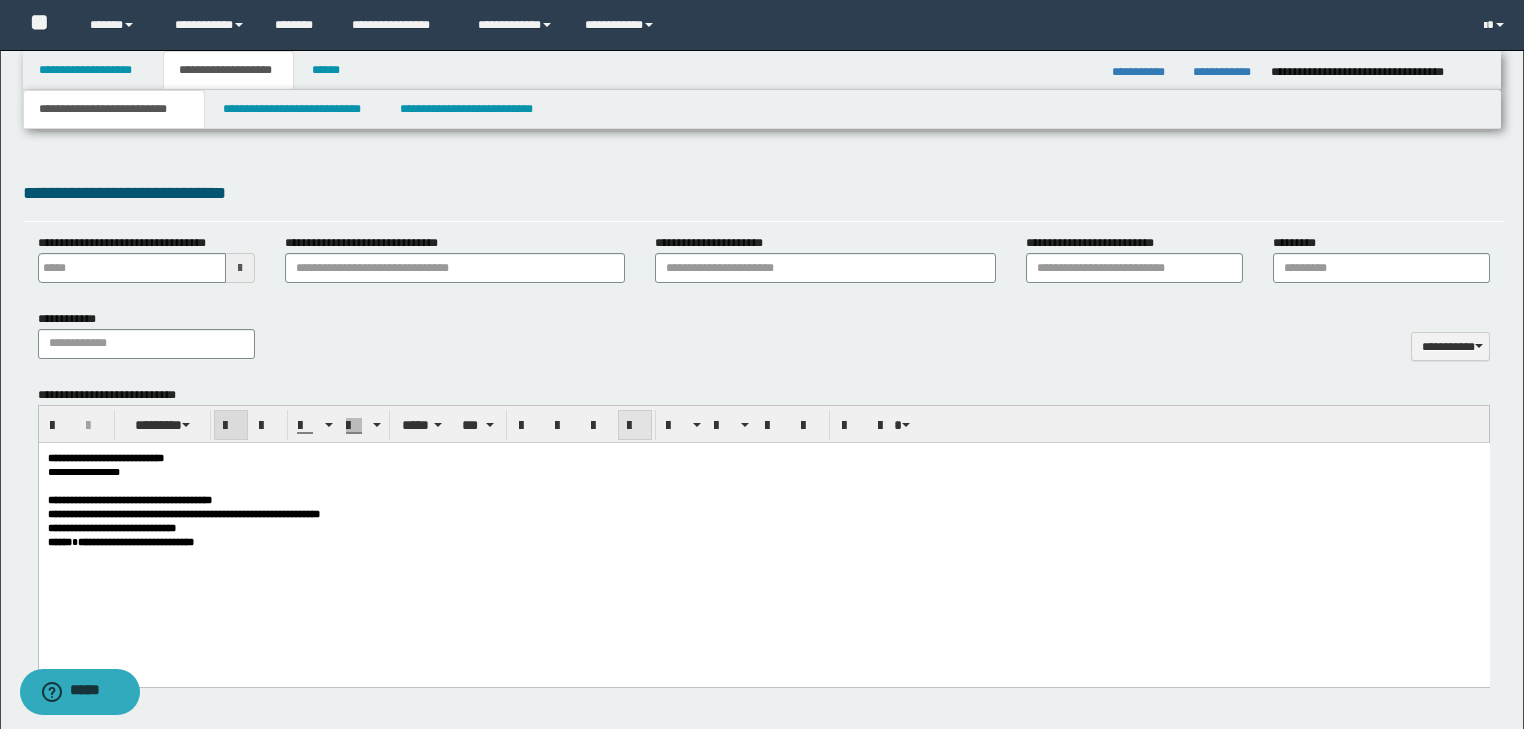 click at bounding box center (635, 425) 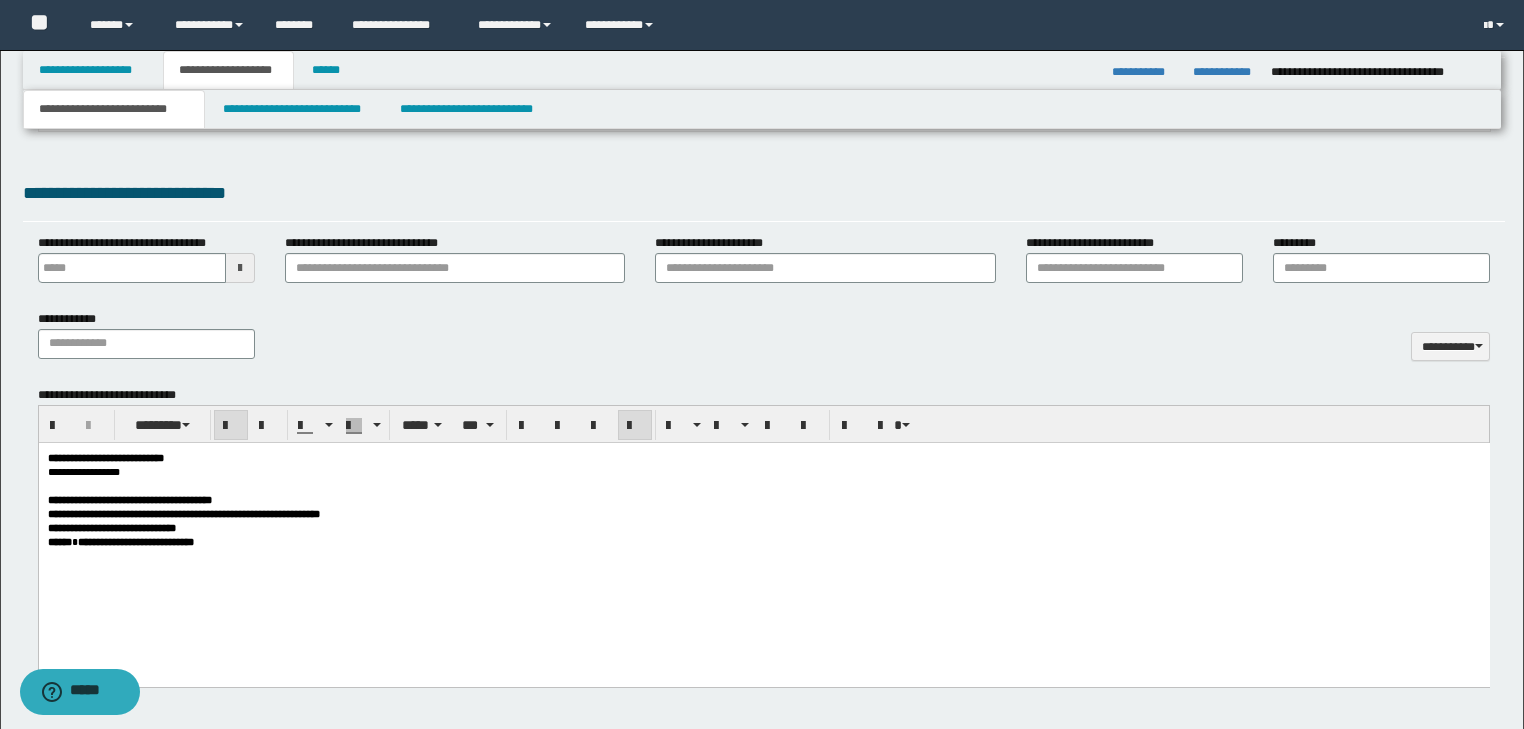 click at bounding box center [635, 425] 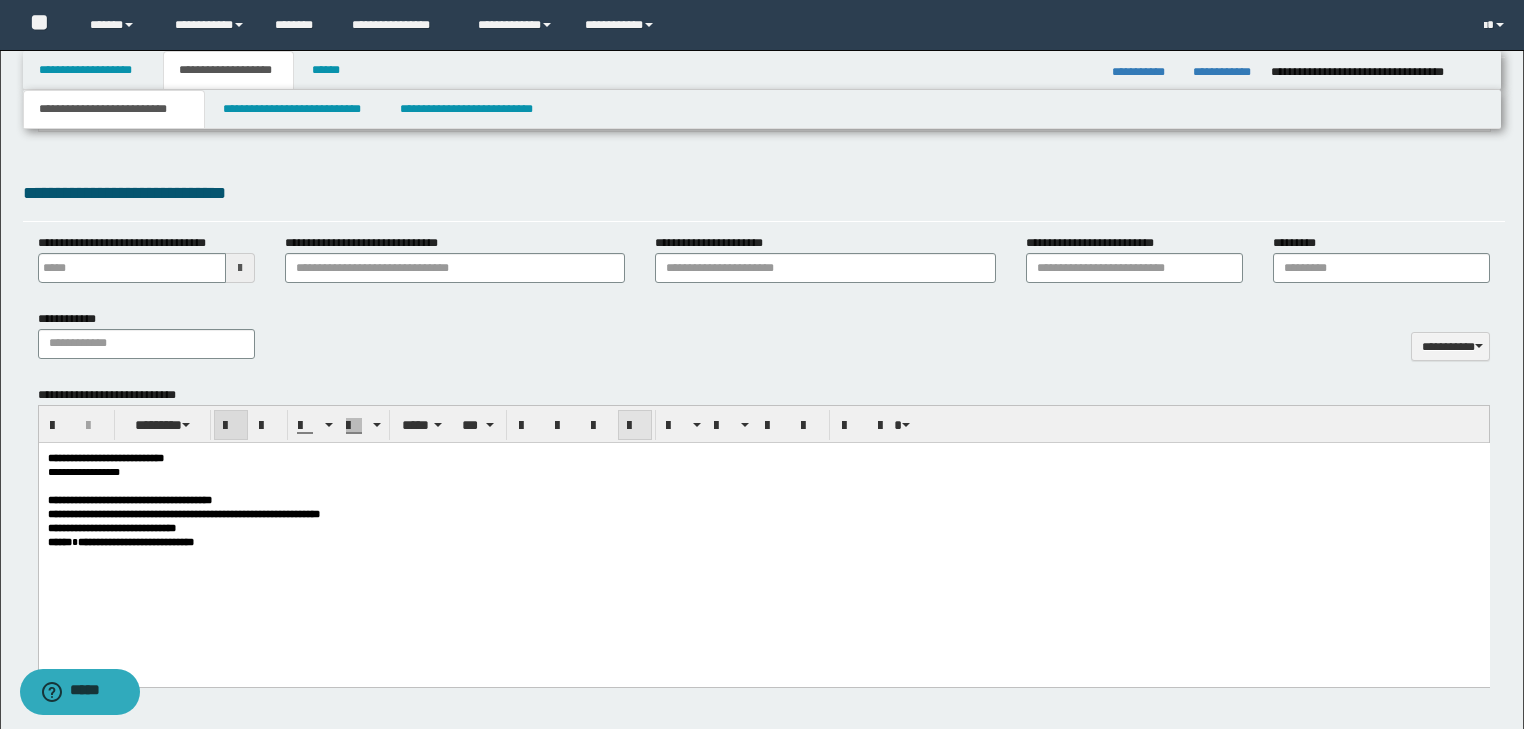 click at bounding box center (635, 425) 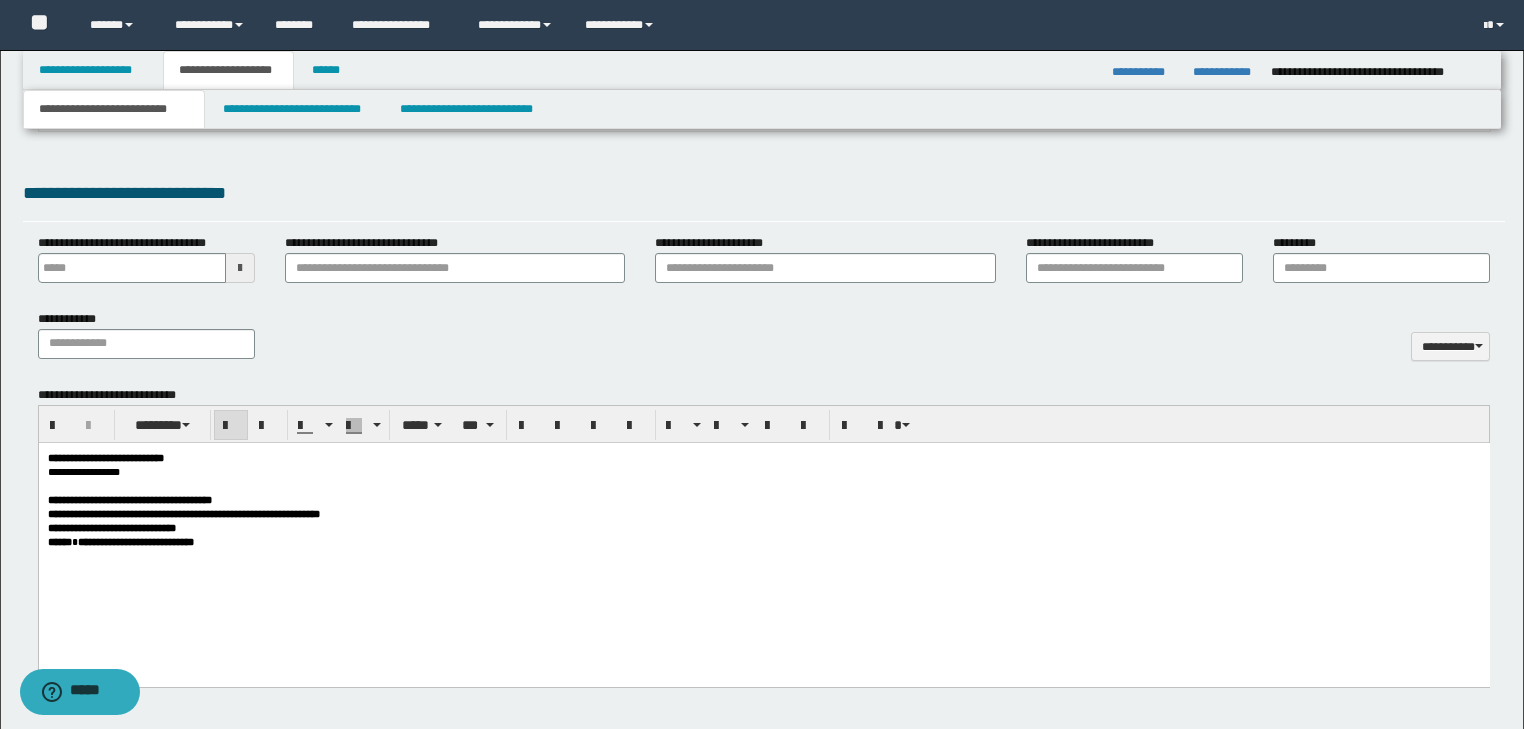 click on "**********" at bounding box center [763, 531] 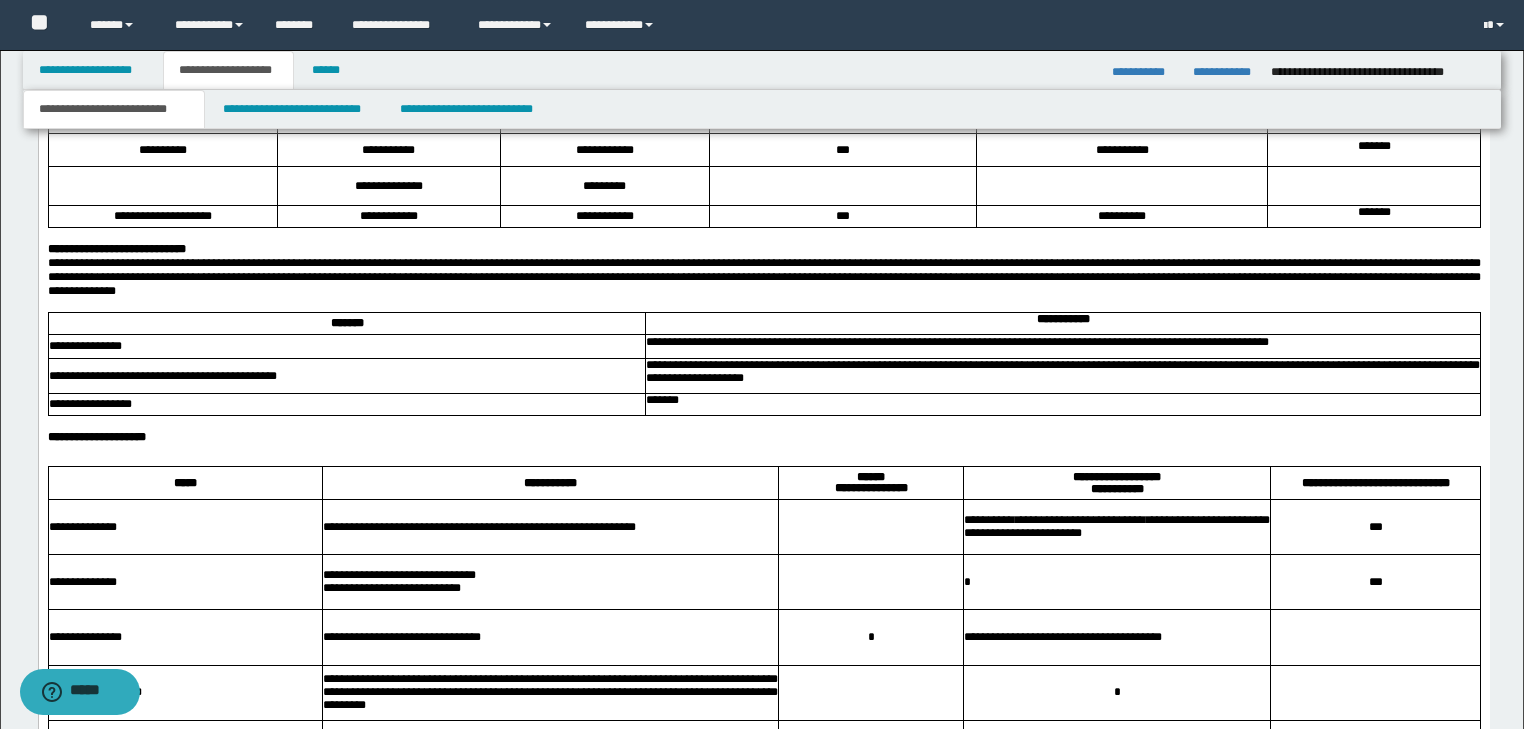 scroll, scrollTop: 1721, scrollLeft: 0, axis: vertical 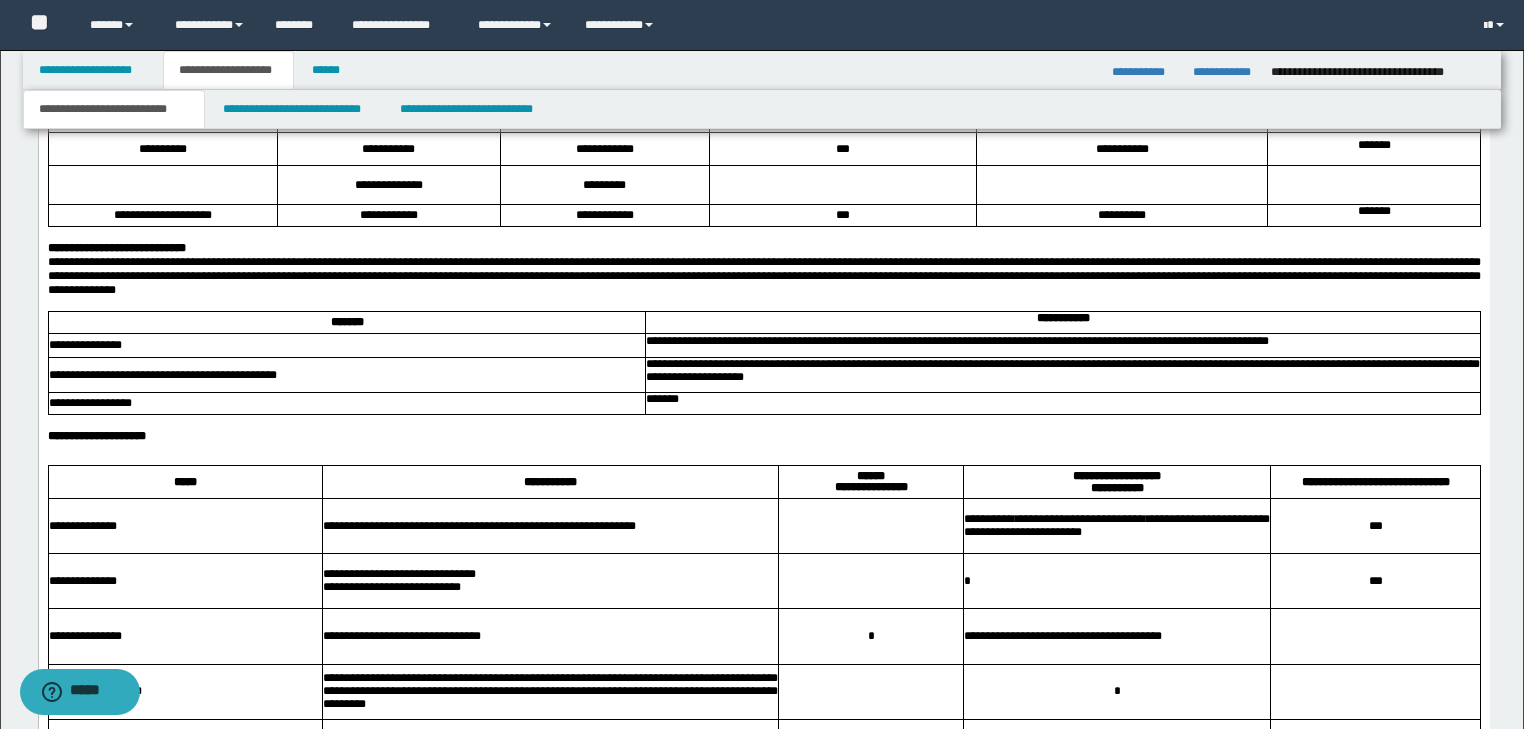 click on "**********" at bounding box center [763, 276] 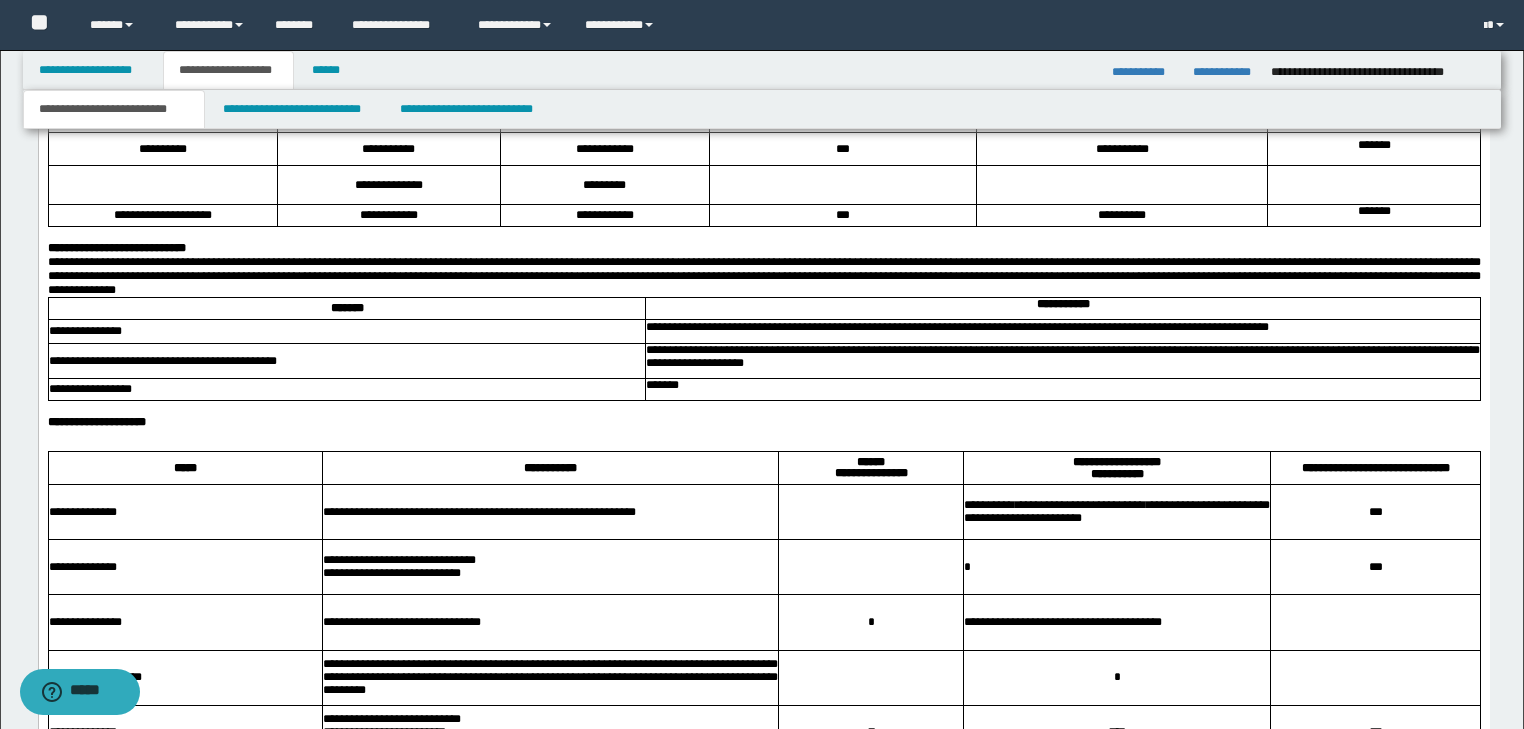 click on "**********" at bounding box center [763, 1829] 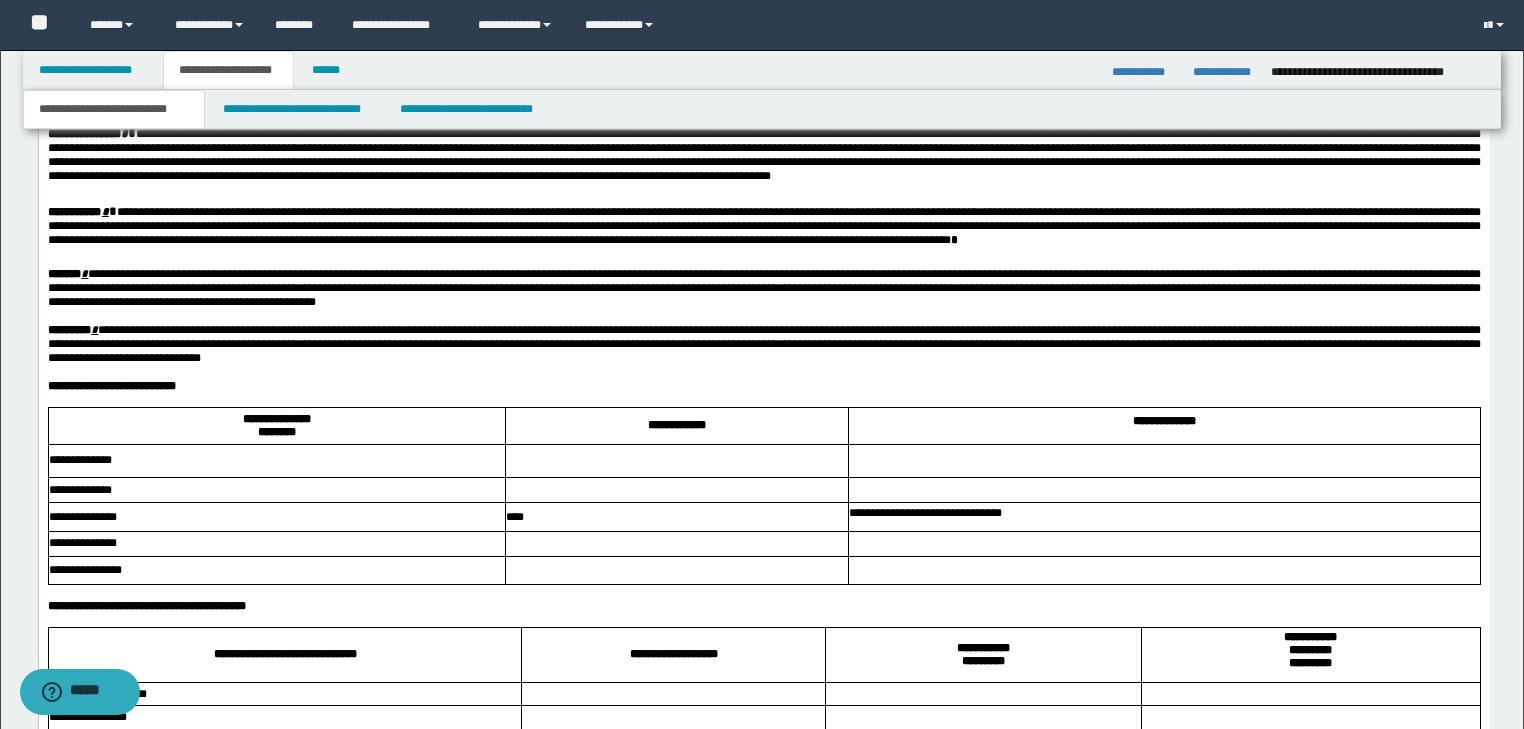 scroll, scrollTop: 2681, scrollLeft: 0, axis: vertical 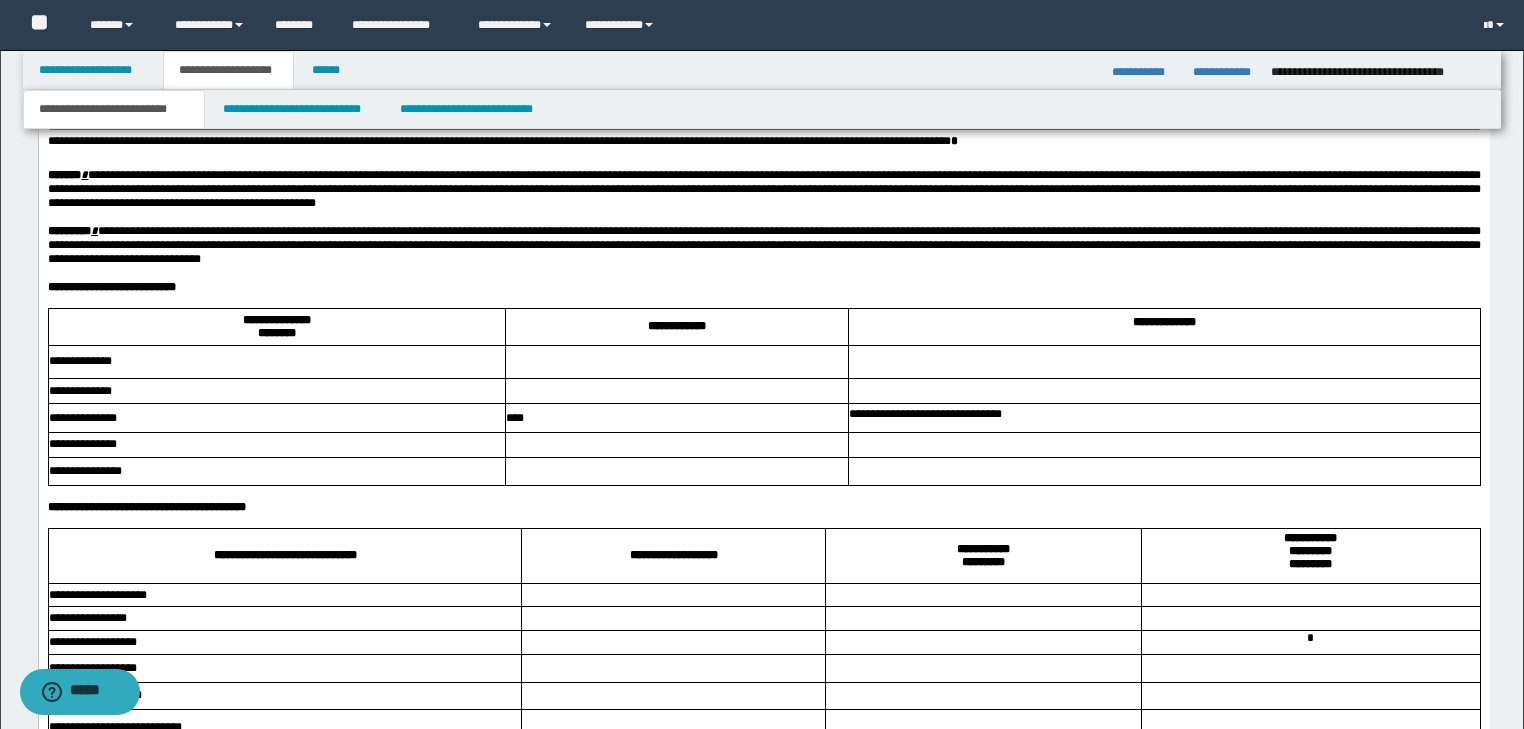 click on "**********" at bounding box center [763, 287] 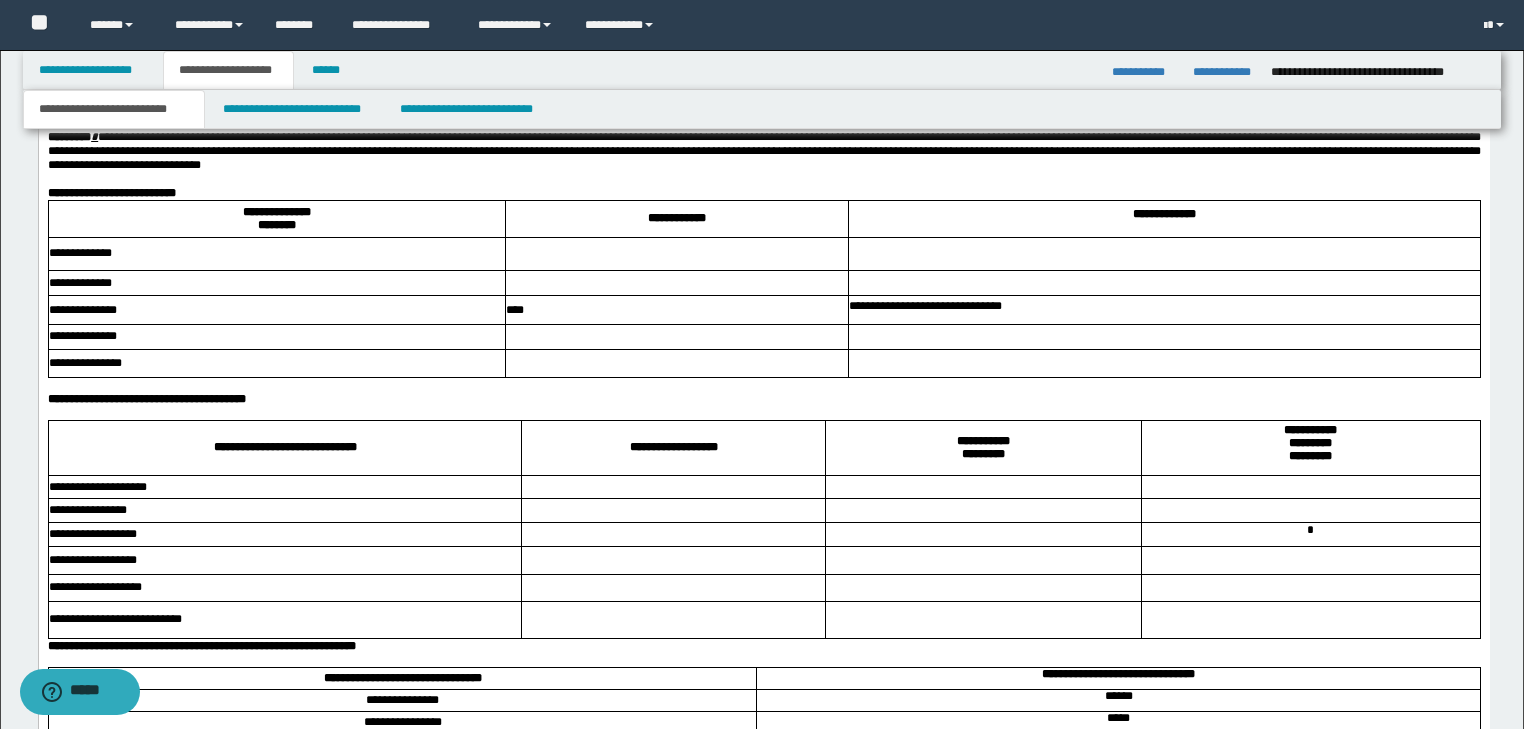 scroll, scrollTop: 2921, scrollLeft: 0, axis: vertical 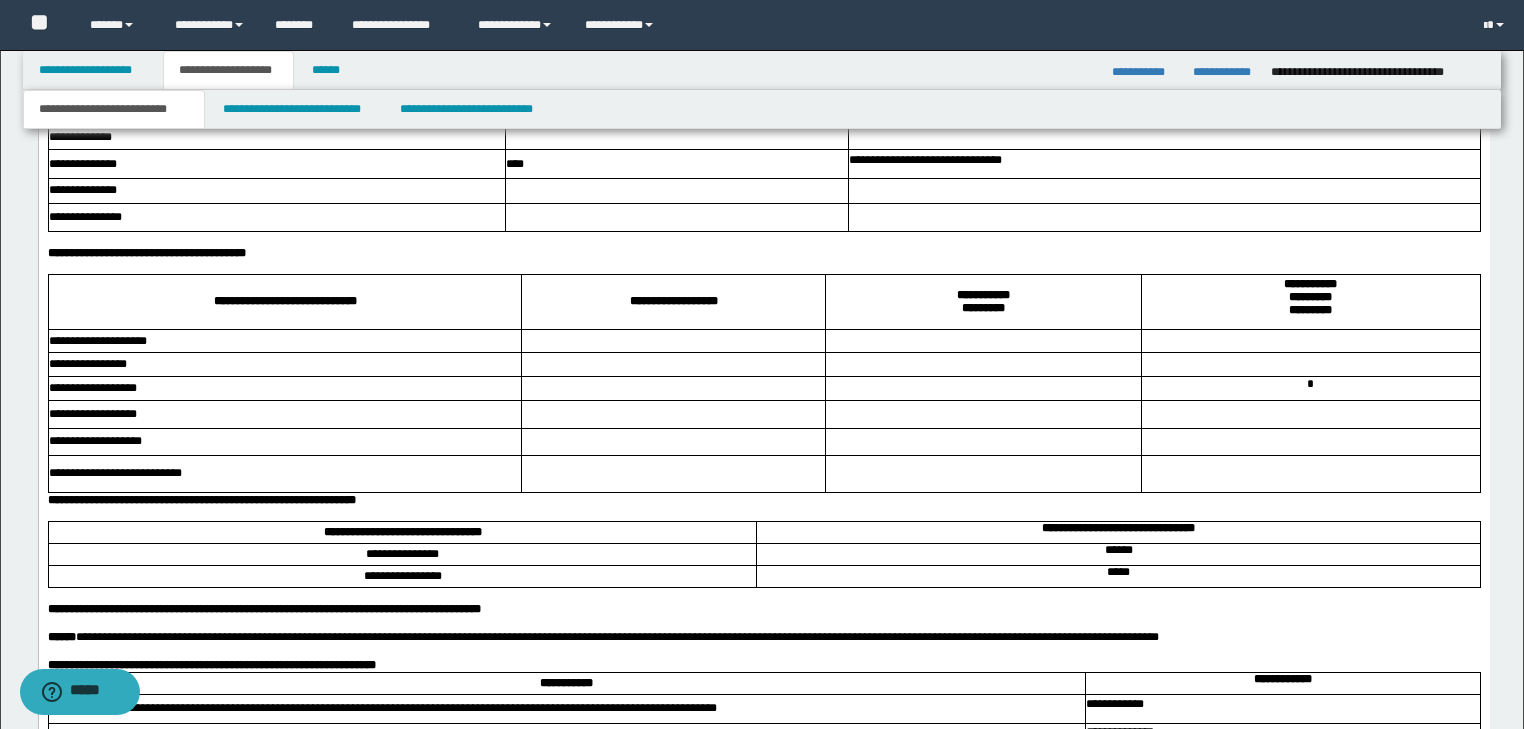 click on "**********" at bounding box center (763, 253) 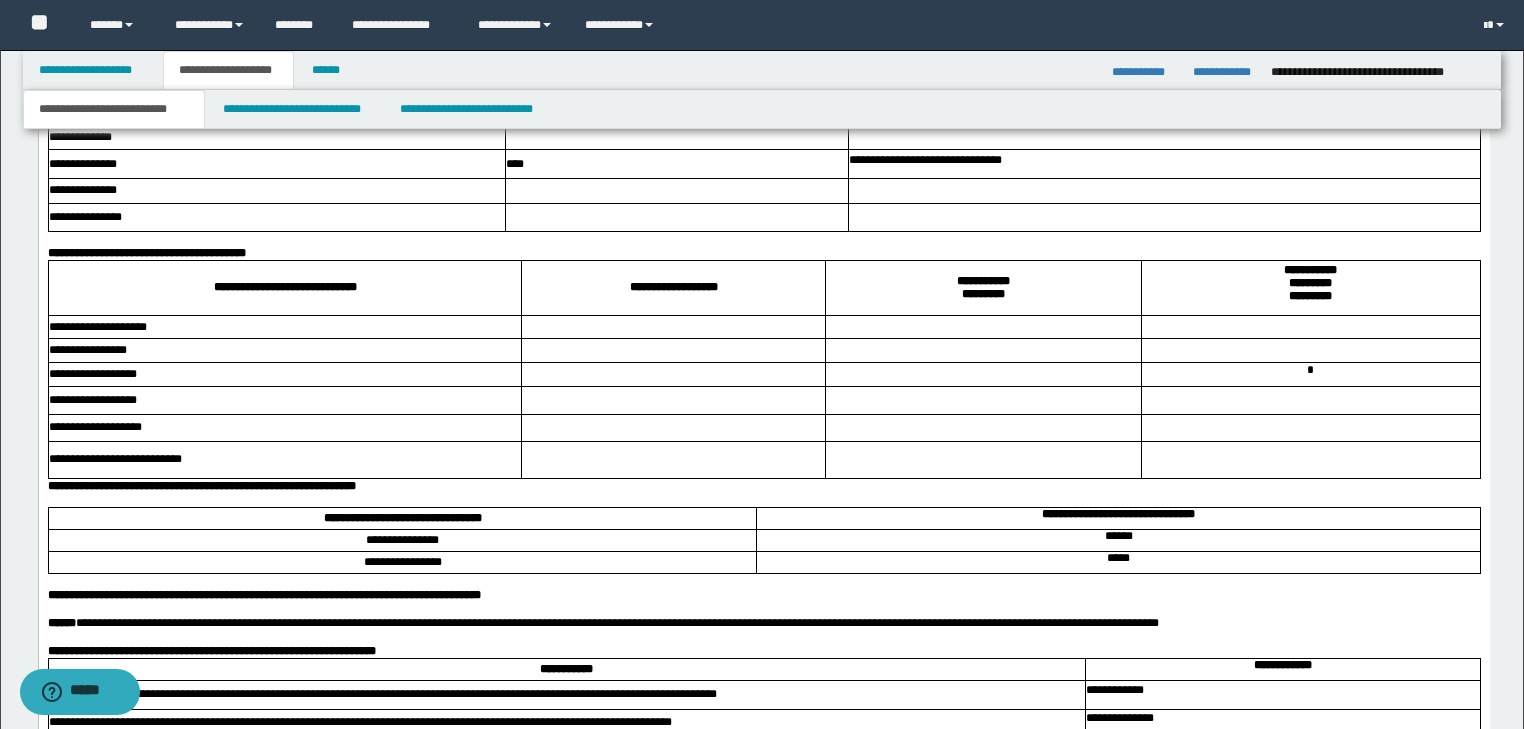 scroll, scrollTop: 3081, scrollLeft: 0, axis: vertical 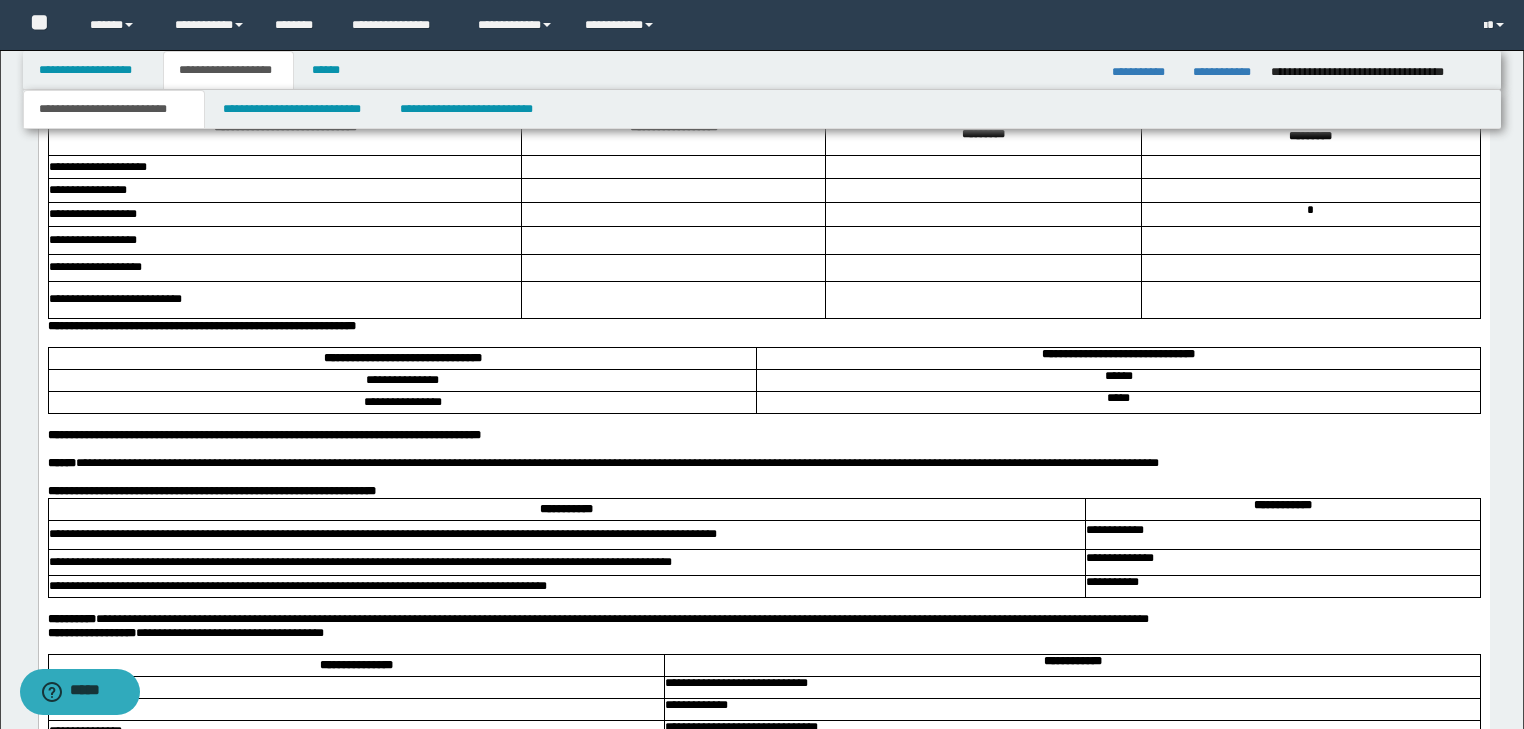 click on "**********" at bounding box center [763, 326] 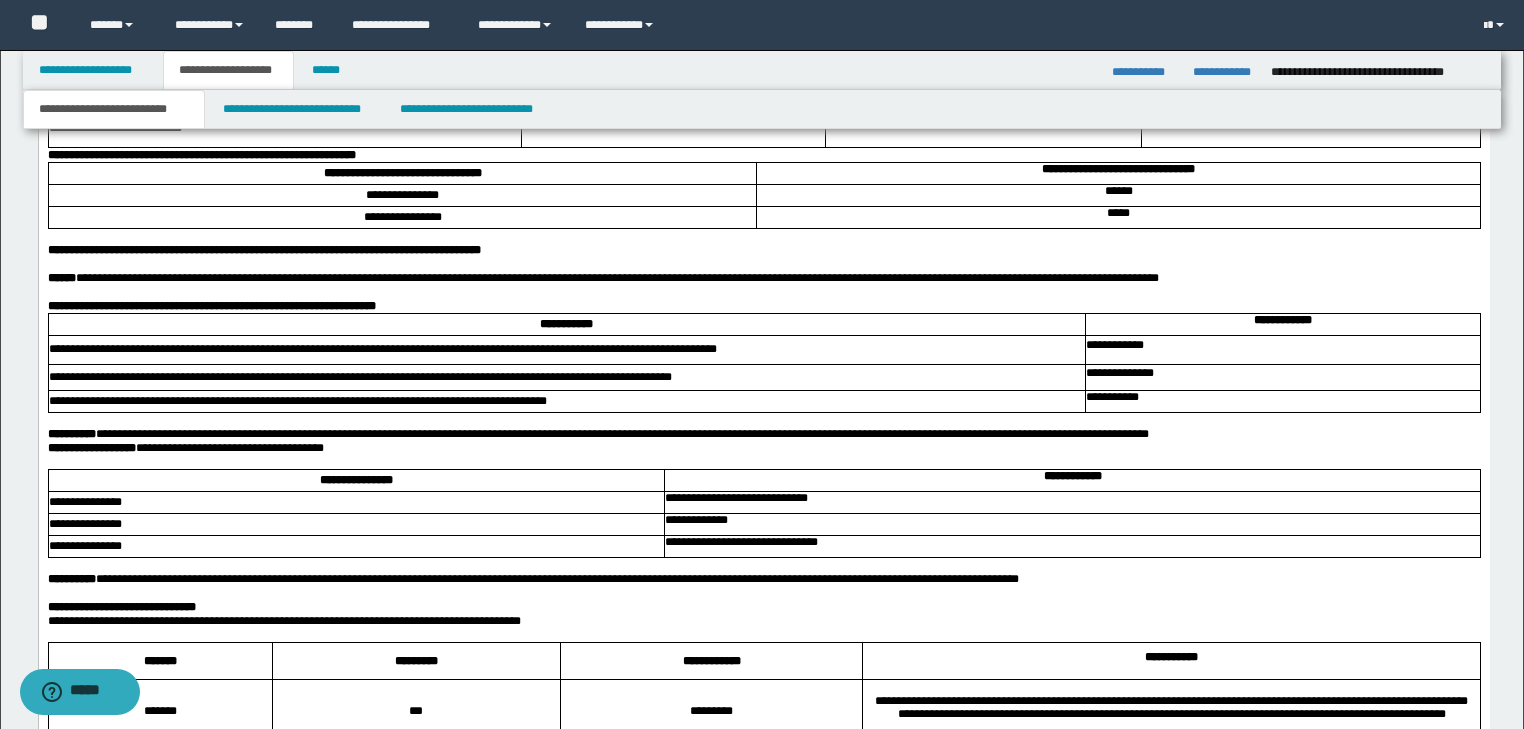 scroll, scrollTop: 3401, scrollLeft: 0, axis: vertical 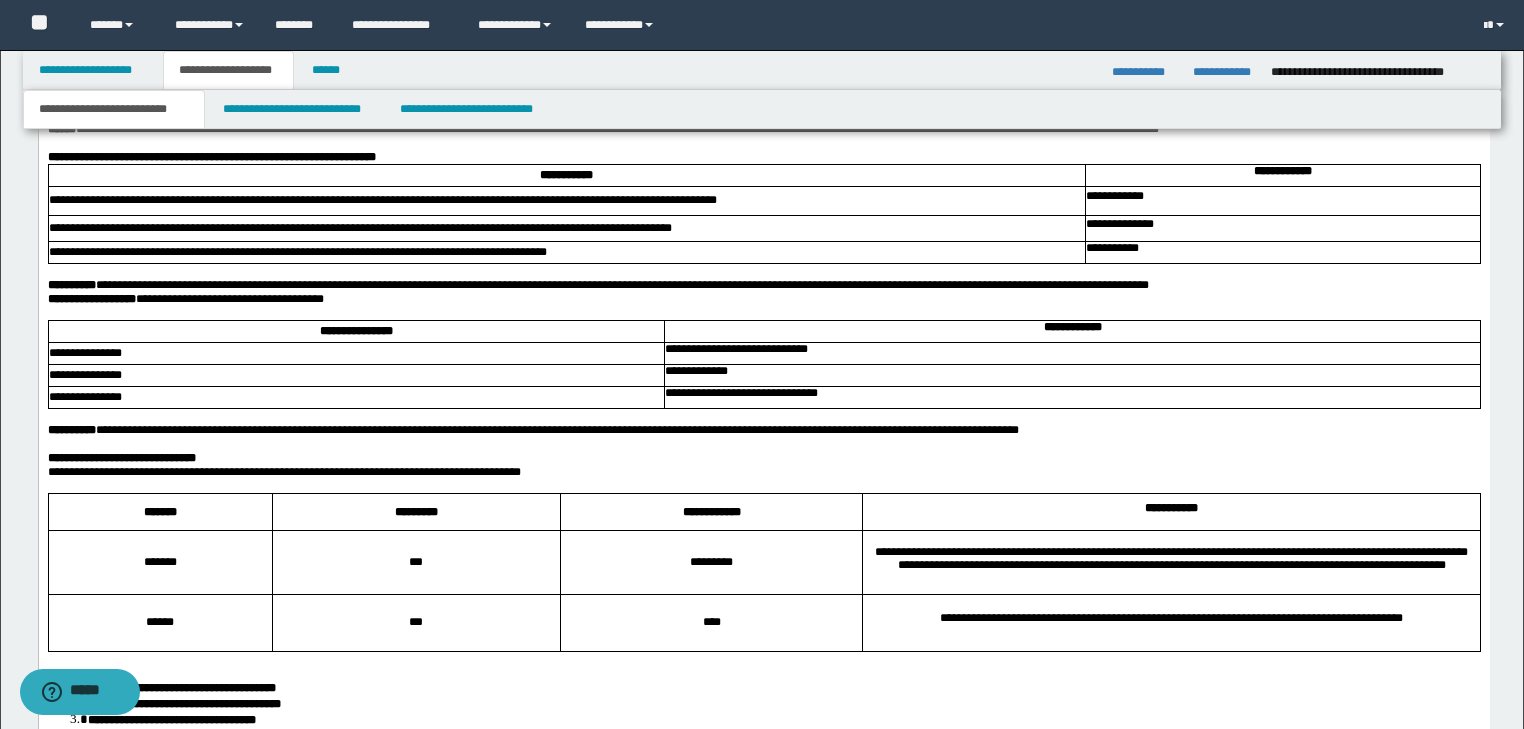 click on "**********" at bounding box center [621, 285] 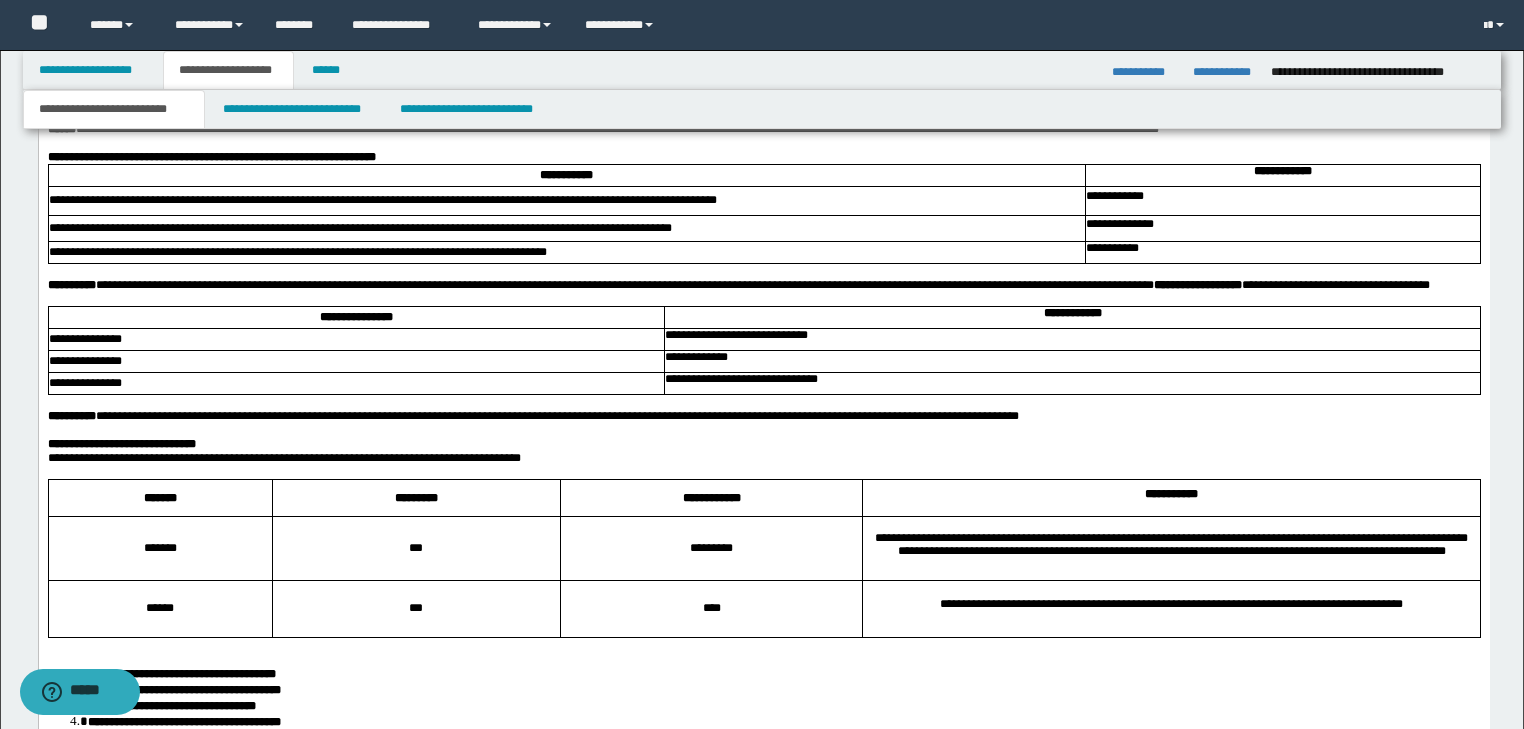 click on "**********" at bounding box center [763, 285] 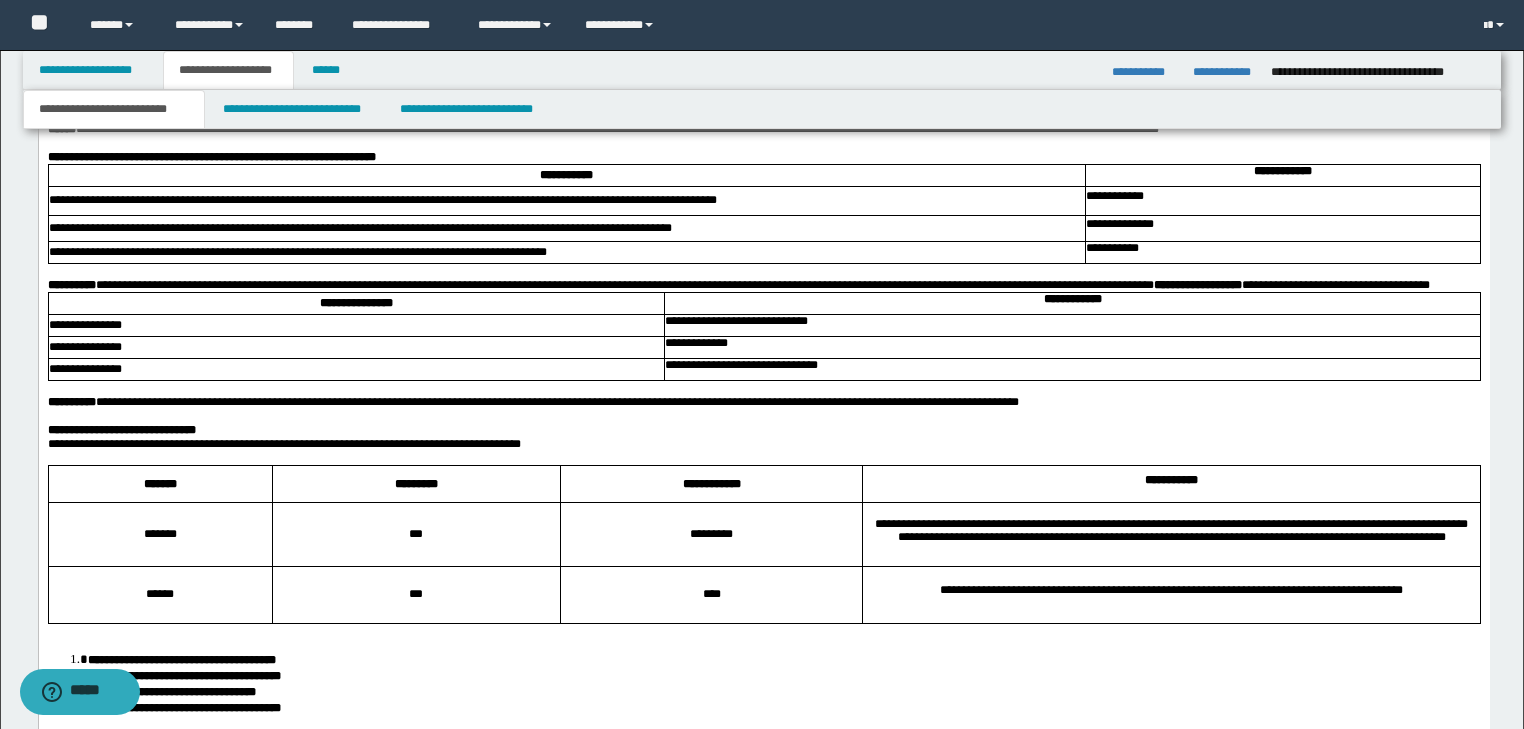 click on "**********" at bounding box center (763, 444) 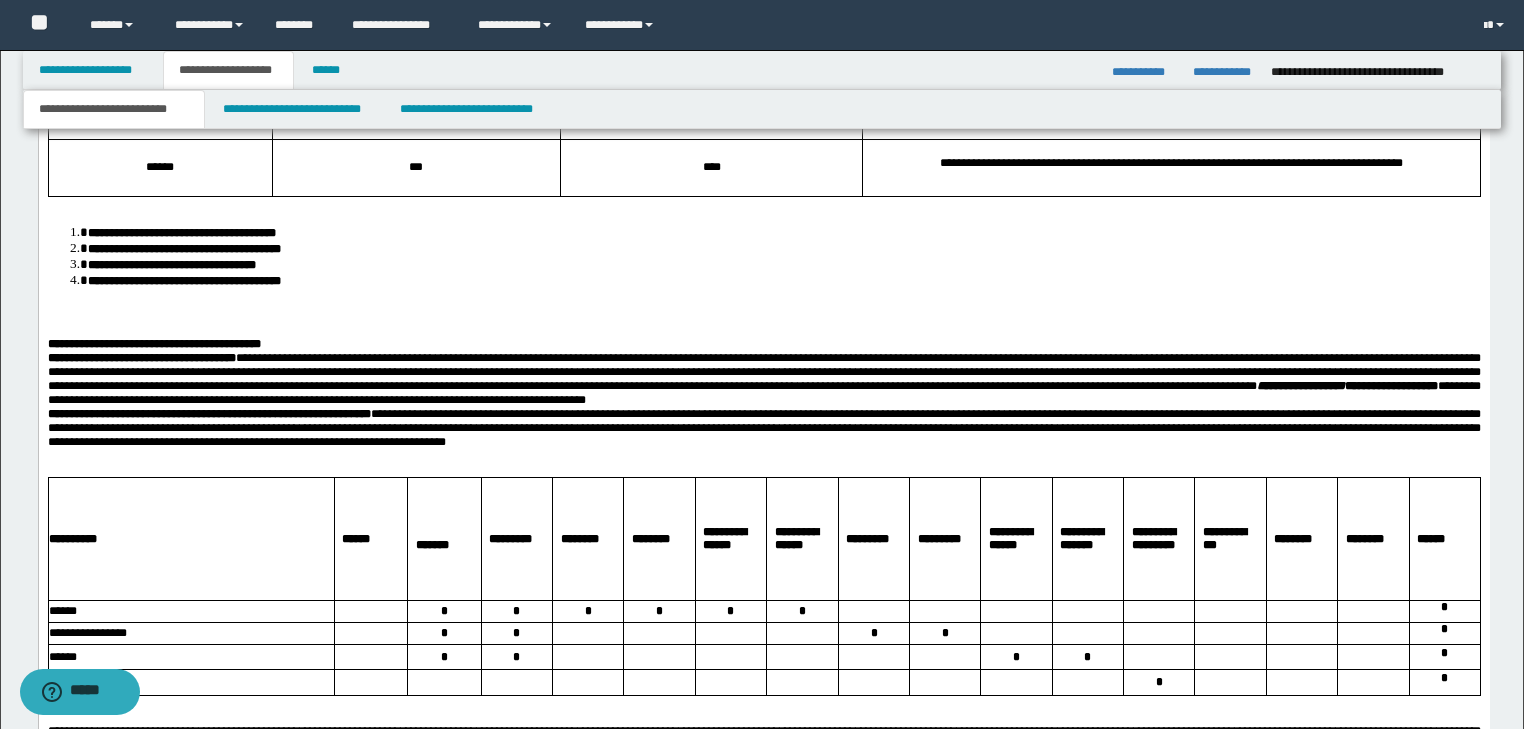 scroll, scrollTop: 3961, scrollLeft: 0, axis: vertical 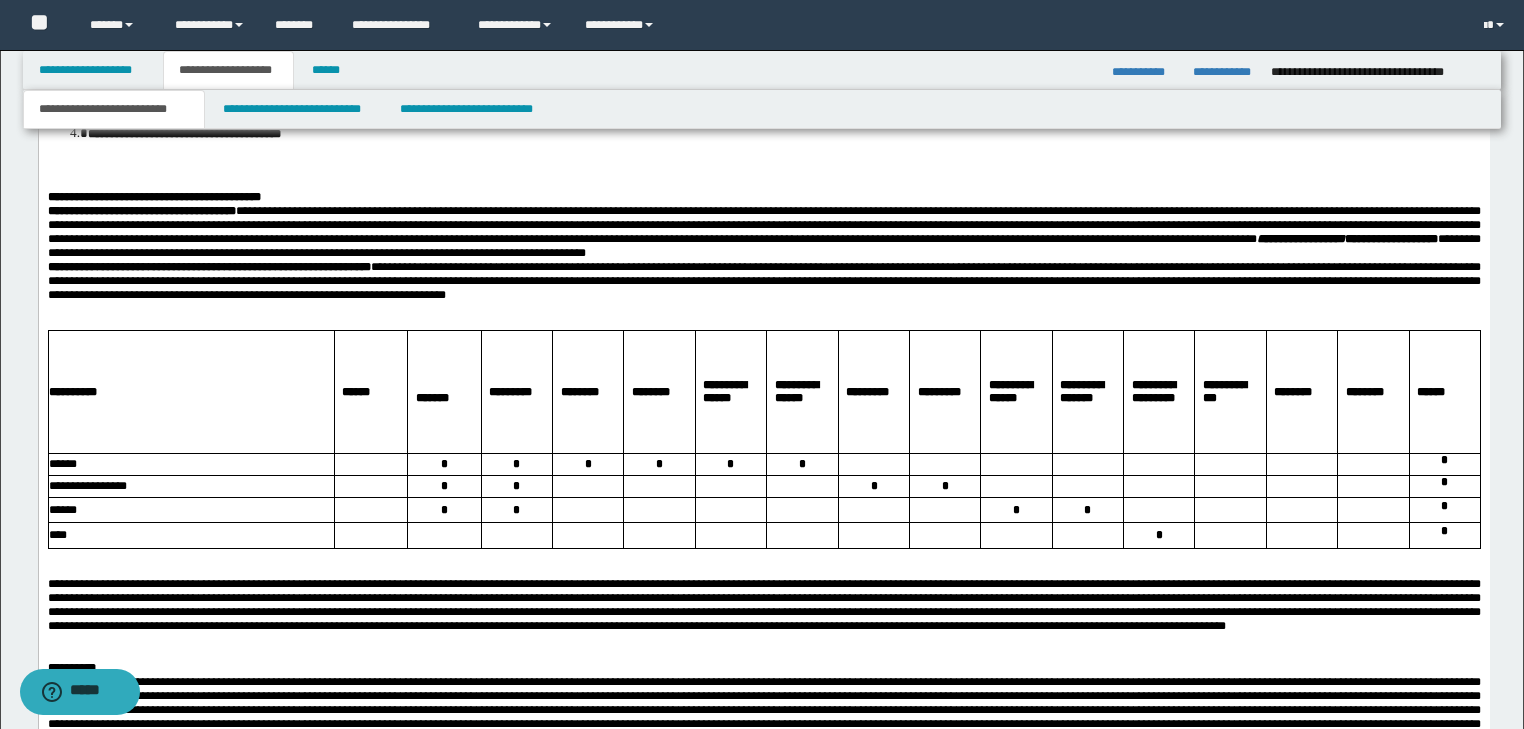 click on "**********" at bounding box center [181, 86] 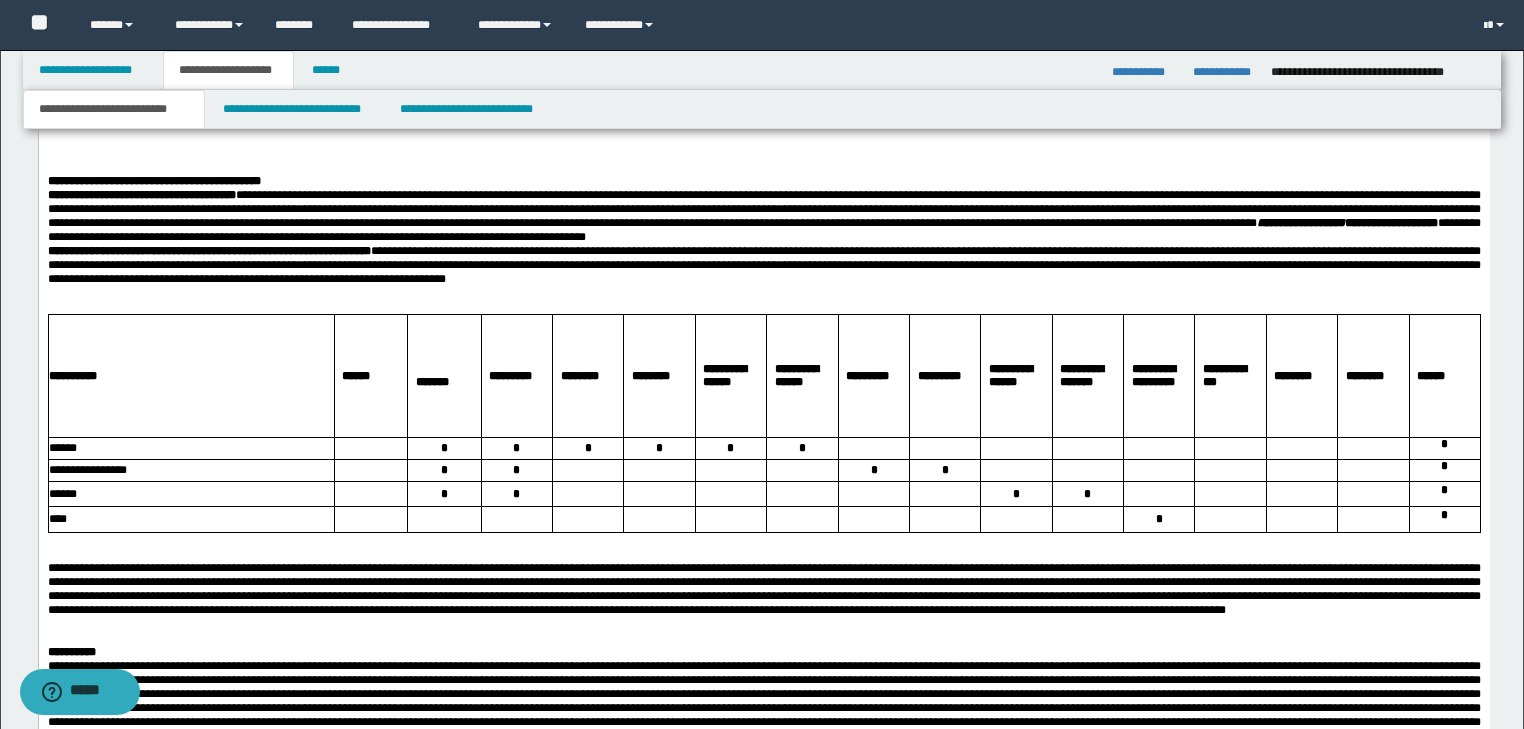 click on "**********" at bounding box center (763, 57) 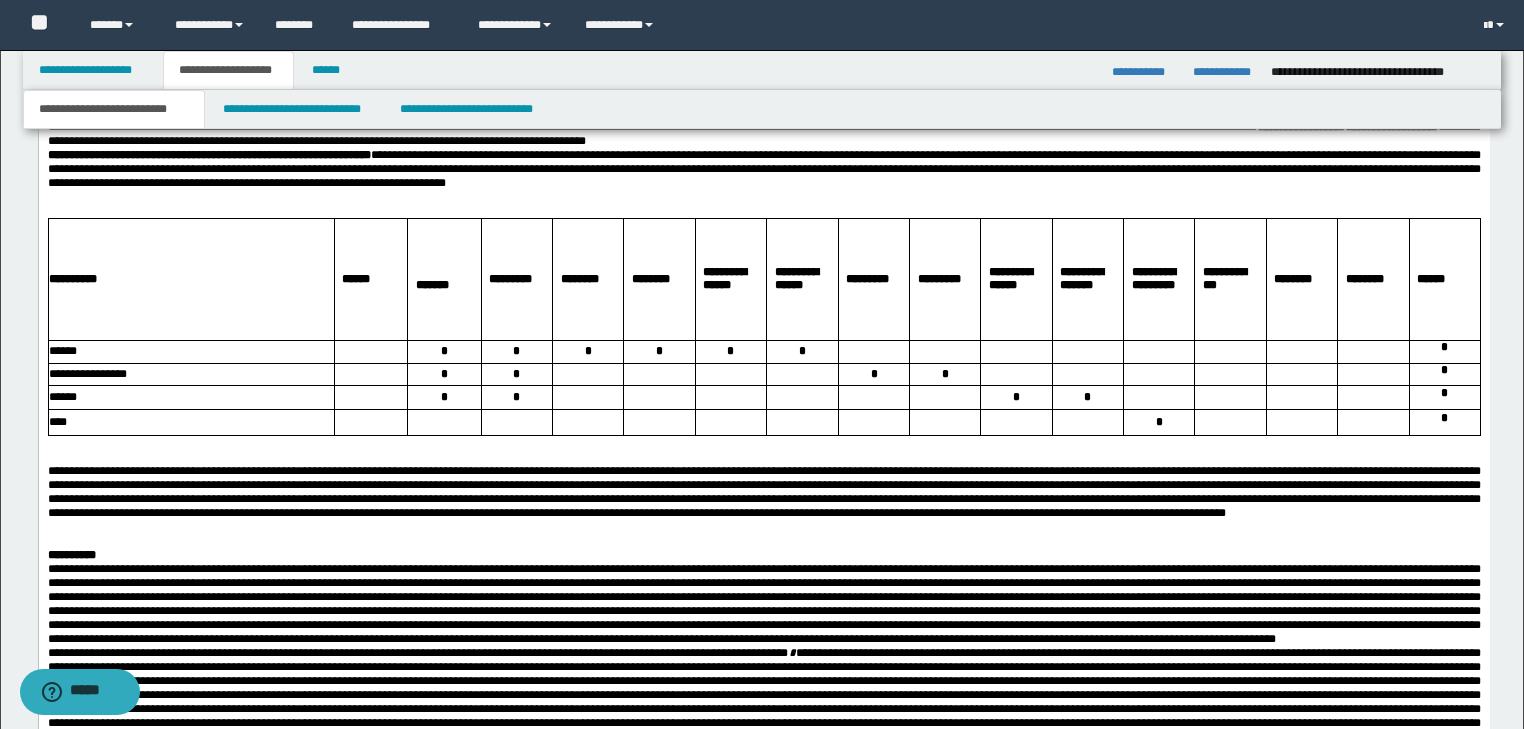click on "**********" at bounding box center (763, 120) 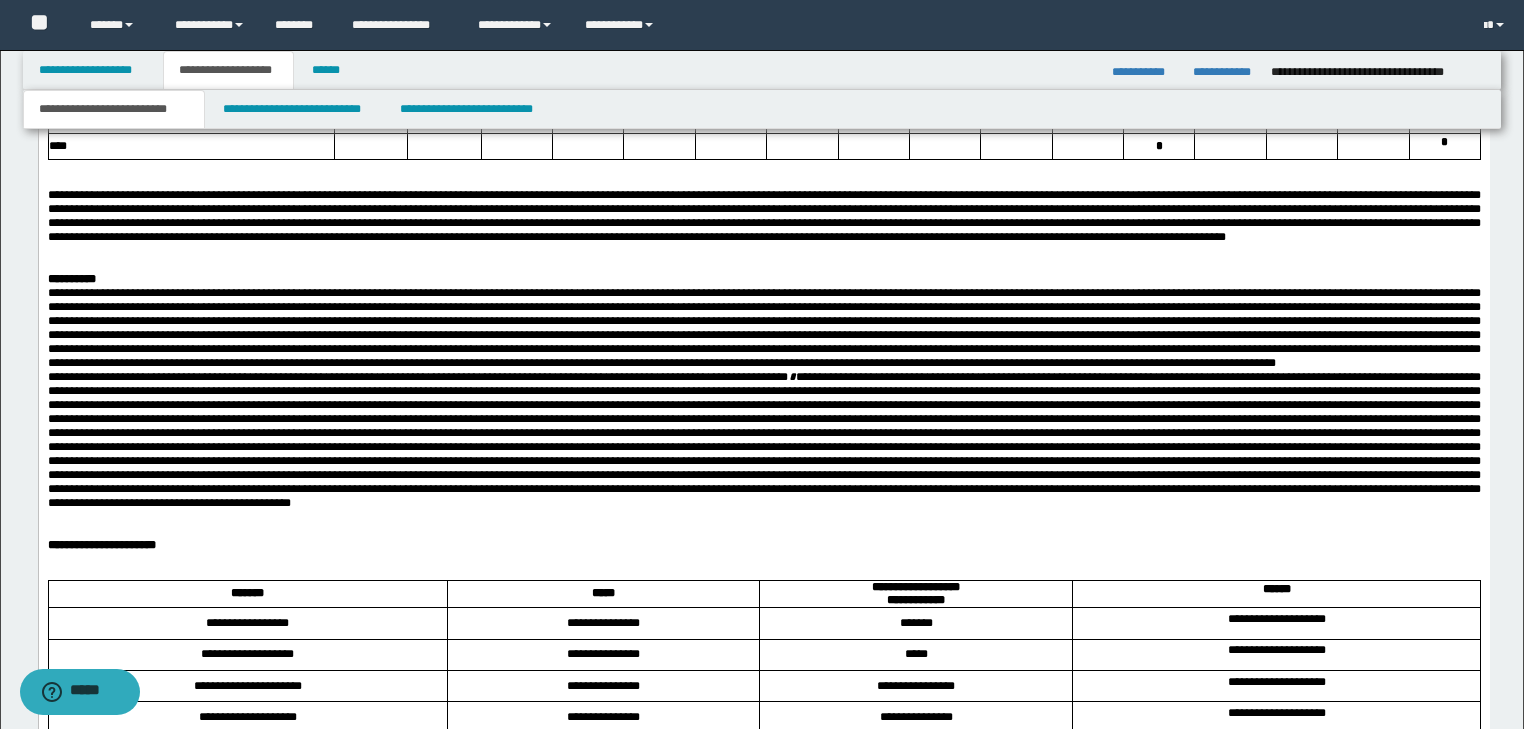 scroll, scrollTop: 4201, scrollLeft: 0, axis: vertical 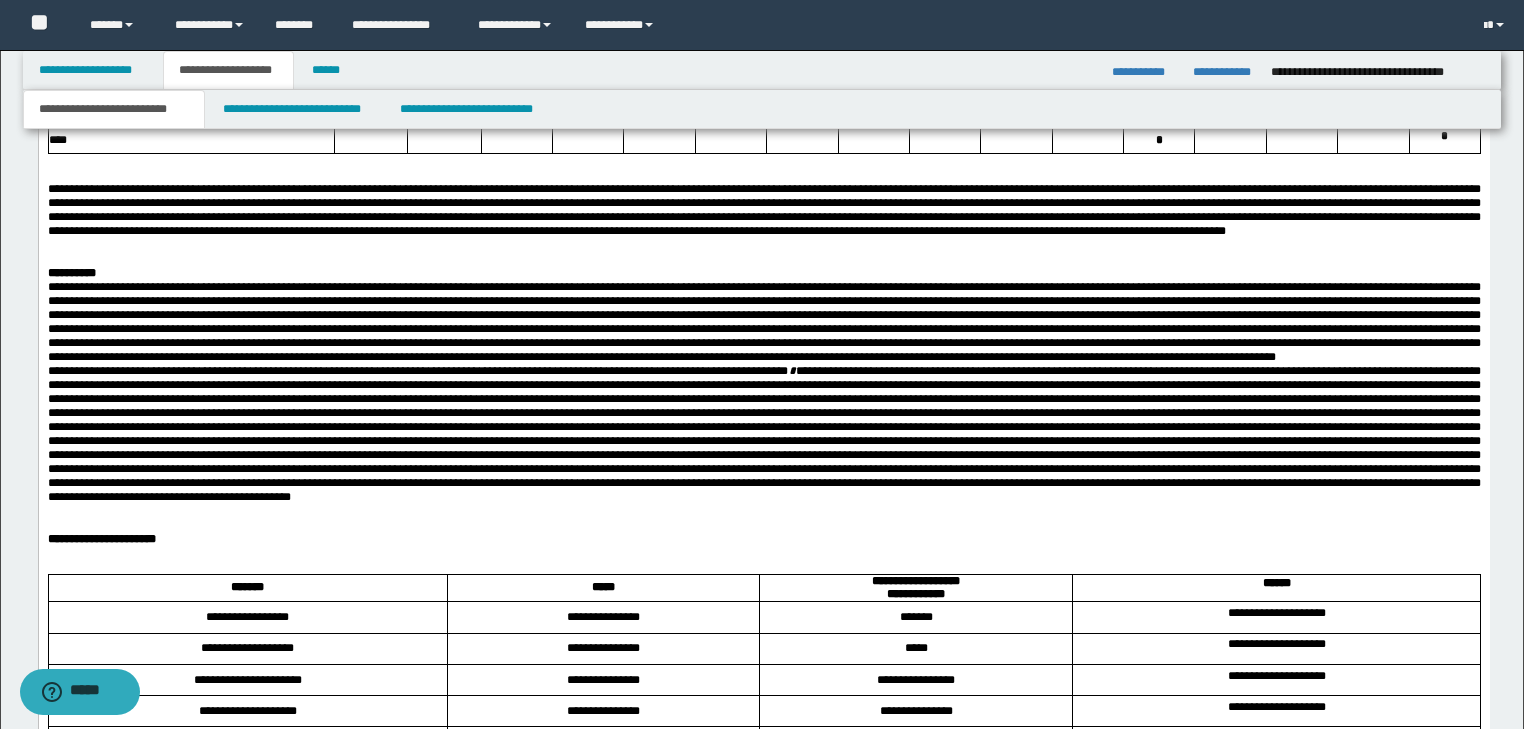 click at bounding box center (763, 161) 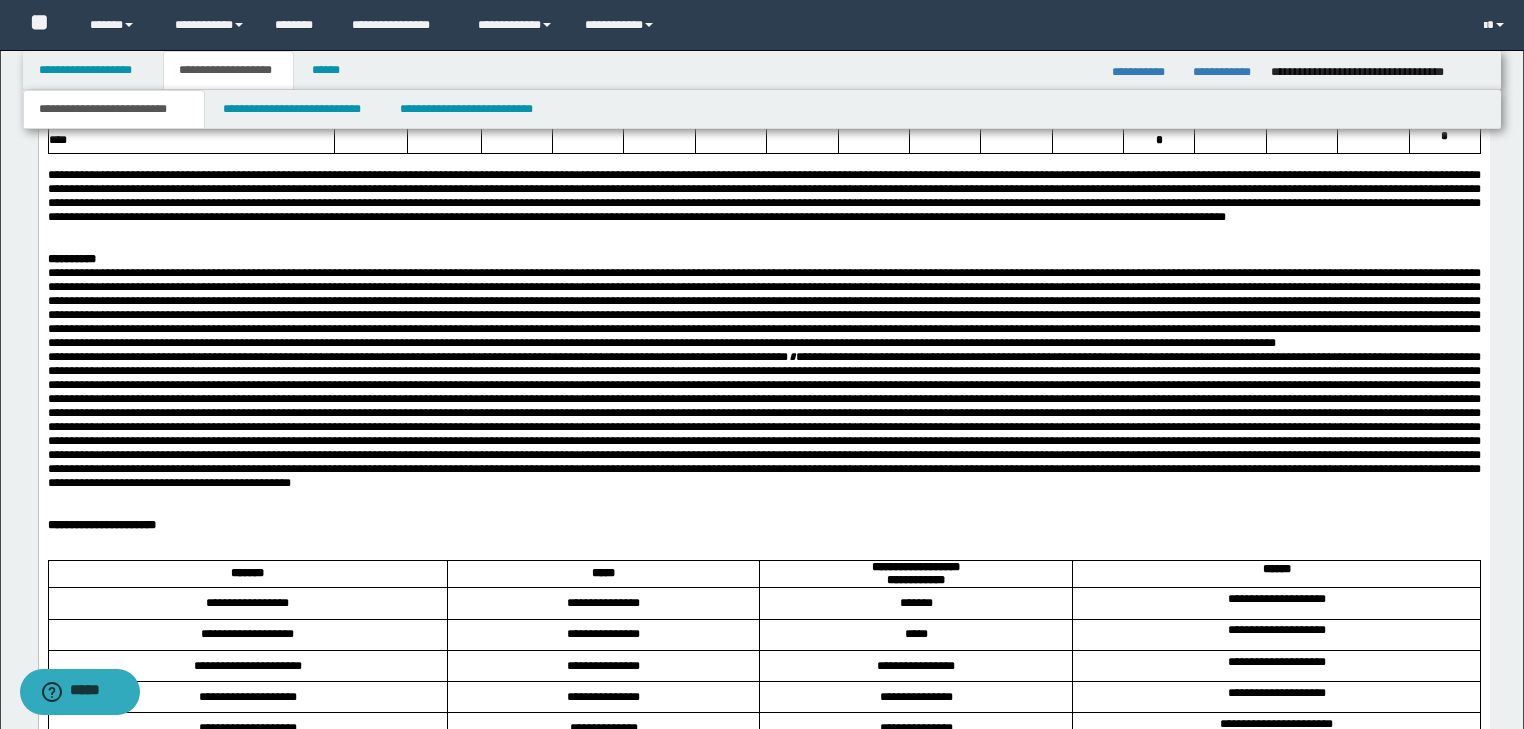 click at bounding box center (763, 231) 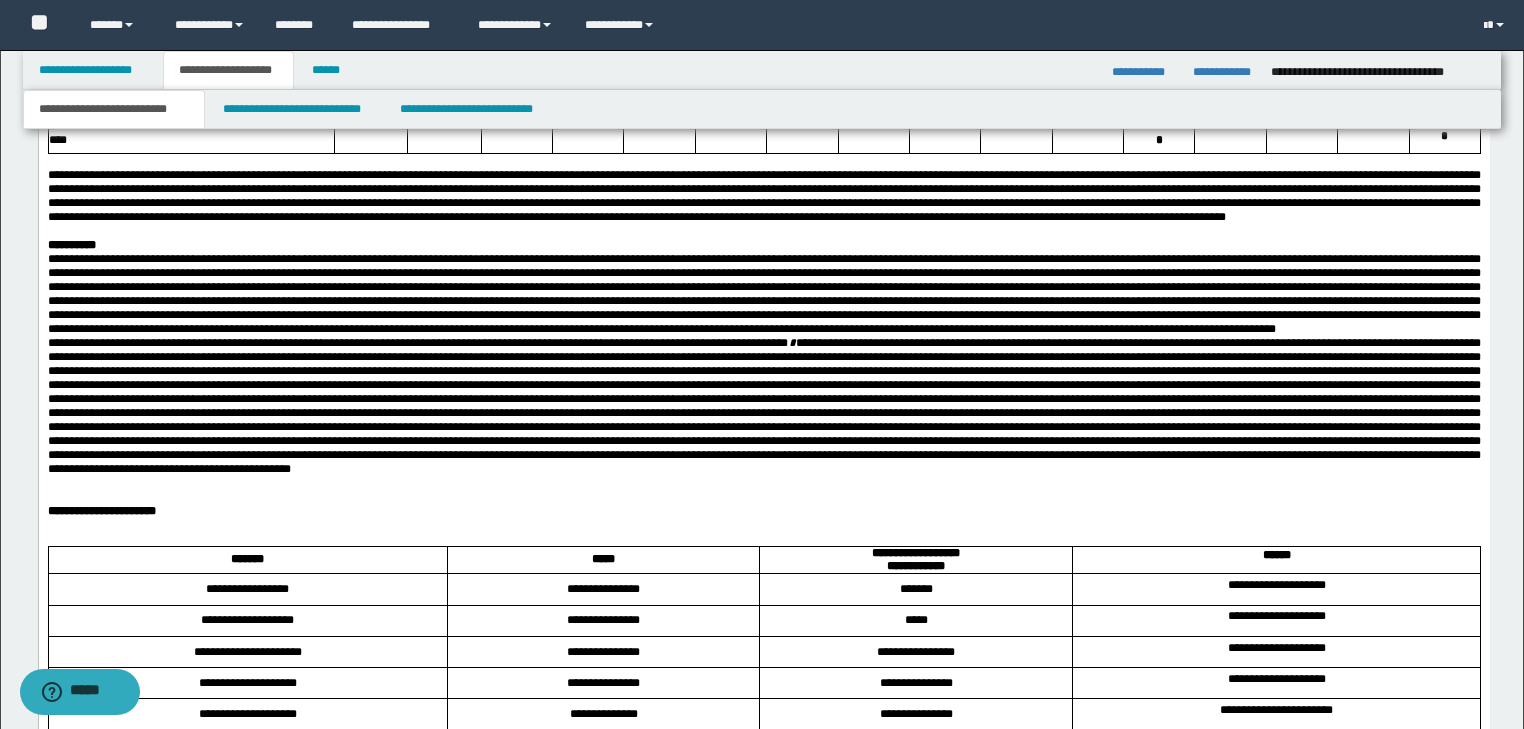 click at bounding box center [763, 294] 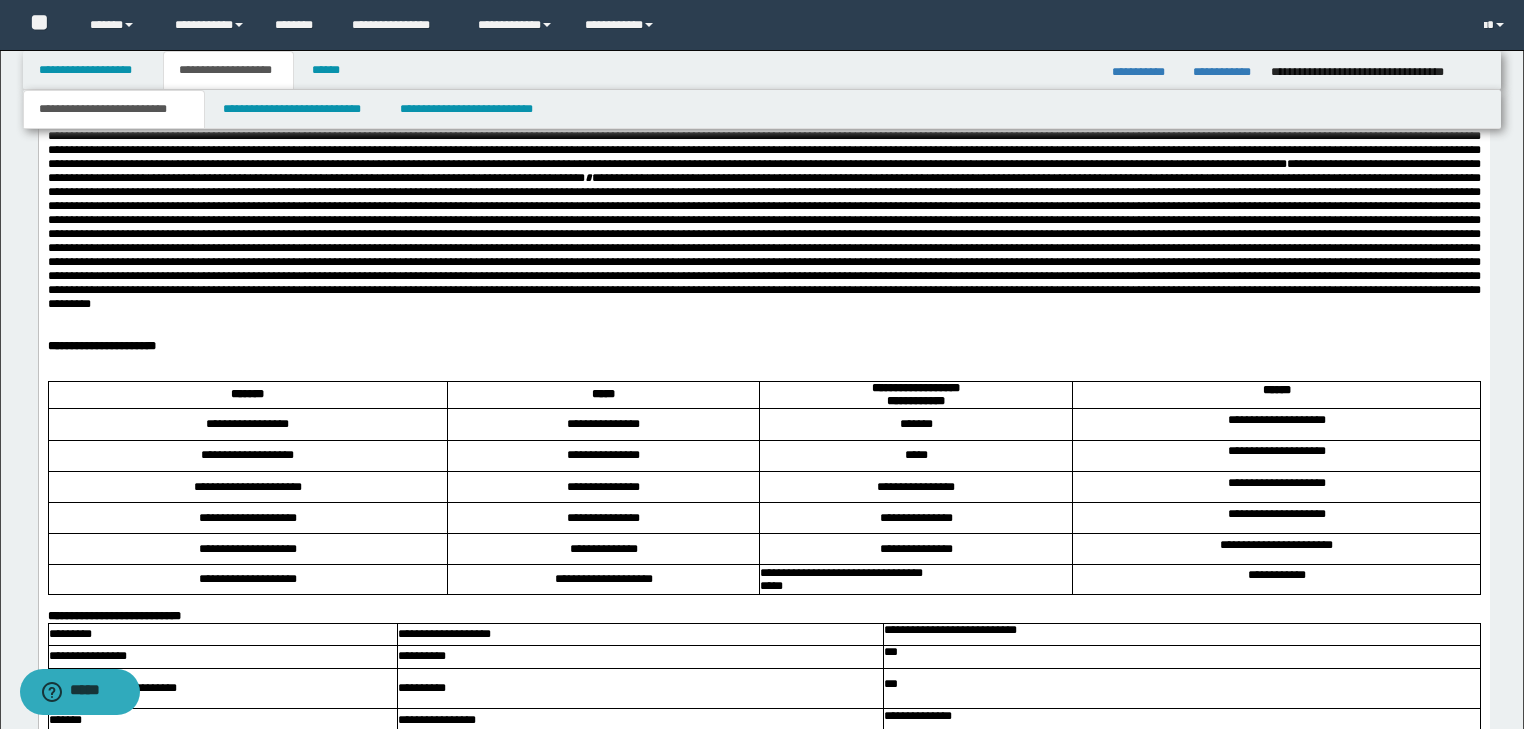 scroll, scrollTop: 4521, scrollLeft: 0, axis: vertical 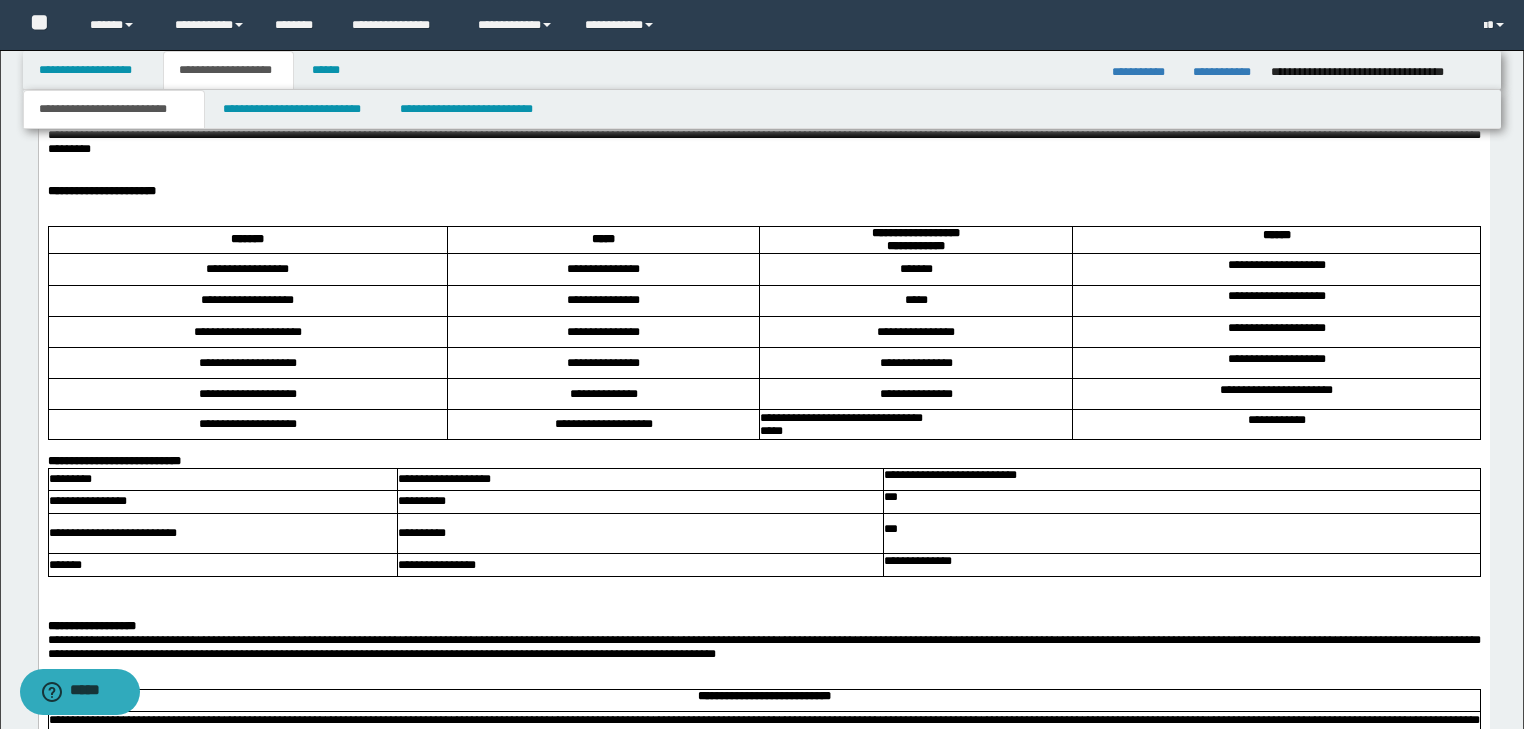click on "**********" at bounding box center [763, 44] 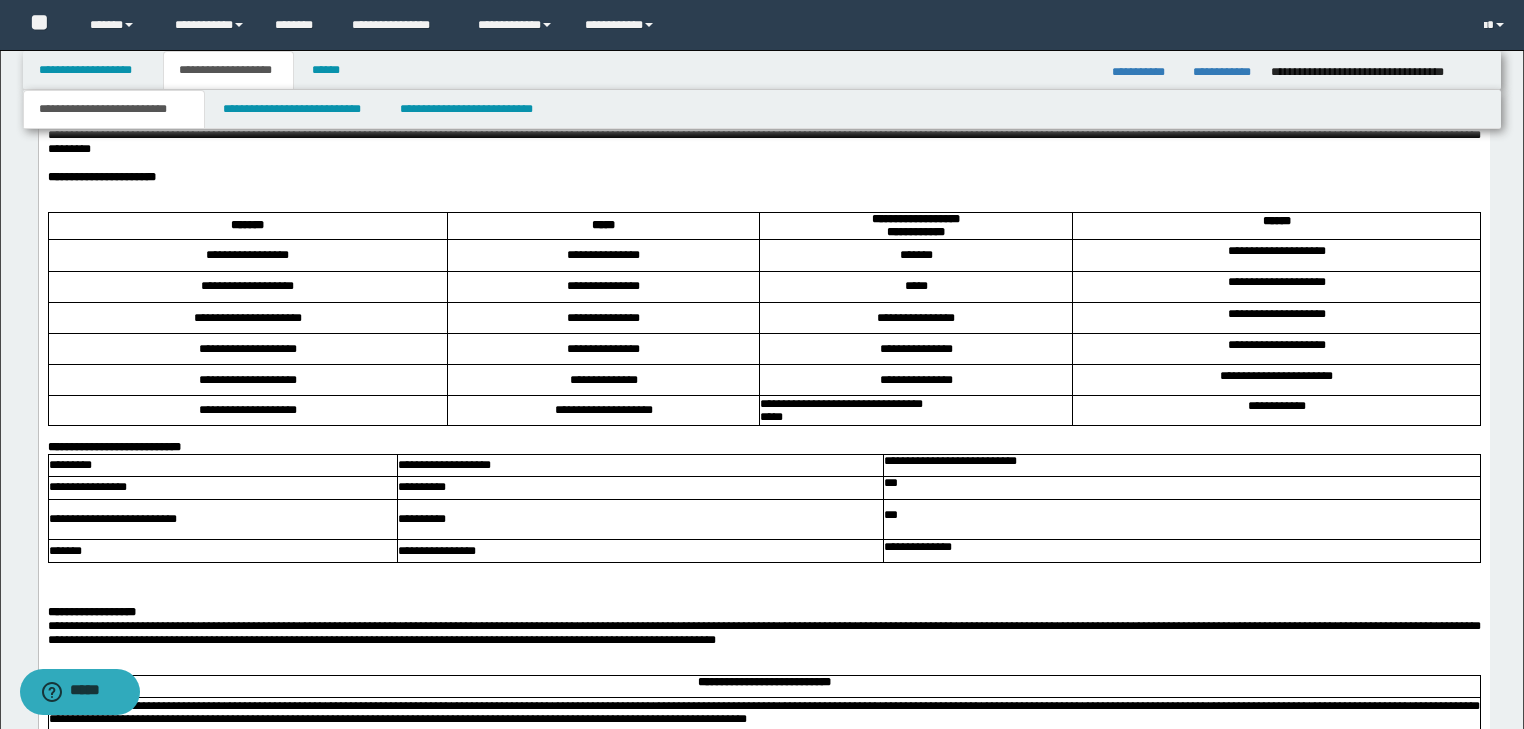 click at bounding box center [763, 191] 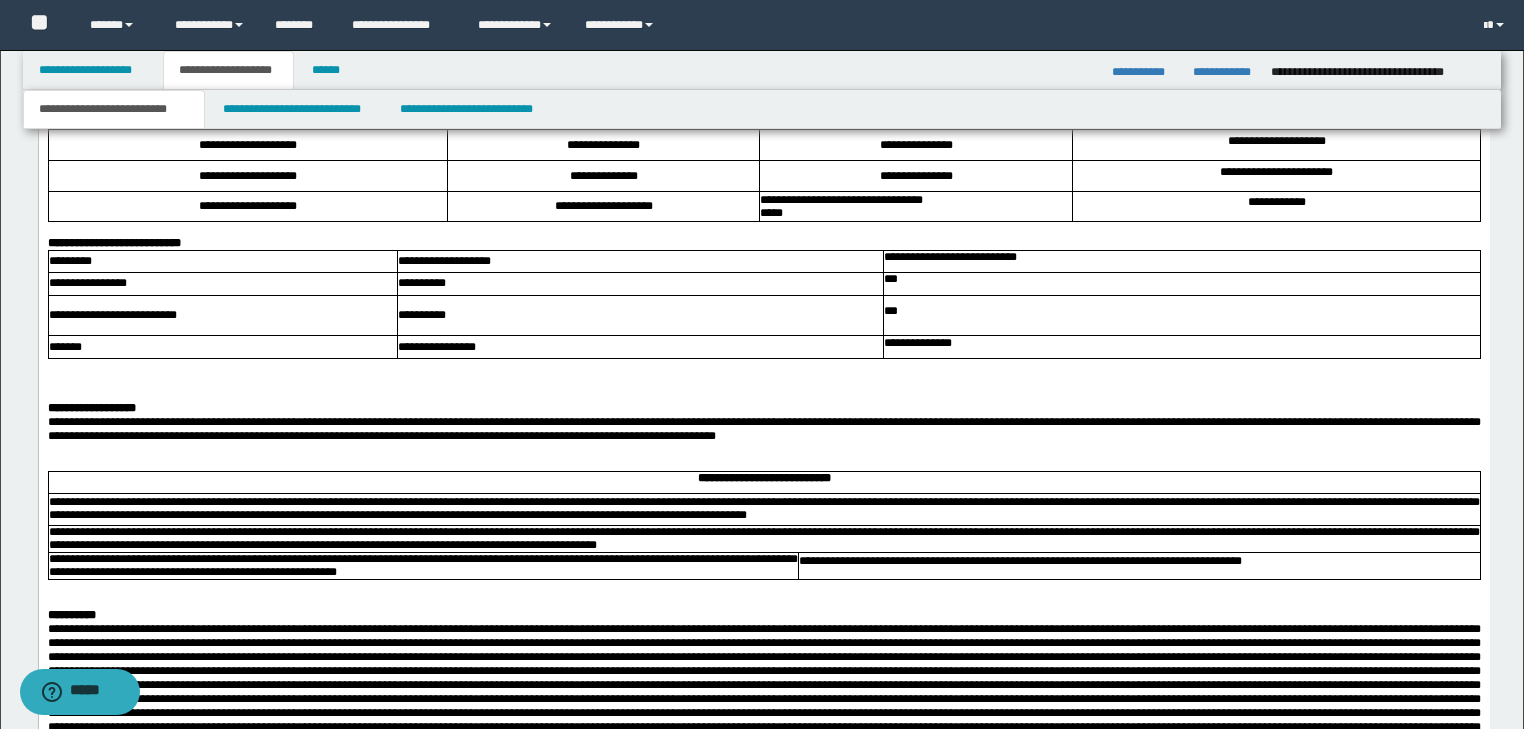 scroll, scrollTop: 4841, scrollLeft: 0, axis: vertical 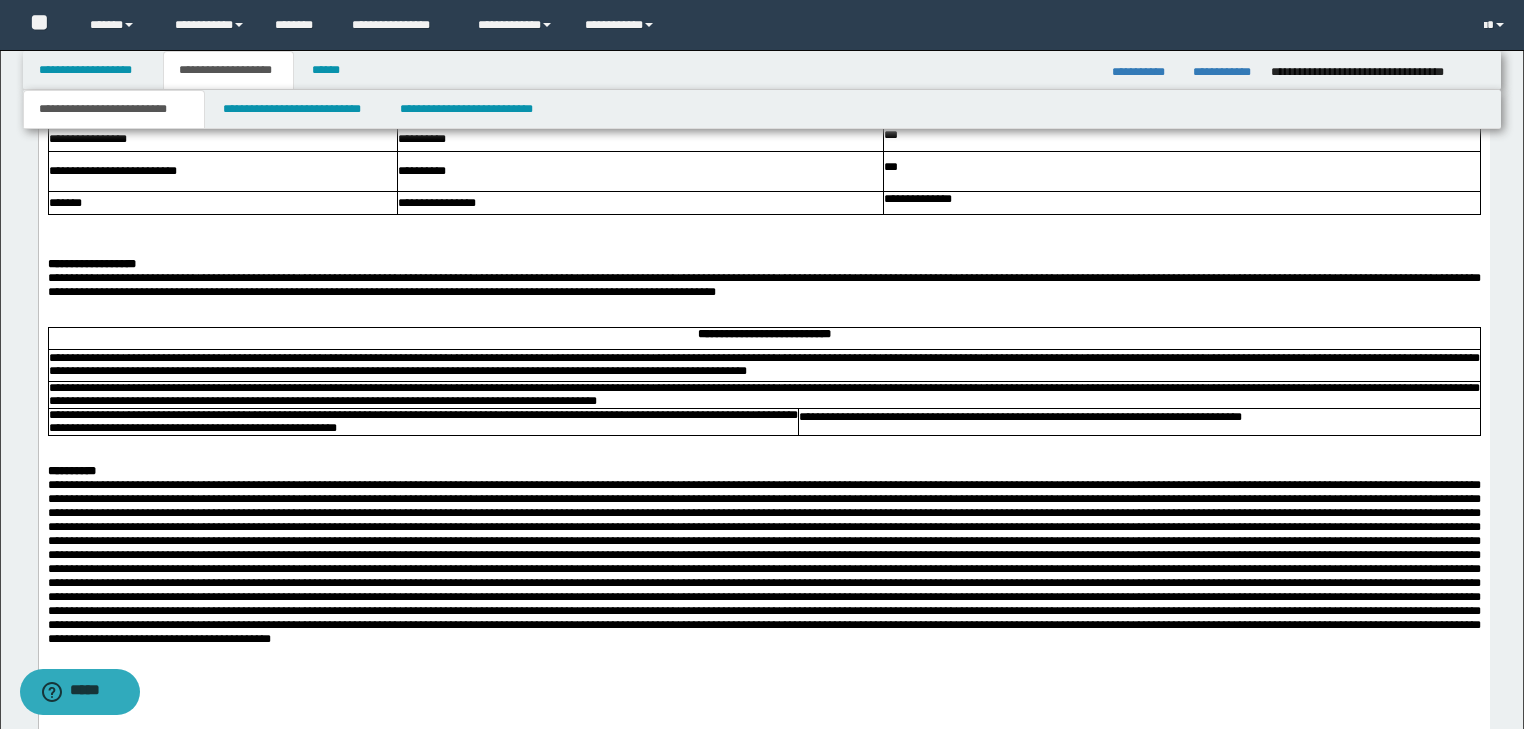 click at bounding box center (763, 236) 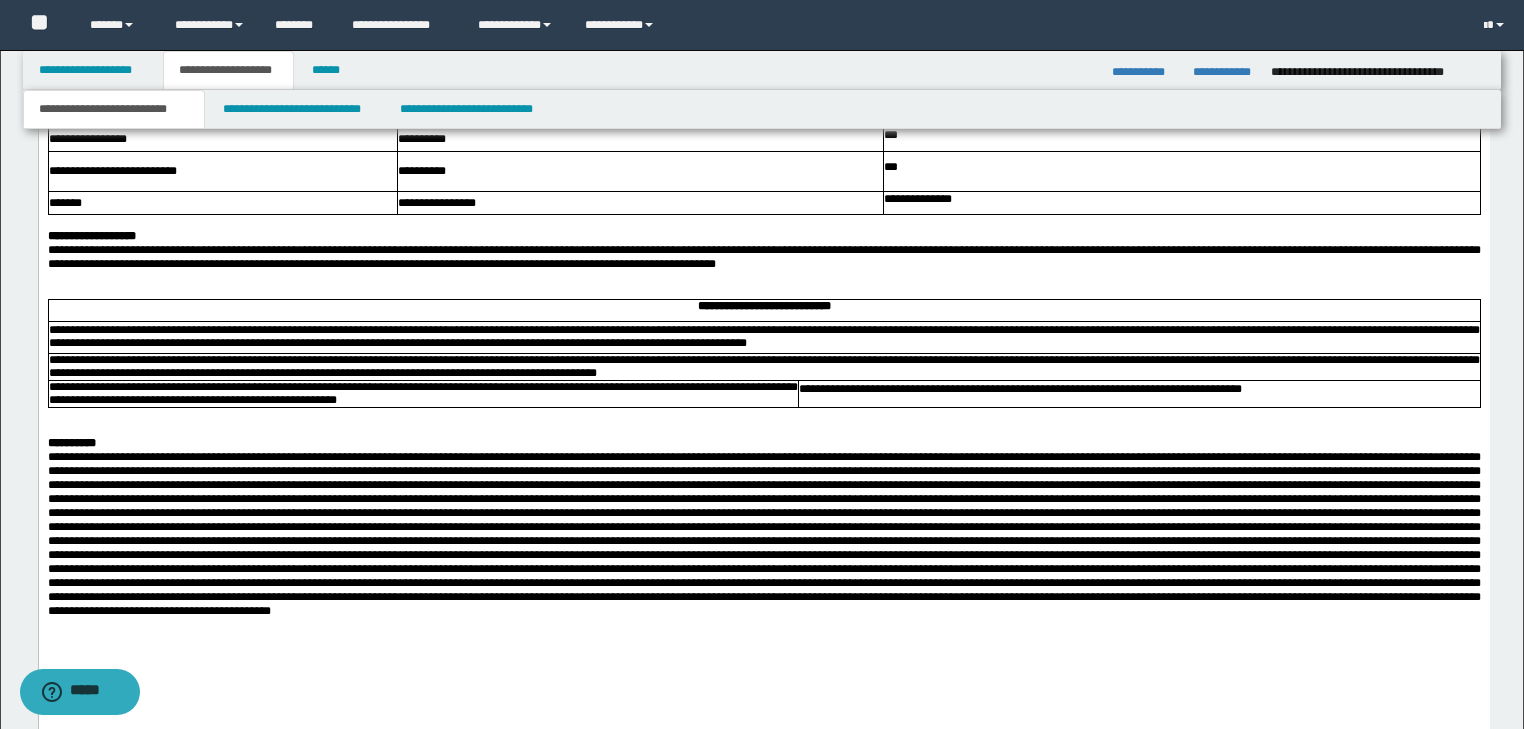 click on "**********" at bounding box center (763, 257) 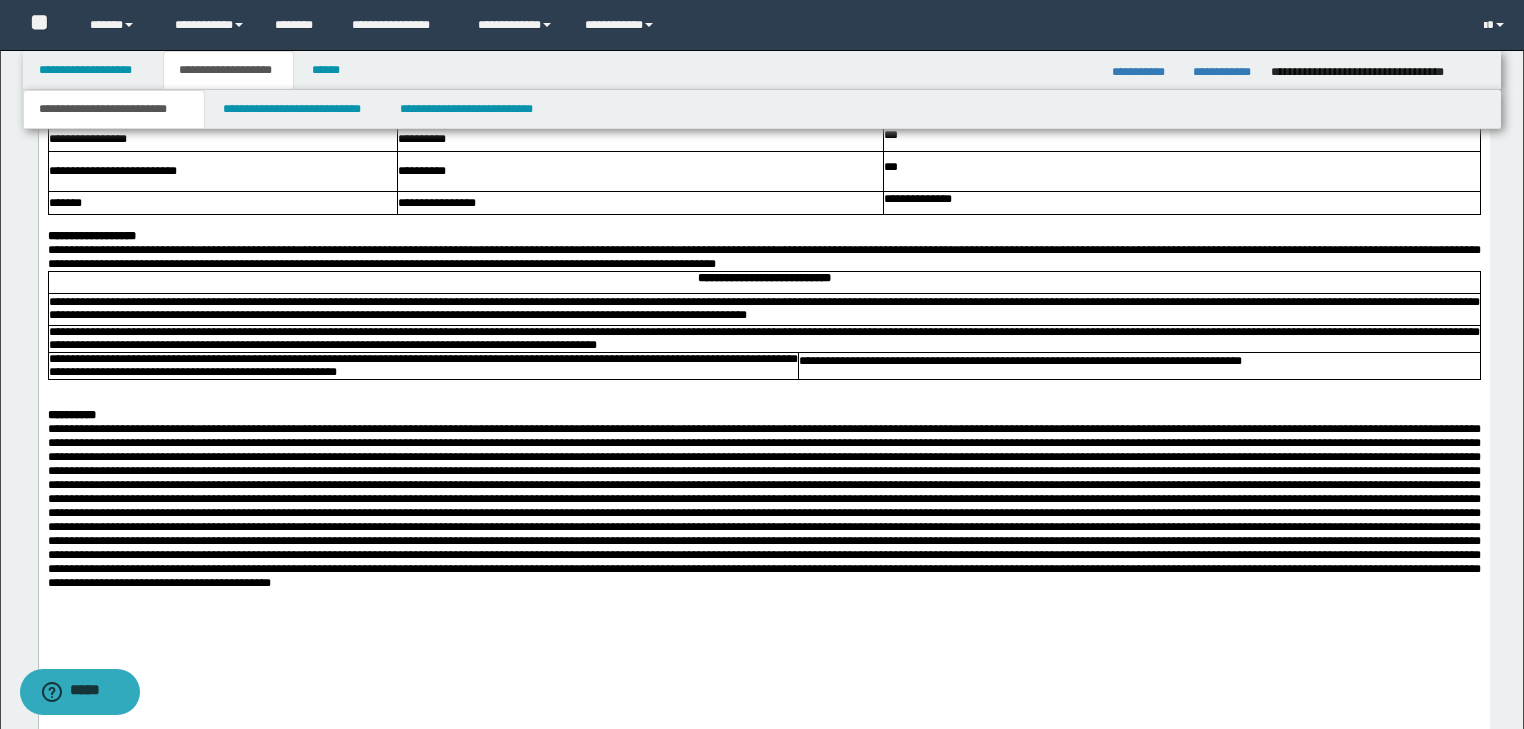 scroll, scrollTop: 5081, scrollLeft: 0, axis: vertical 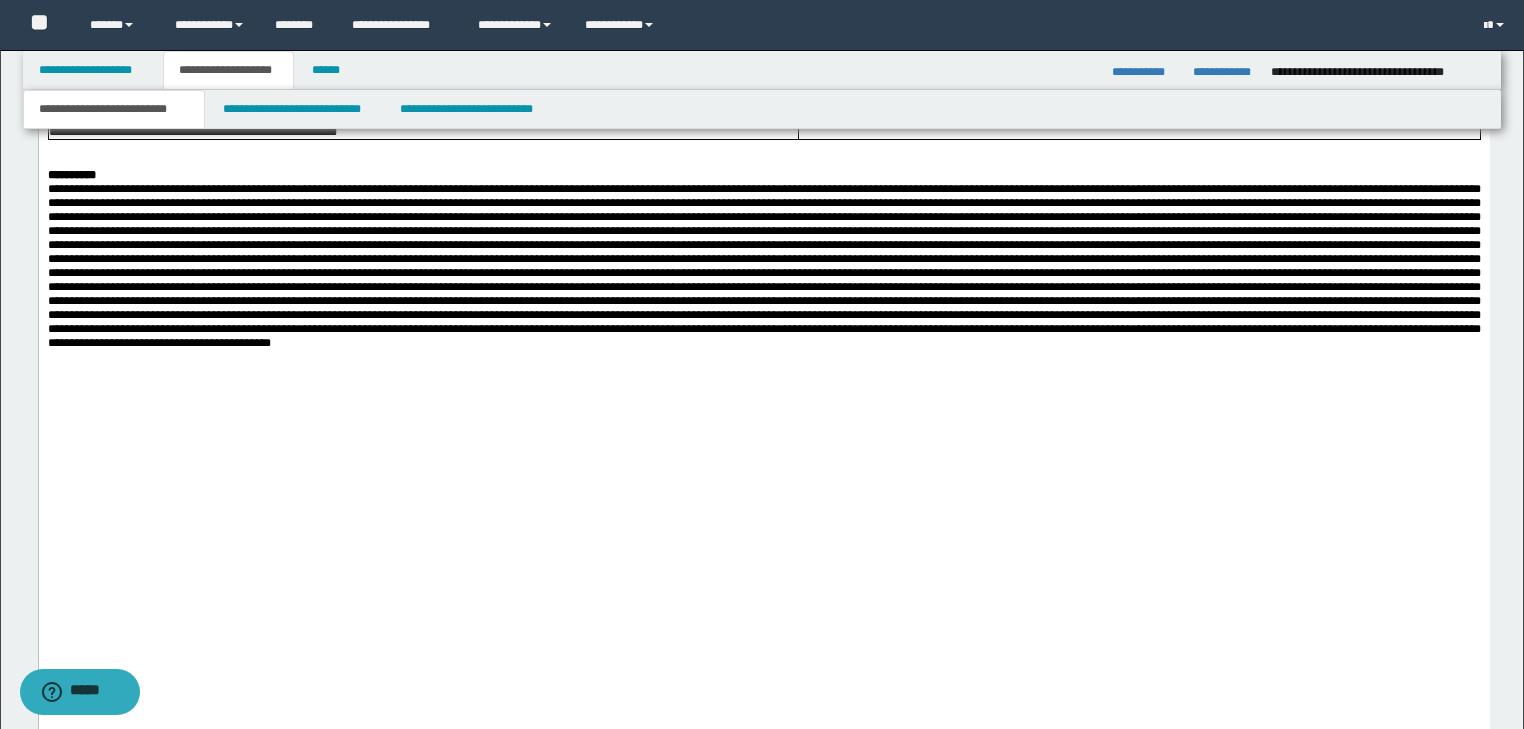 click at bounding box center (763, 161) 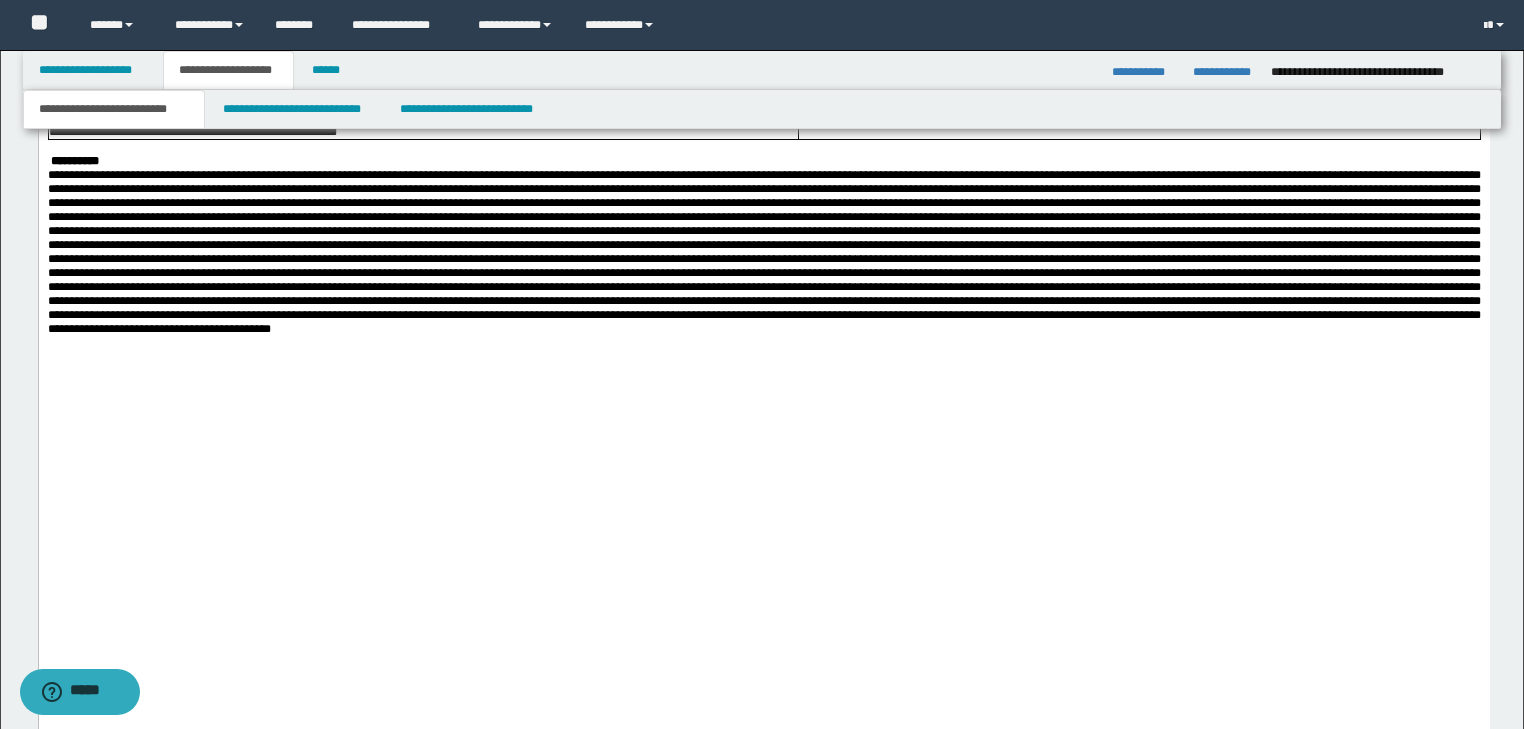 scroll, scrollTop: 5401, scrollLeft: 0, axis: vertical 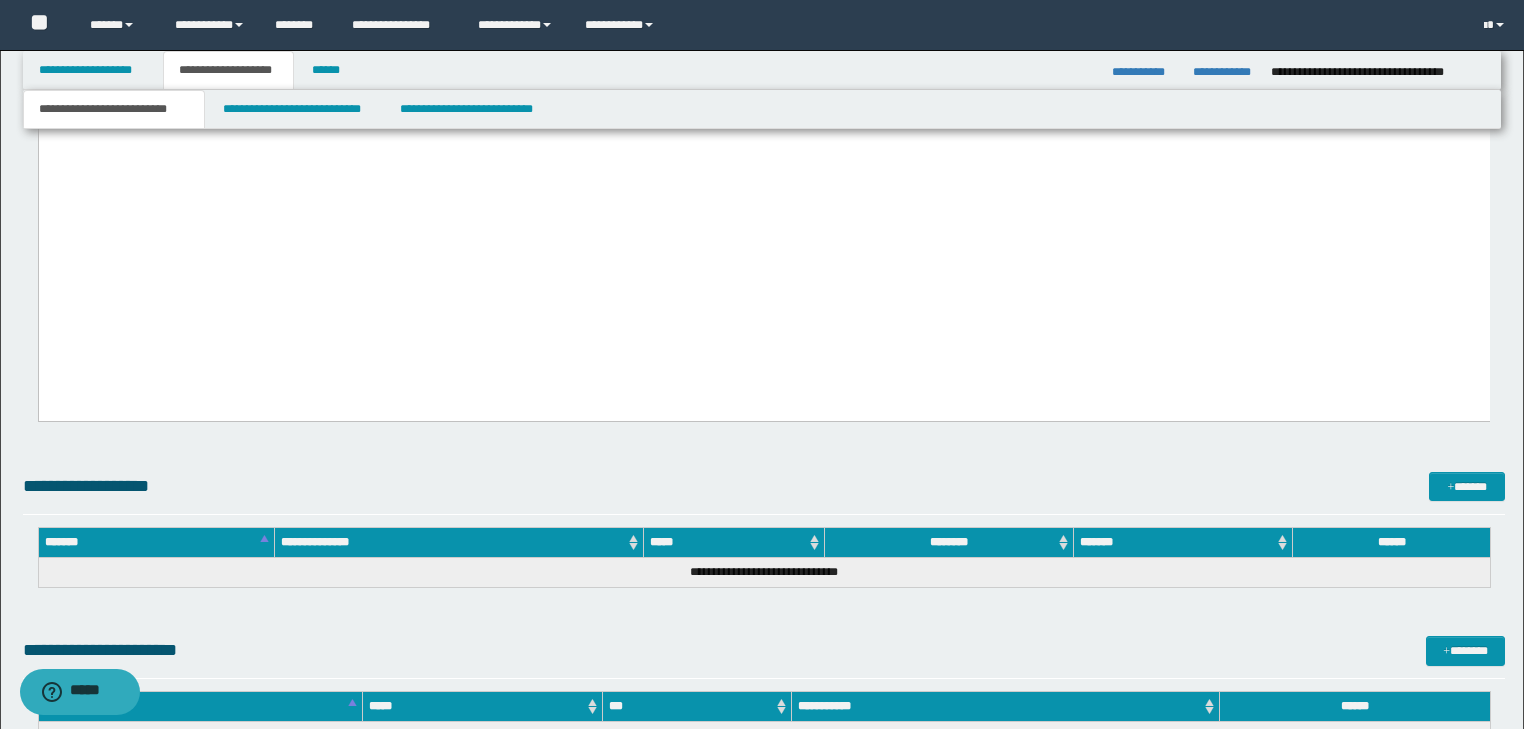 click at bounding box center (763, -68) 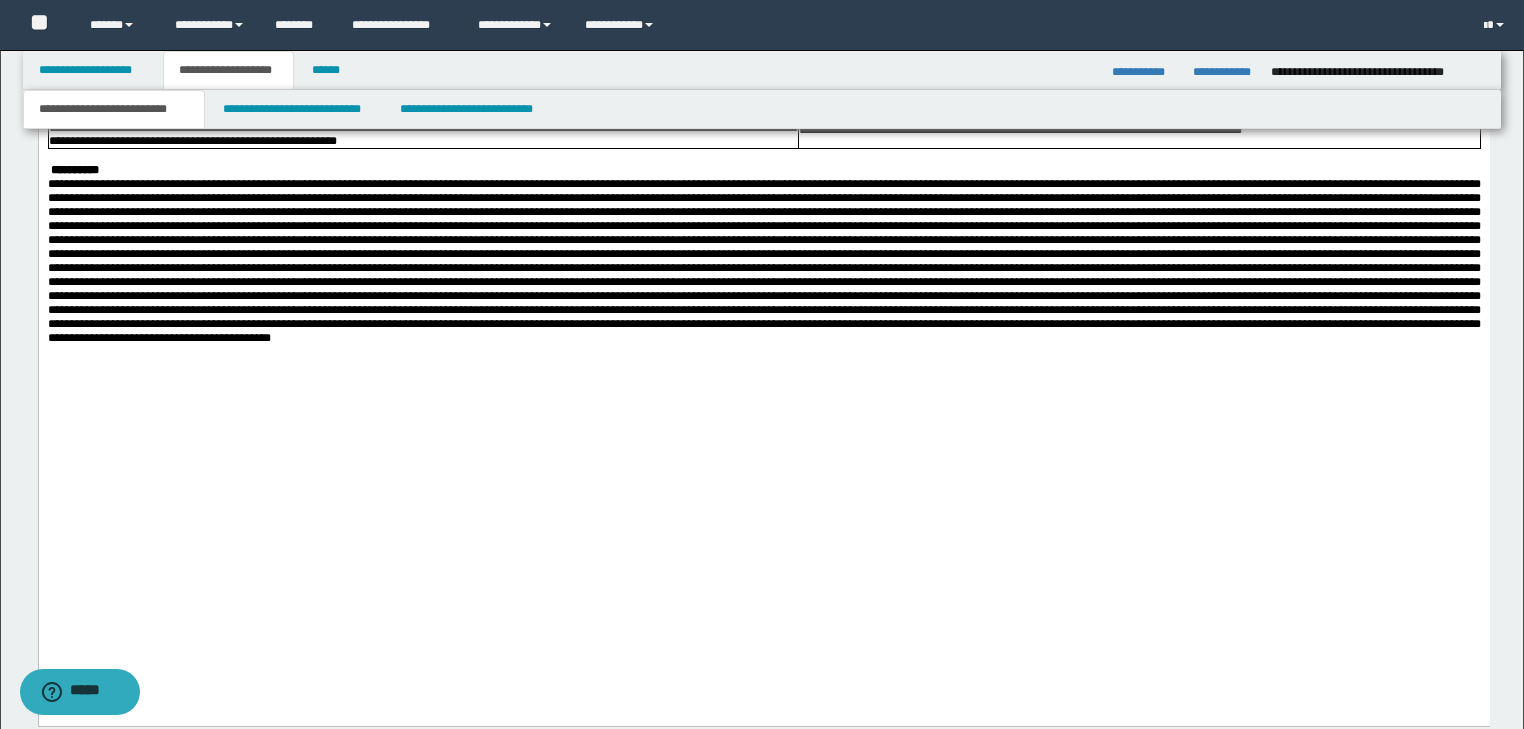 scroll, scrollTop: 5161, scrollLeft: 0, axis: vertical 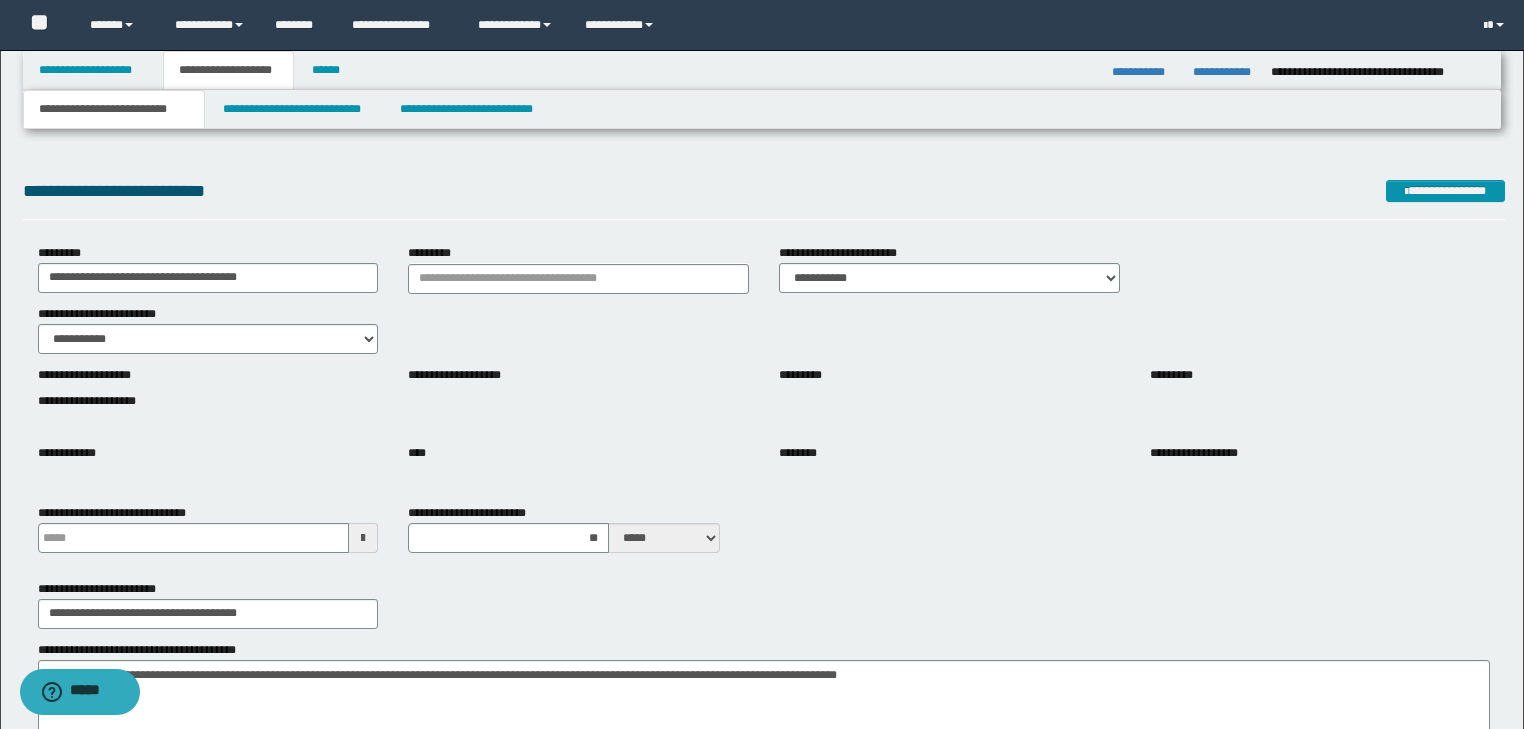 drag, startPoint x: 1337, startPoint y: 5692, endPoint x: 7, endPoint y: 170, distance: 5679.9106 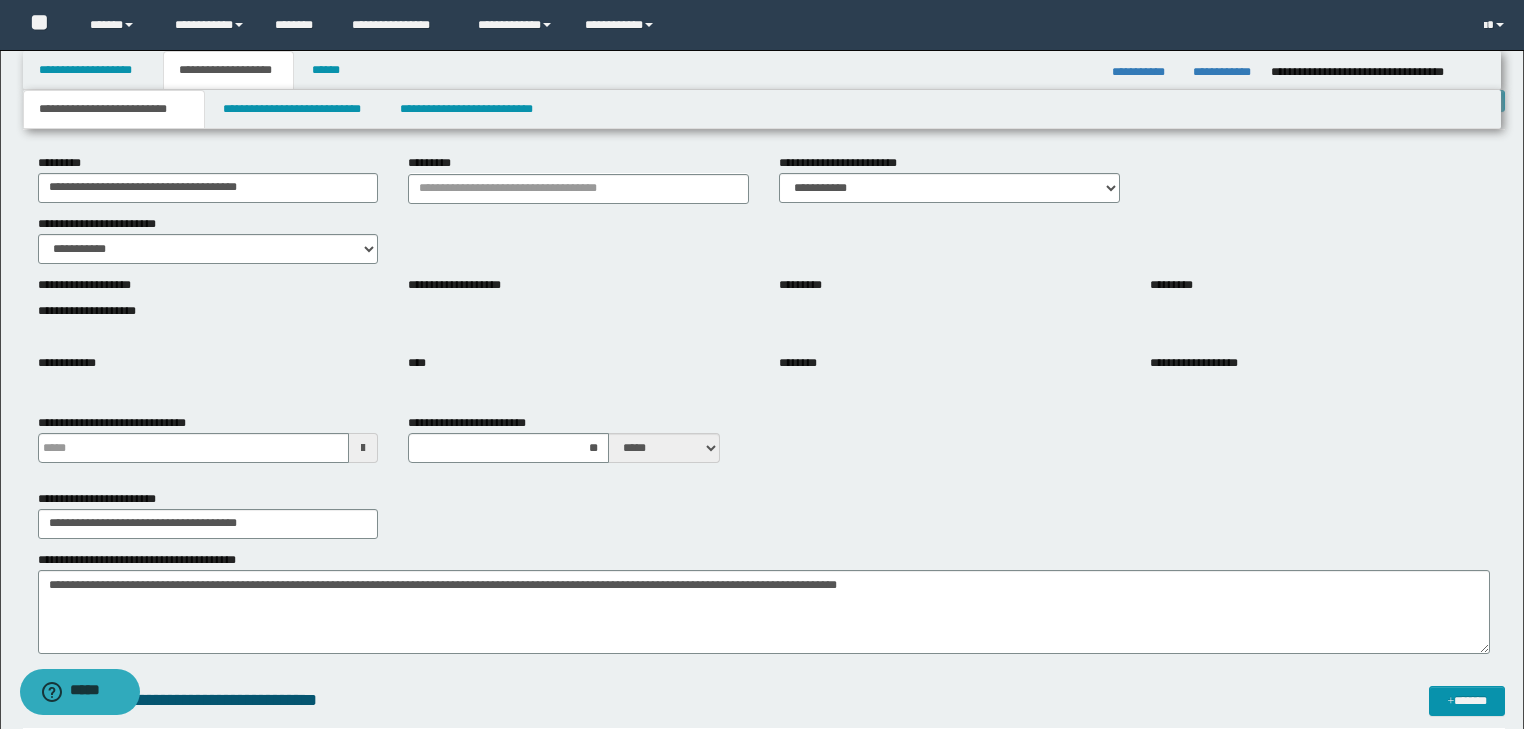 type 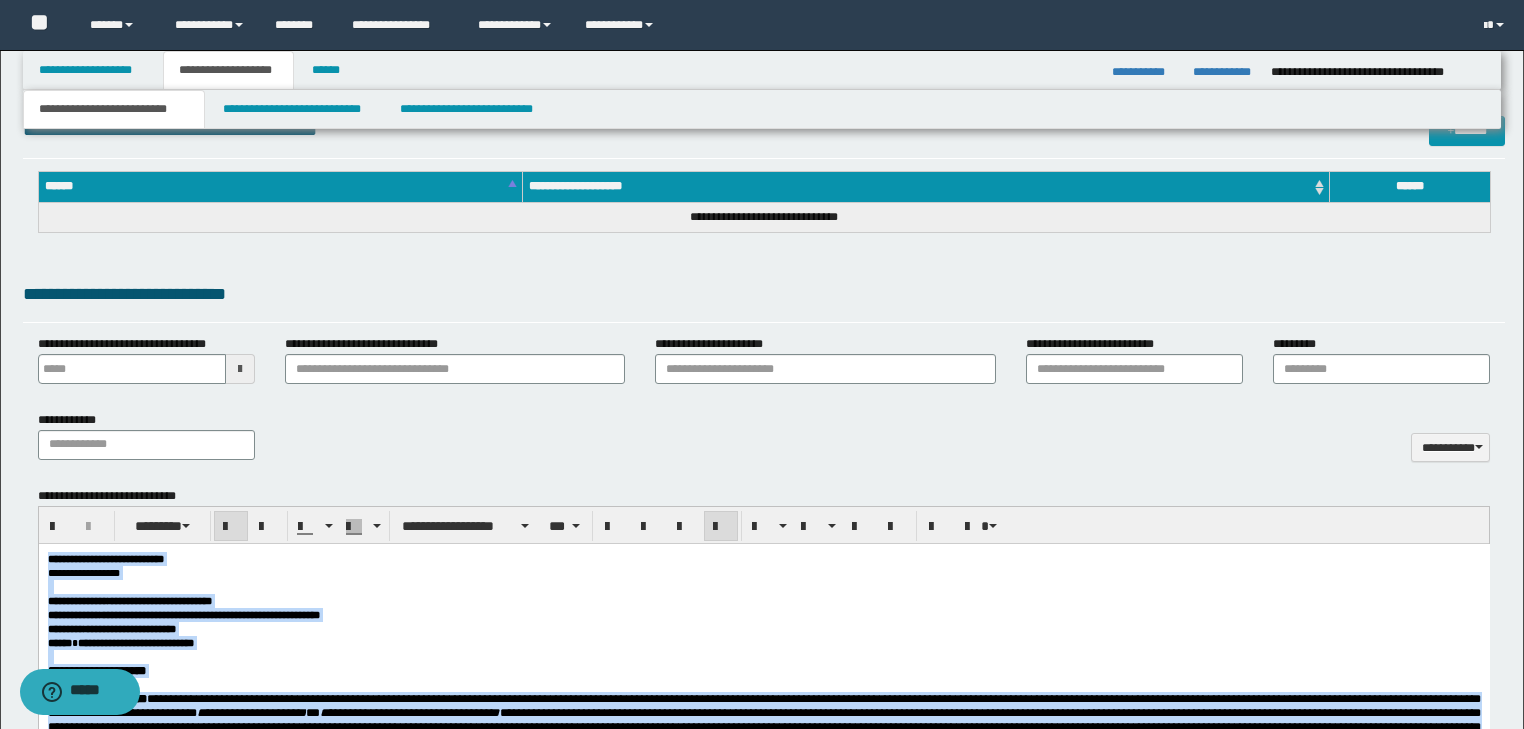 scroll, scrollTop: 800, scrollLeft: 0, axis: vertical 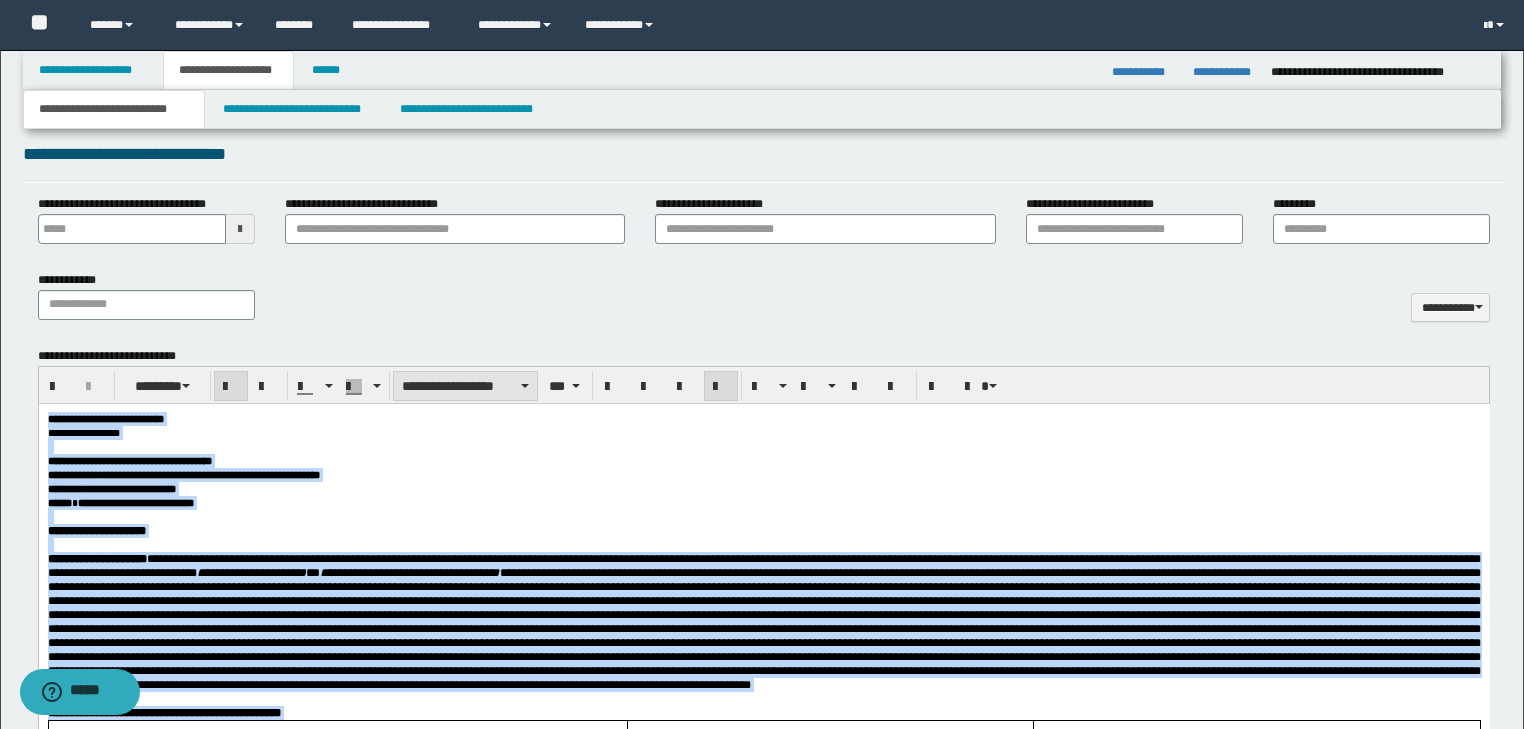 click on "**********" at bounding box center (465, 386) 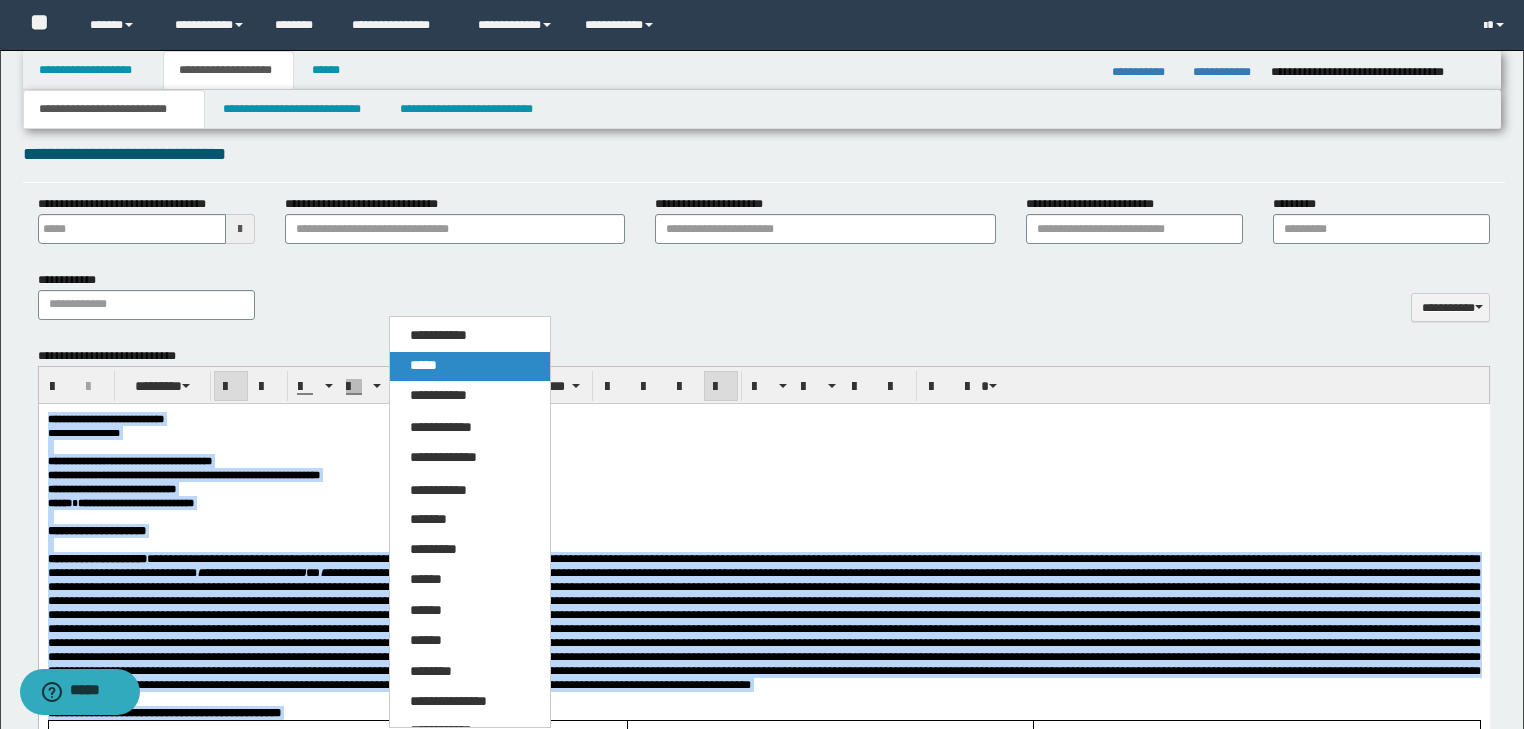 click on "*****" at bounding box center (423, 365) 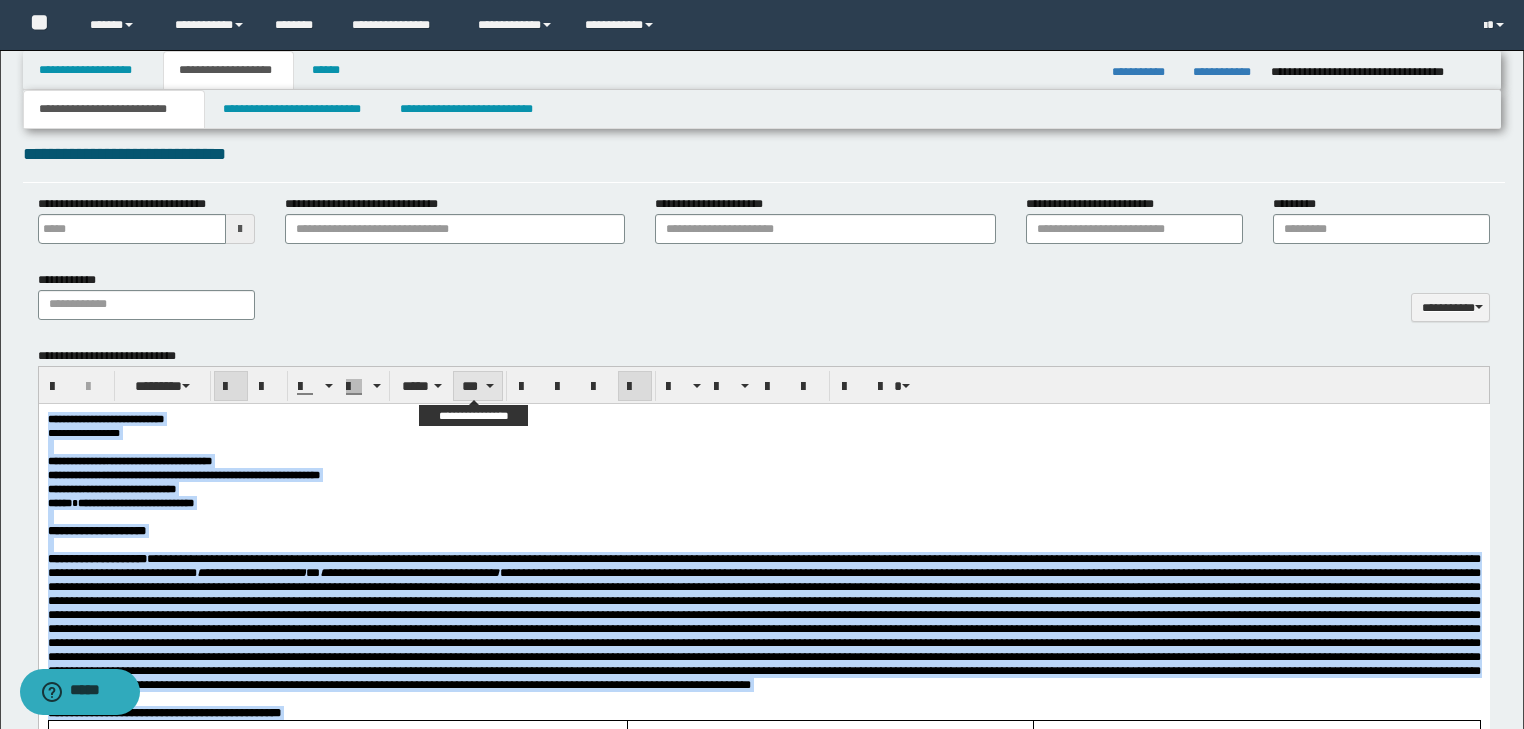 click on "***" at bounding box center (477, 386) 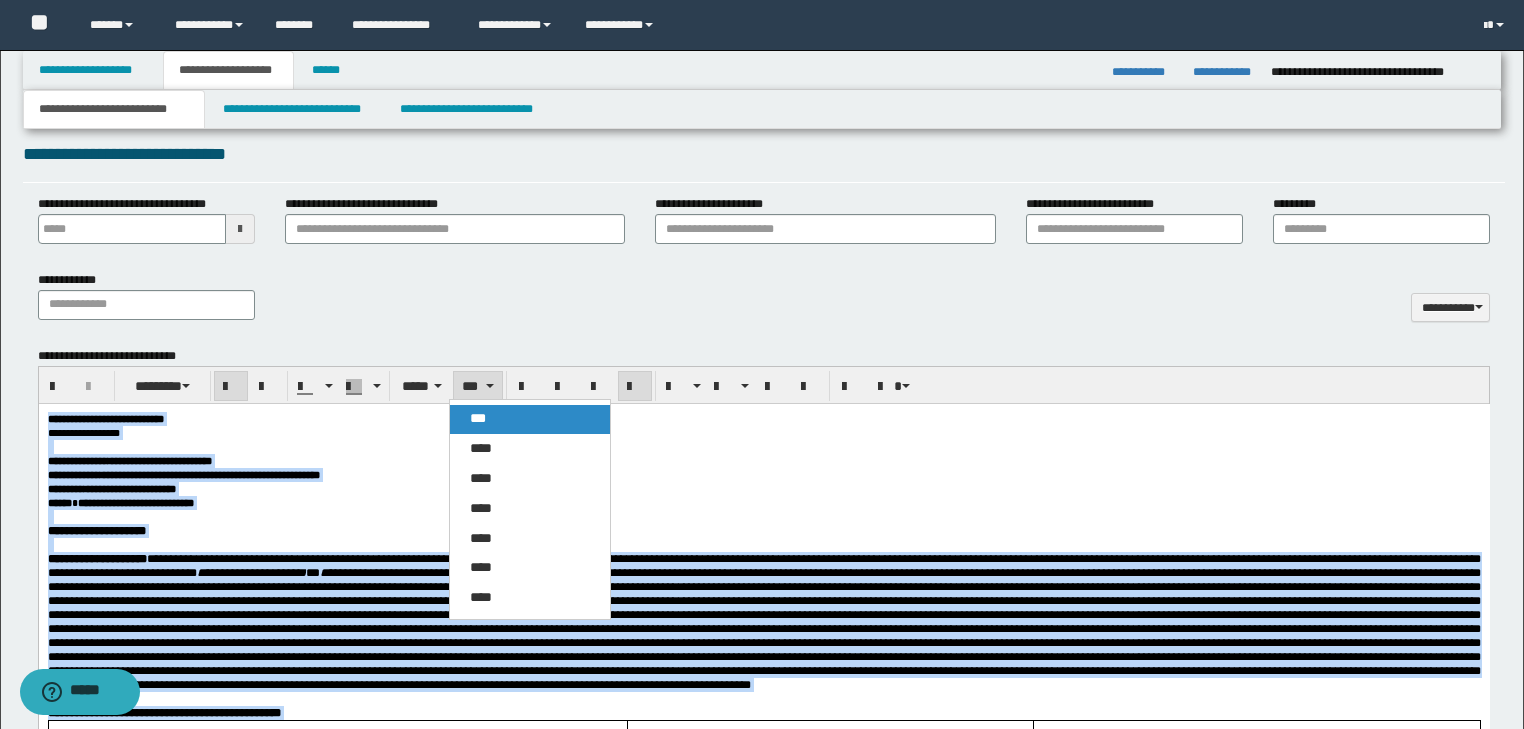click on "***" at bounding box center [478, 418] 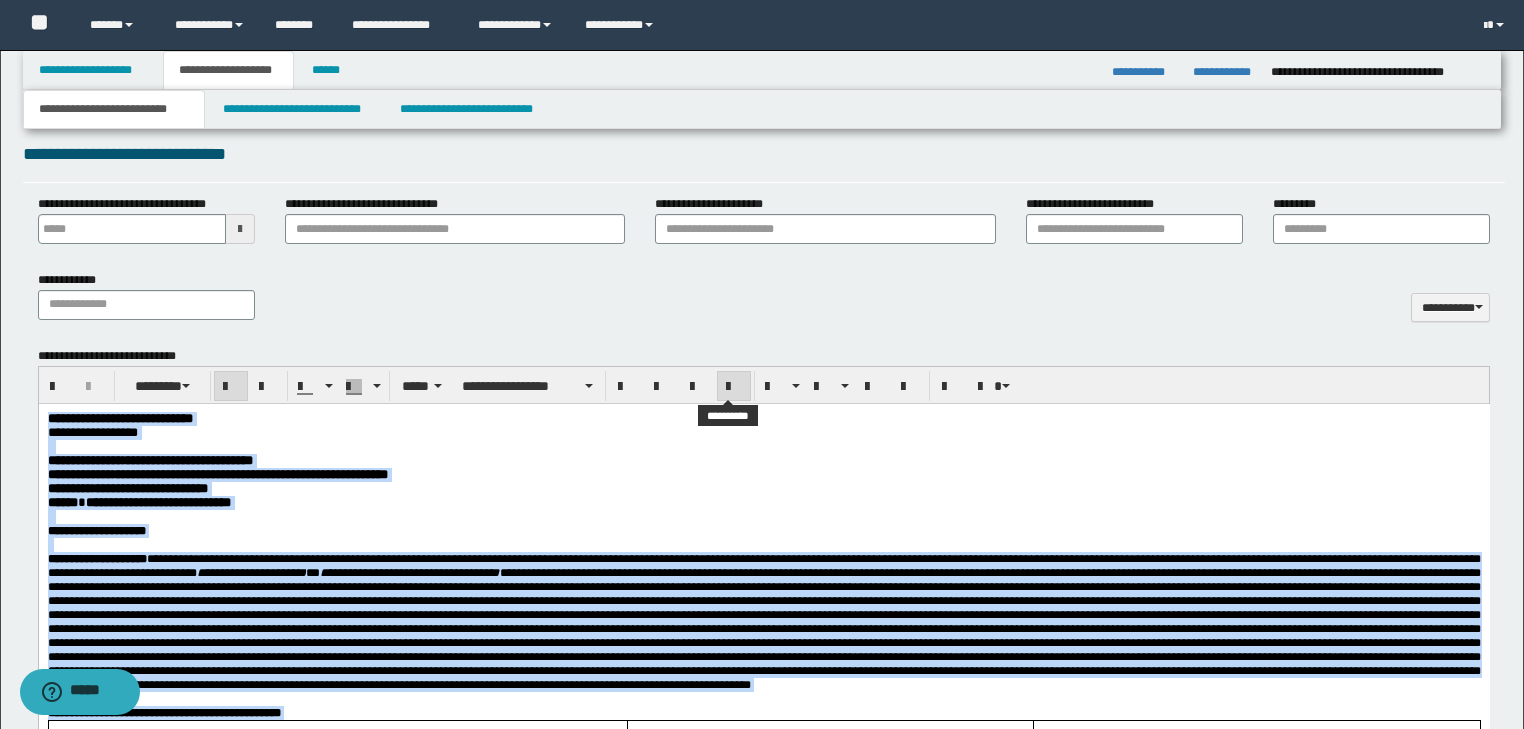 click at bounding box center (734, 387) 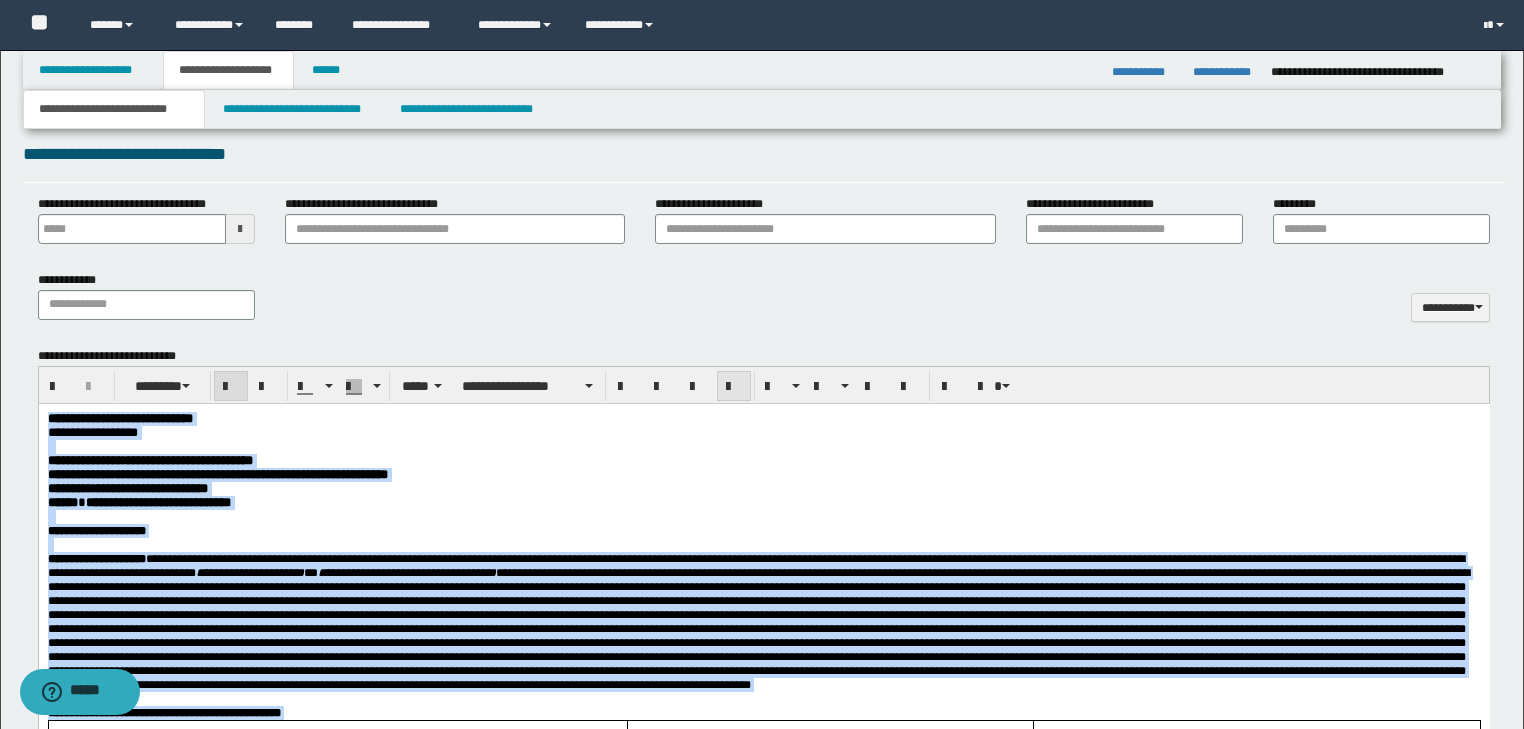 click at bounding box center (734, 387) 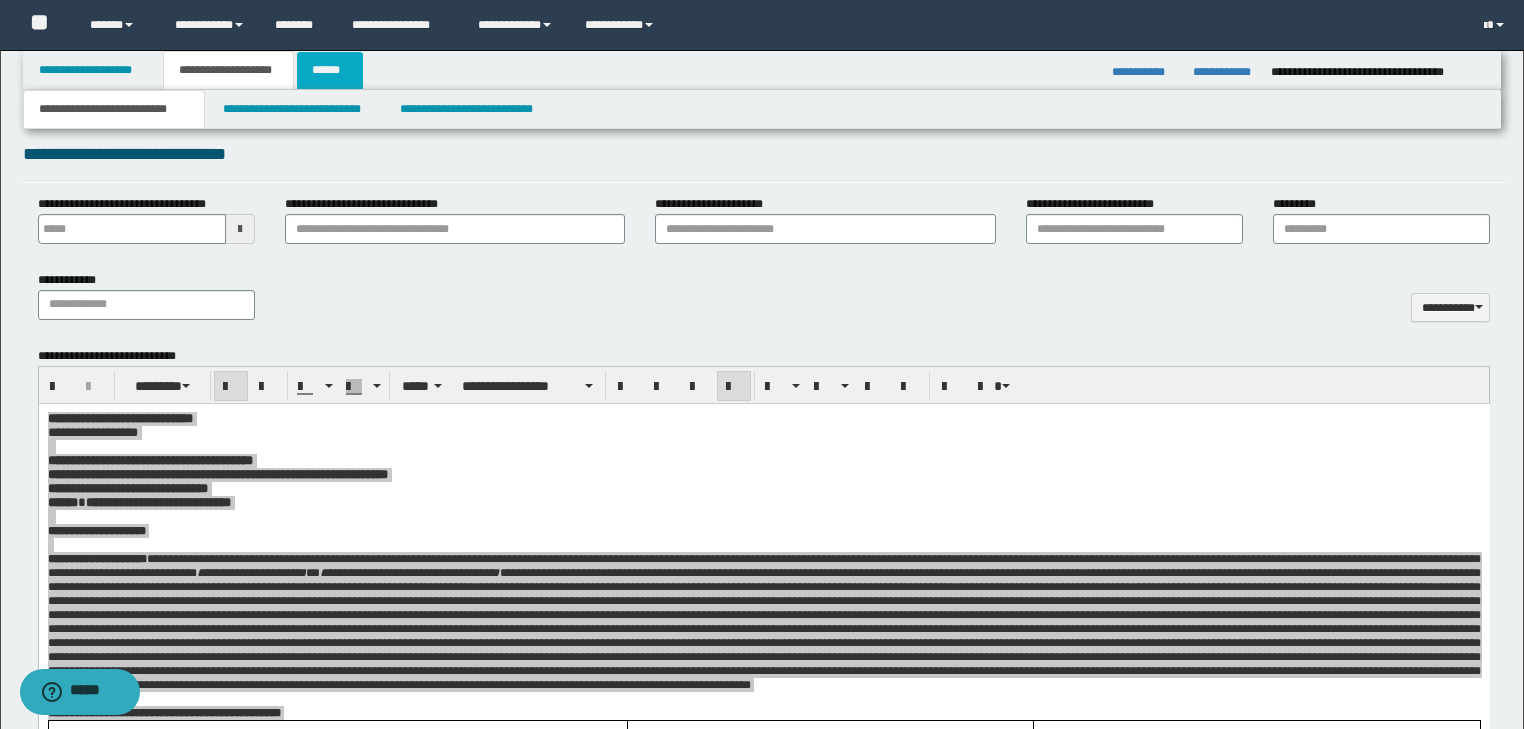click on "******" at bounding box center (330, 70) 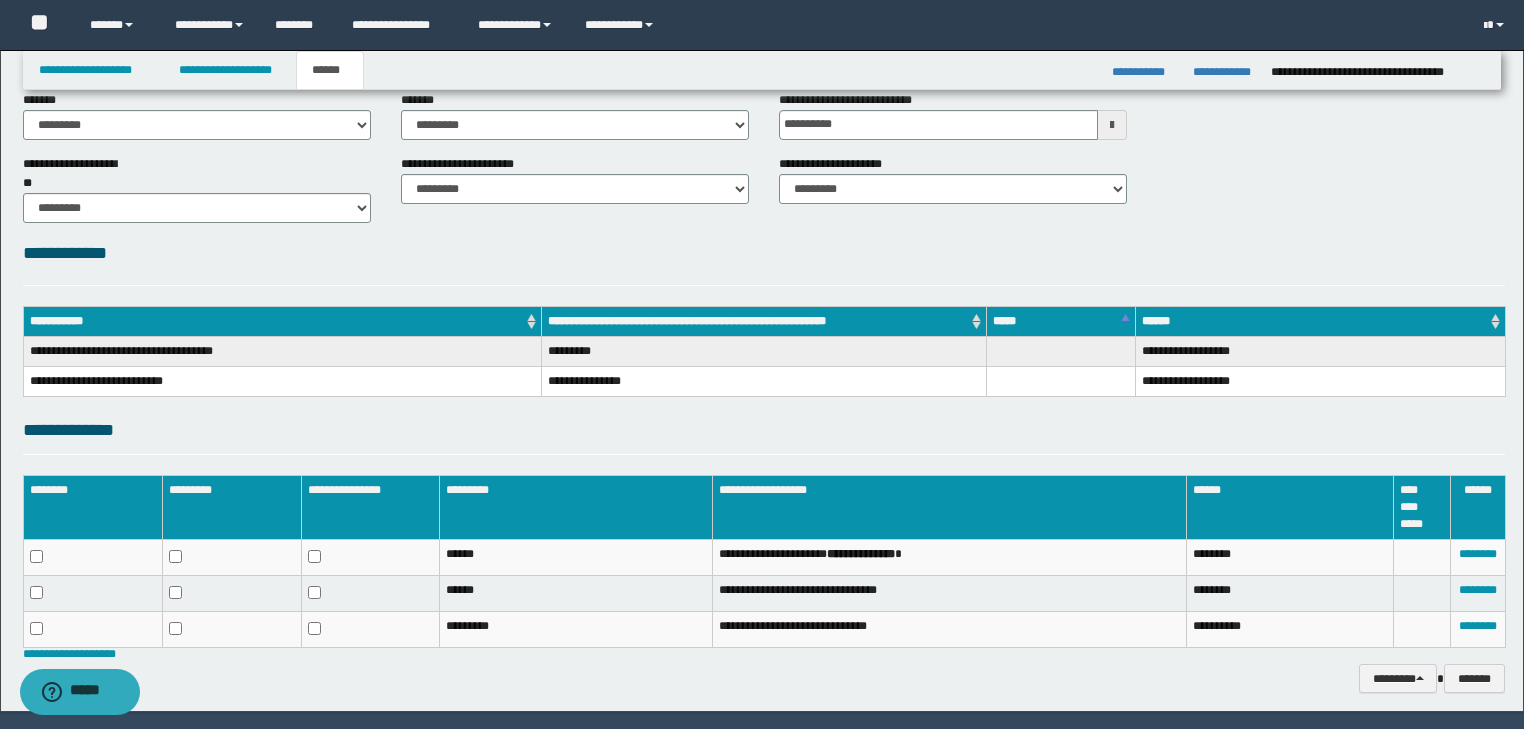 scroll, scrollTop: 164, scrollLeft: 0, axis: vertical 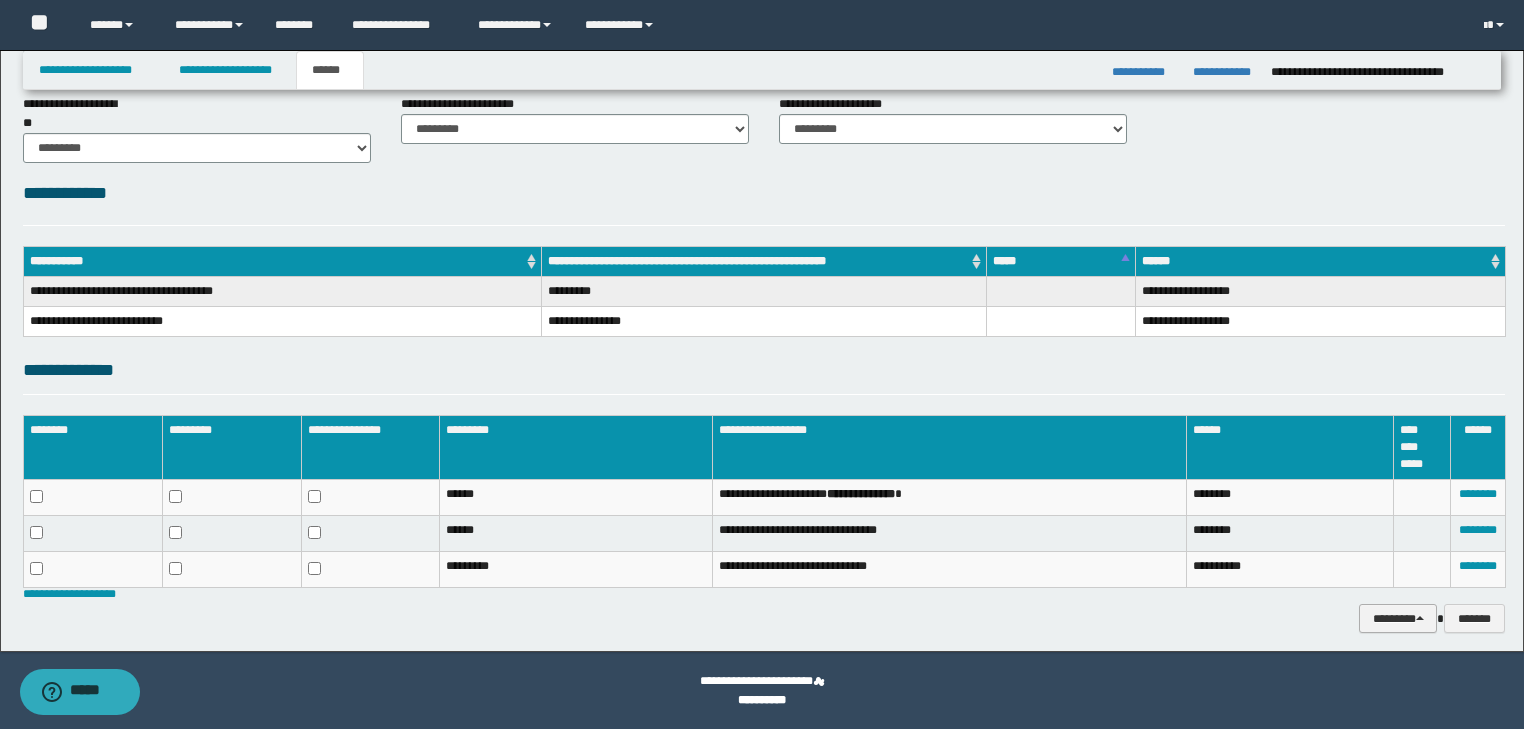 click on "********" at bounding box center (1398, 619) 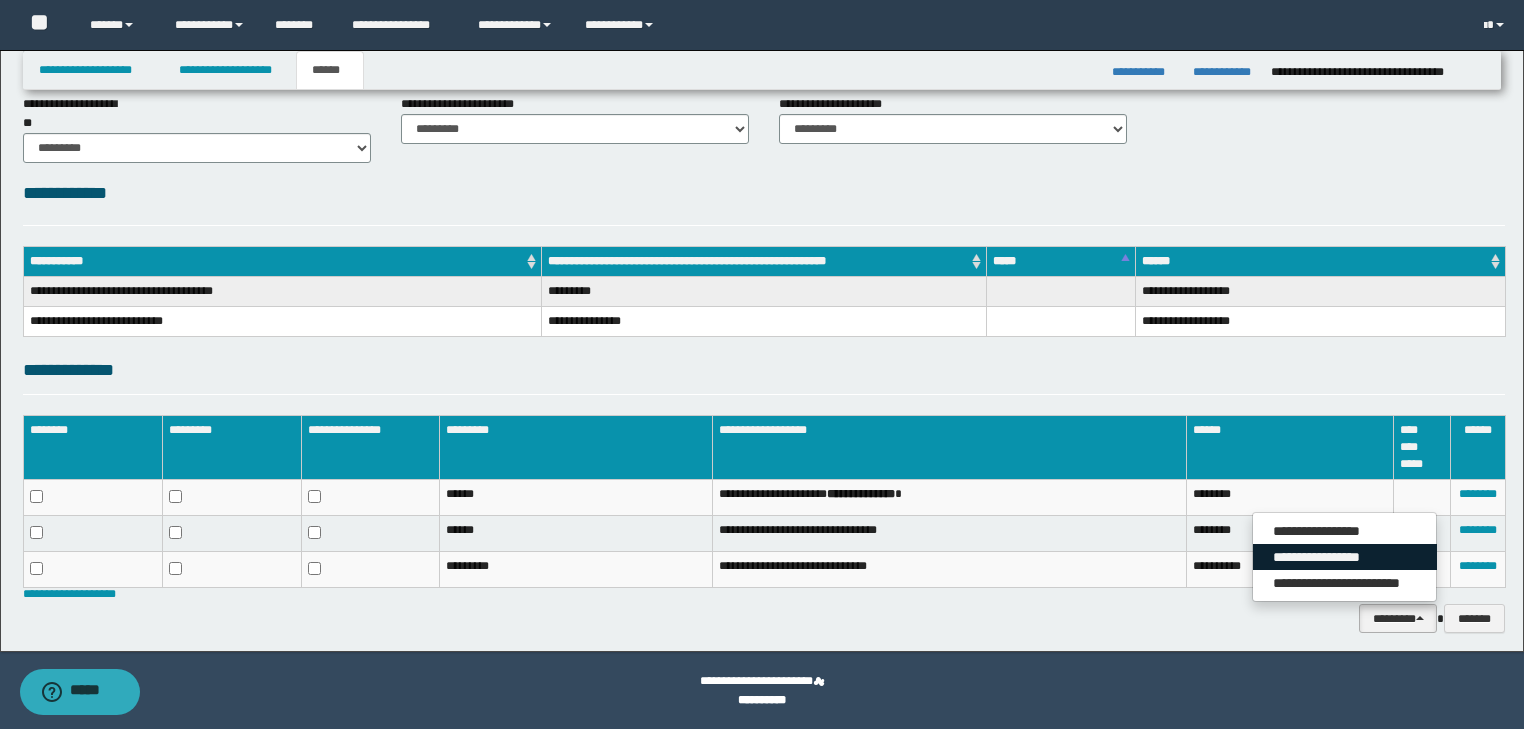 click on "**********" at bounding box center (1345, 557) 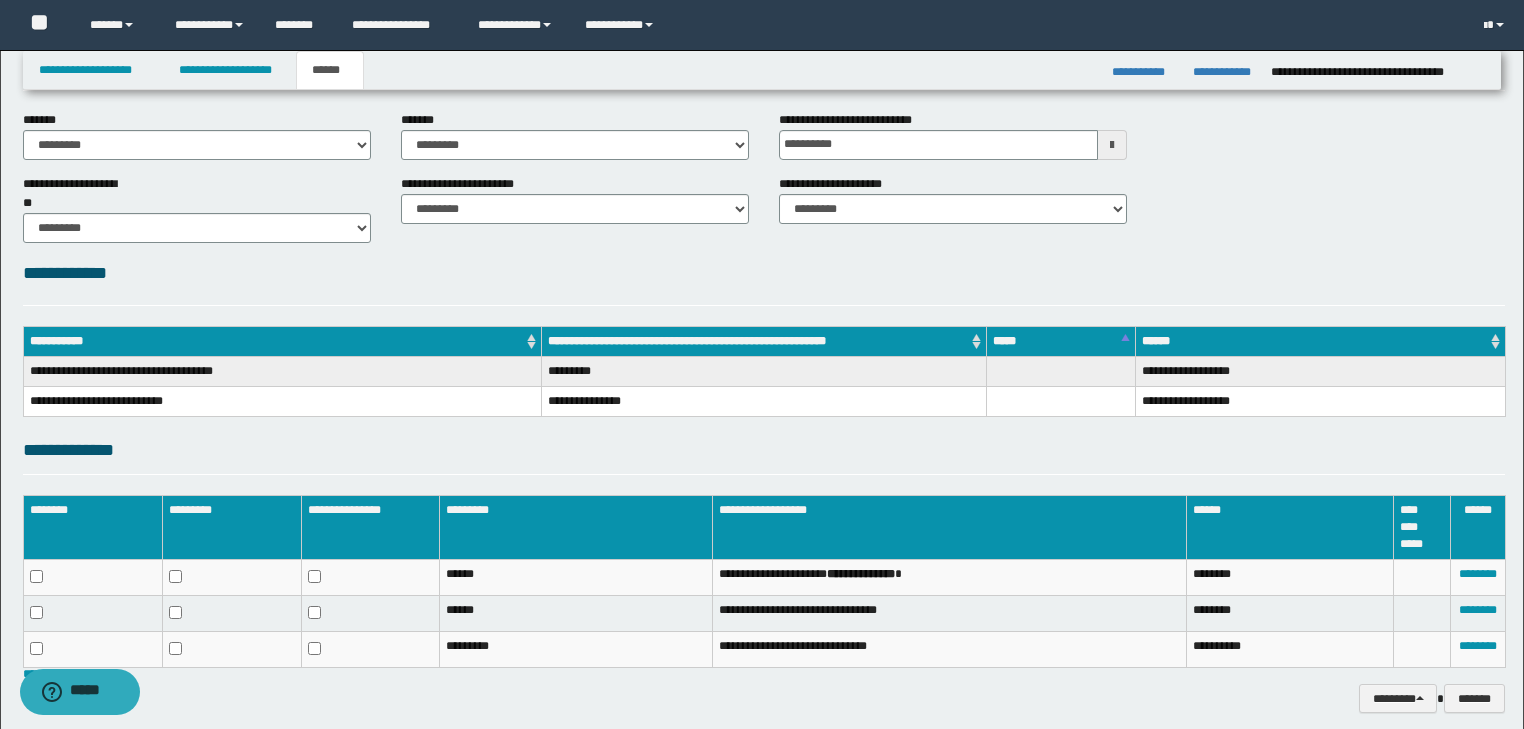 scroll, scrollTop: 160, scrollLeft: 0, axis: vertical 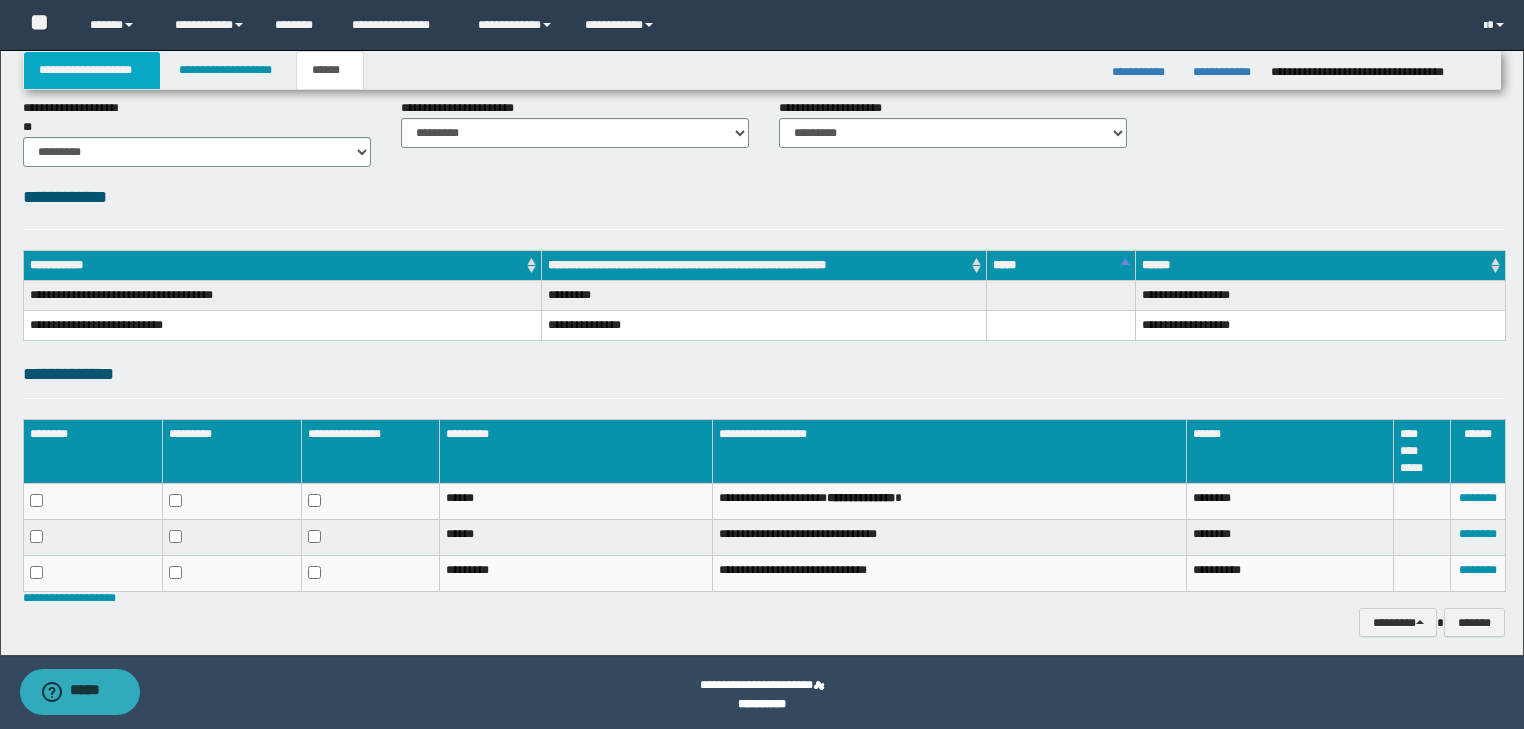 click on "**********" at bounding box center (92, 70) 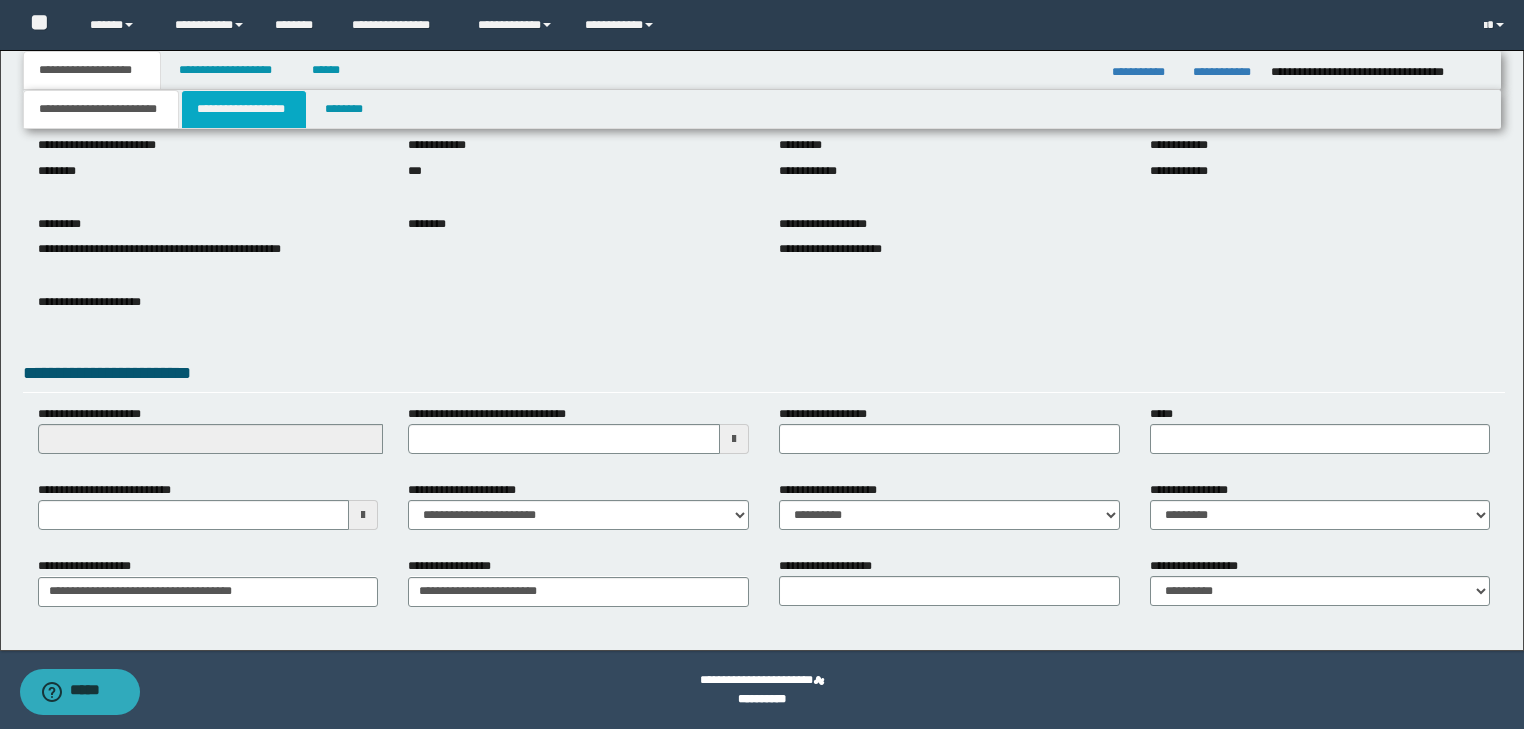 click on "**********" at bounding box center (244, 109) 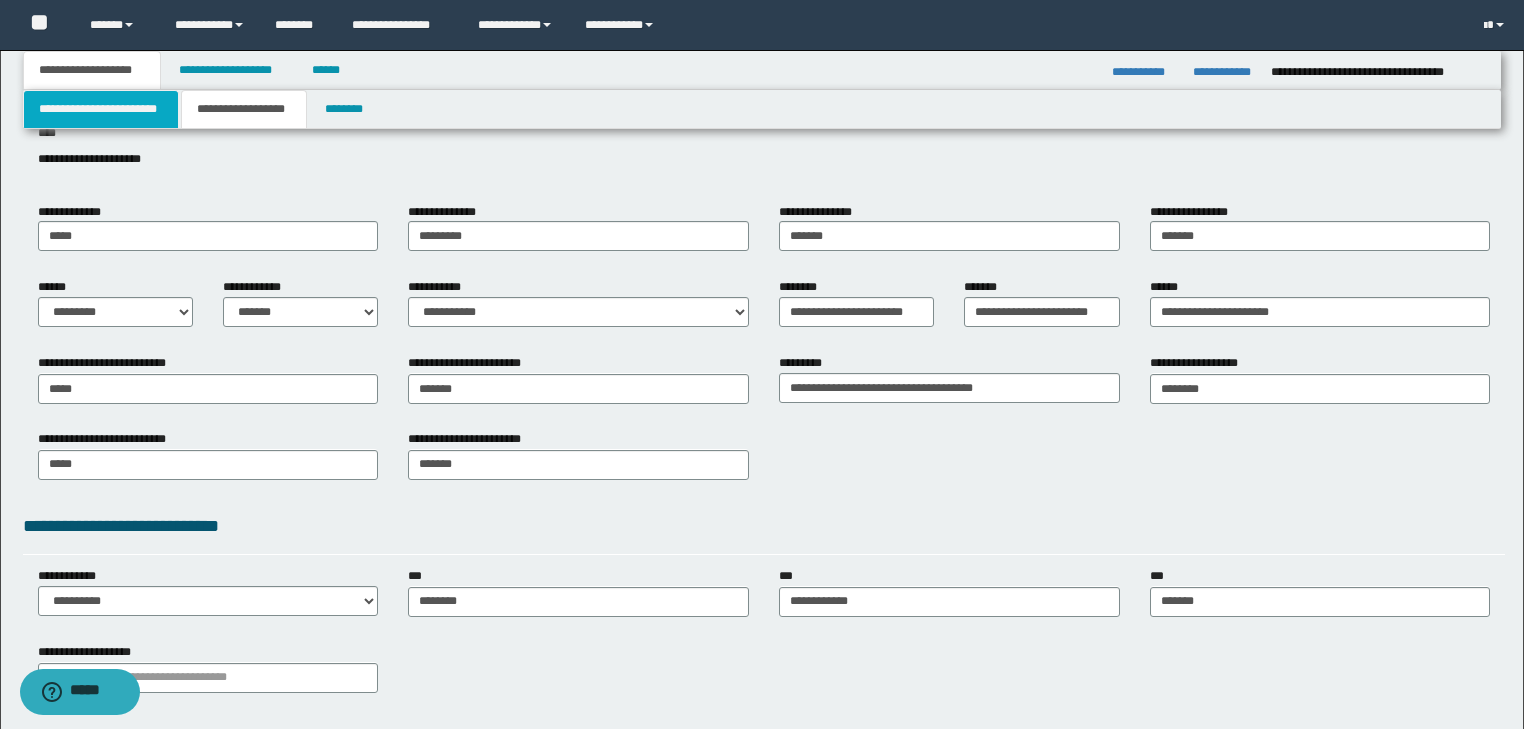 click on "**********" at bounding box center [101, 109] 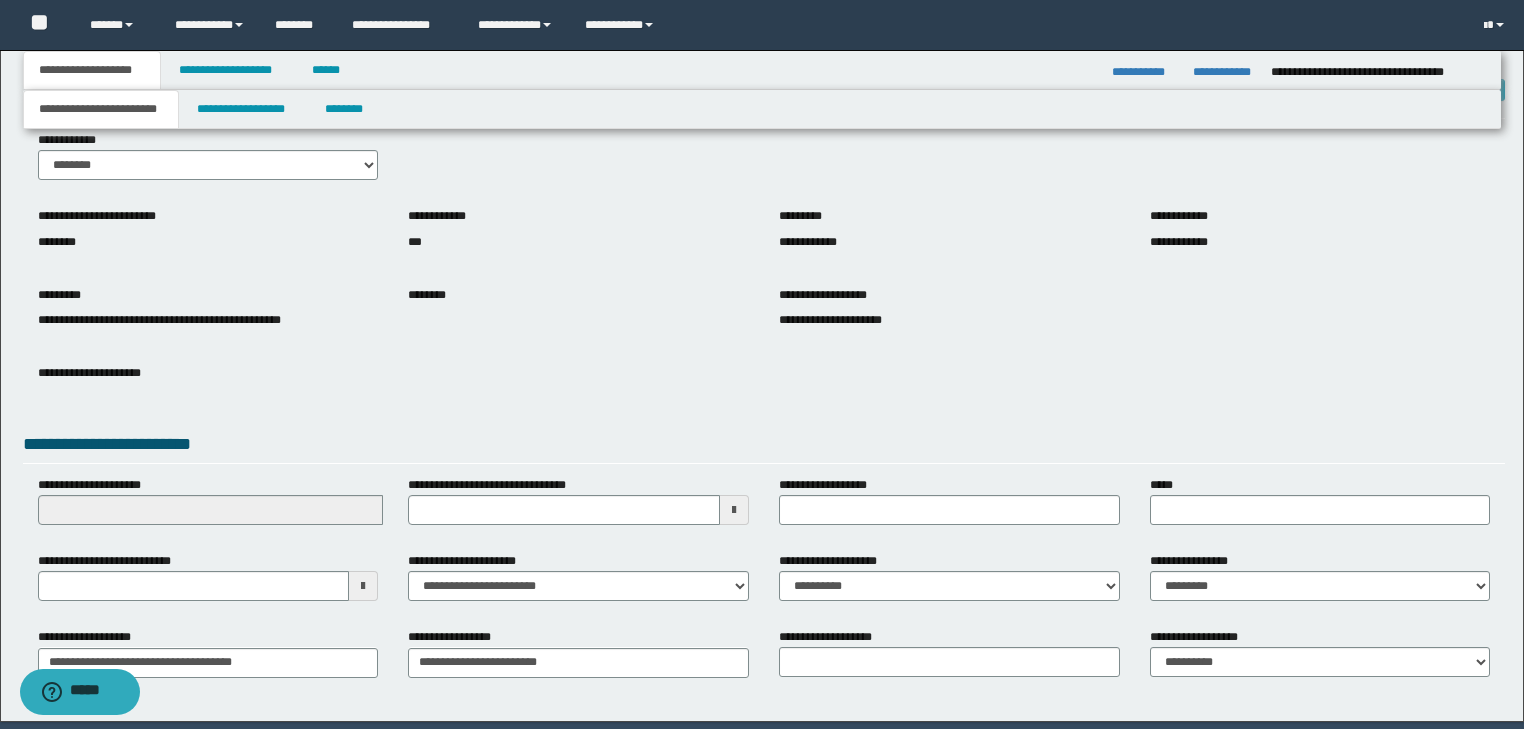 scroll, scrollTop: 154, scrollLeft: 0, axis: vertical 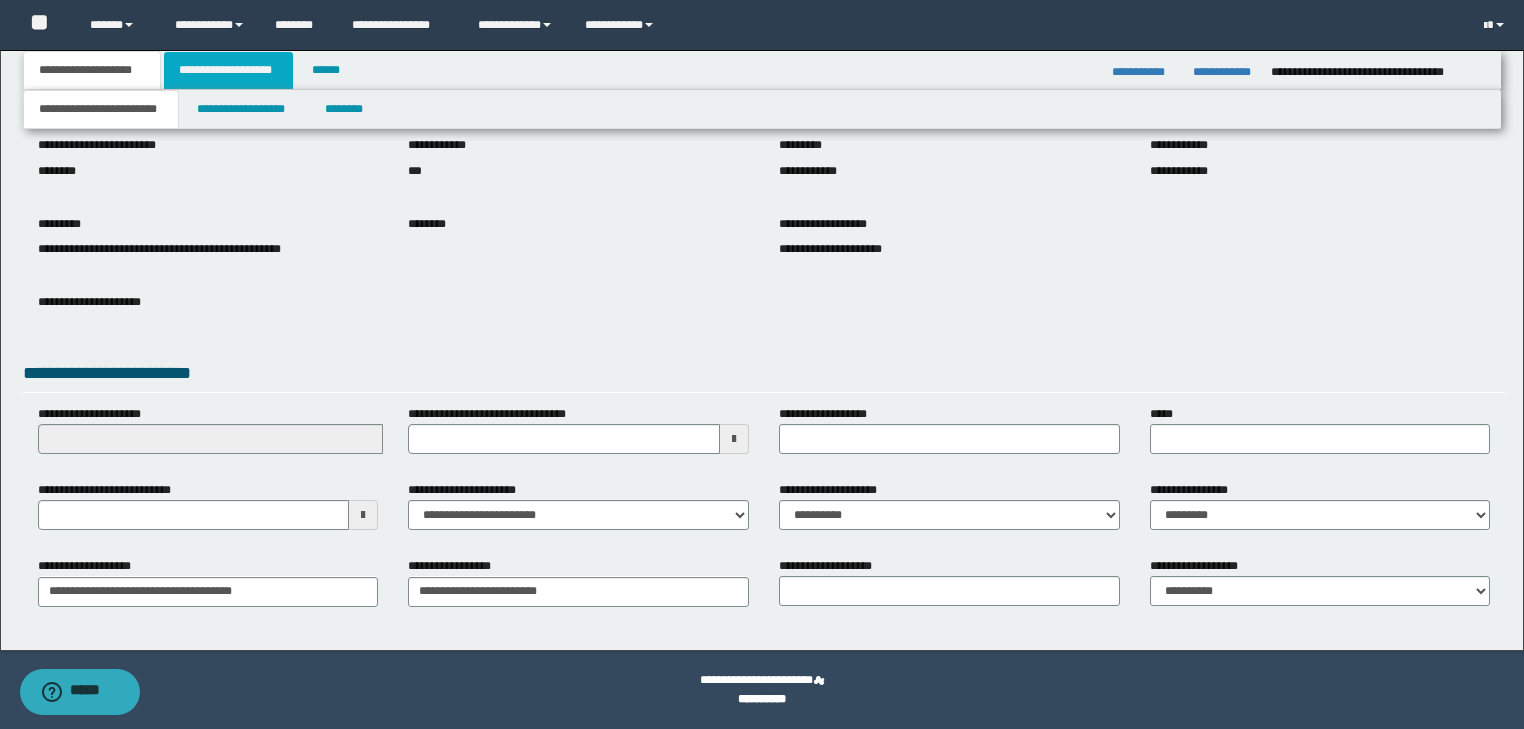 click on "**********" at bounding box center [228, 70] 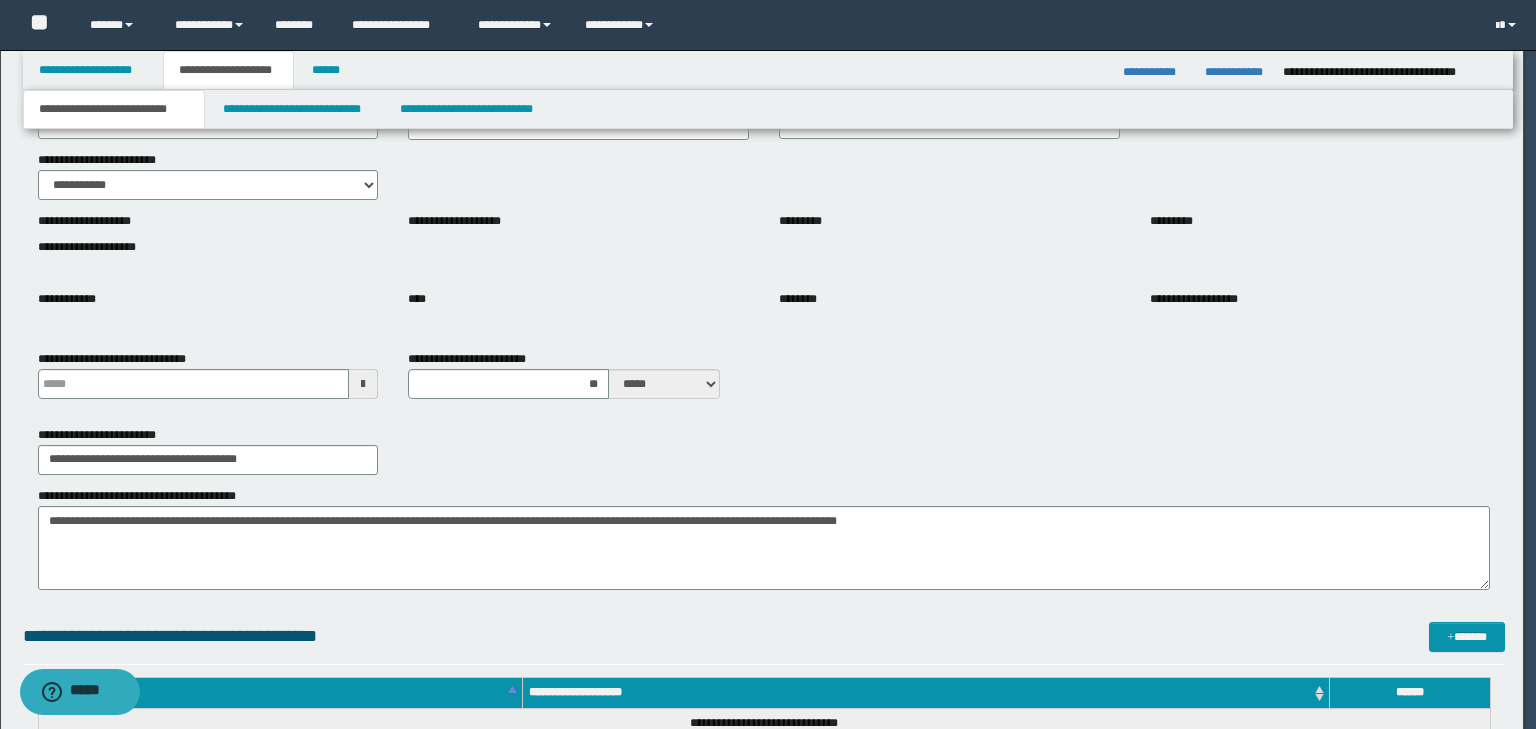 type 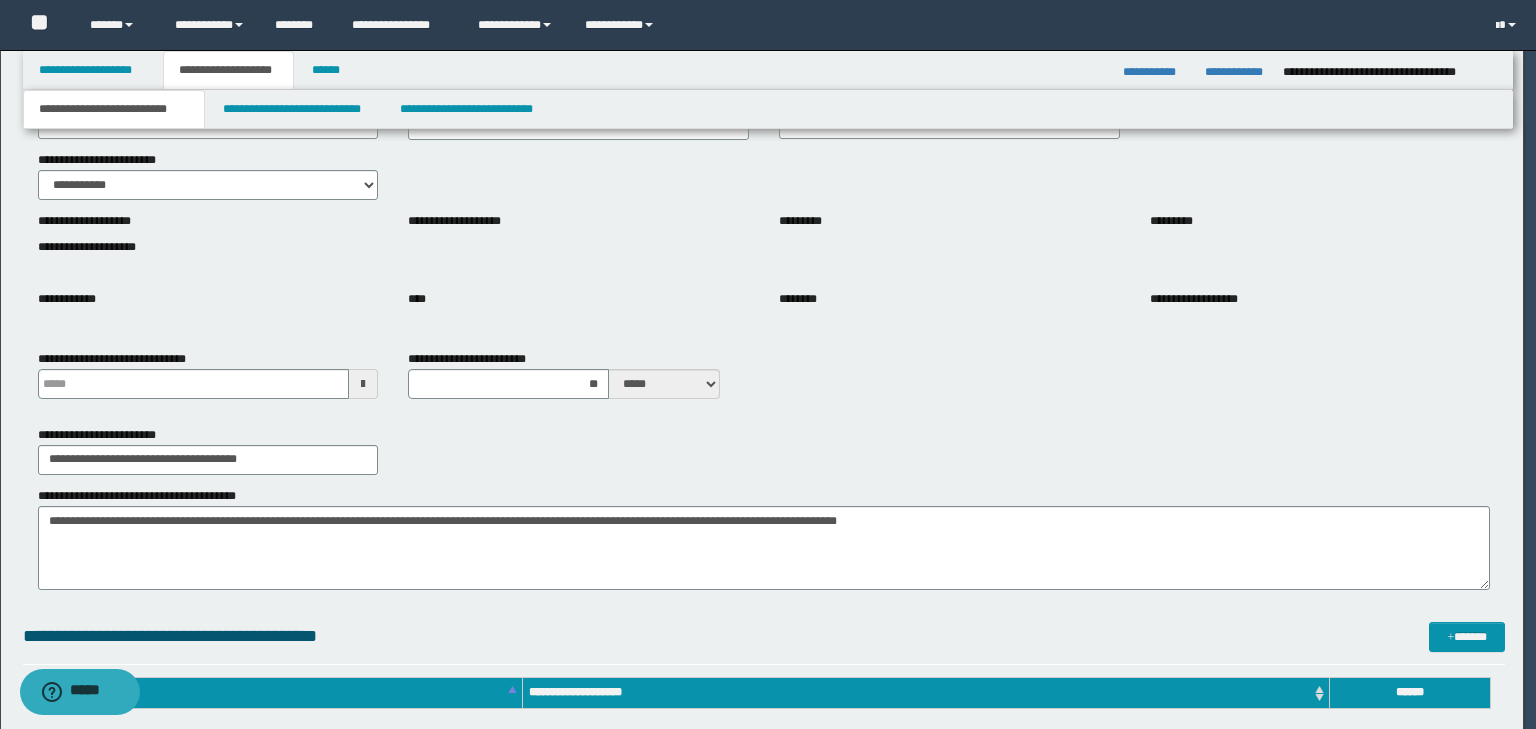 type 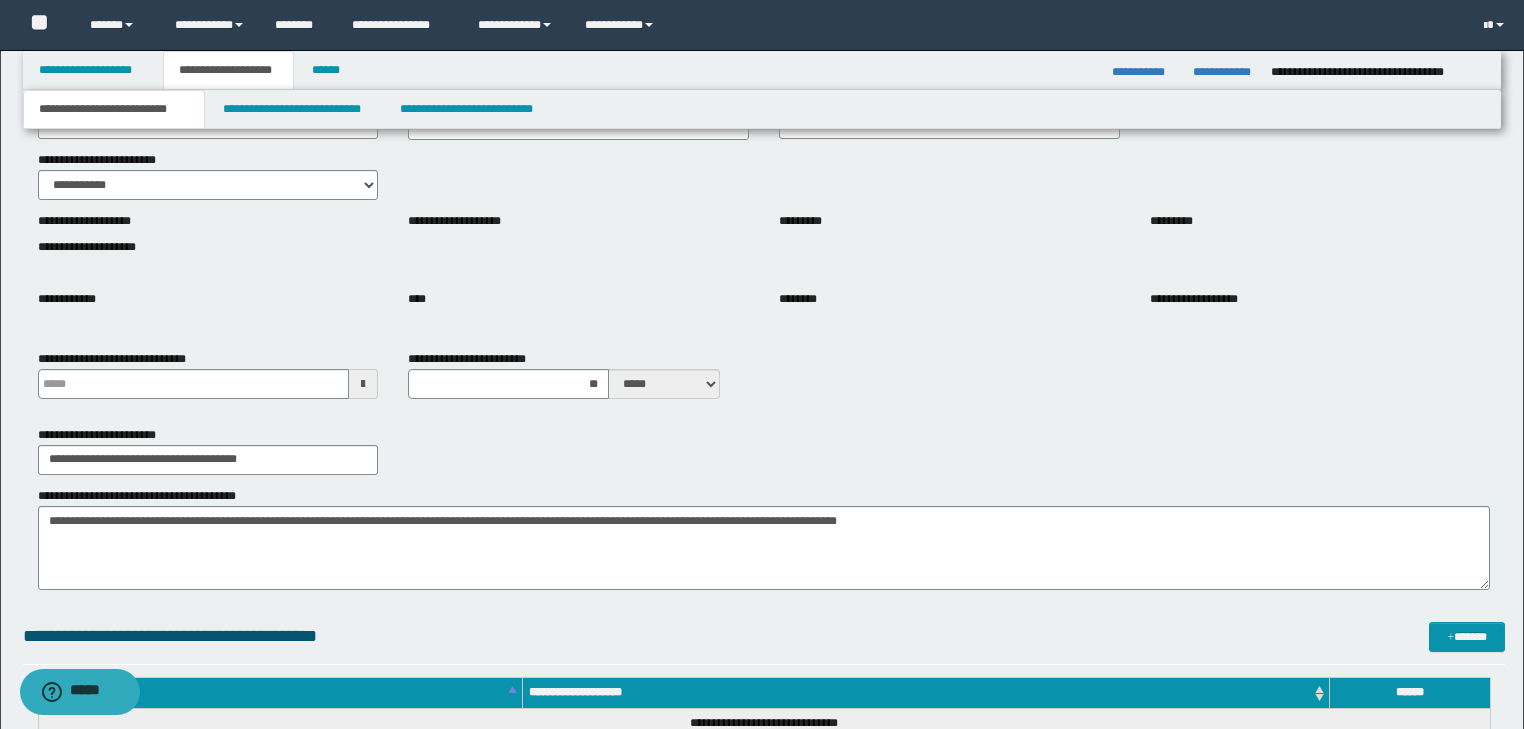 type 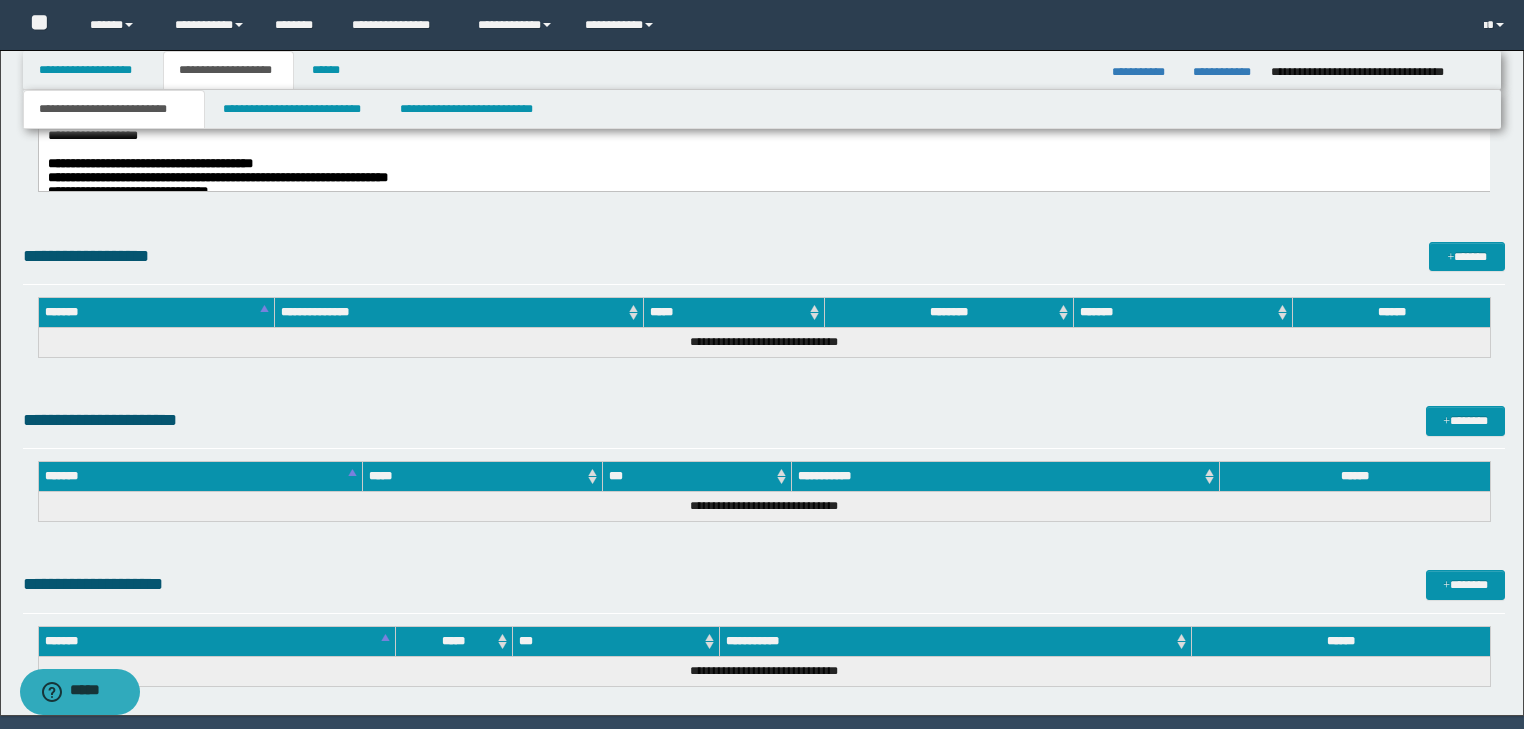 scroll, scrollTop: 841, scrollLeft: 0, axis: vertical 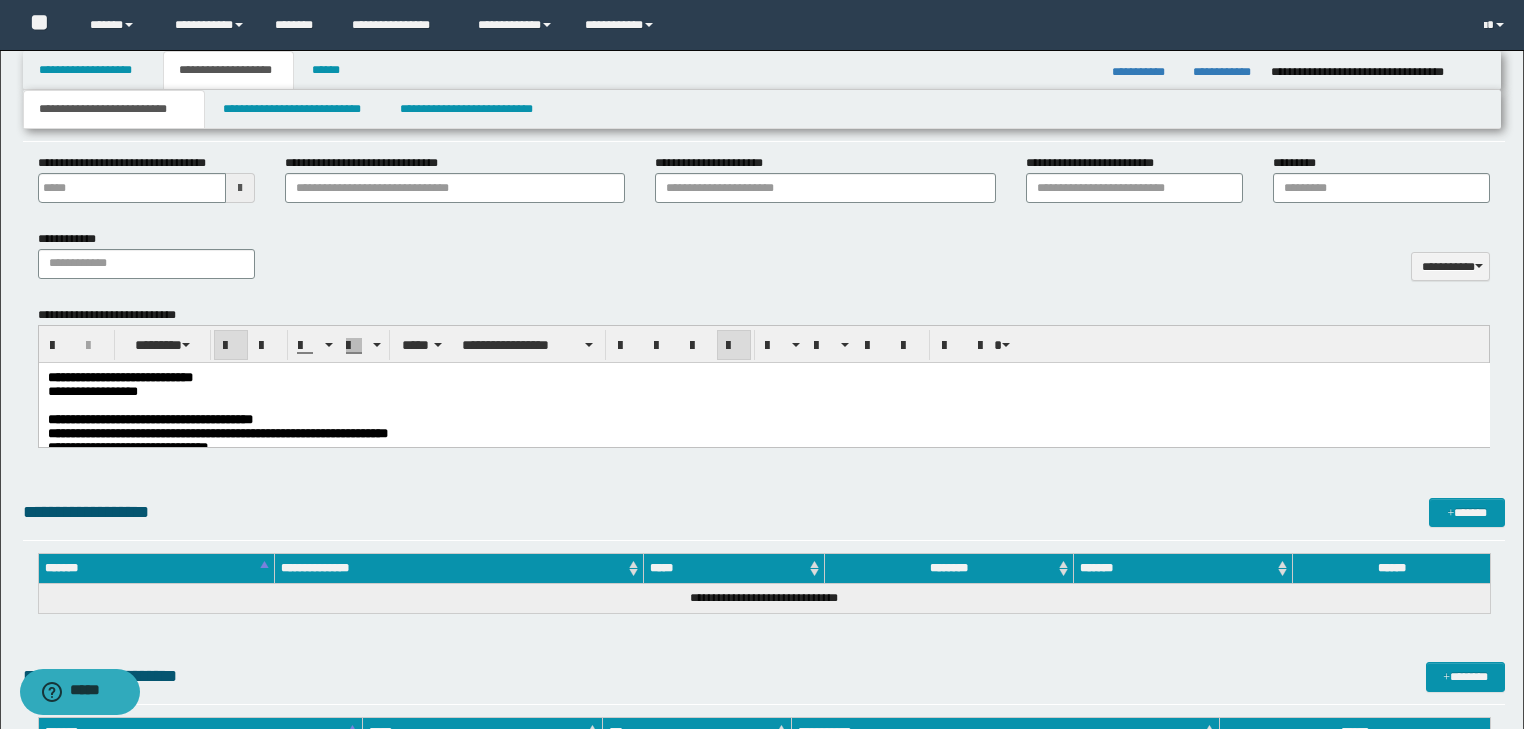 click on "**********" at bounding box center [119, 376] 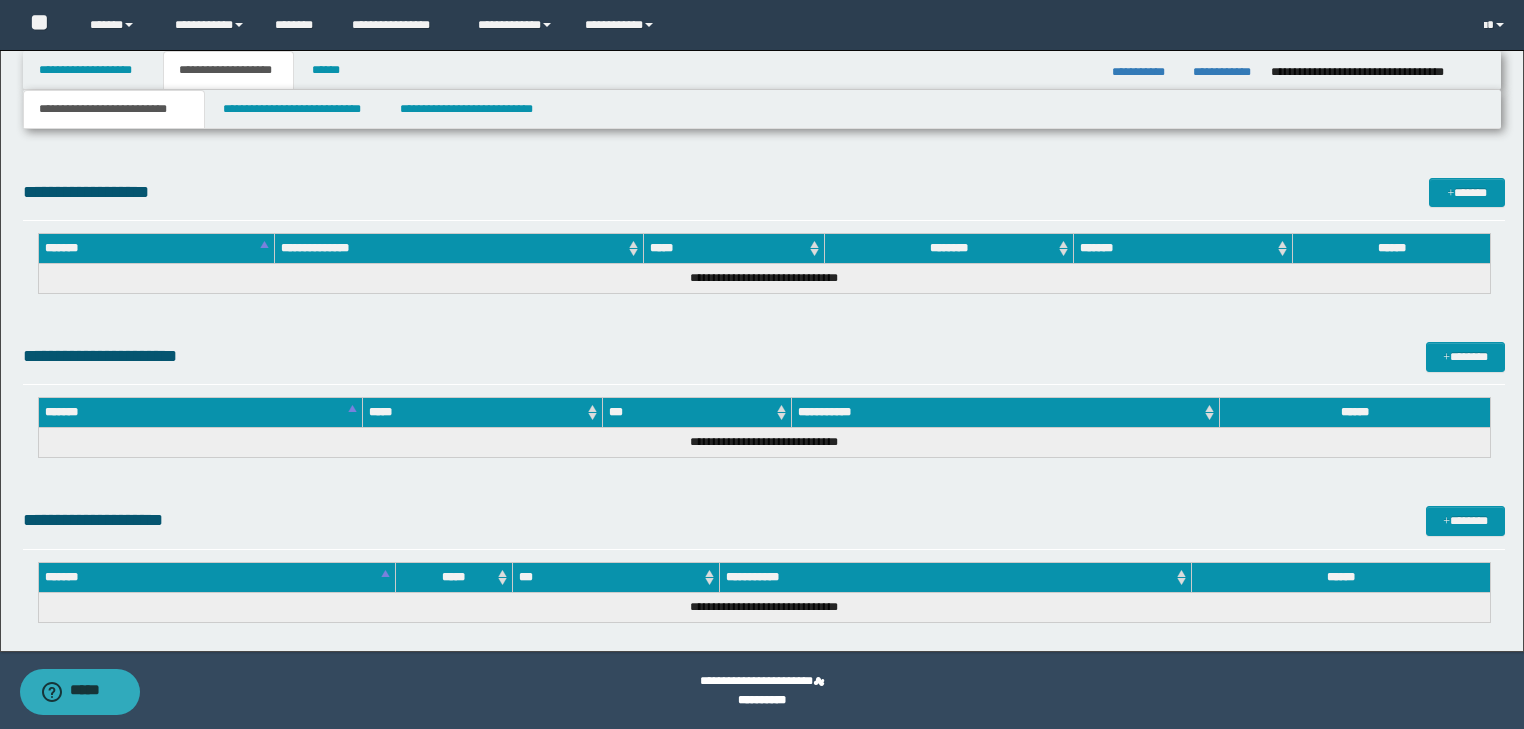 drag, startPoint x: 47, startPoint y: -4536, endPoint x: 455, endPoint y: -3626, distance: 997.2783 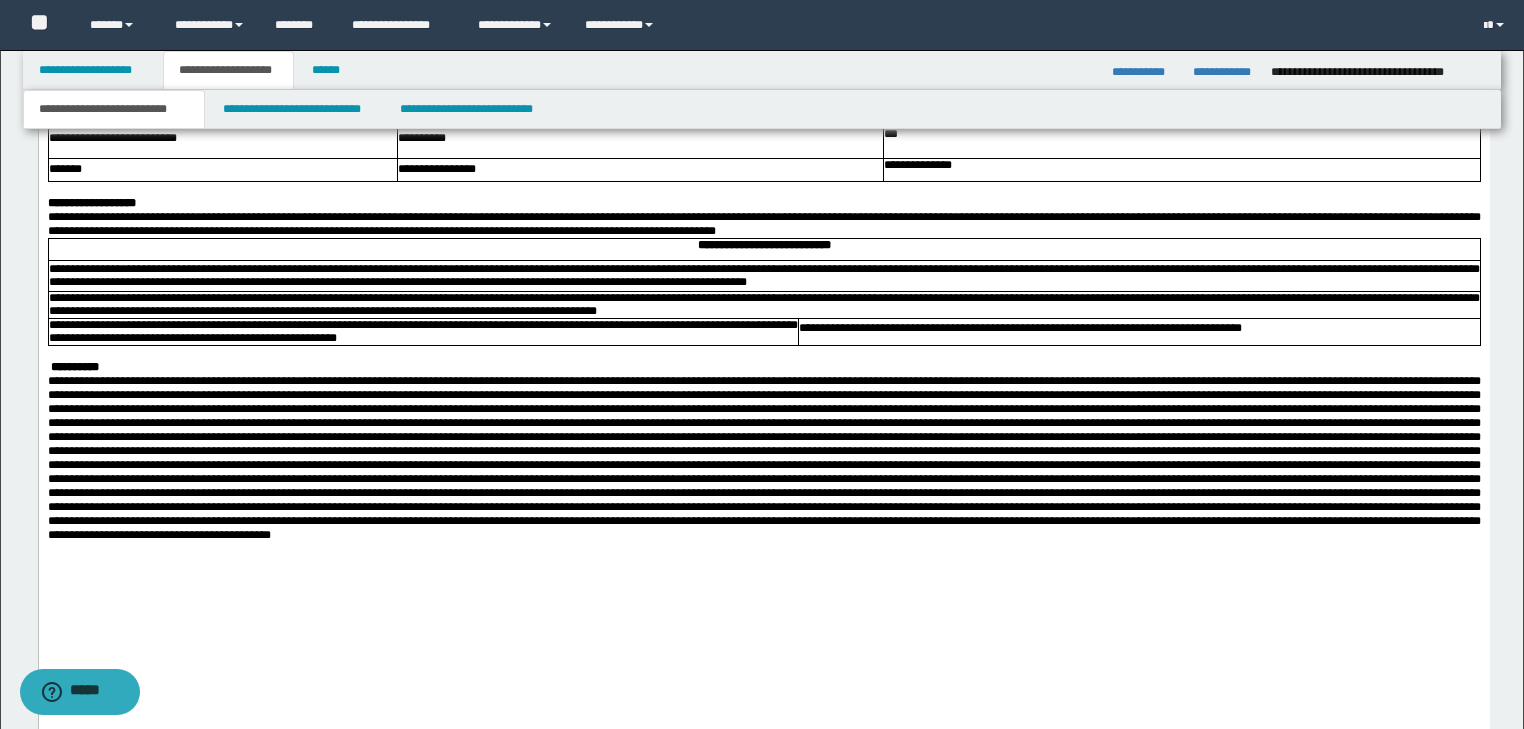 scroll, scrollTop: 4352, scrollLeft: 0, axis: vertical 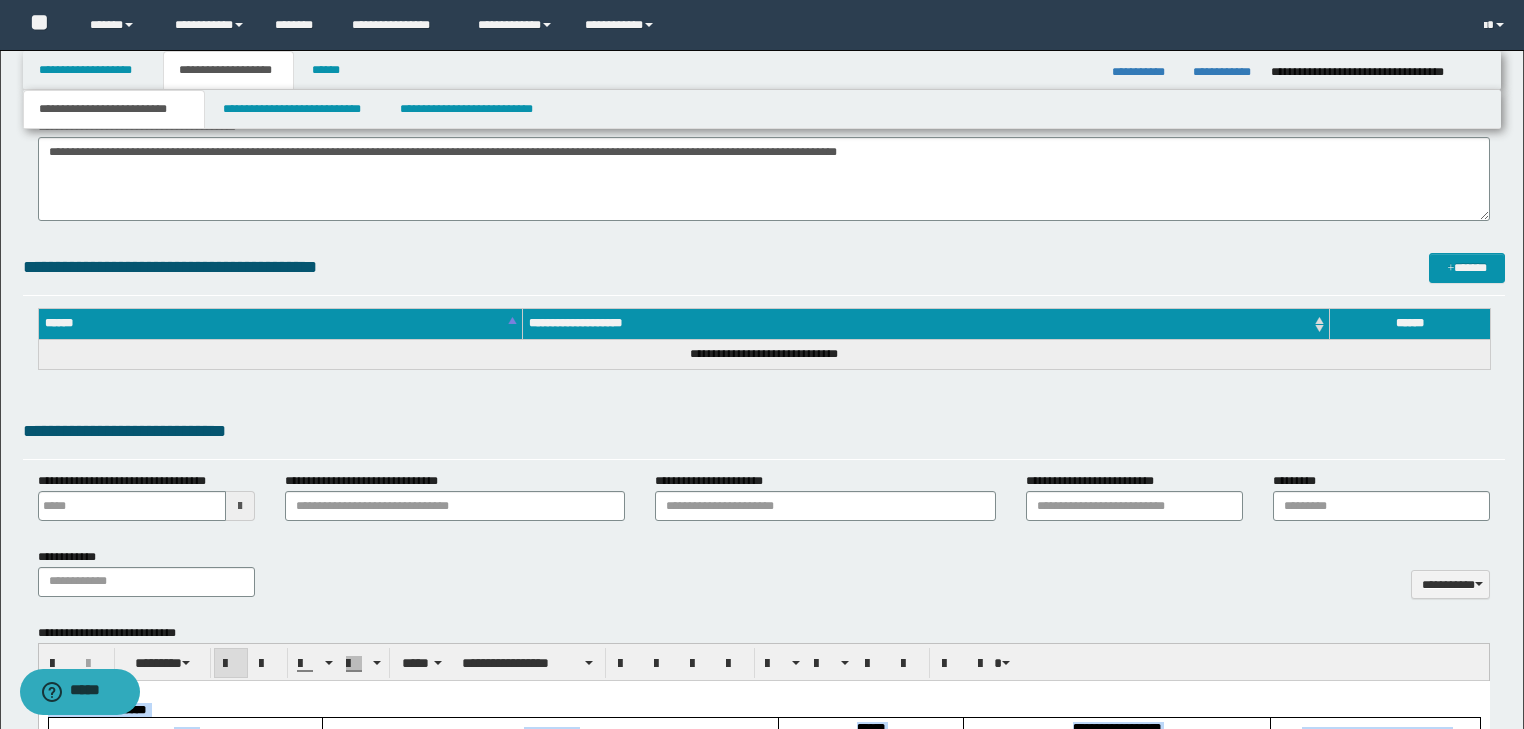 drag, startPoint x: 299, startPoint y: 4271, endPoint x: 48, endPoint y: 977, distance: 3303.549 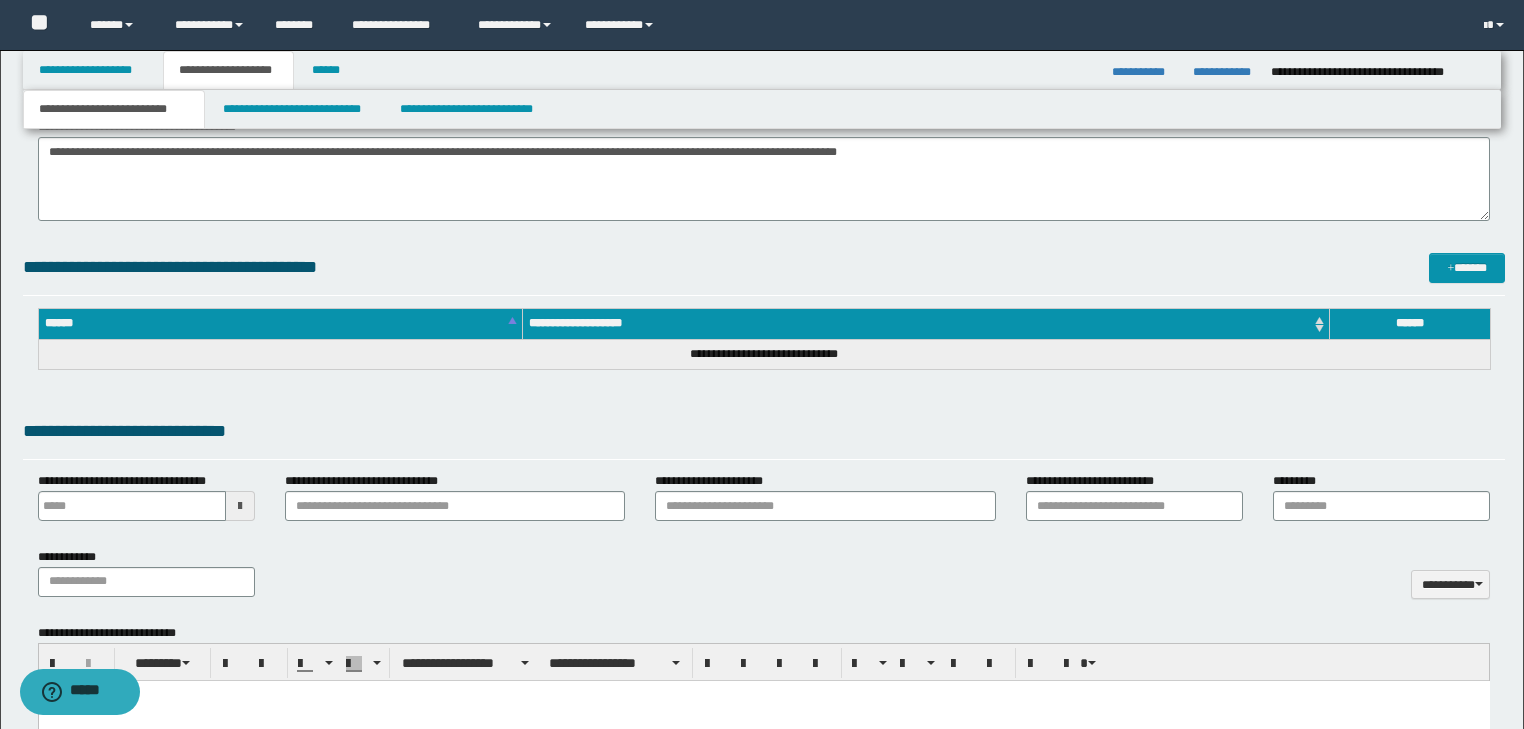 scroll, scrollTop: 843, scrollLeft: 0, axis: vertical 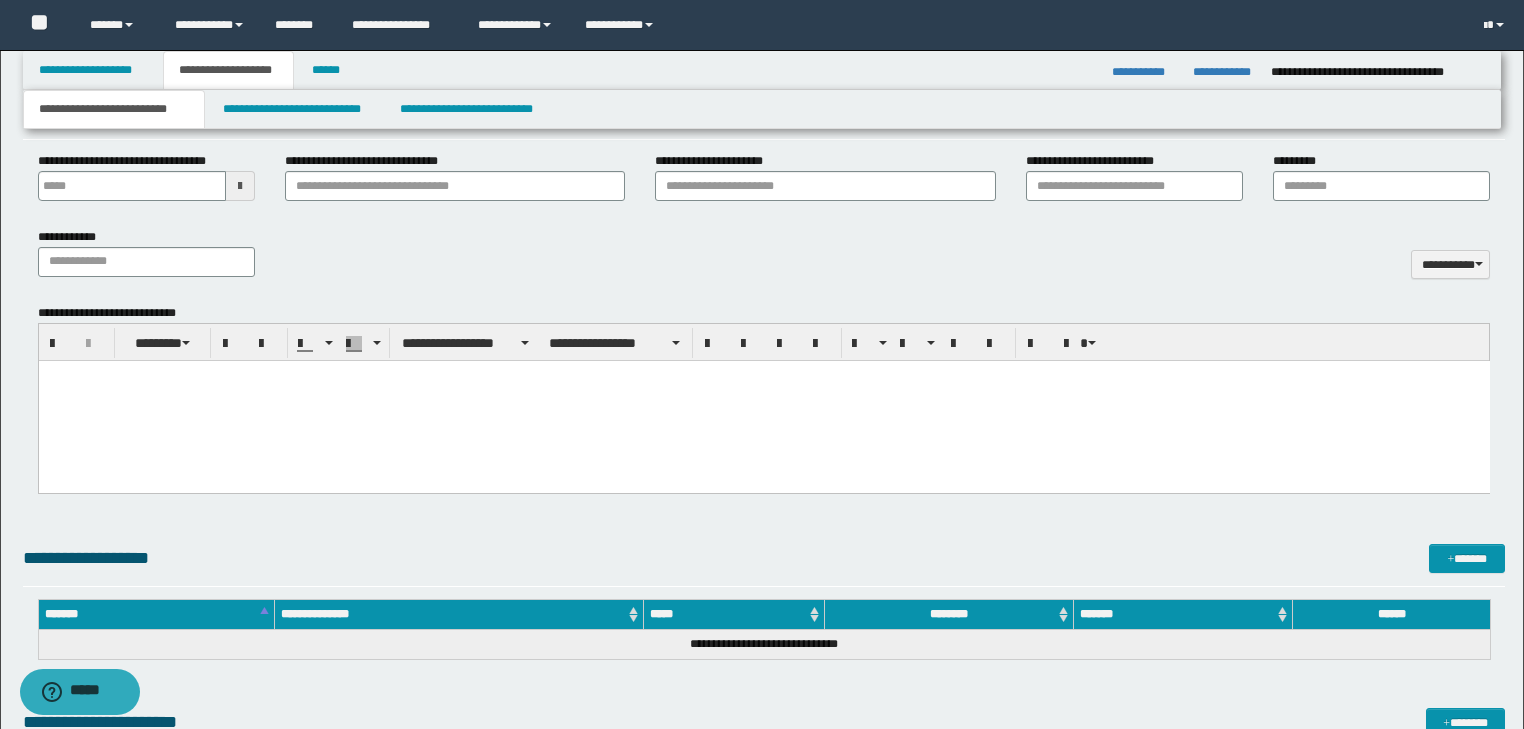 click at bounding box center (763, 375) 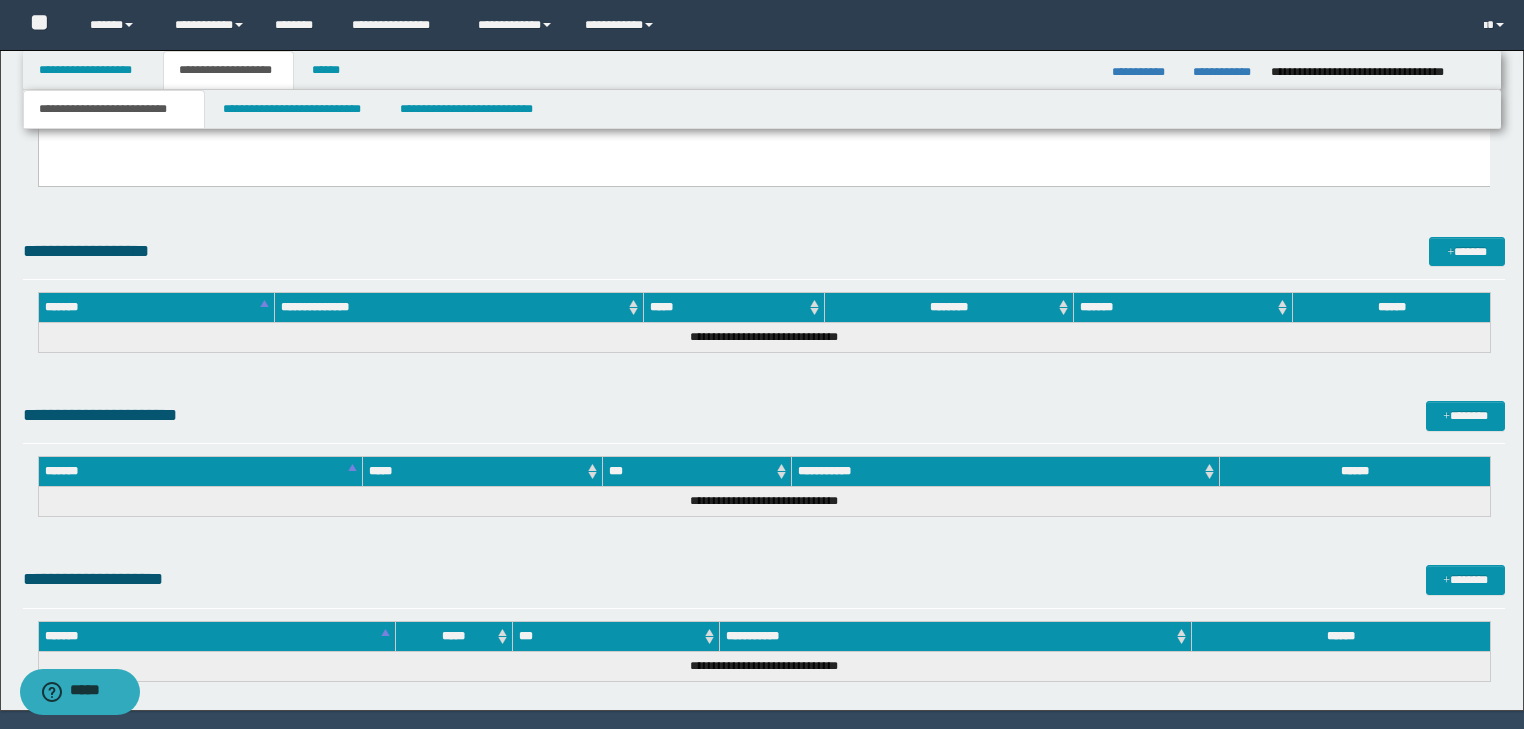 scroll, scrollTop: 6120, scrollLeft: 0, axis: vertical 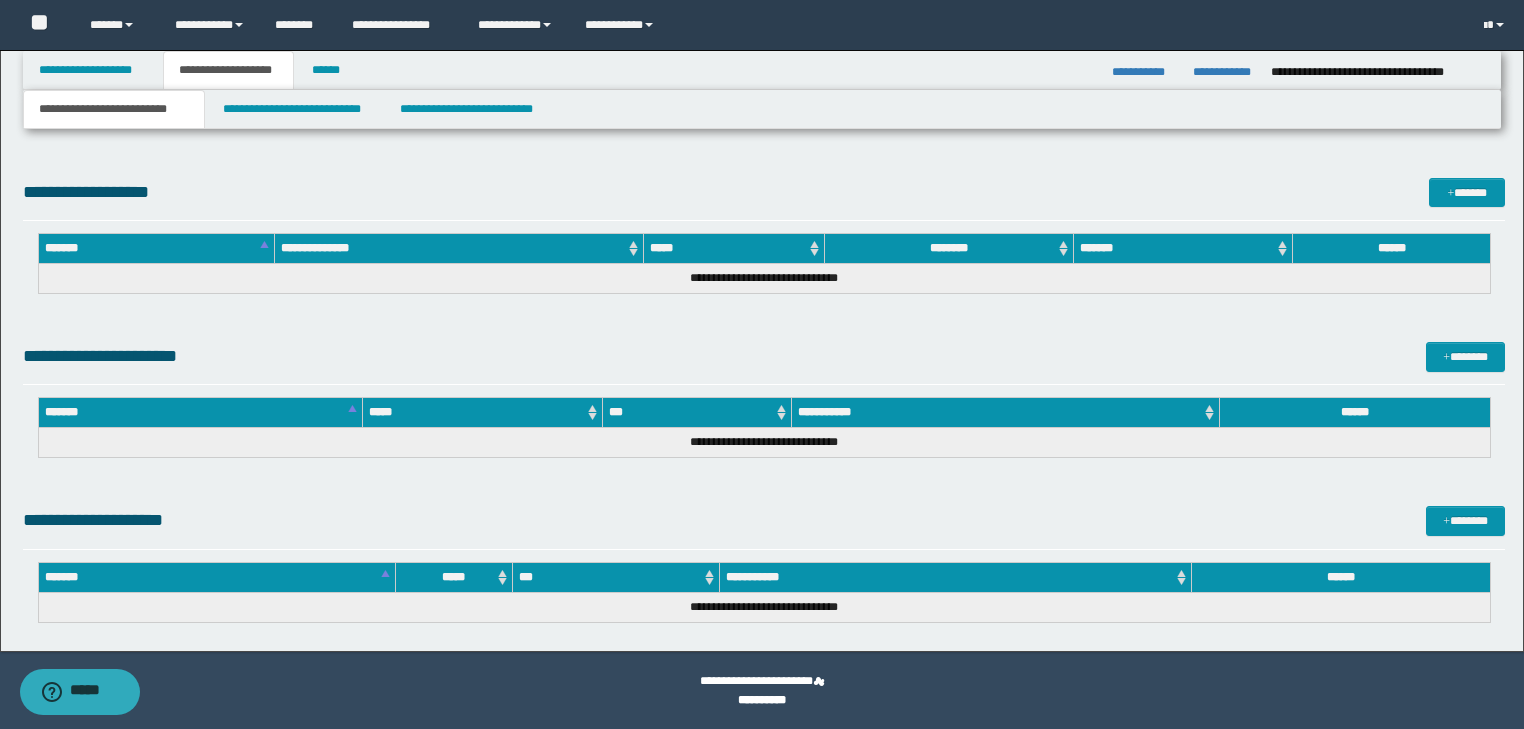 drag, startPoint x: 47, startPoint y: -4901, endPoint x: 1002, endPoint y: -4311, distance: 1122.5529 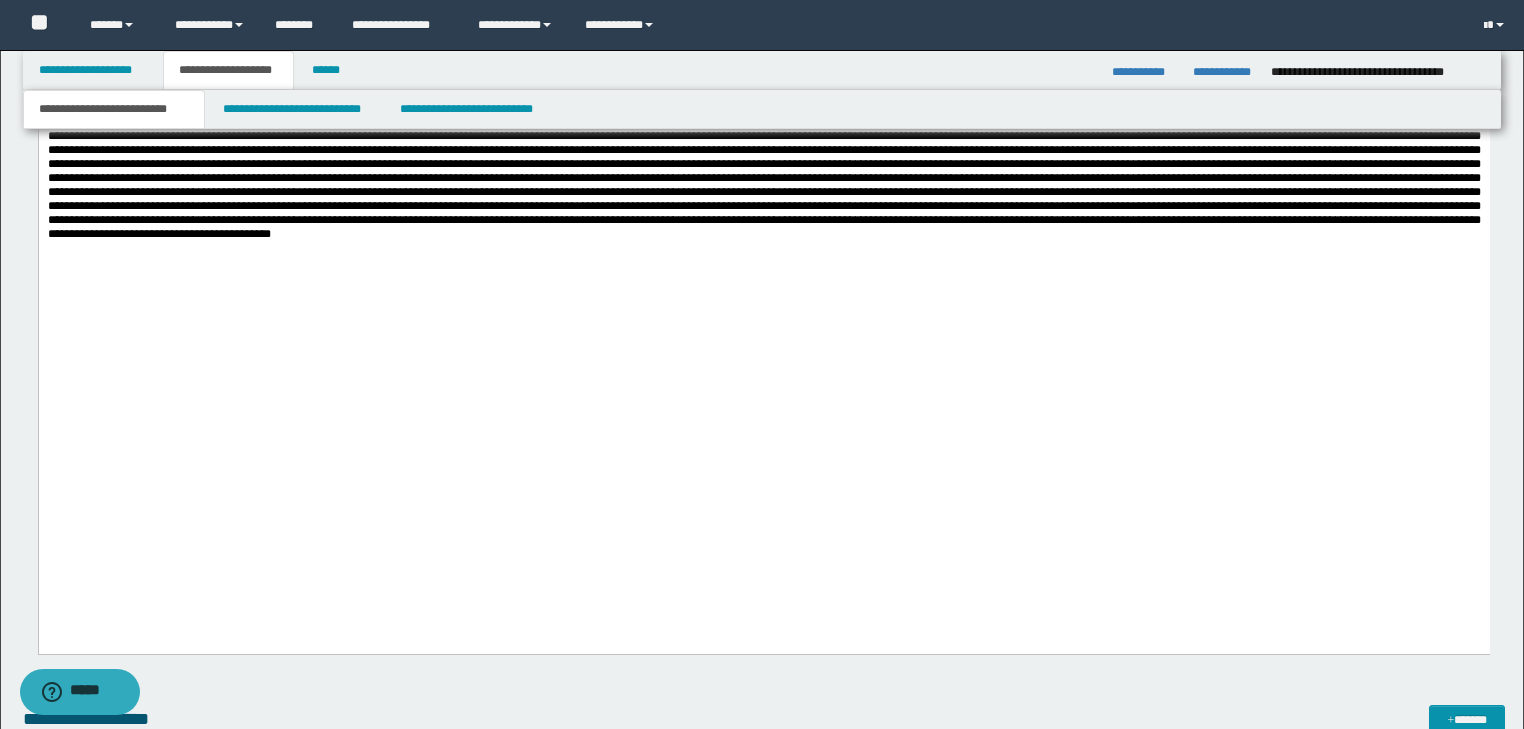 scroll, scrollTop: 5832, scrollLeft: 0, axis: vertical 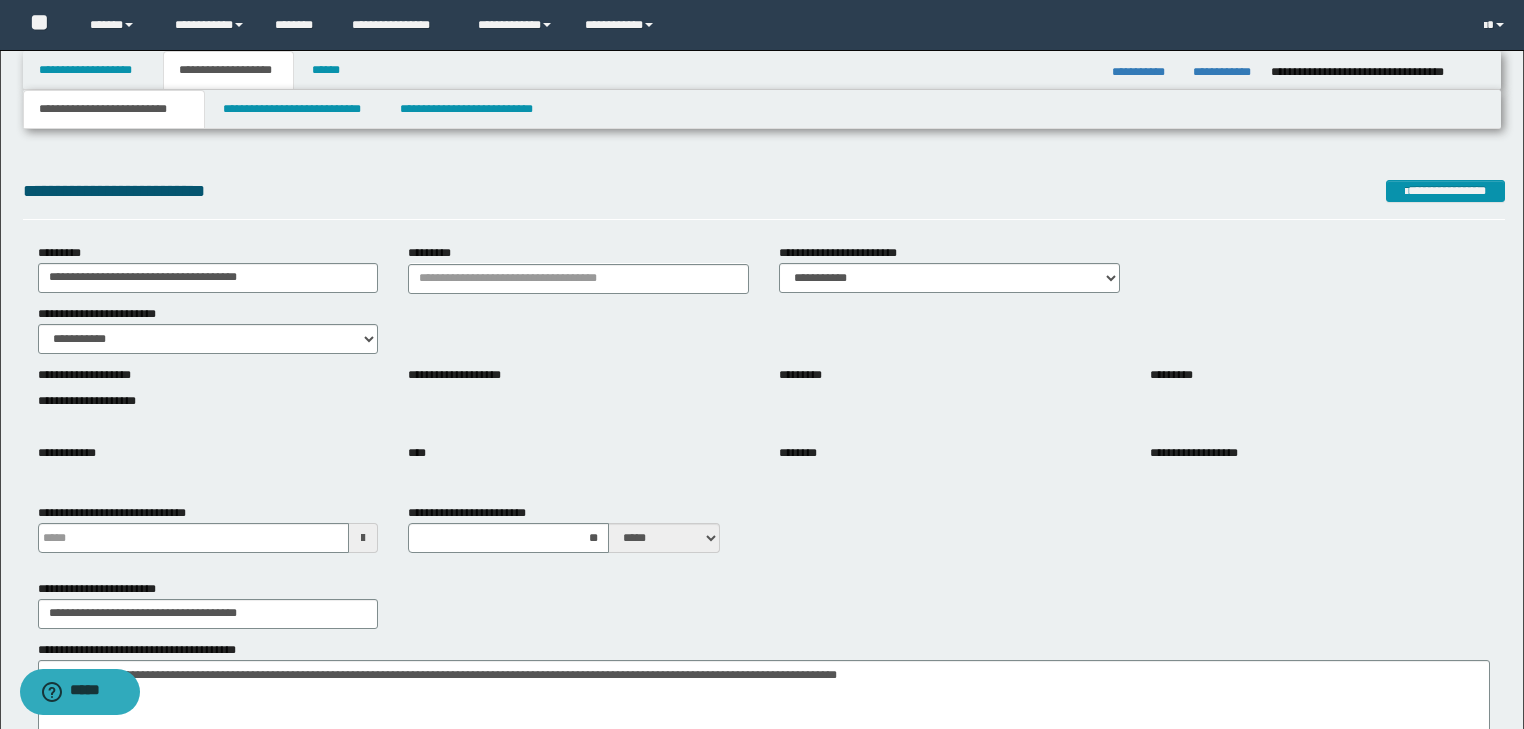 drag, startPoint x: 1284, startPoint y: 6144, endPoint x: 67, endPoint y: 106, distance: 6159.4263 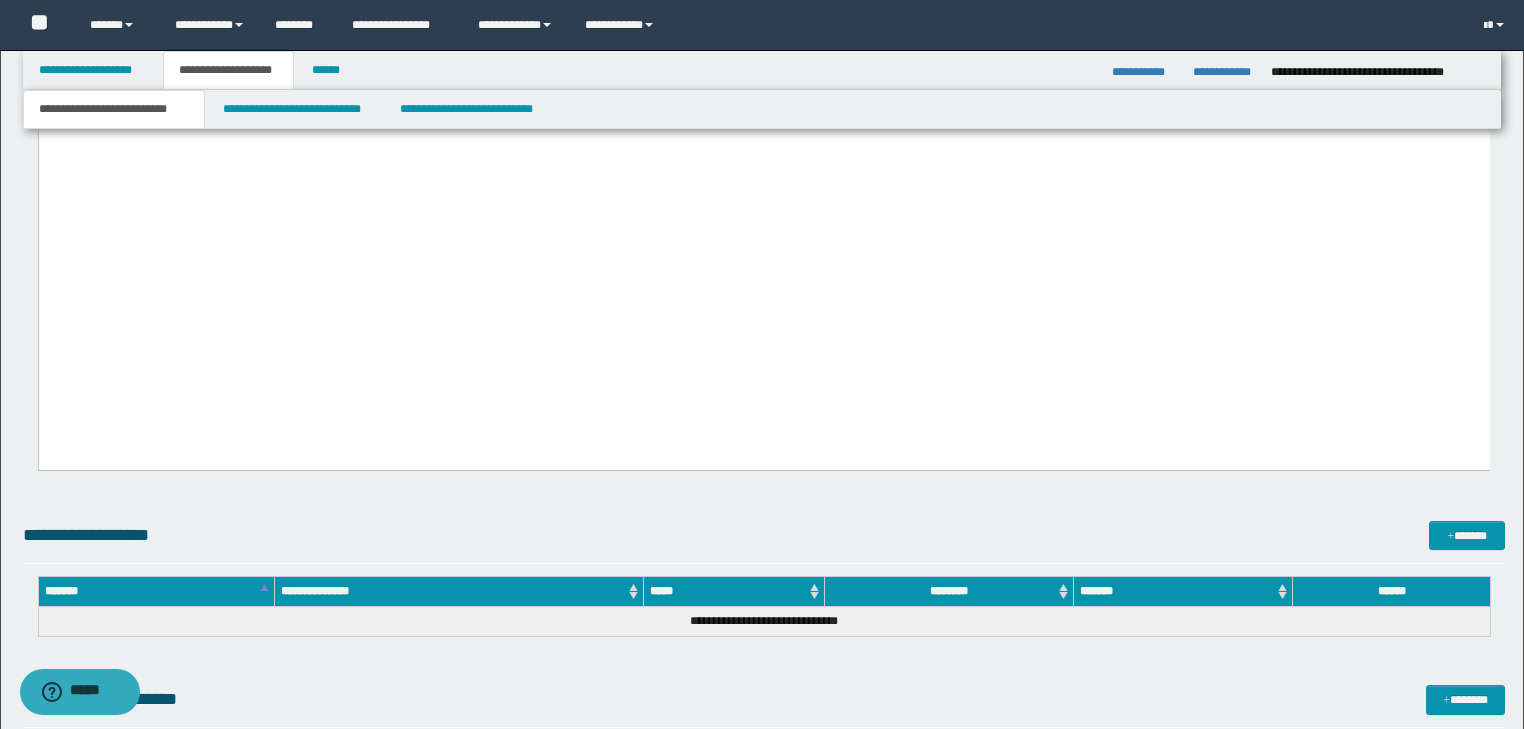scroll, scrollTop: 5640, scrollLeft: 0, axis: vertical 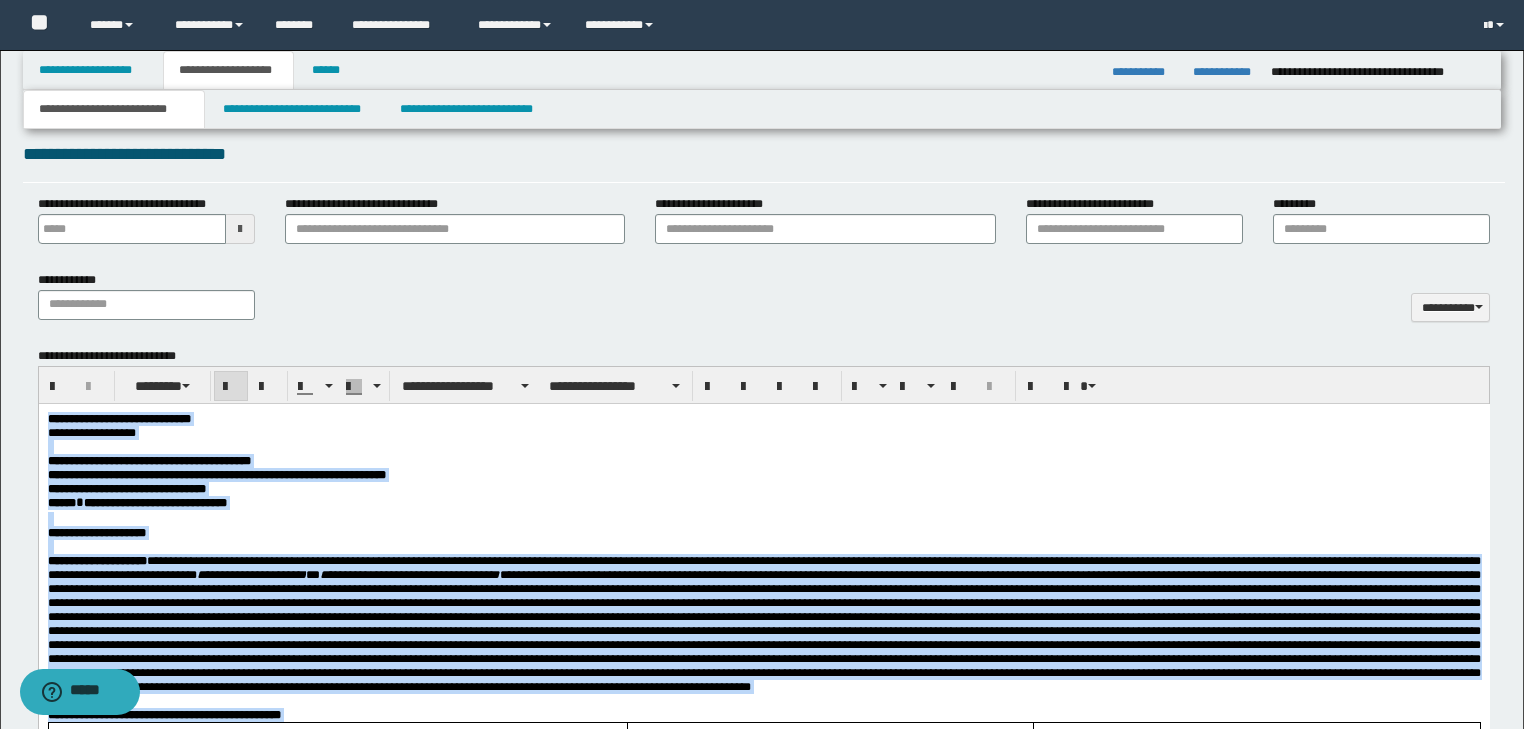 drag, startPoint x: 1264, startPoint y: 5300, endPoint x: 74, endPoint y: 823, distance: 4632.454 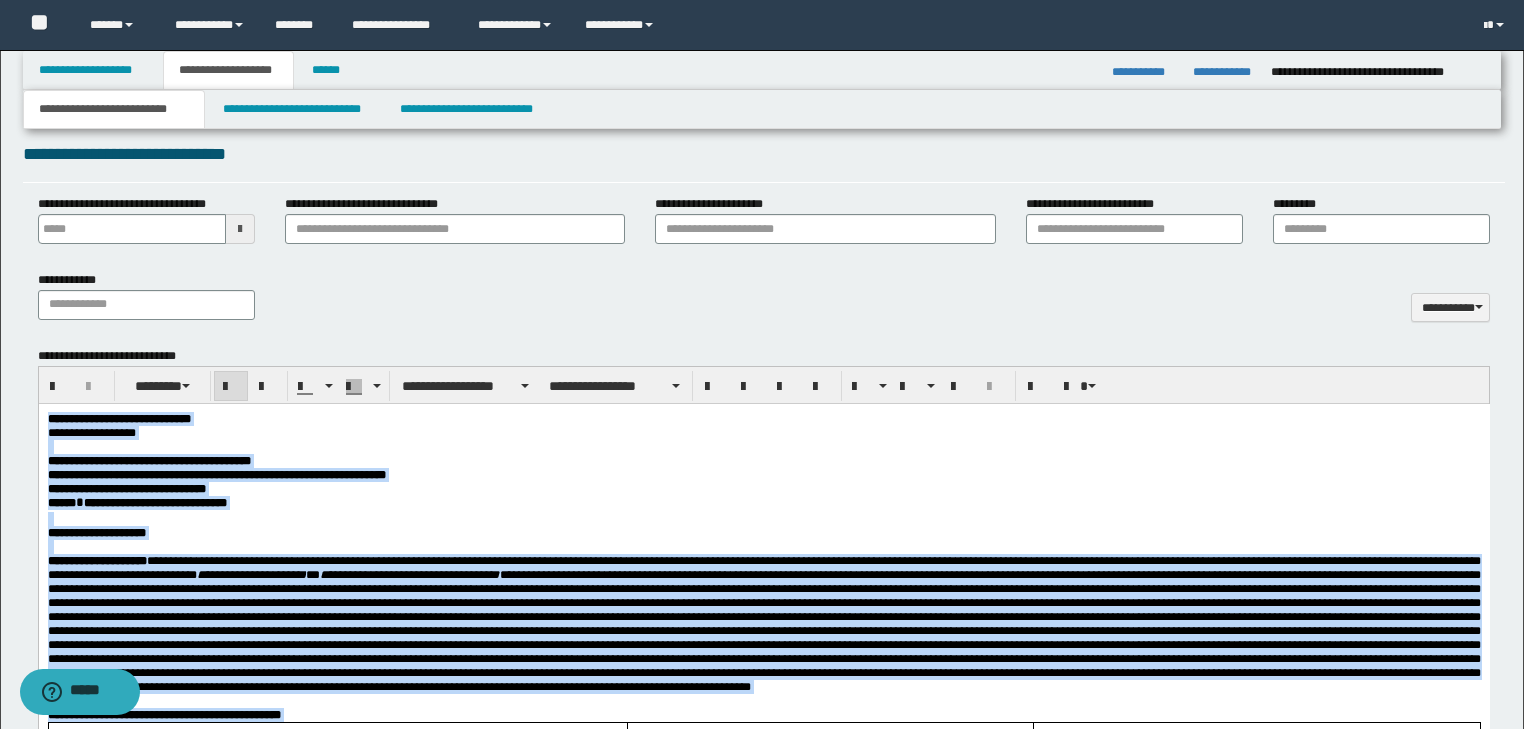 click on "**********" at bounding box center [763, 2757] 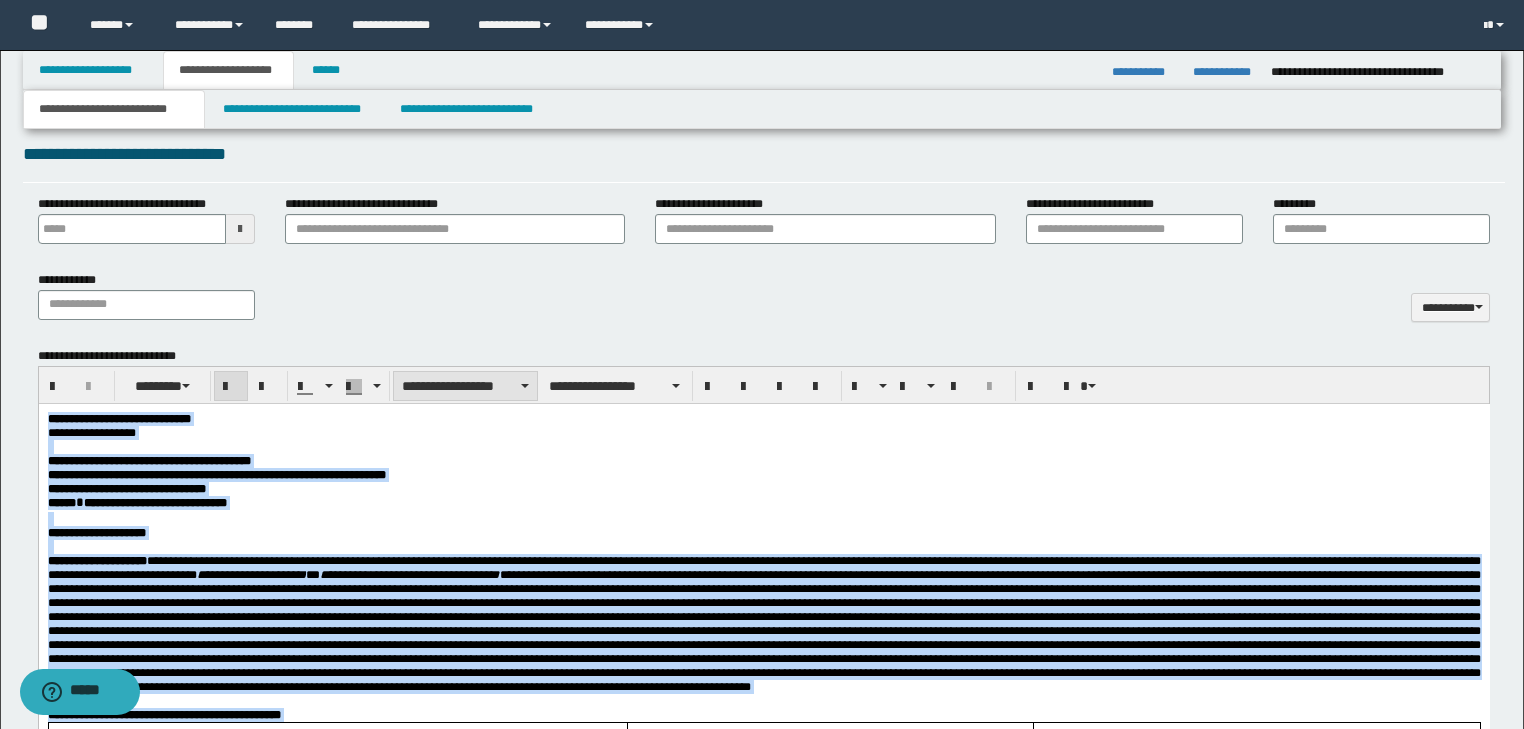click on "**********" at bounding box center (465, 386) 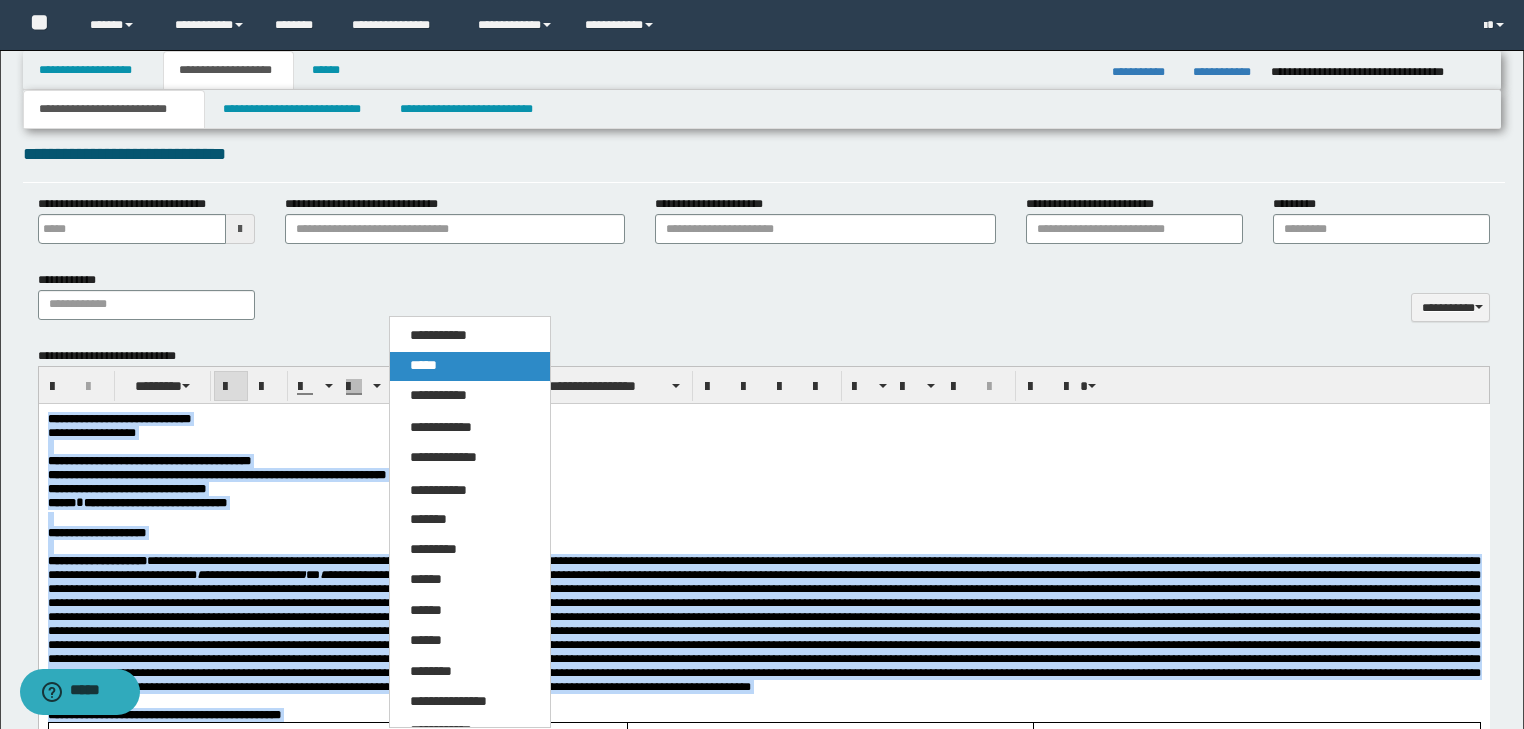 click on "*****" at bounding box center [470, 366] 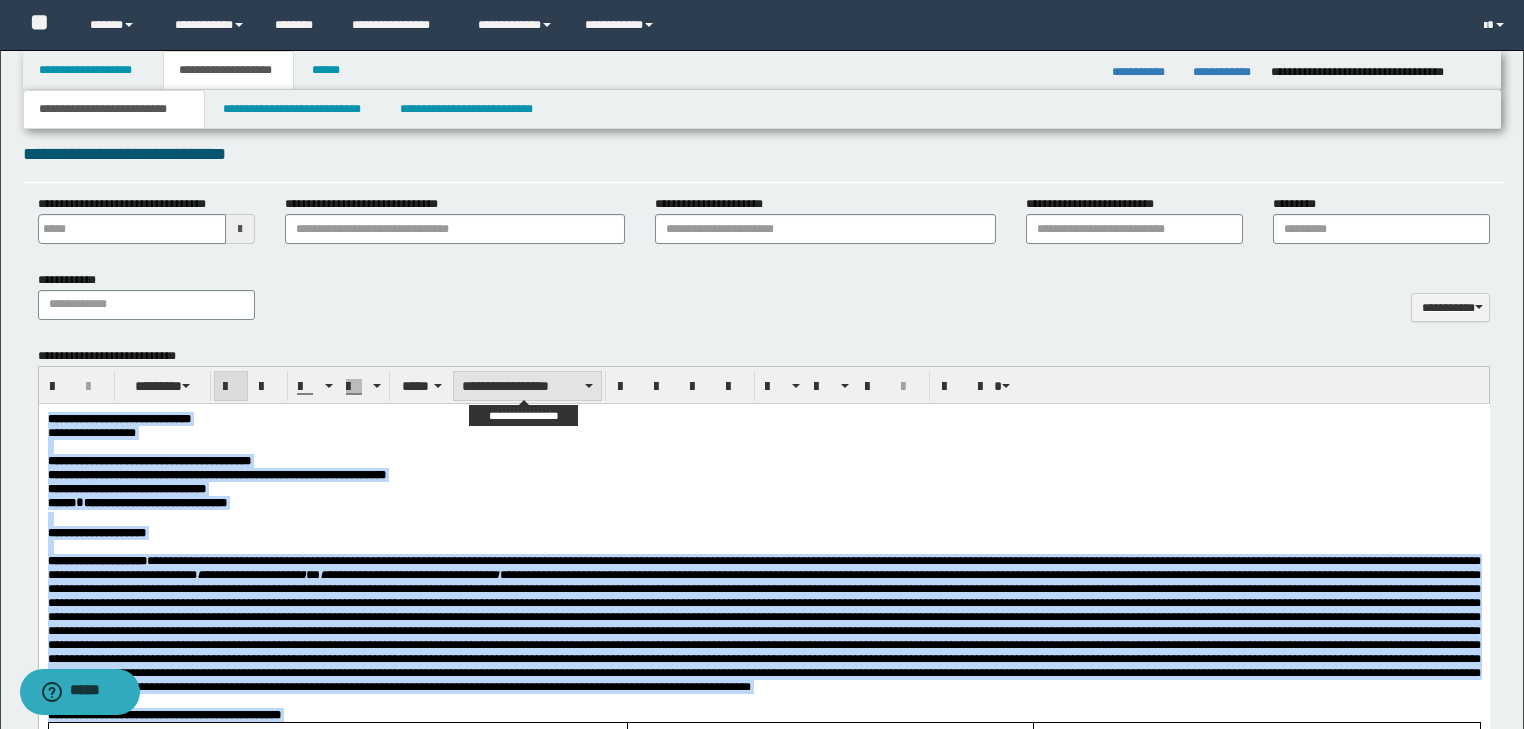 click on "**********" at bounding box center [527, 386] 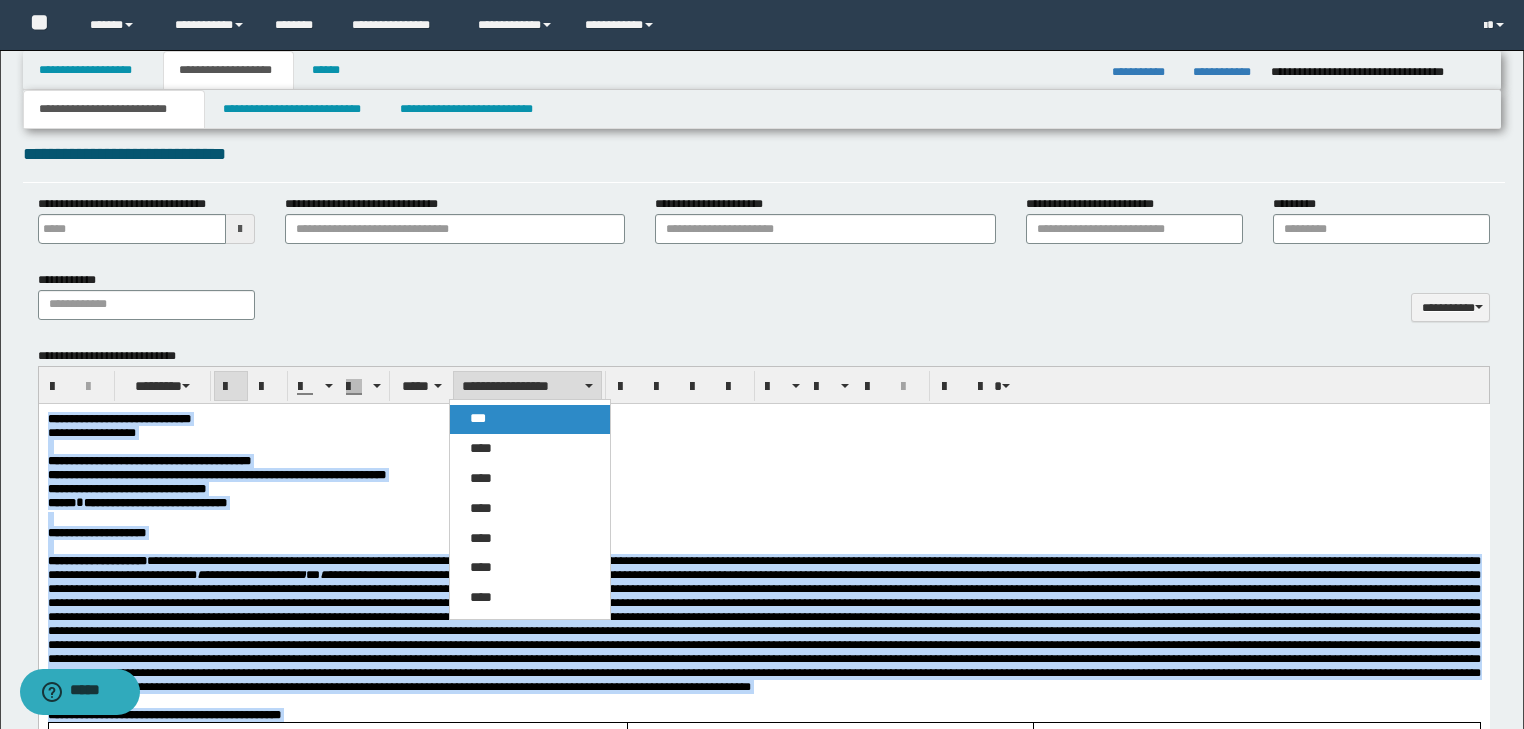 drag, startPoint x: 477, startPoint y: 410, endPoint x: 473, endPoint y: 11, distance: 399.02005 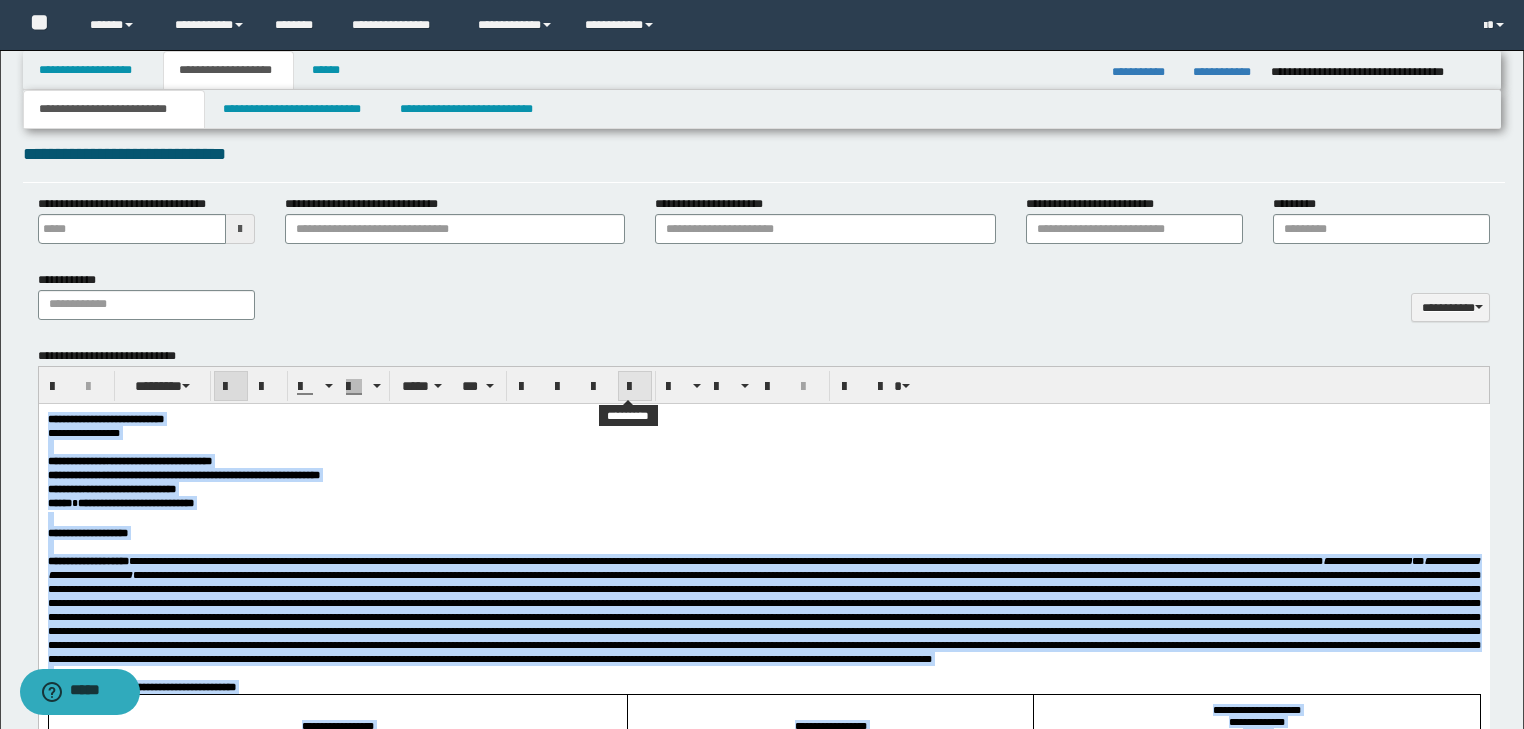 click at bounding box center [635, 386] 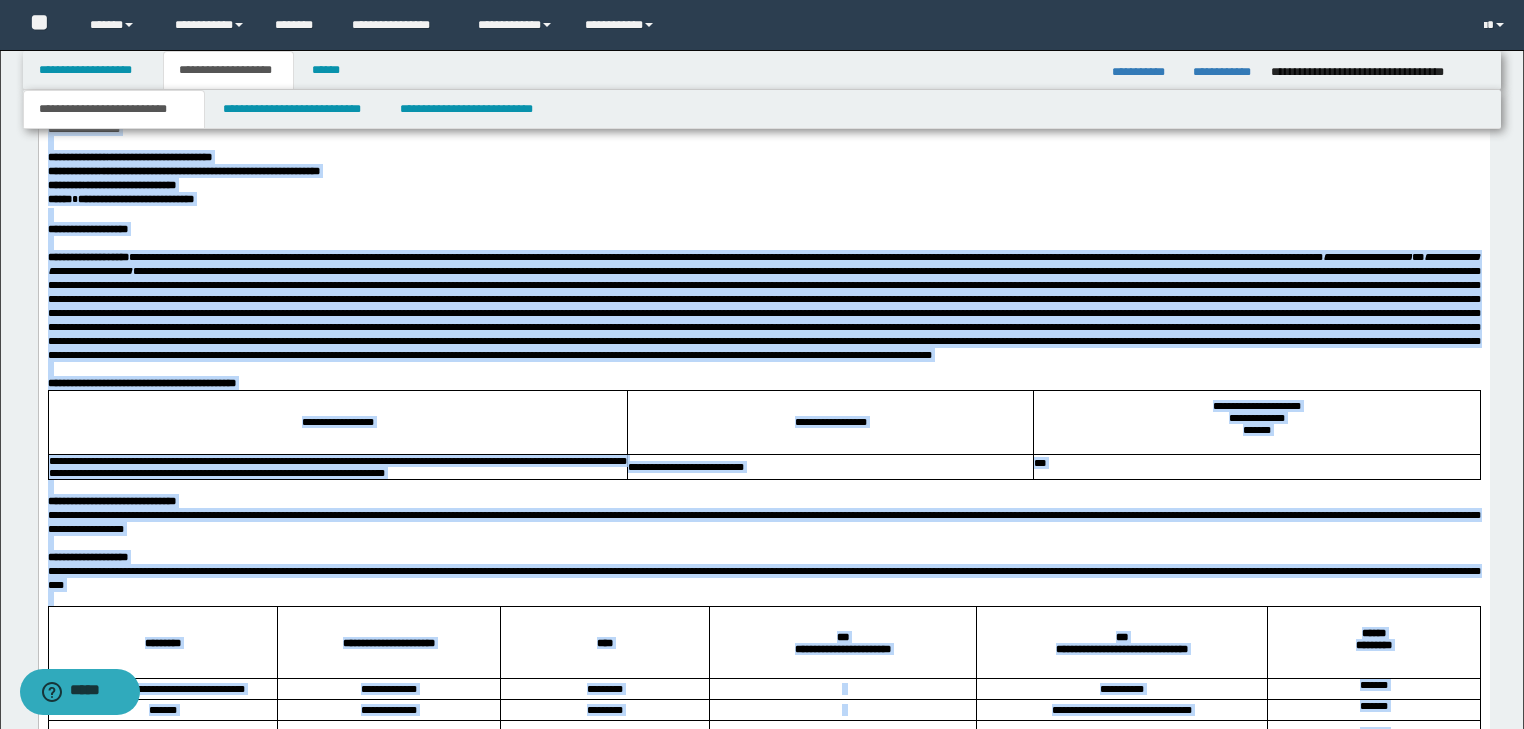 scroll, scrollTop: 1200, scrollLeft: 0, axis: vertical 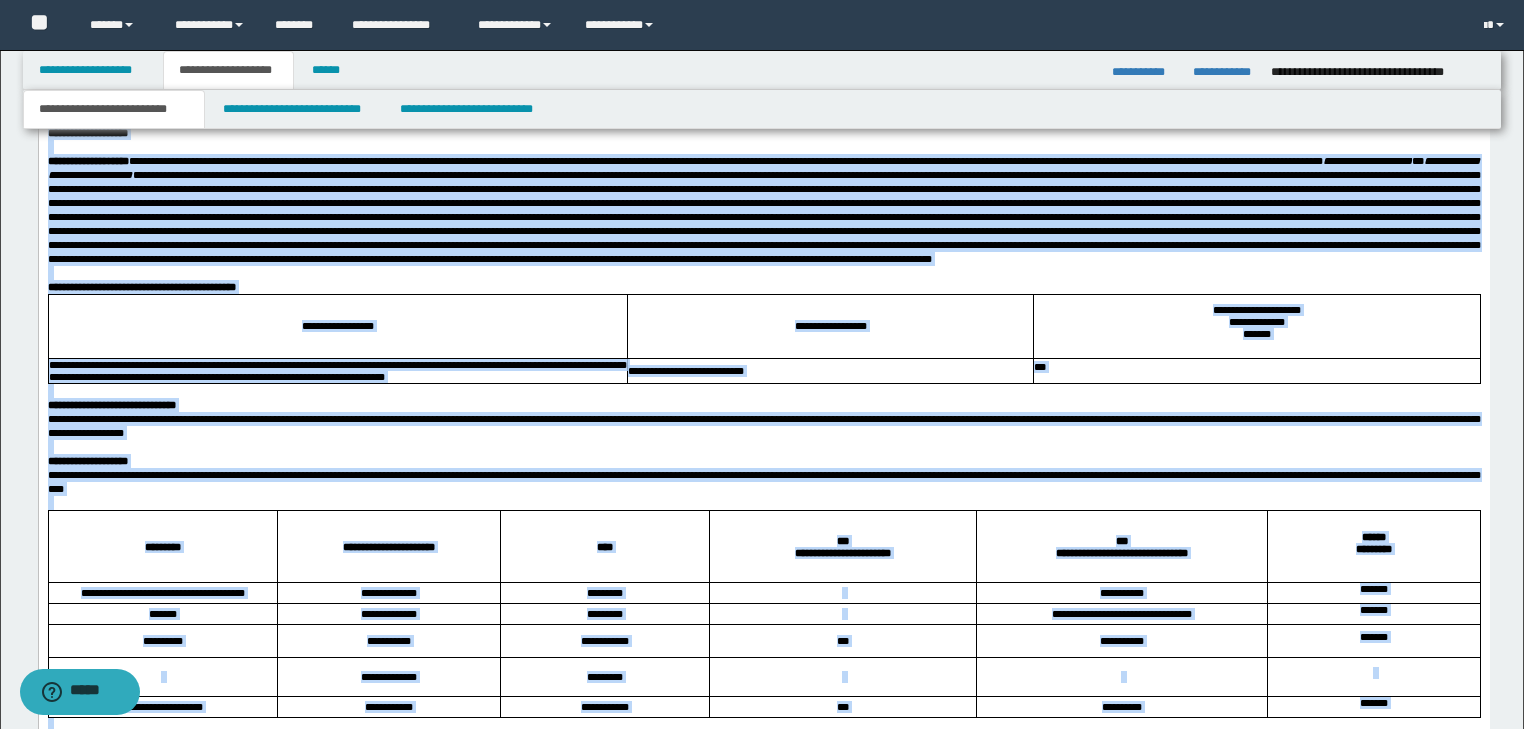 click at bounding box center [763, 390] 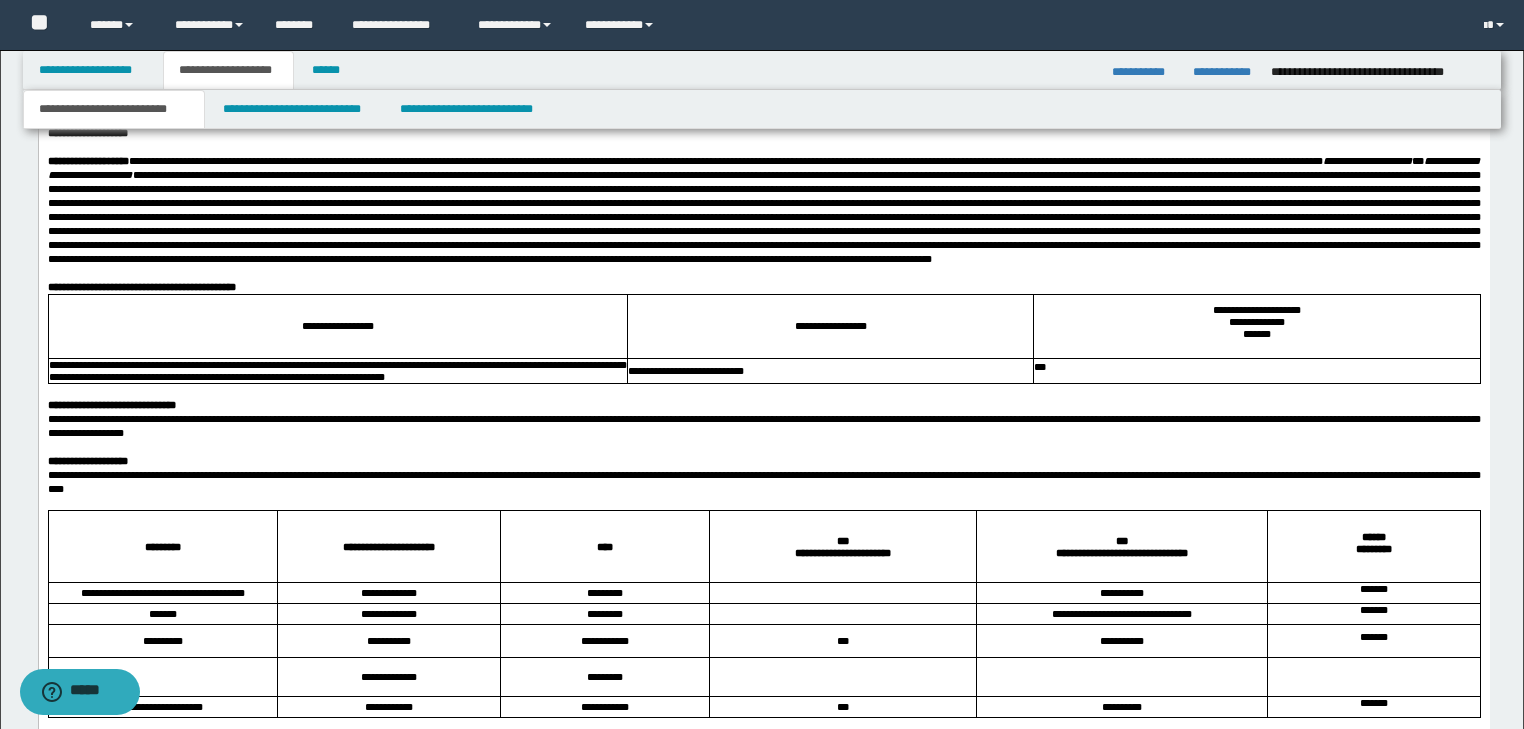 click on "**********" at bounding box center [763, 425] 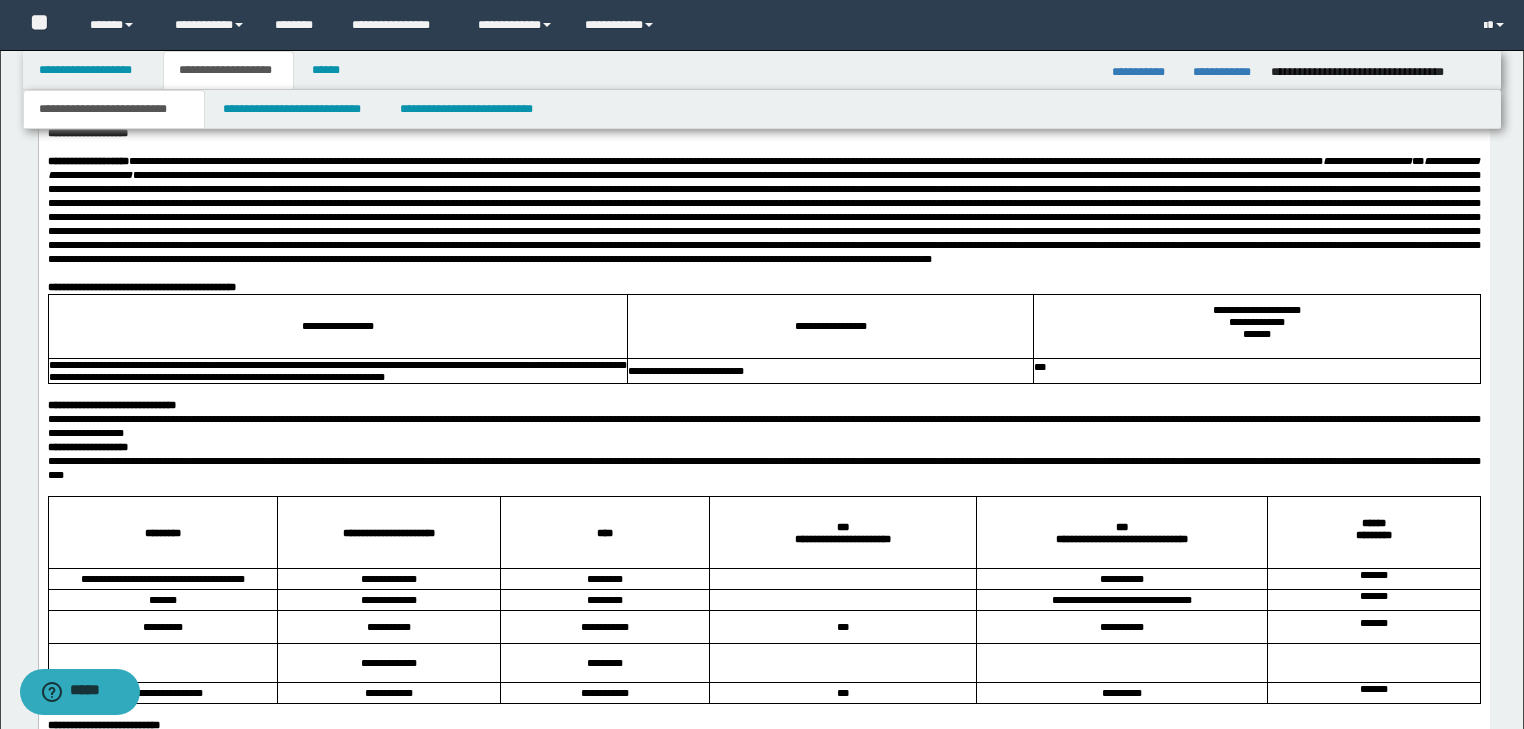 click on "**********" at bounding box center [763, 467] 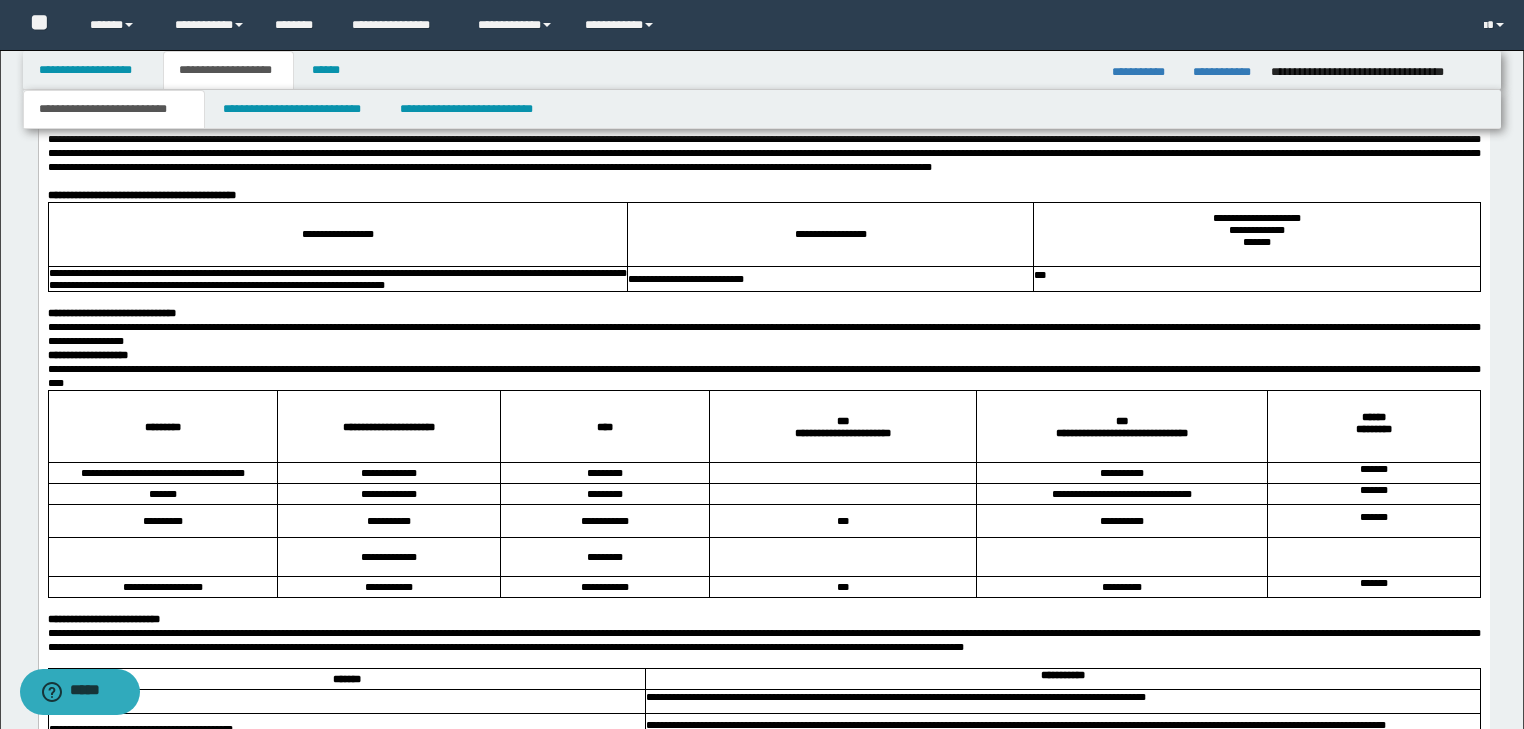 scroll, scrollTop: 1600, scrollLeft: 0, axis: vertical 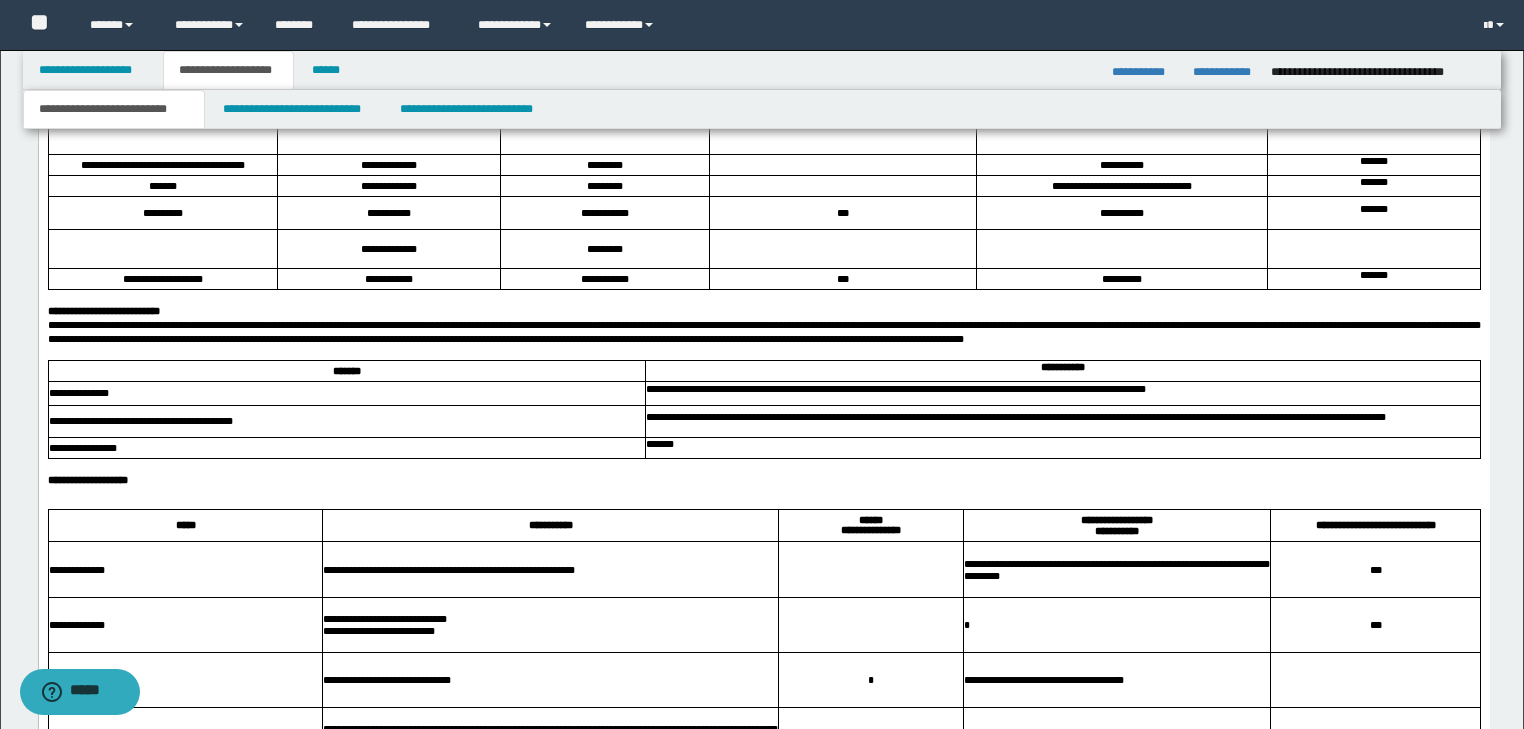 click at bounding box center [763, 353] 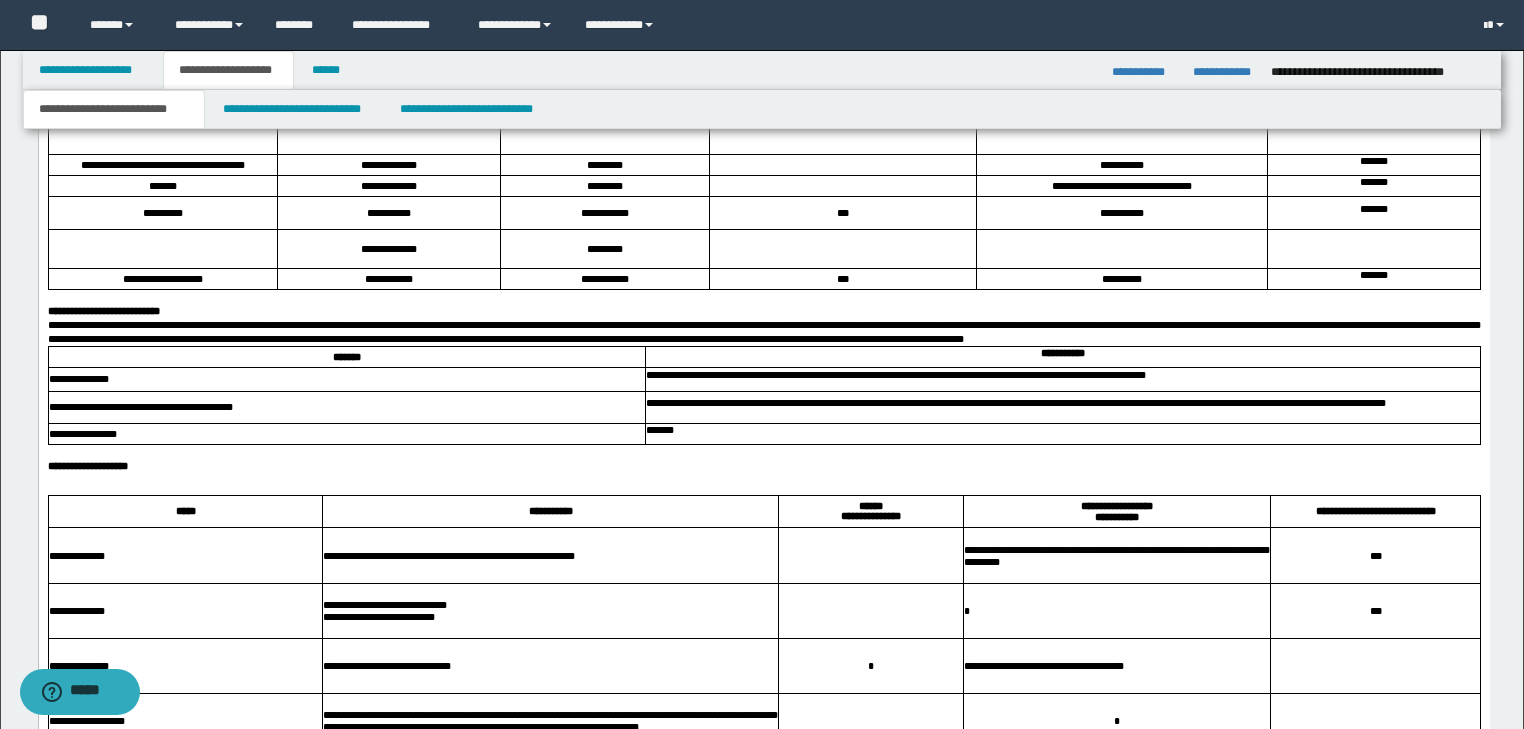 click on "**********" at bounding box center (763, 466) 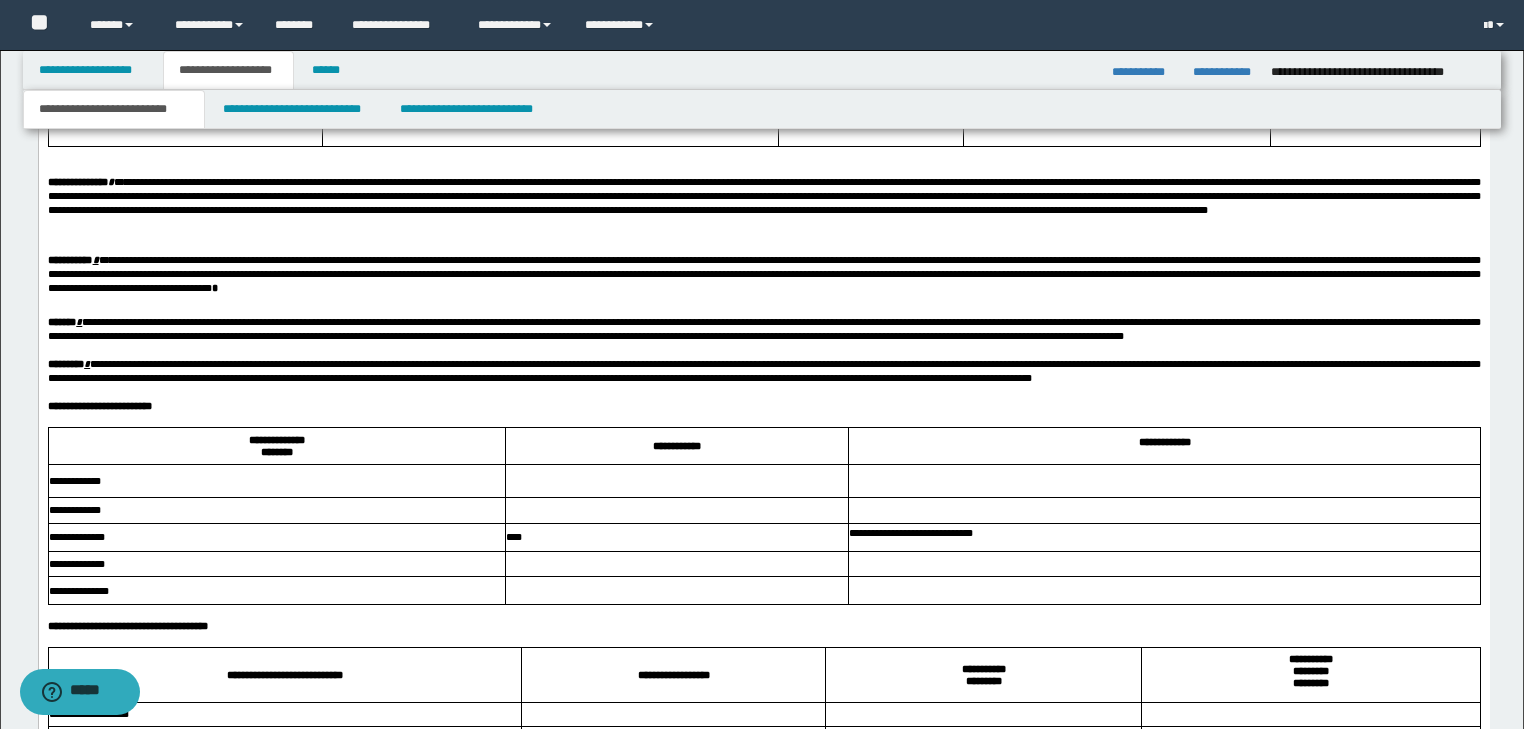 scroll, scrollTop: 2640, scrollLeft: 0, axis: vertical 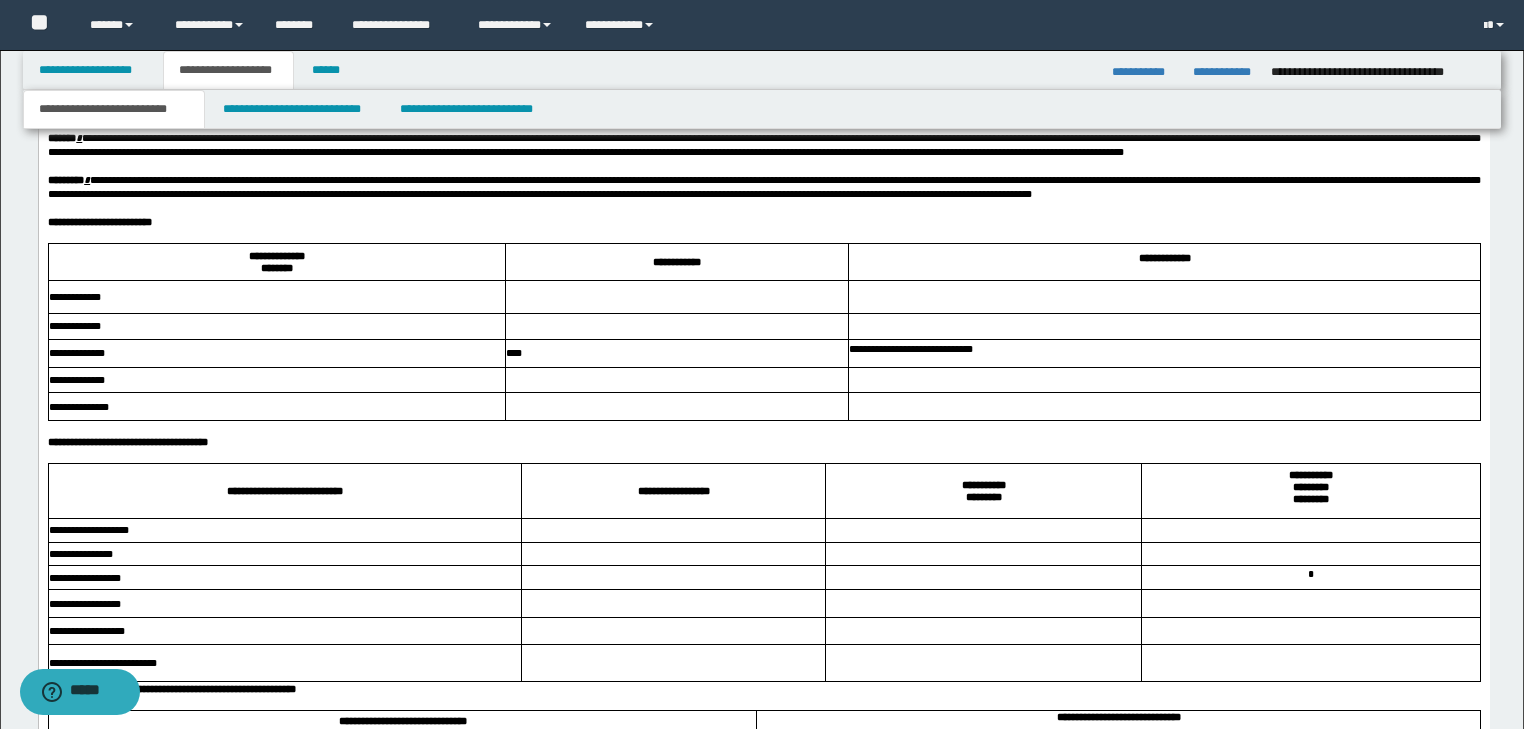 click on "**********" at bounding box center [763, 784] 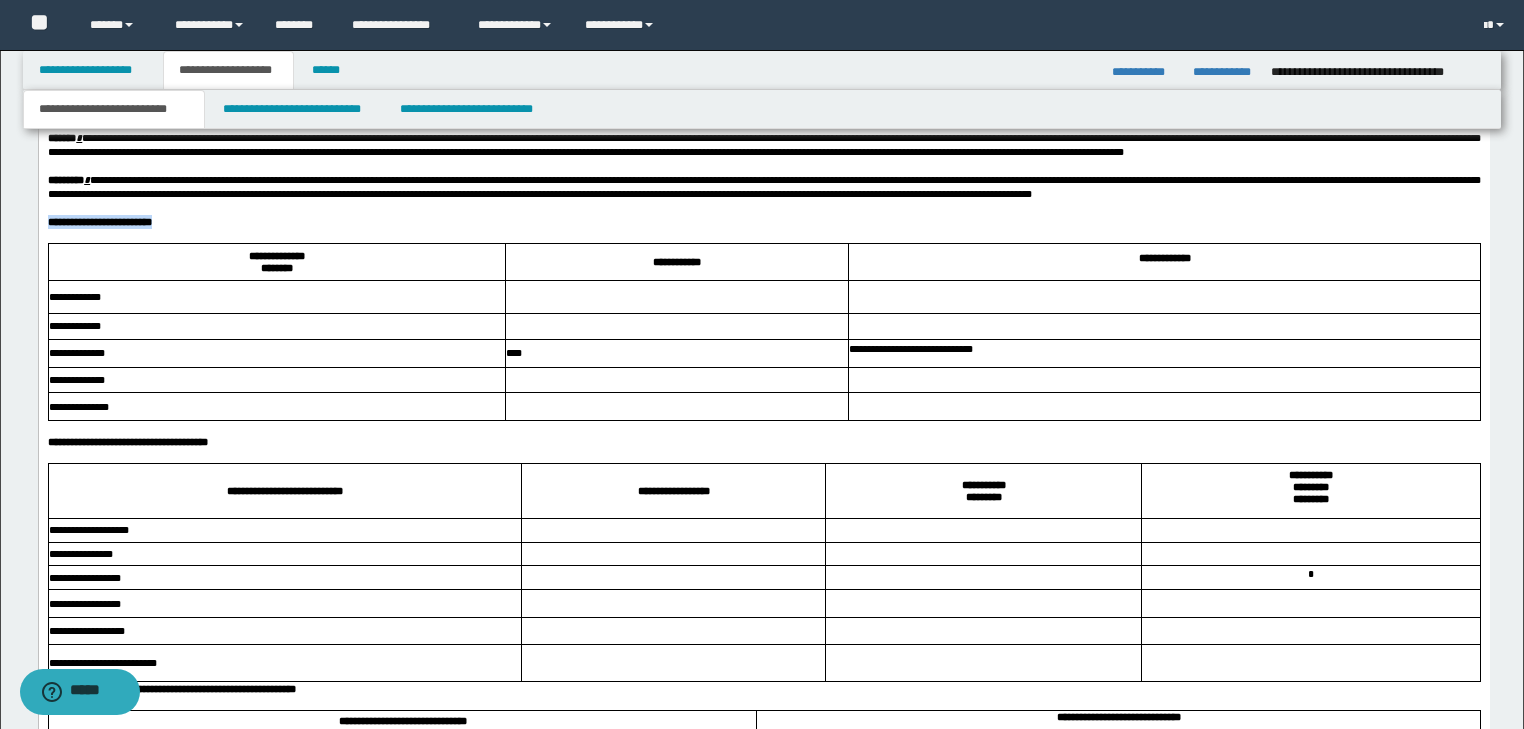 click on "**********" at bounding box center [763, 222] 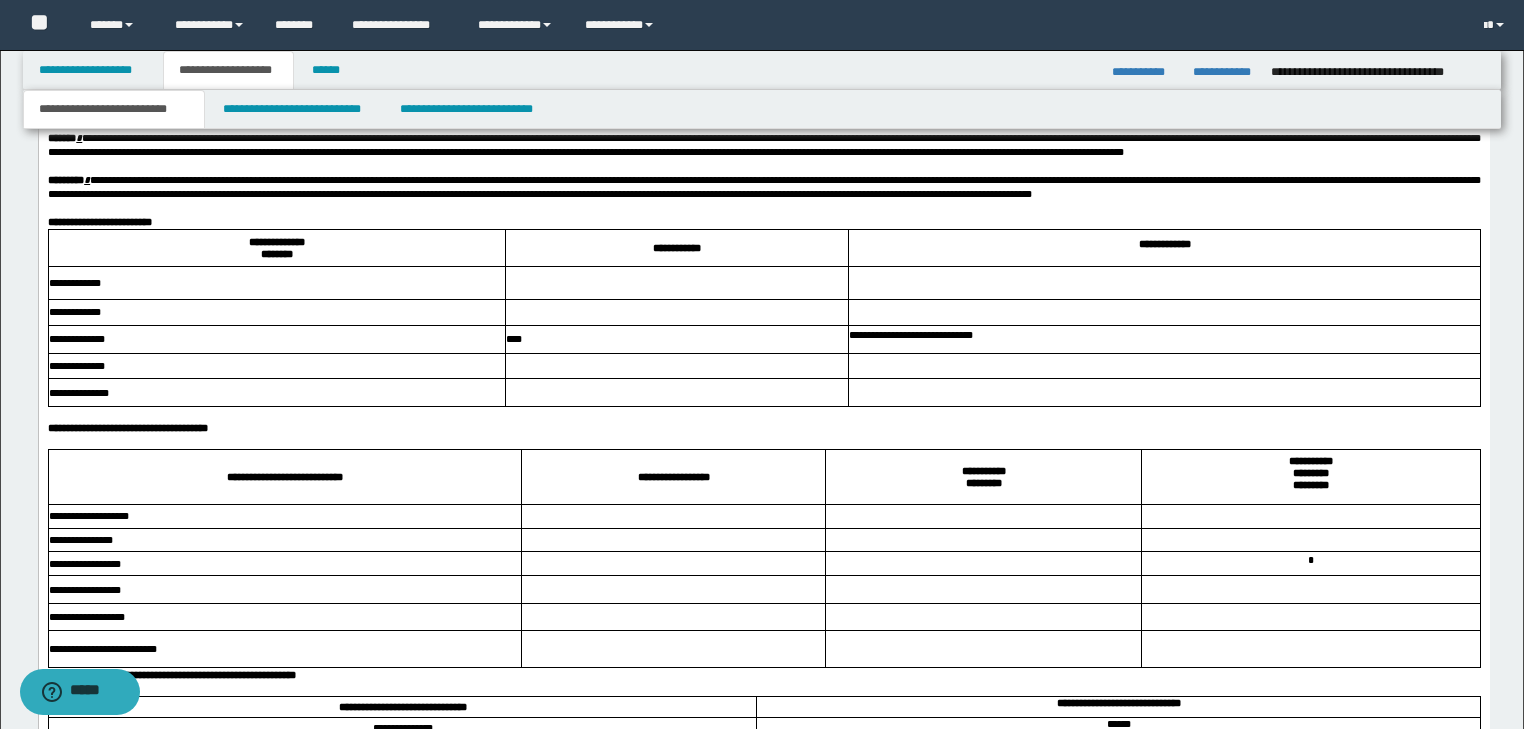 click on "**********" at bounding box center [763, 428] 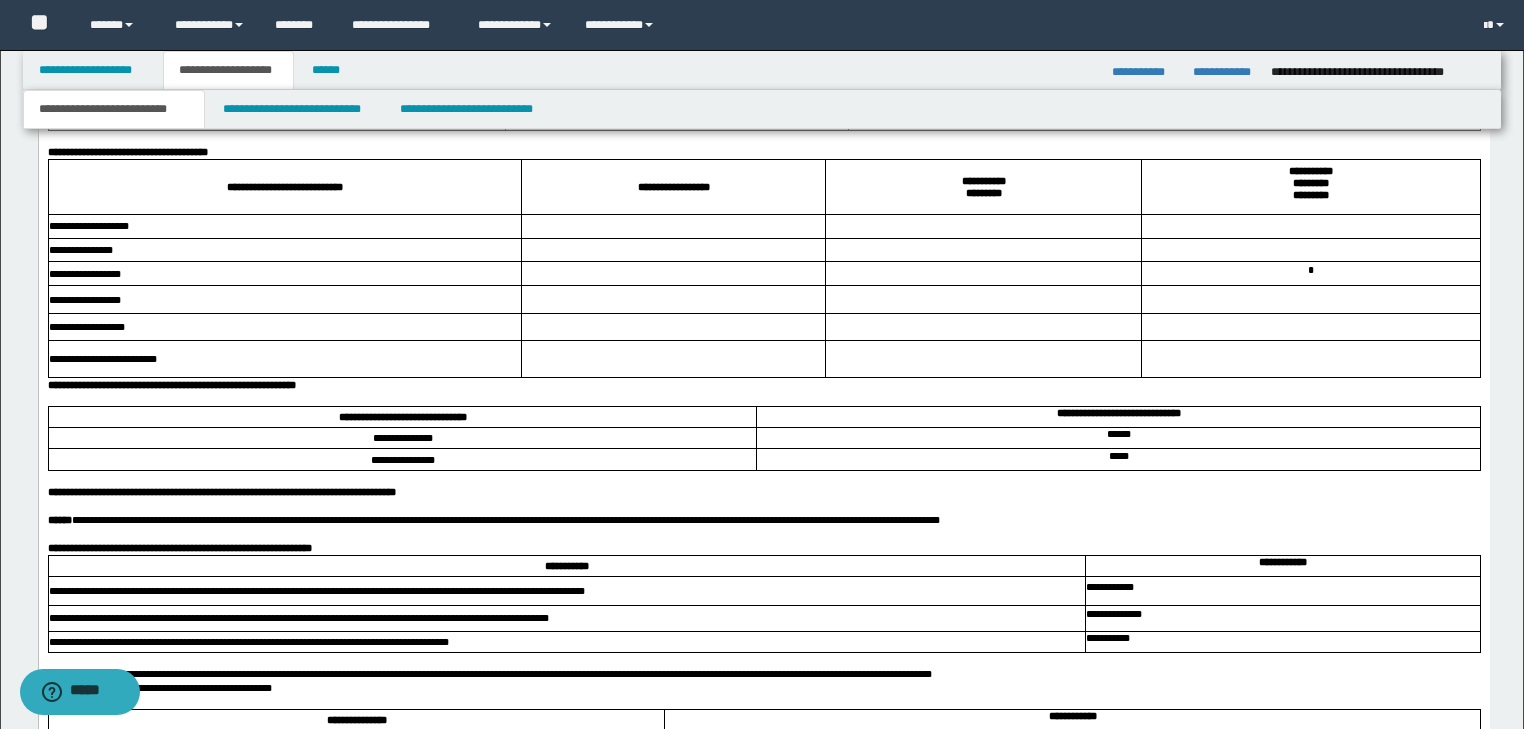 scroll, scrollTop: 3120, scrollLeft: 0, axis: vertical 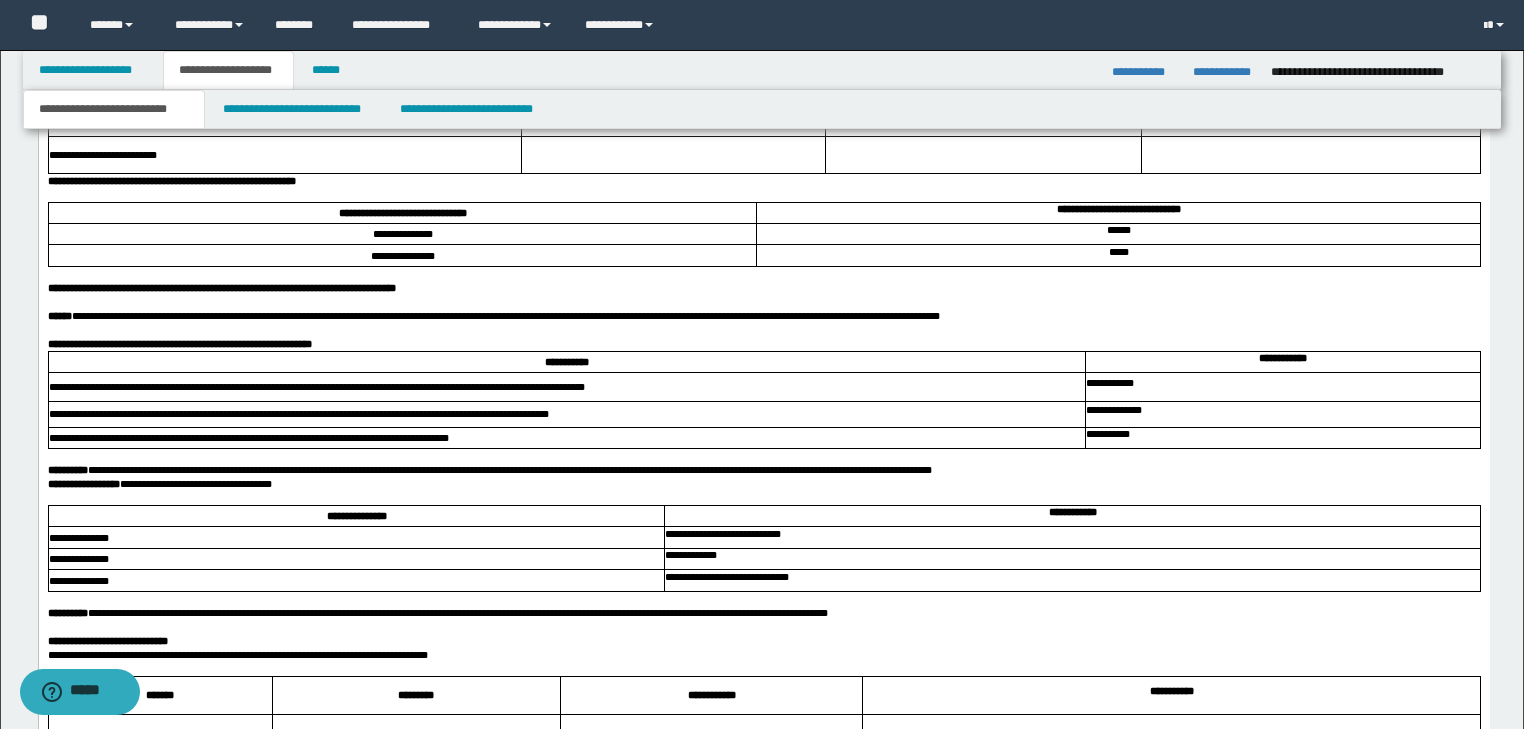 click on "**********" at bounding box center [763, 288] 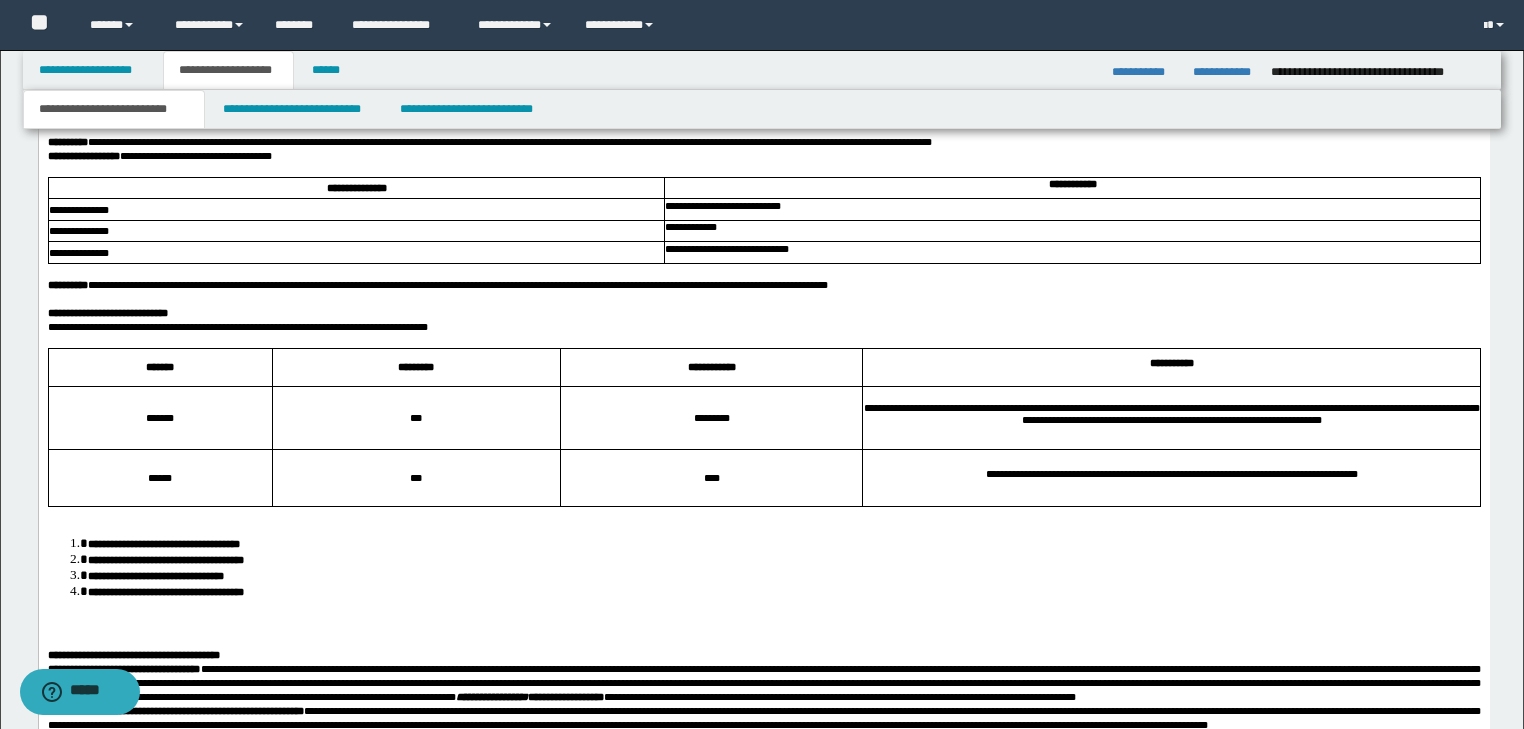 scroll, scrollTop: 3440, scrollLeft: 0, axis: vertical 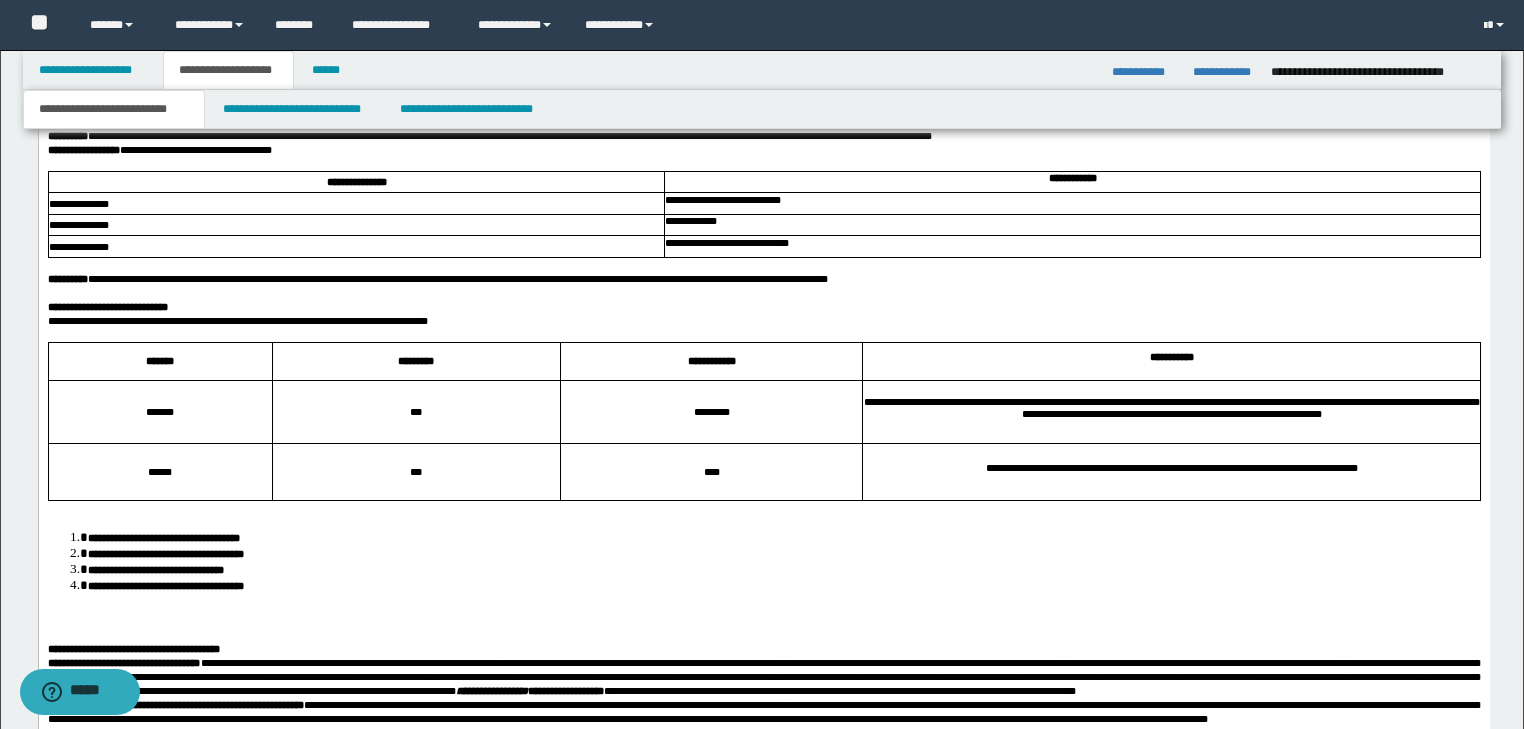 click on "**********" at bounding box center (763, 150) 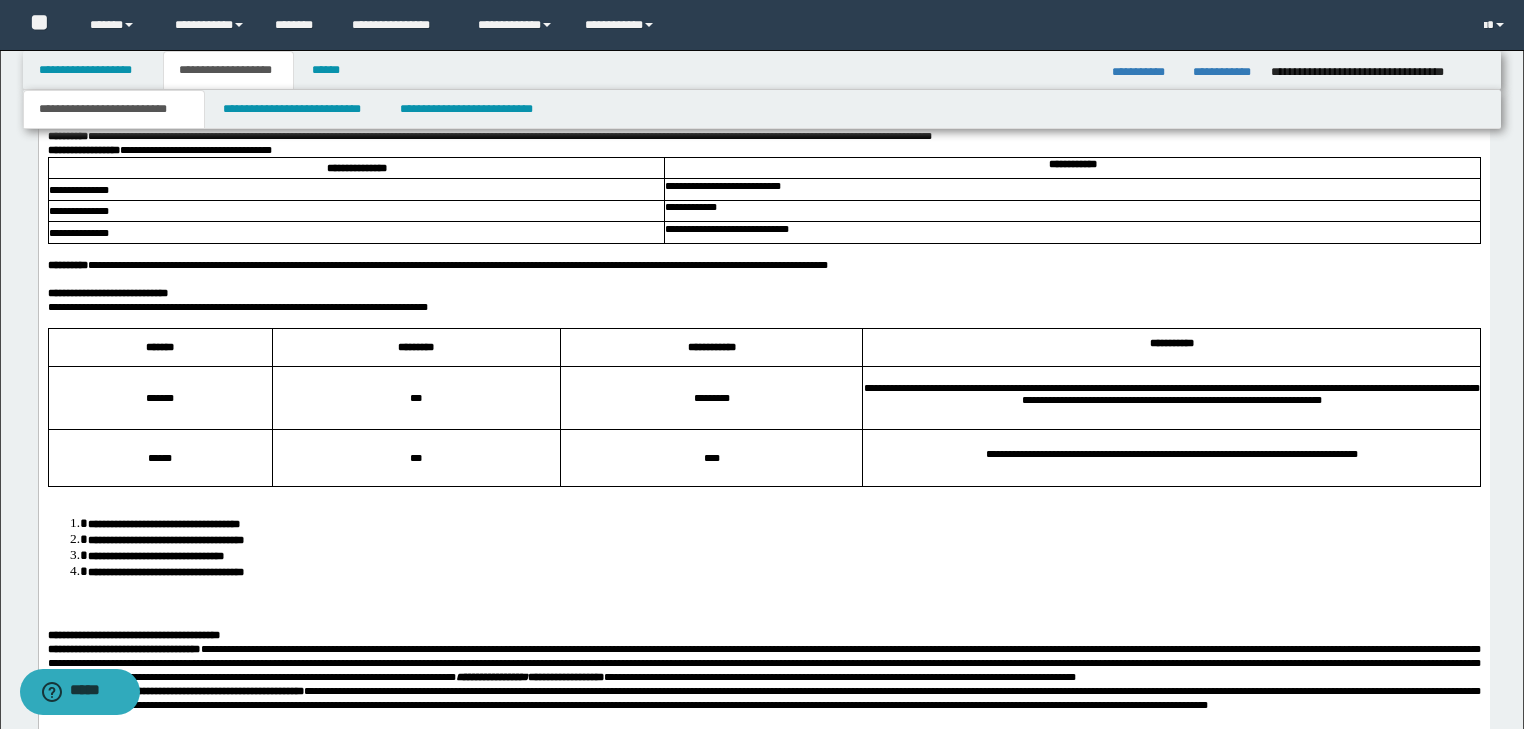 click on "**********" at bounding box center (763, 307) 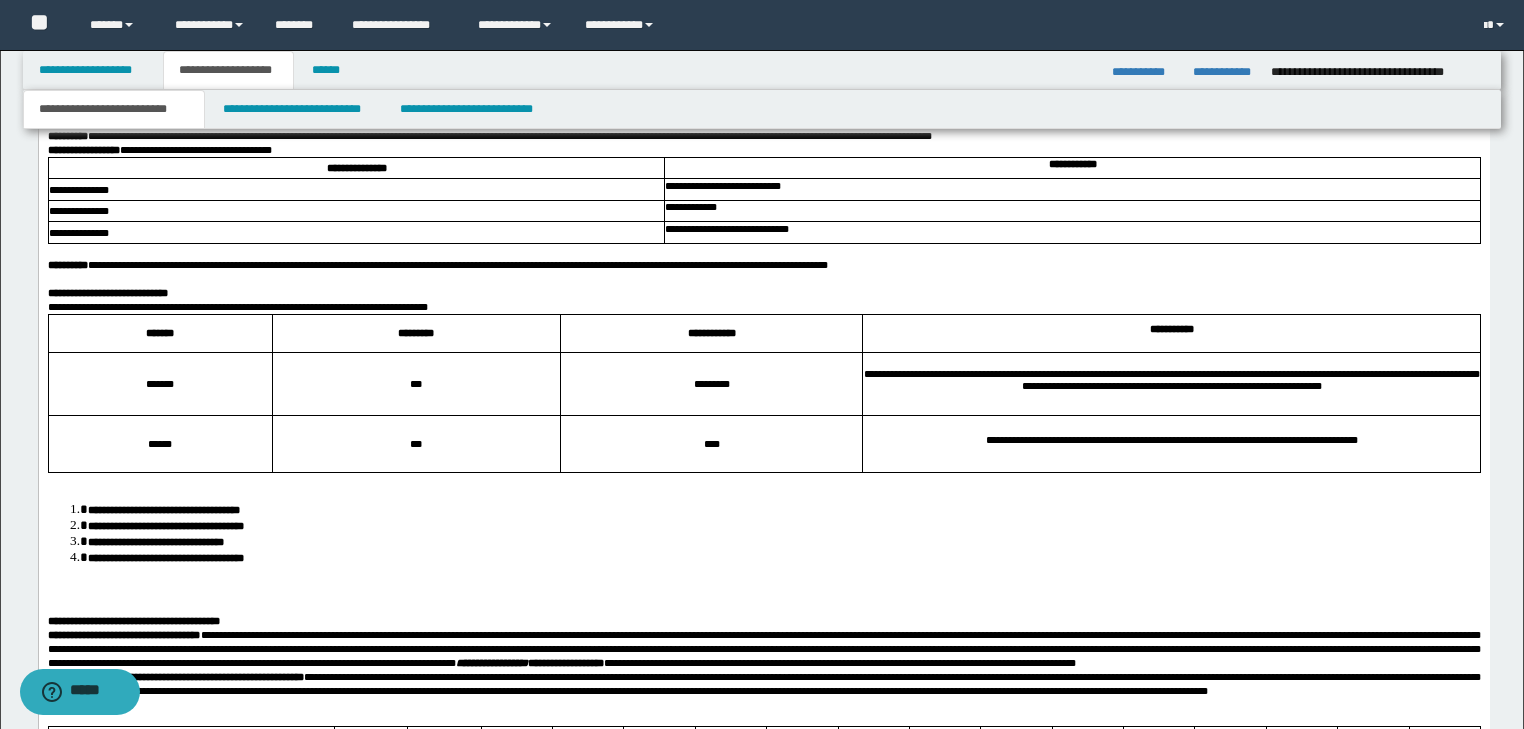 scroll, scrollTop: 3600, scrollLeft: 0, axis: vertical 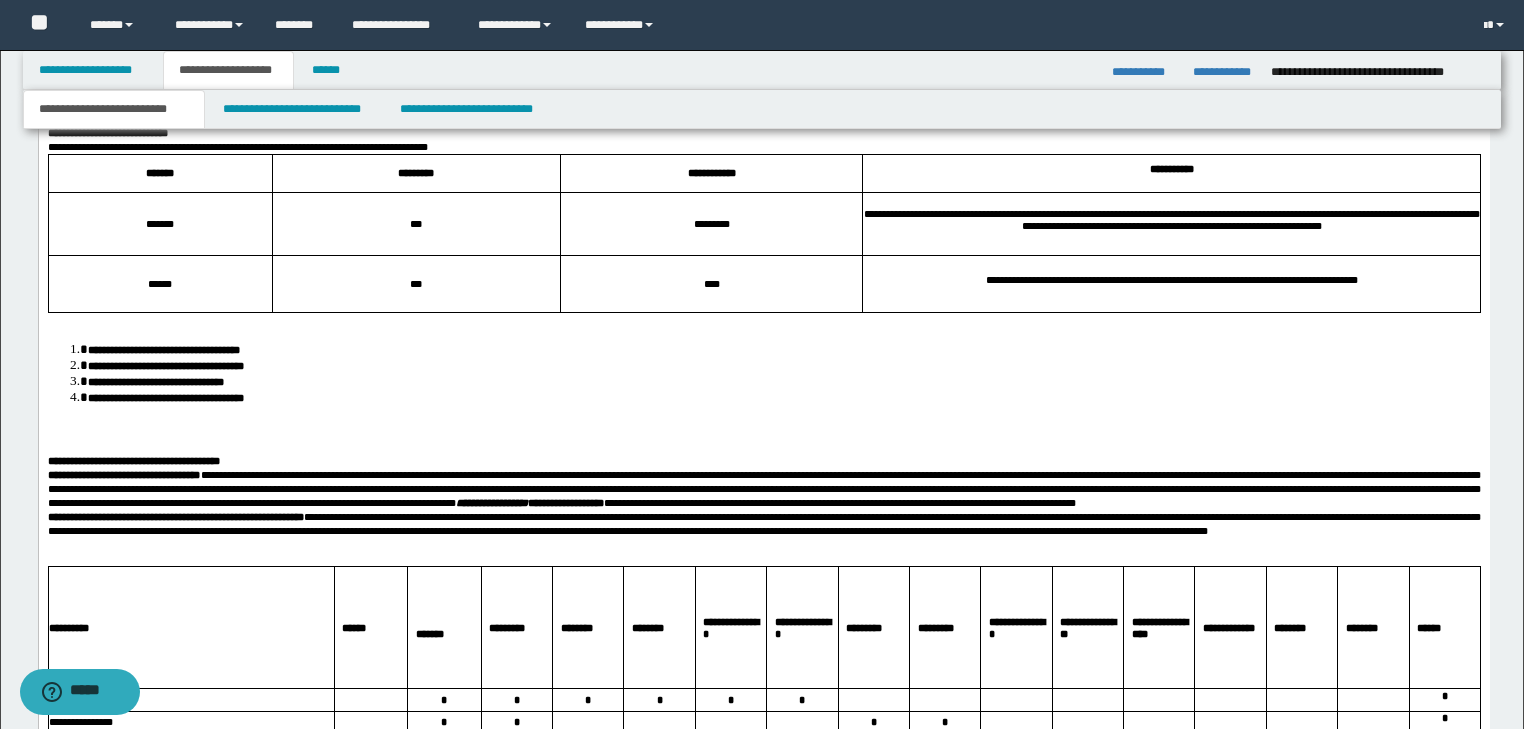 click on "**********" at bounding box center (783, 349) 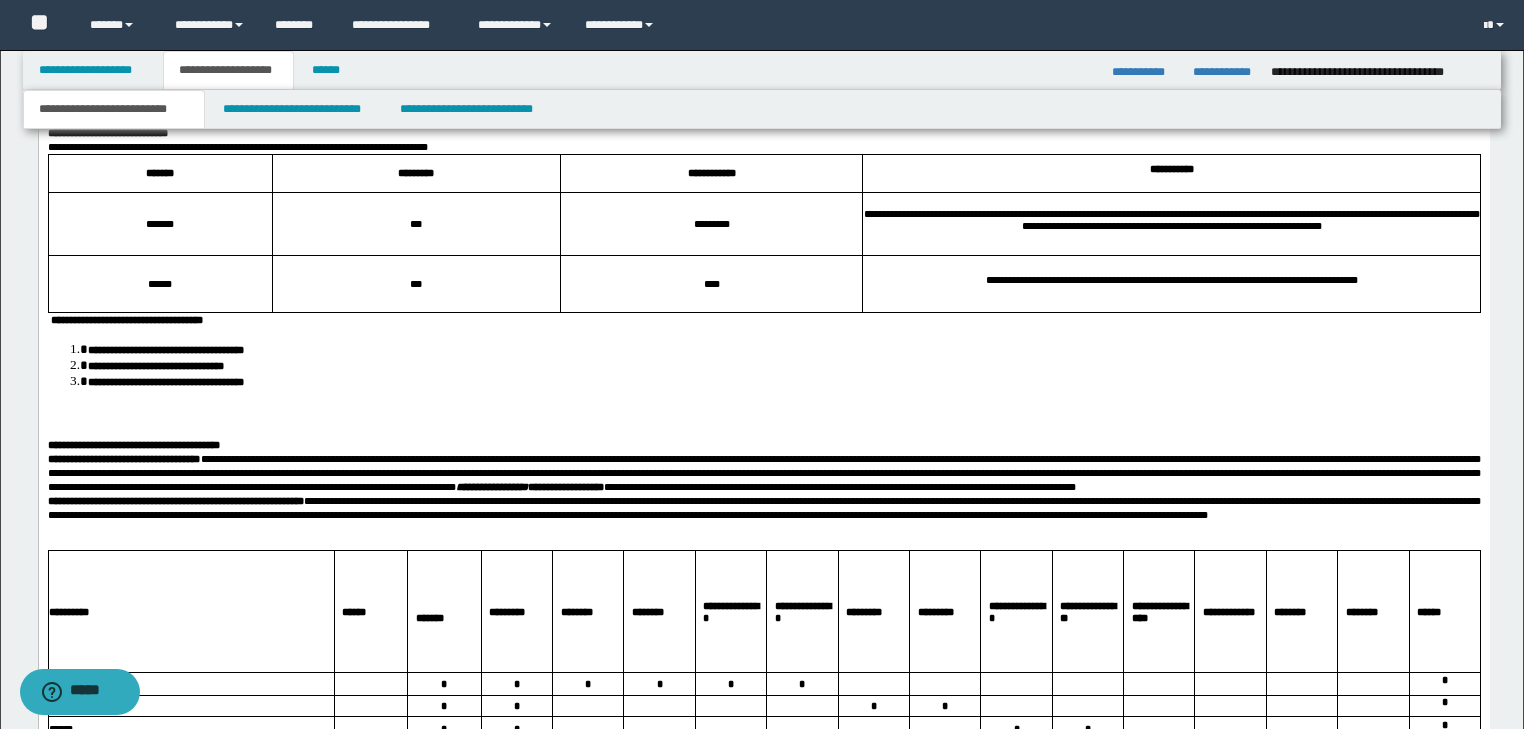 click on "**********" at bounding box center [763, 320] 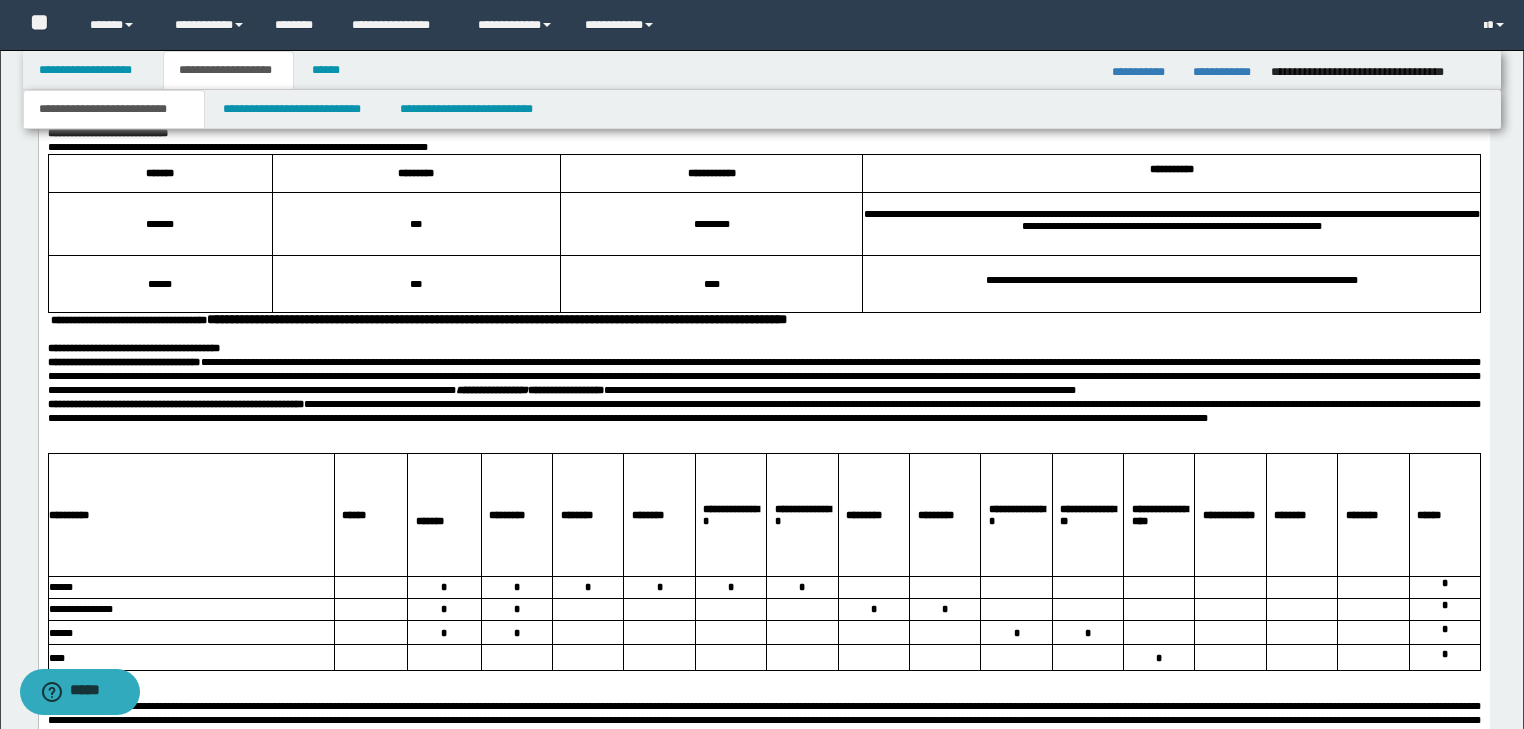 click on "**********" at bounding box center [763, 376] 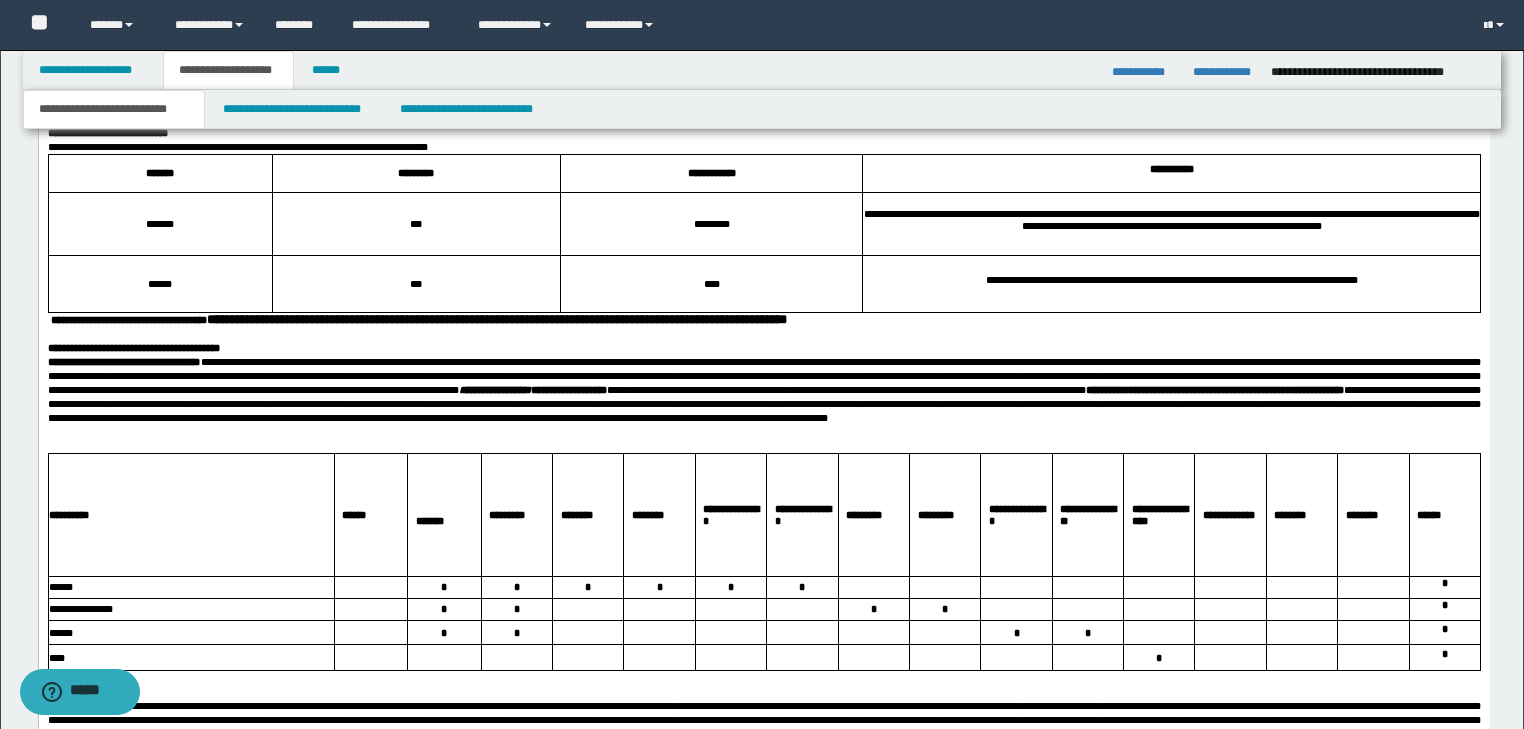click on "**********" at bounding box center [763, 390] 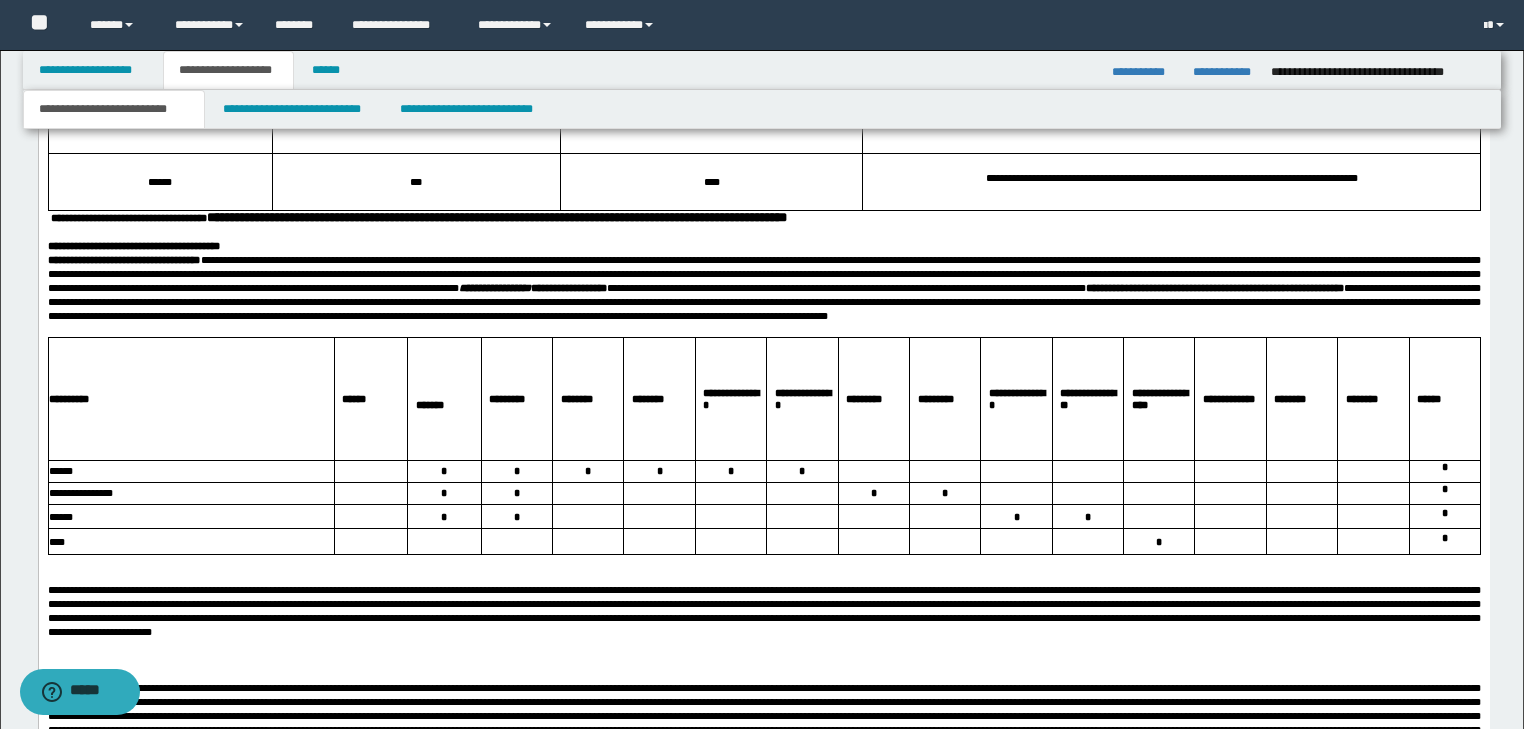 scroll, scrollTop: 3920, scrollLeft: 0, axis: vertical 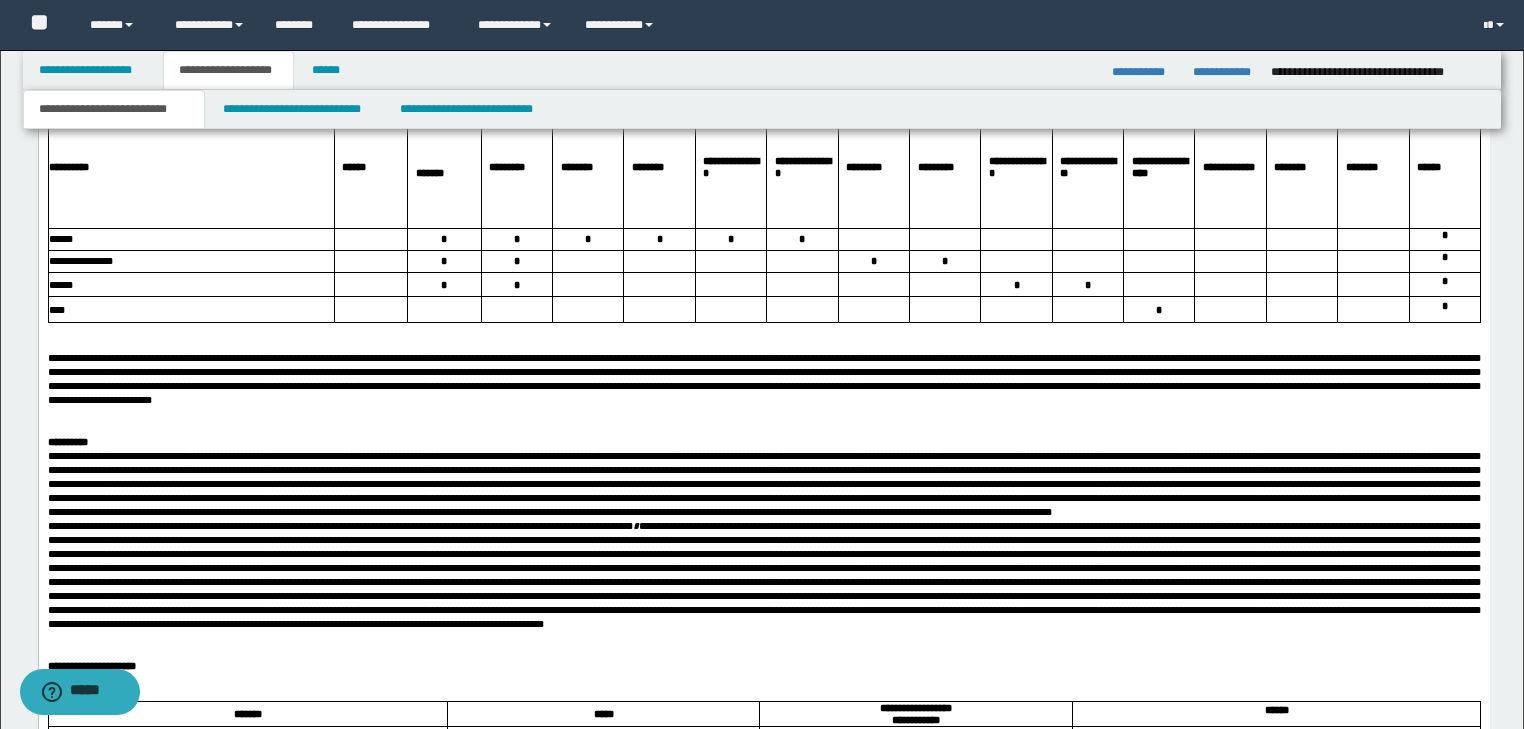click at bounding box center (763, 379) 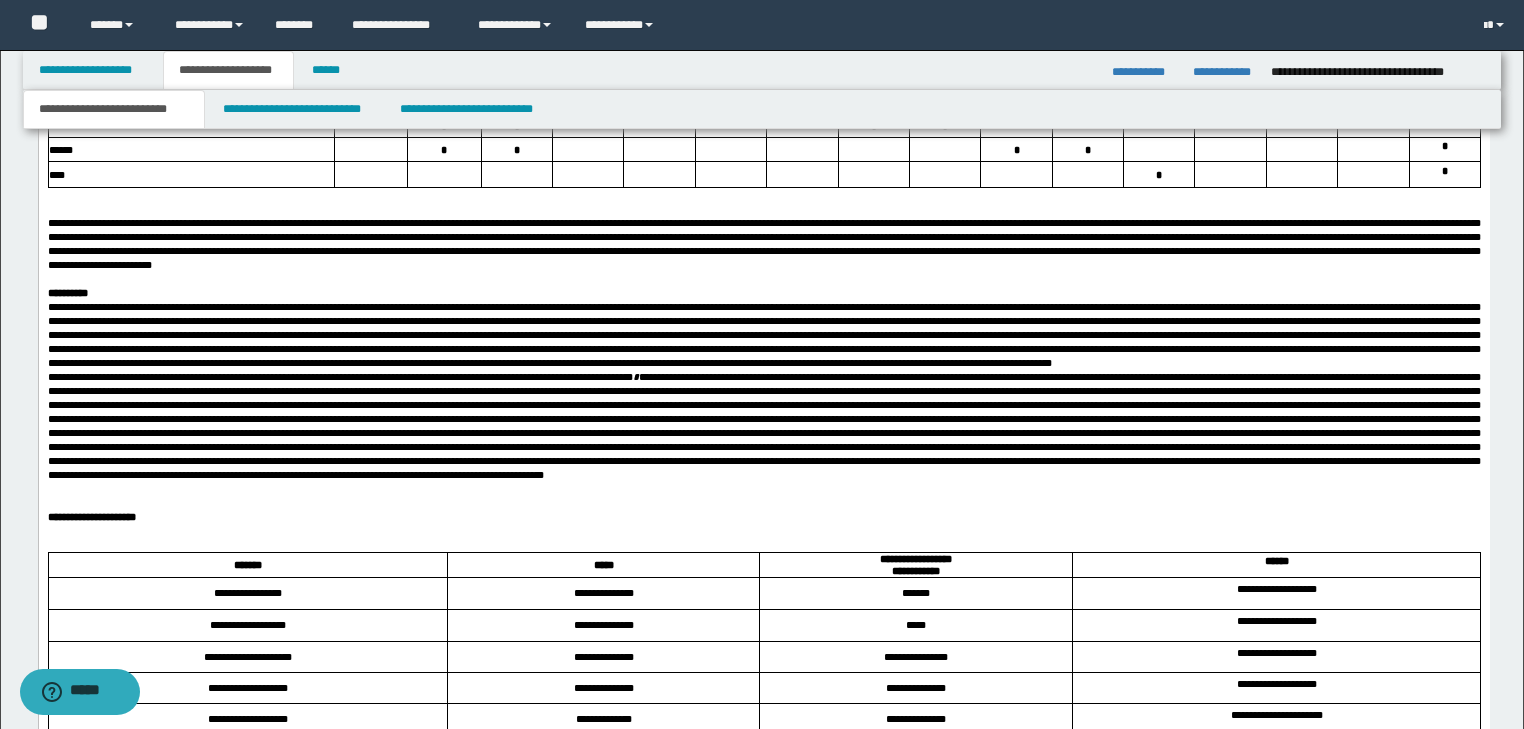 scroll, scrollTop: 4160, scrollLeft: 0, axis: vertical 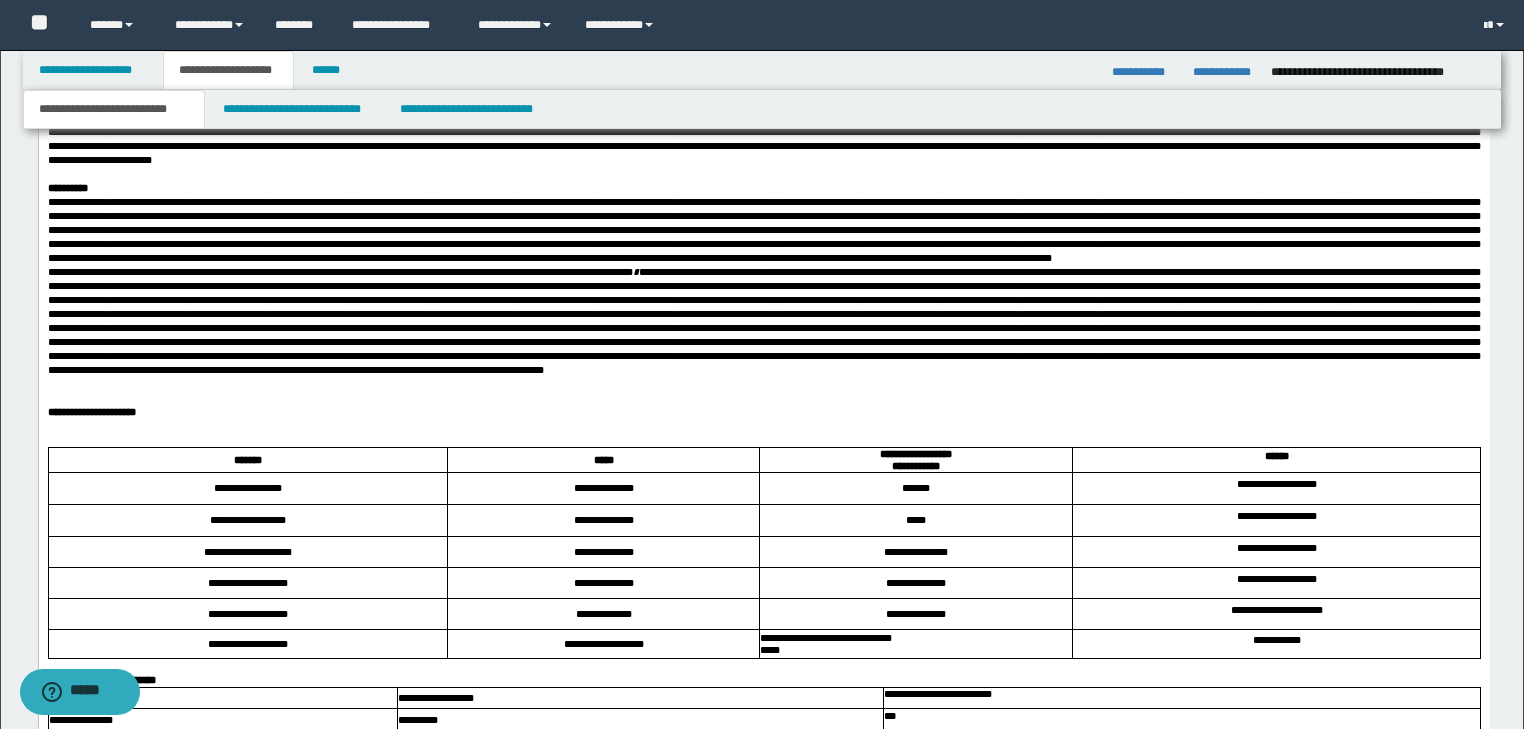 click at bounding box center [763, 104] 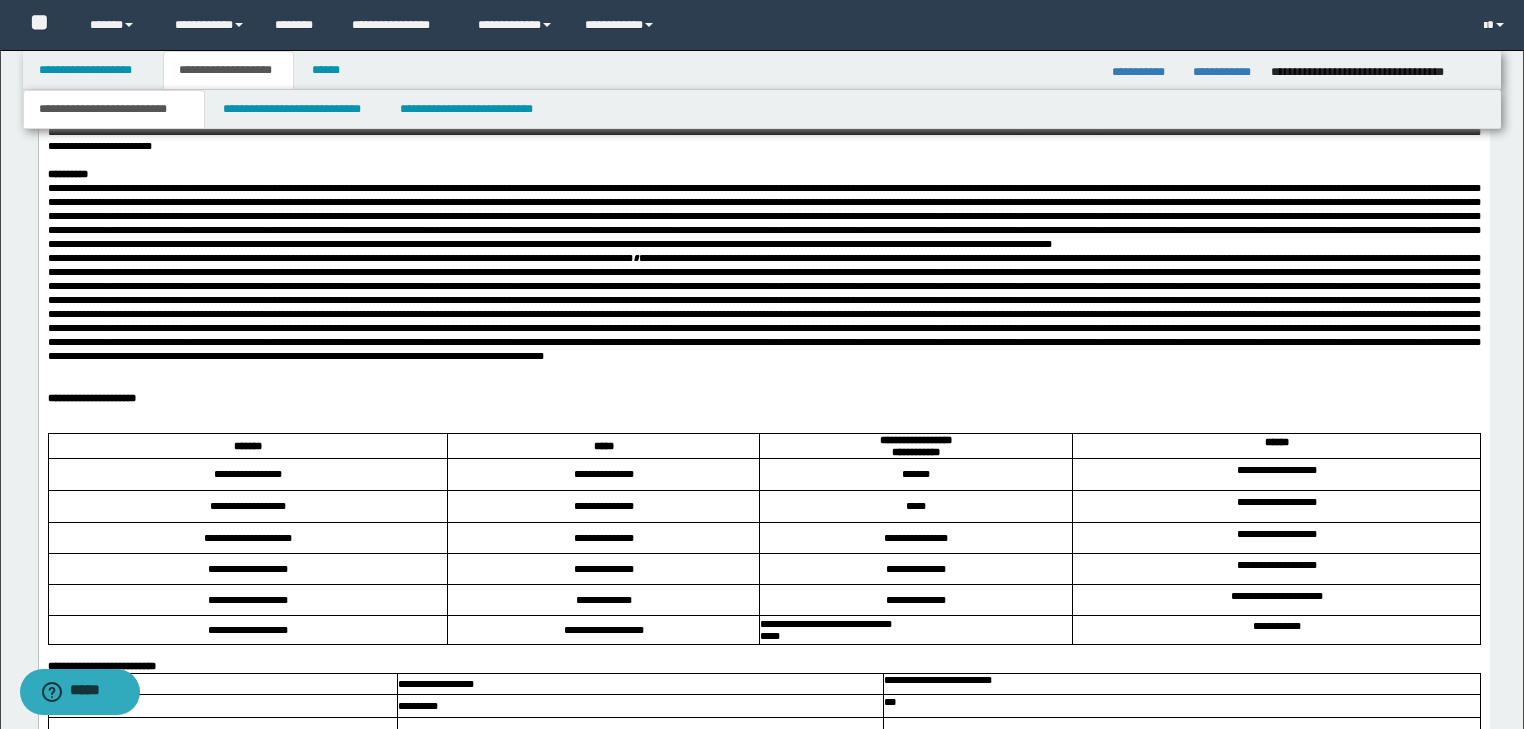 click on "**********" at bounding box center (763, 307) 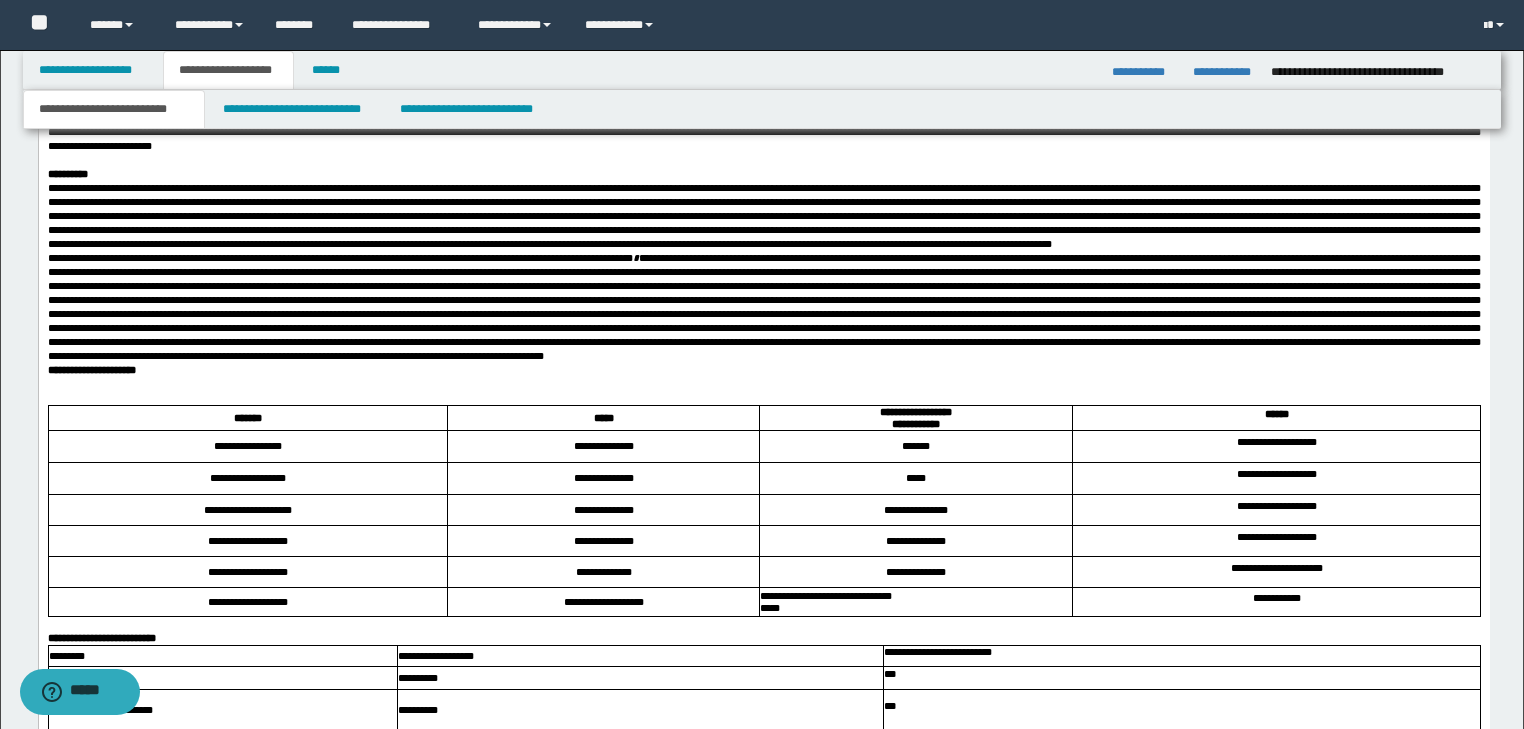 click at bounding box center [763, 216] 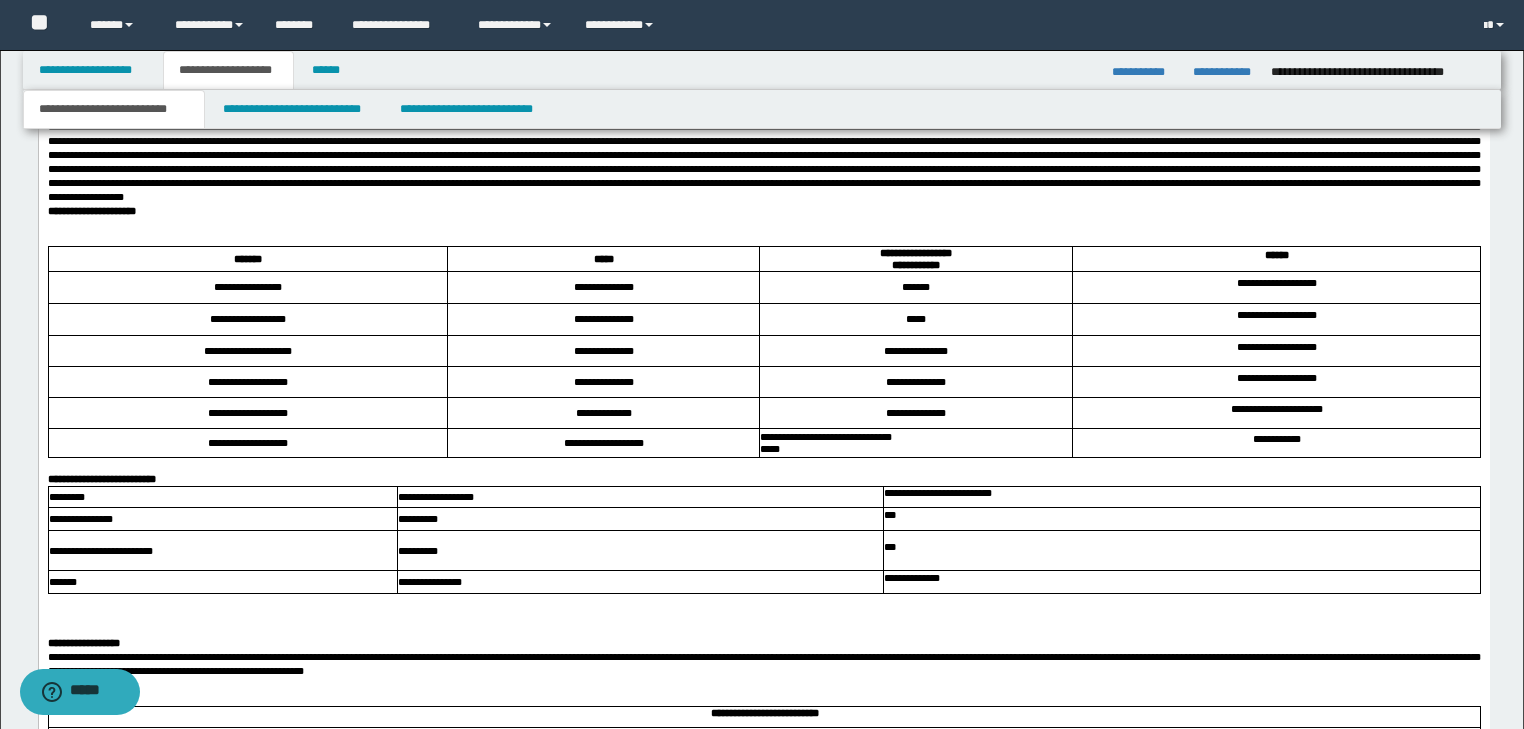 scroll, scrollTop: 4320, scrollLeft: 0, axis: vertical 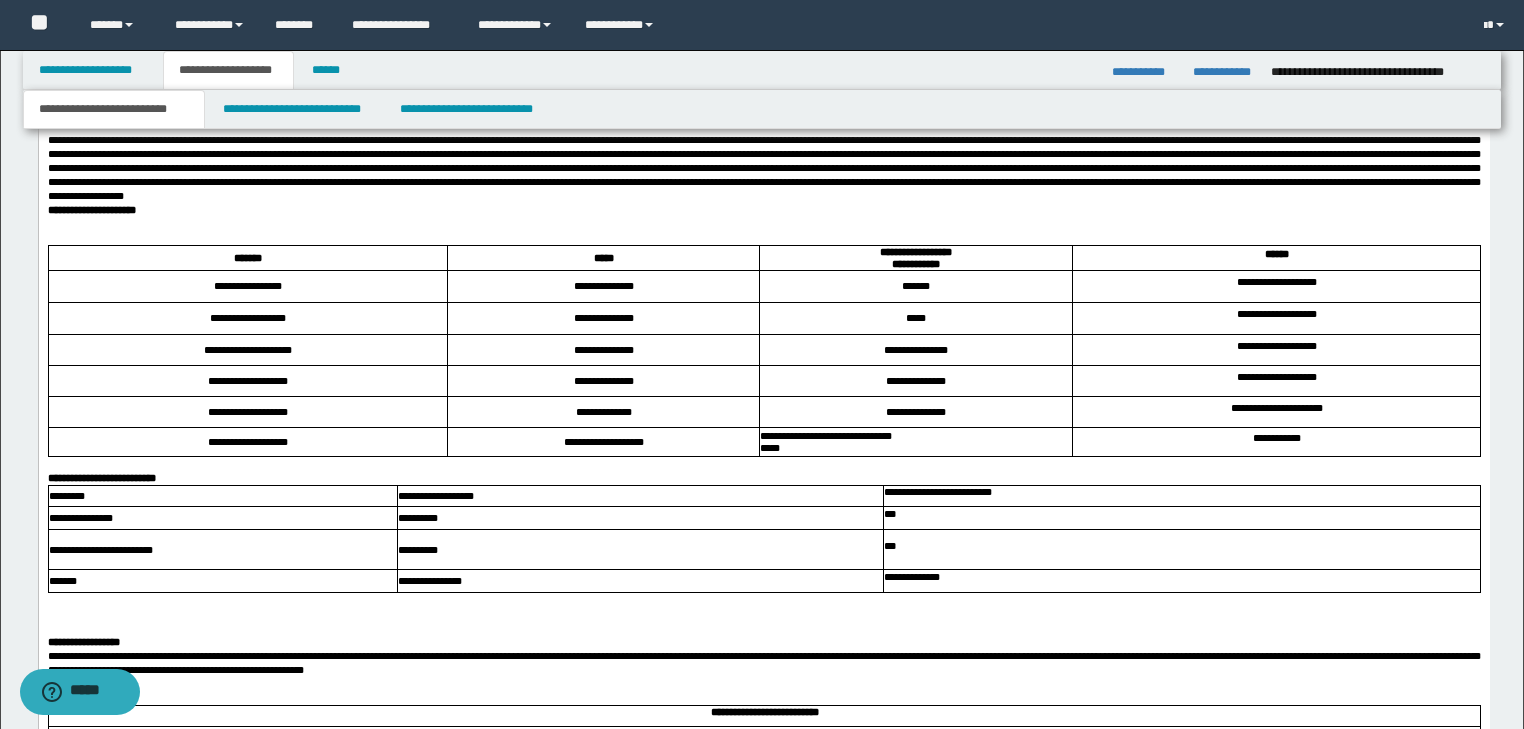 click on "**********" at bounding box center (763, 112) 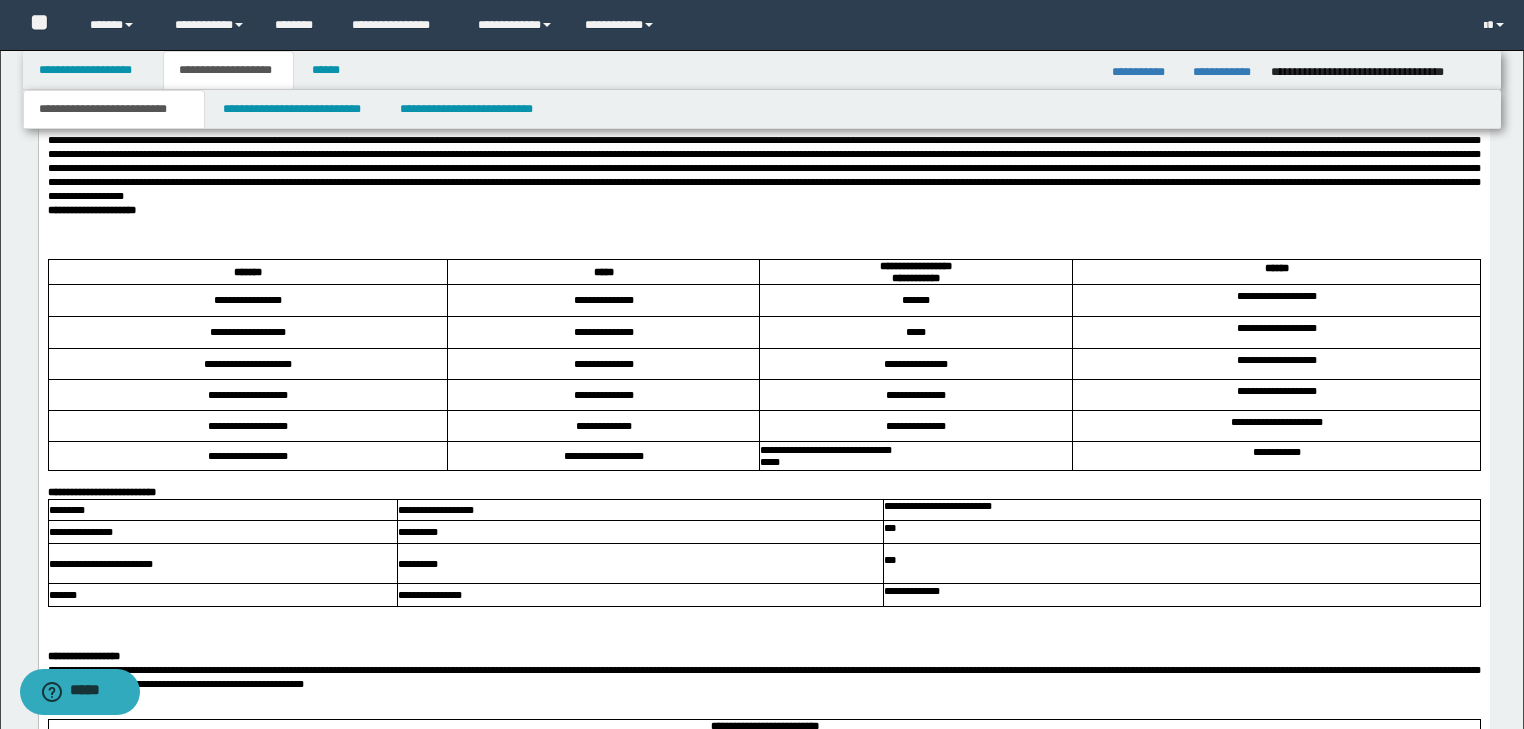click on "**********" at bounding box center [763, -1022] 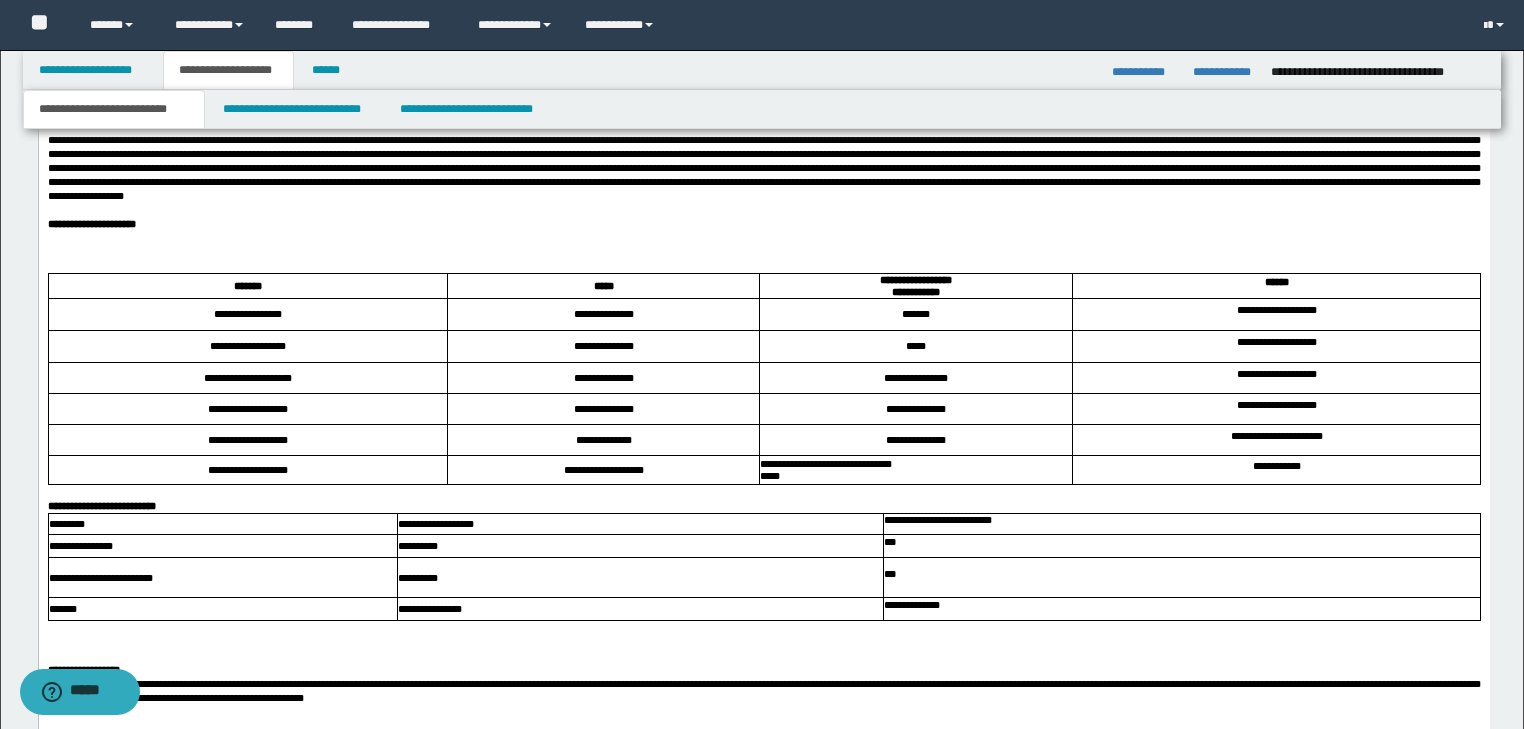 click on "**********" at bounding box center (763, 224) 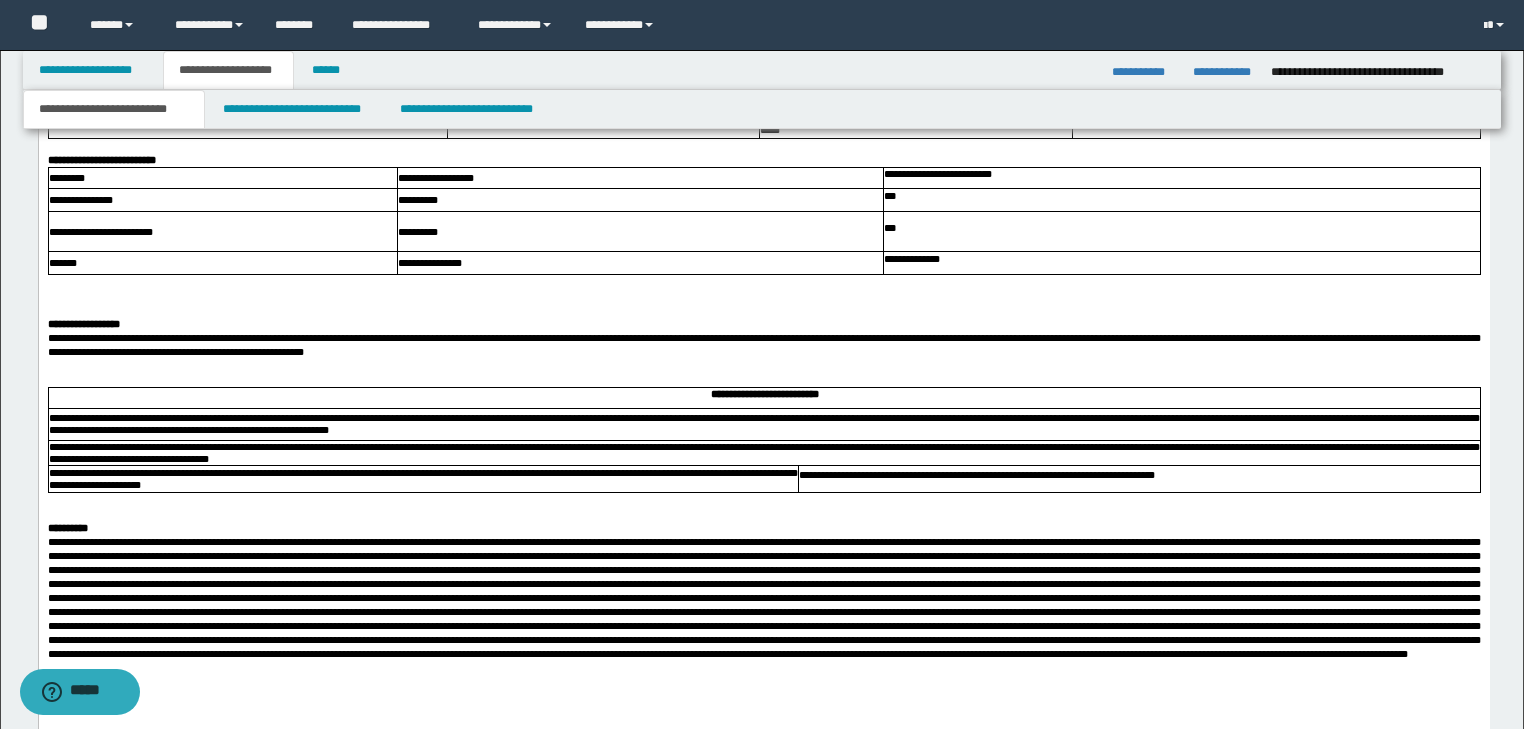 scroll, scrollTop: 4720, scrollLeft: 0, axis: vertical 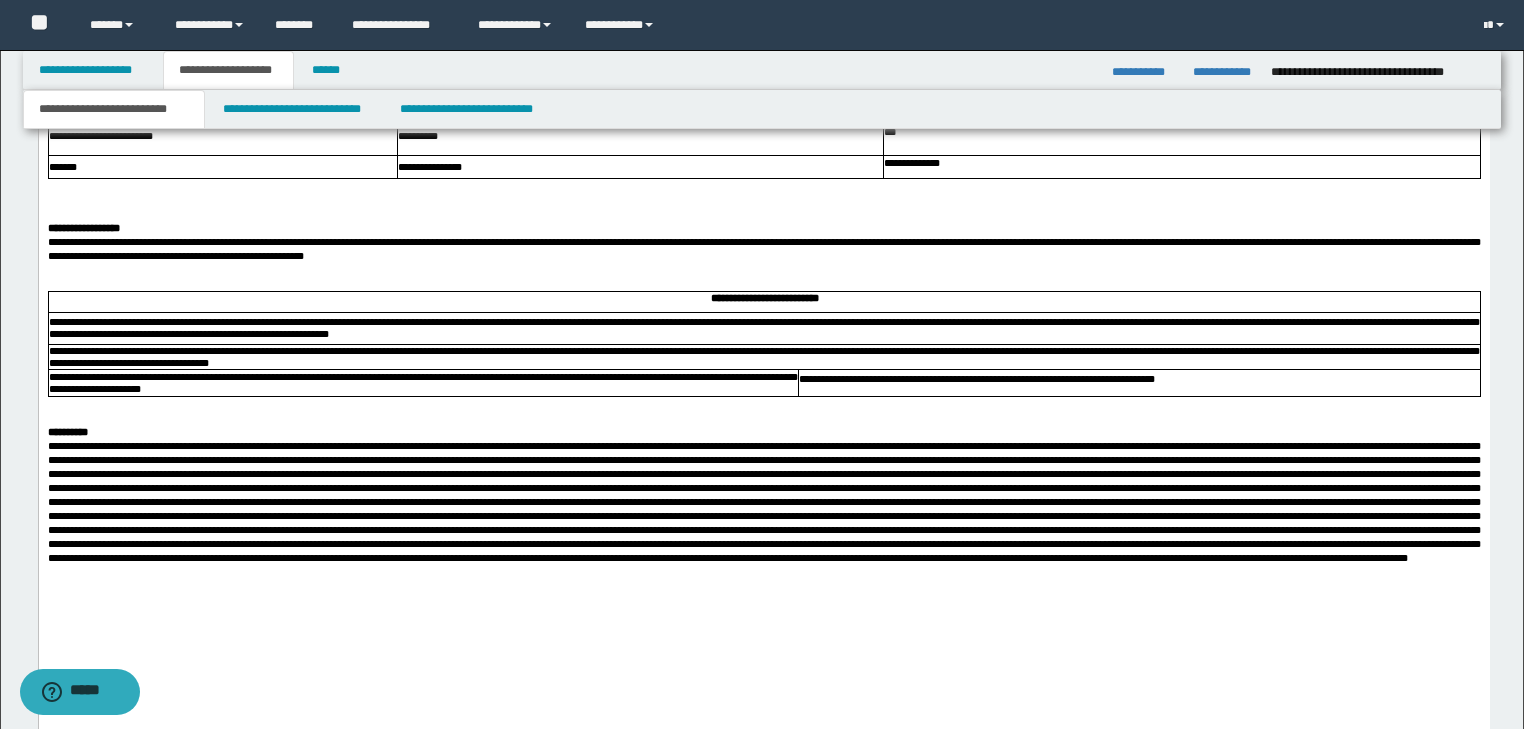 click at bounding box center (763, 186) 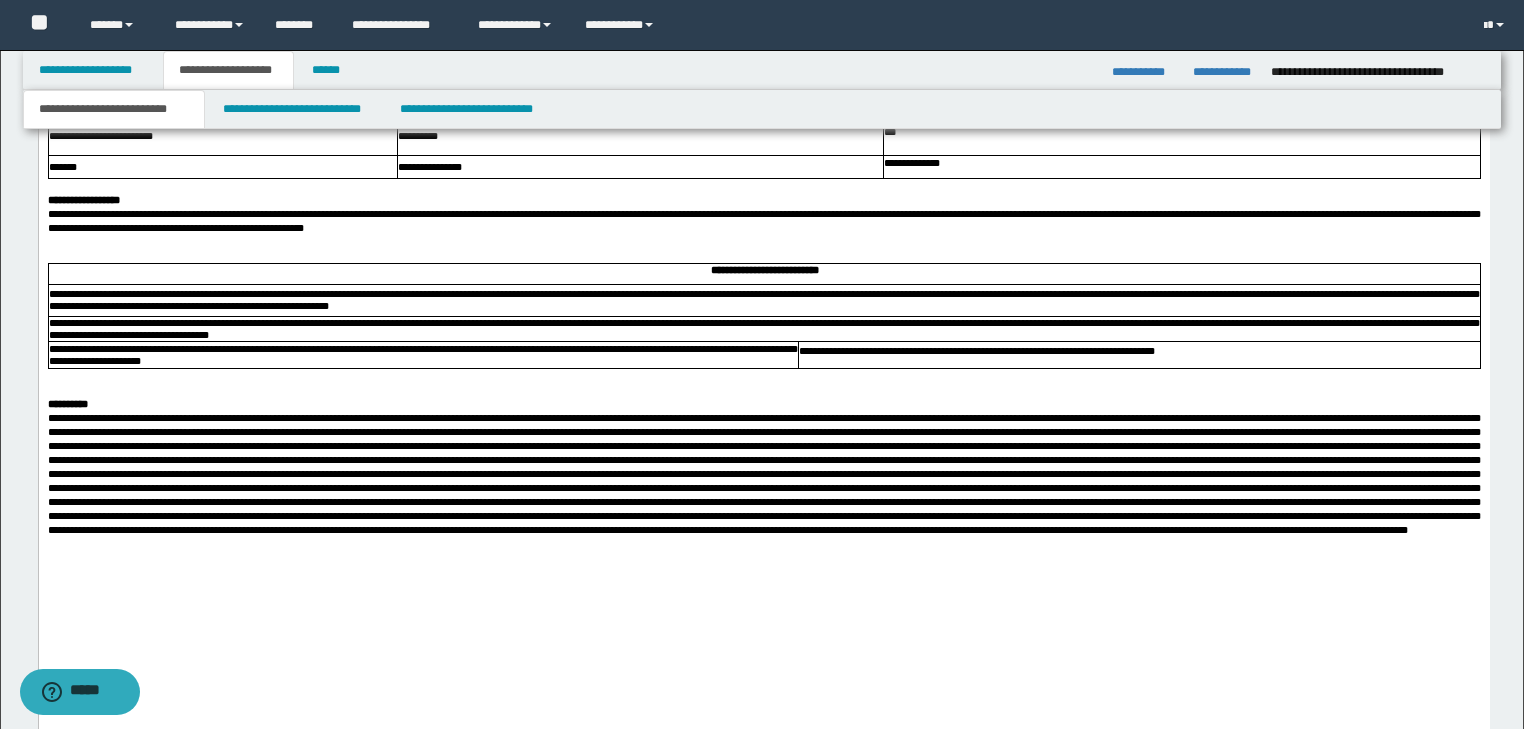 click on "**********" at bounding box center (763, 221) 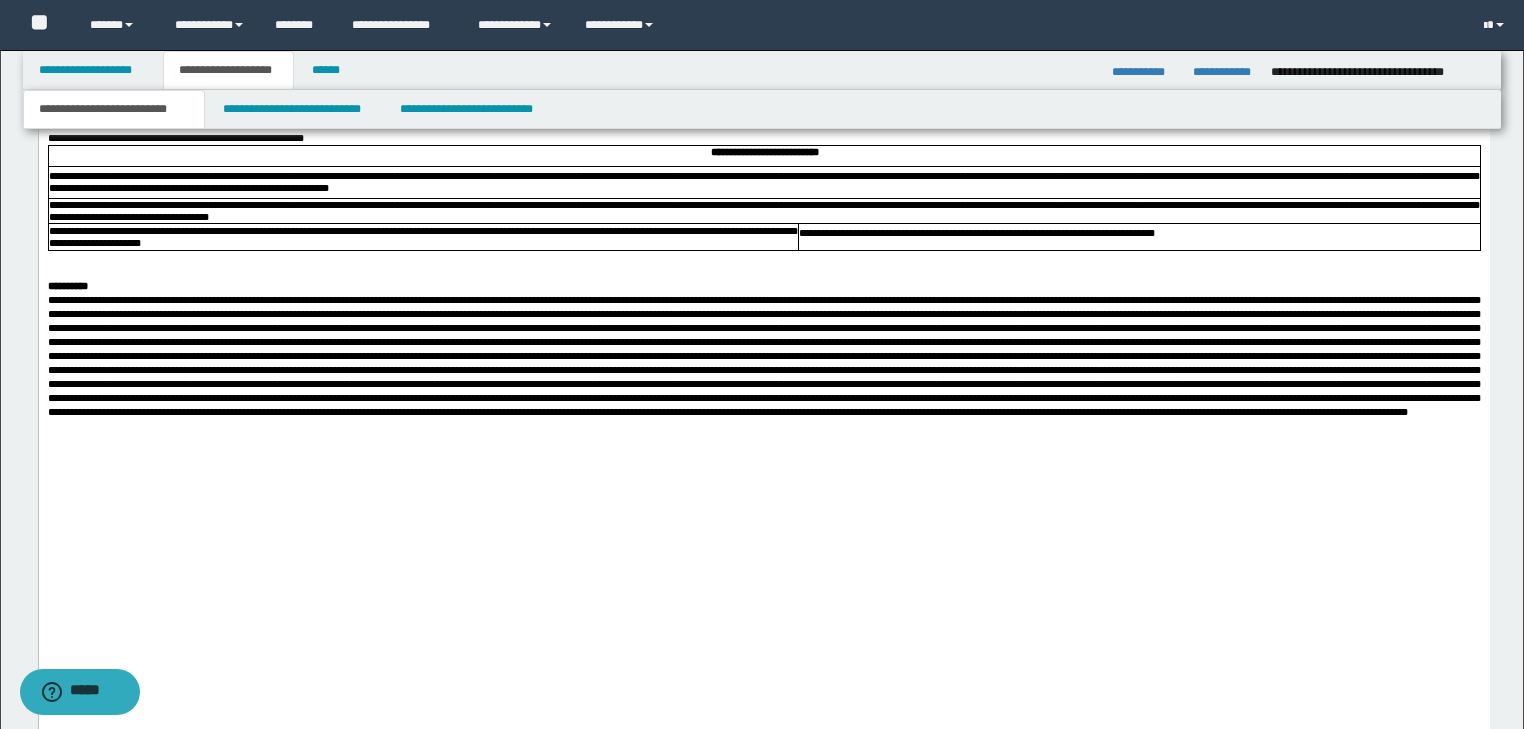 scroll, scrollTop: 4880, scrollLeft: 0, axis: vertical 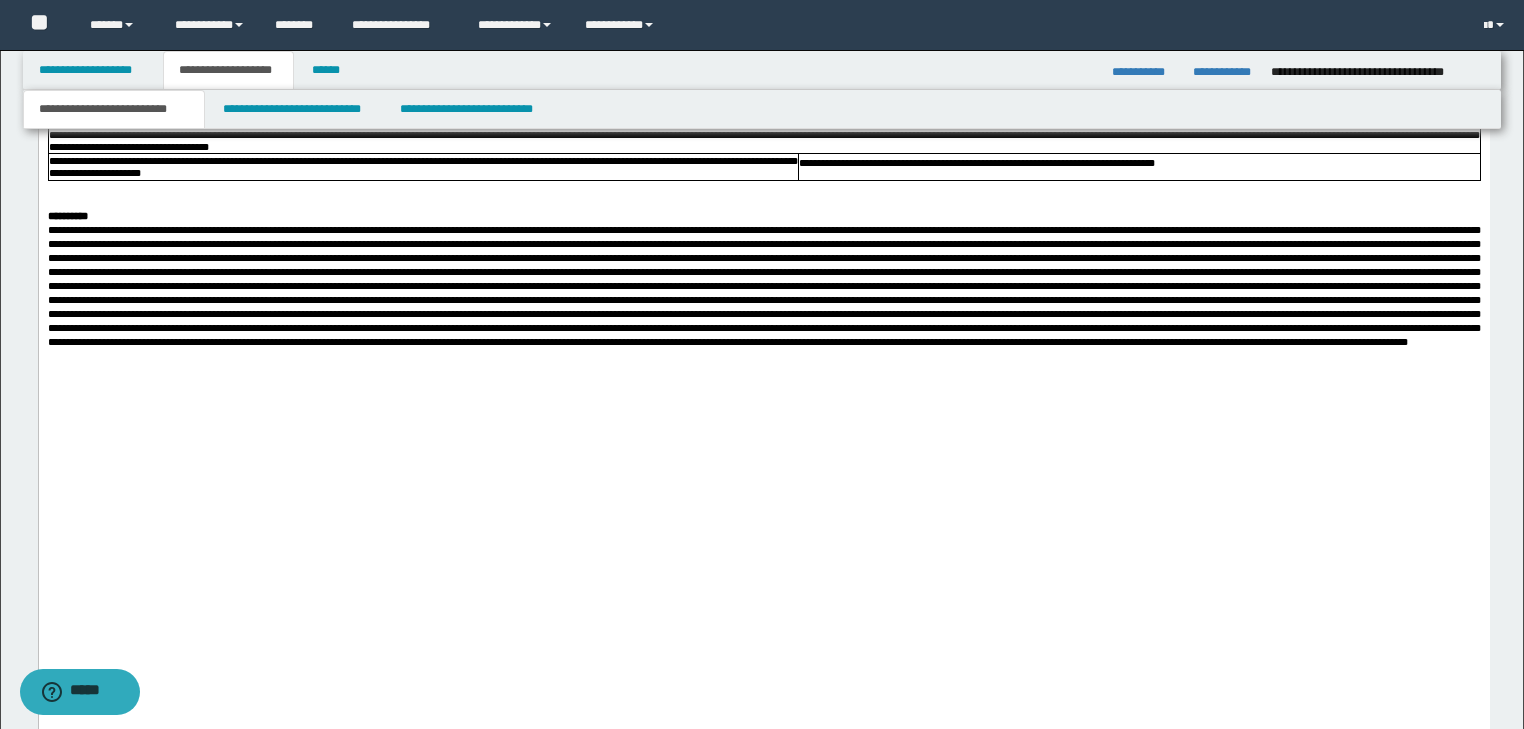 click at bounding box center (763, 202) 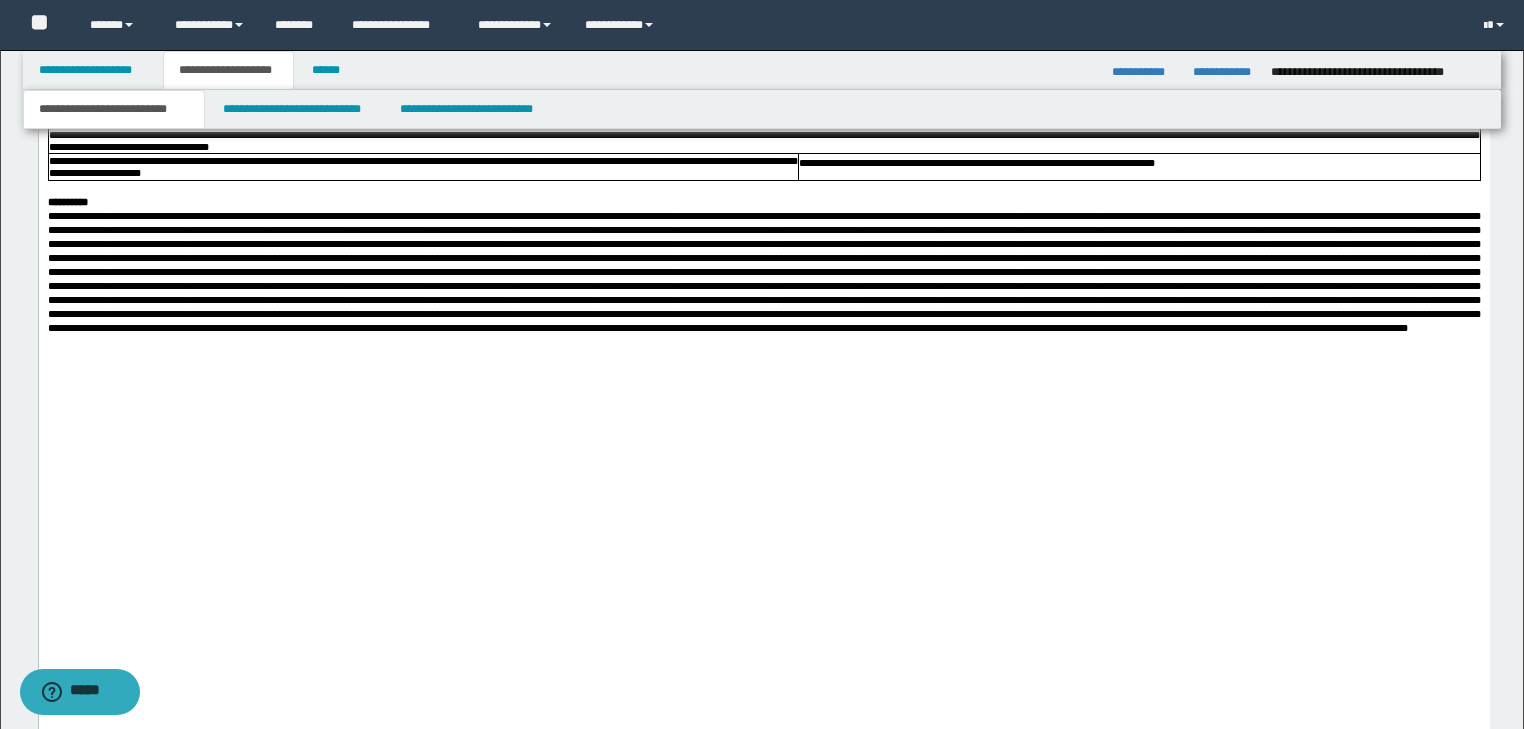 click at bounding box center (763, 272) 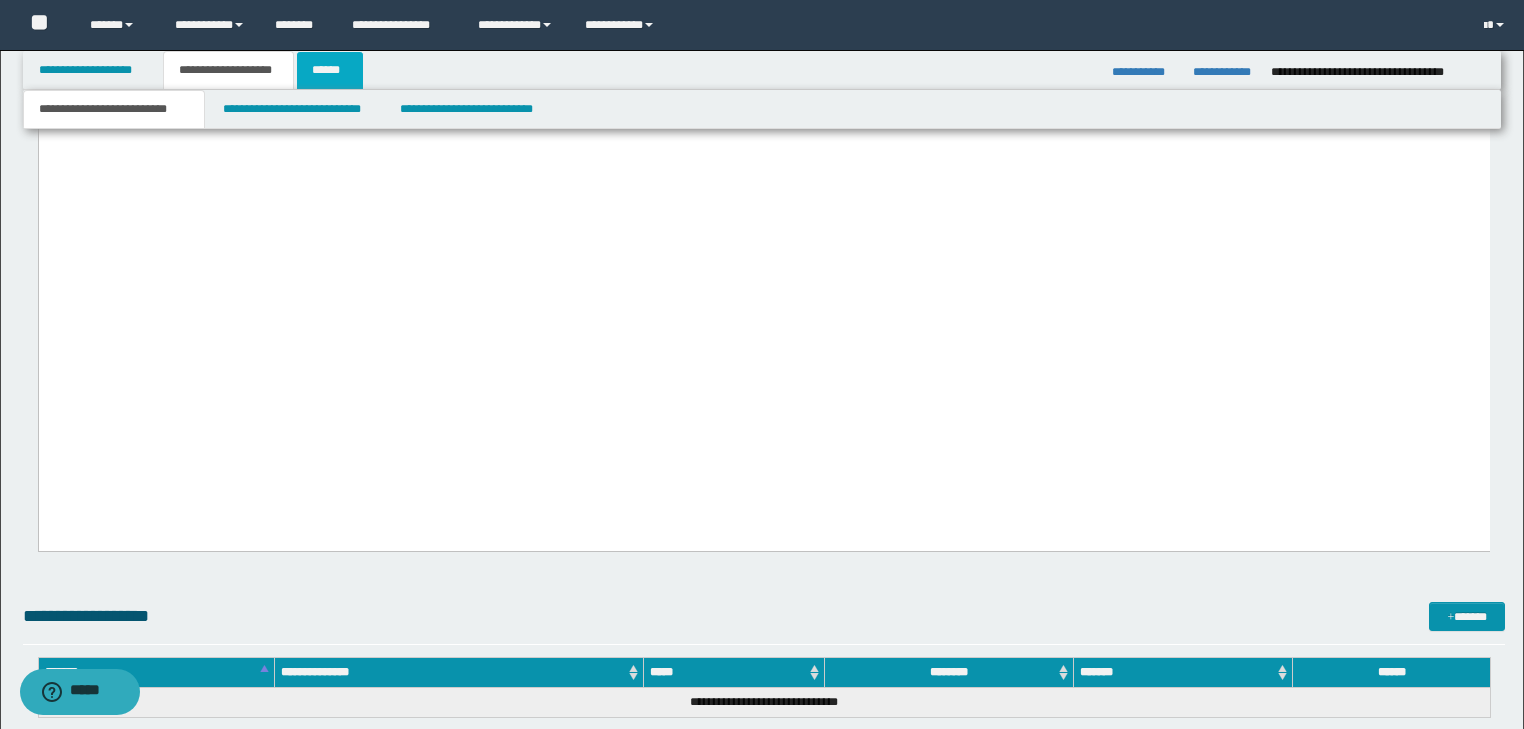 drag, startPoint x: 347, startPoint y: 68, endPoint x: 361, endPoint y: 88, distance: 24.41311 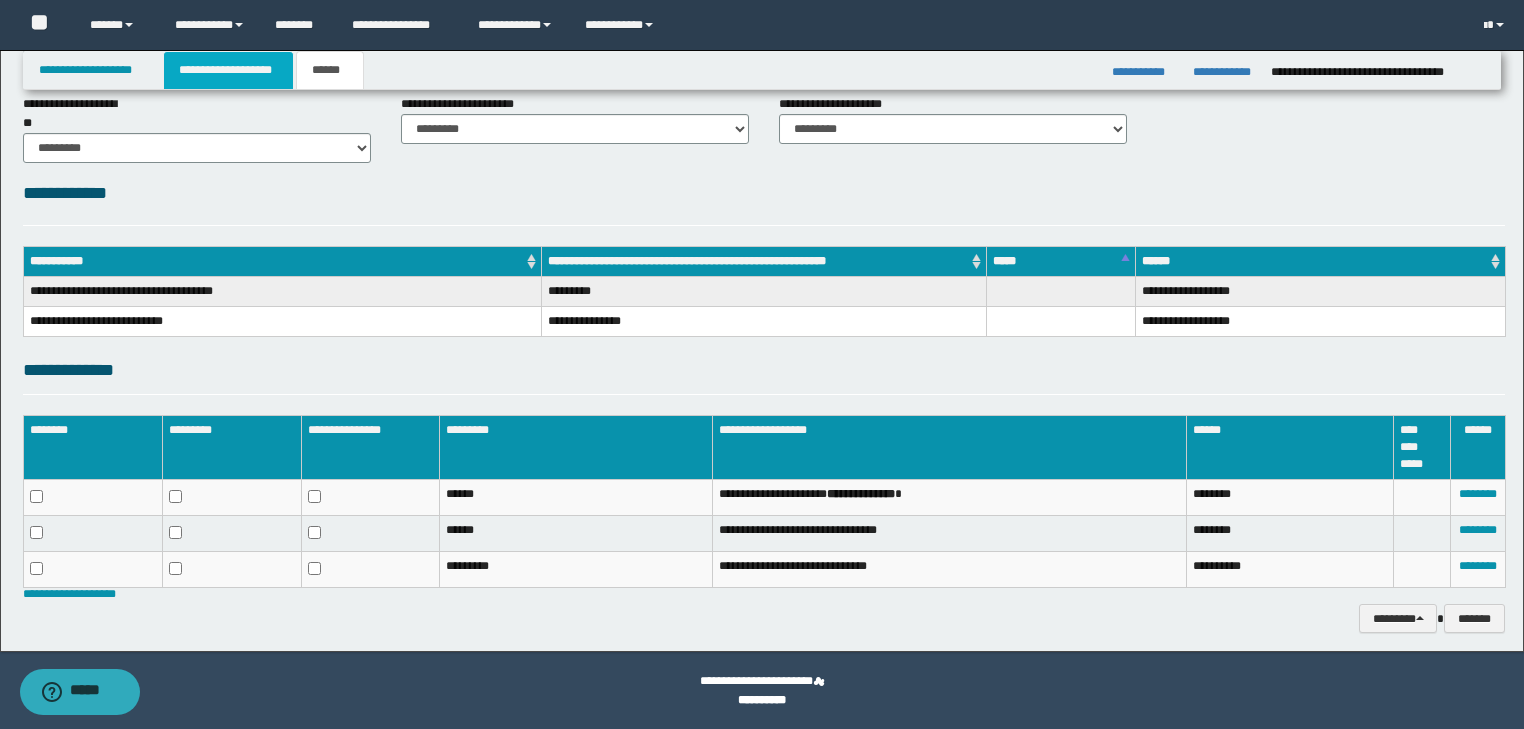 click on "**********" at bounding box center (228, 70) 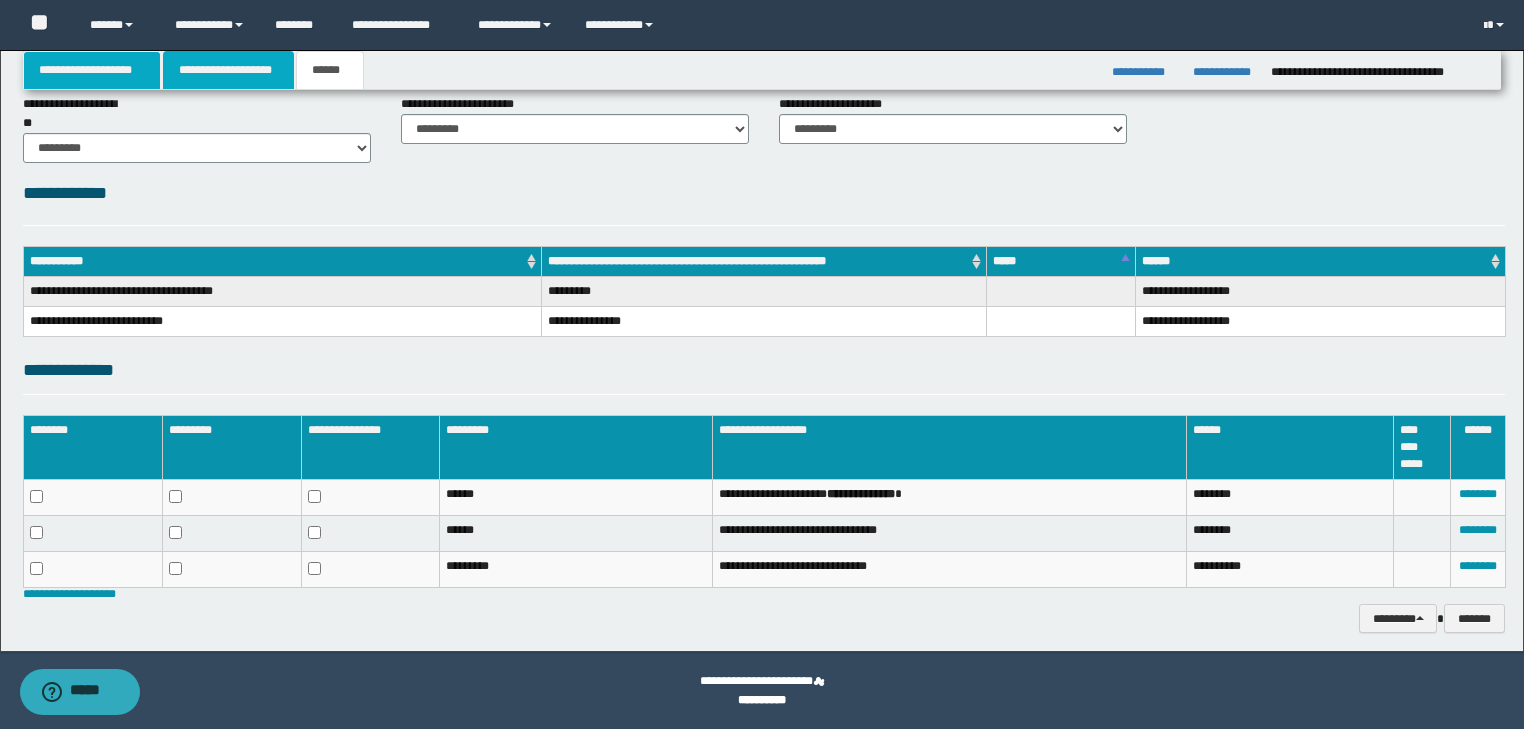 type 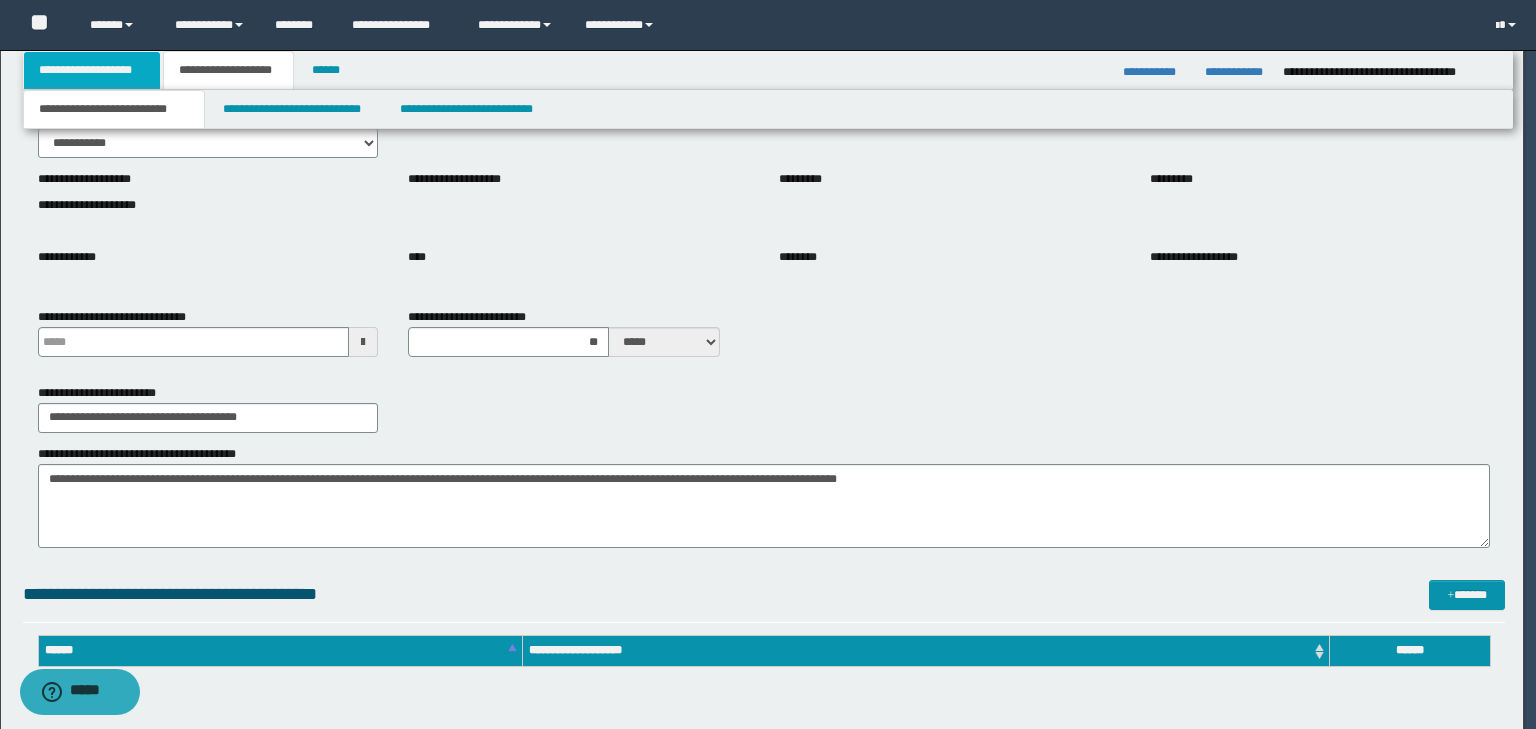 type 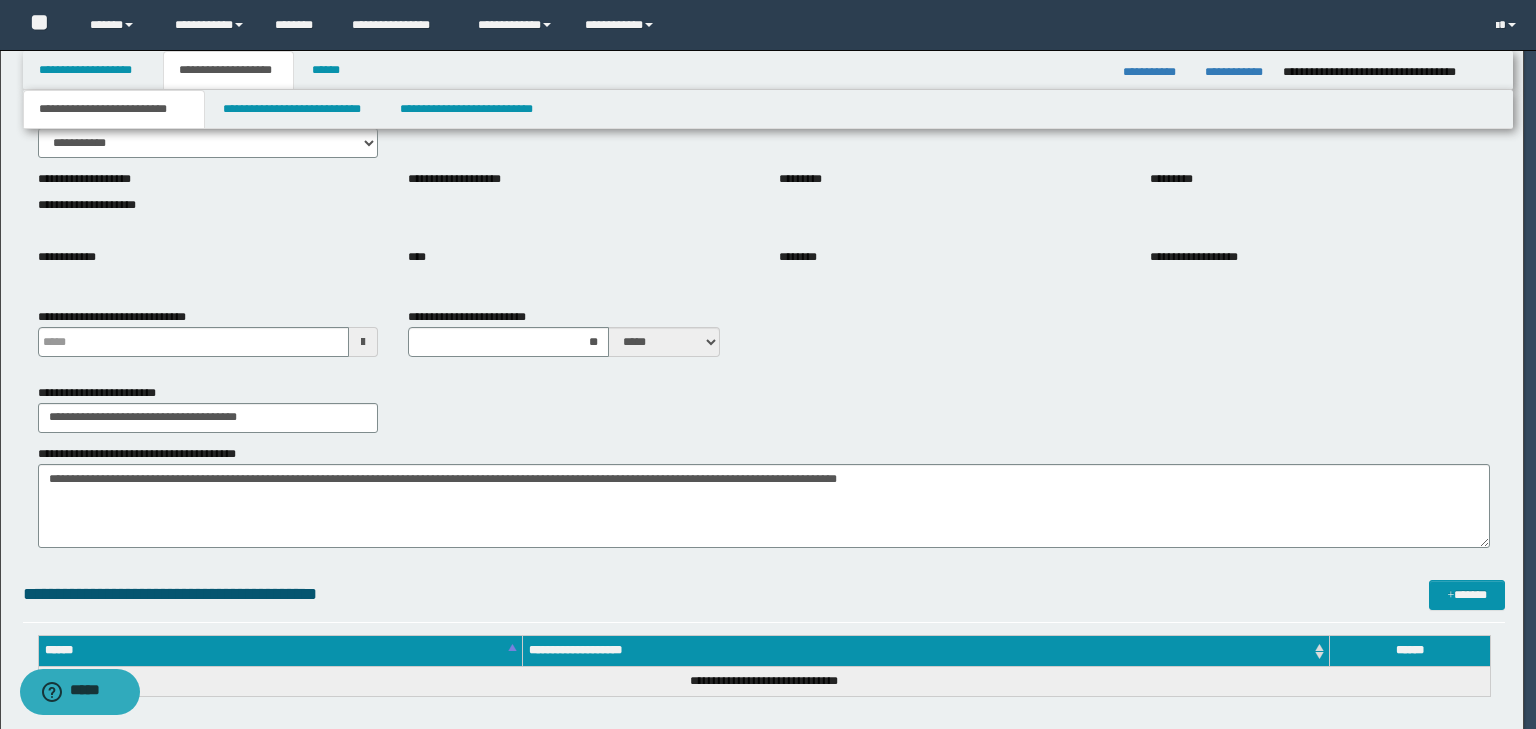 type 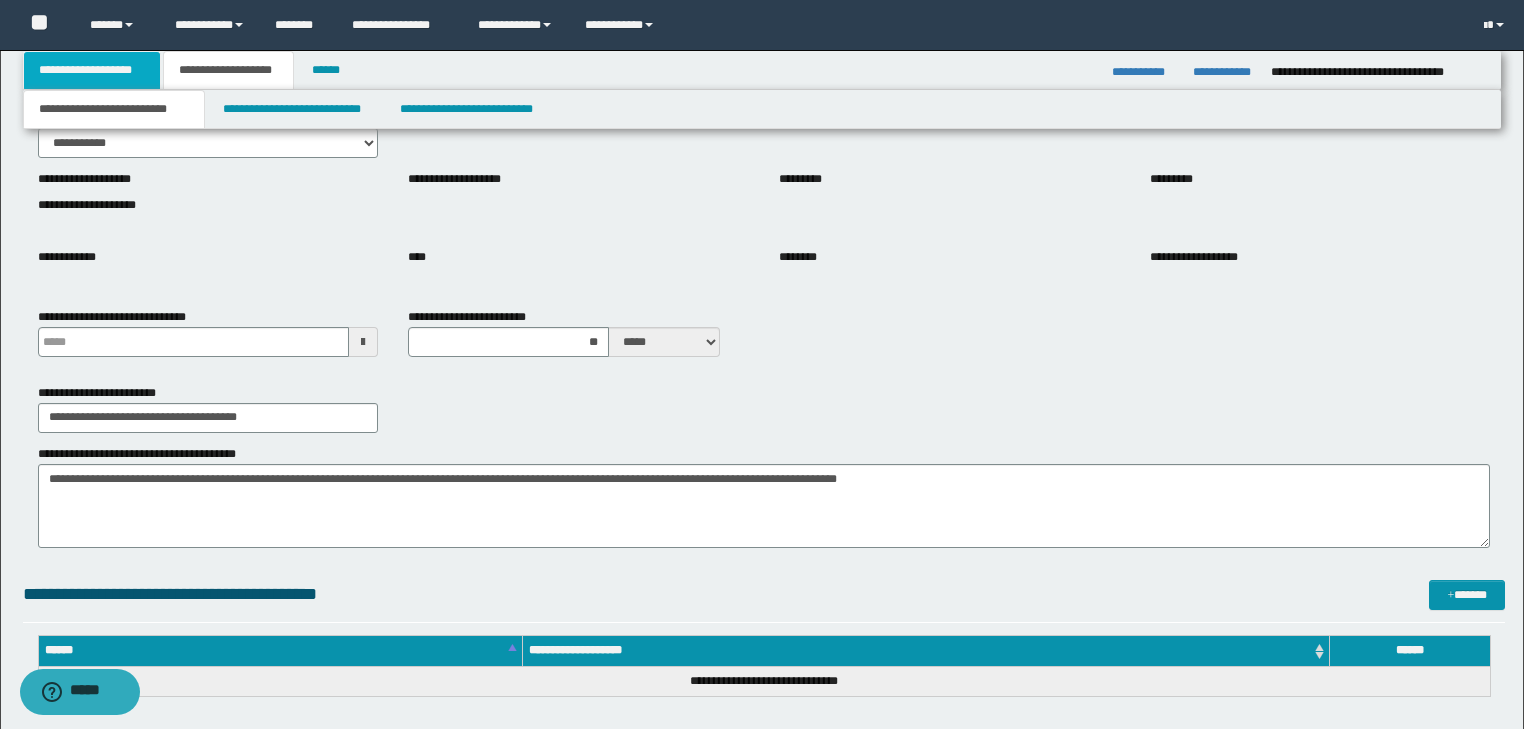 click on "**********" at bounding box center (92, 70) 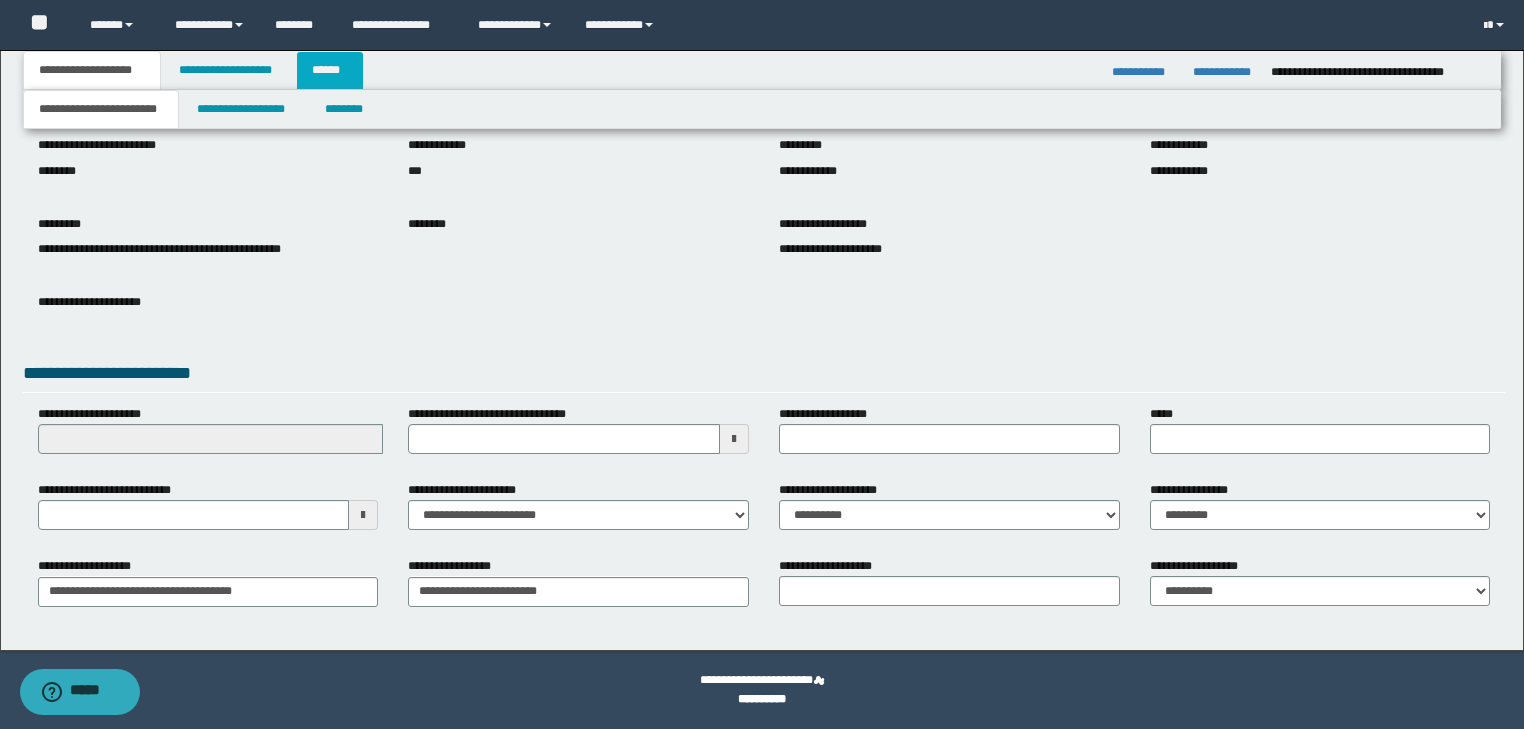 click on "******" at bounding box center (330, 70) 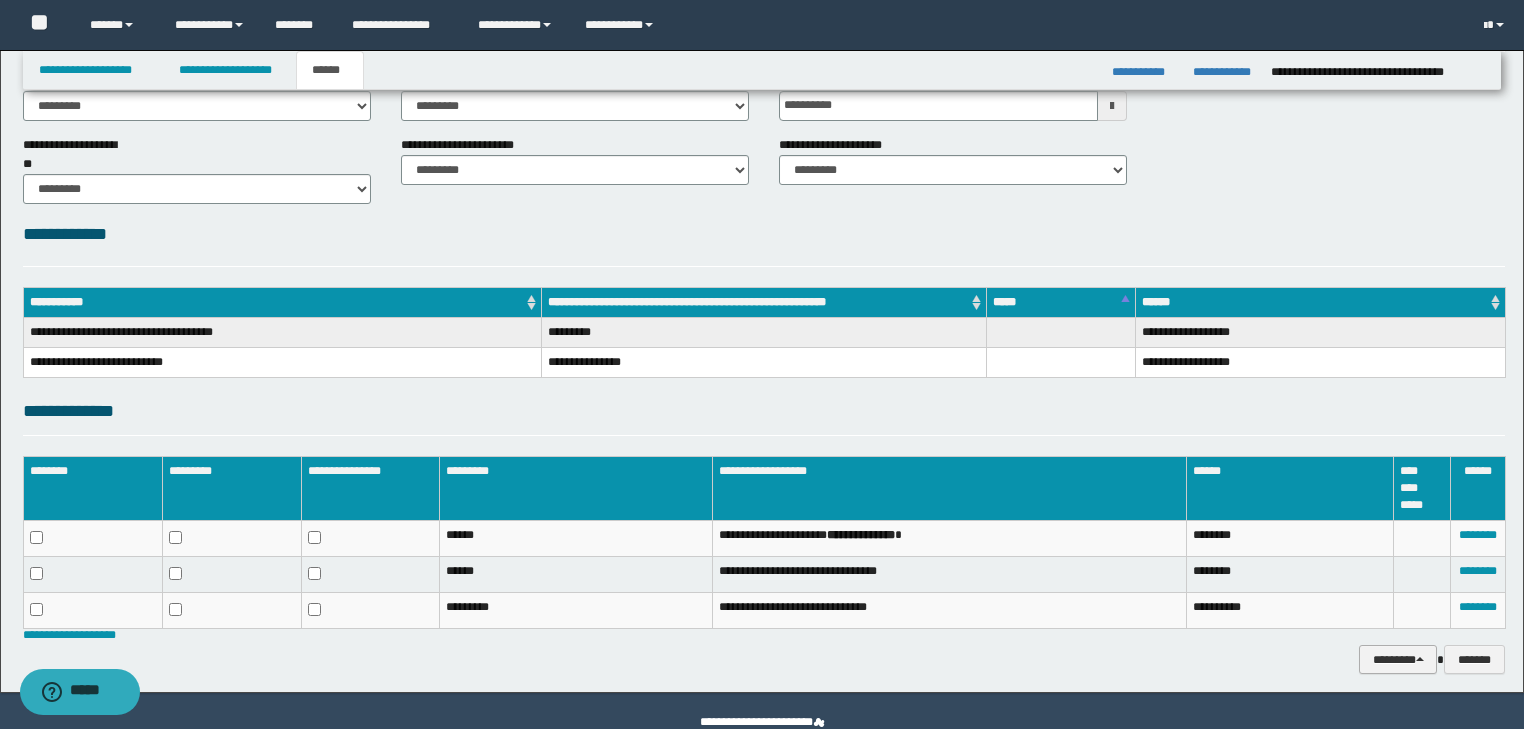 click on "********" at bounding box center [1398, 660] 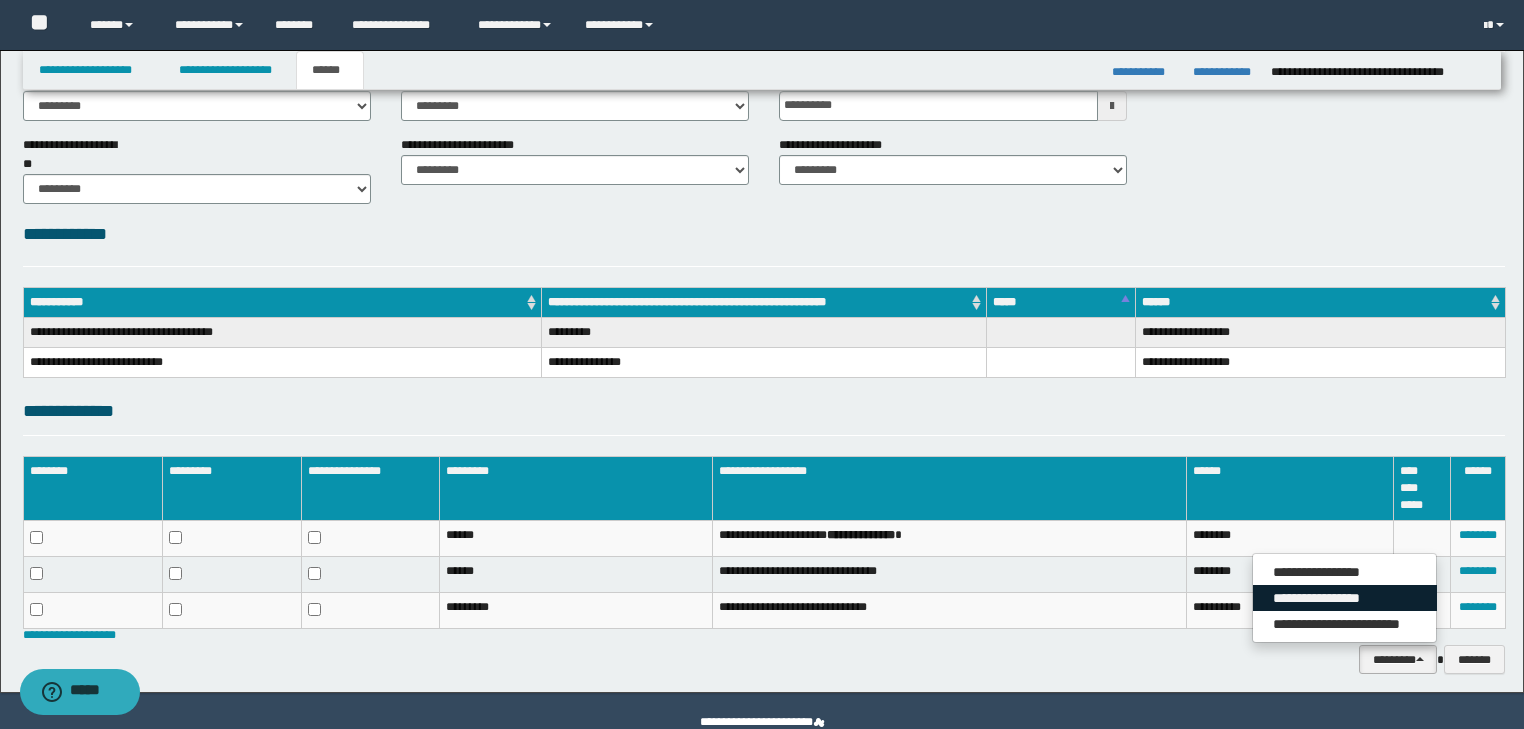 click on "**********" at bounding box center [1345, 598] 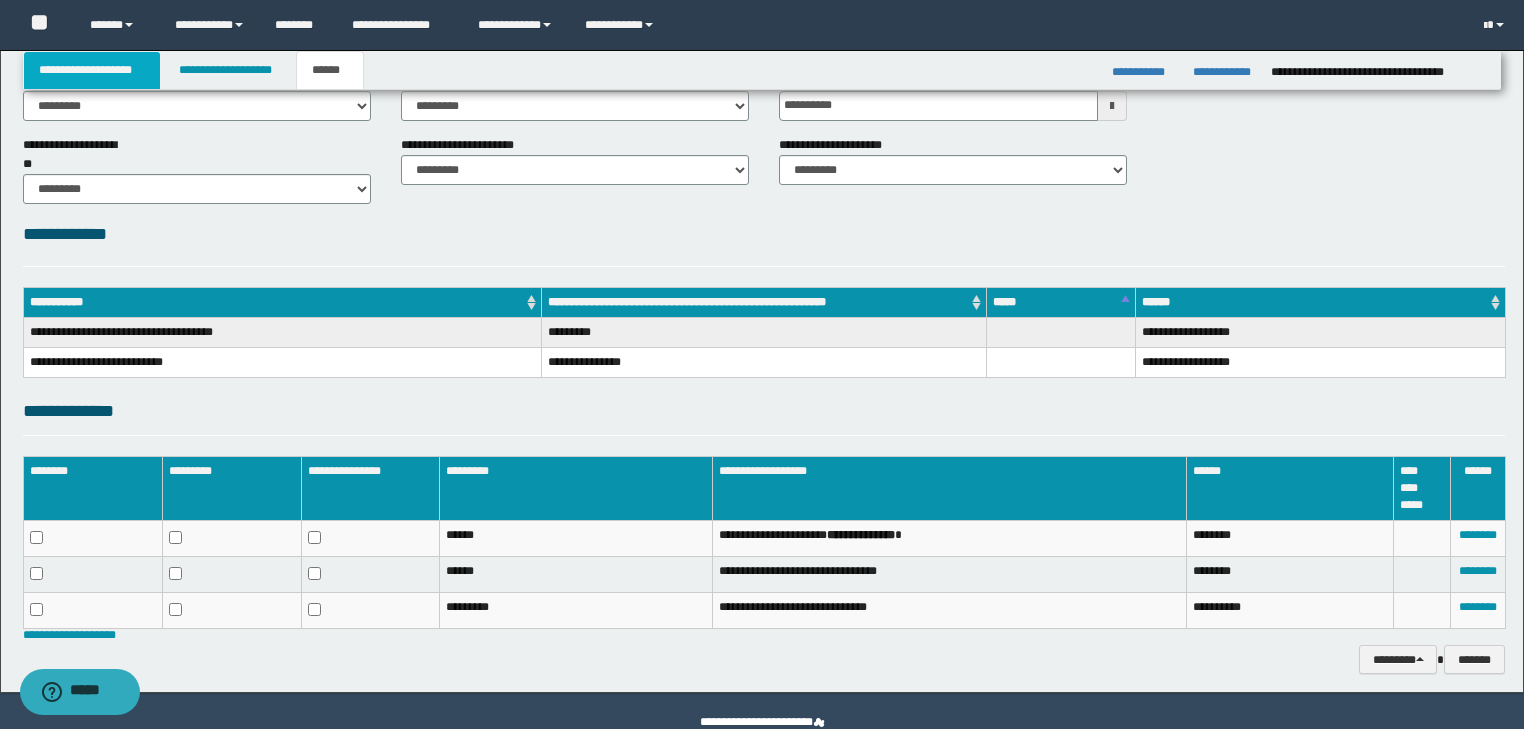 click on "**********" at bounding box center (92, 70) 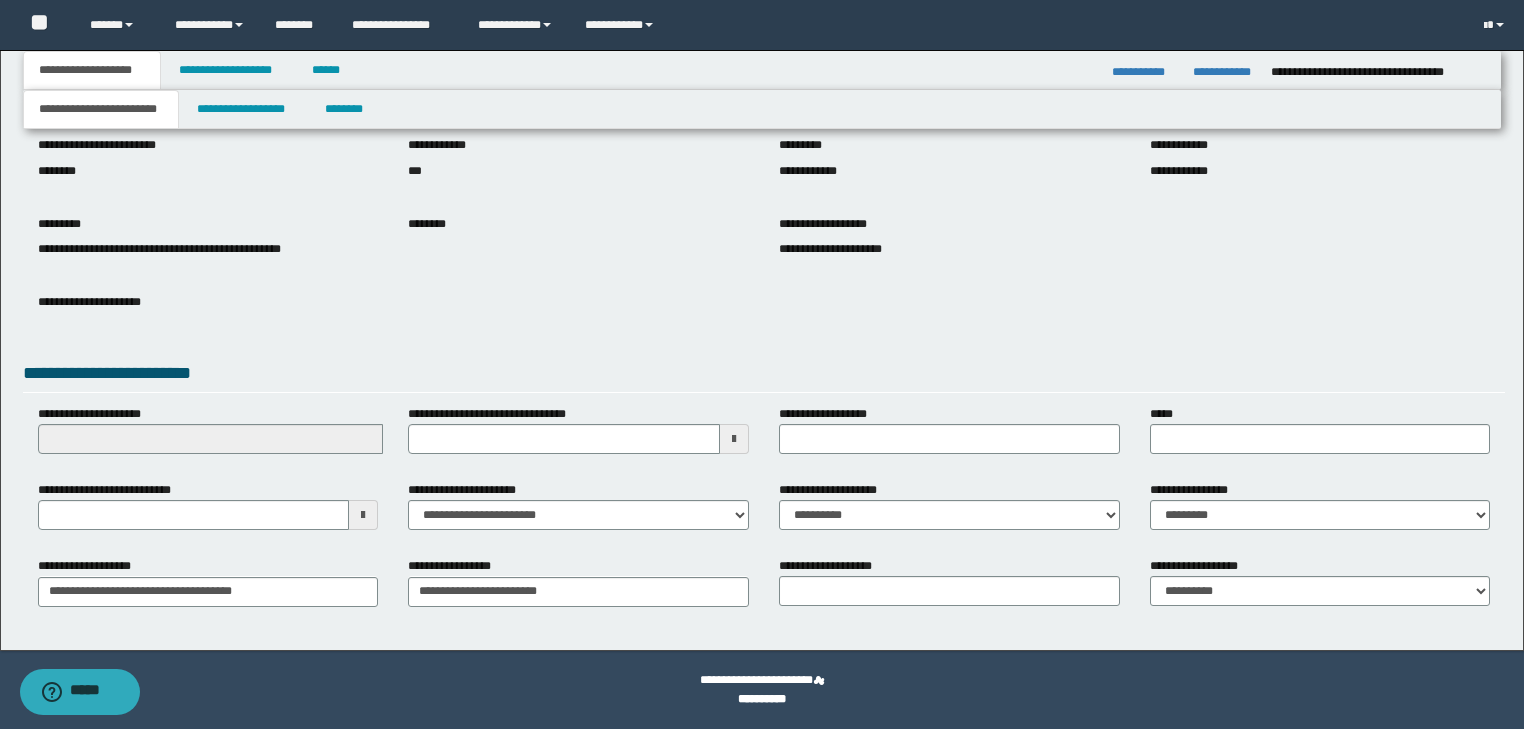 click on "**********" at bounding box center [101, 109] 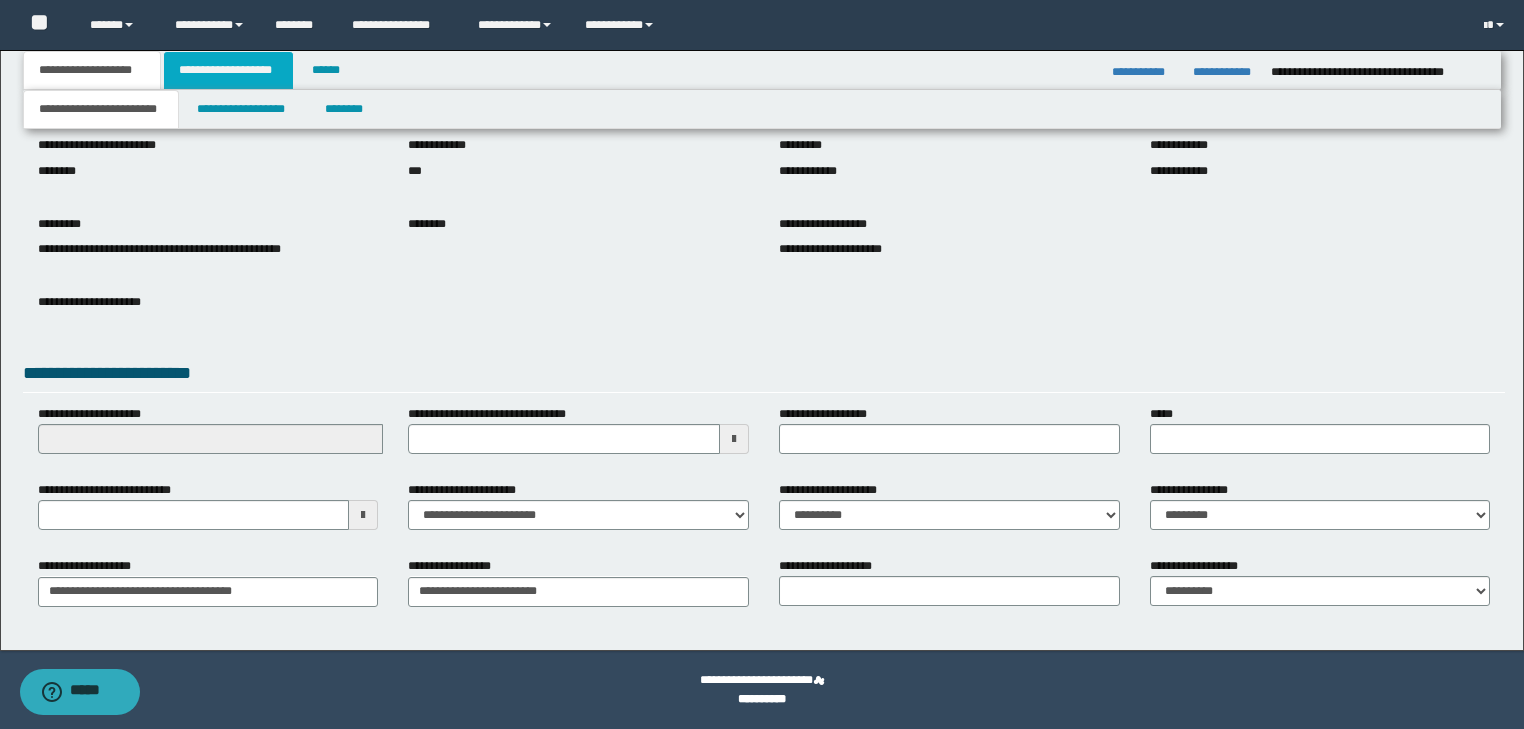 click on "**********" at bounding box center [228, 70] 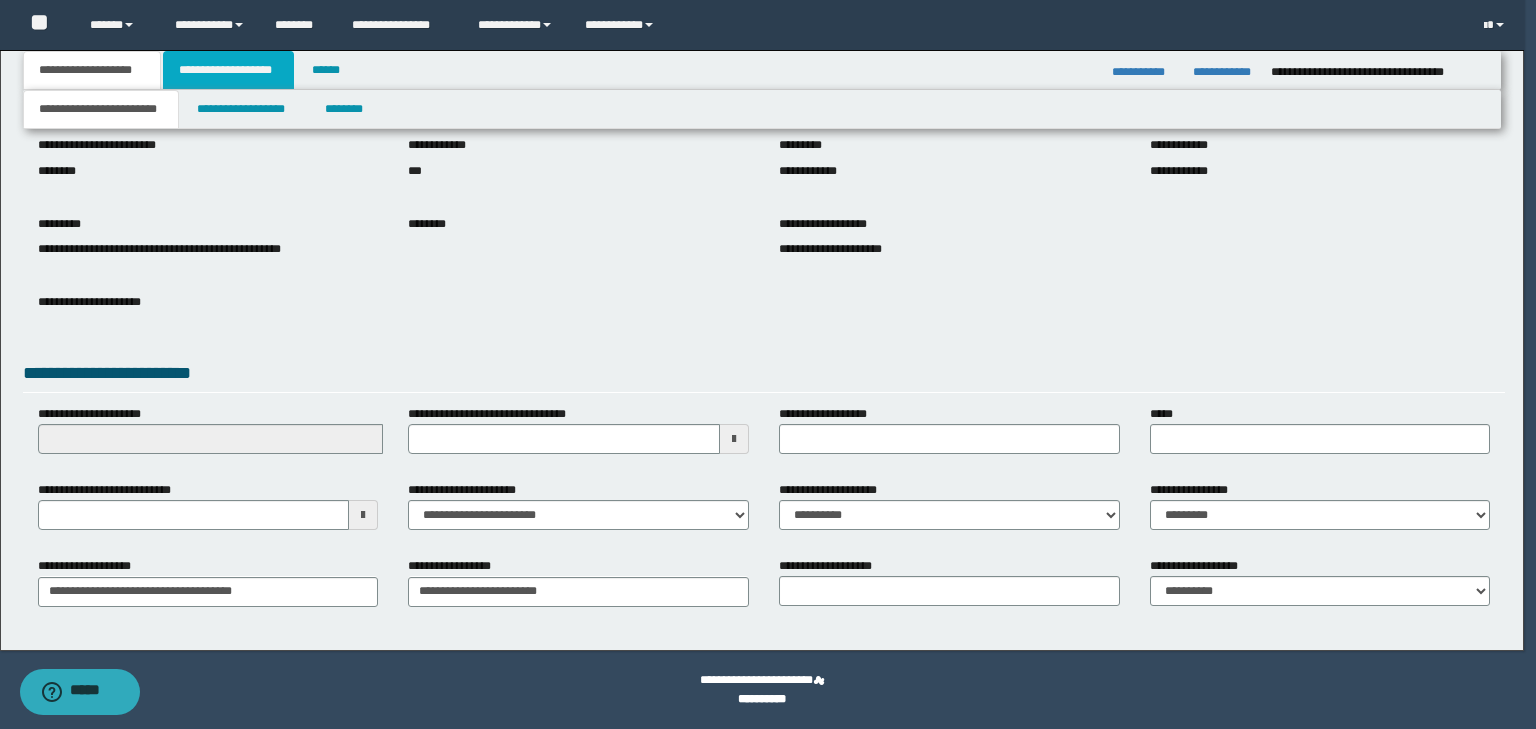 type 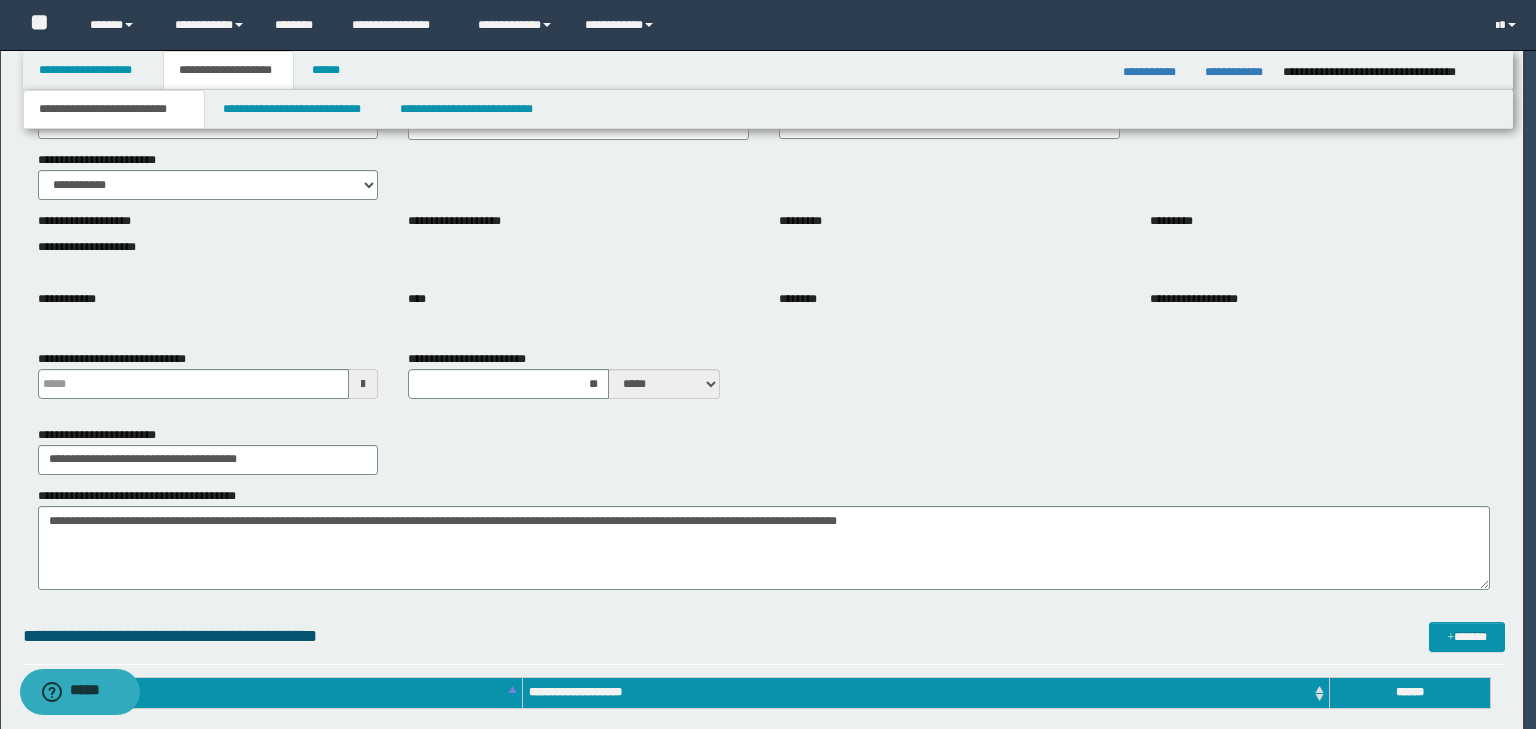 type 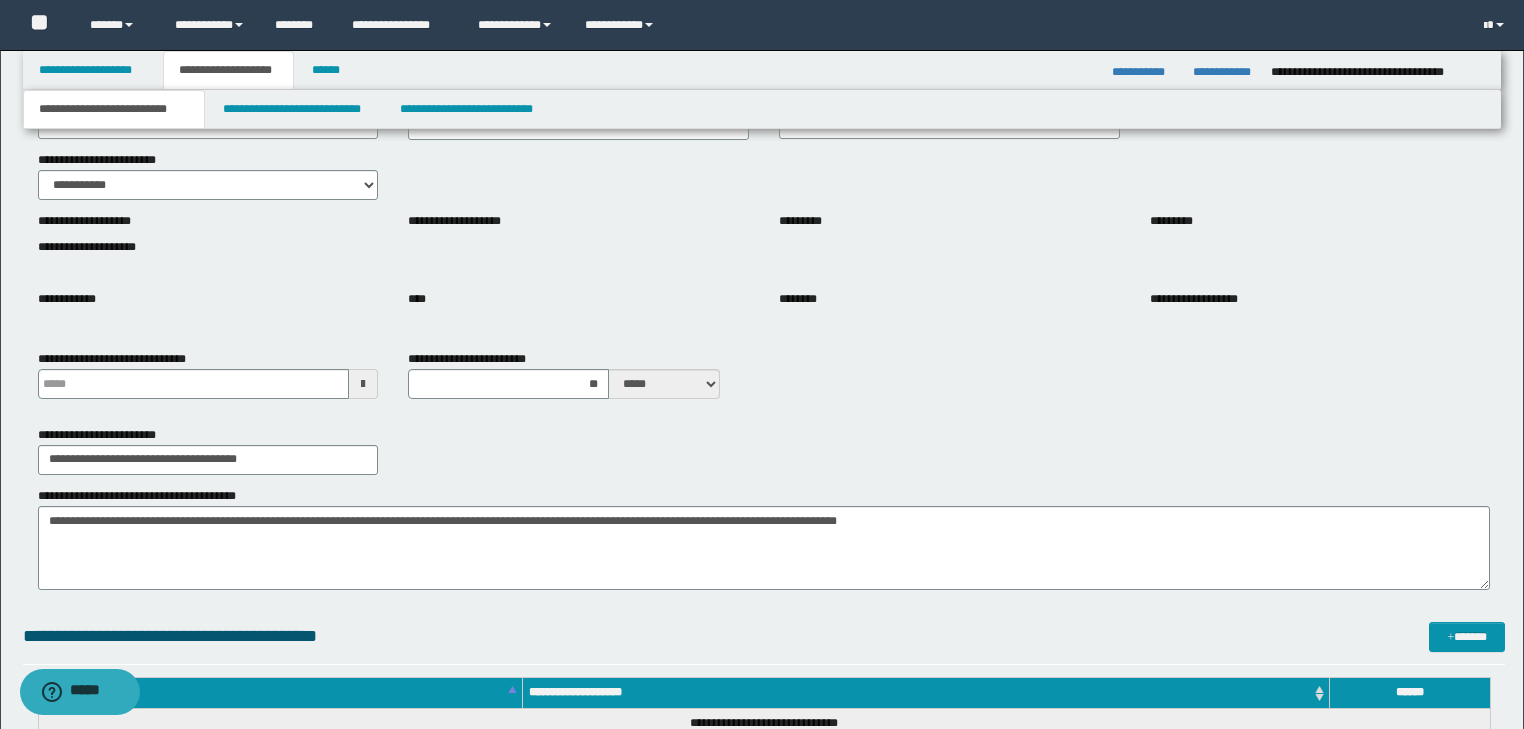 type 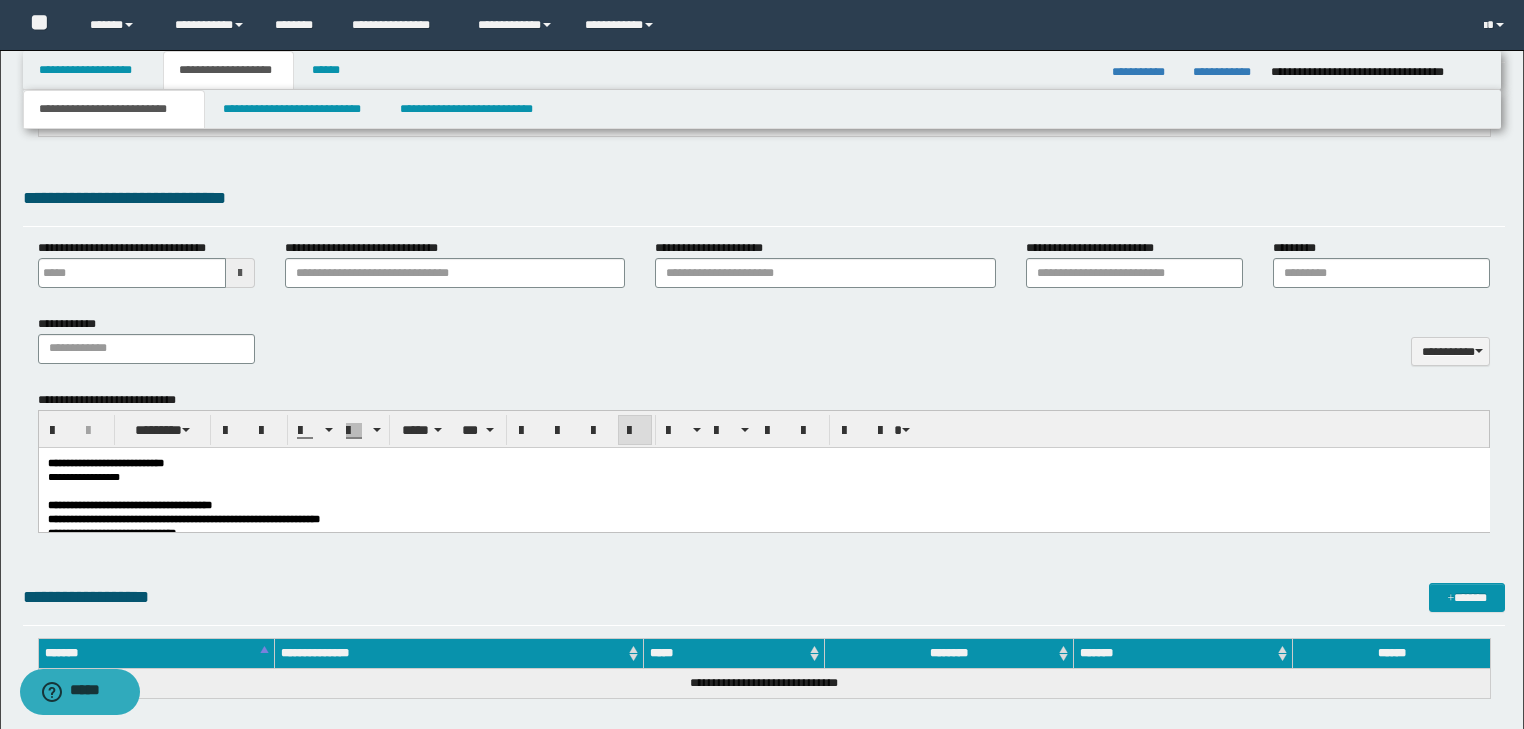 scroll, scrollTop: 794, scrollLeft: 0, axis: vertical 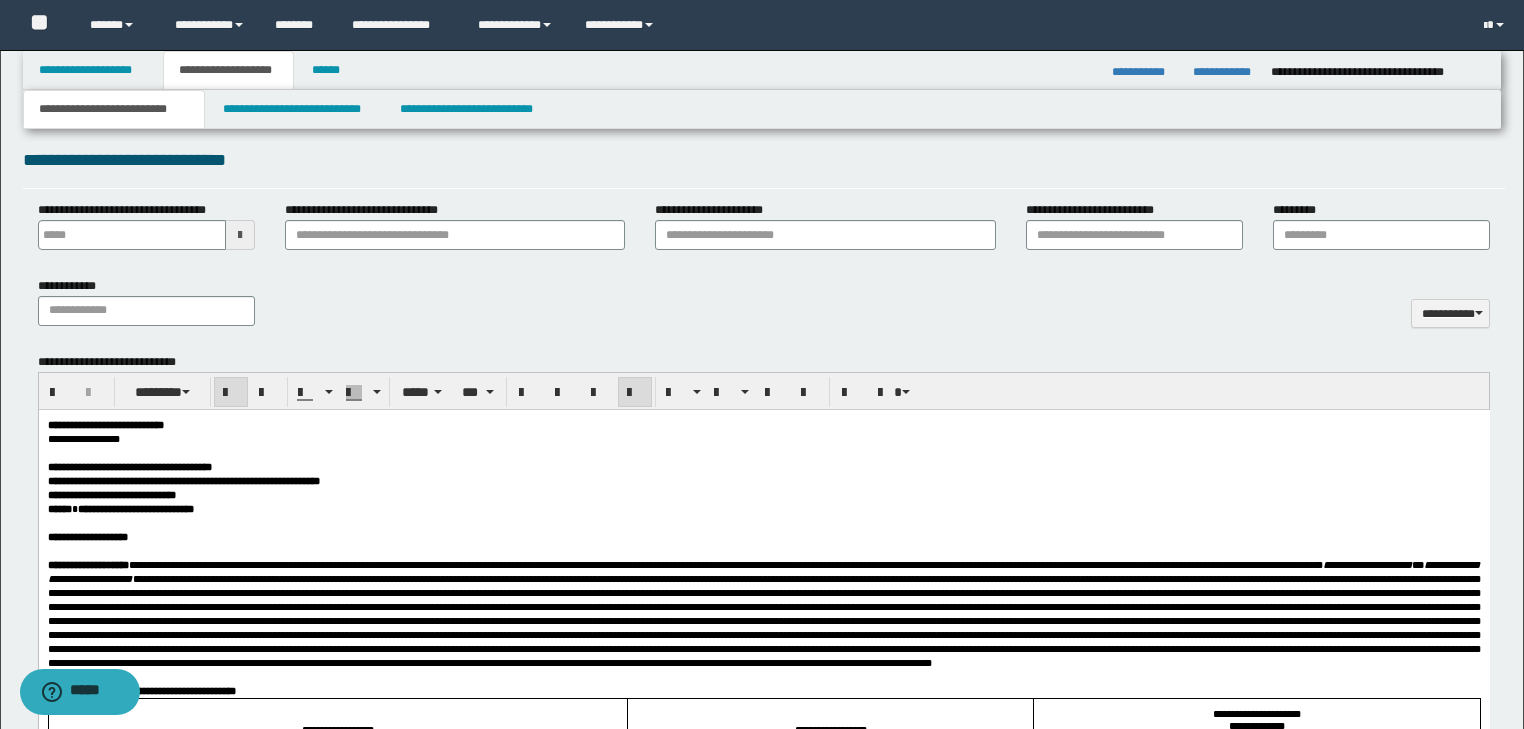 drag, startPoint x: 44, startPoint y: 421, endPoint x: 592, endPoint y: 766, distance: 647.55615 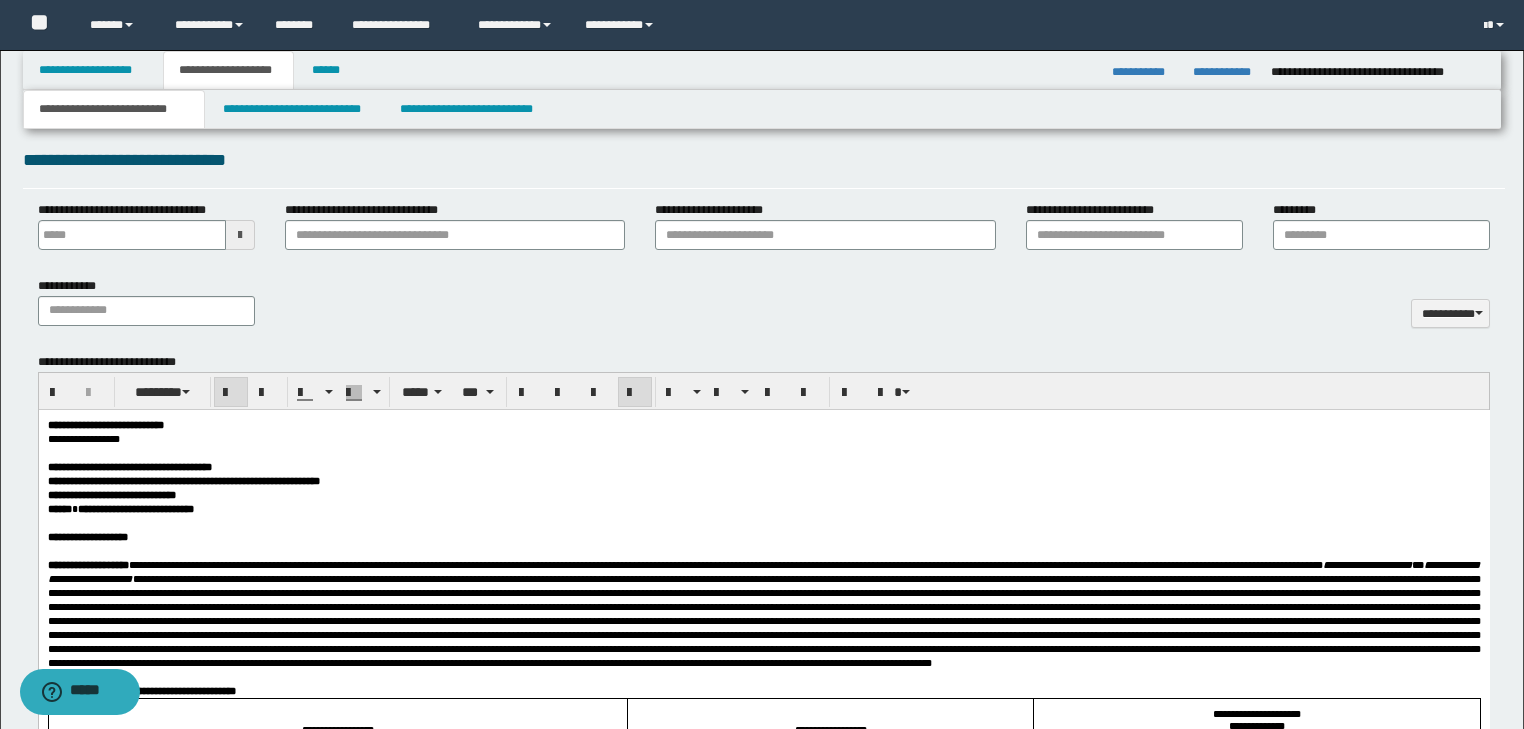 click on "**********" at bounding box center [763, 2429] 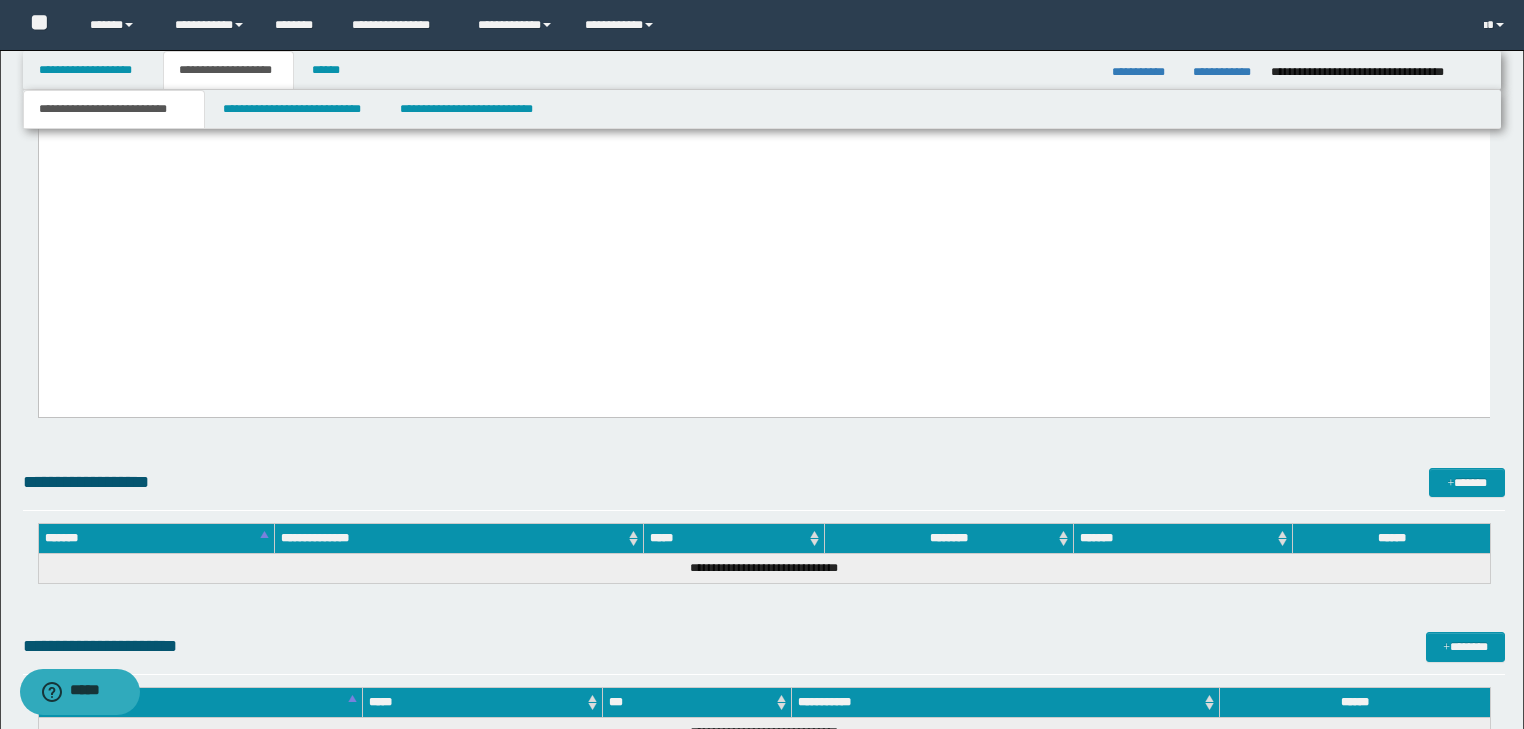 scroll, scrollTop: 5544, scrollLeft: 0, axis: vertical 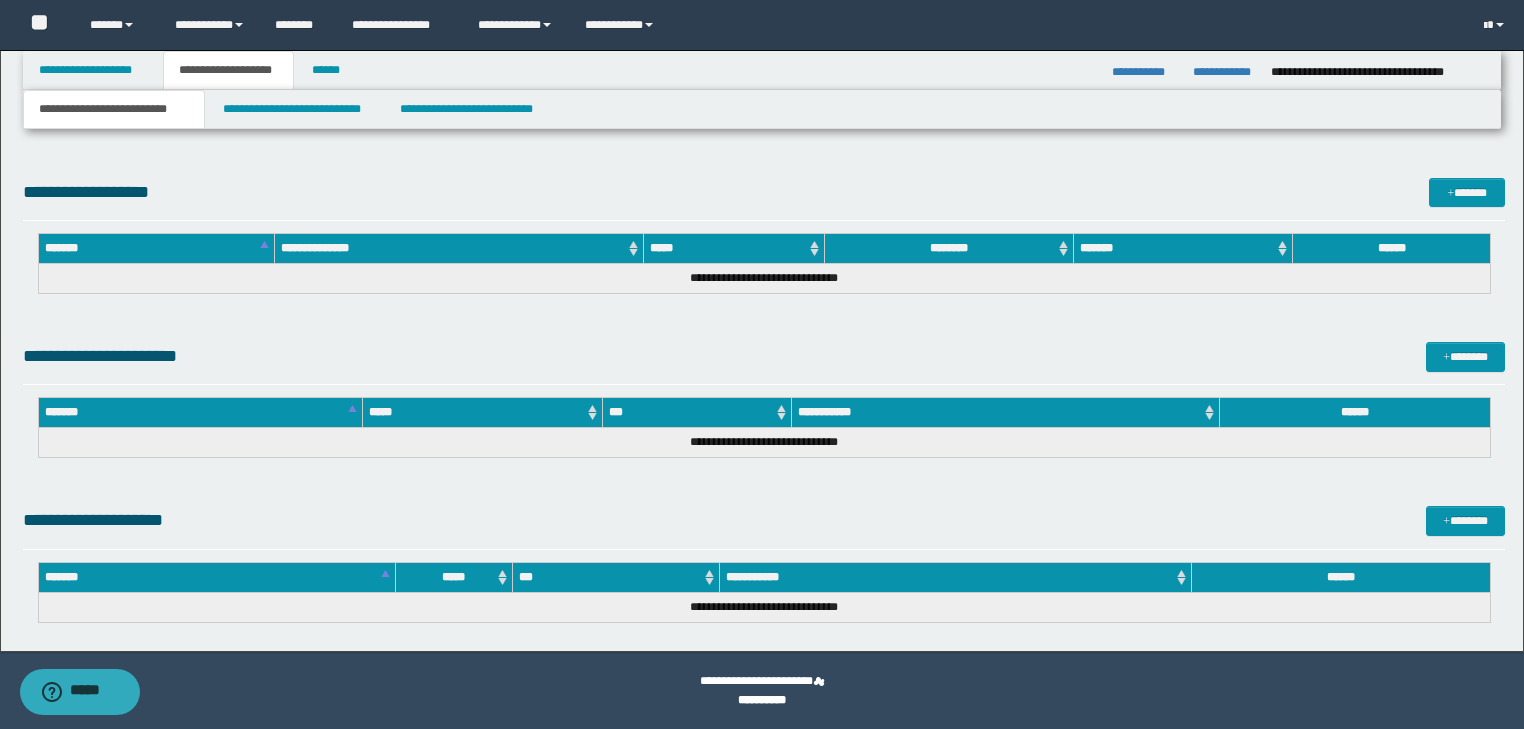 drag, startPoint x: 50, startPoint y: -4327, endPoint x: 682, endPoint y: -1209, distance: 3181.4065 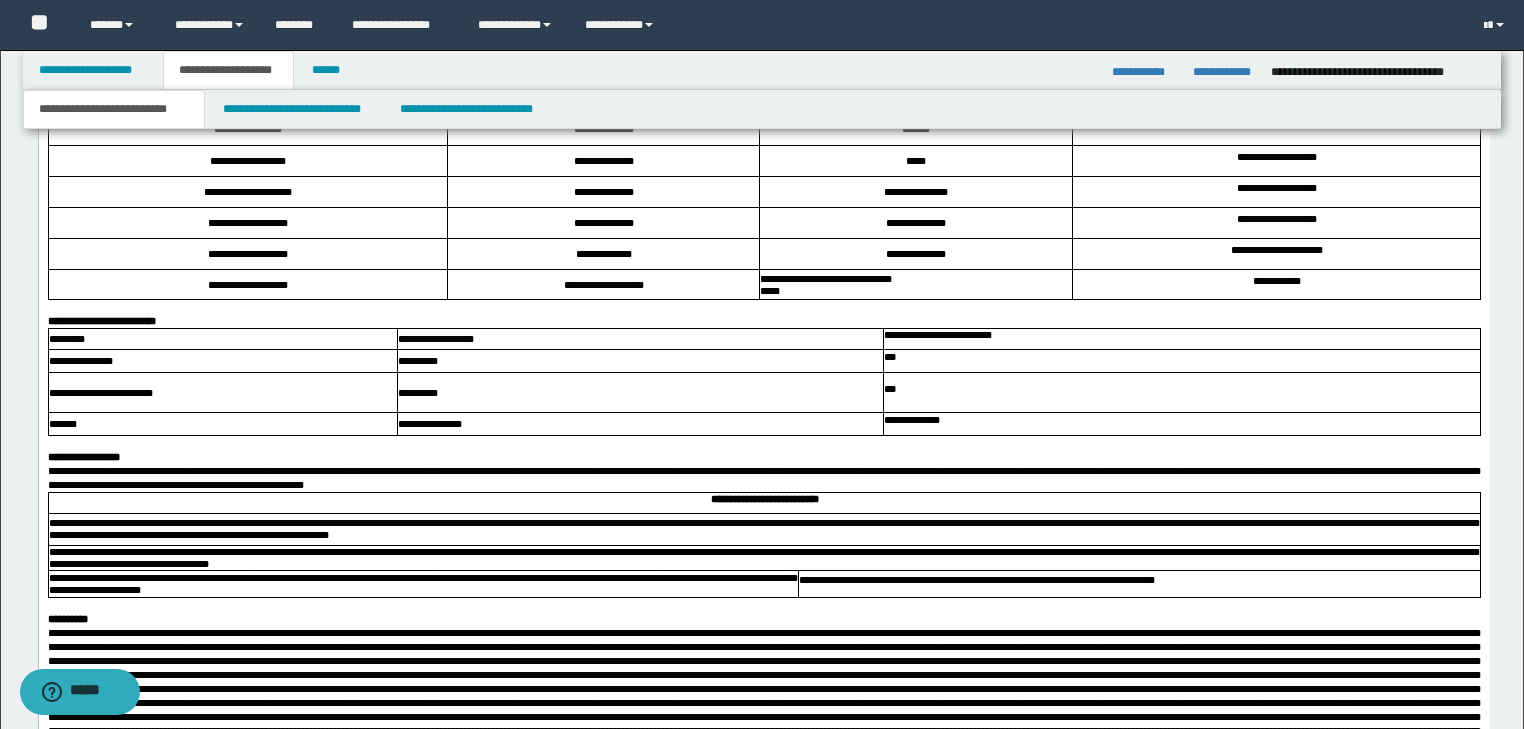scroll, scrollTop: 1914, scrollLeft: 0, axis: vertical 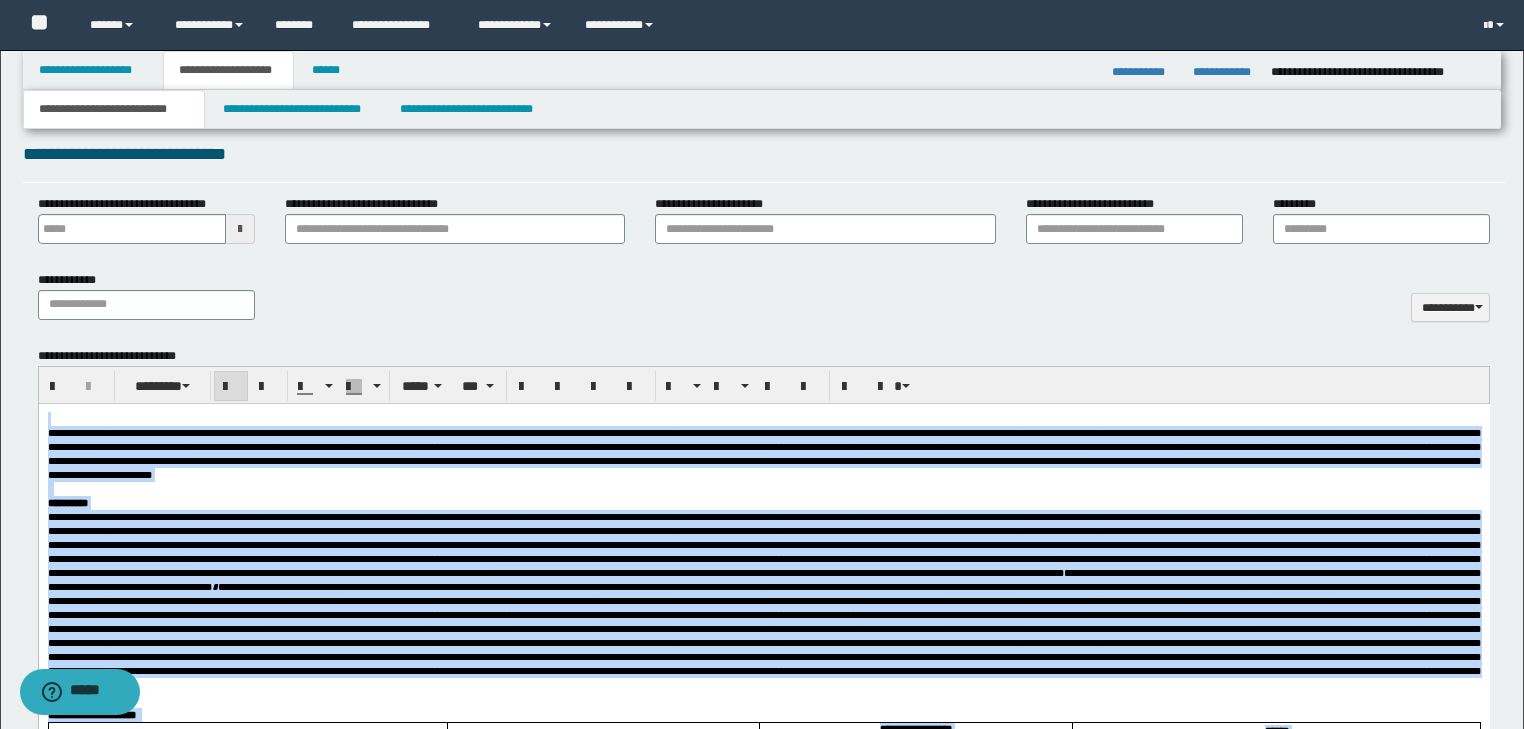 drag, startPoint x: 1070, startPoint y: 1543, endPoint x: 48, endPoint y: 323, distance: 1591.5037 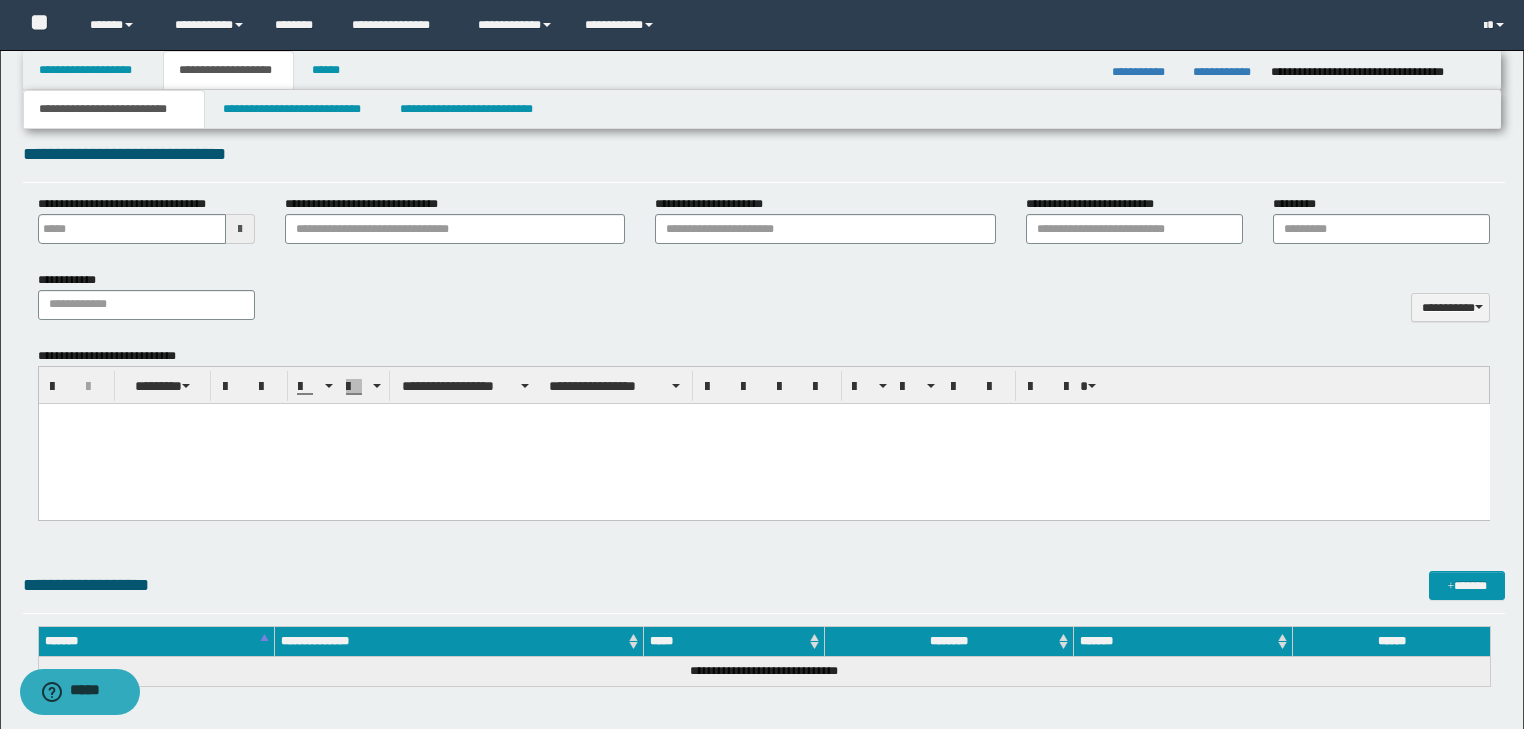 type 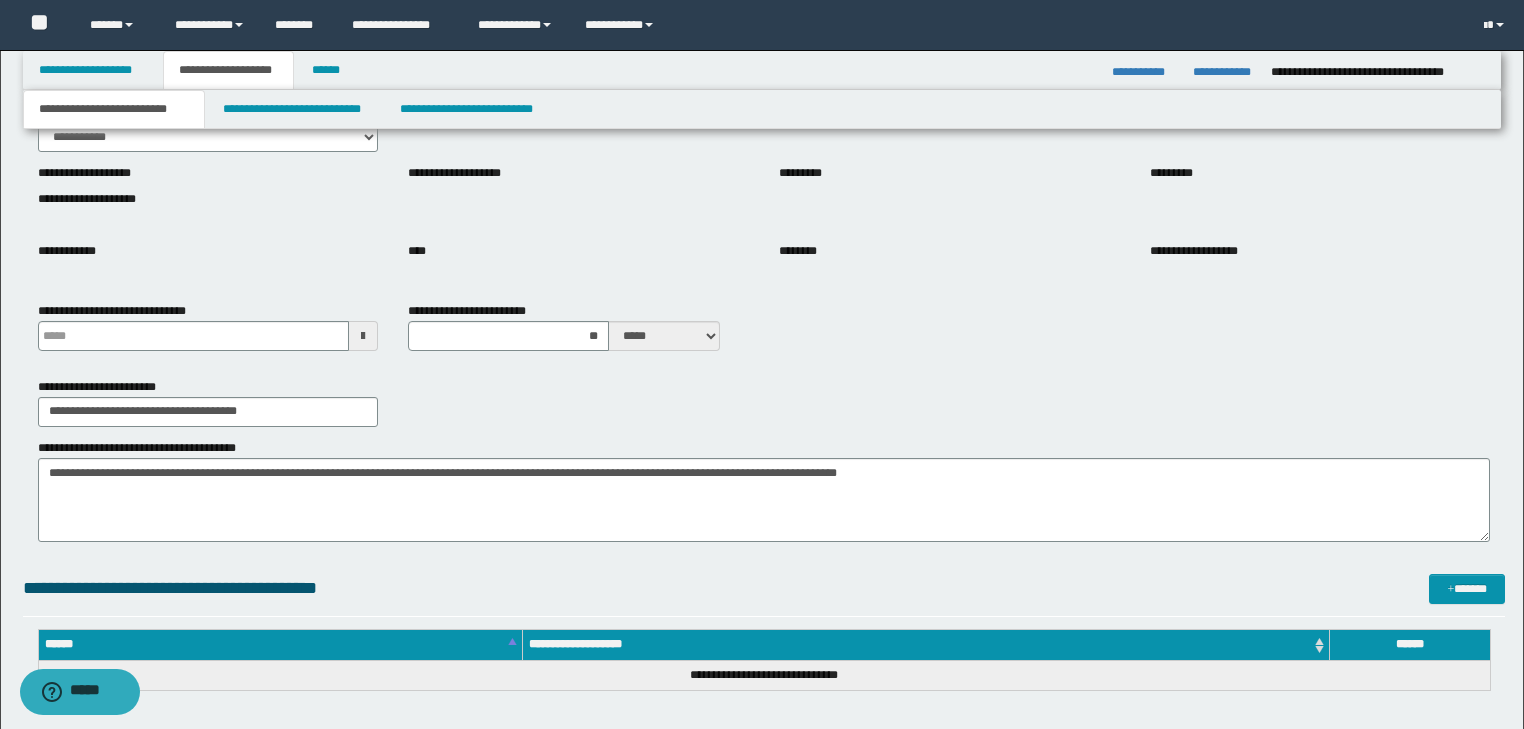 scroll, scrollTop: 0, scrollLeft: 0, axis: both 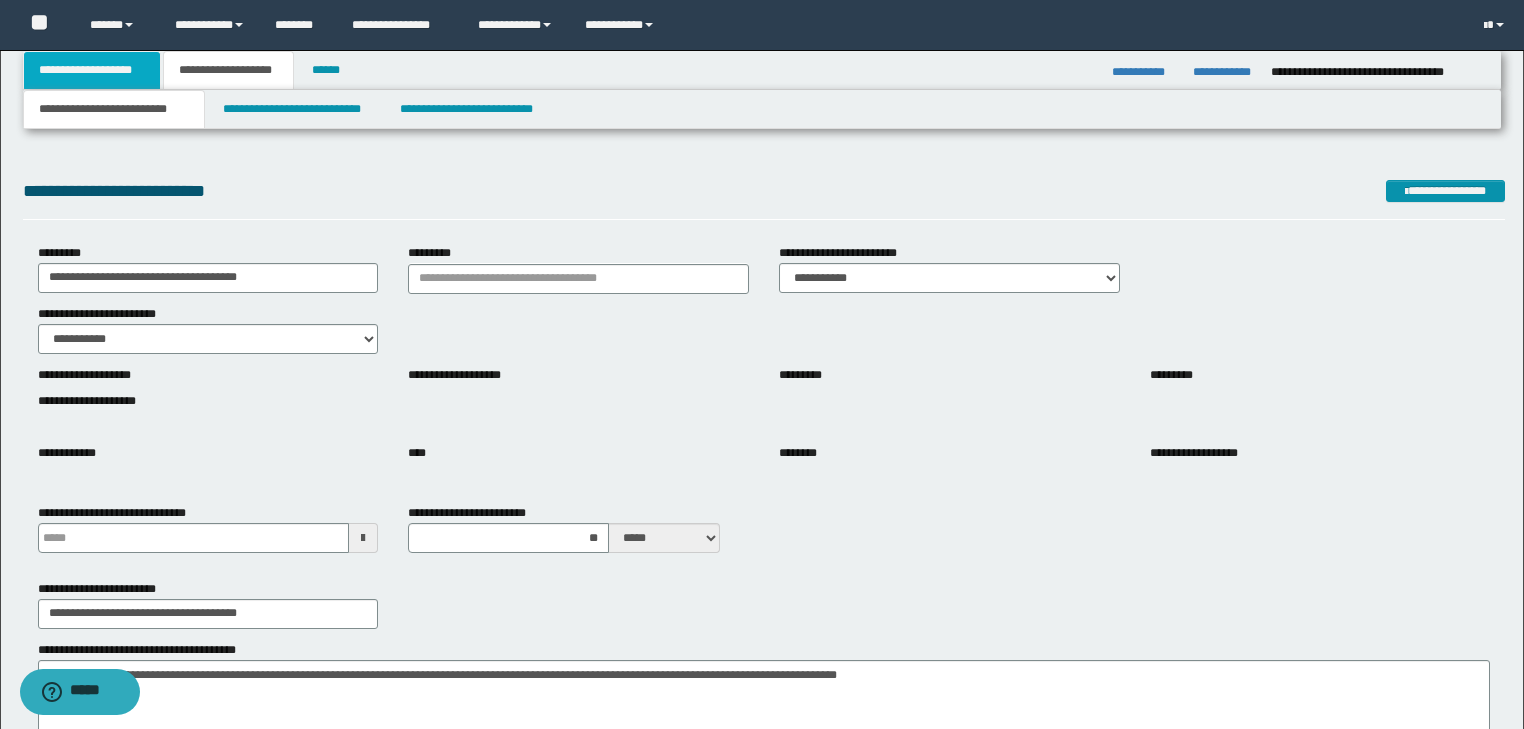 click on "**********" at bounding box center [92, 70] 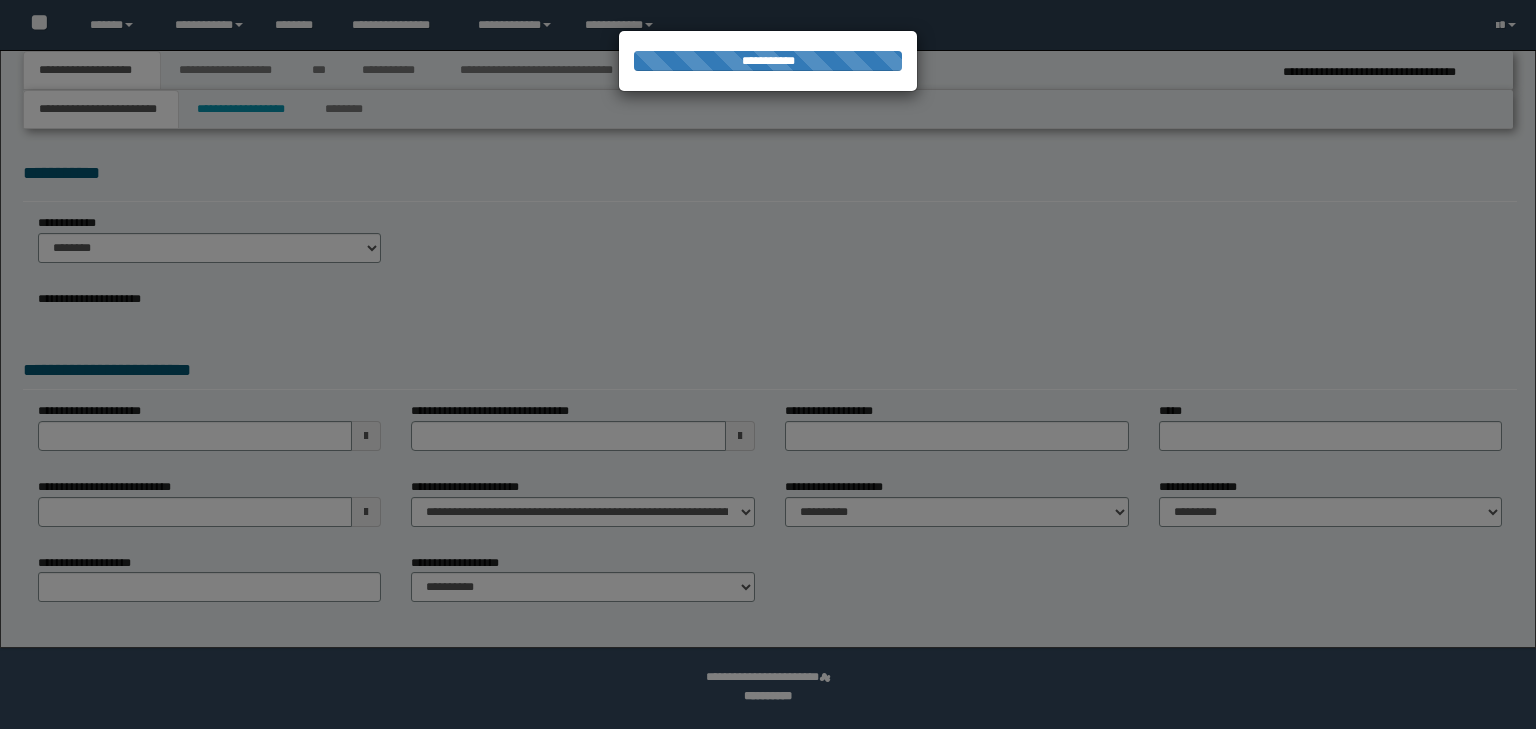 scroll, scrollTop: 0, scrollLeft: 0, axis: both 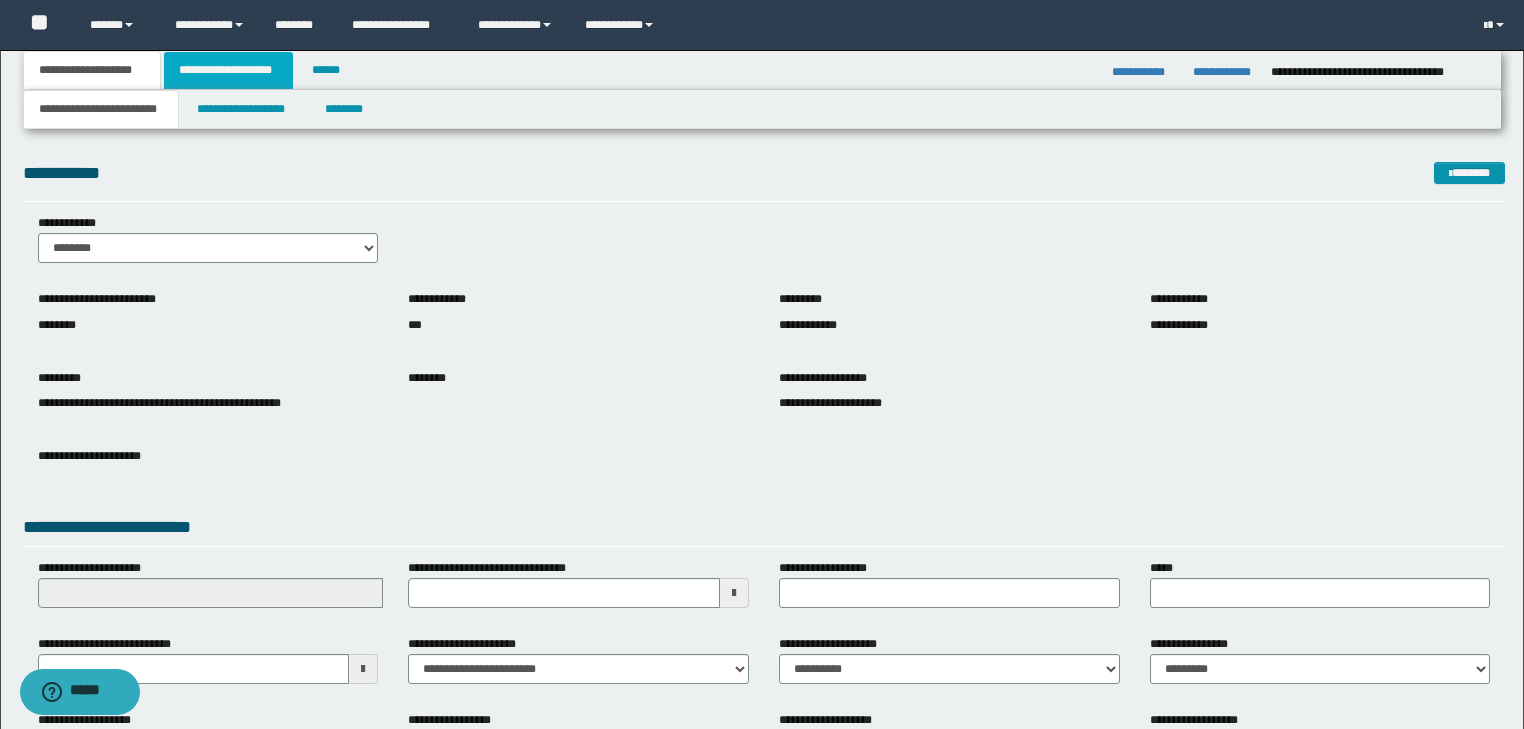 click on "**********" at bounding box center (228, 70) 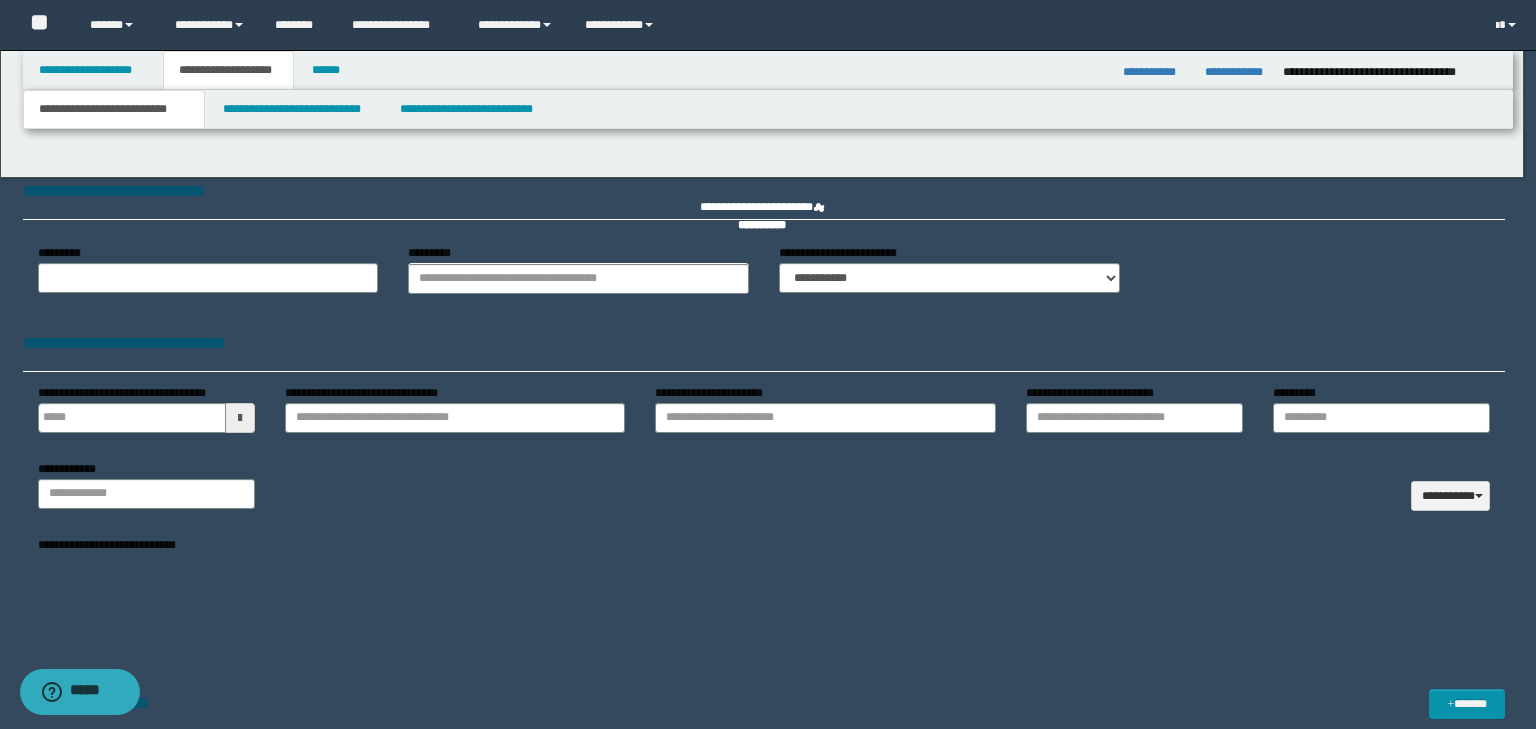 type 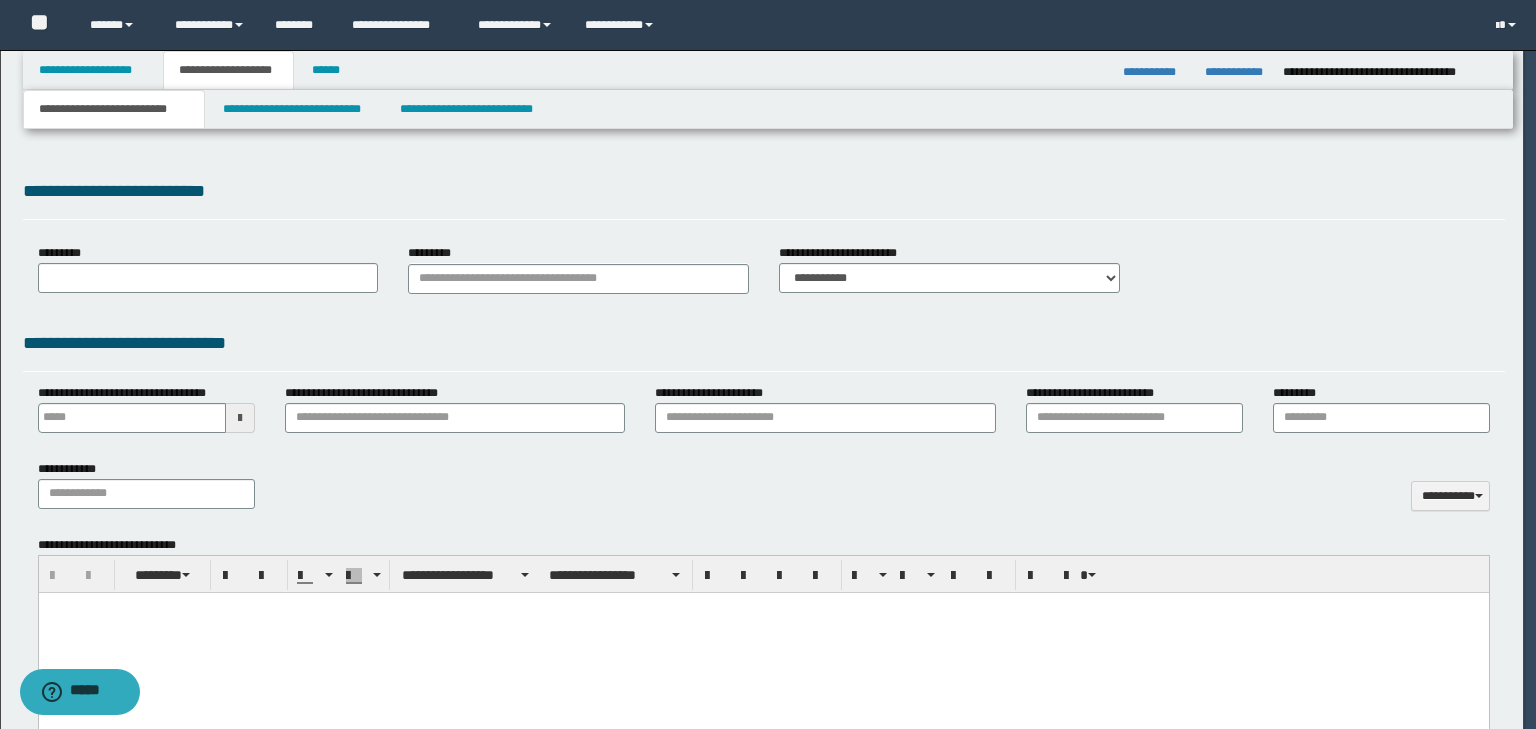 type on "**********" 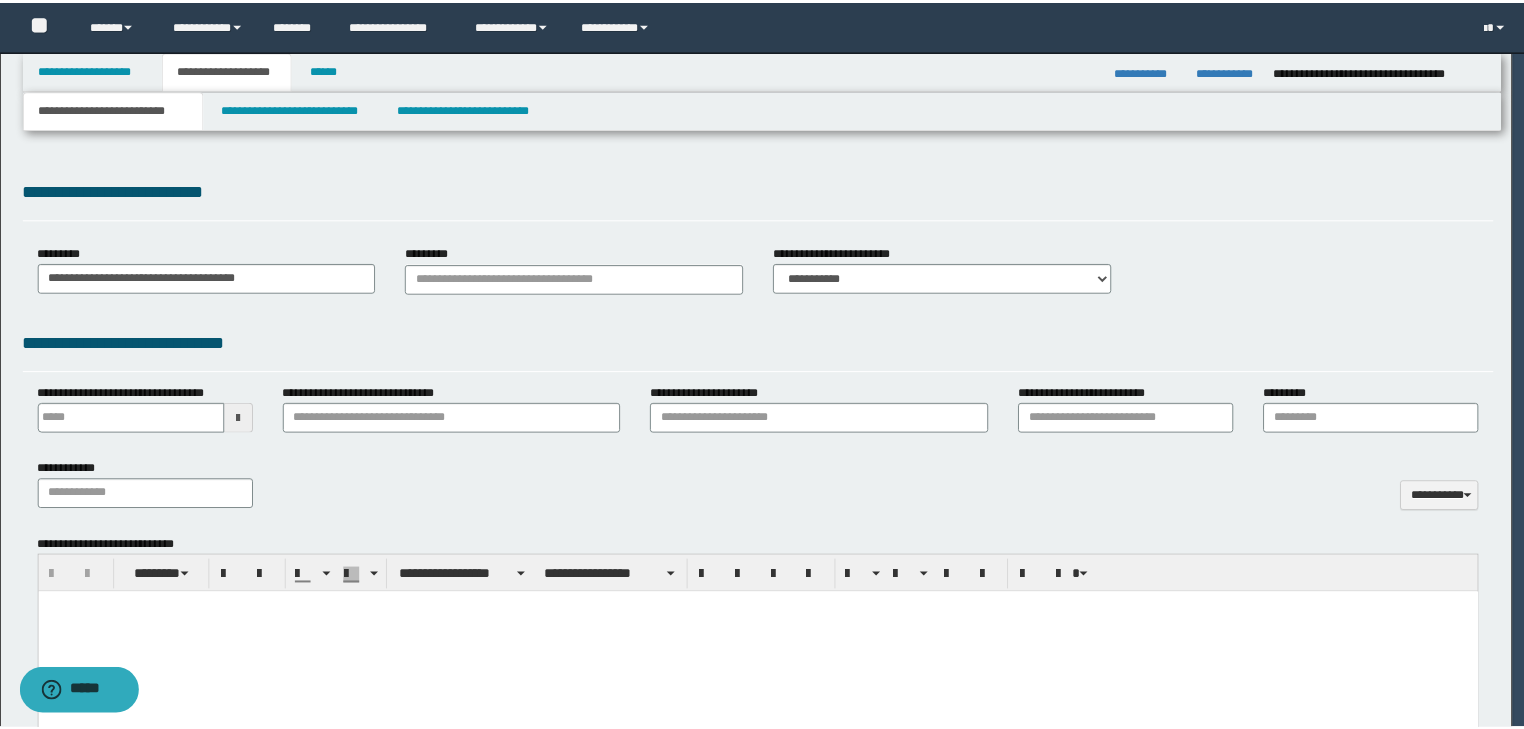 scroll, scrollTop: 0, scrollLeft: 0, axis: both 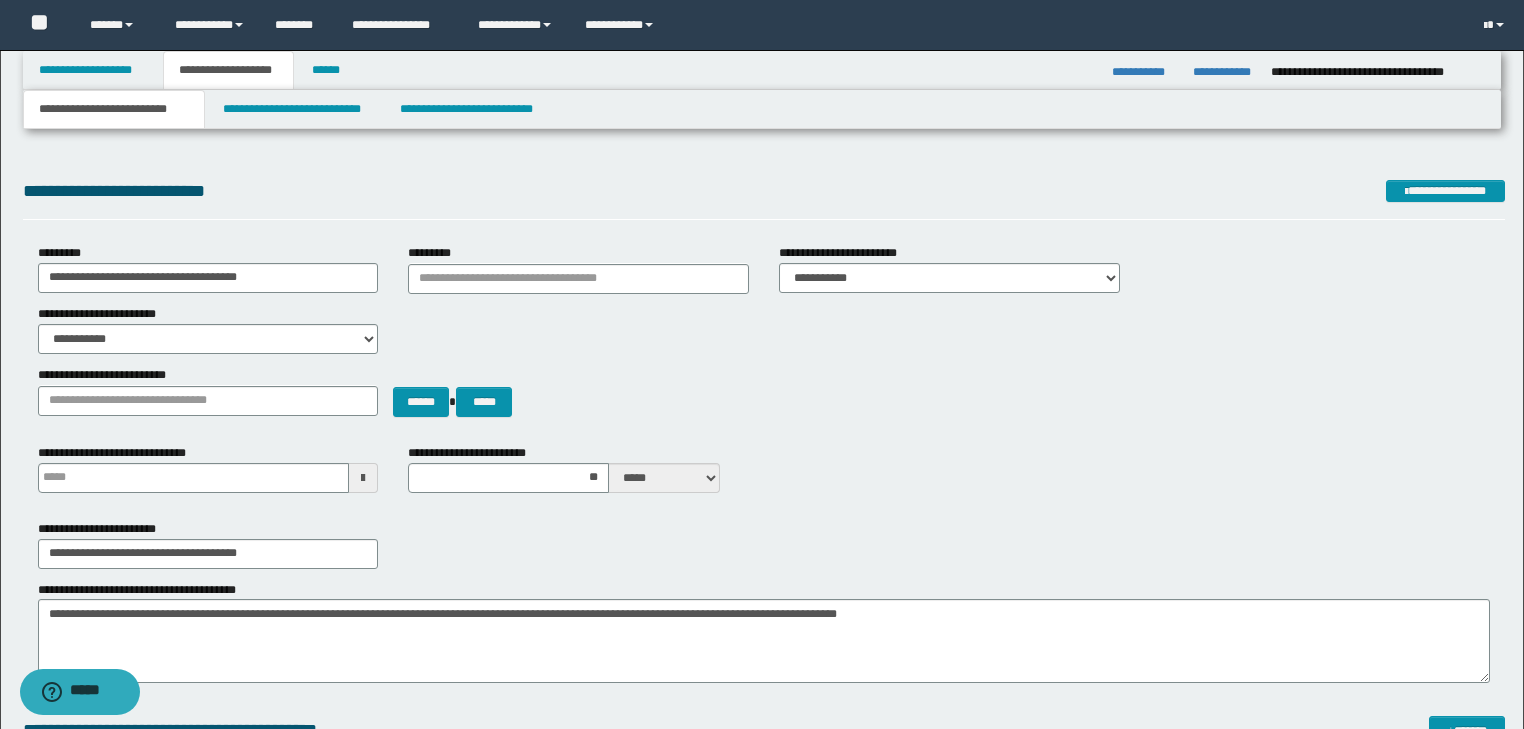 click on "**********" at bounding box center (114, 109) 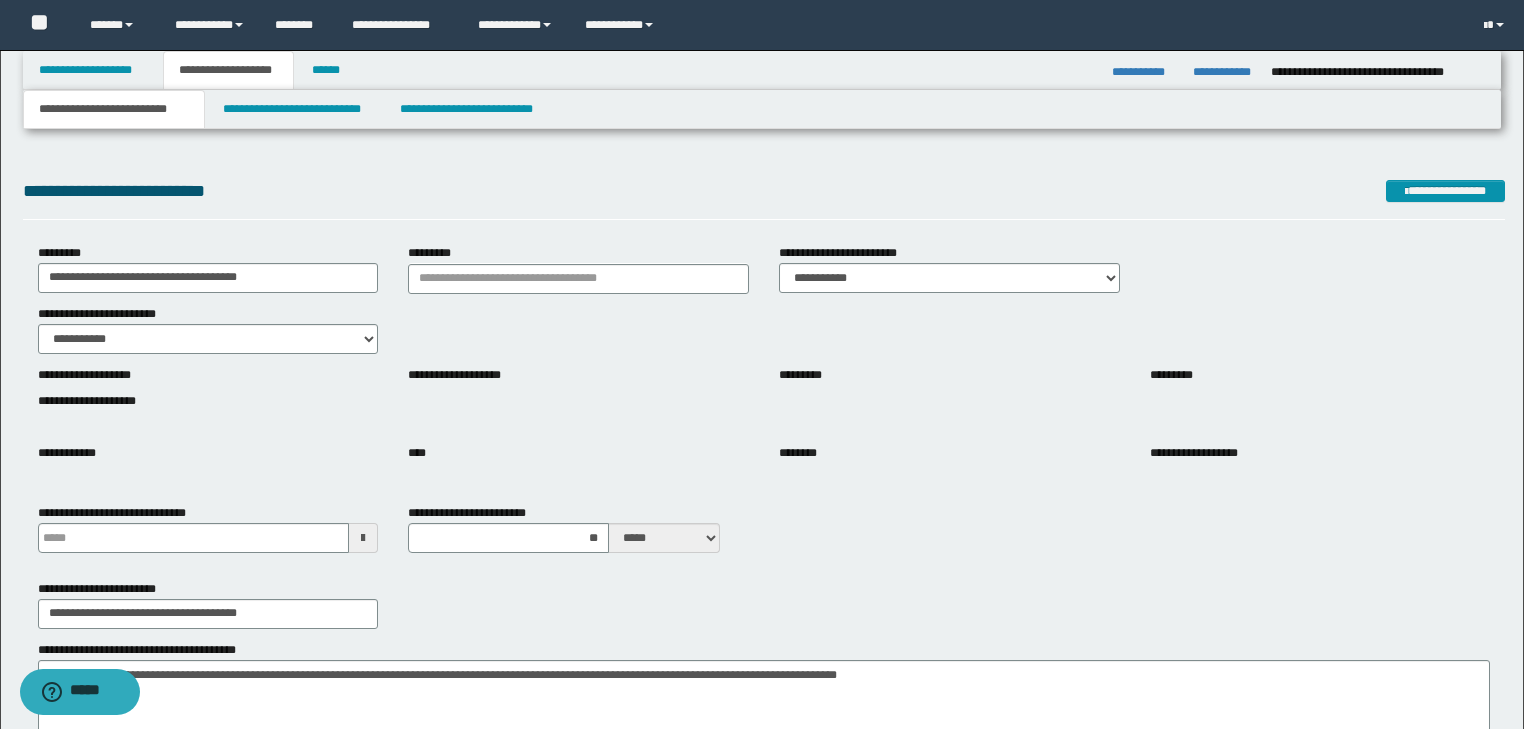 click on "**********" at bounding box center (114, 109) 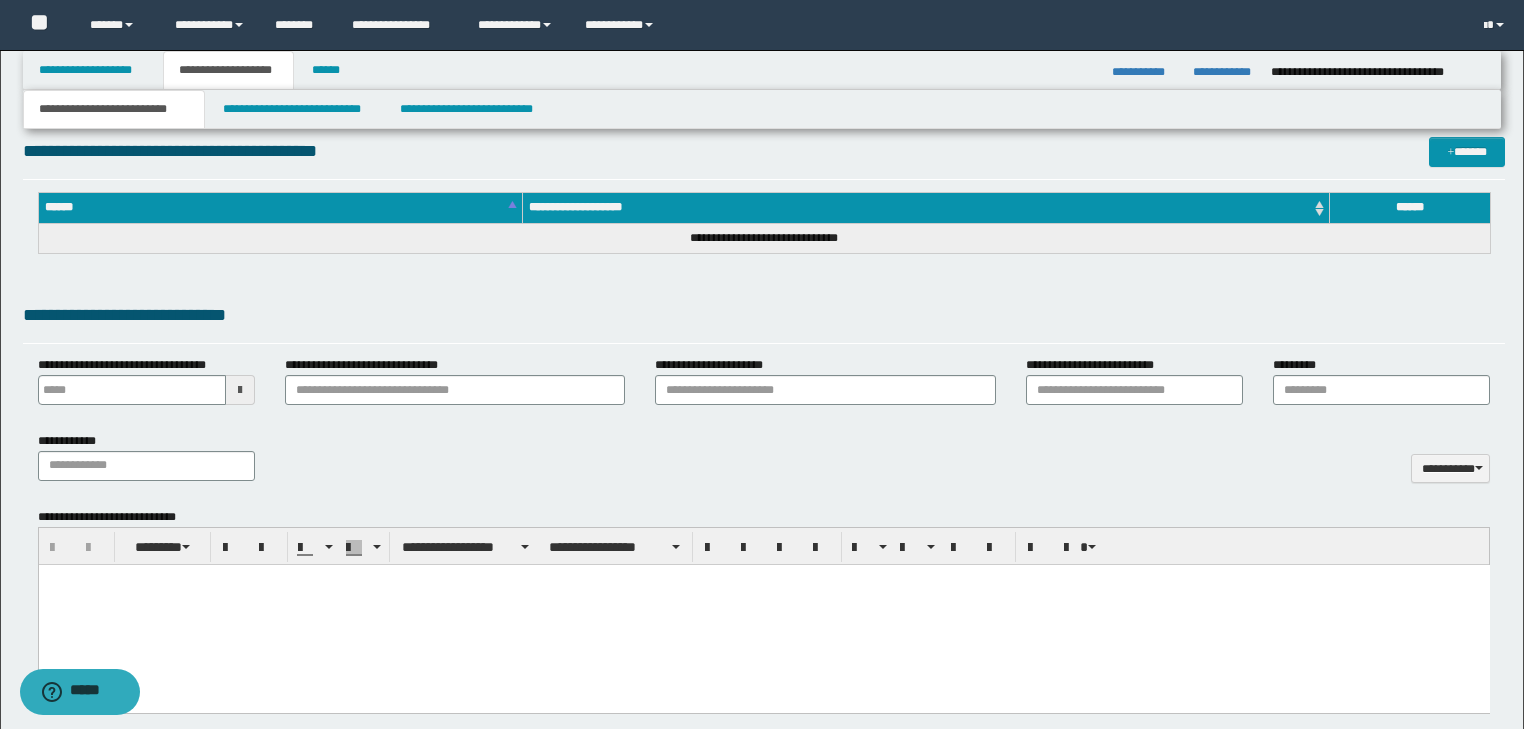 scroll, scrollTop: 800, scrollLeft: 0, axis: vertical 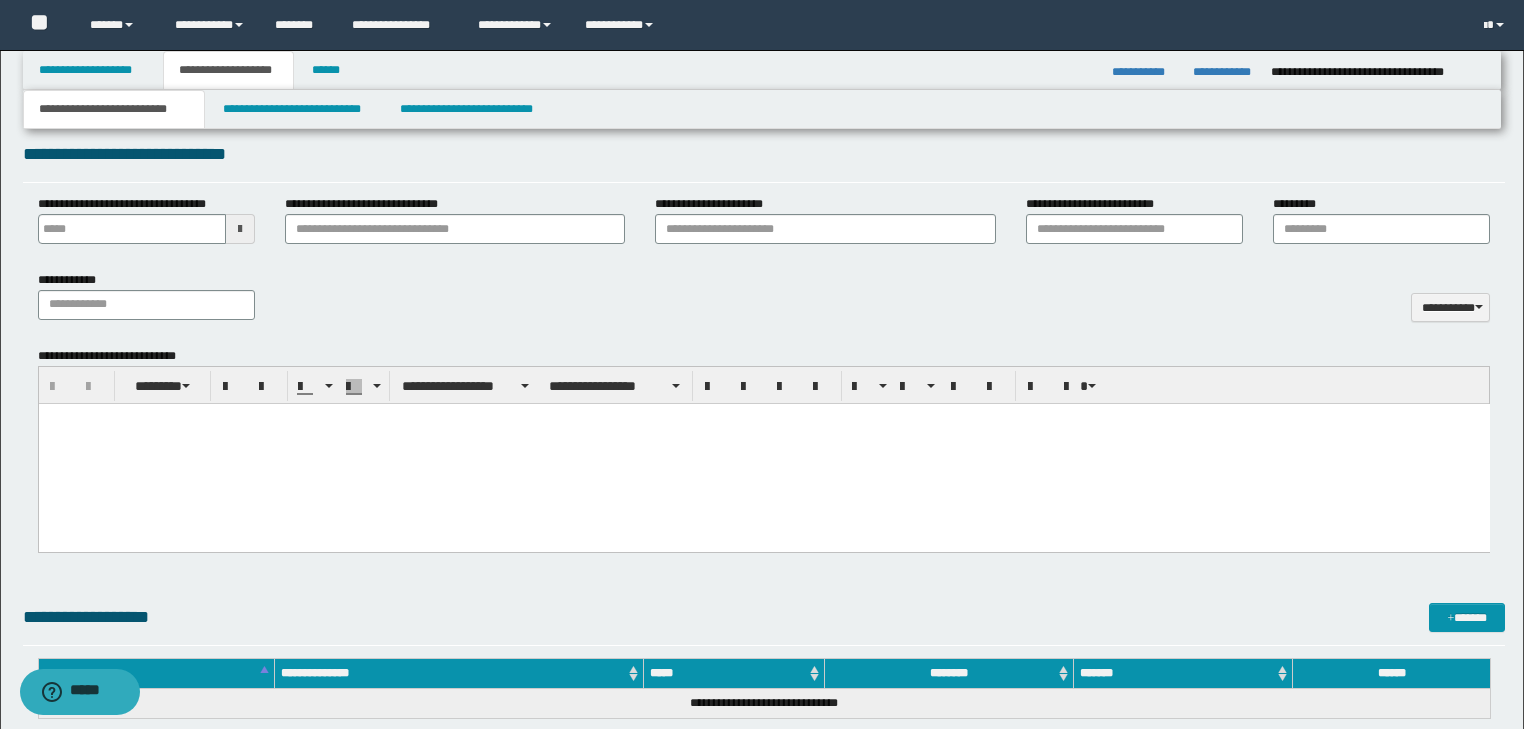 click at bounding box center [763, 435] 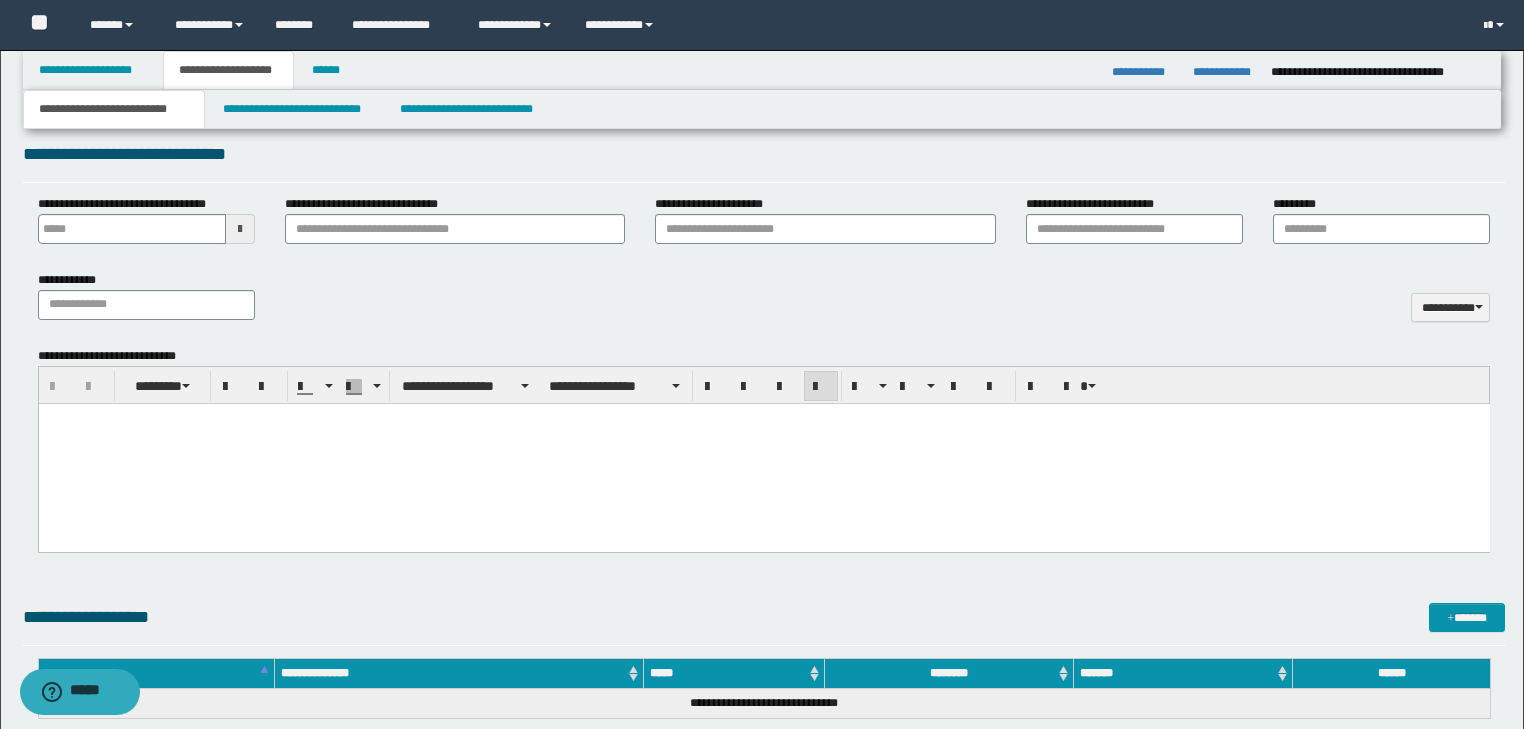 click at bounding box center [763, 452] 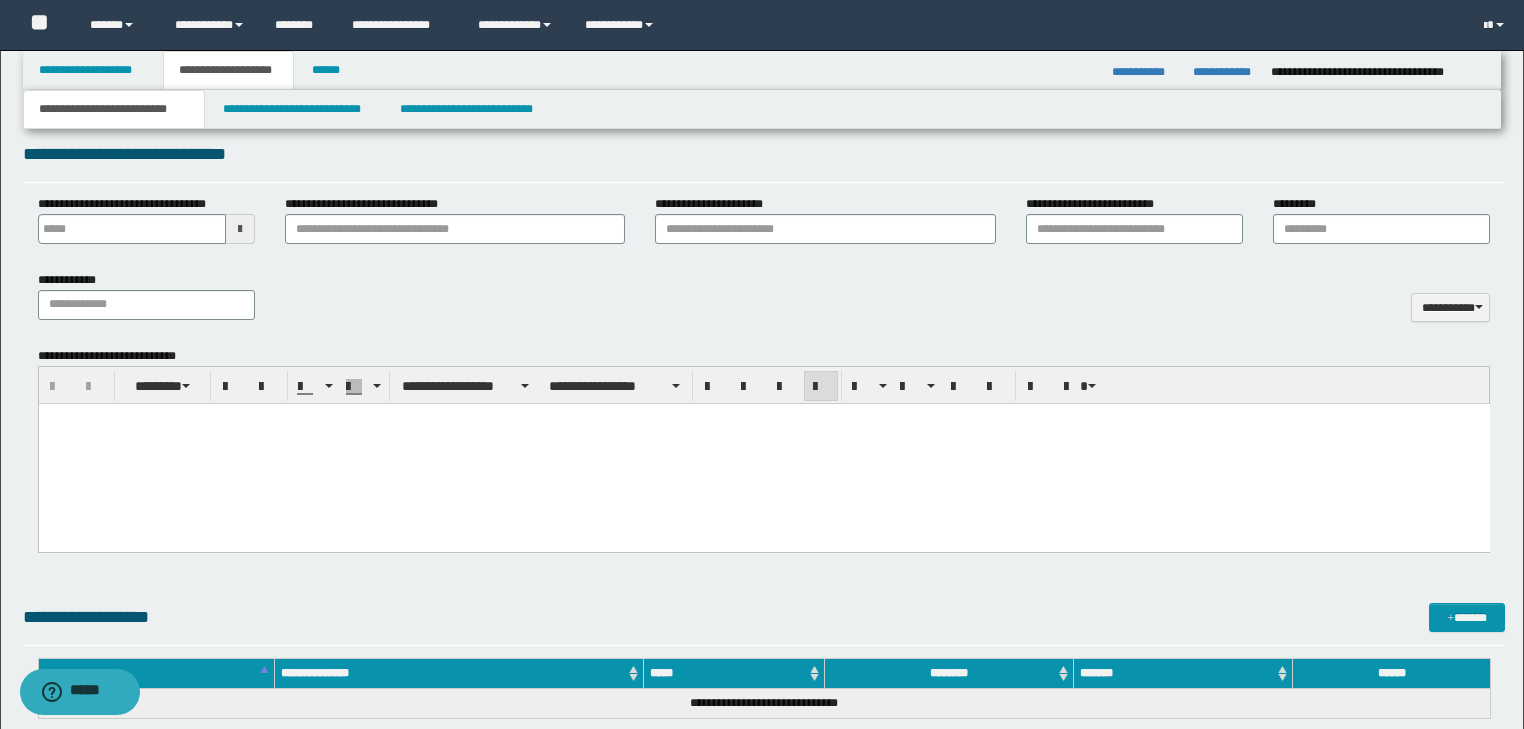 type 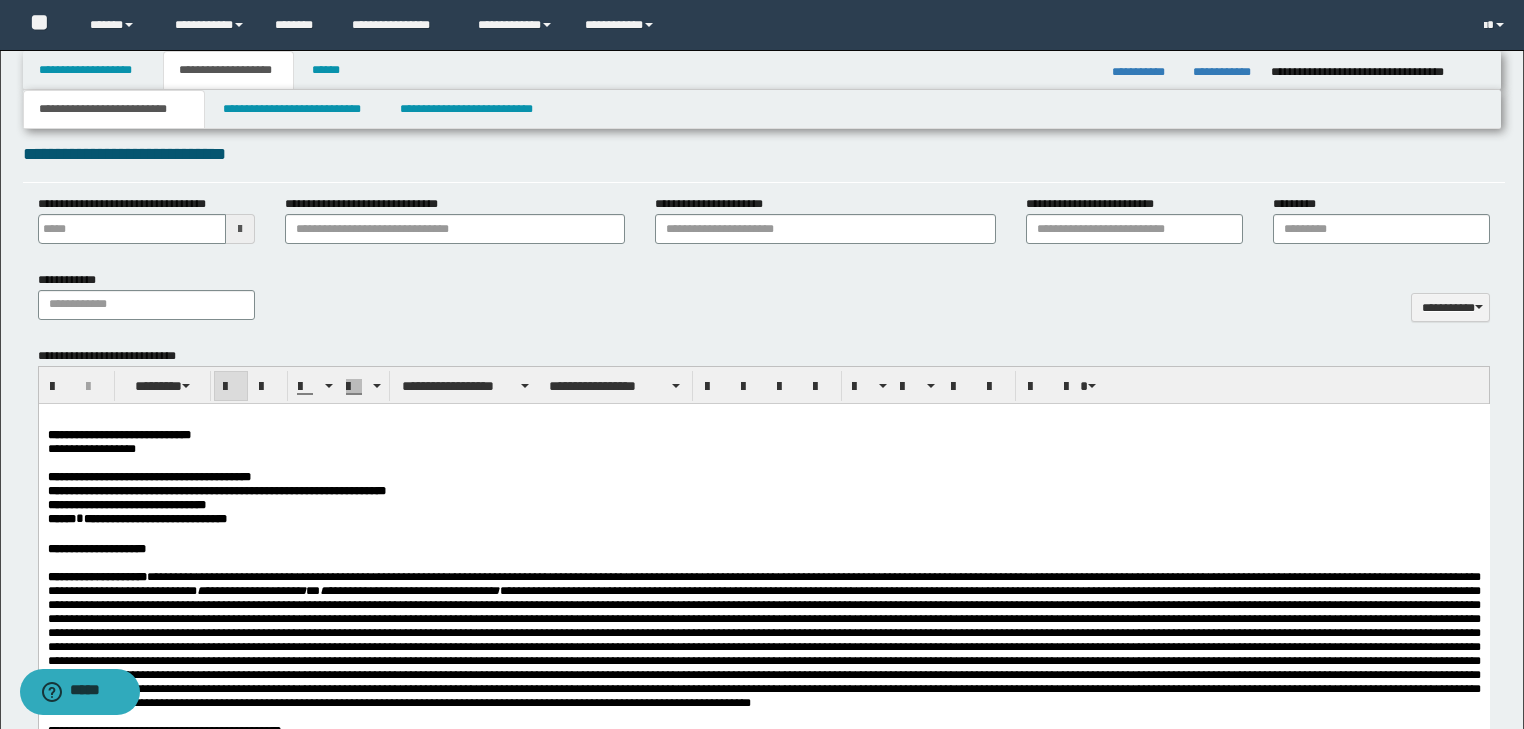 click on "**********" at bounding box center [118, 434] 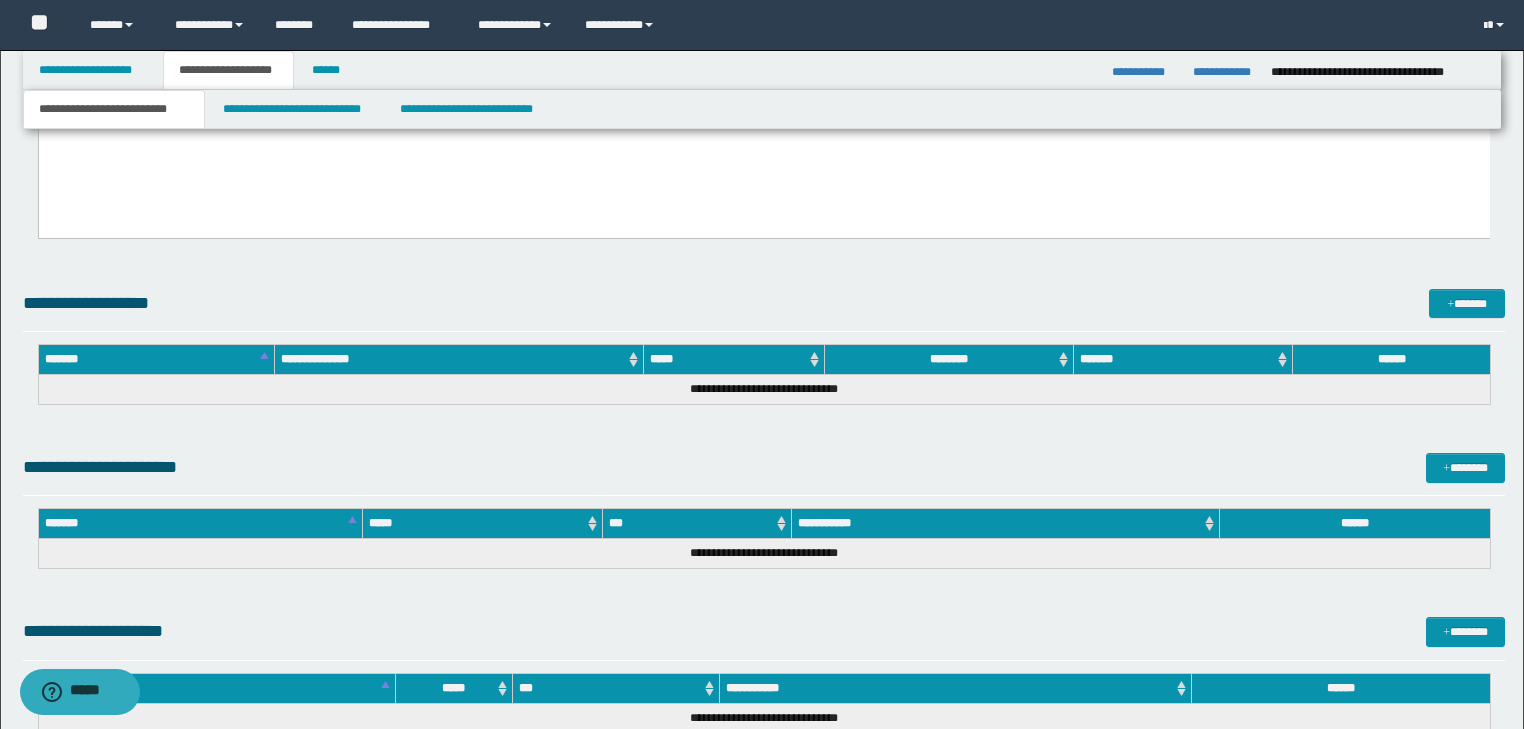 drag, startPoint x: 53, startPoint y: -4773, endPoint x: 1320, endPoint y: 681, distance: 5599.2324 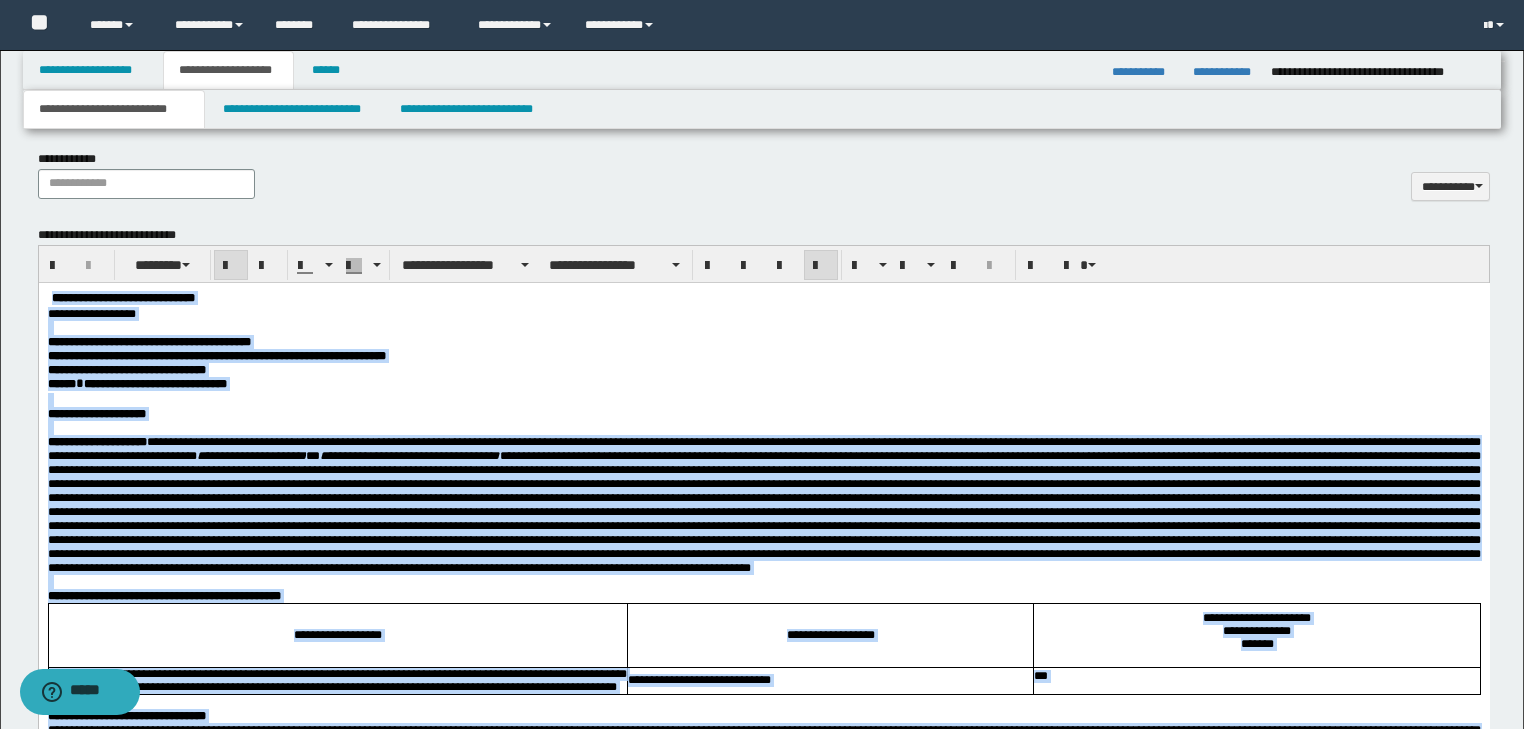 scroll, scrollTop: 792, scrollLeft: 0, axis: vertical 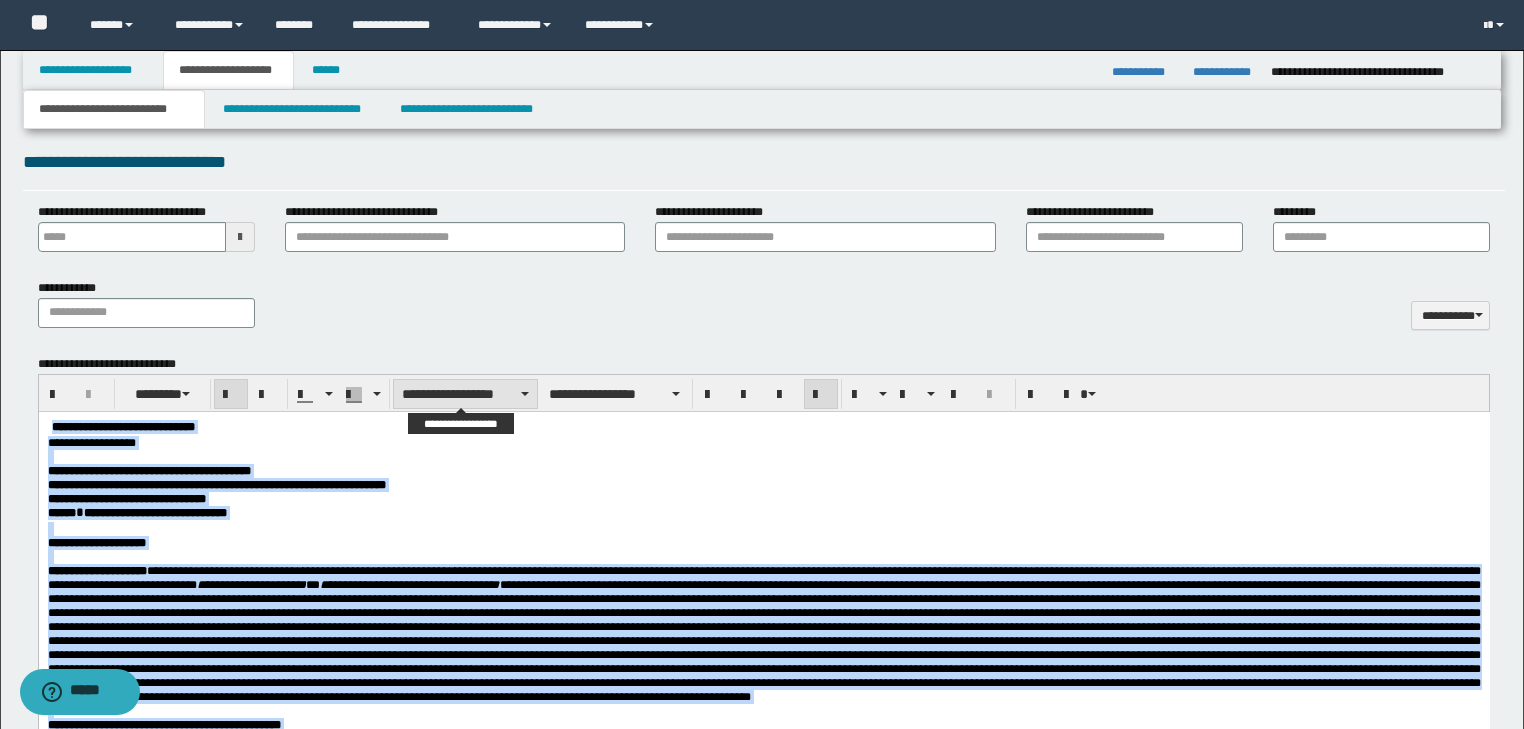 click on "**********" at bounding box center [465, 394] 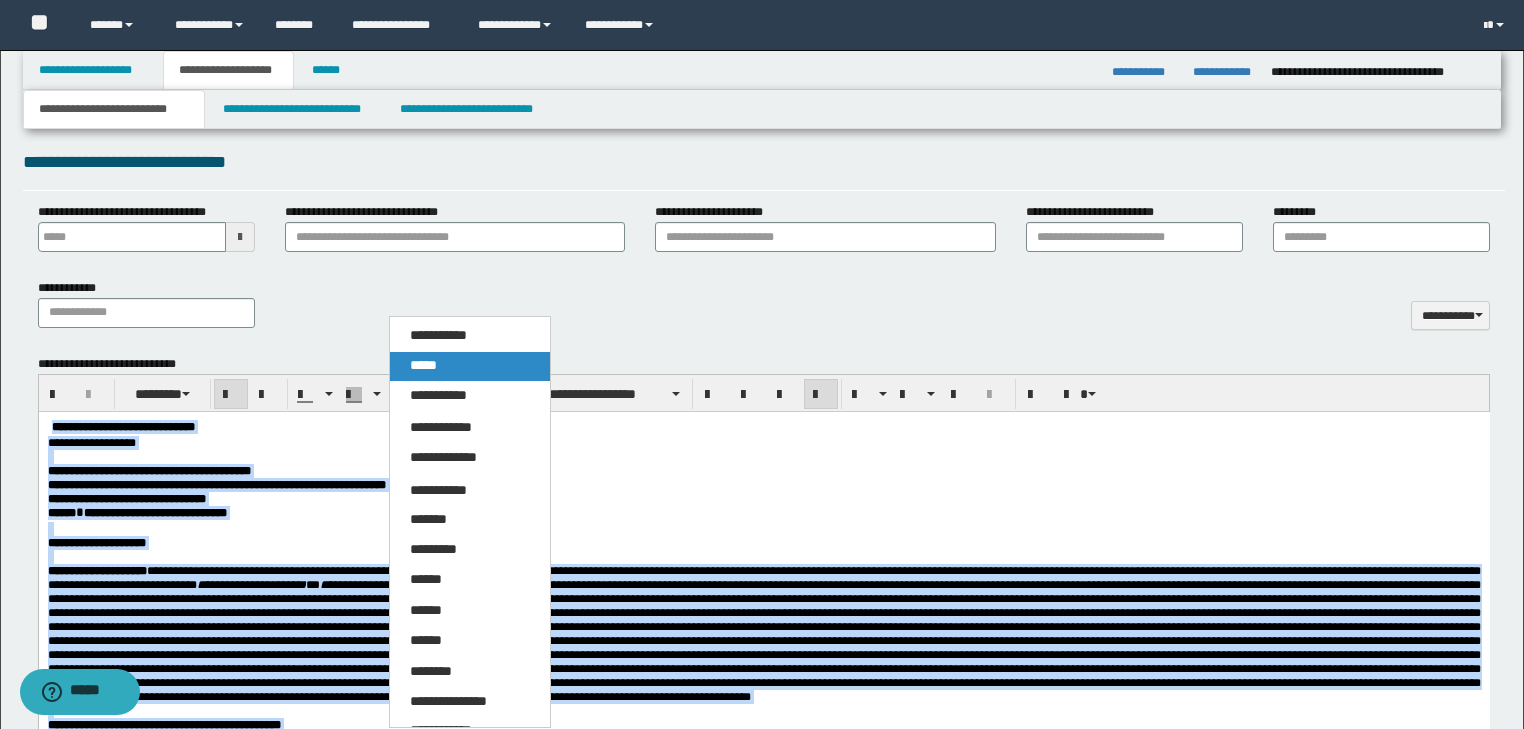 click on "*****" at bounding box center [470, 366] 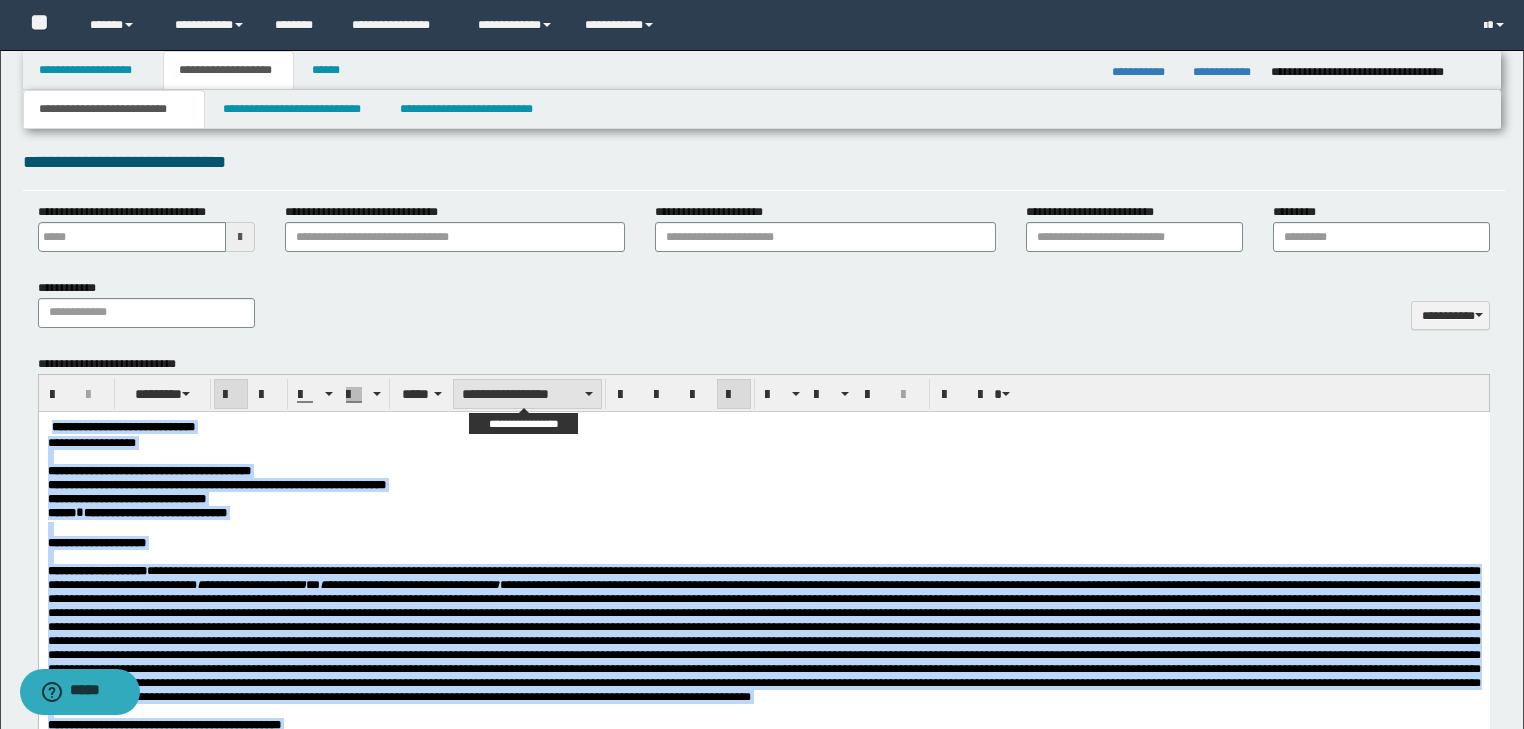 click on "**********" at bounding box center [527, 394] 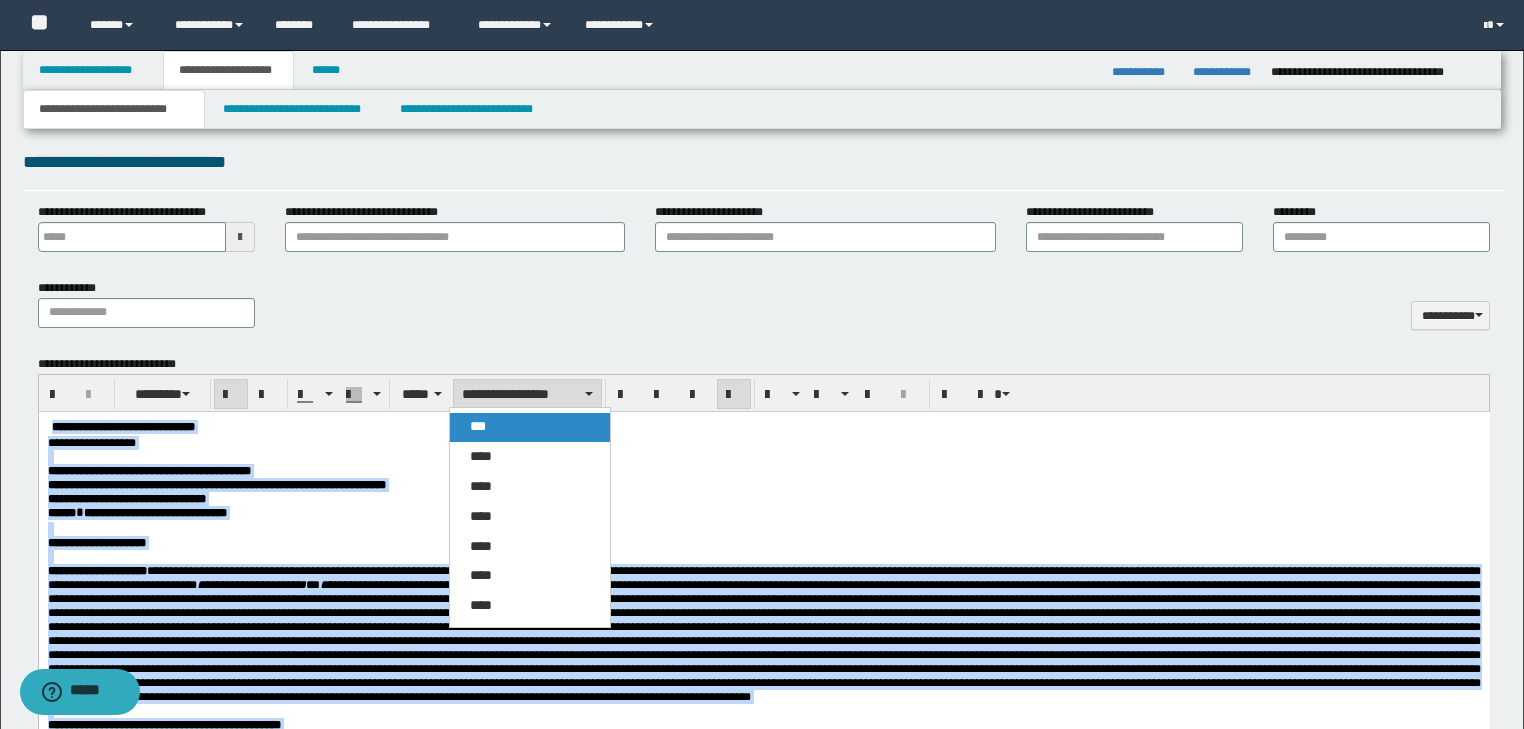 click on "***" at bounding box center (530, 427) 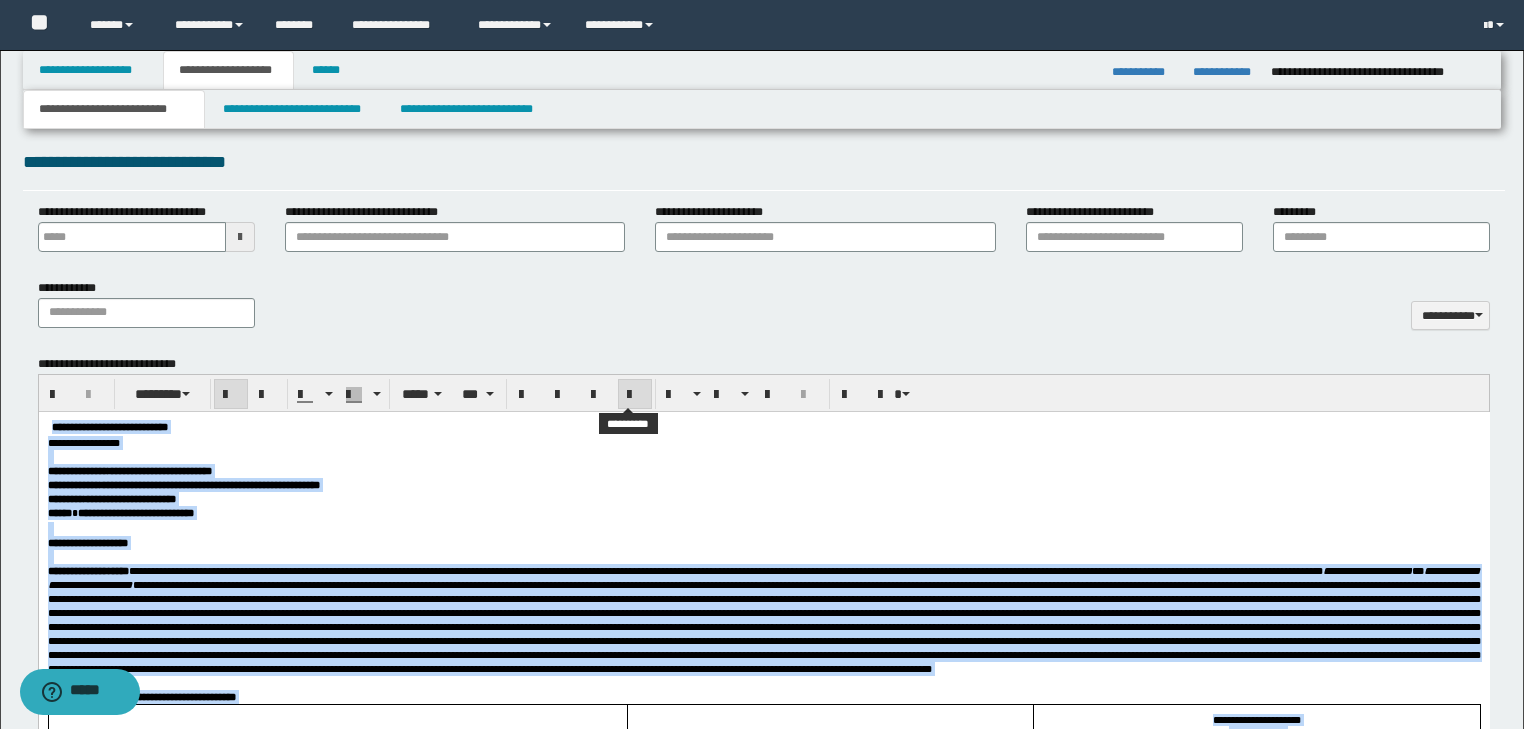 click at bounding box center (635, 395) 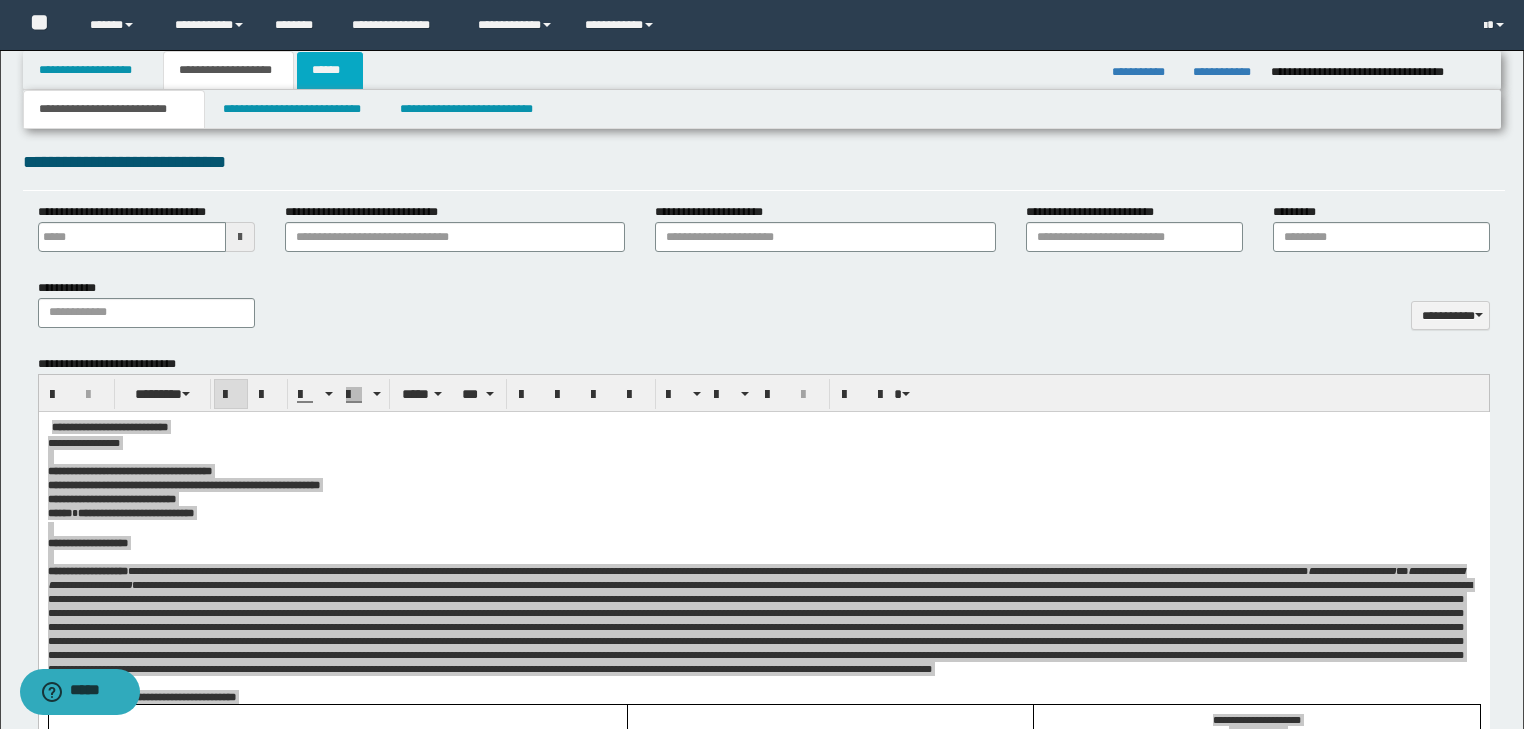 click on "******" at bounding box center [330, 70] 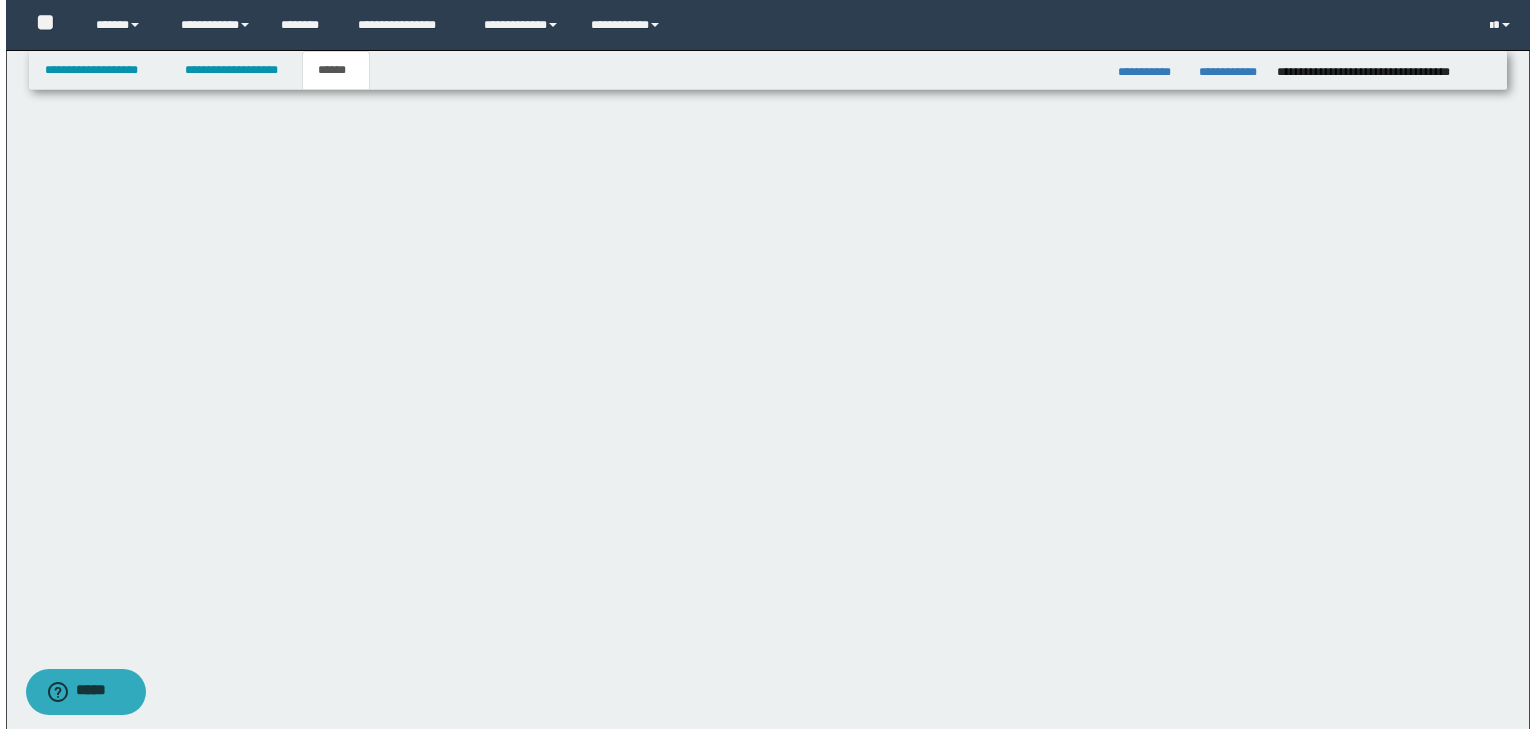 scroll, scrollTop: 0, scrollLeft: 0, axis: both 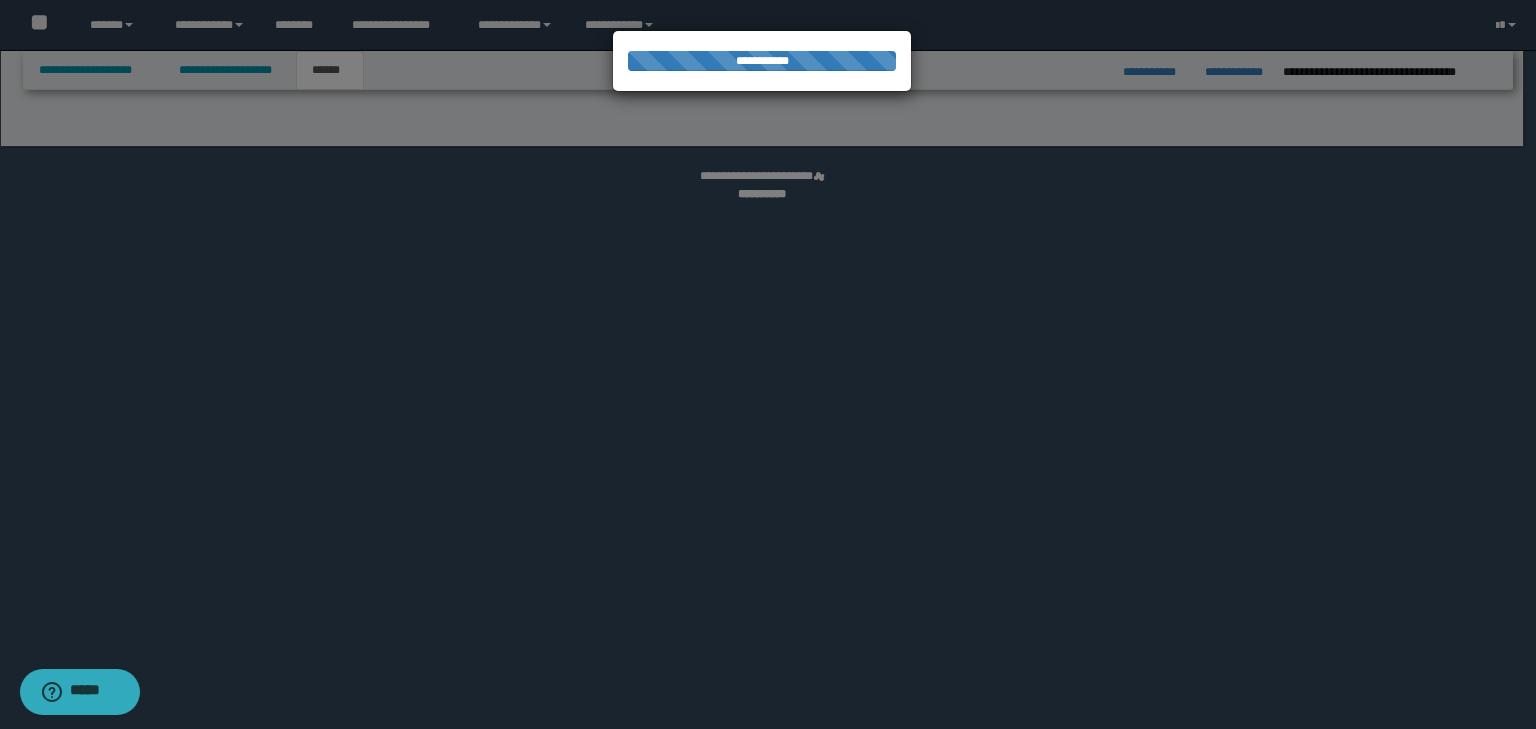 select on "*" 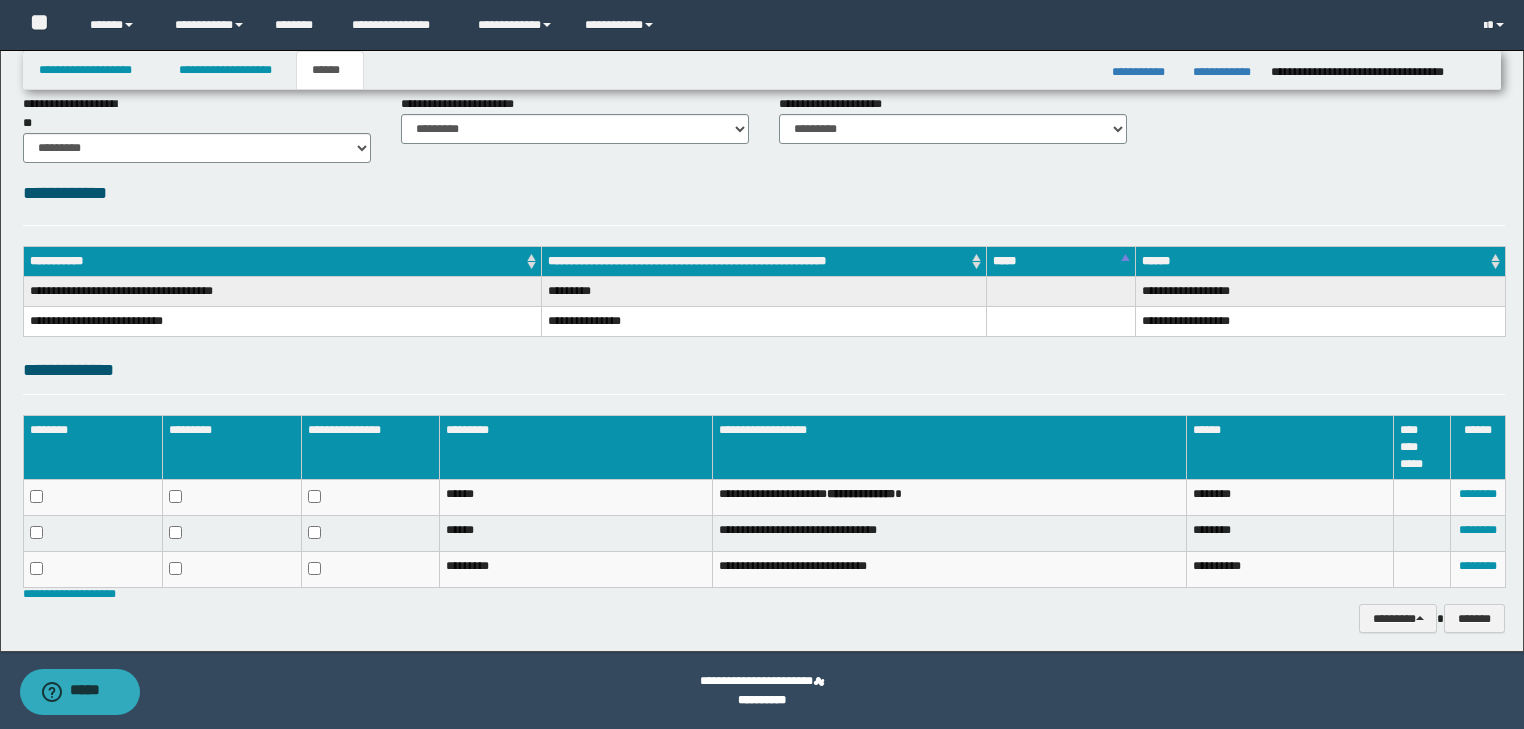 scroll, scrollTop: 164, scrollLeft: 0, axis: vertical 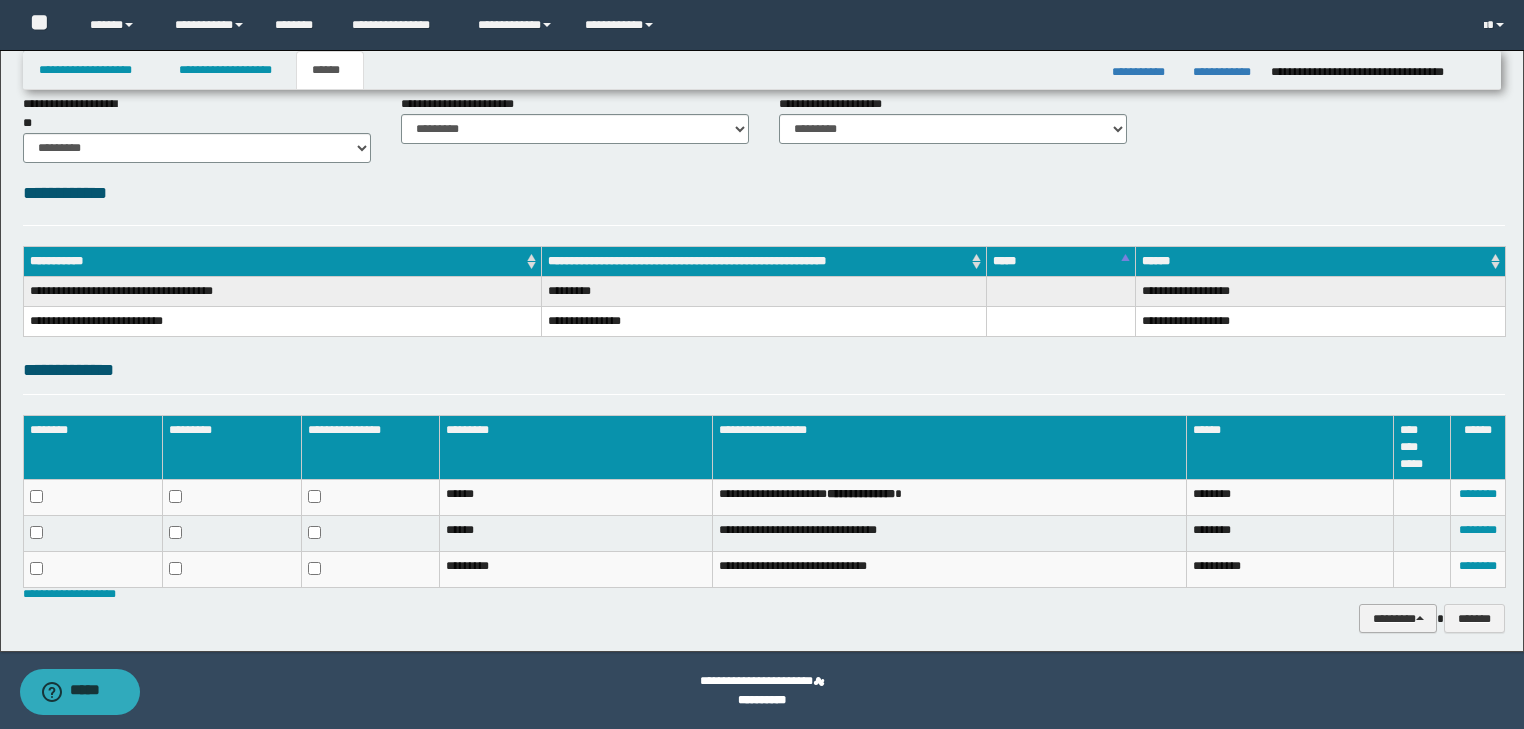 click on "********" at bounding box center [1398, 619] 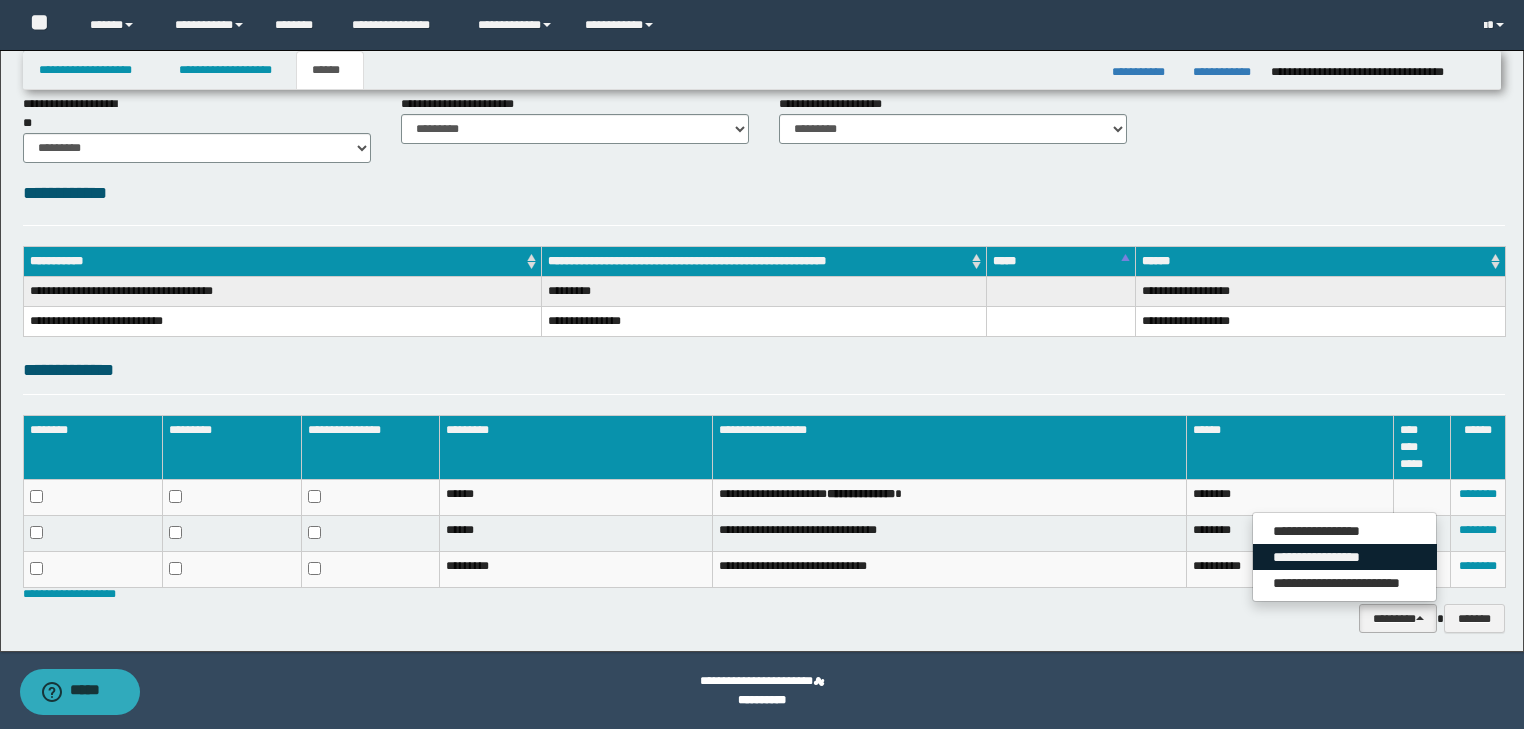click on "**********" at bounding box center (1345, 557) 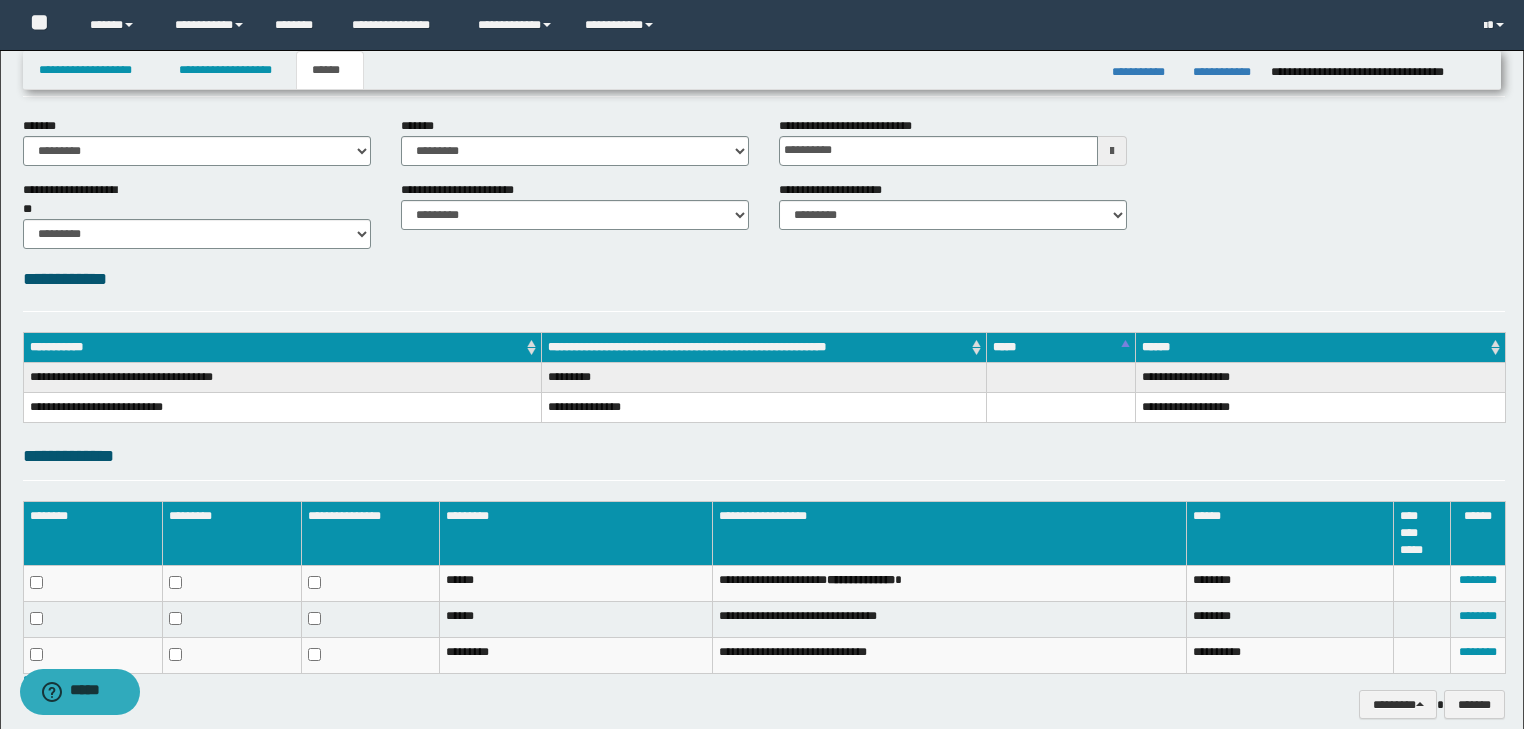 scroll, scrollTop: 0, scrollLeft: 0, axis: both 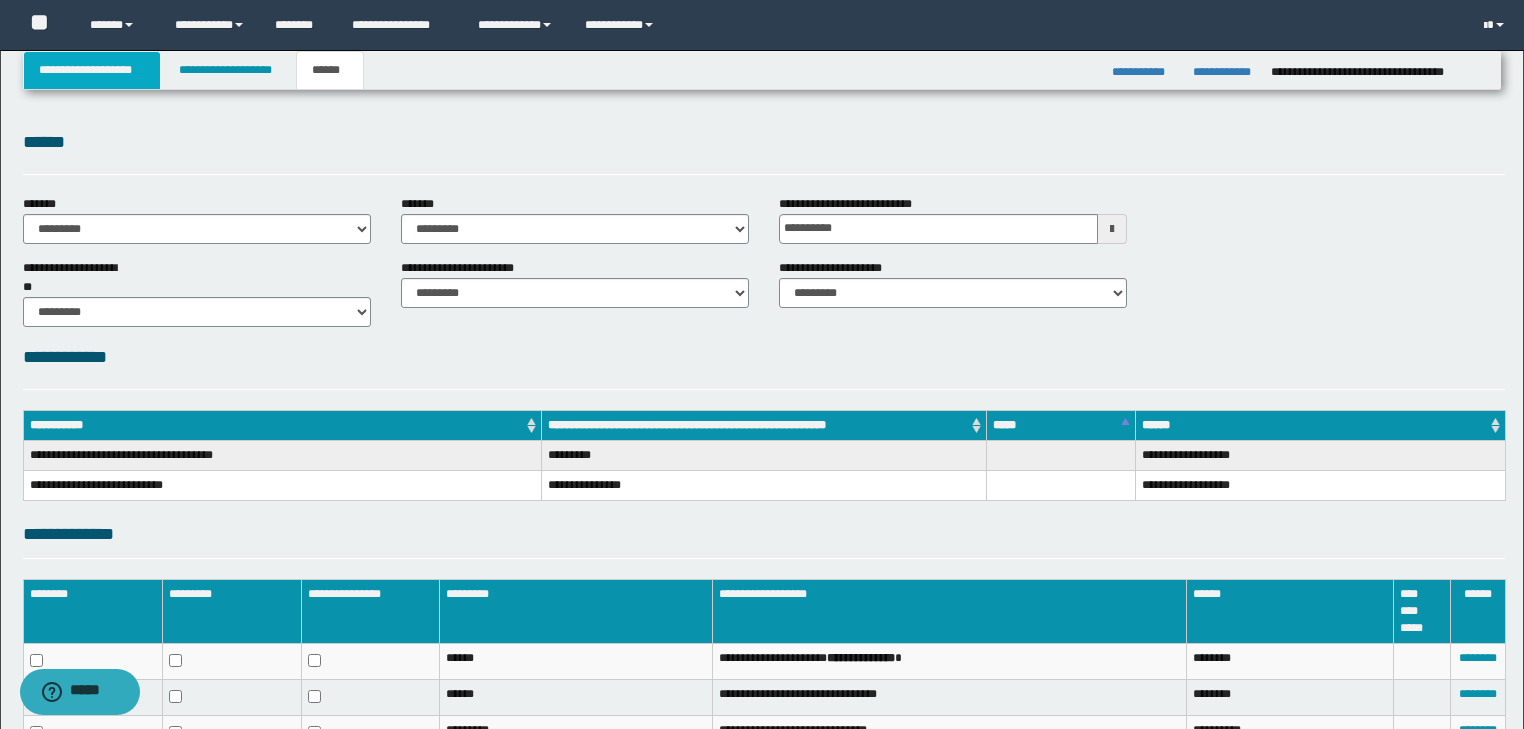 click on "**********" at bounding box center [92, 70] 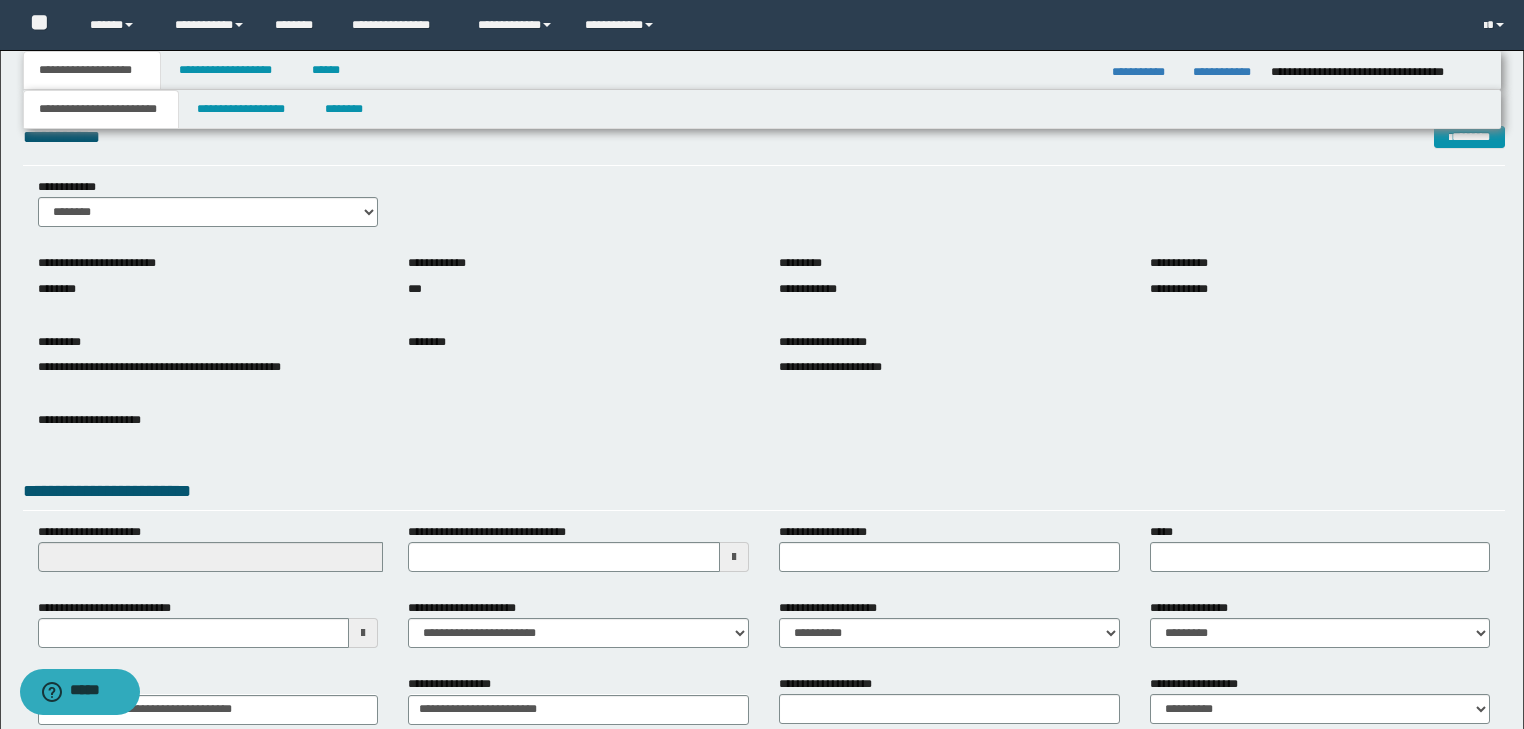 scroll, scrollTop: 0, scrollLeft: 0, axis: both 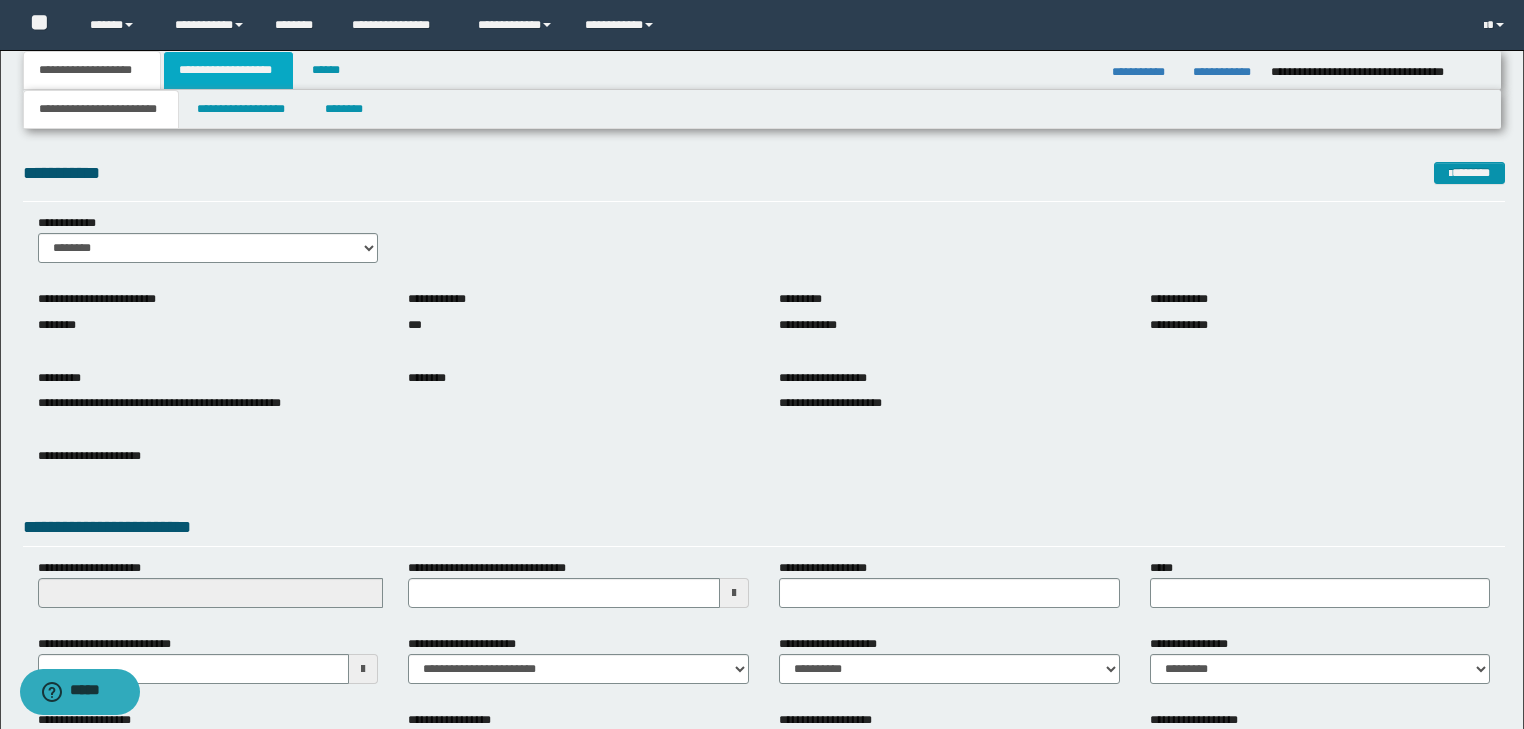click on "**********" at bounding box center (228, 70) 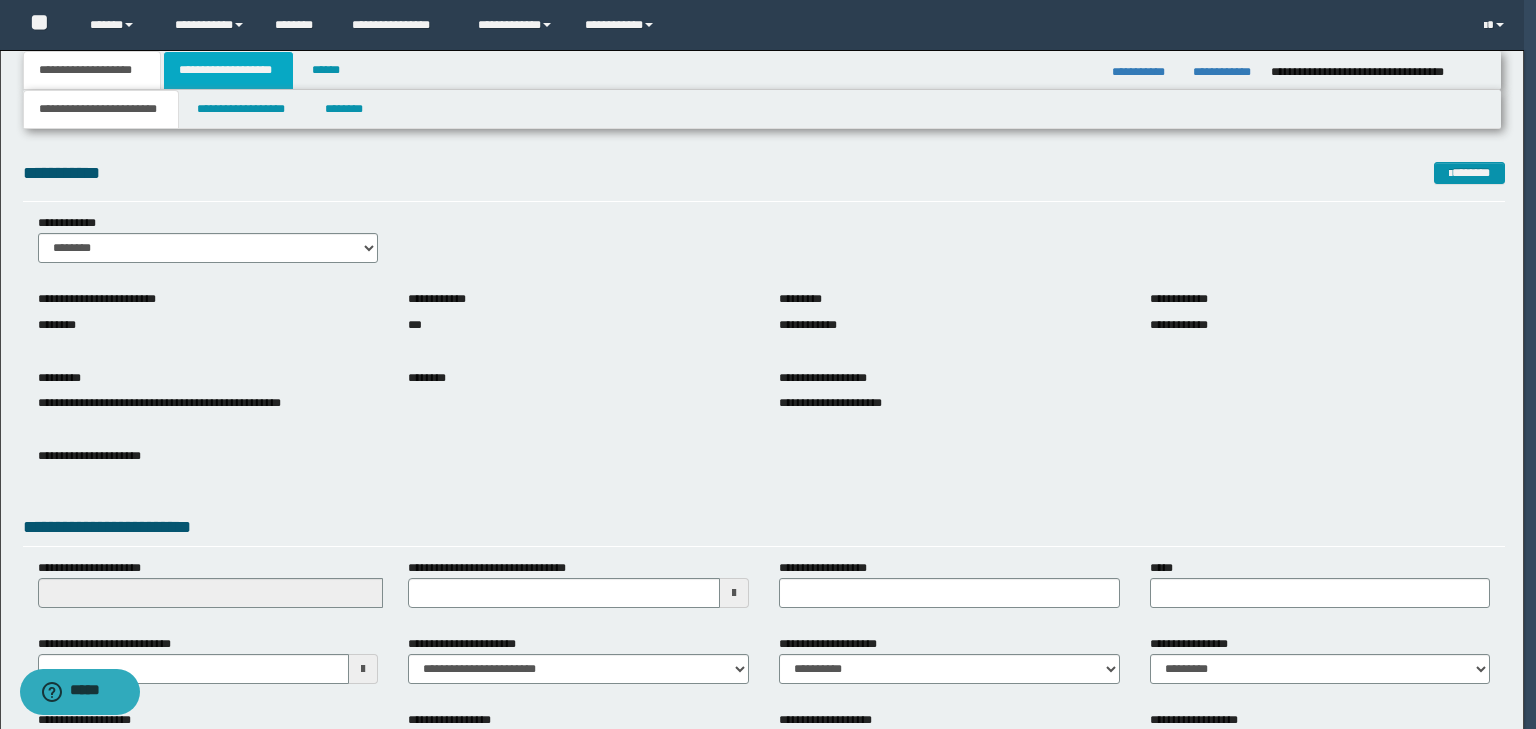 type 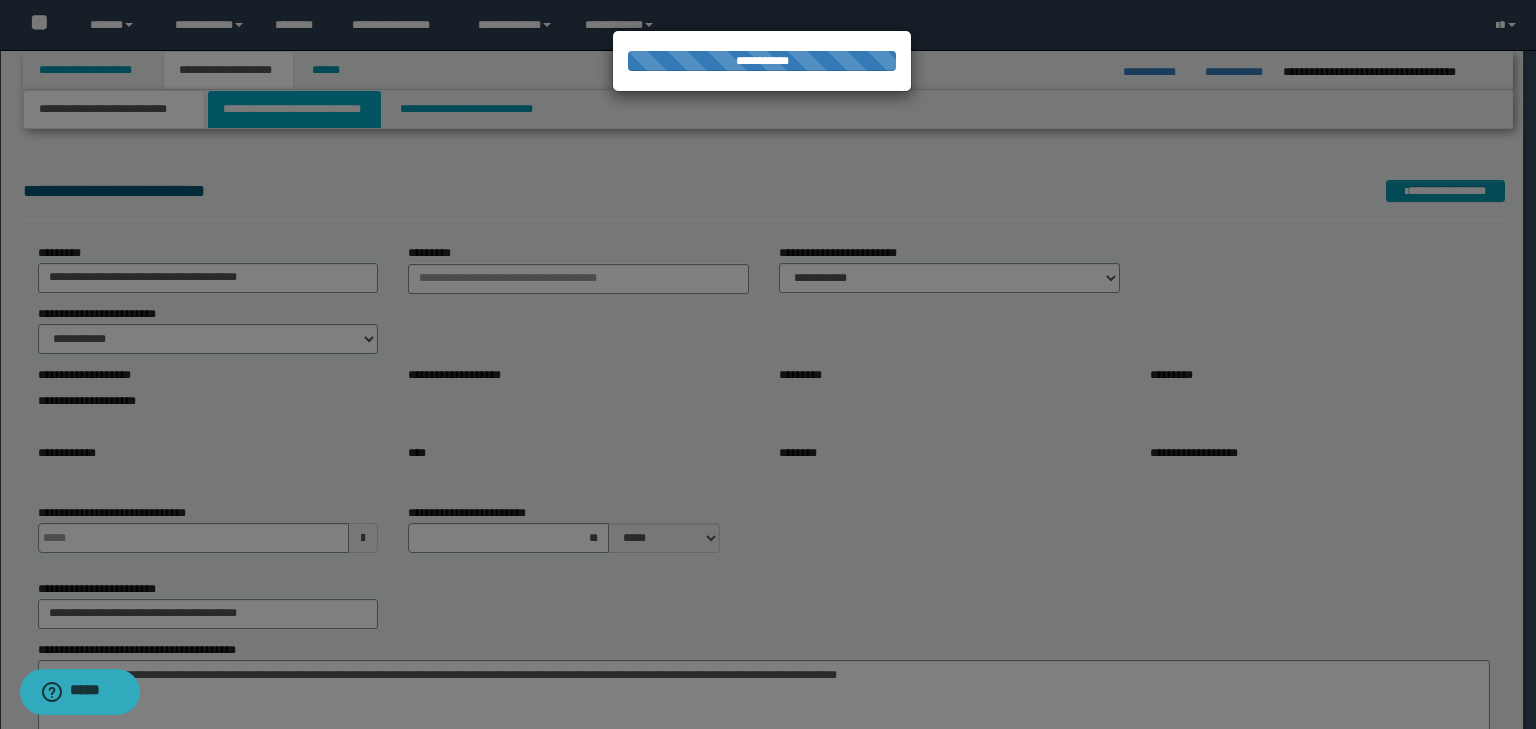 type 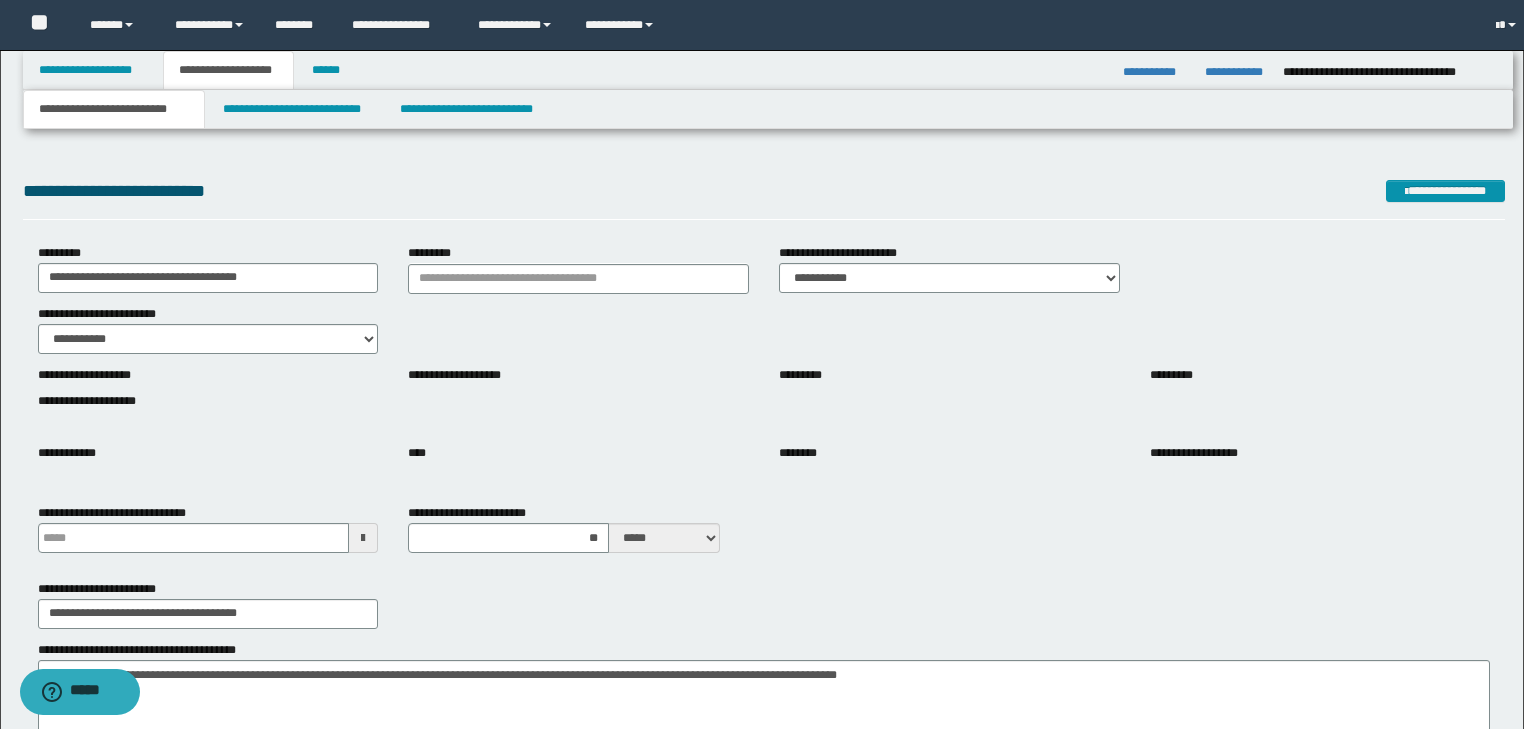 click on "**********" at bounding box center (114, 109) 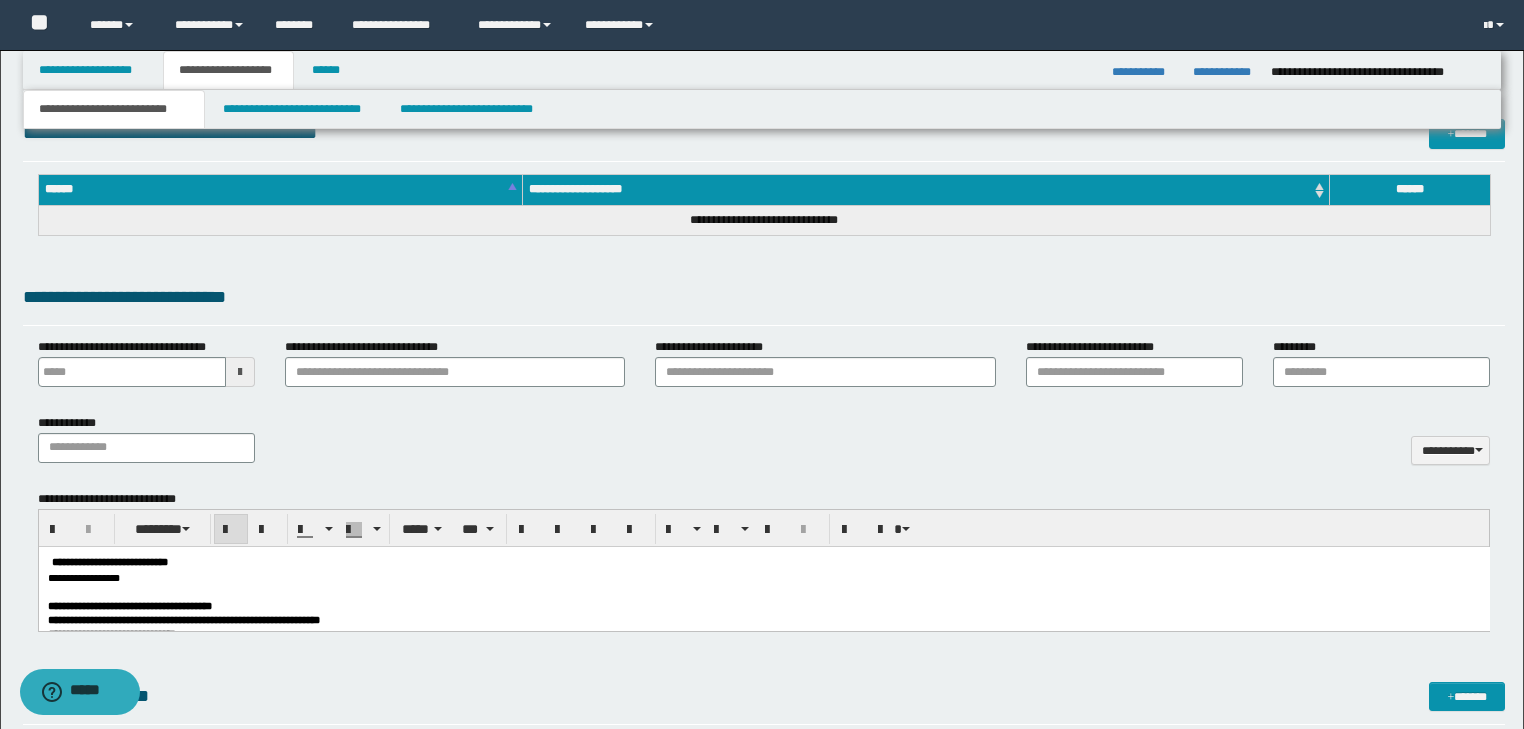 scroll, scrollTop: 800, scrollLeft: 0, axis: vertical 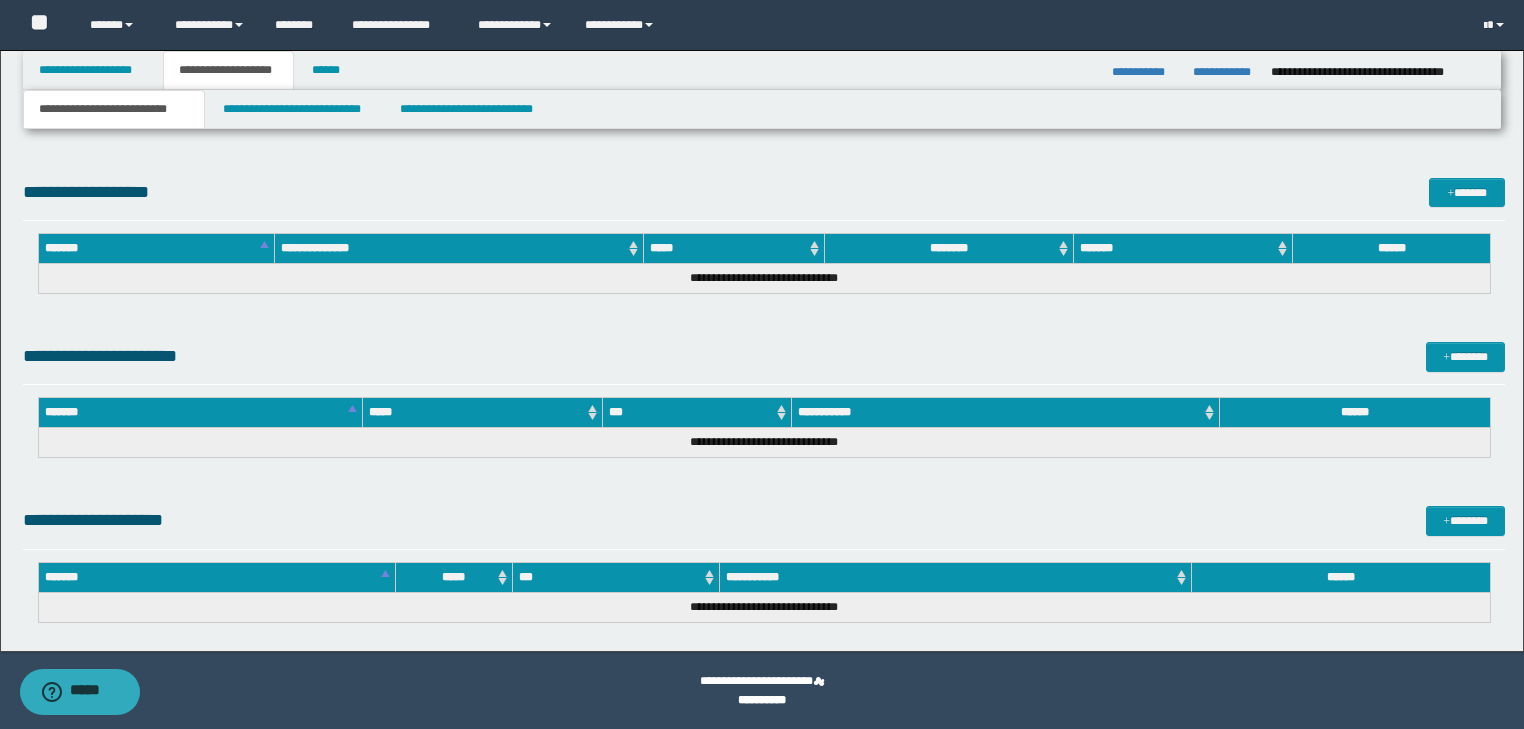 drag, startPoint x: 48, startPoint y: -4810, endPoint x: 783, endPoint y: 422, distance: 5283.375 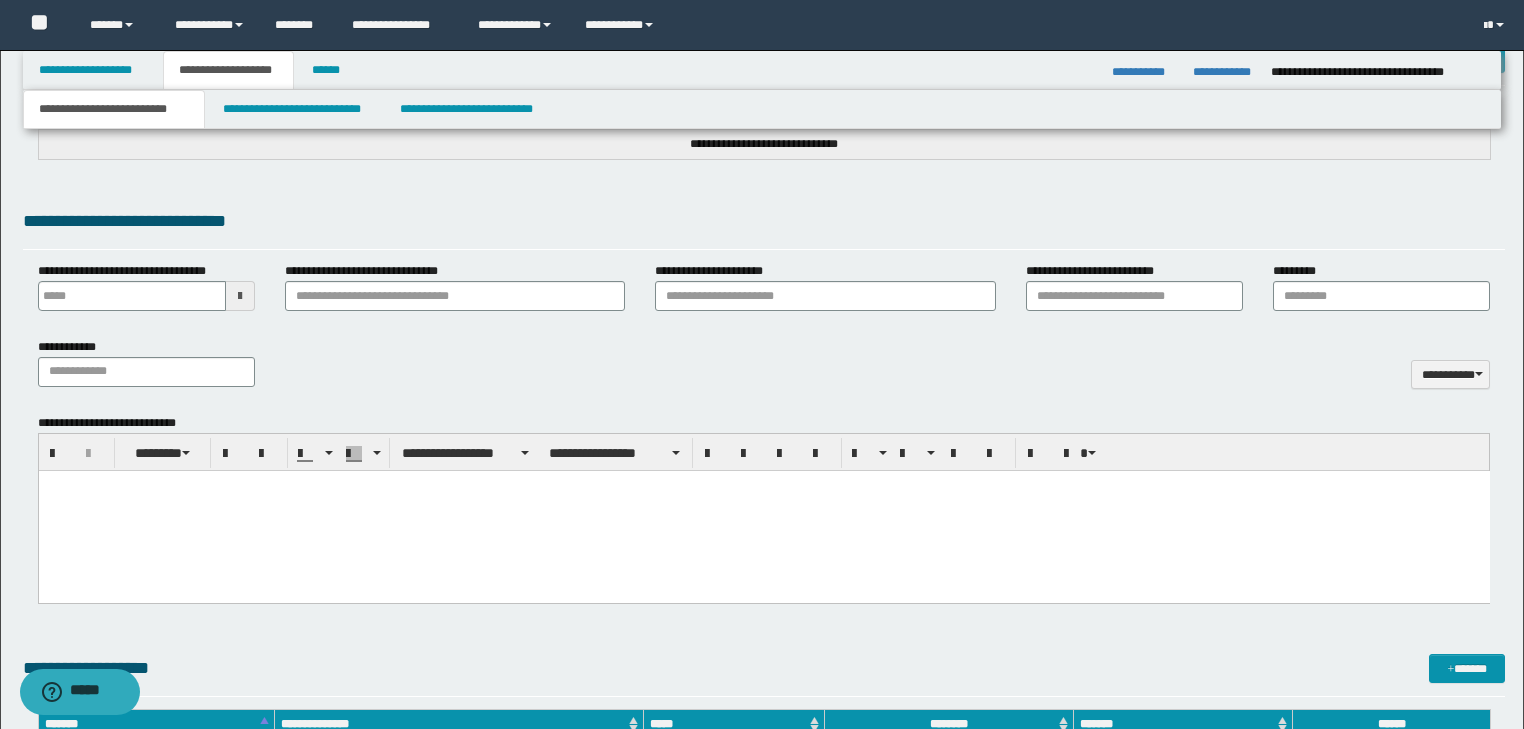 scroll, scrollTop: 569, scrollLeft: 0, axis: vertical 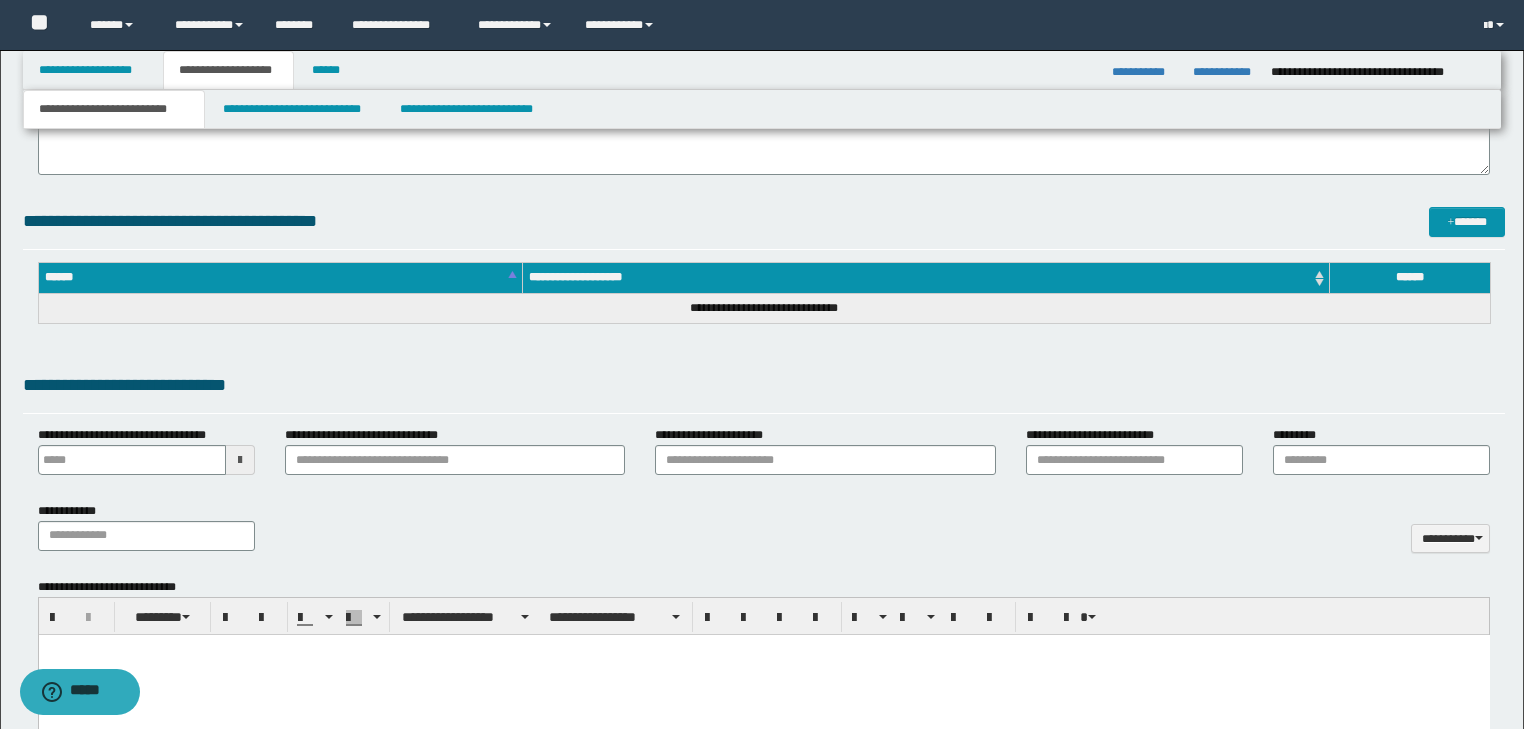 type 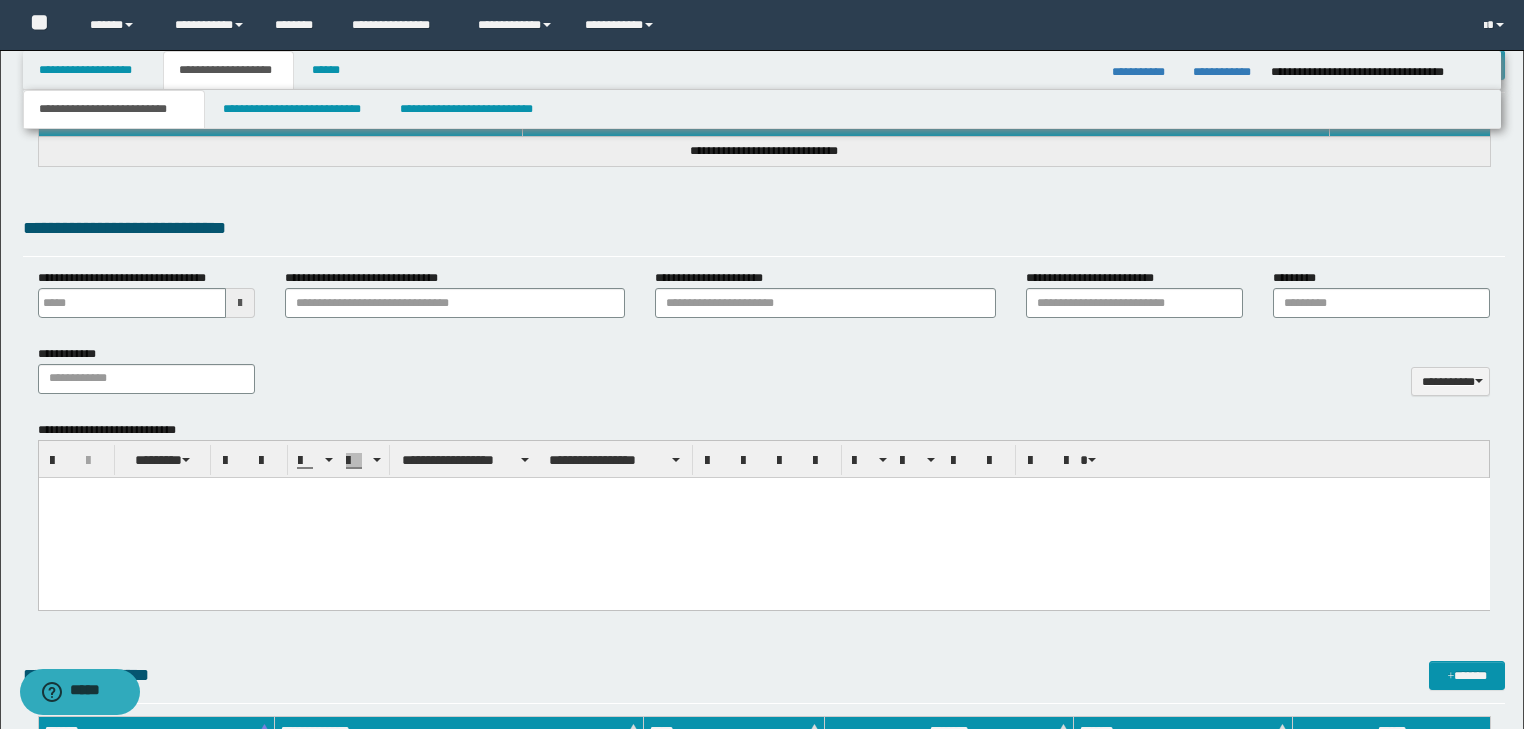 scroll, scrollTop: 729, scrollLeft: 0, axis: vertical 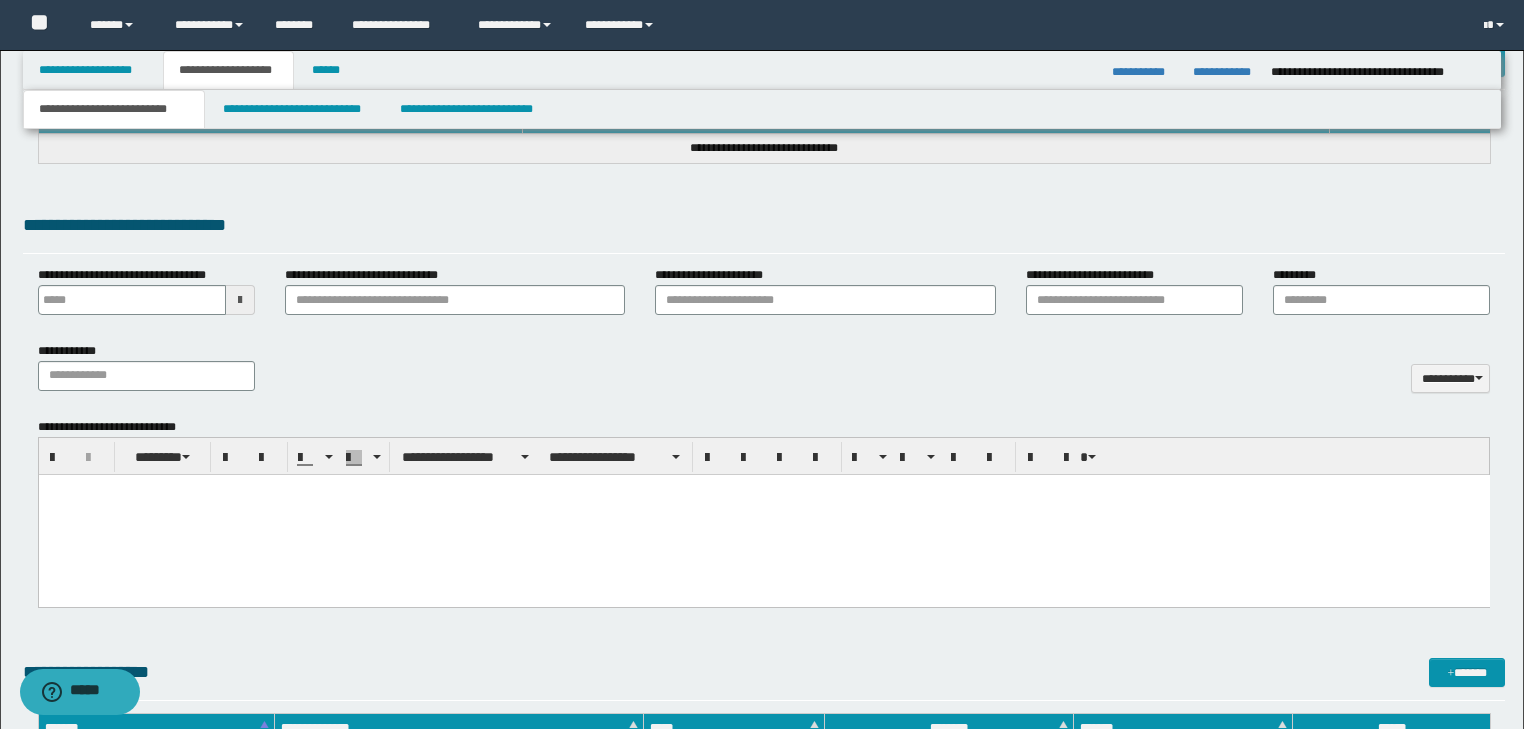 click at bounding box center [763, 489] 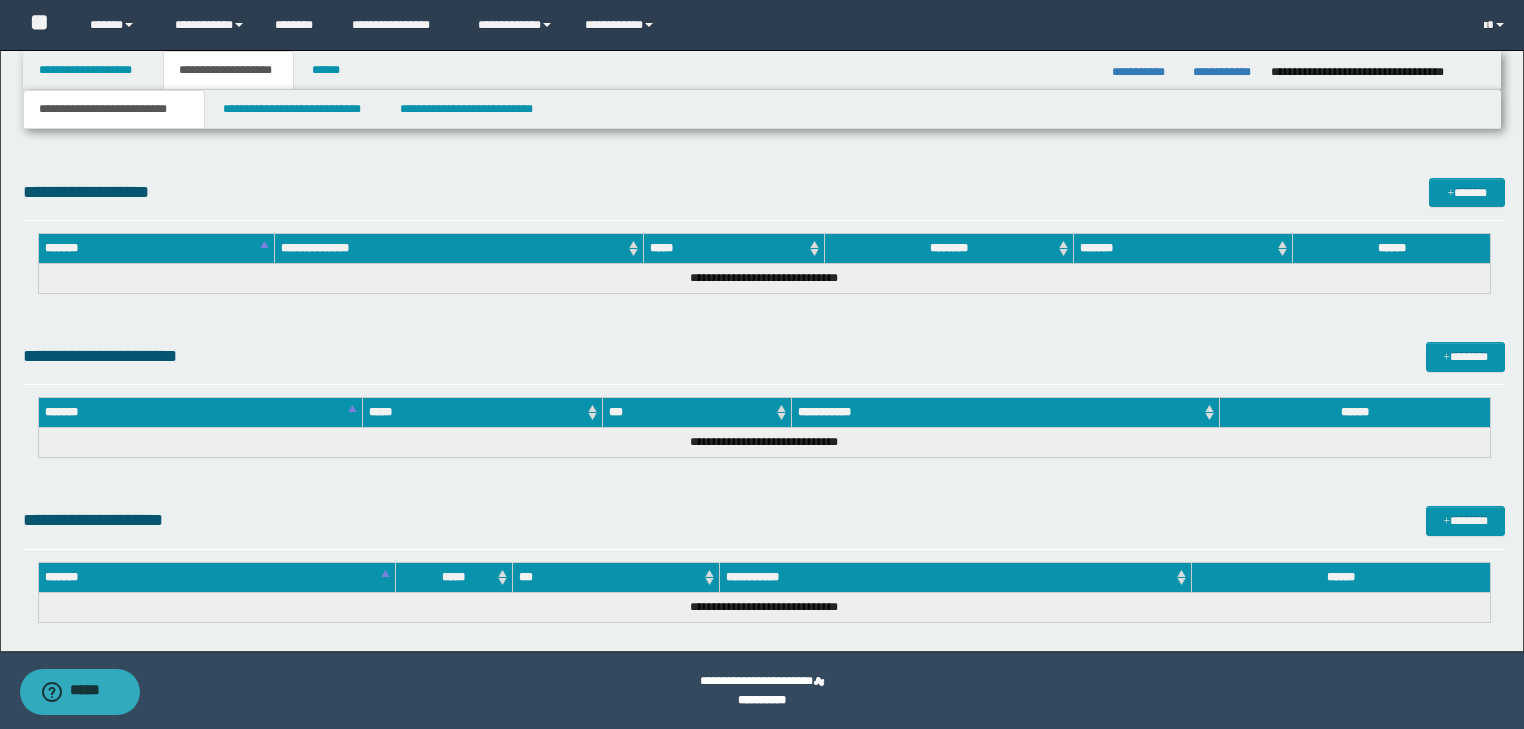drag, startPoint x: 48, startPoint y: -588, endPoint x: 977, endPoint y: 651, distance: 1548.6 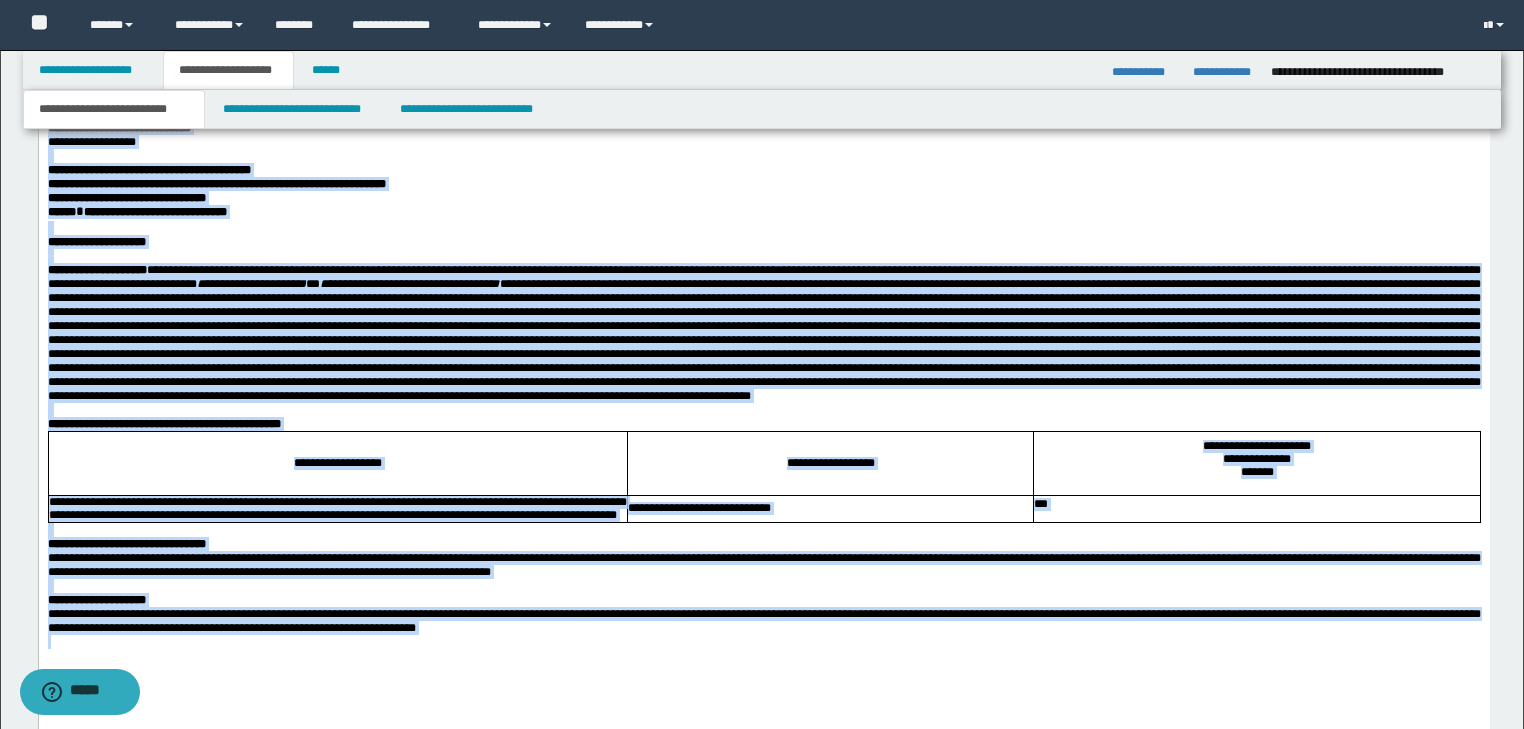 scroll, scrollTop: 1005, scrollLeft: 0, axis: vertical 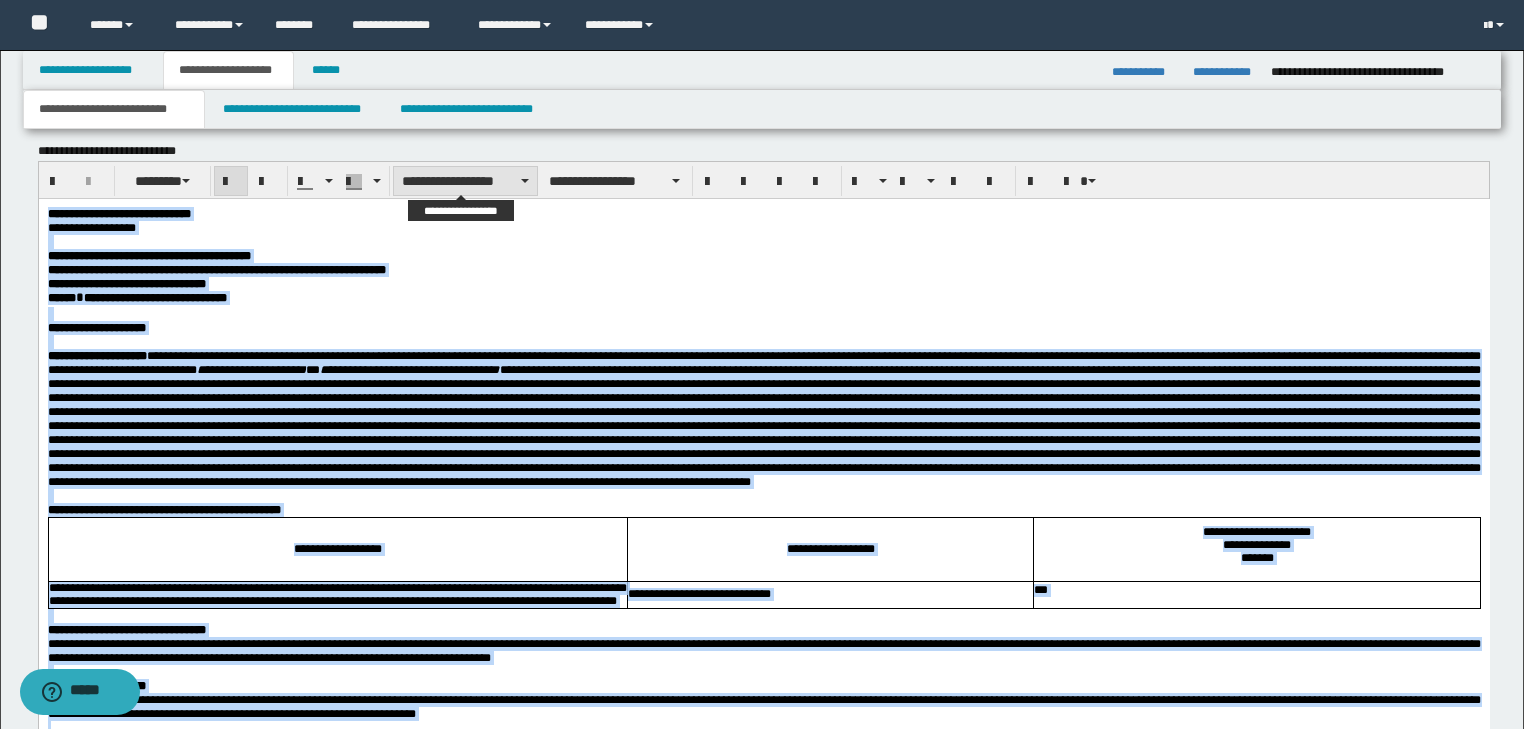 click on "**********" at bounding box center [465, 181] 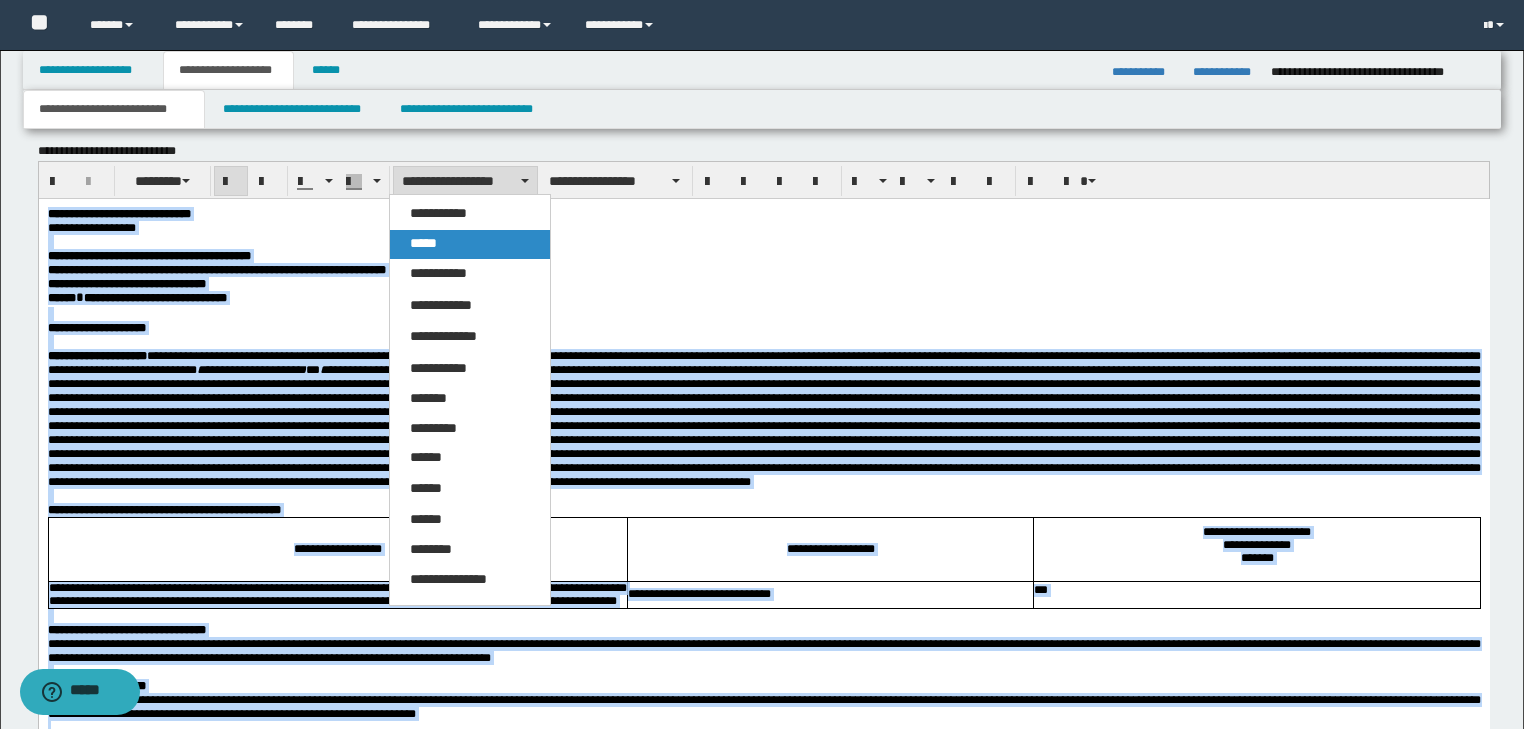 click on "*****" at bounding box center [423, 243] 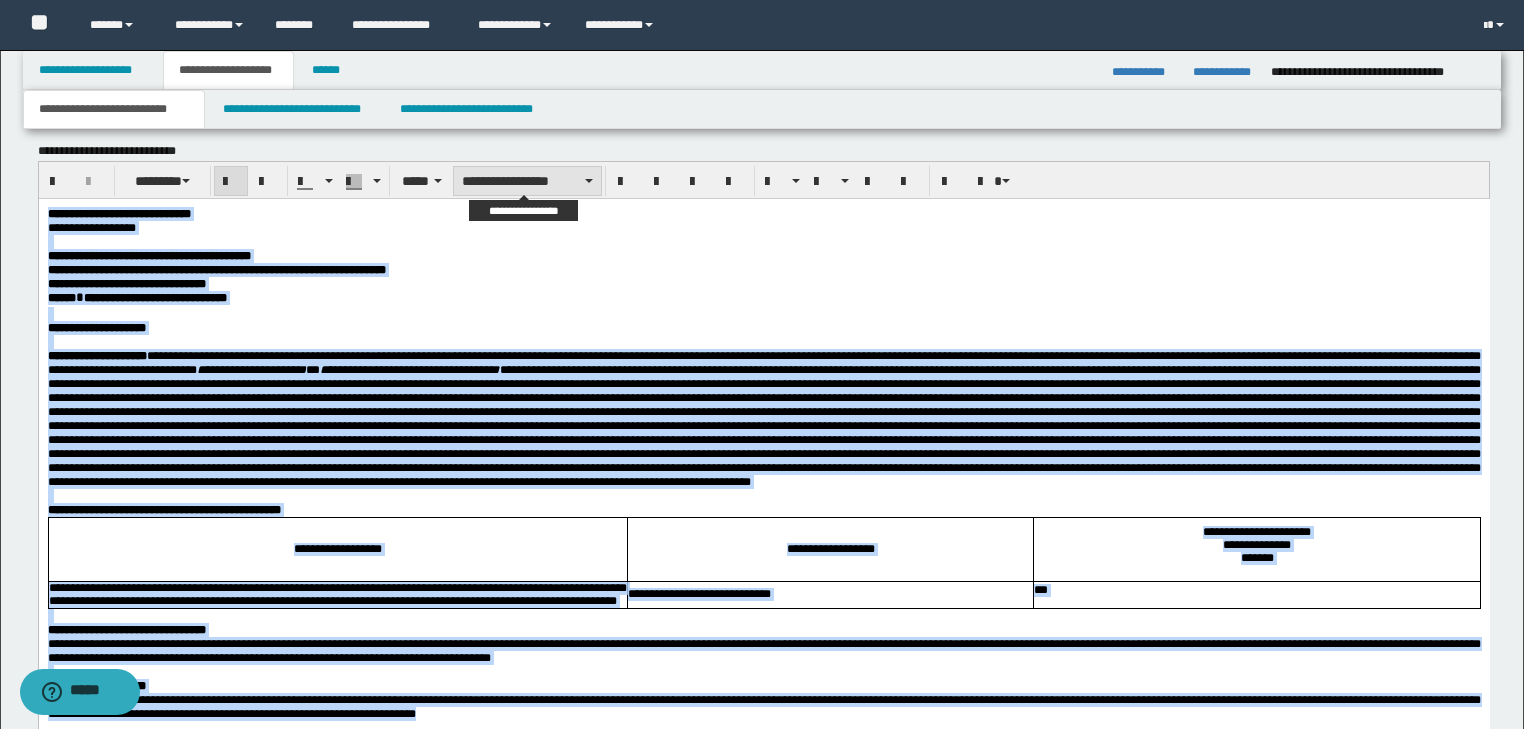 click on "**********" at bounding box center (527, 181) 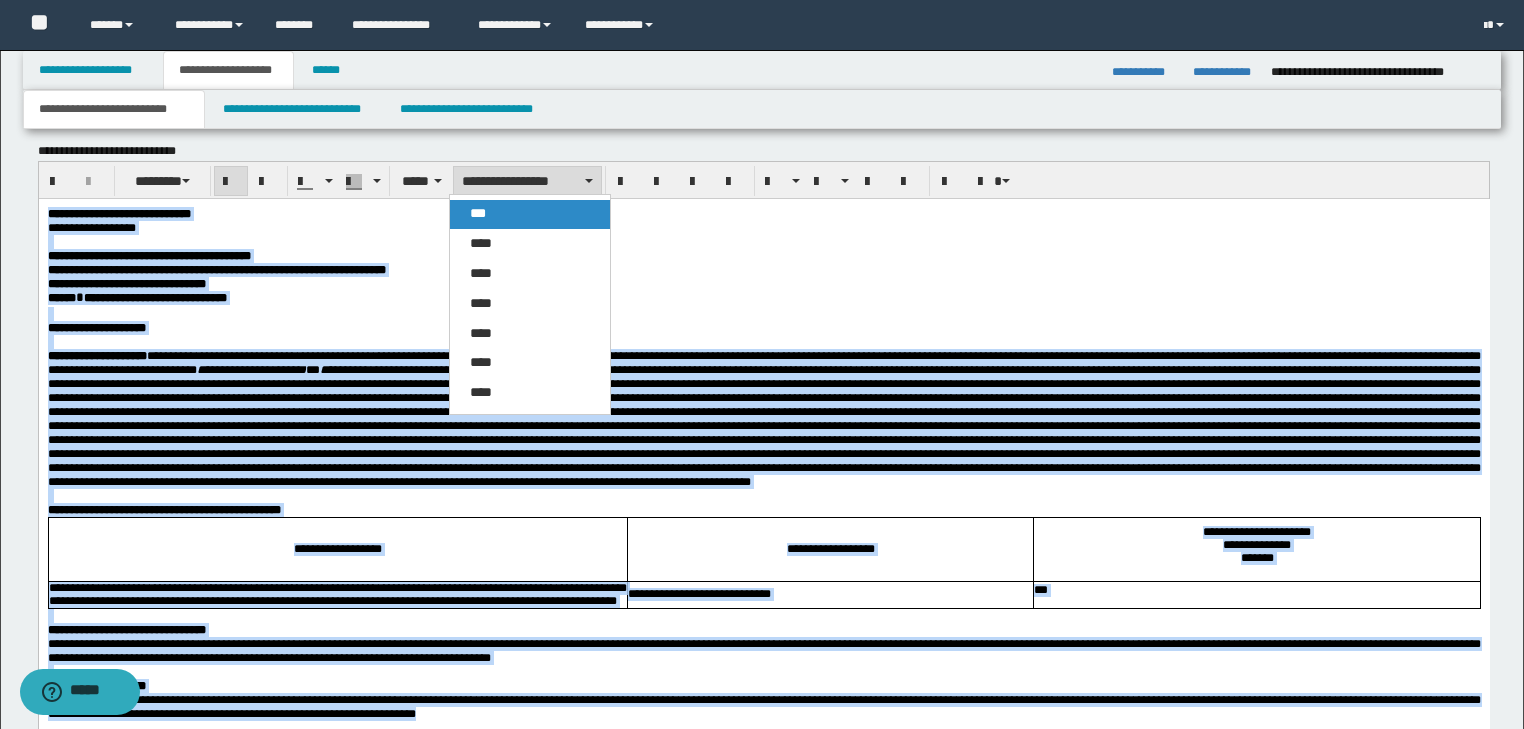 click on "***" at bounding box center (478, 213) 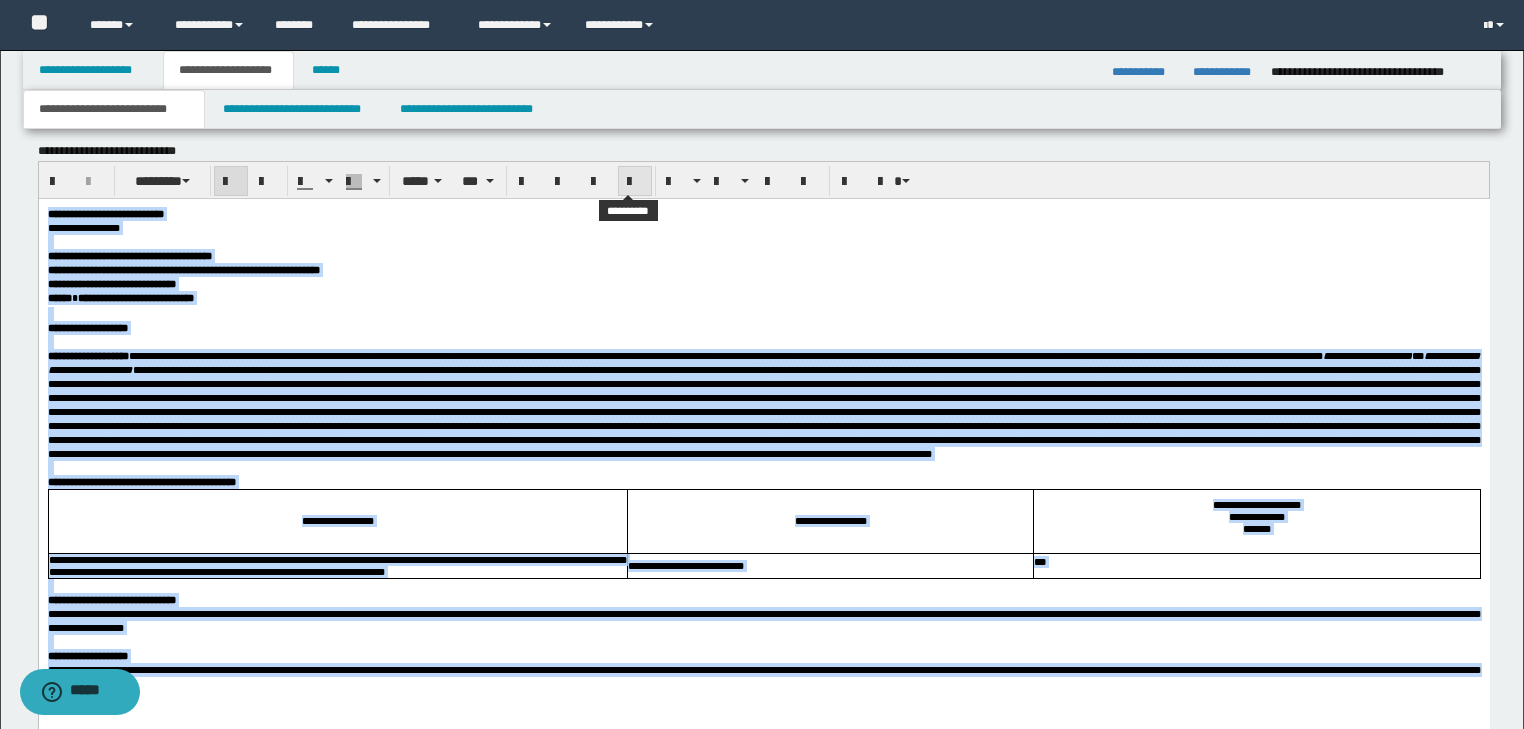 click at bounding box center [635, 182] 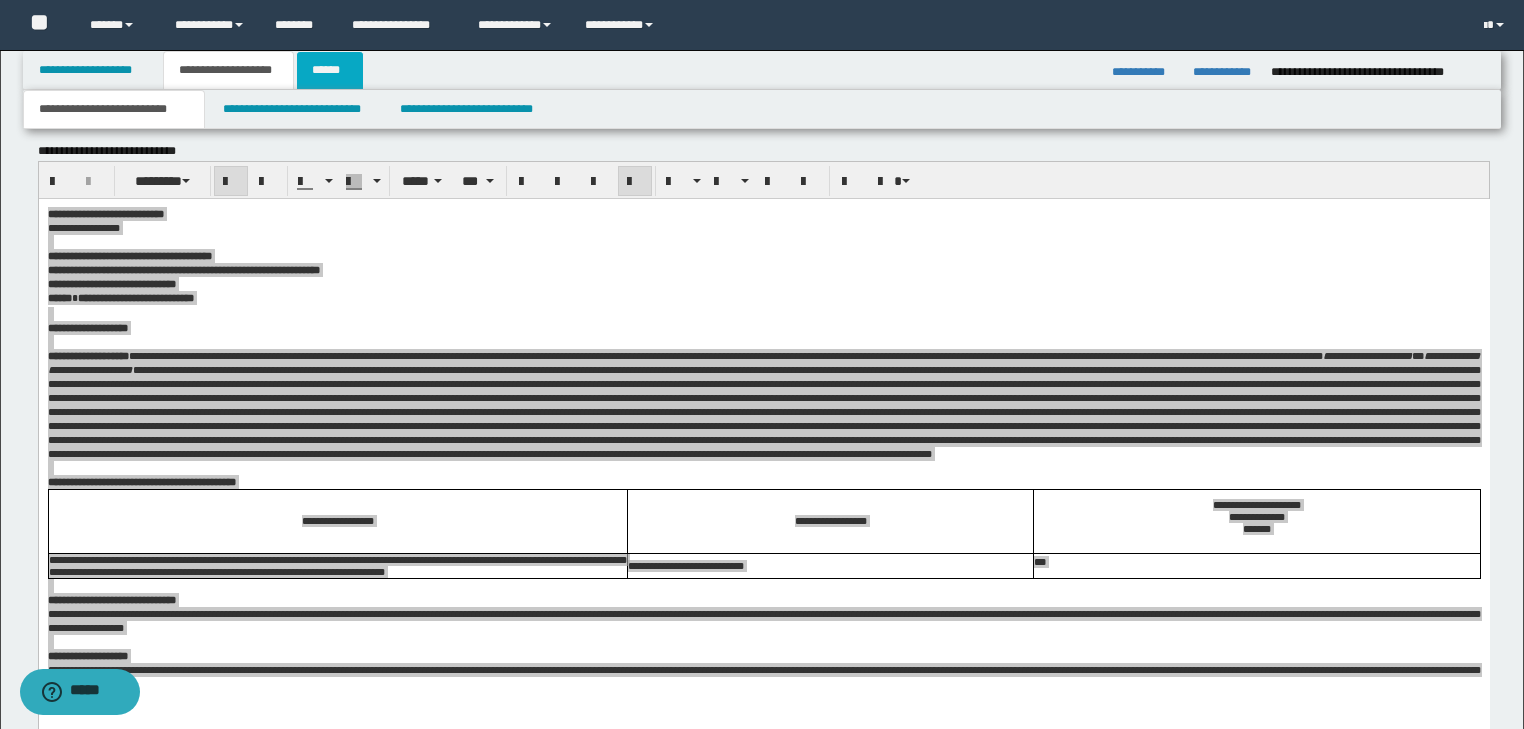 click on "******" at bounding box center [330, 70] 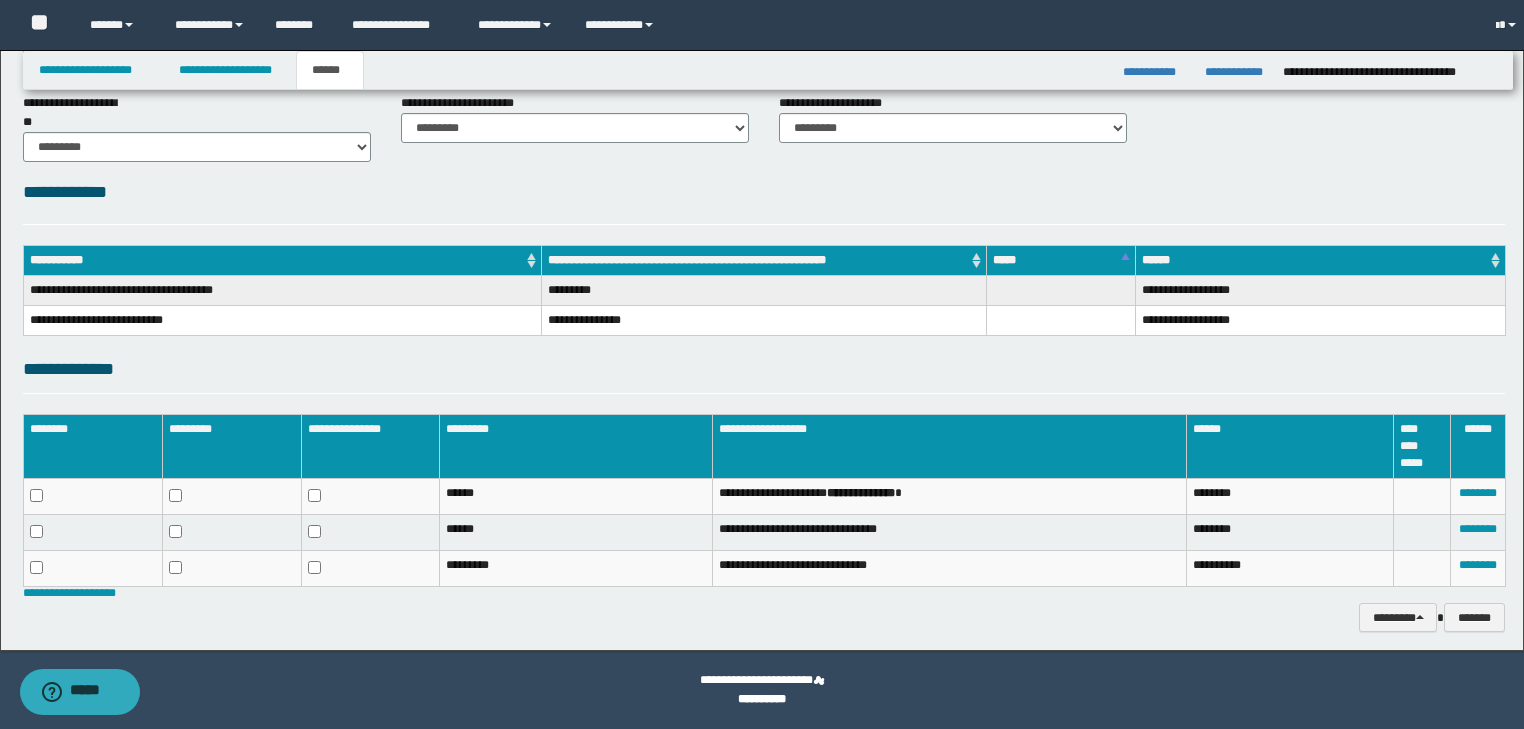 scroll, scrollTop: 164, scrollLeft: 0, axis: vertical 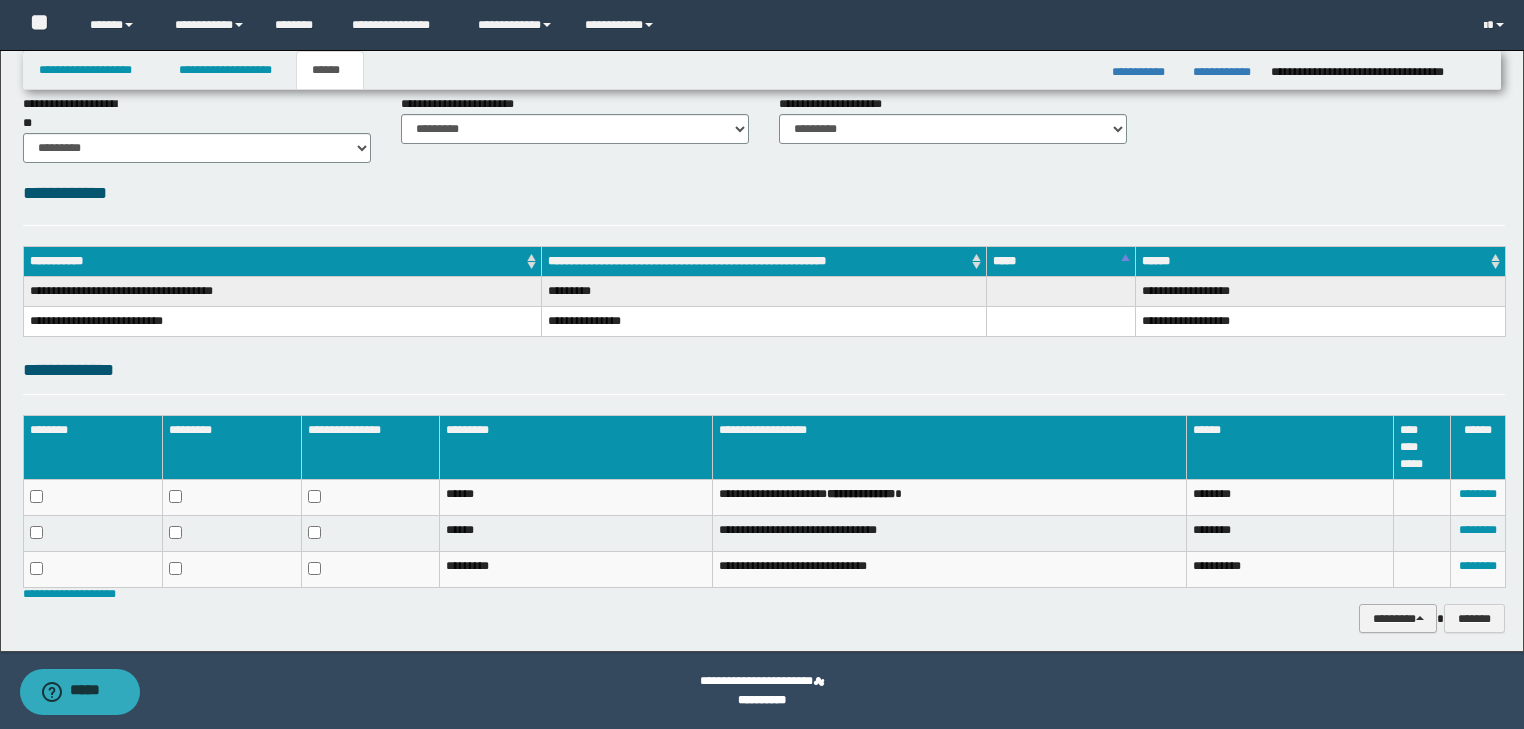 click on "********" at bounding box center (1398, 619) 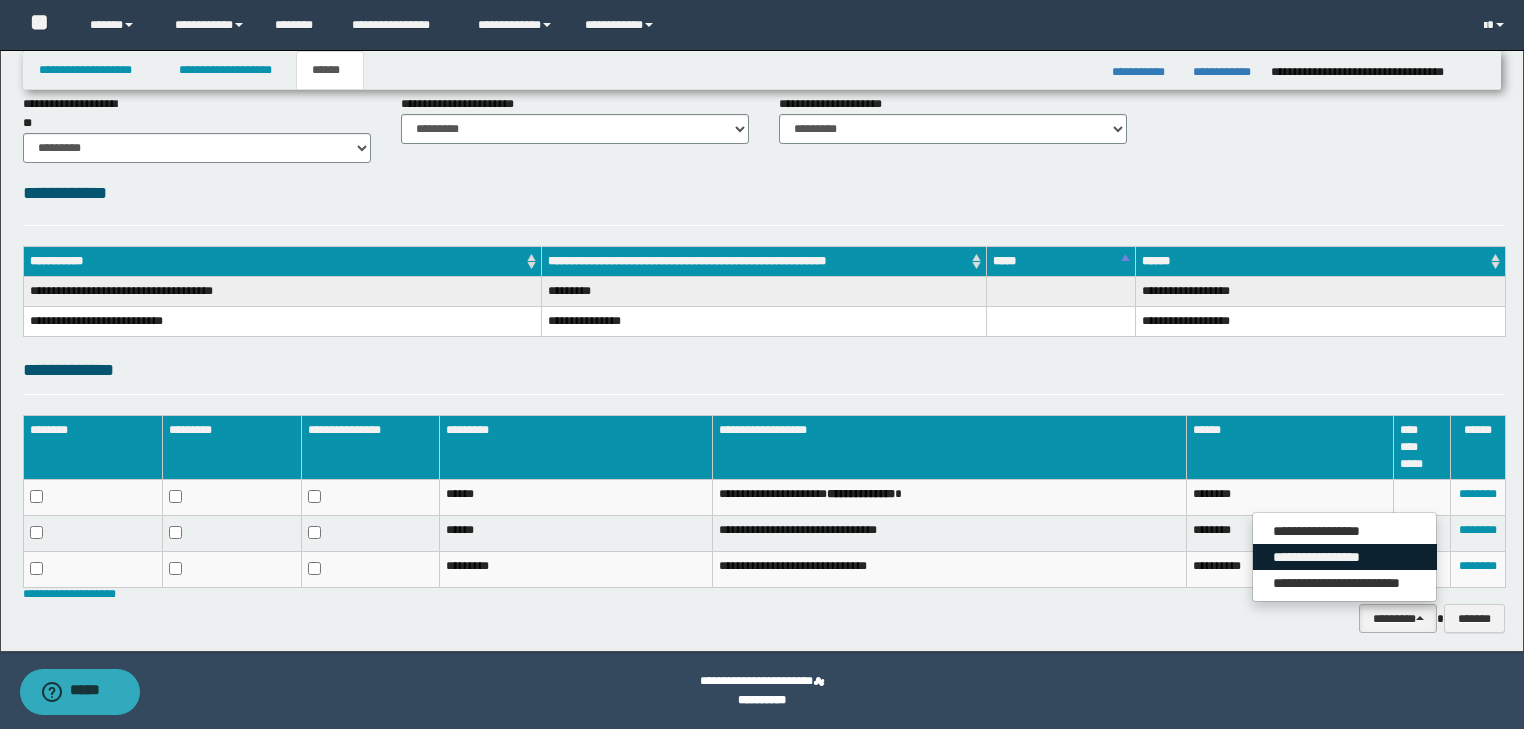 click on "**********" at bounding box center (1345, 557) 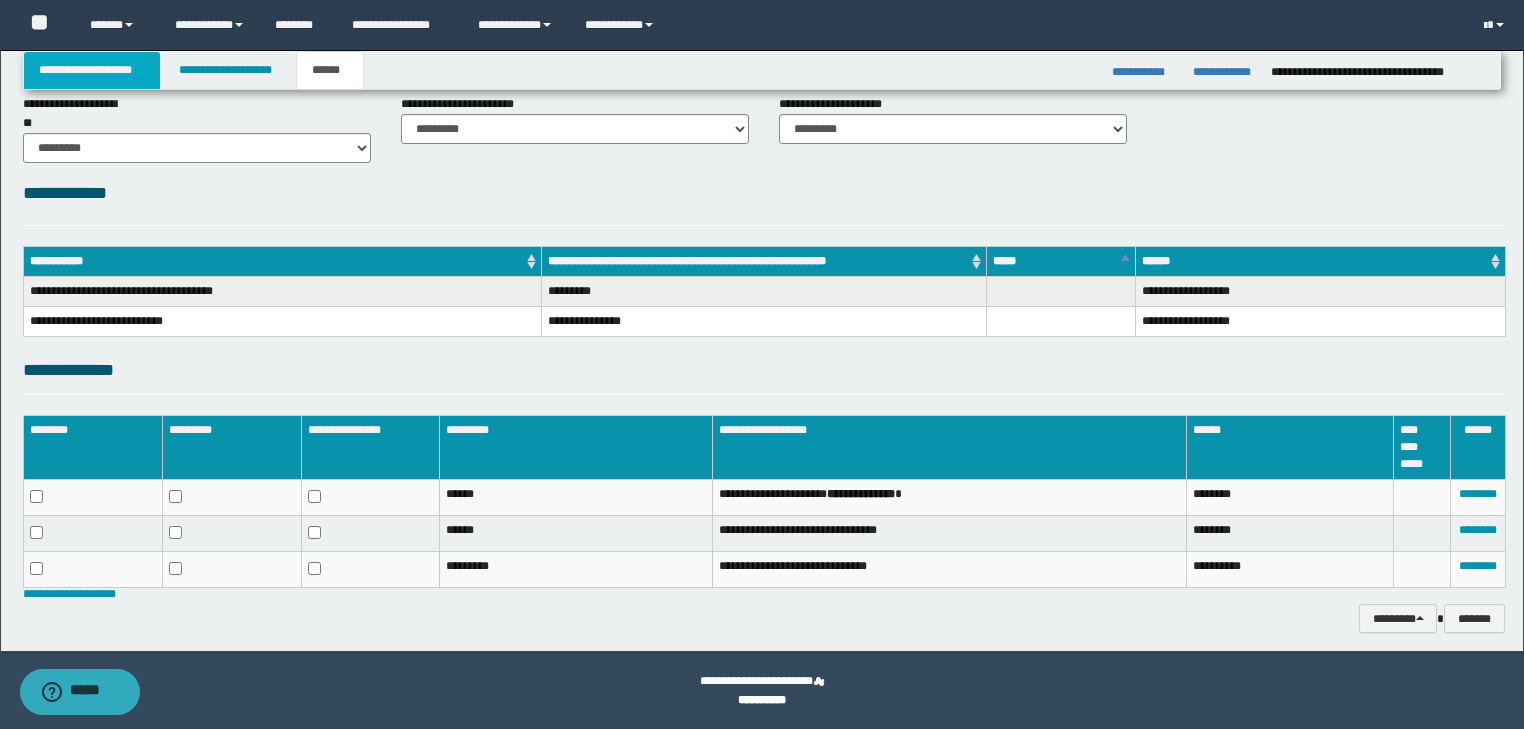 click on "**********" at bounding box center (92, 70) 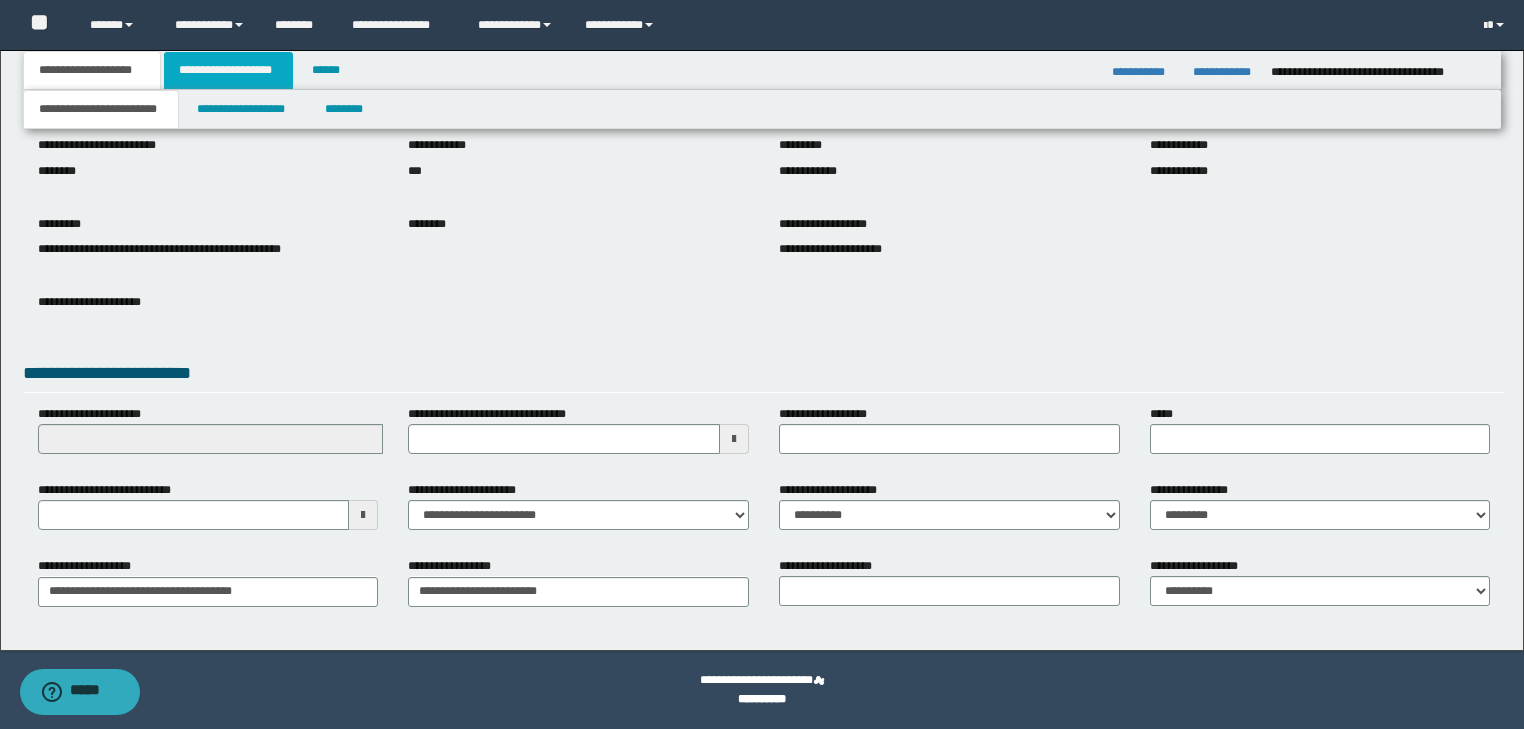 click on "**********" at bounding box center (228, 70) 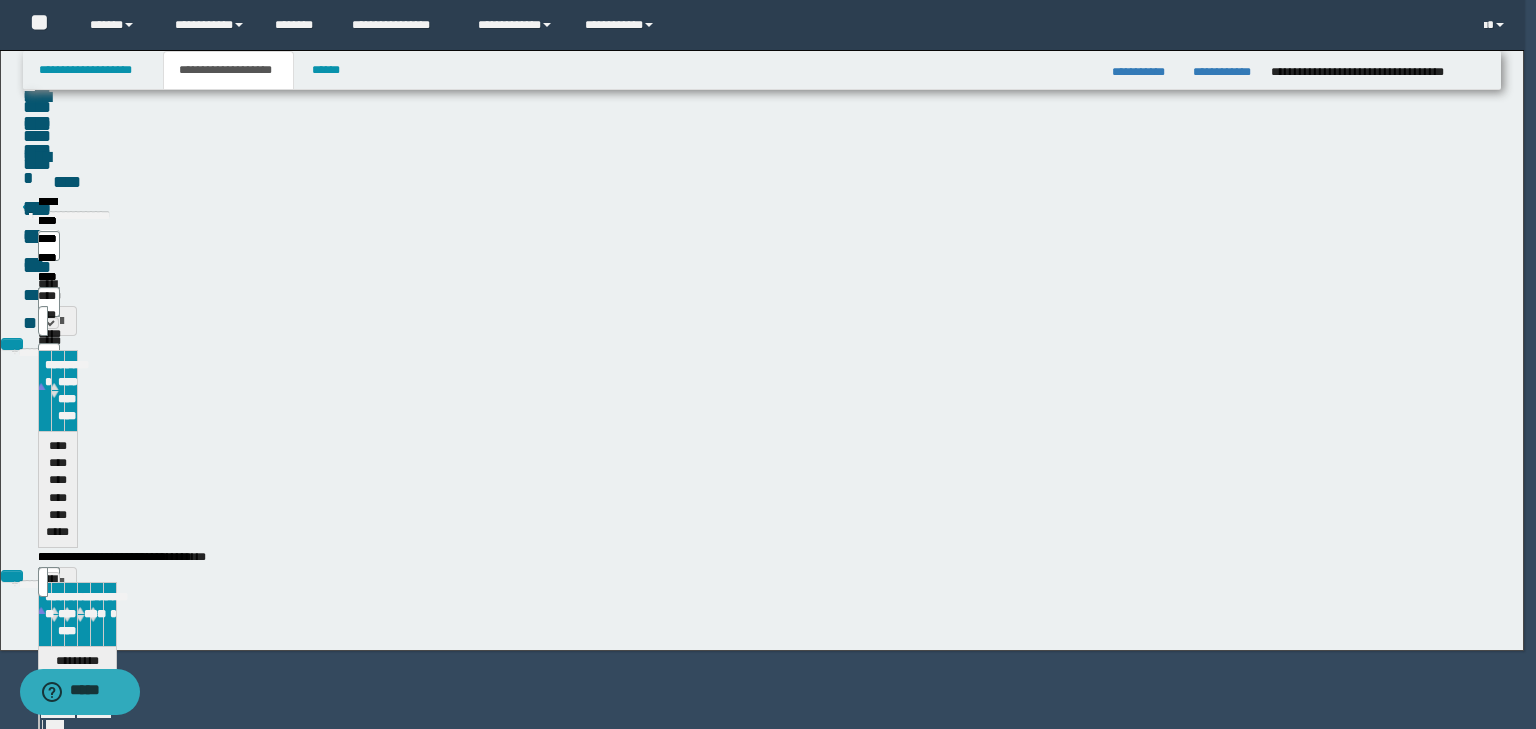 type 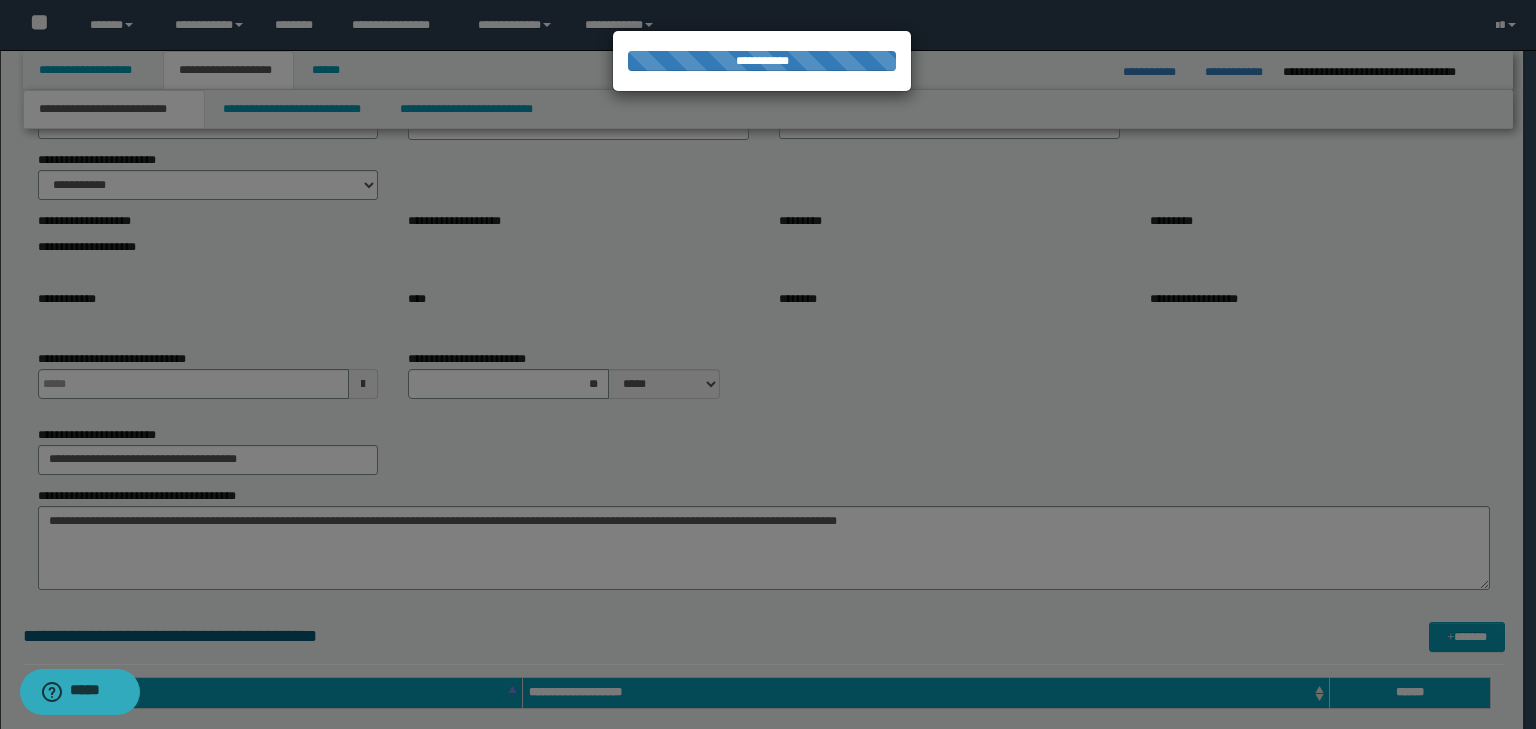 type 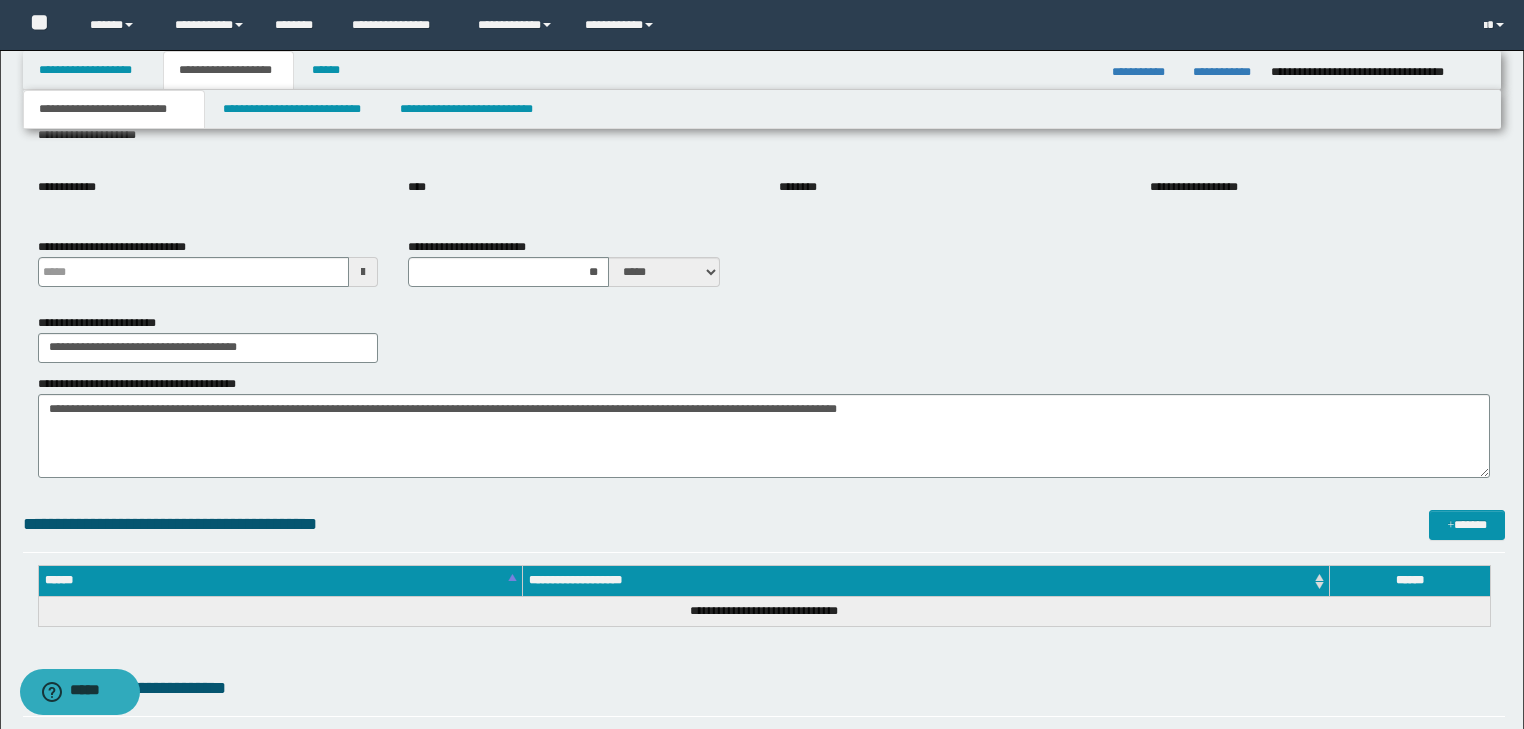 type 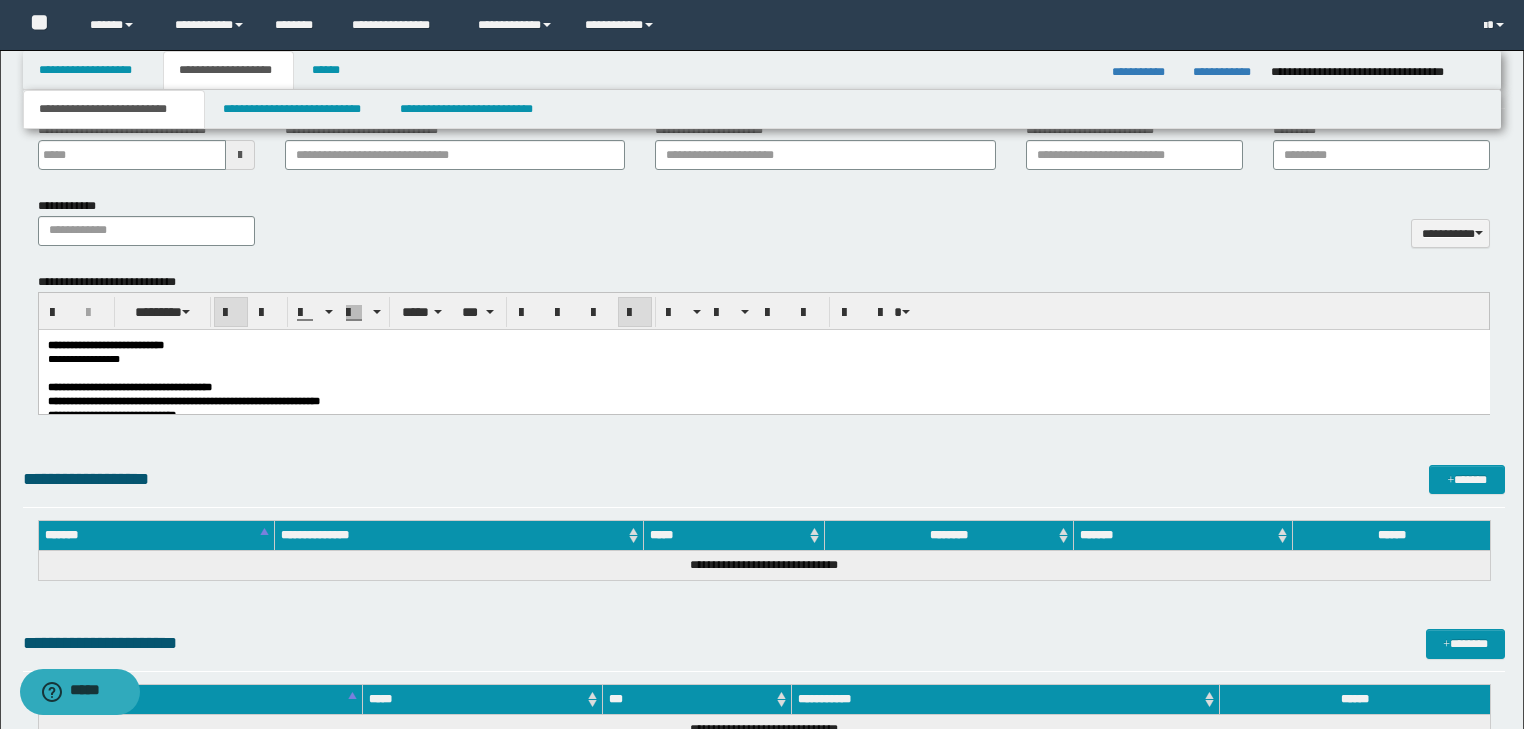 click on "**********" at bounding box center (763, 358) 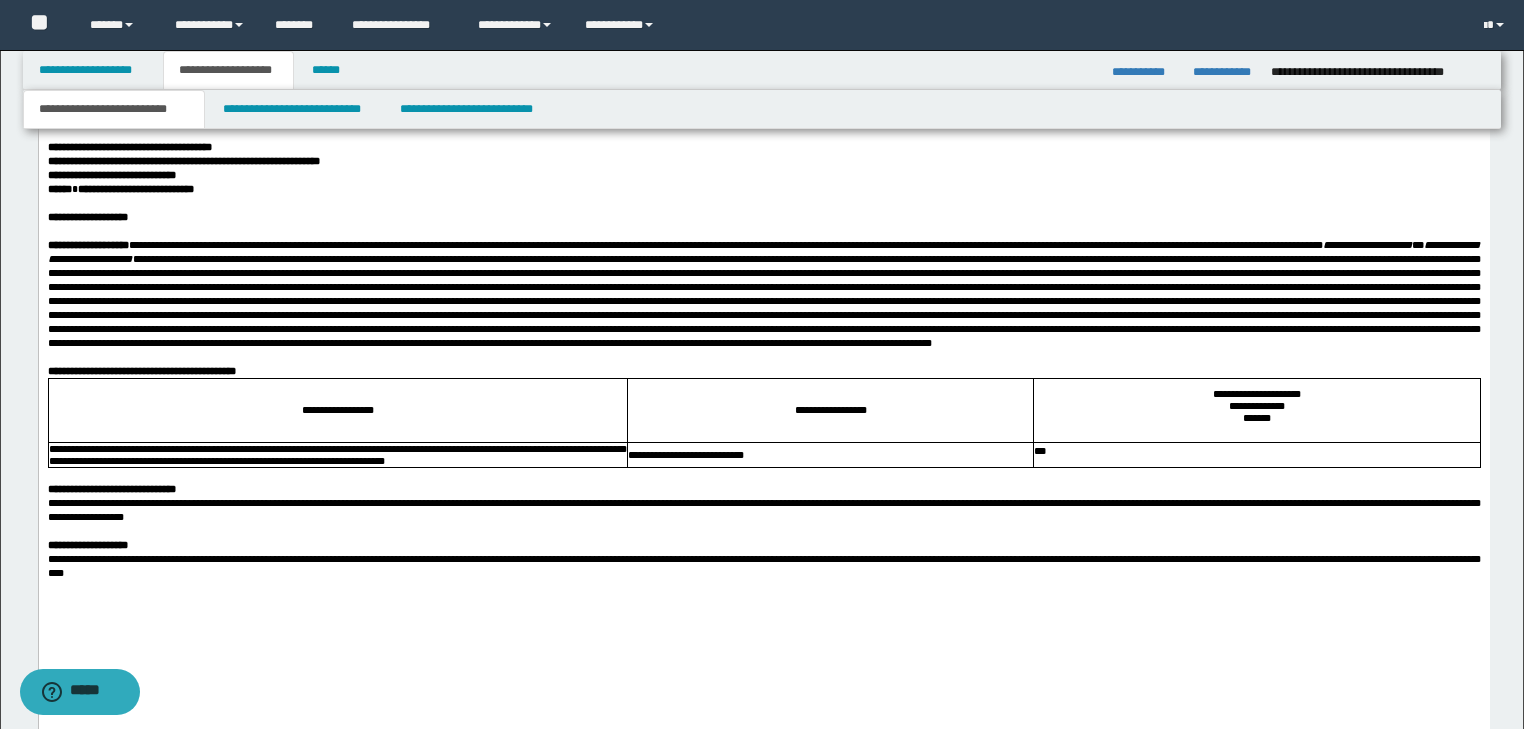 scroll, scrollTop: 1354, scrollLeft: 0, axis: vertical 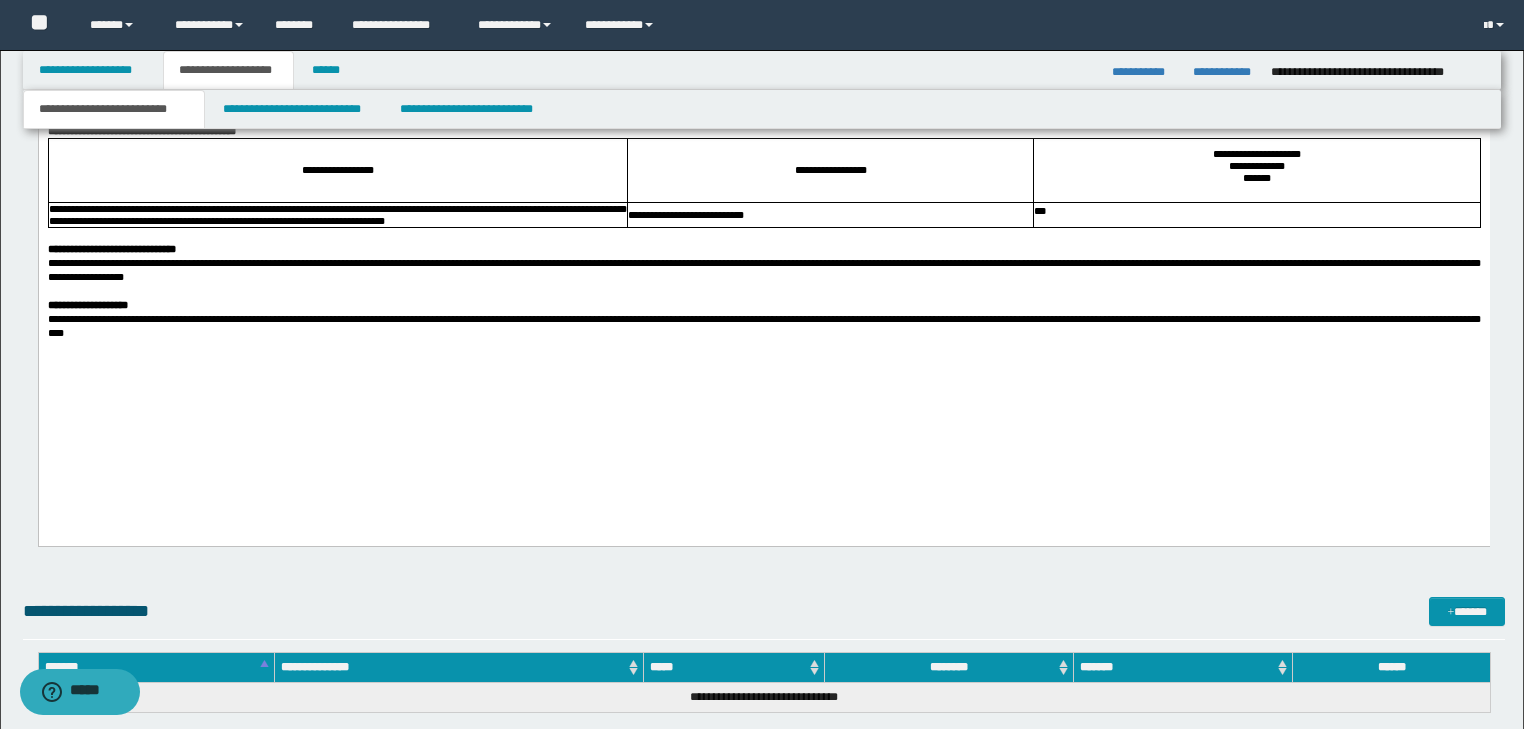 click at bounding box center (763, 347) 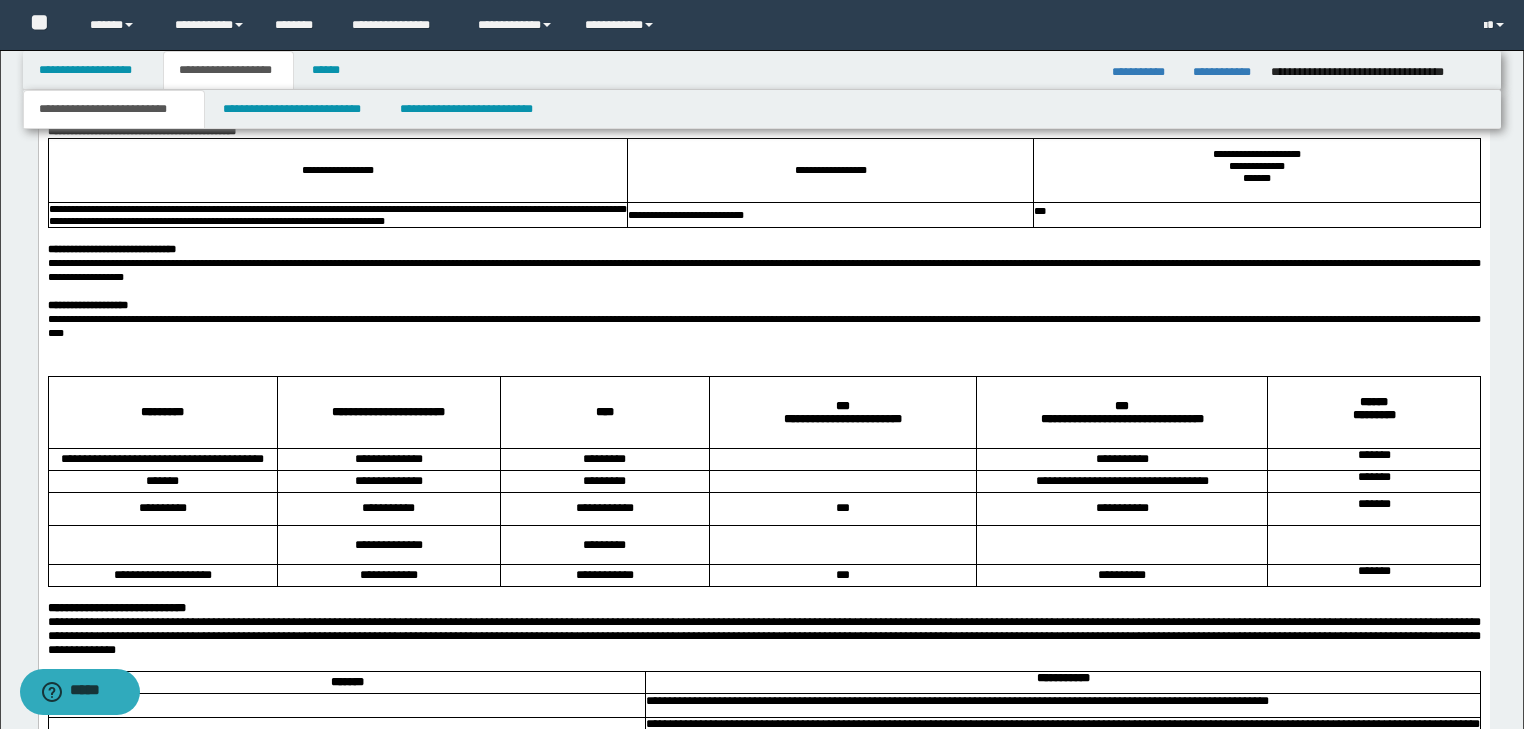 click on "**********" at bounding box center [763, 326] 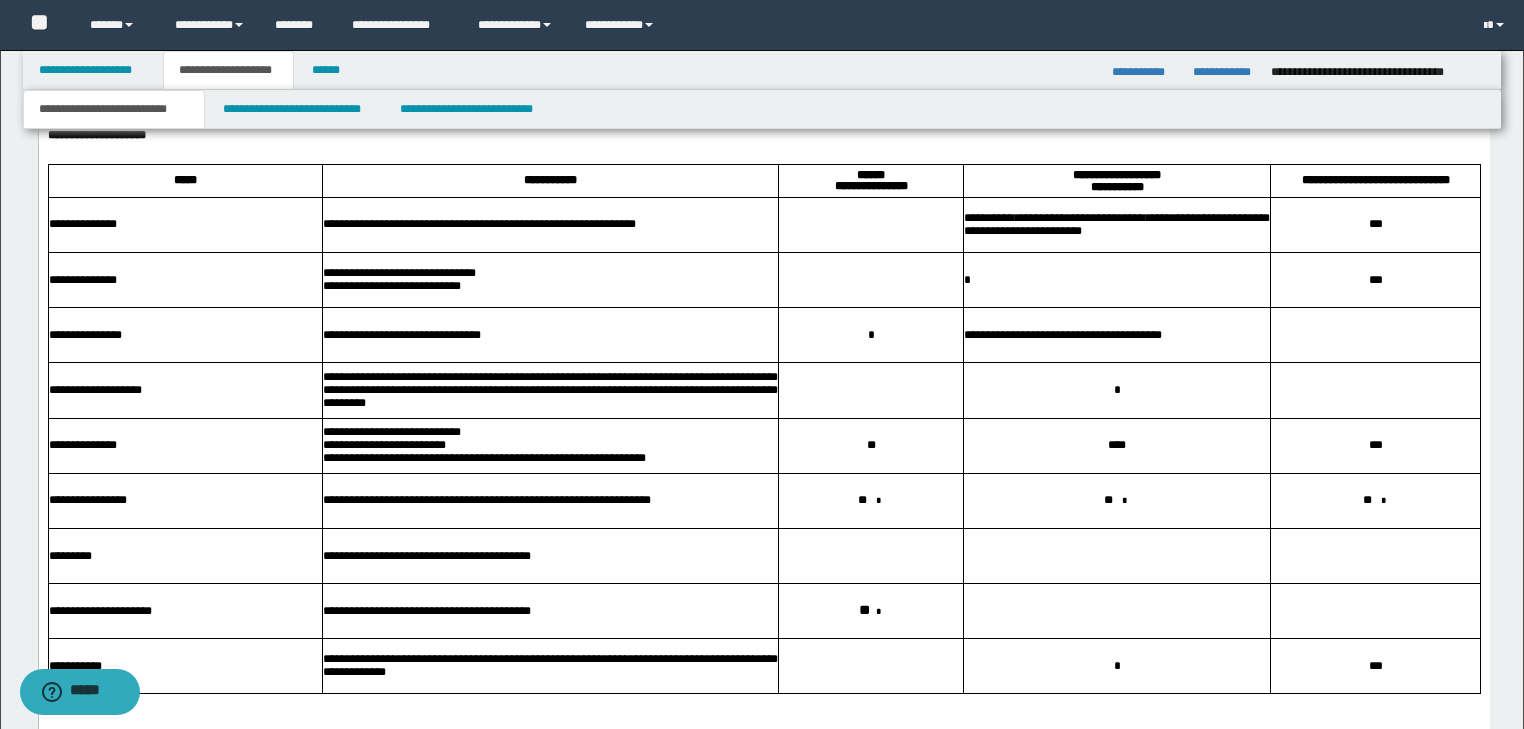 scroll, scrollTop: 1994, scrollLeft: 0, axis: vertical 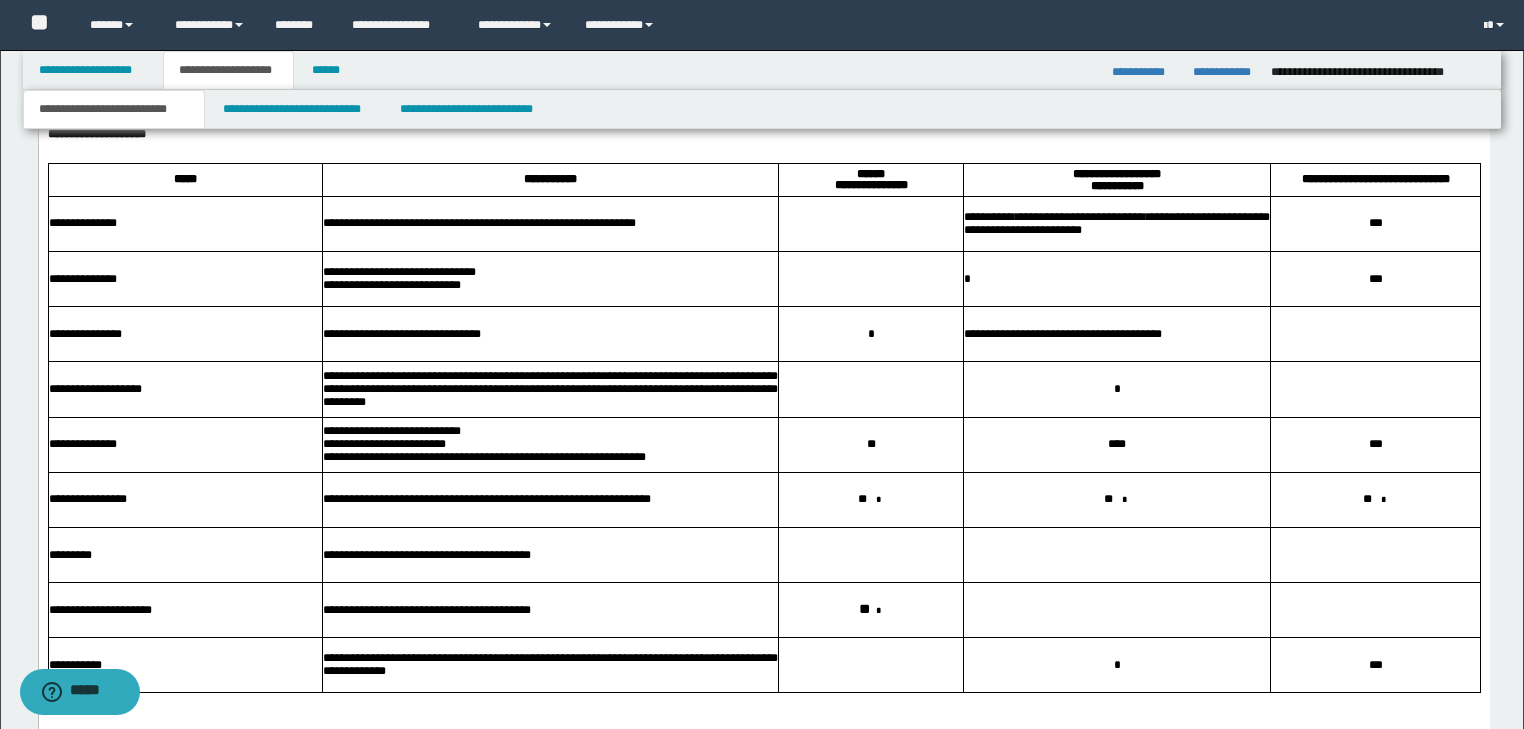 click at bounding box center (763, 148) 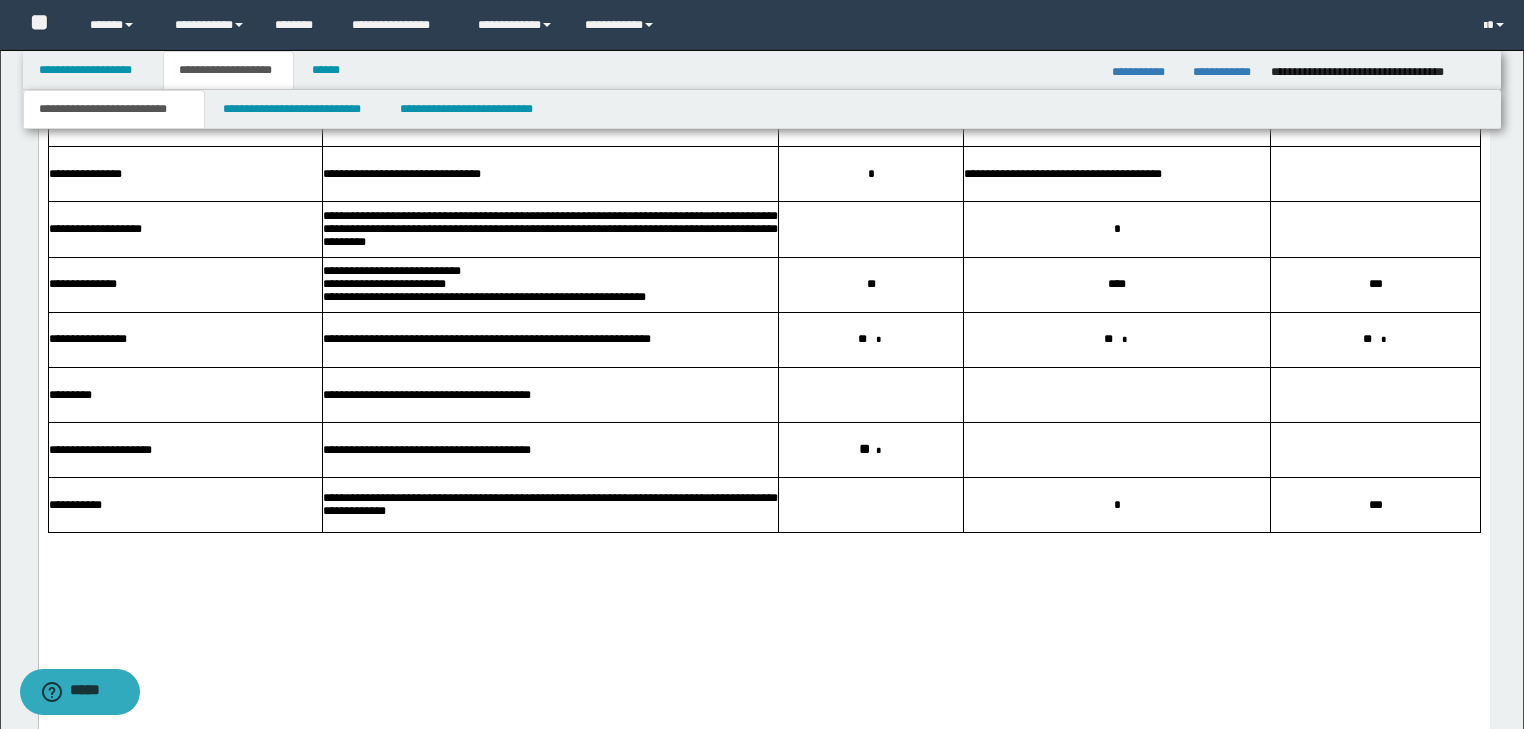 scroll, scrollTop: 2394, scrollLeft: 0, axis: vertical 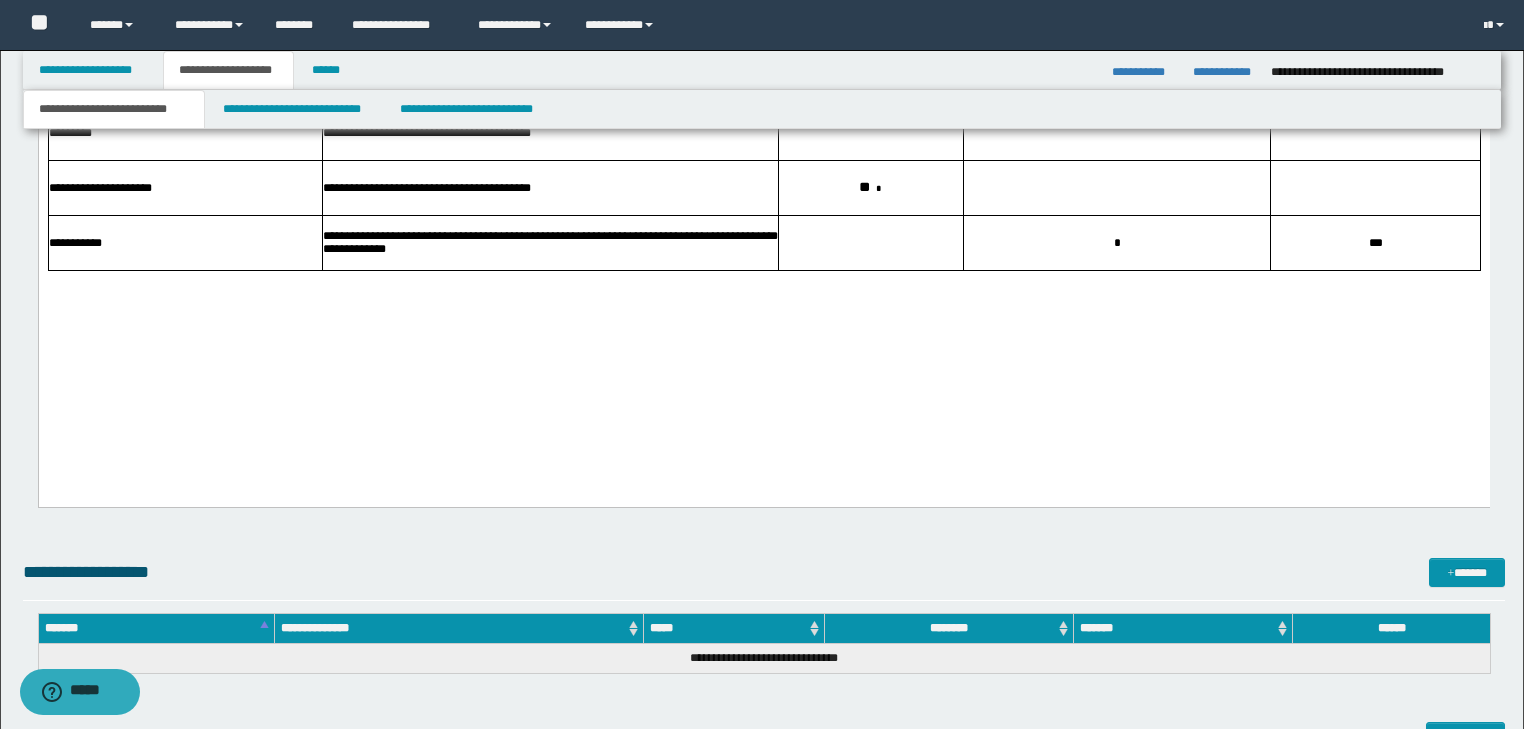 click at bounding box center [763, 278] 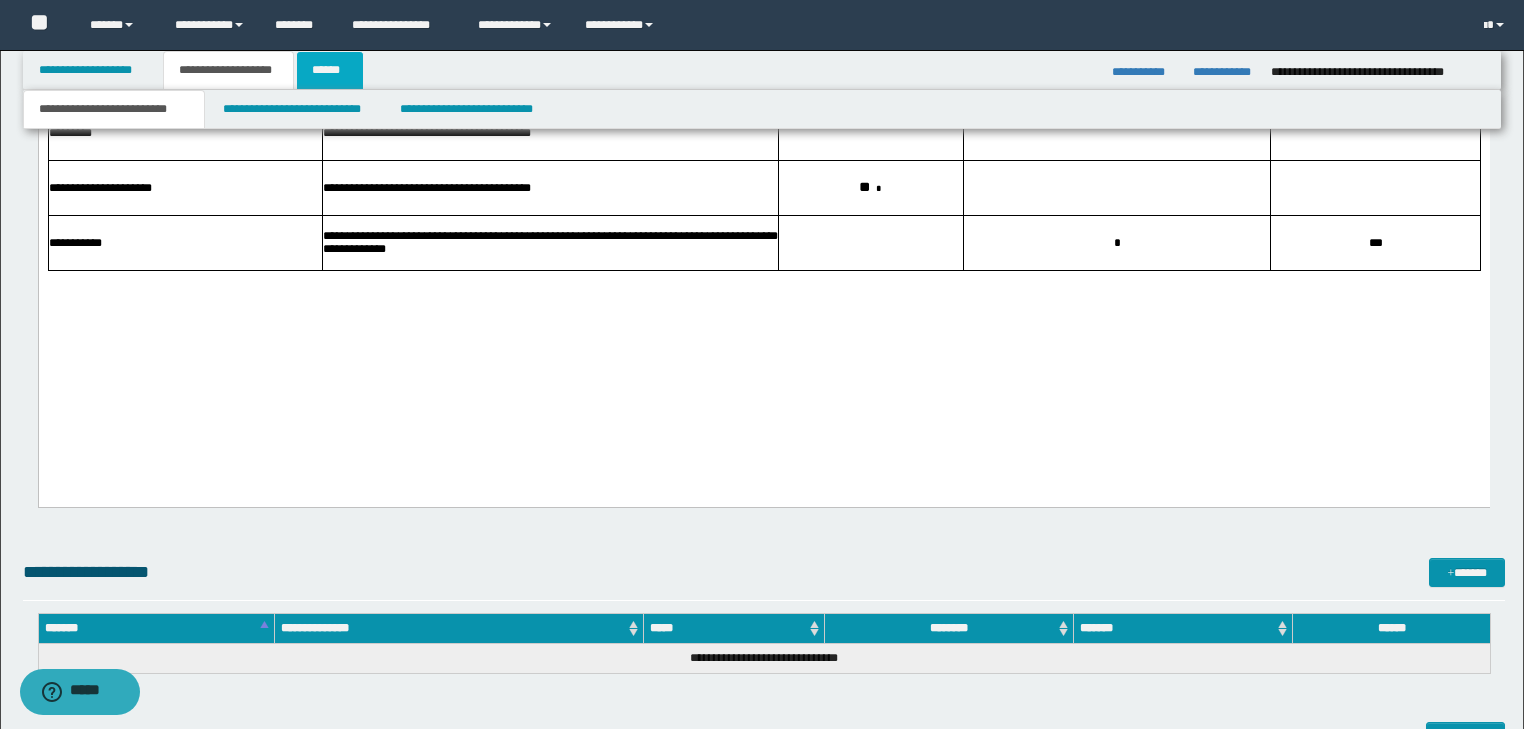 click on "******" at bounding box center [330, 70] 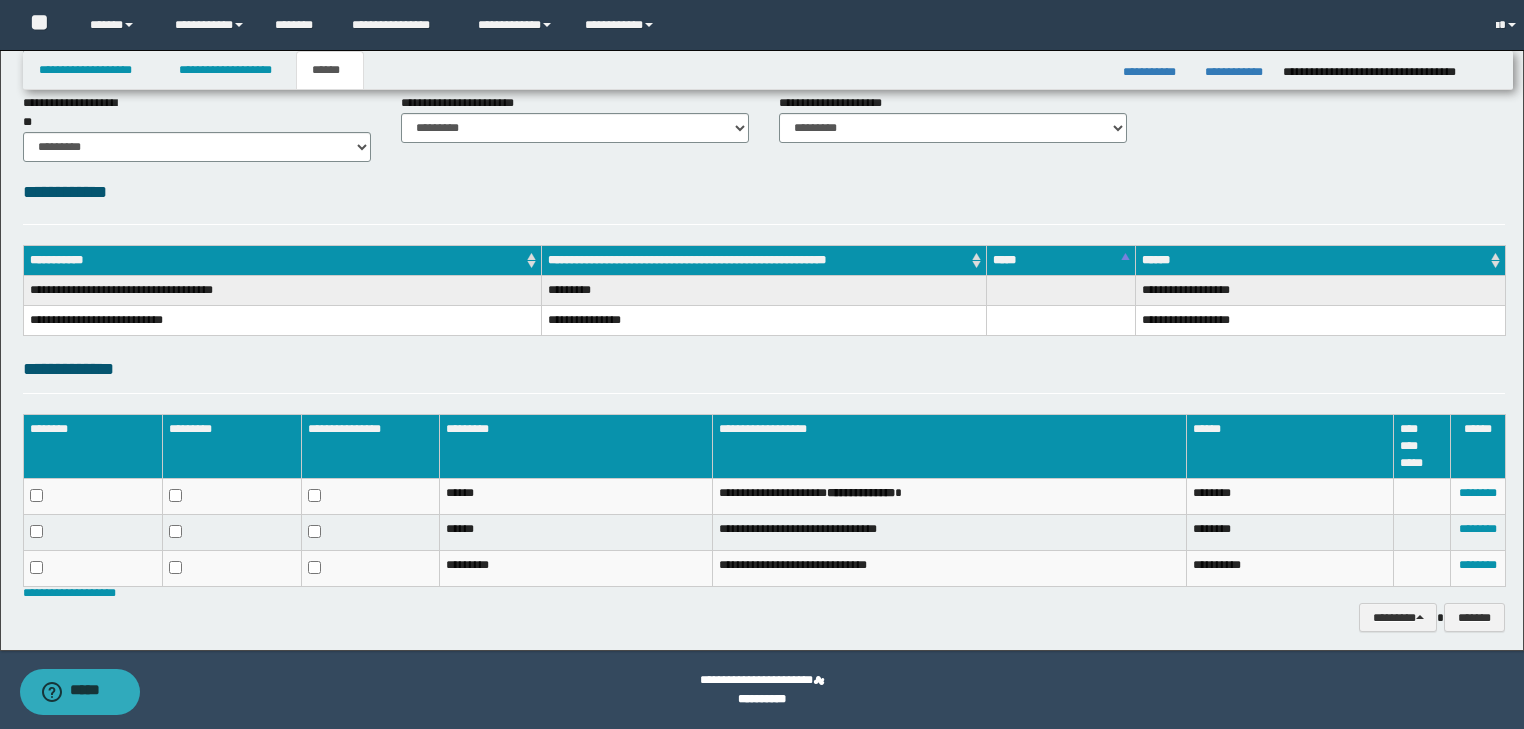 scroll, scrollTop: 164, scrollLeft: 0, axis: vertical 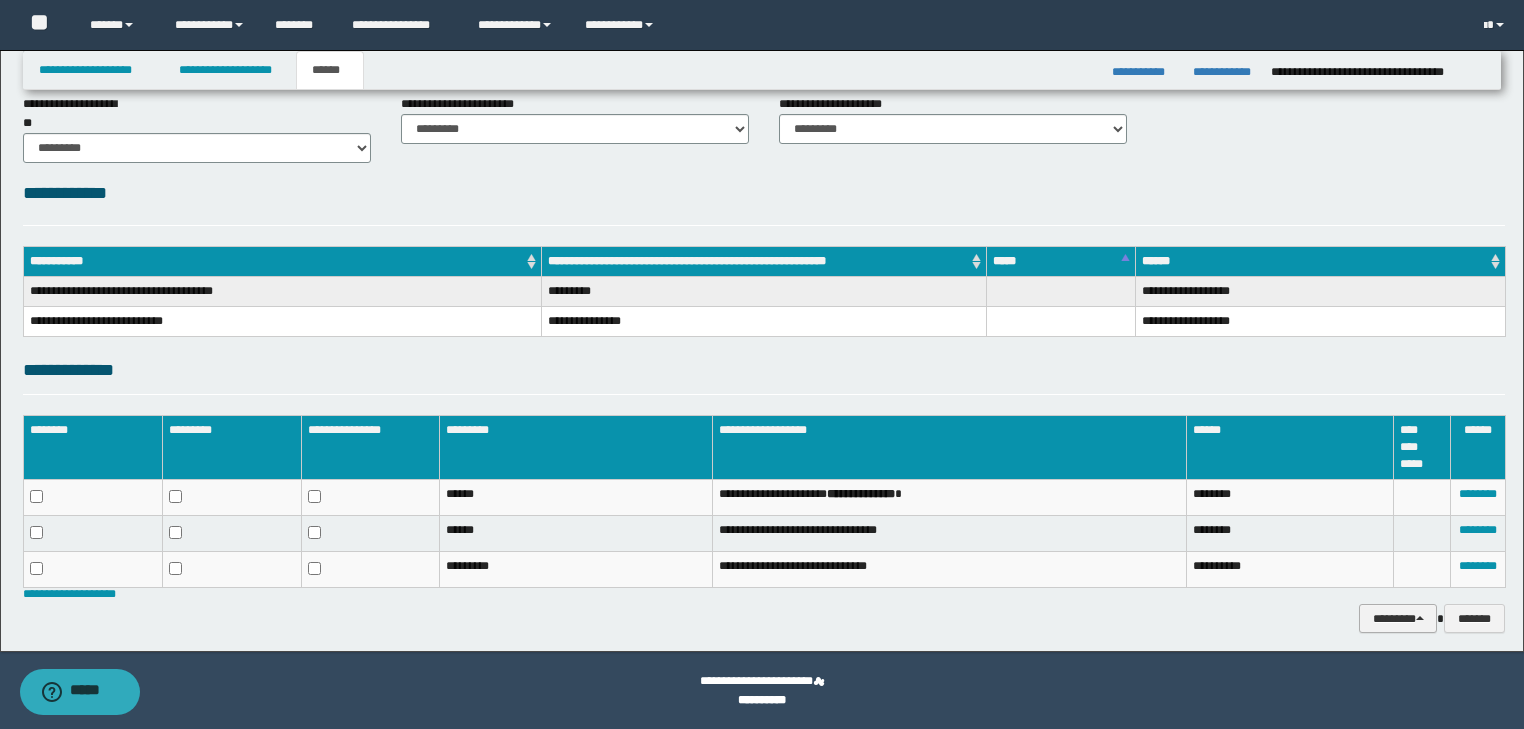 click on "********" at bounding box center [1398, 619] 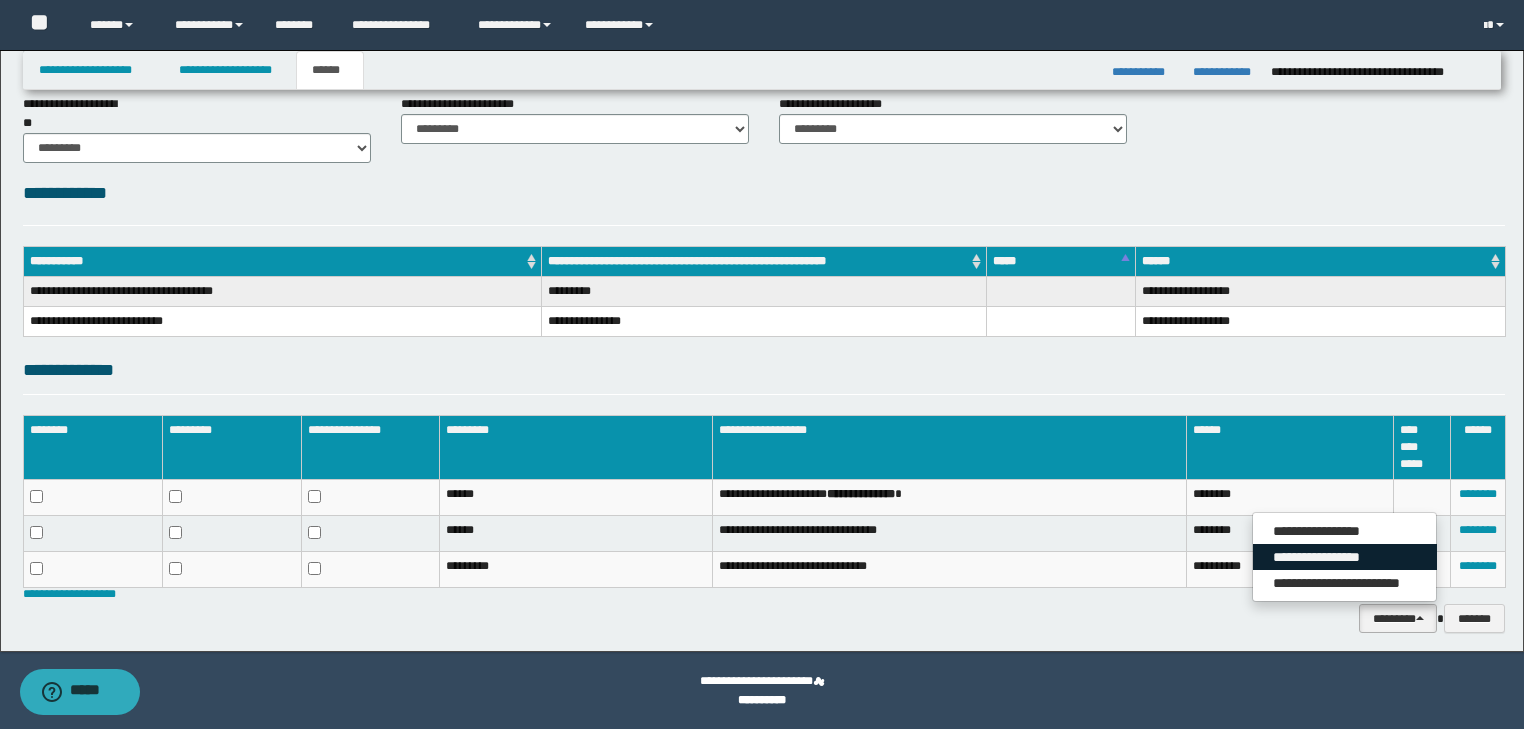click on "**********" at bounding box center [1345, 557] 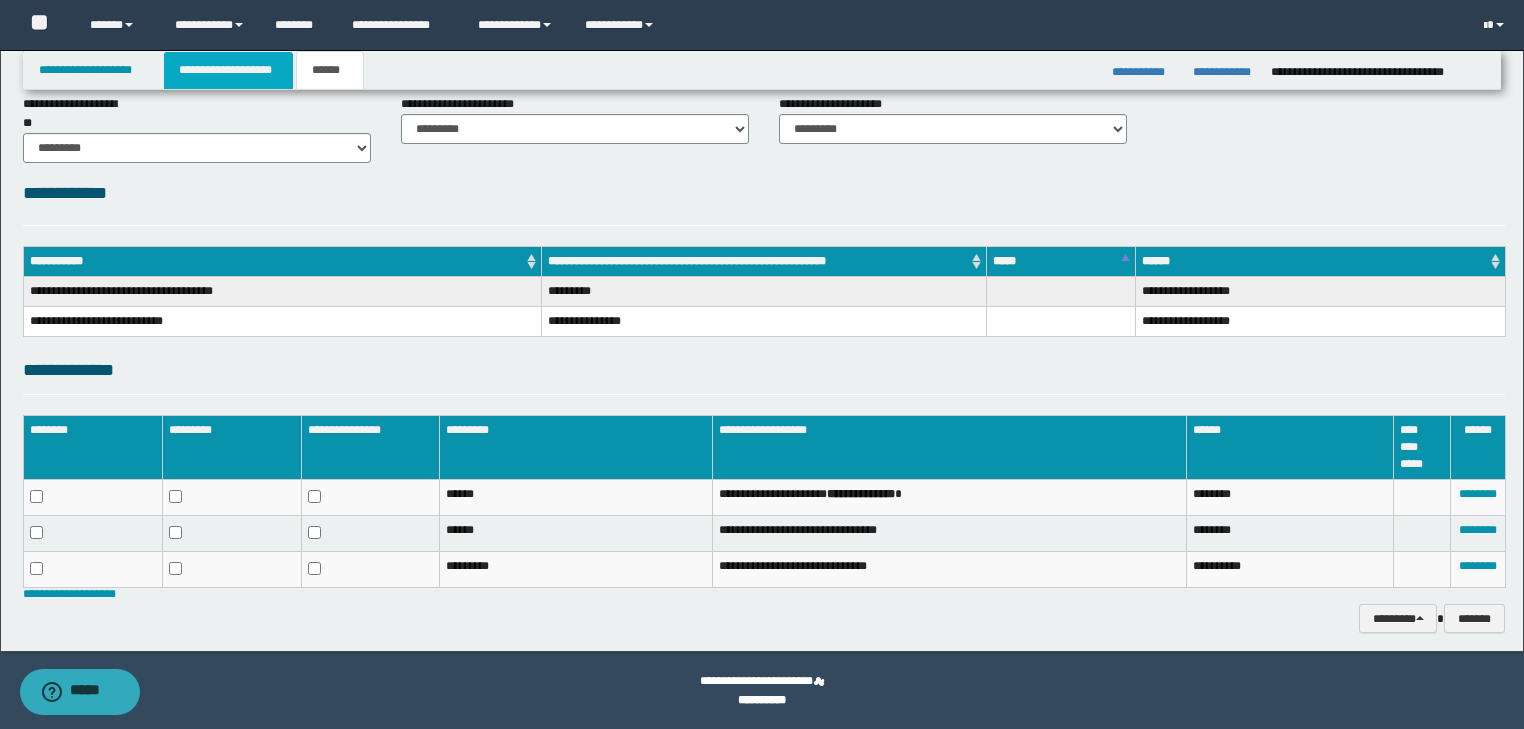 click on "**********" at bounding box center (228, 70) 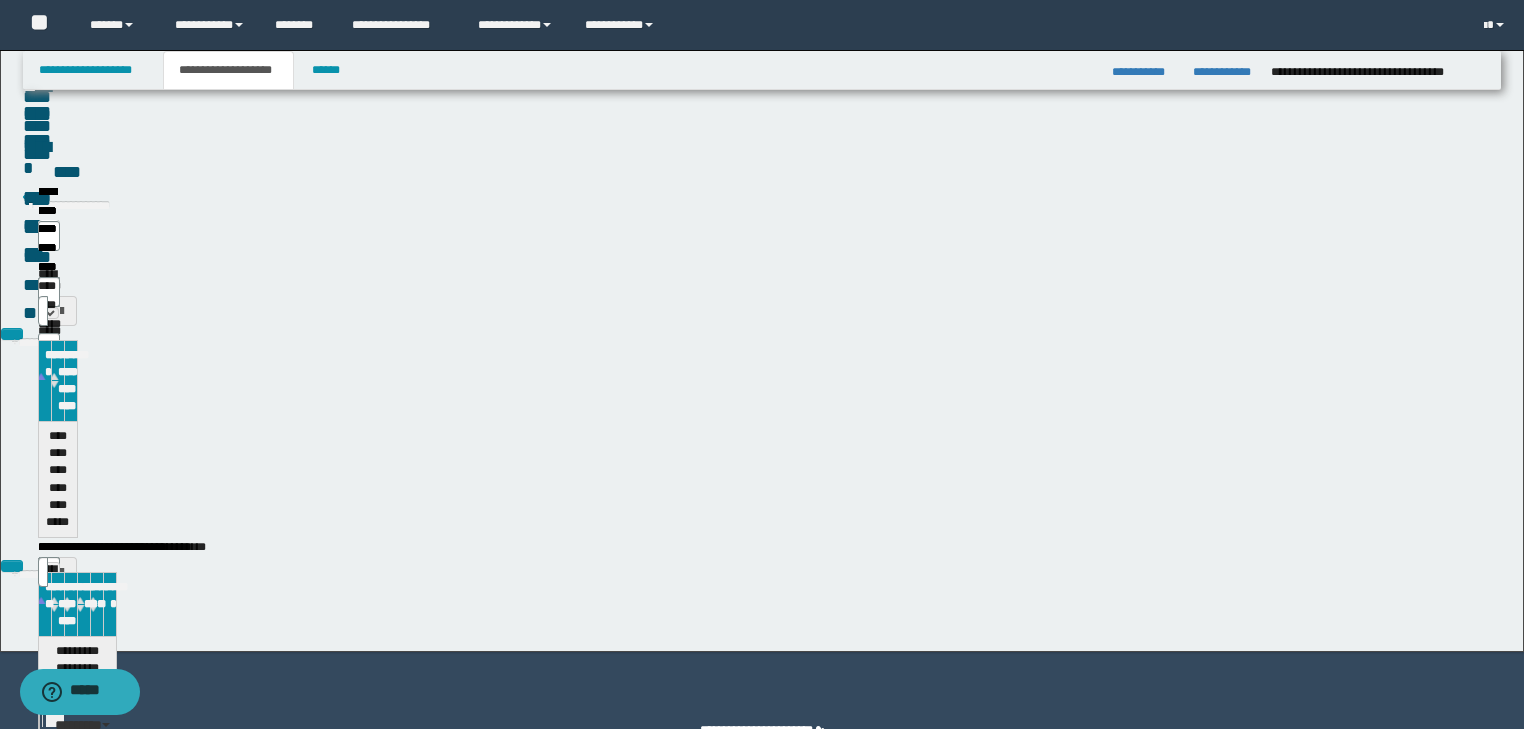 scroll, scrollTop: 196, scrollLeft: 0, axis: vertical 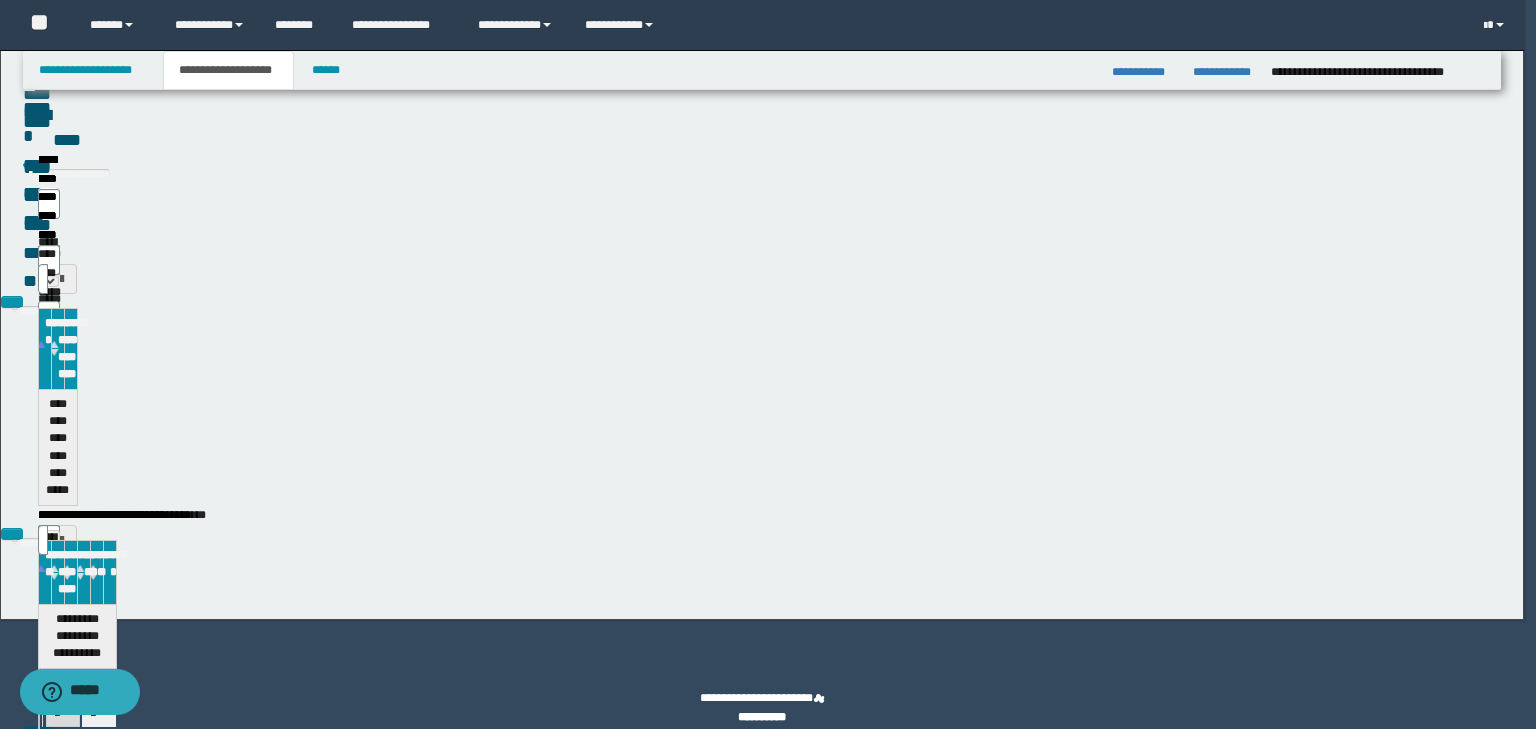 type 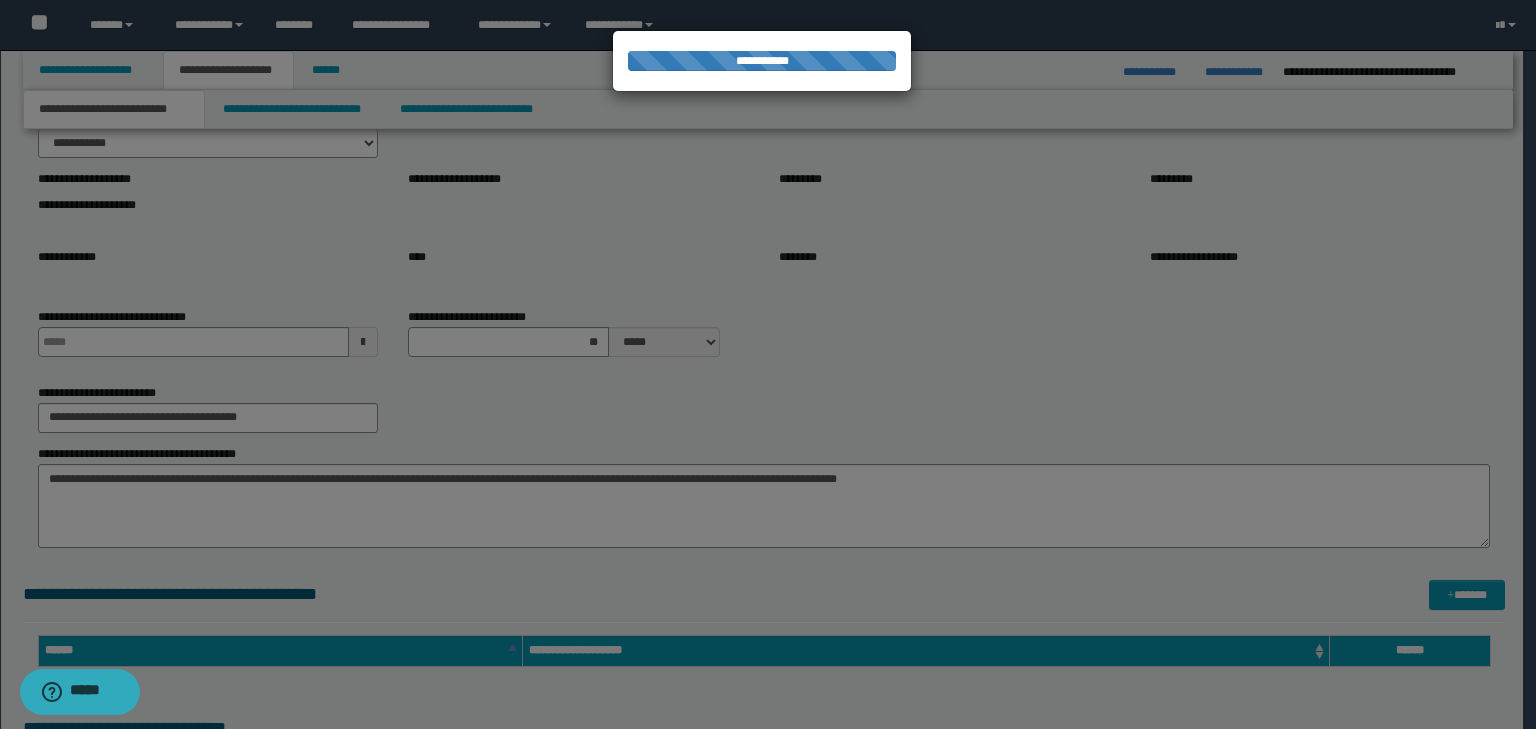 type 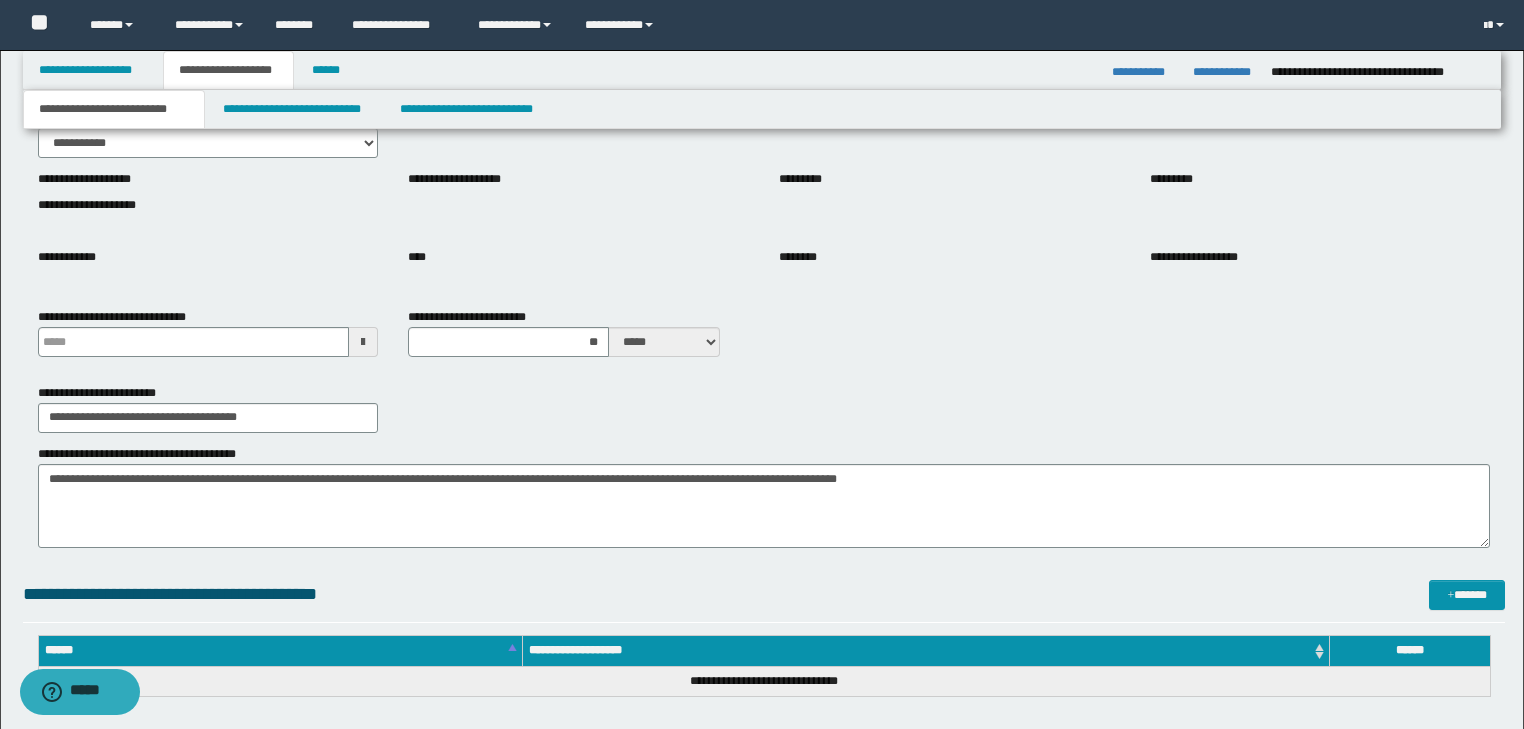 click on "**********" at bounding box center [114, 109] 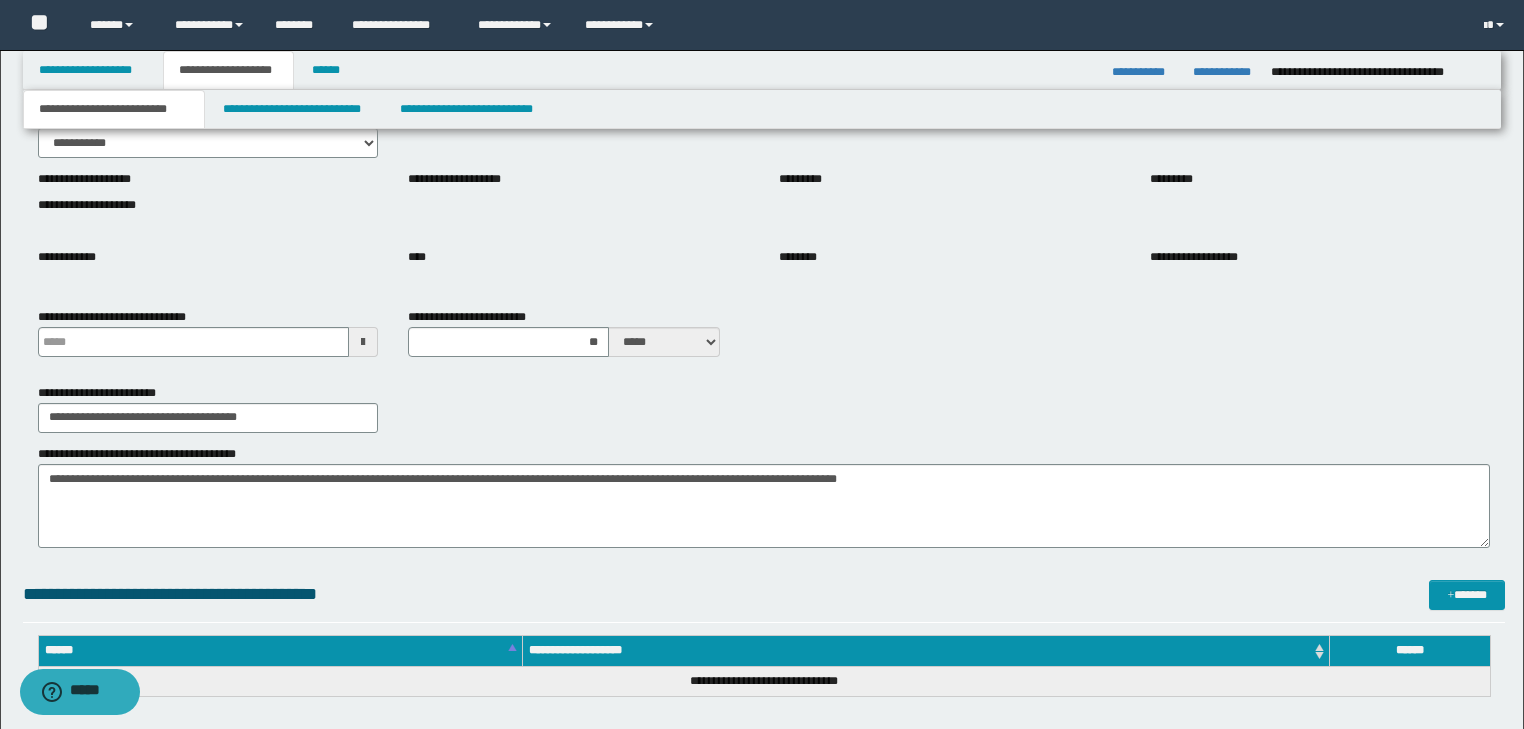 click on "**********" at bounding box center [228, 70] 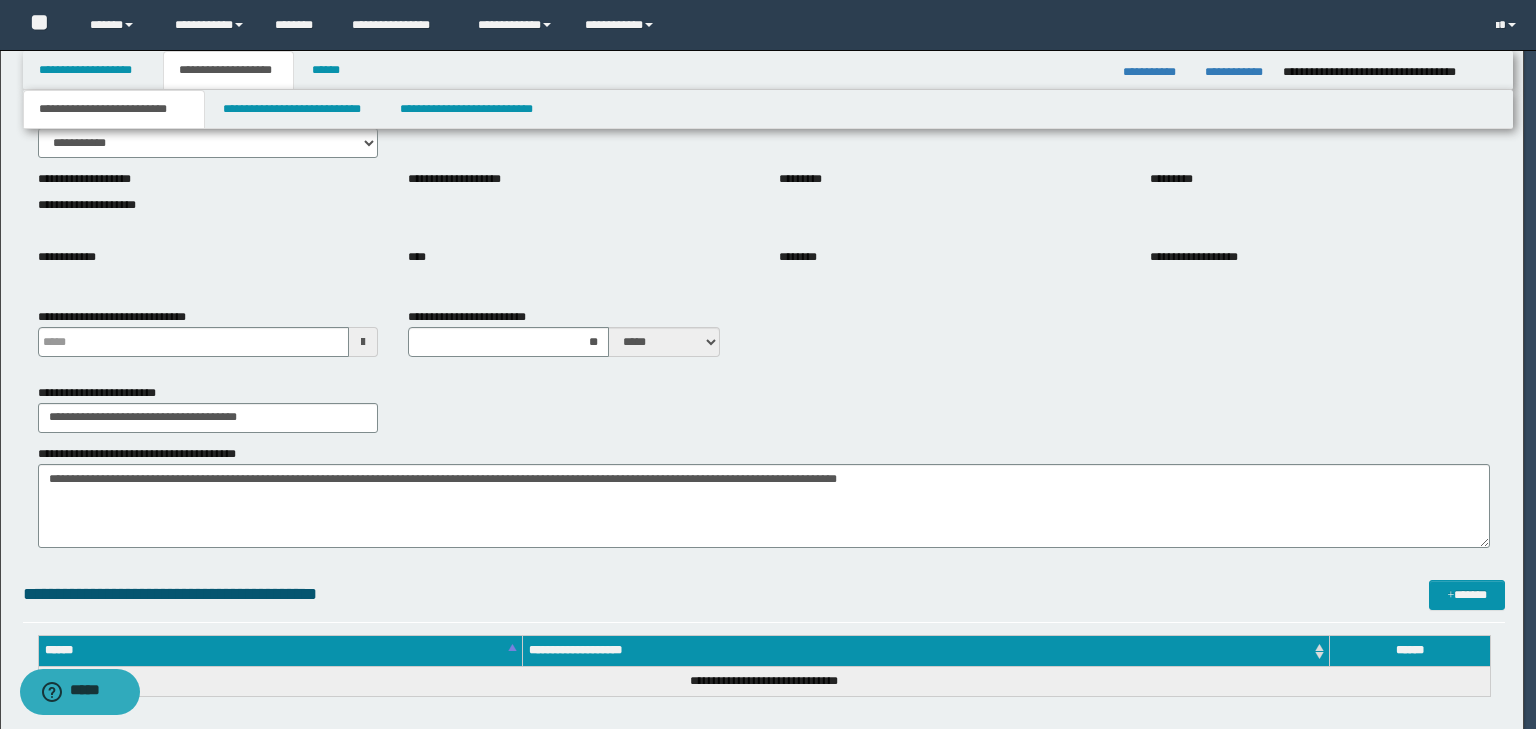 type 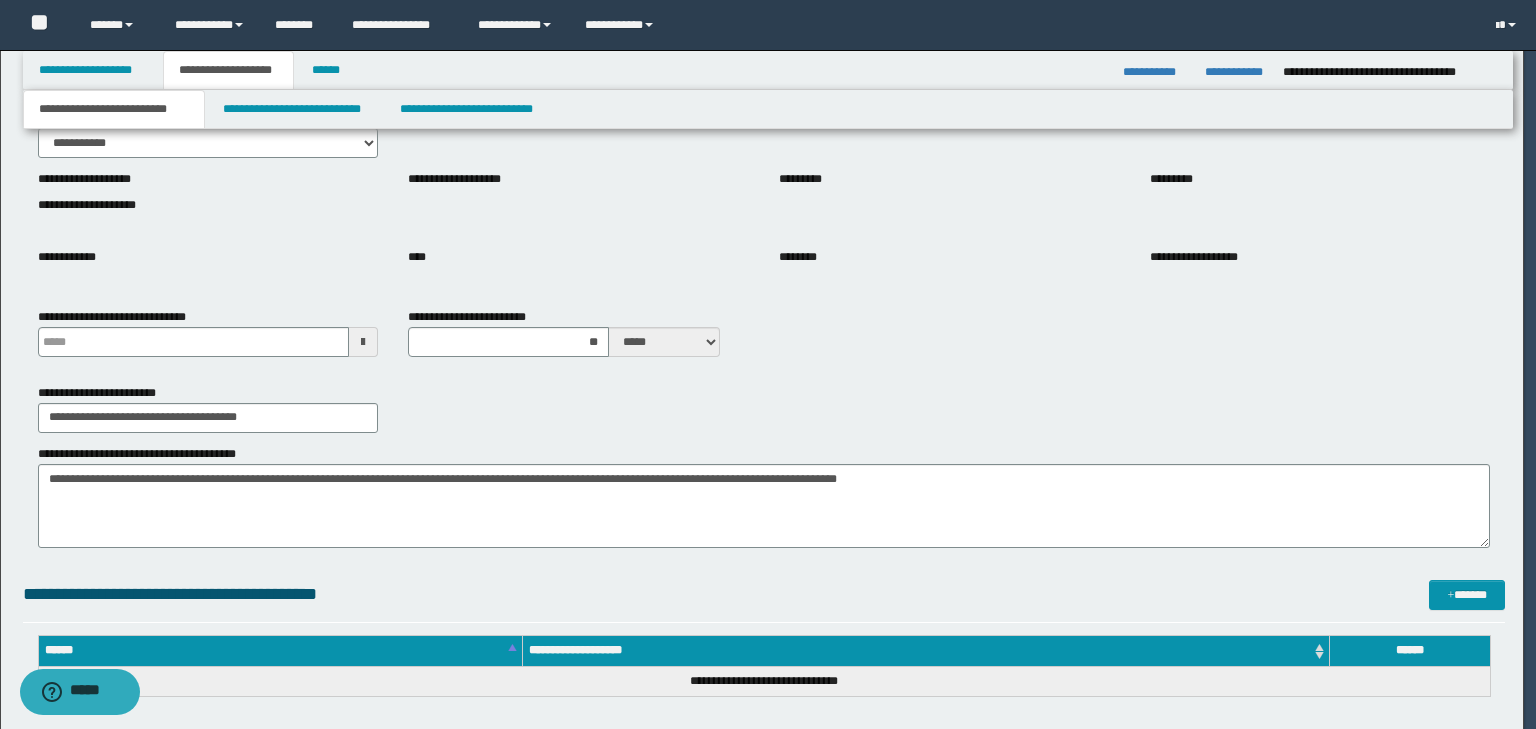 type 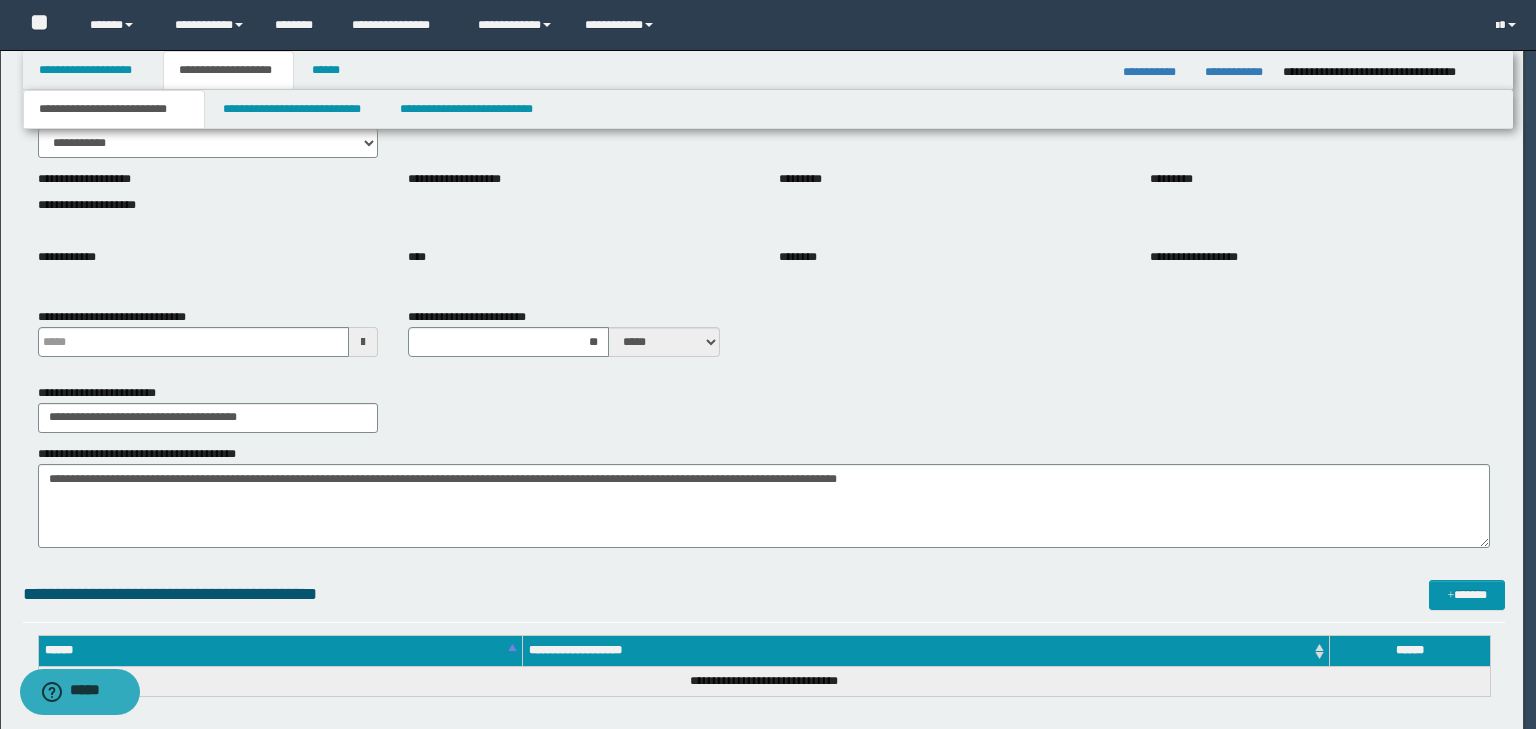click on "**********" at bounding box center (114, 109) 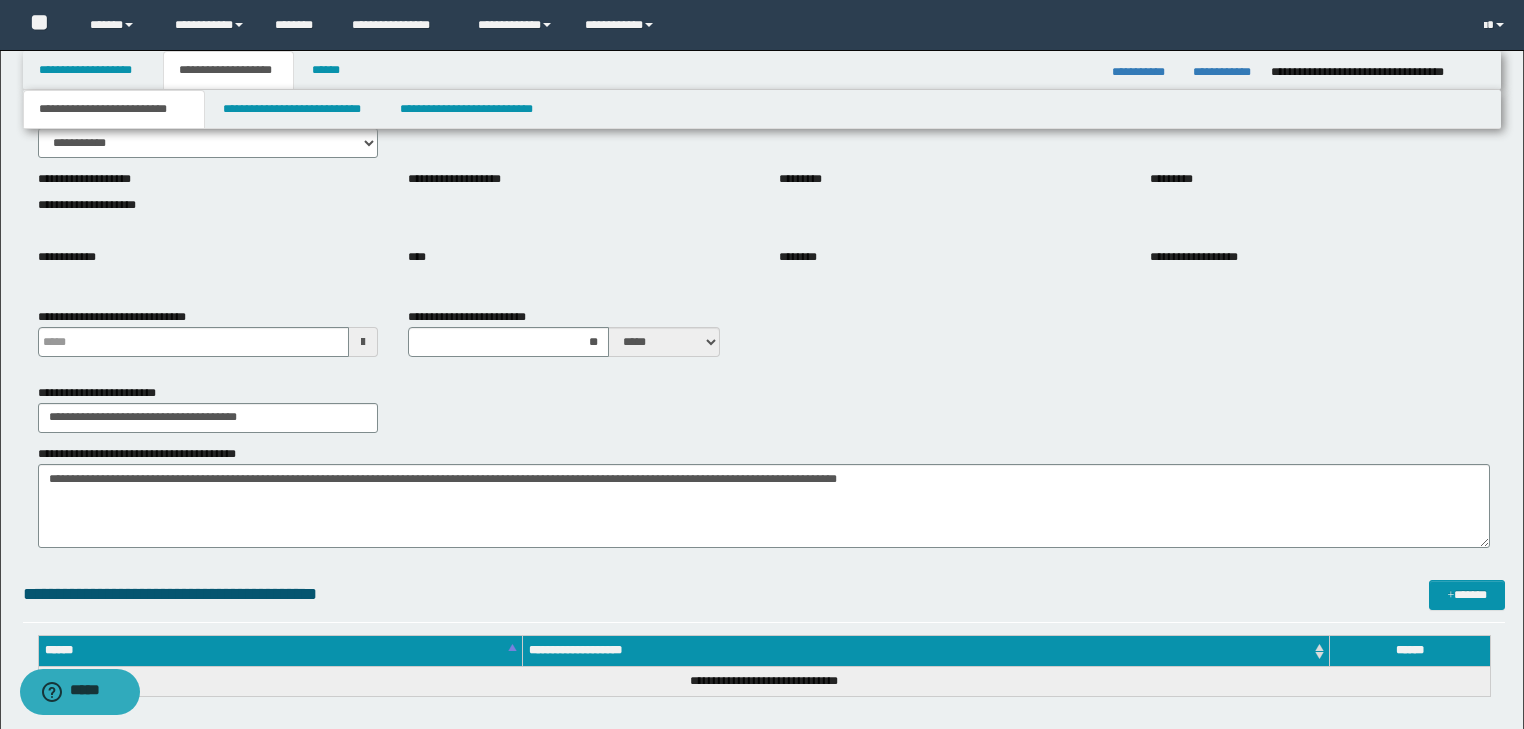 type 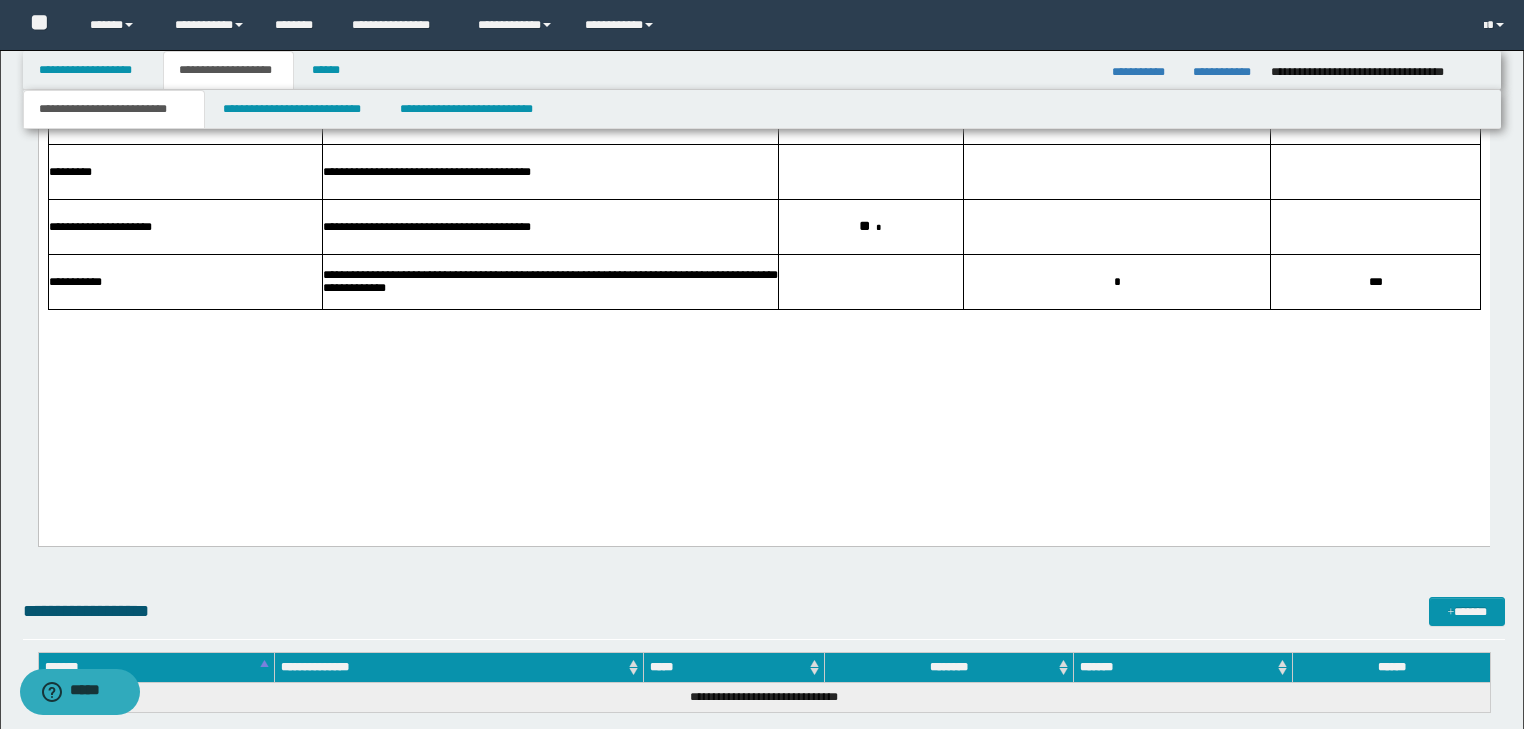 scroll, scrollTop: 2356, scrollLeft: 0, axis: vertical 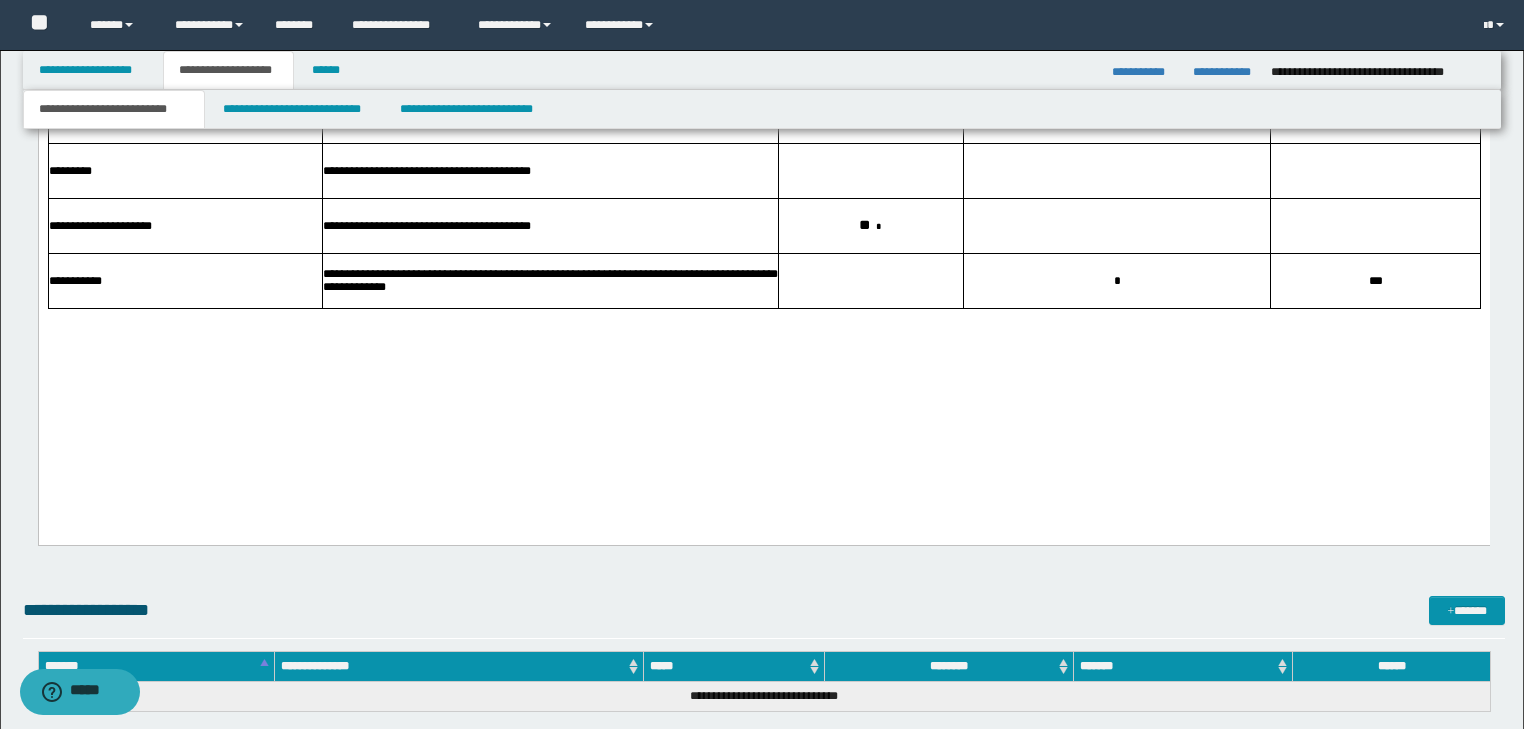 click at bounding box center [763, 330] 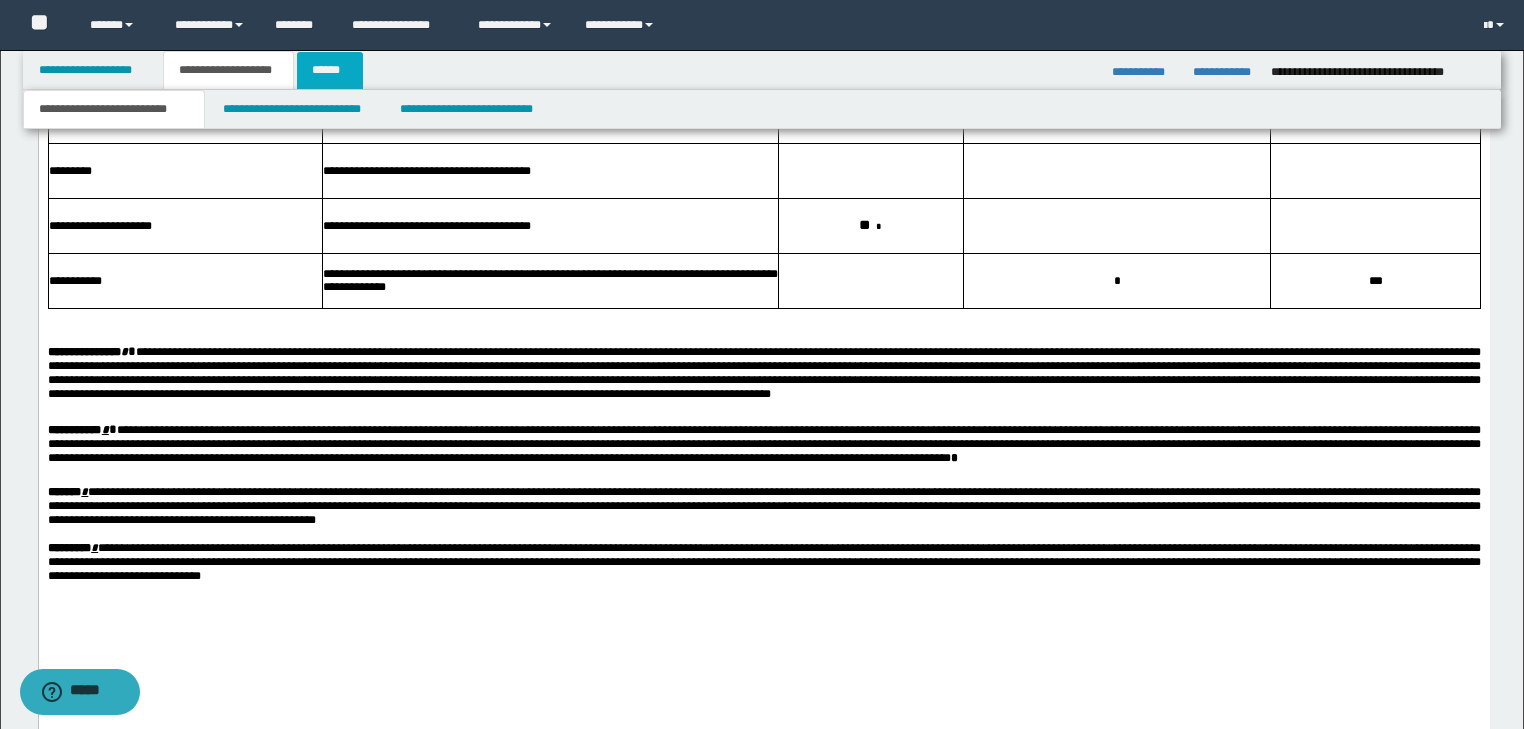 click on "******" at bounding box center [330, 70] 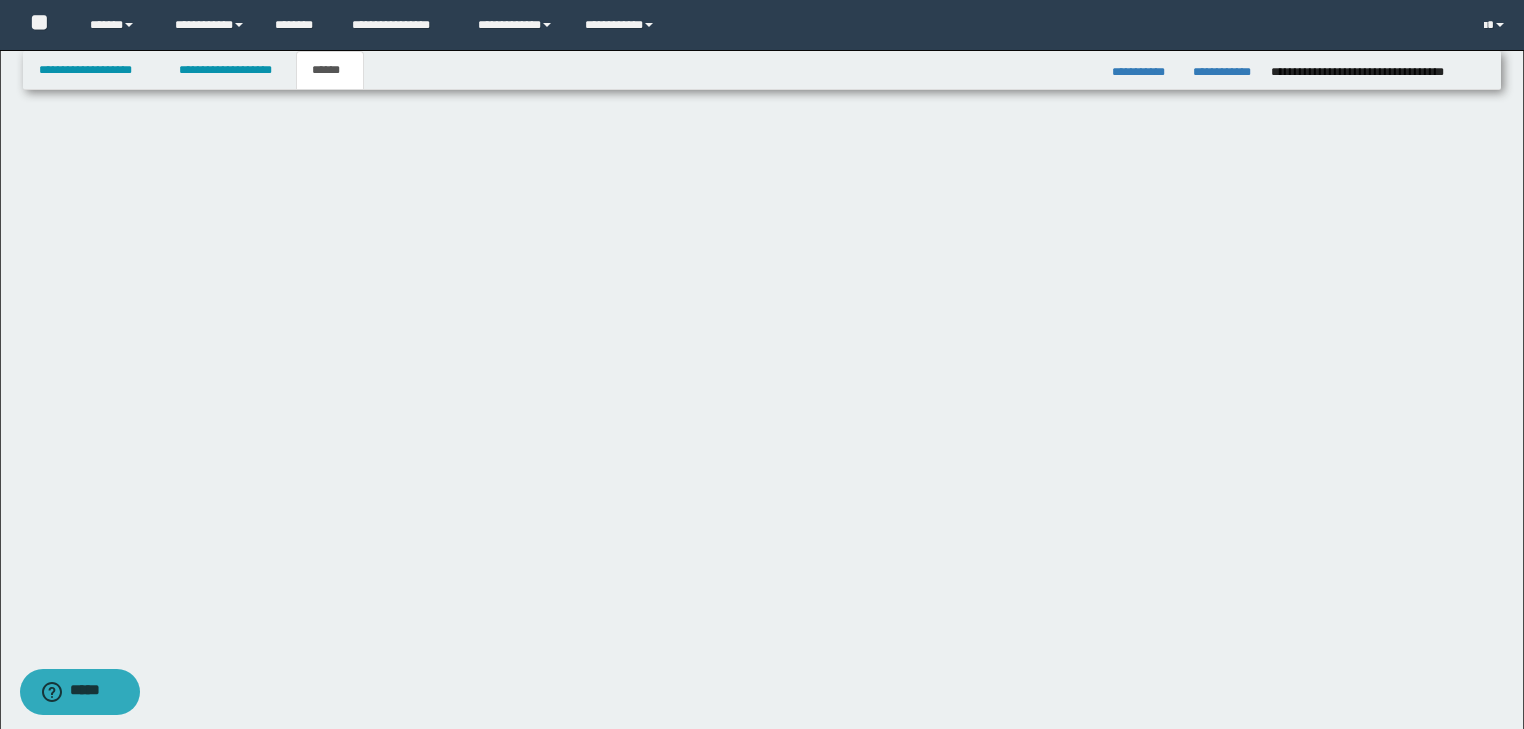 scroll, scrollTop: 164, scrollLeft: 0, axis: vertical 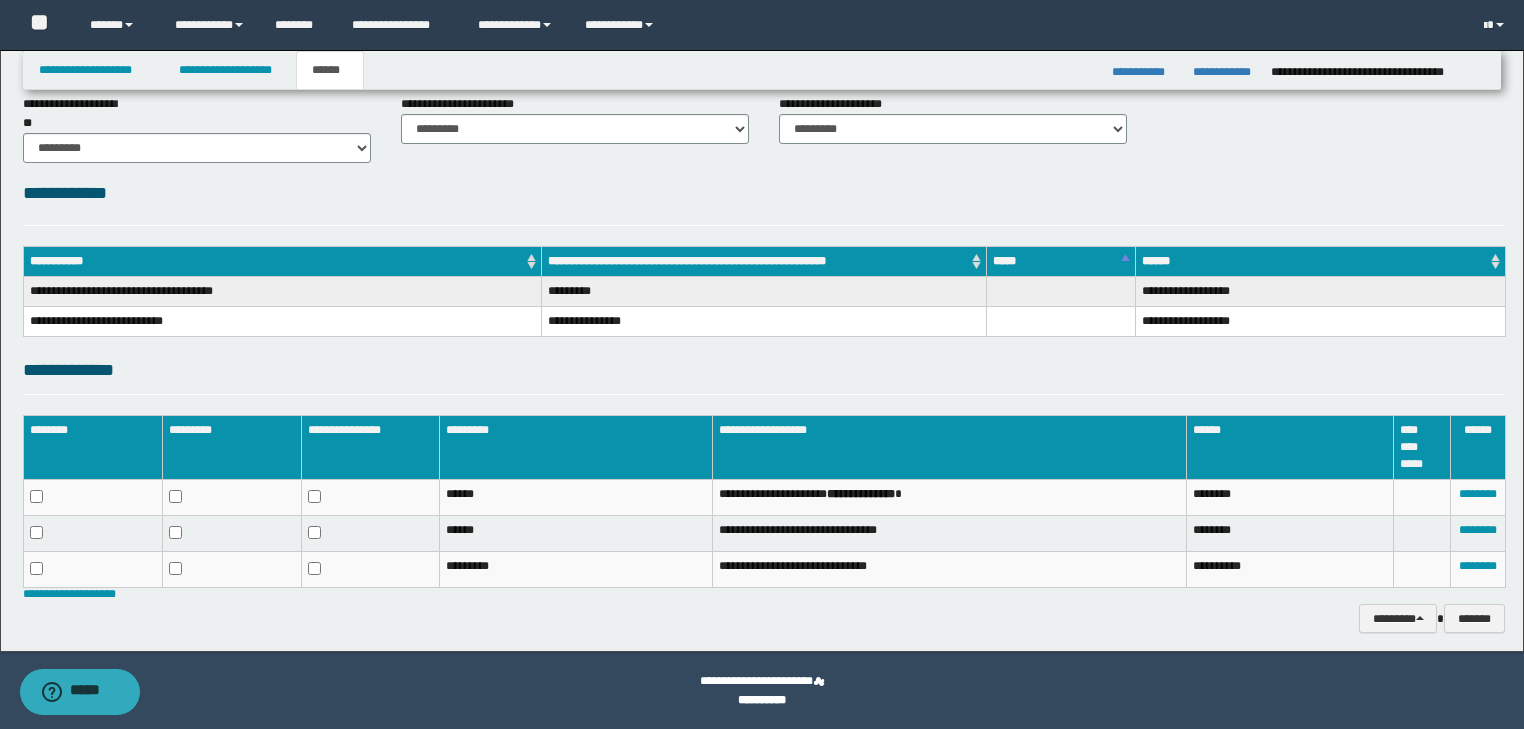 click on "******" at bounding box center [330, 70] 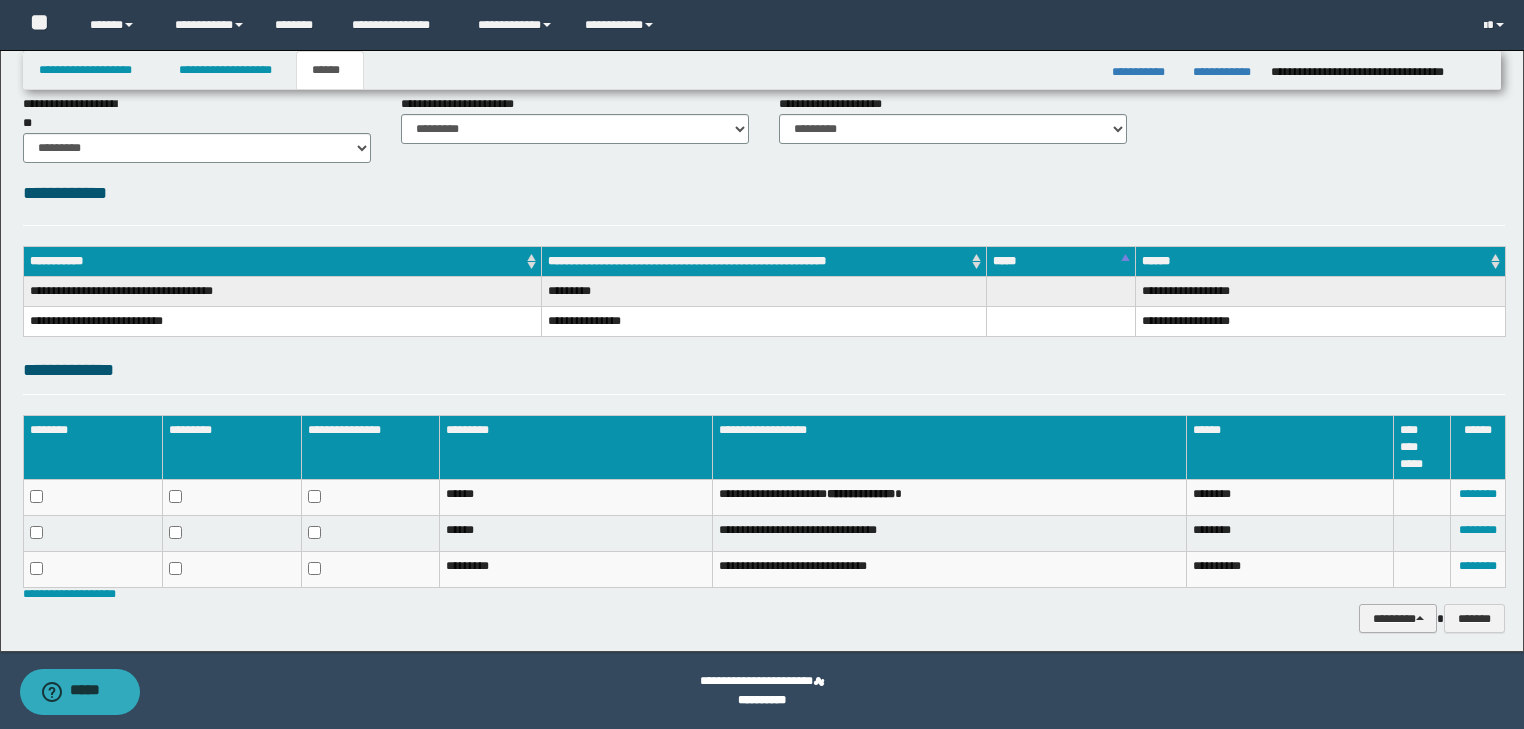 click at bounding box center (1420, 618) 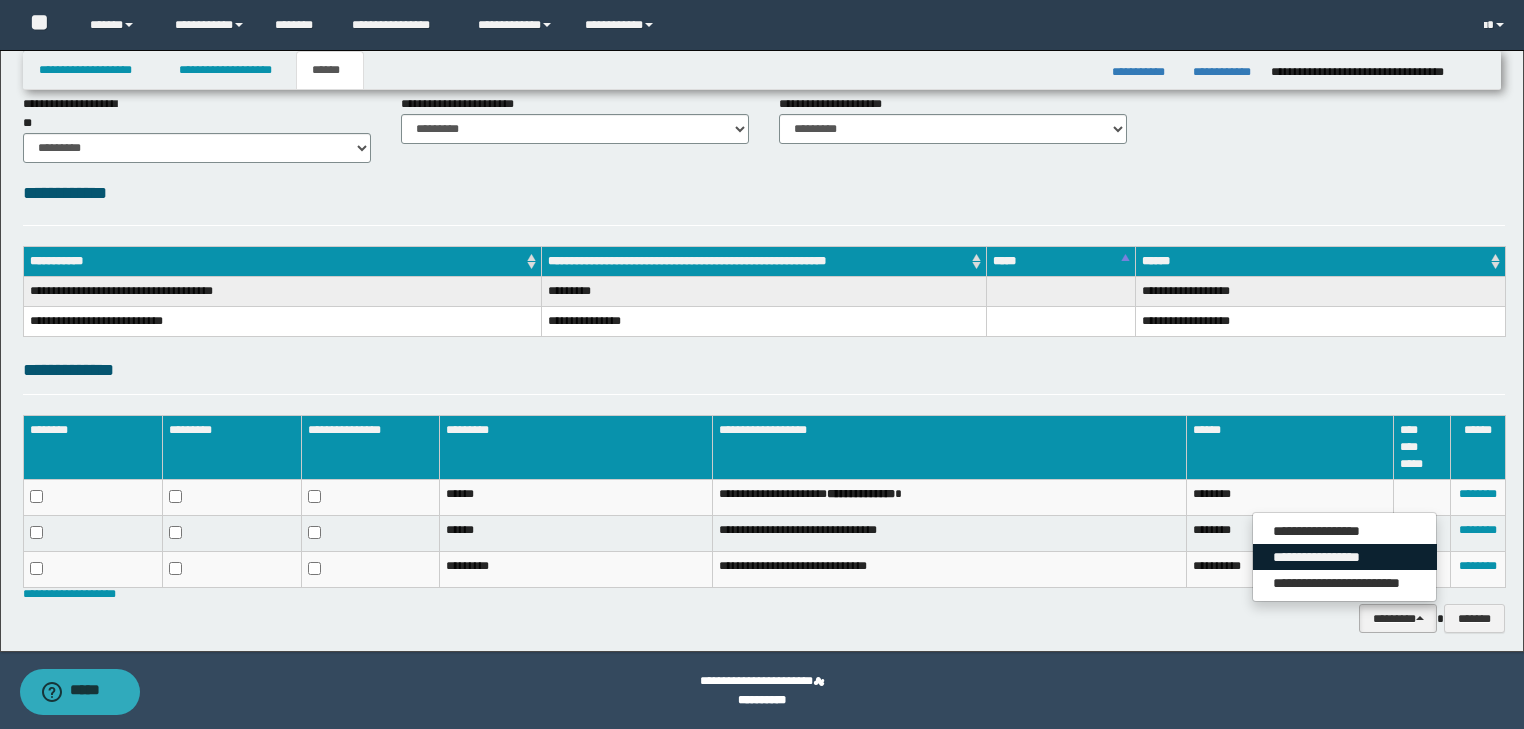 click on "**********" at bounding box center (1345, 557) 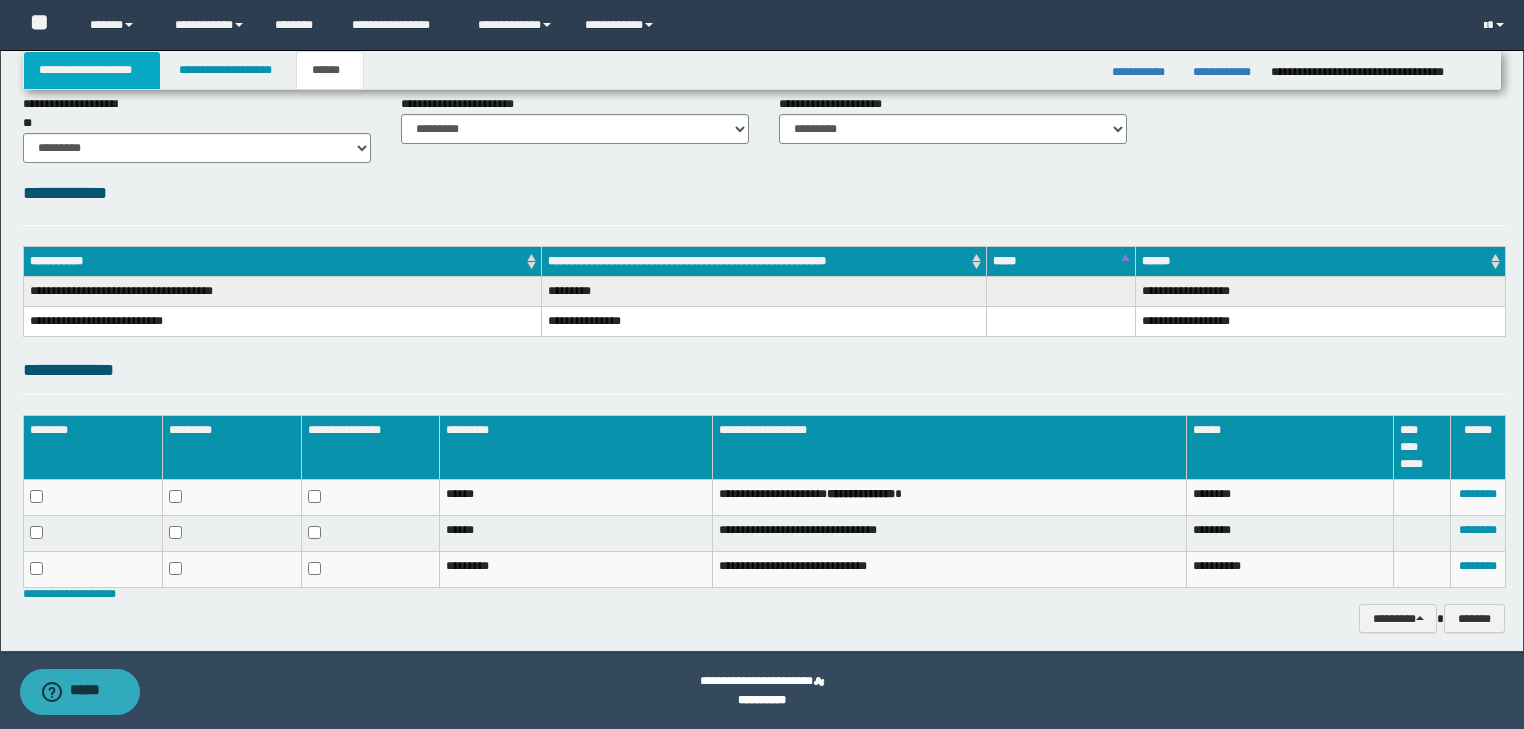click on "**********" at bounding box center (92, 70) 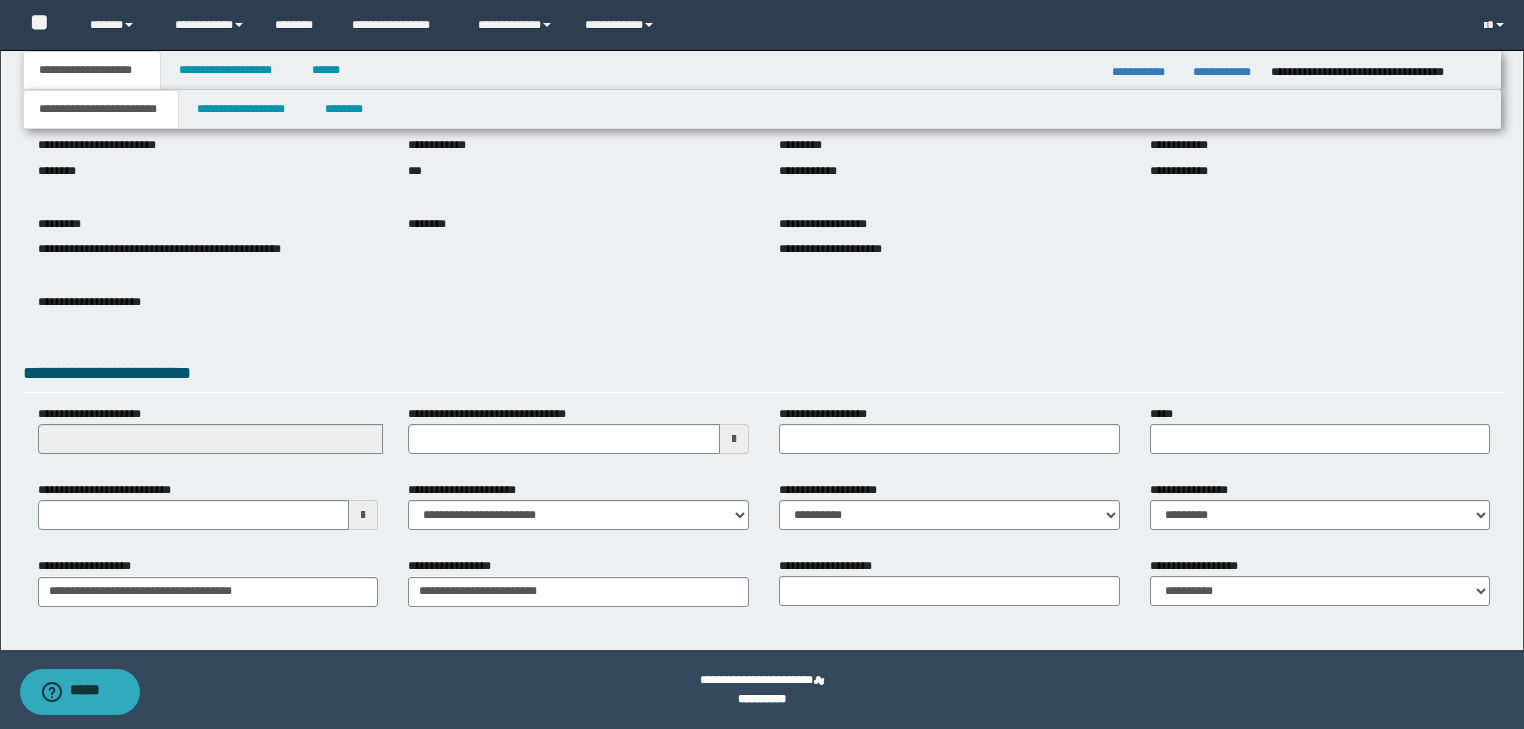 scroll, scrollTop: 154, scrollLeft: 0, axis: vertical 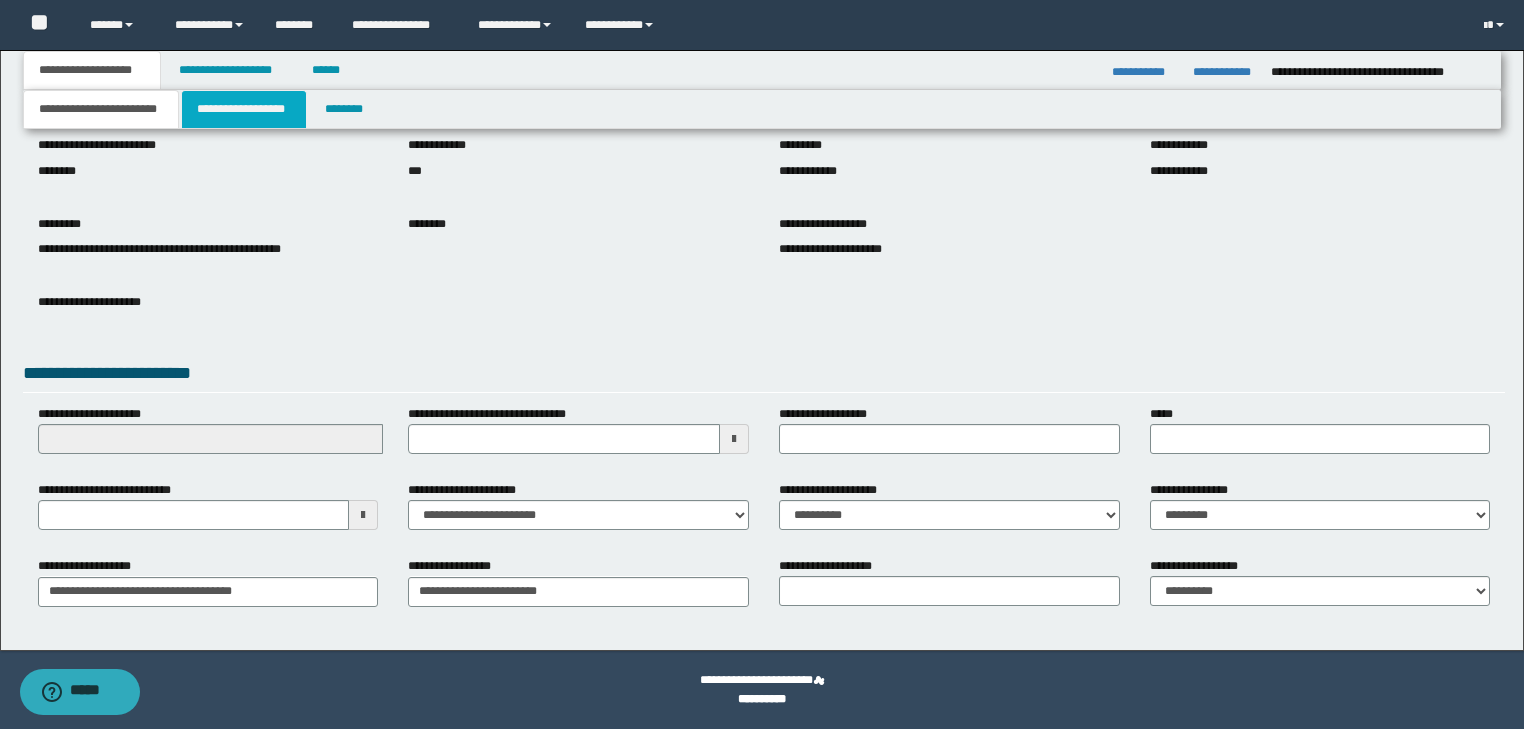 click on "**********" at bounding box center [244, 109] 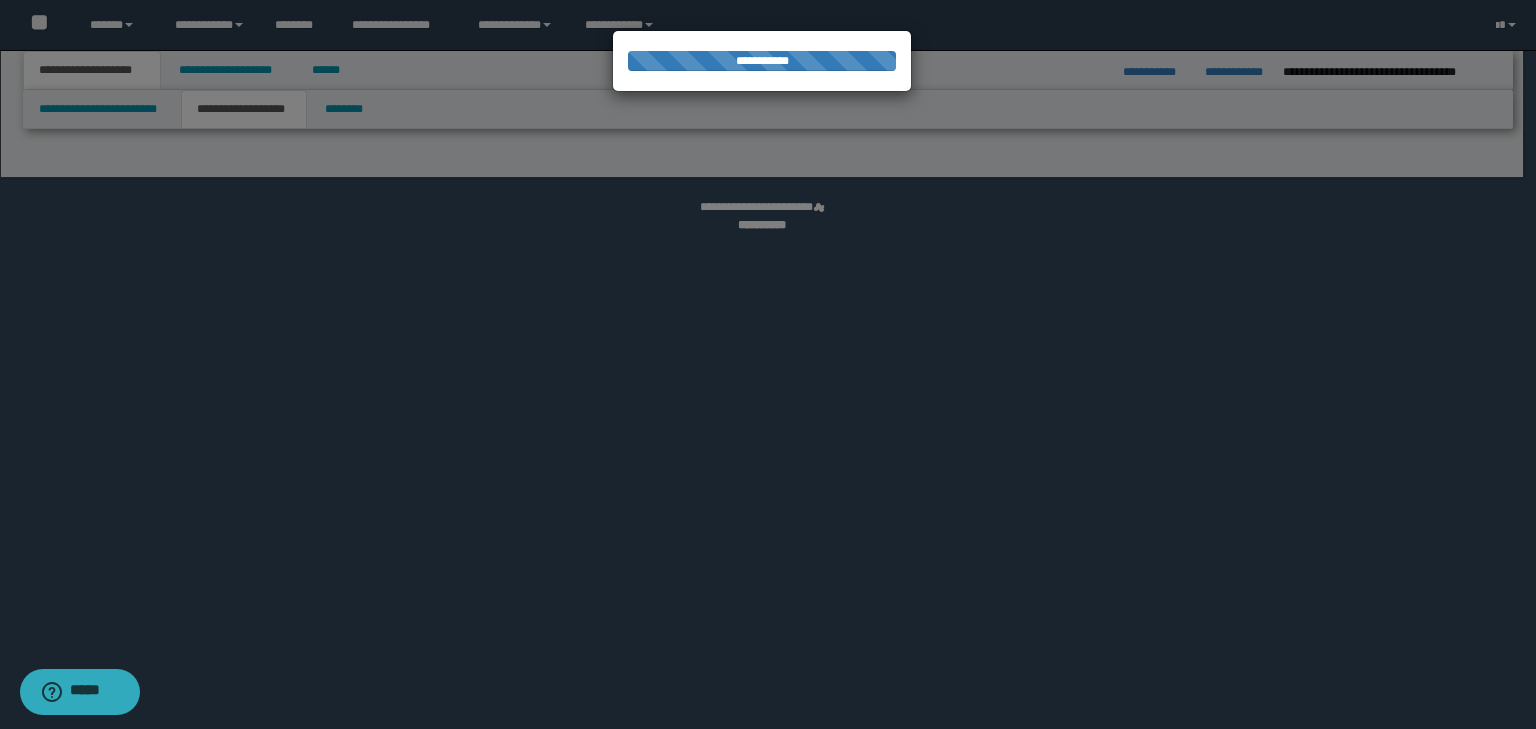 select on "*" 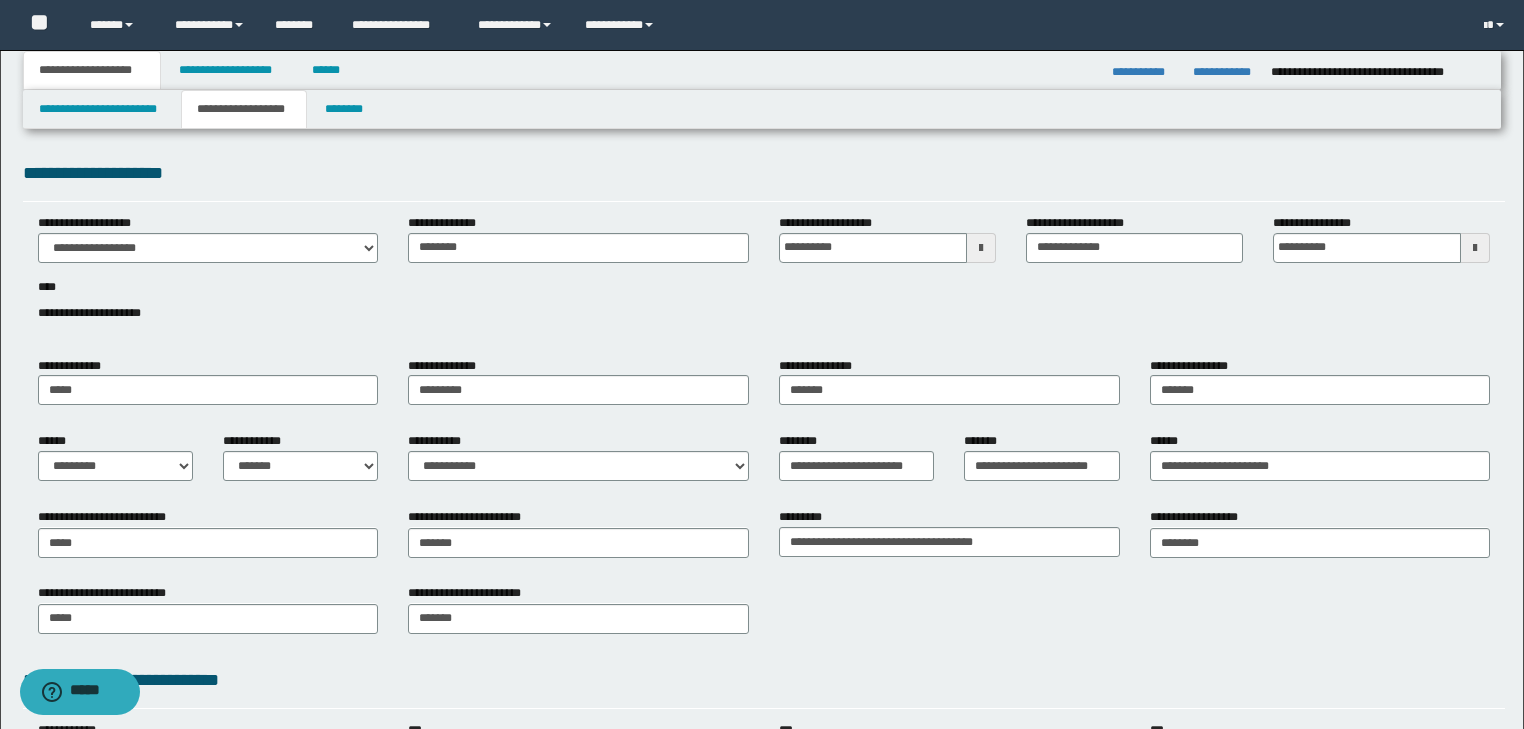 click on "**********" at bounding box center [92, 70] 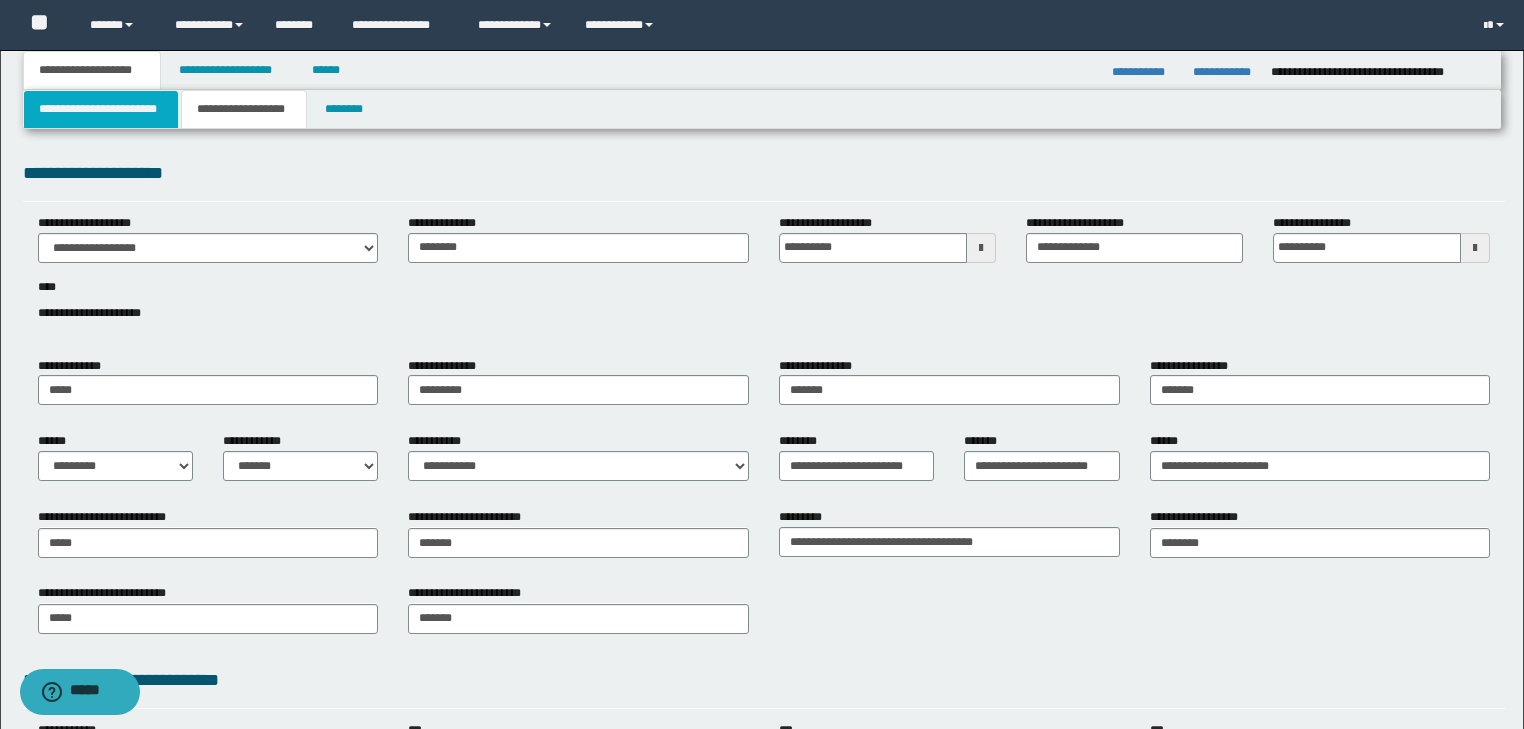 click on "**********" at bounding box center (101, 109) 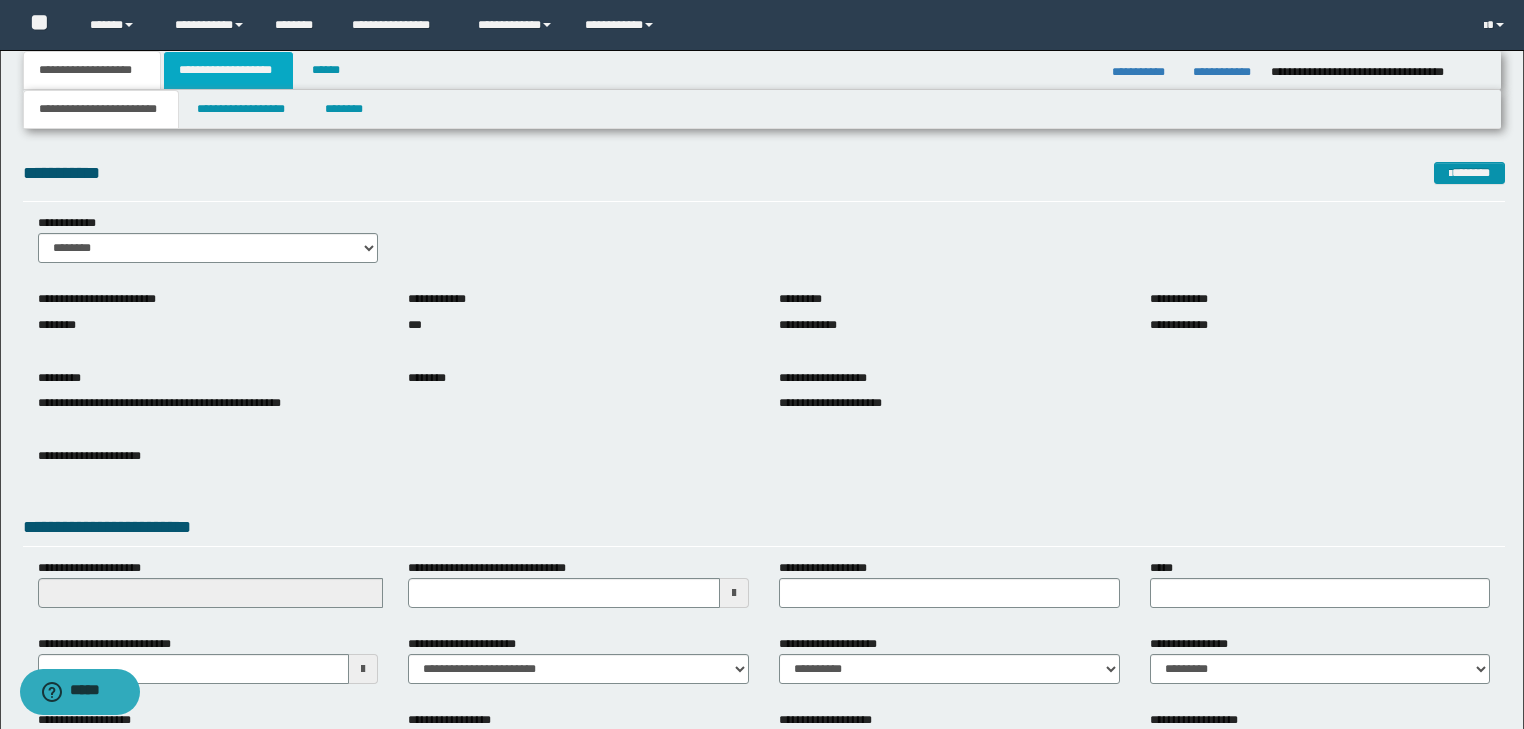 click on "**********" at bounding box center [228, 70] 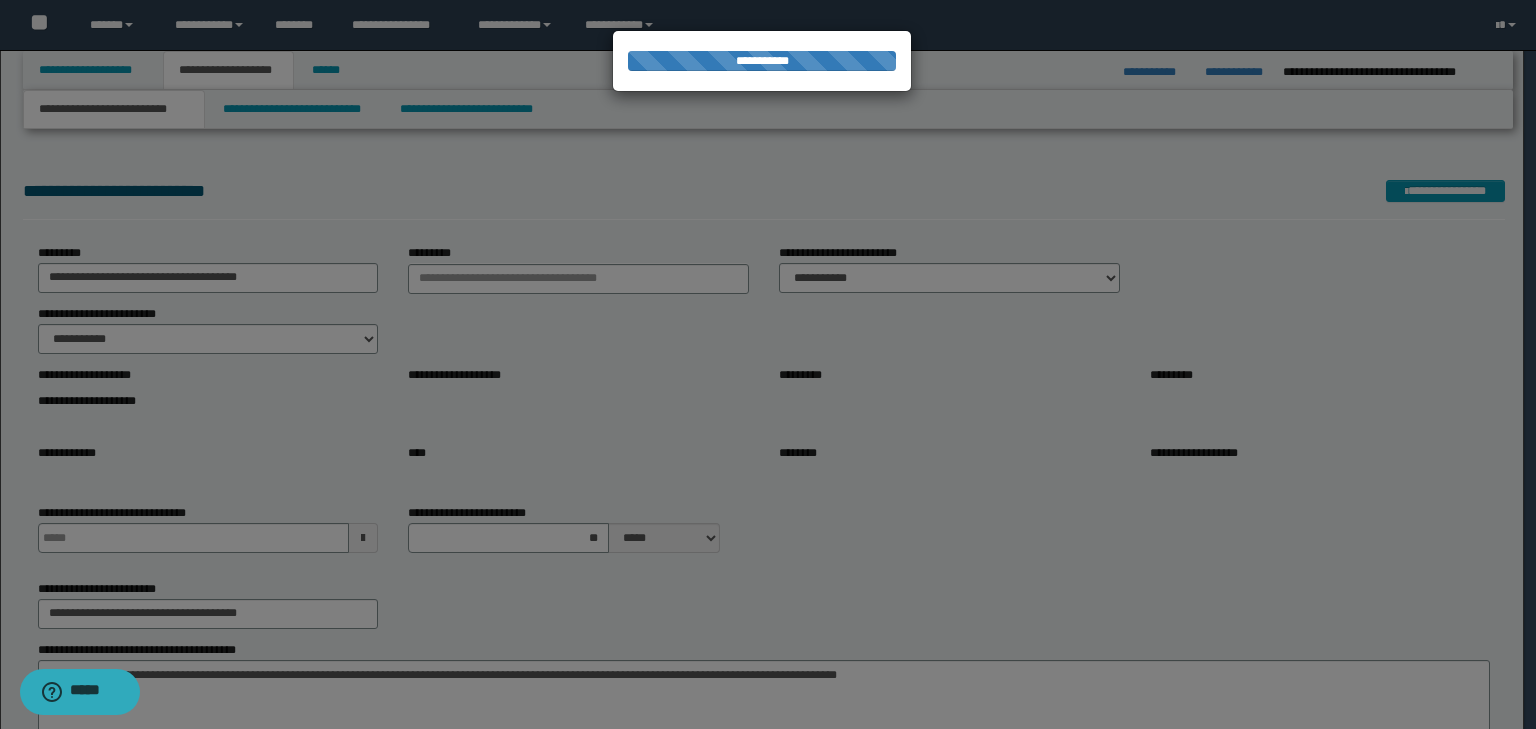 type 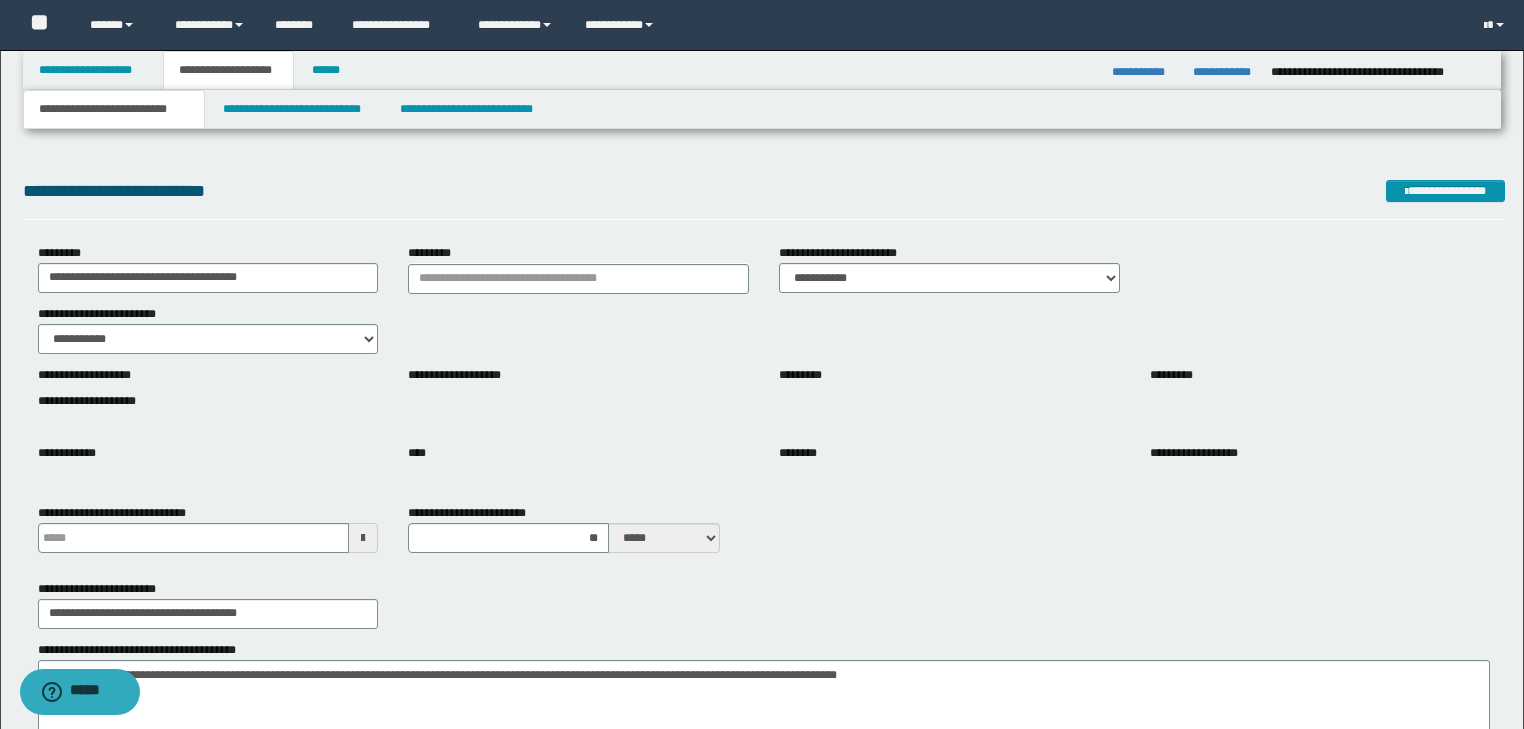 click on "**********" at bounding box center [114, 109] 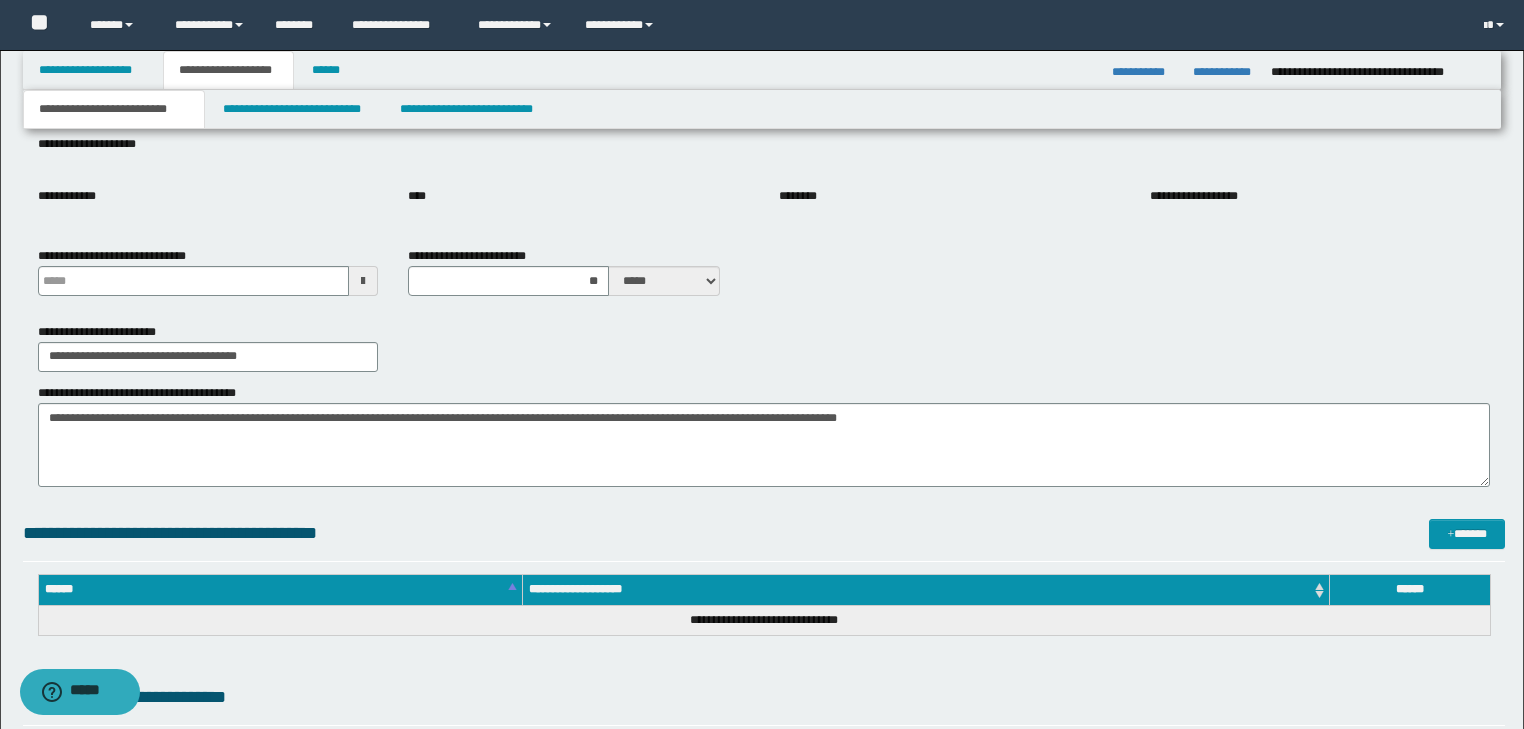 type 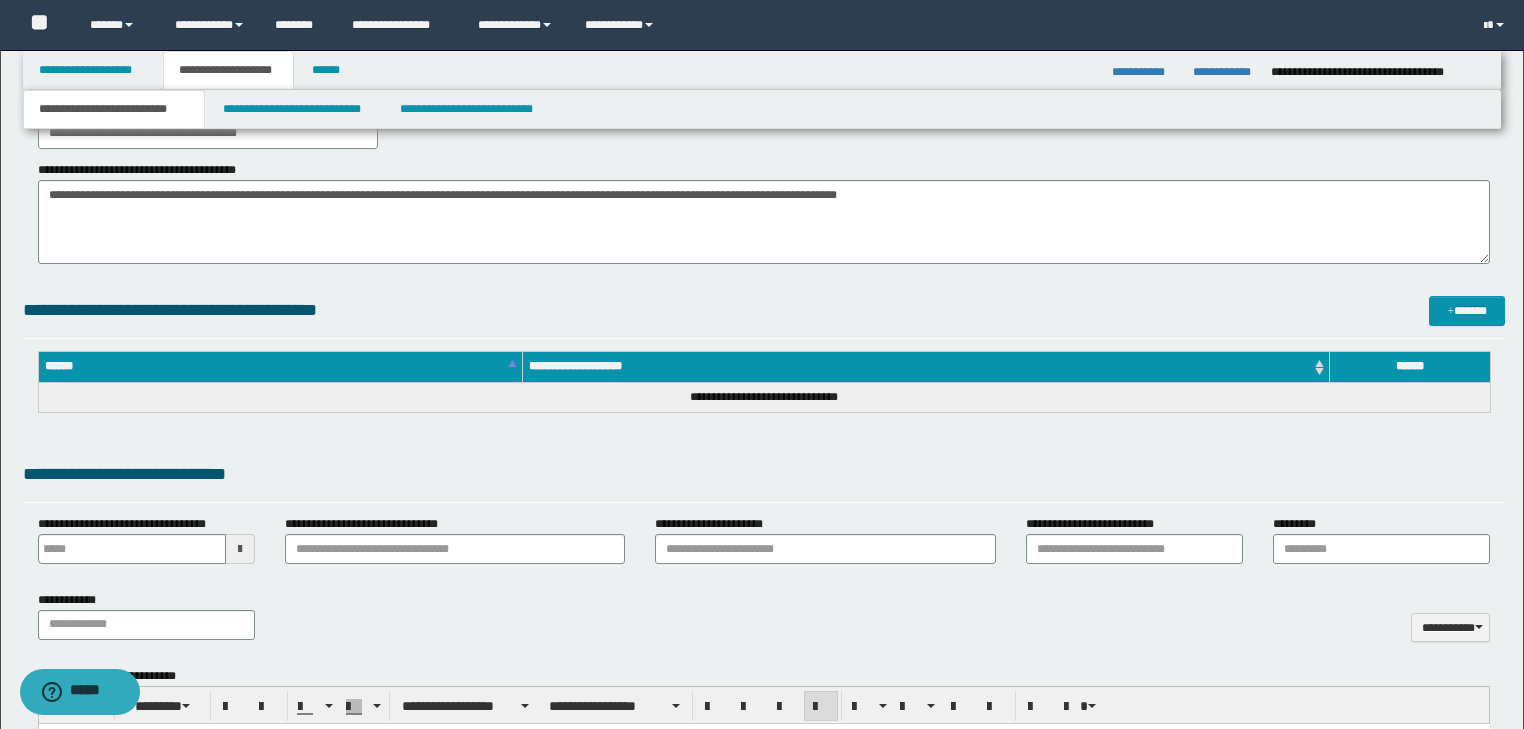 scroll, scrollTop: 880, scrollLeft: 0, axis: vertical 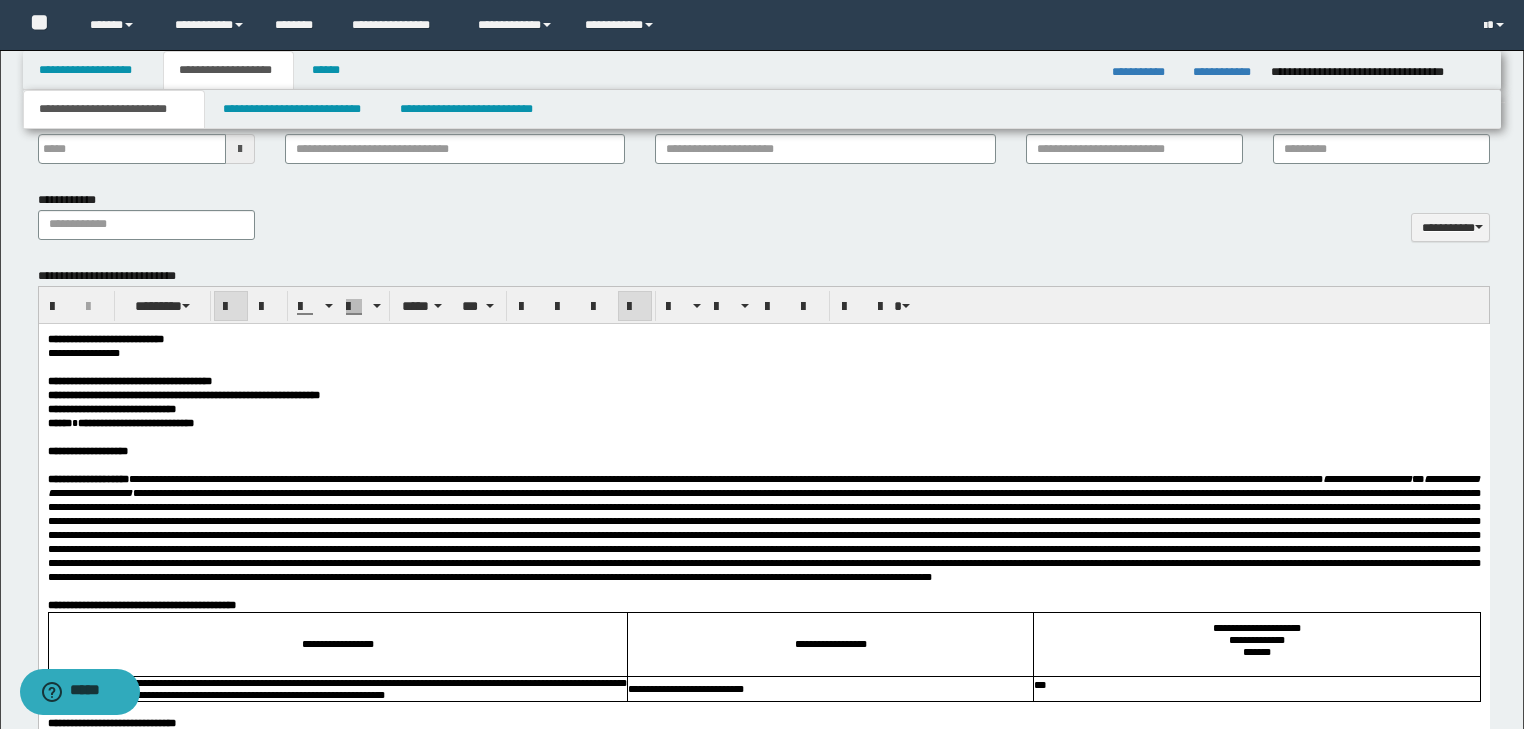 click on "**********" at bounding box center (763, 338) 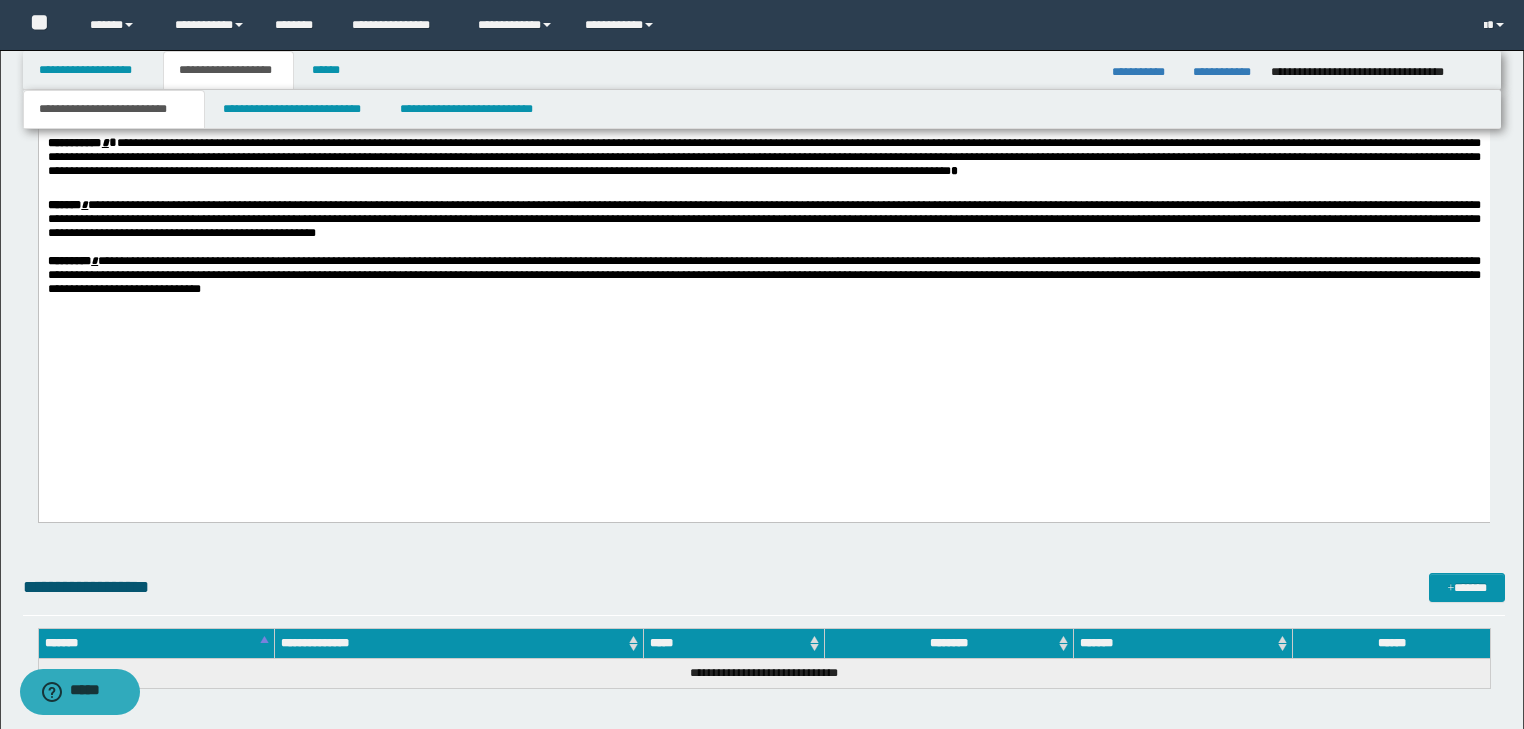 scroll, scrollTop: 2640, scrollLeft: 0, axis: vertical 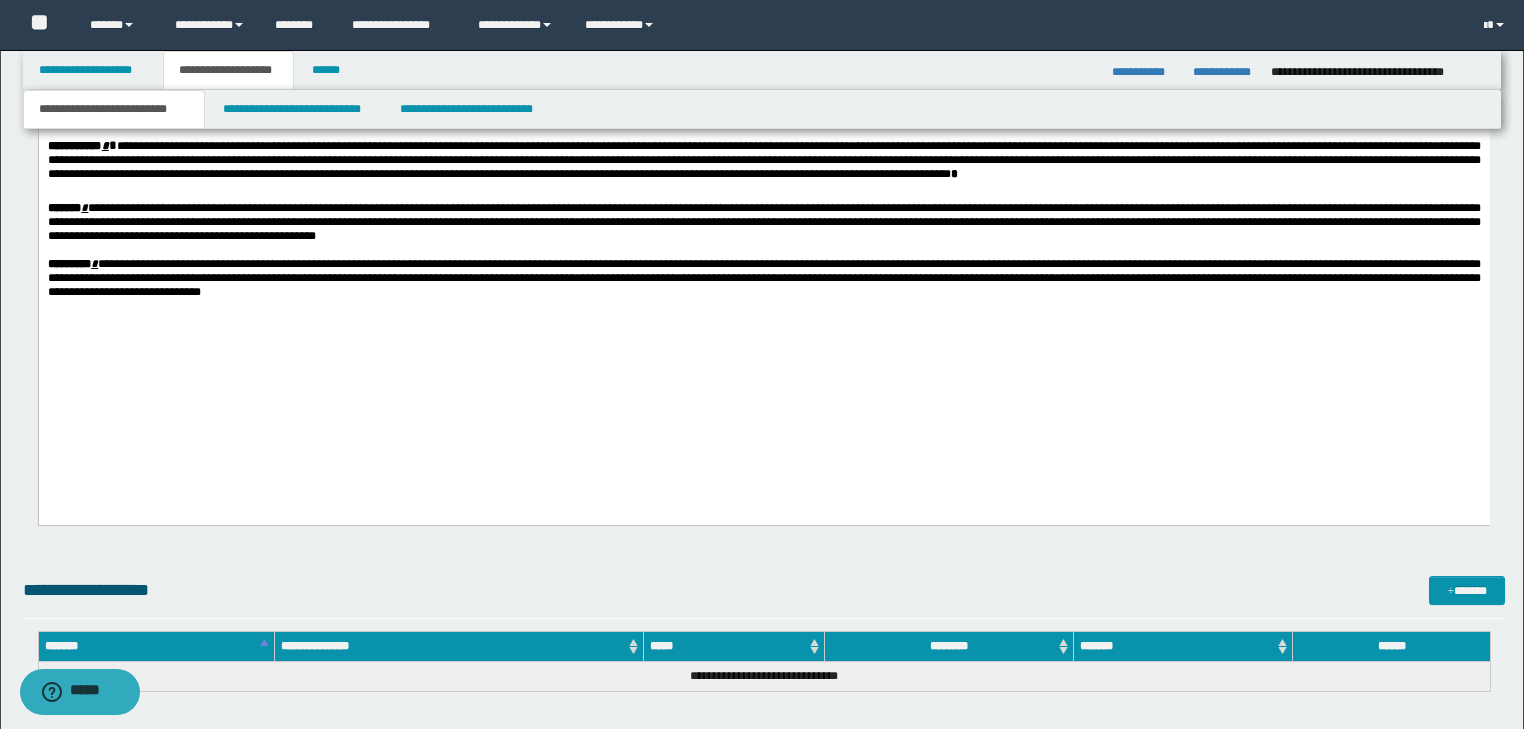 click on "**********" at bounding box center (763, -536) 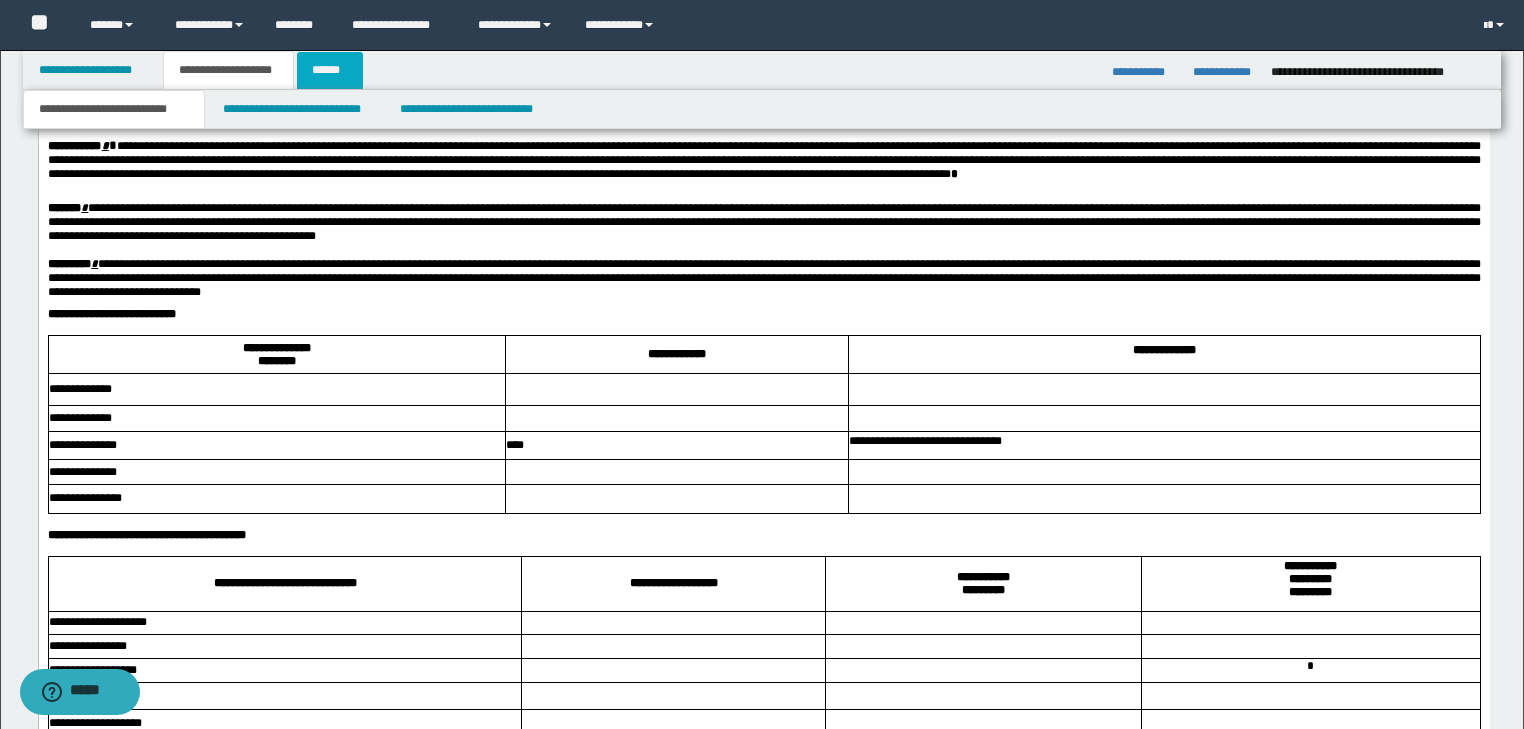 click on "******" at bounding box center (330, 70) 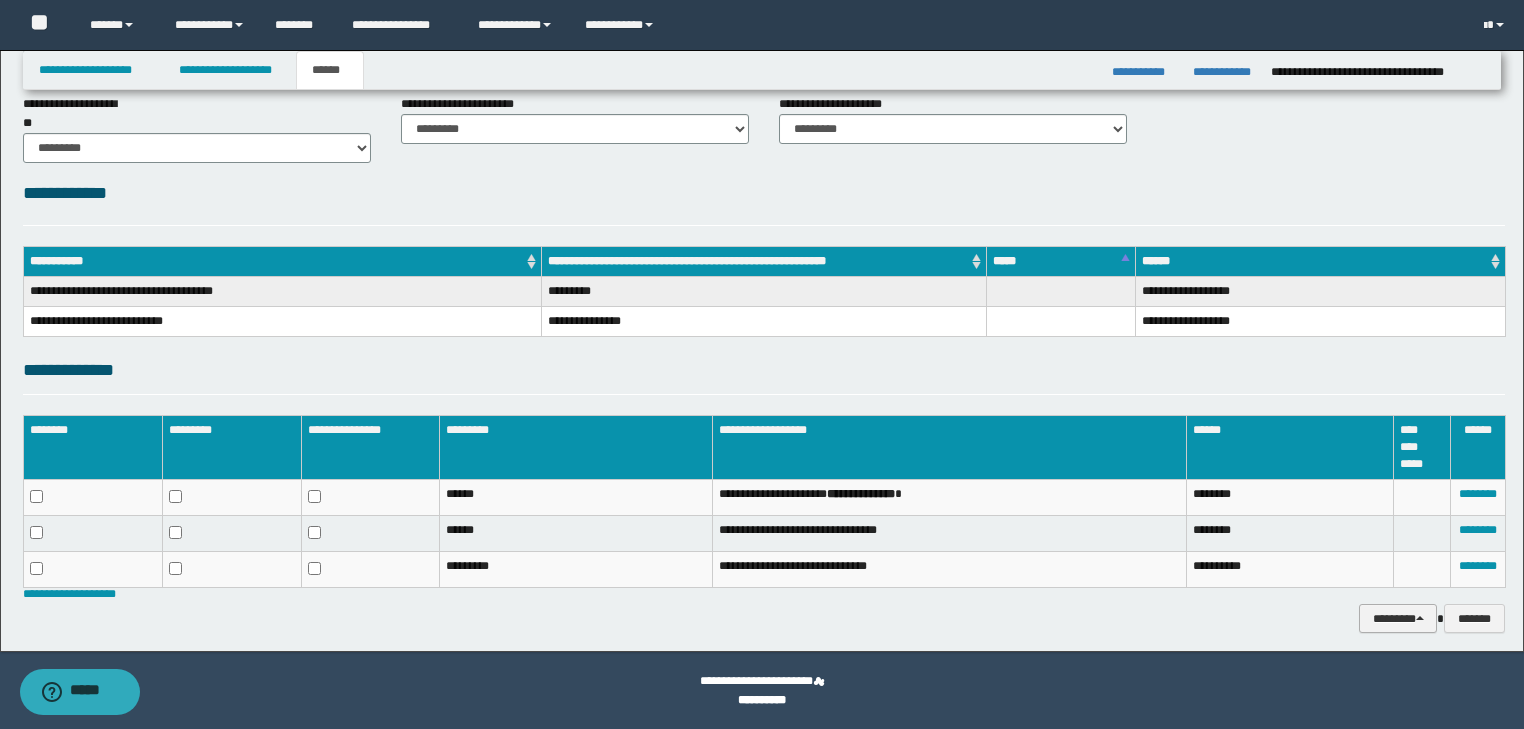 click on "********" at bounding box center (1398, 619) 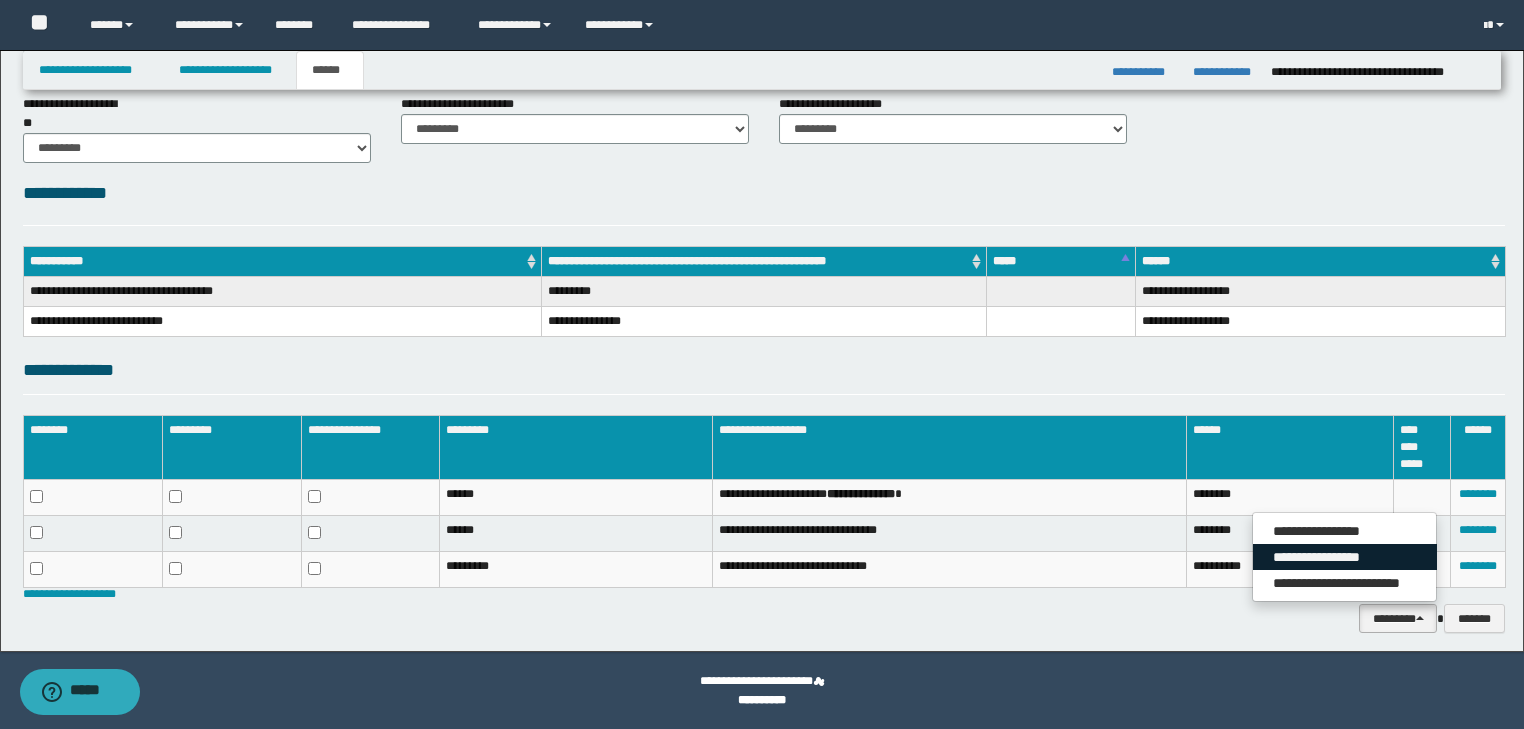 click on "**********" at bounding box center (1345, 557) 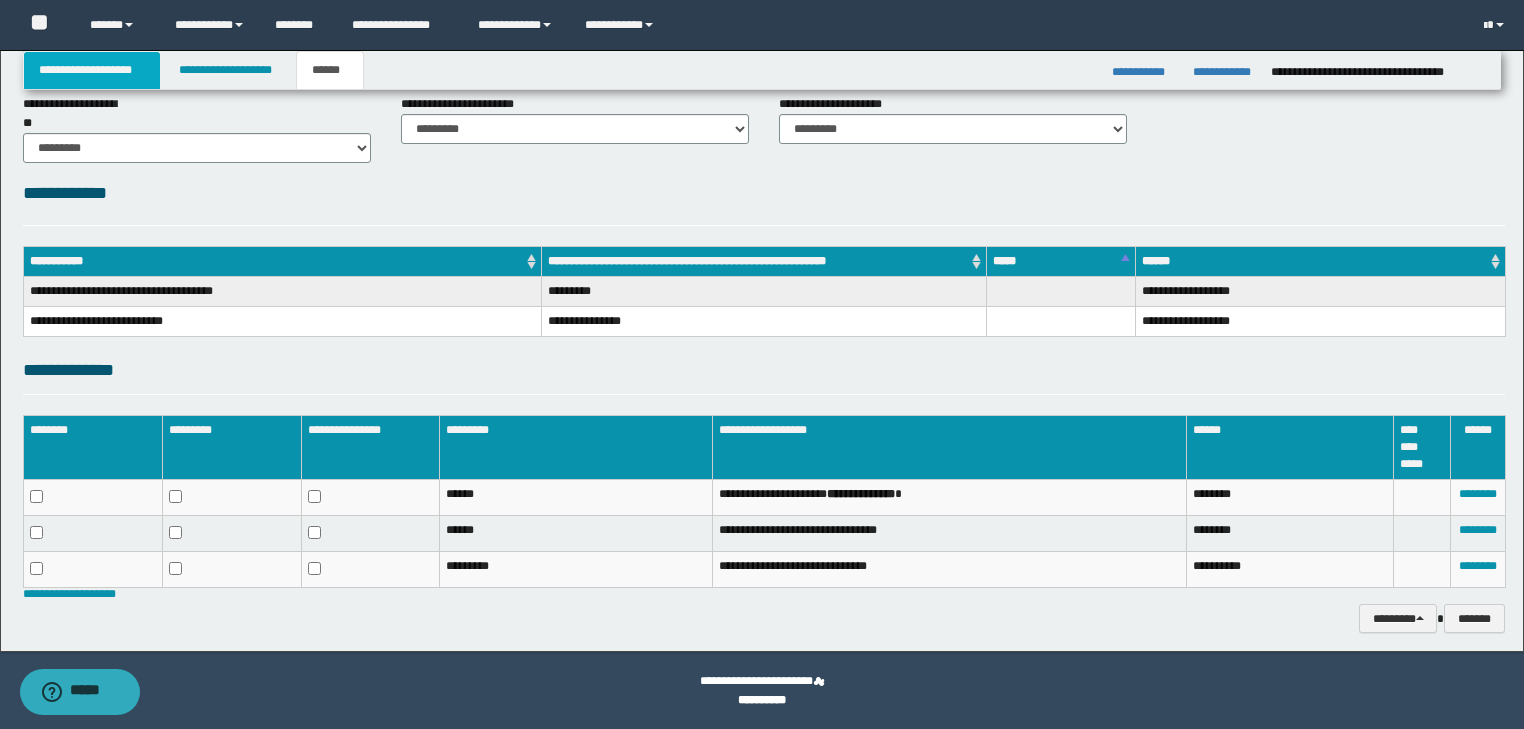 click on "**********" at bounding box center [92, 70] 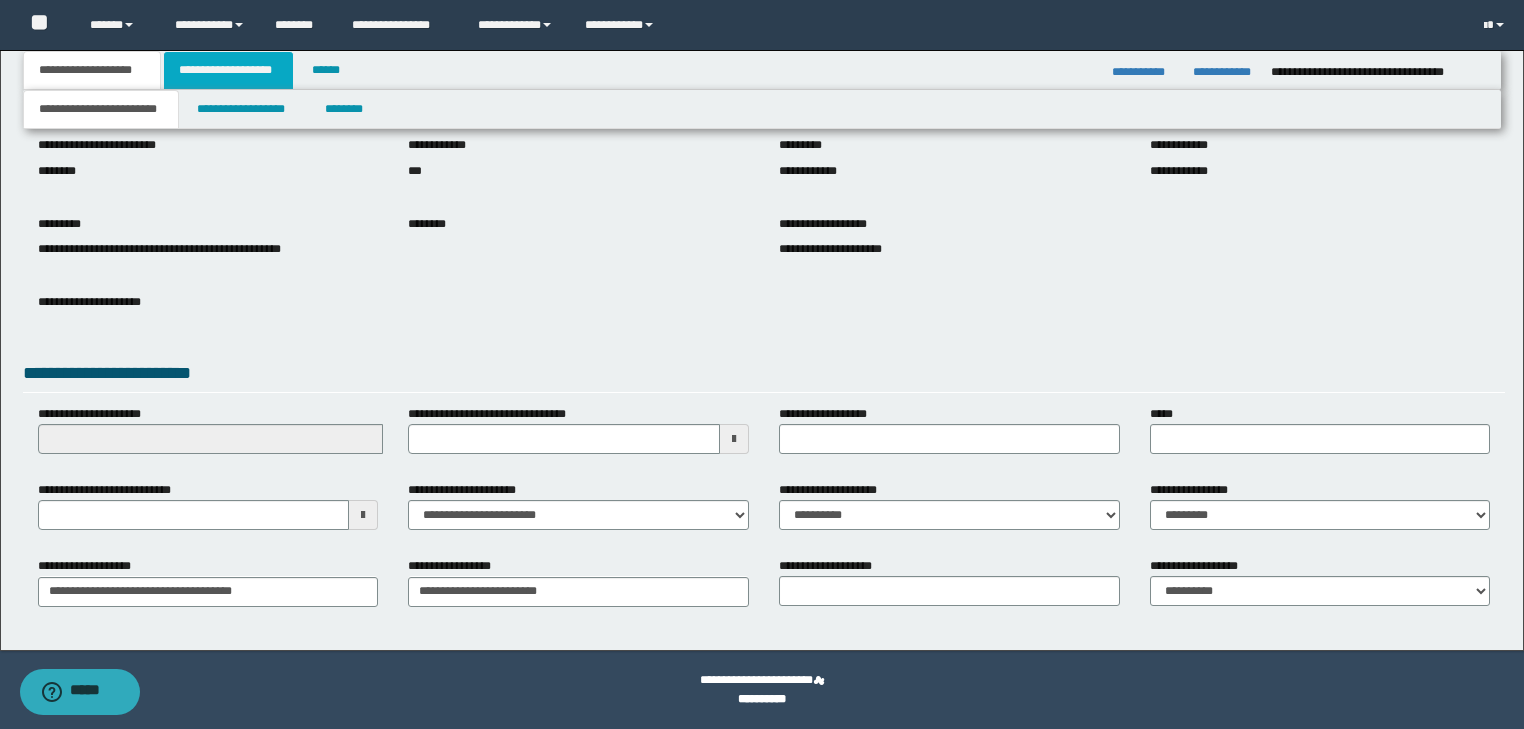 click on "**********" at bounding box center (228, 70) 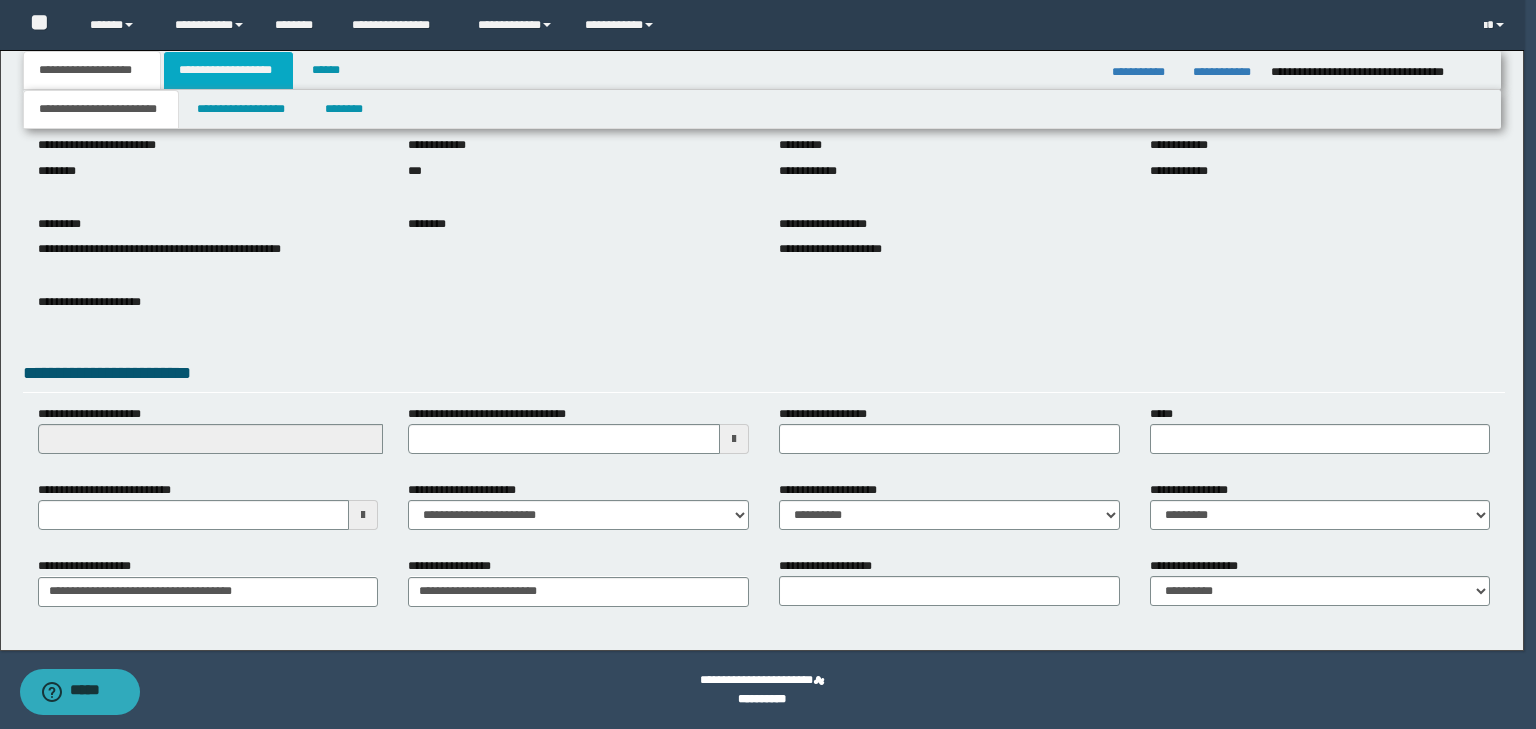 type 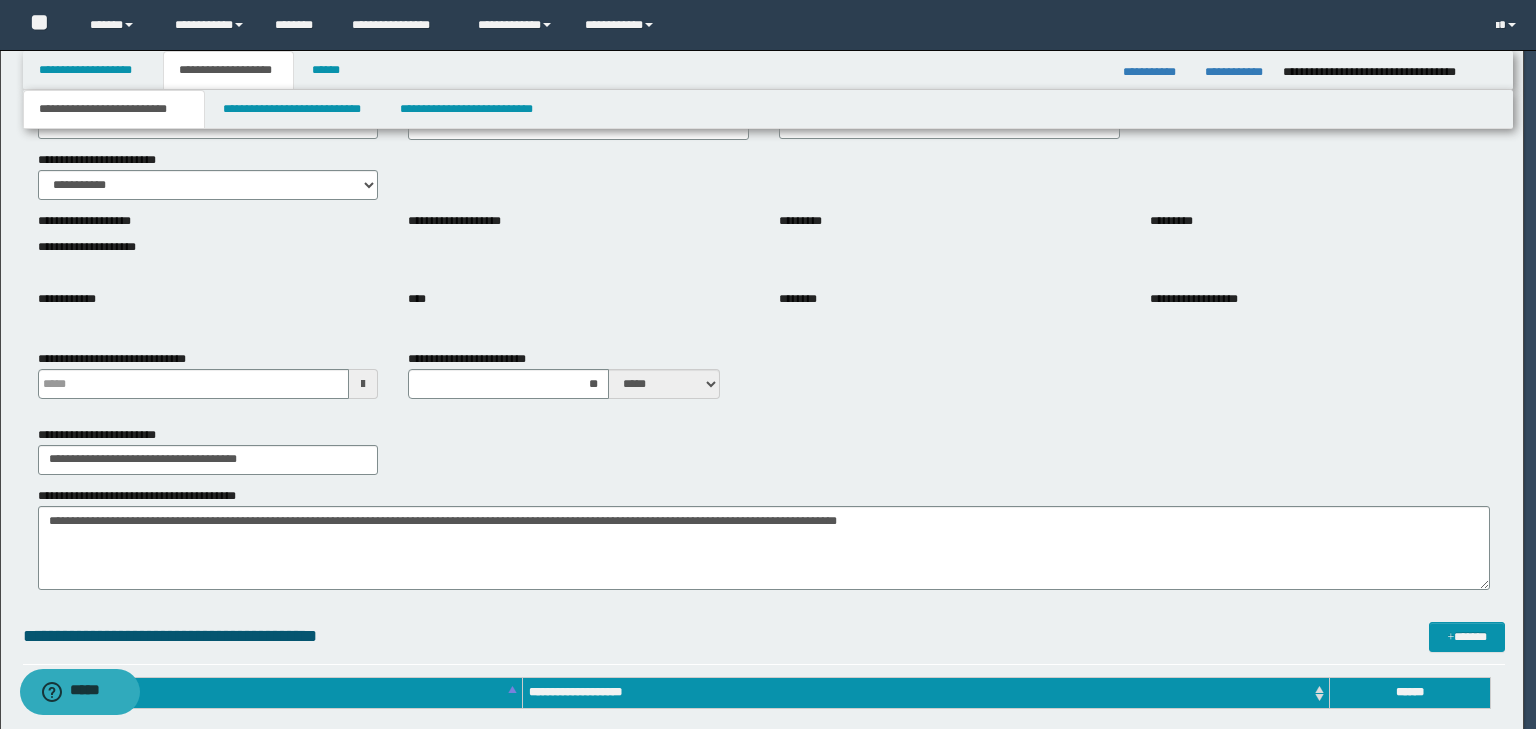 click on "**********" at bounding box center [114, 109] 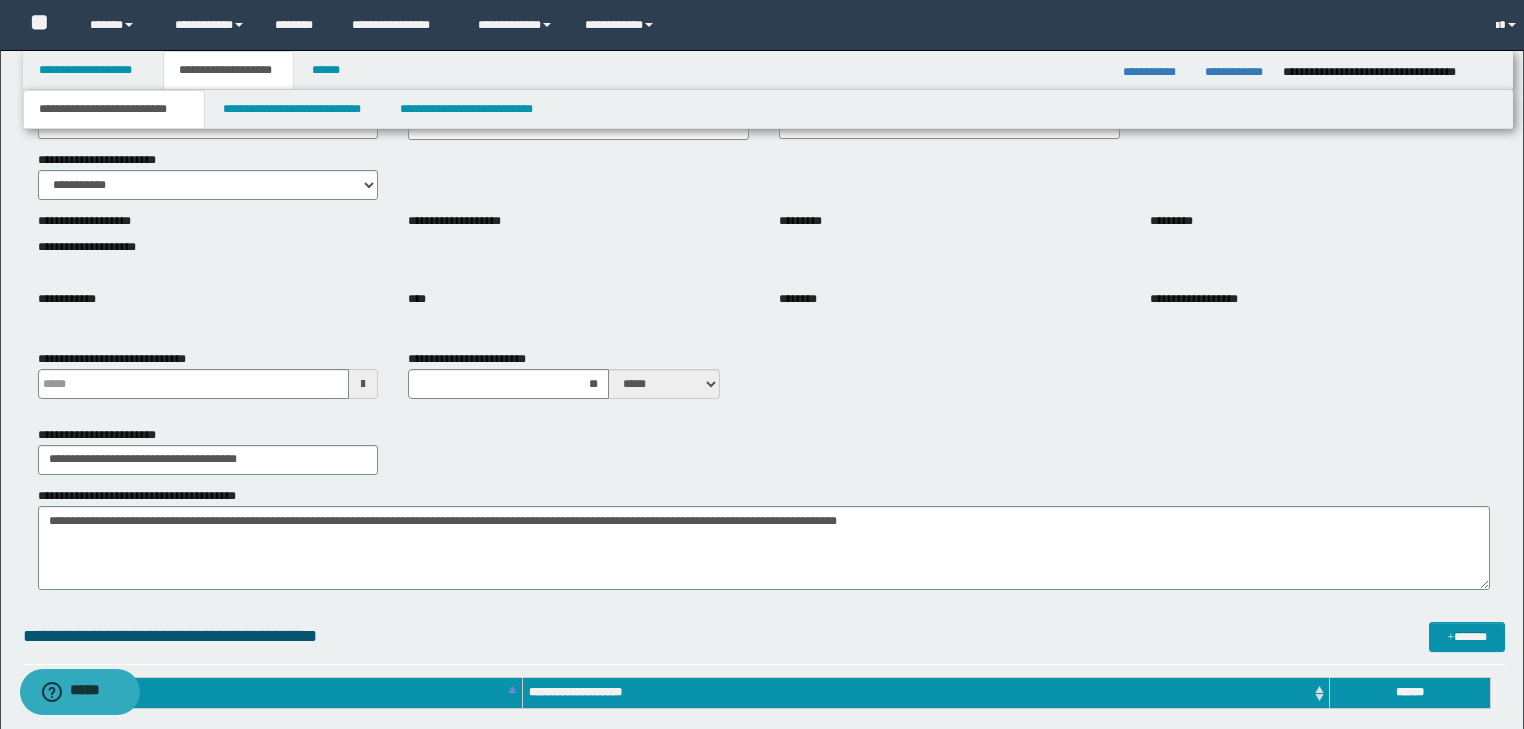 type 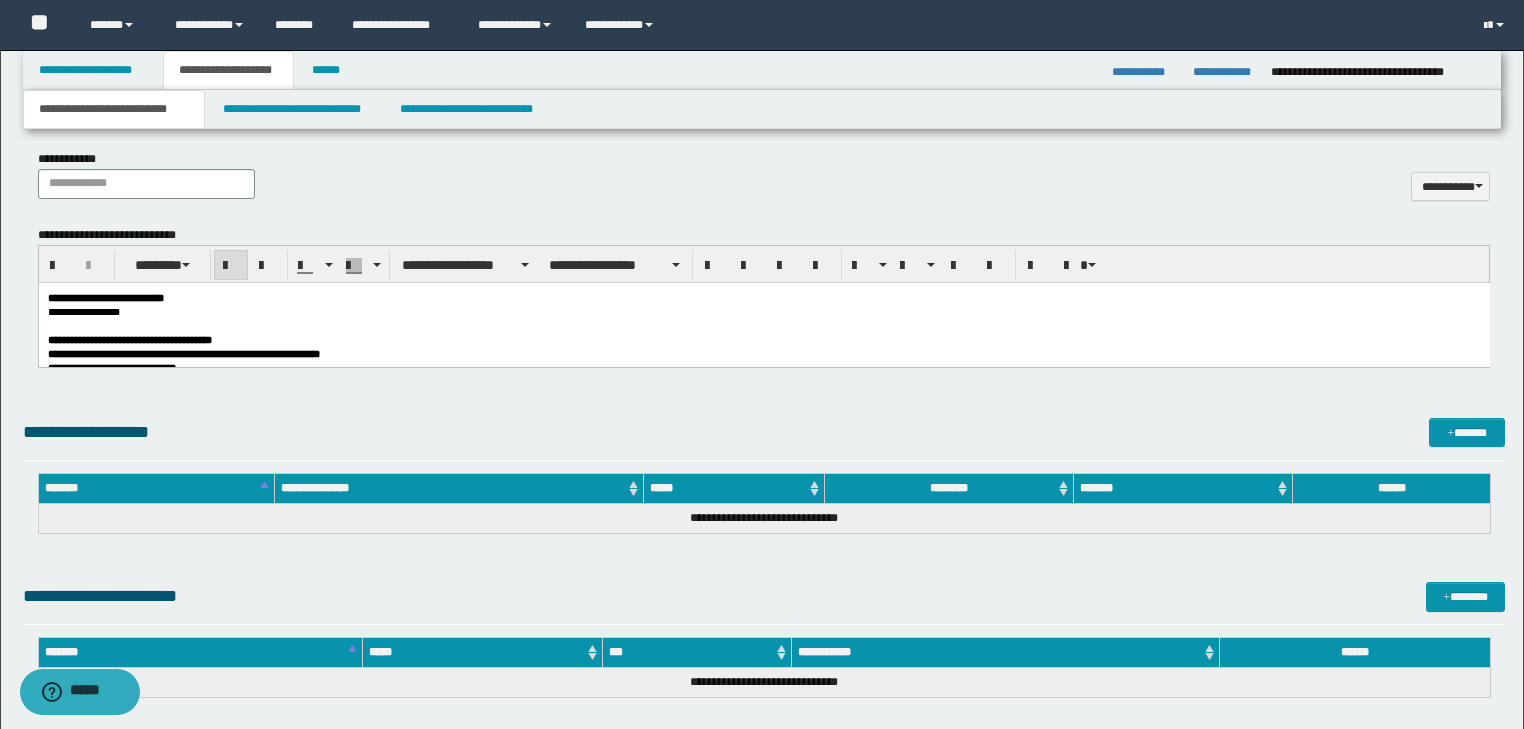 click on "**********" at bounding box center [763, 339] 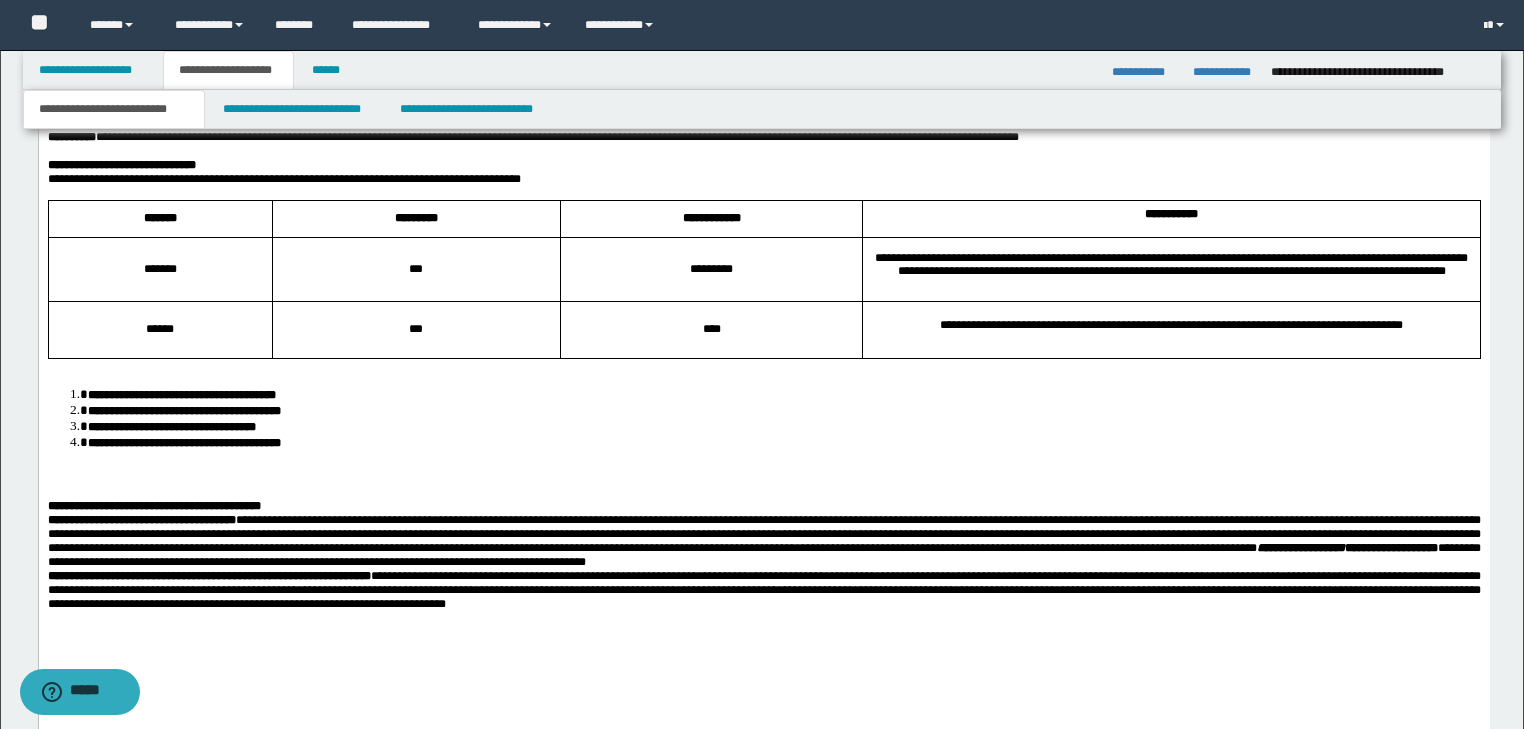 scroll, scrollTop: 3721, scrollLeft: 0, axis: vertical 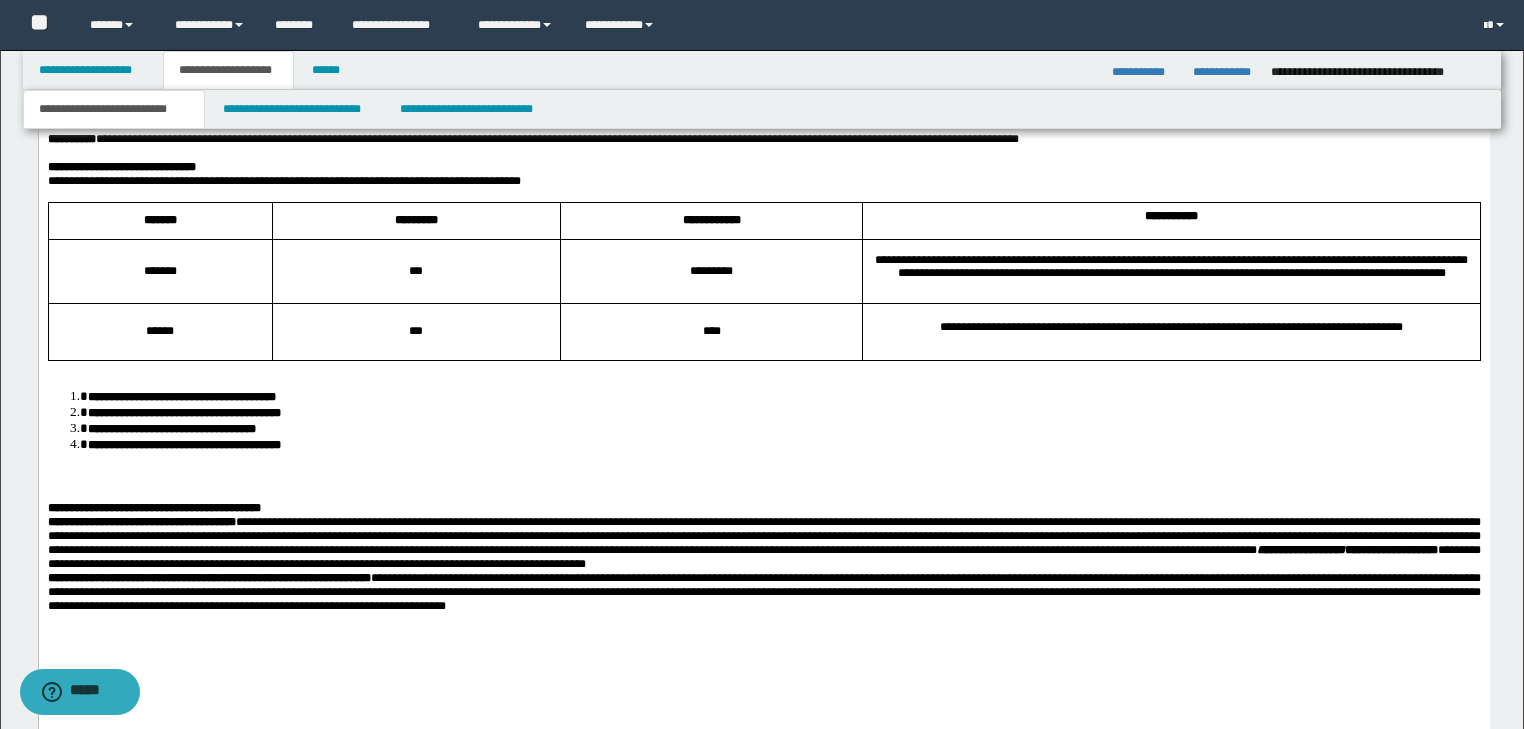 click on "**********" at bounding box center [181, 397] 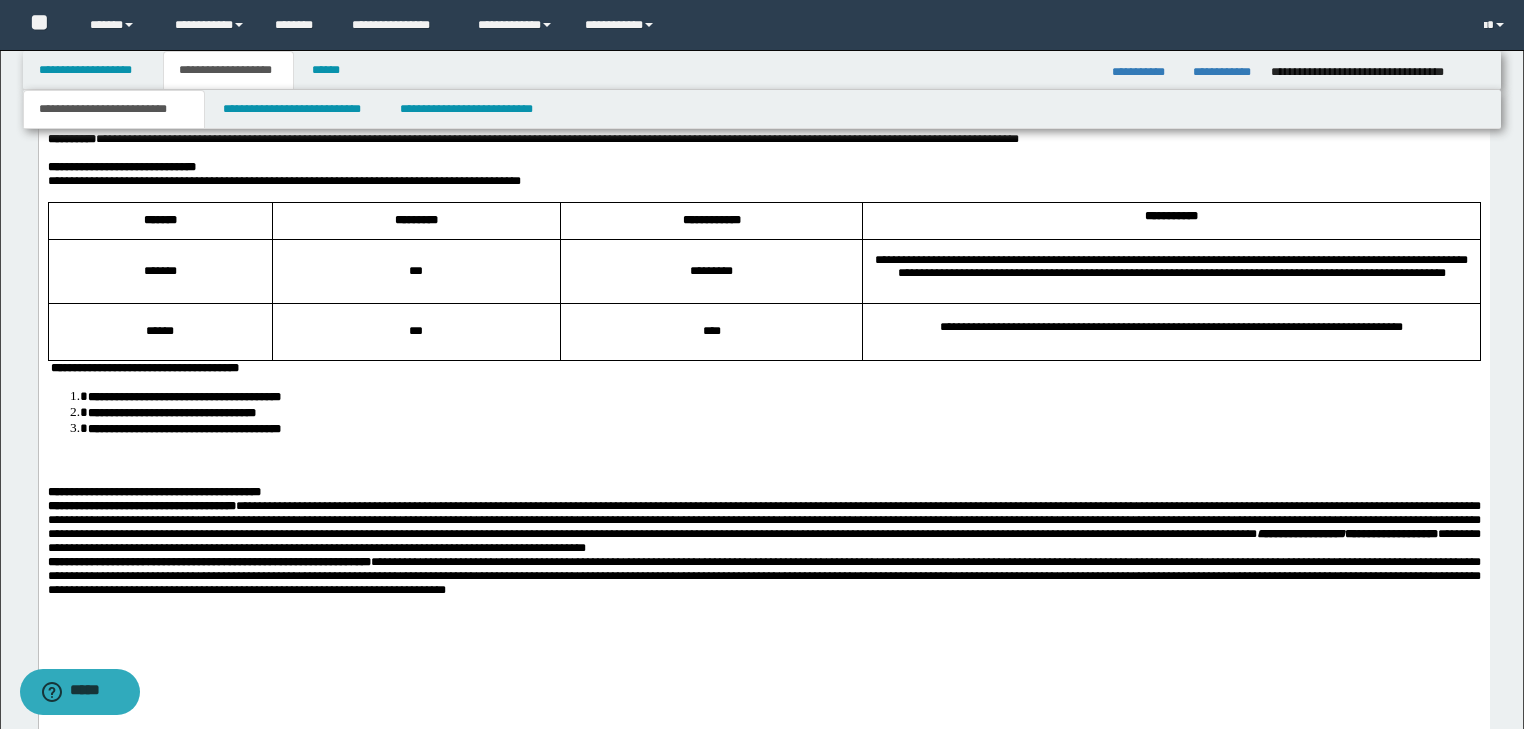click on "**********" at bounding box center (763, 368) 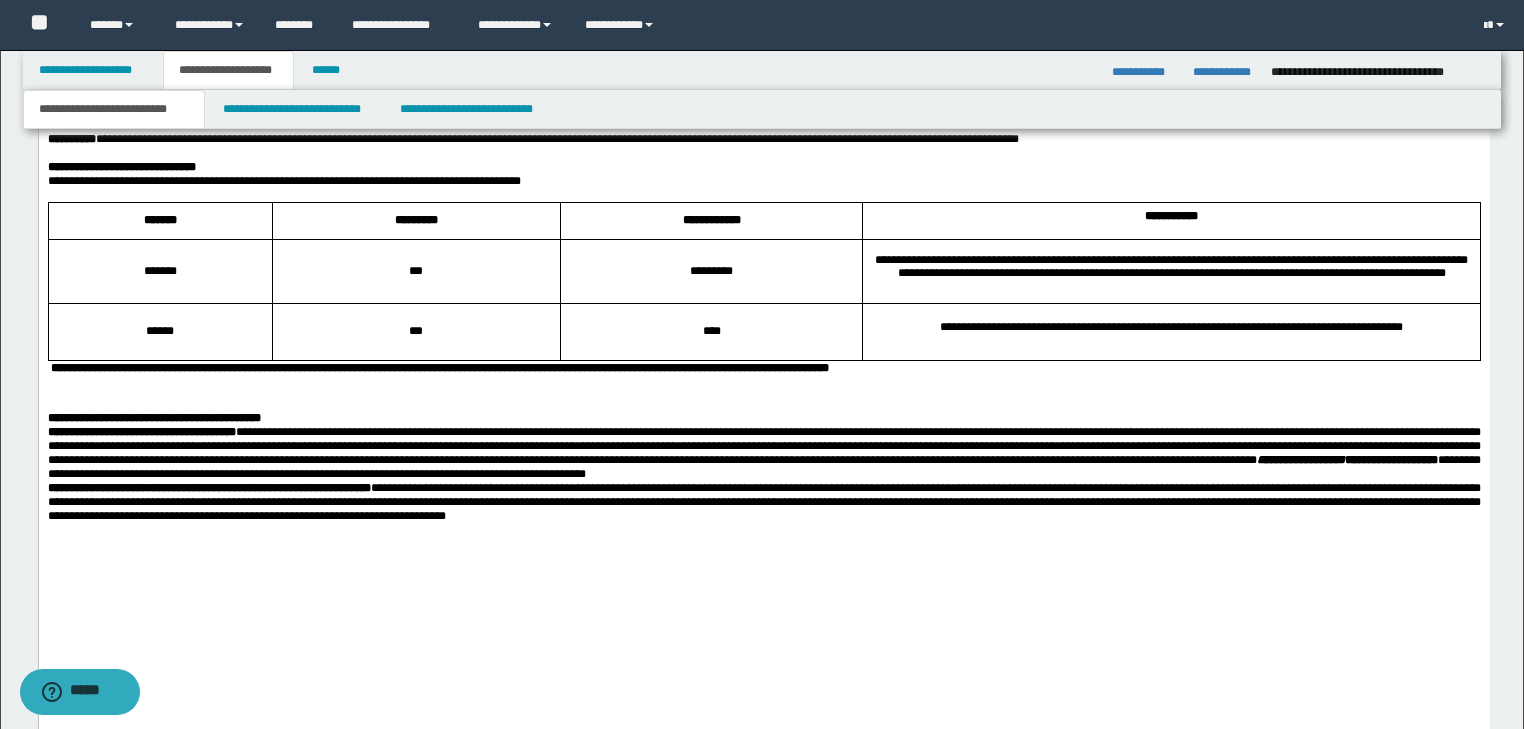 click on "**********" at bounding box center (731, 368) 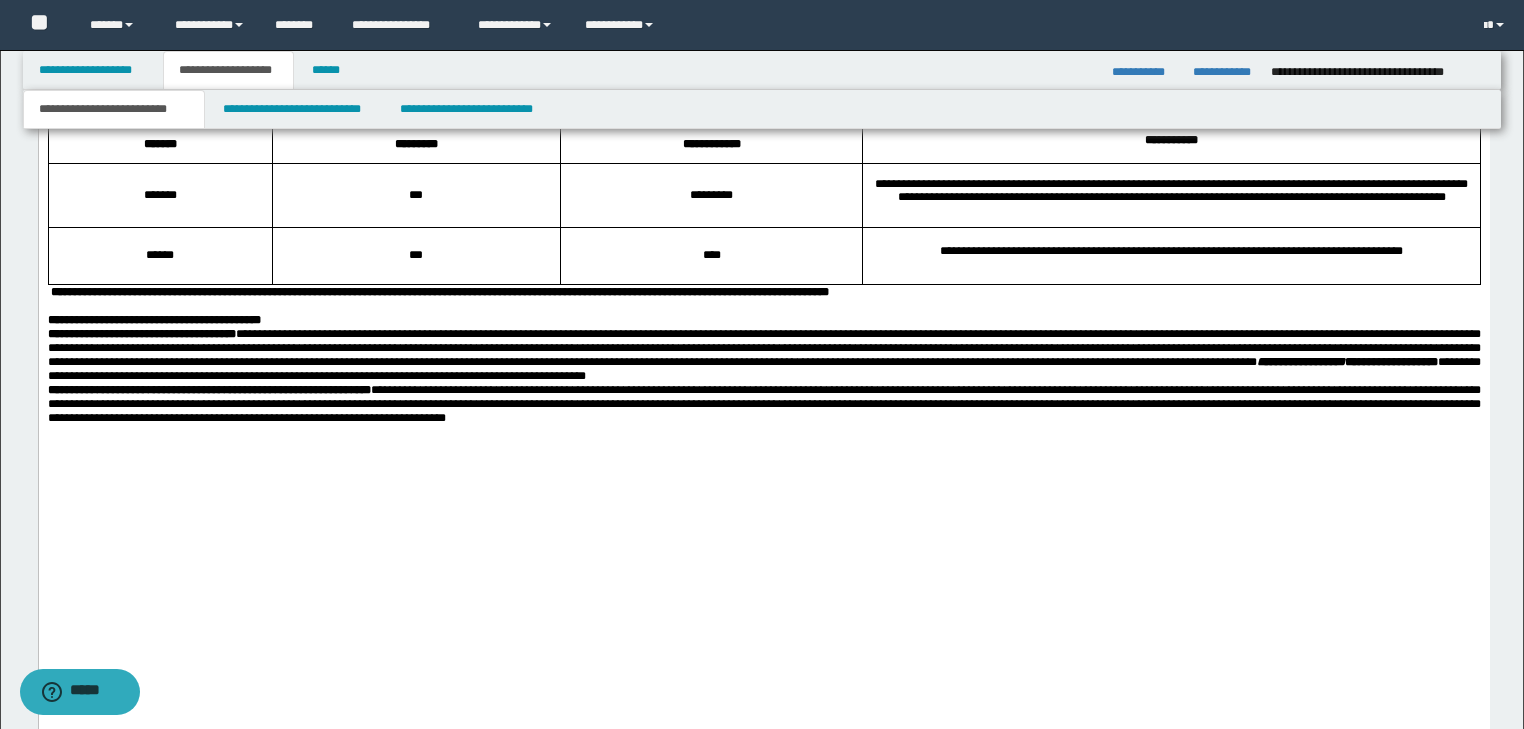 scroll, scrollTop: 3881, scrollLeft: 0, axis: vertical 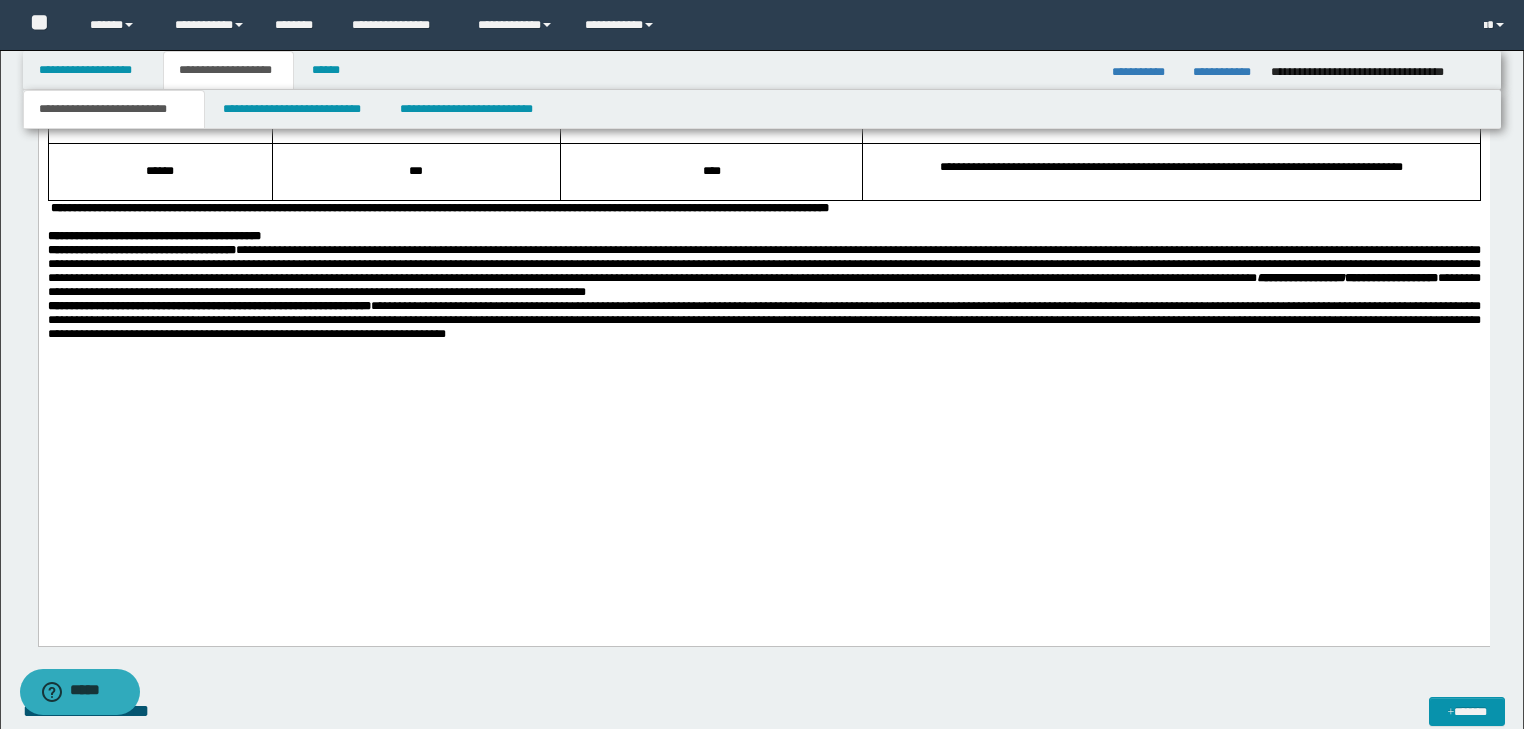 click on "**********" at bounding box center [763, -1132] 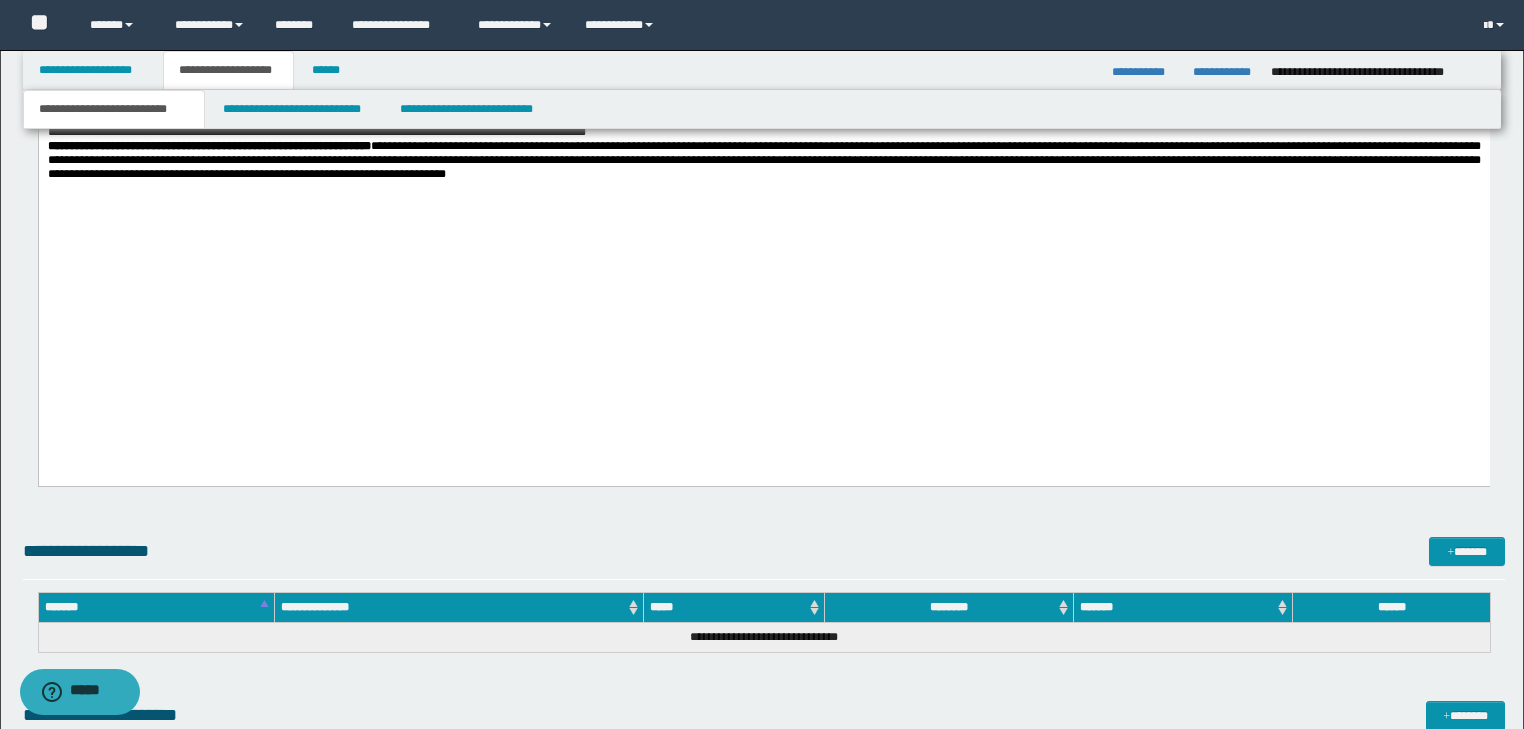 click on "**********" at bounding box center [763, -1292] 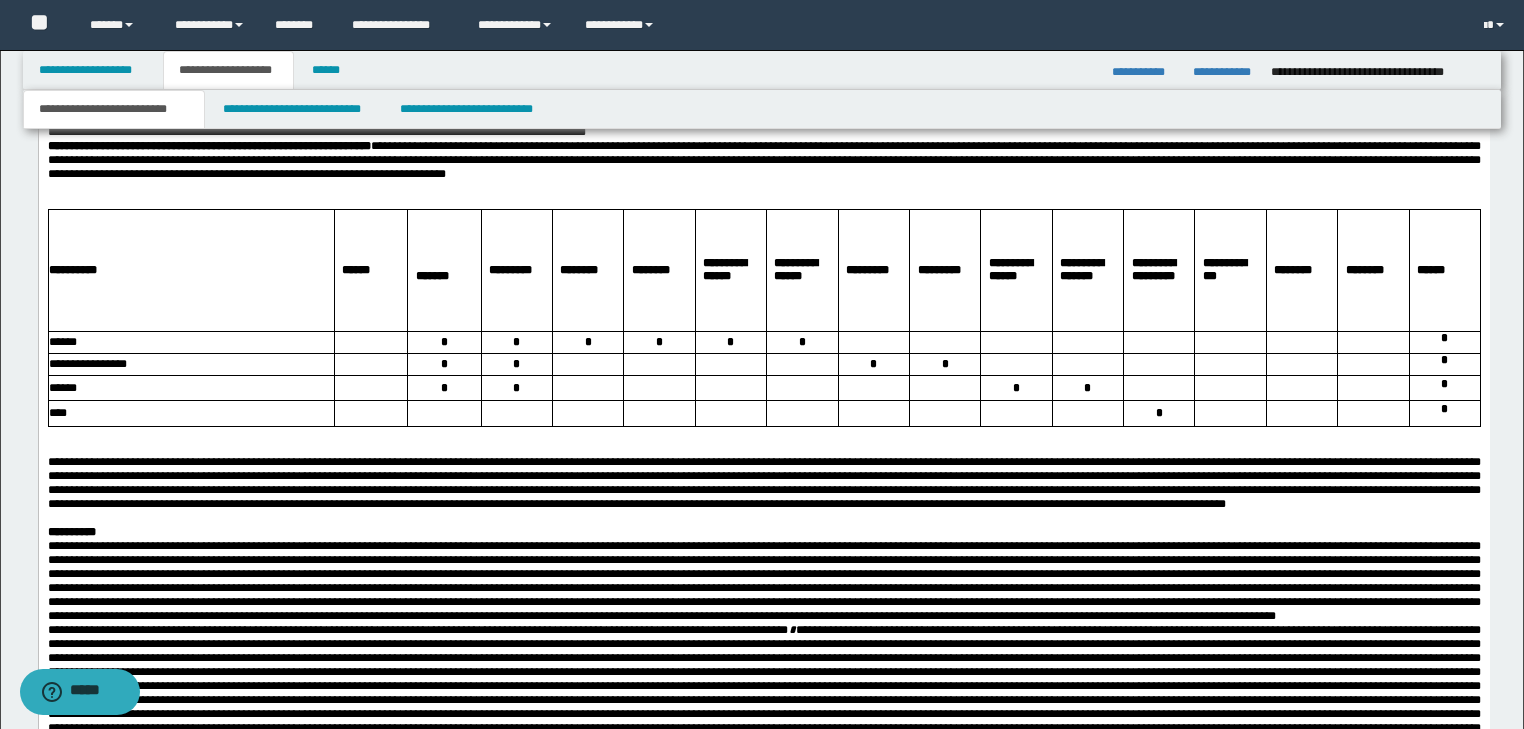 click on "**********" at bounding box center [763, 160] 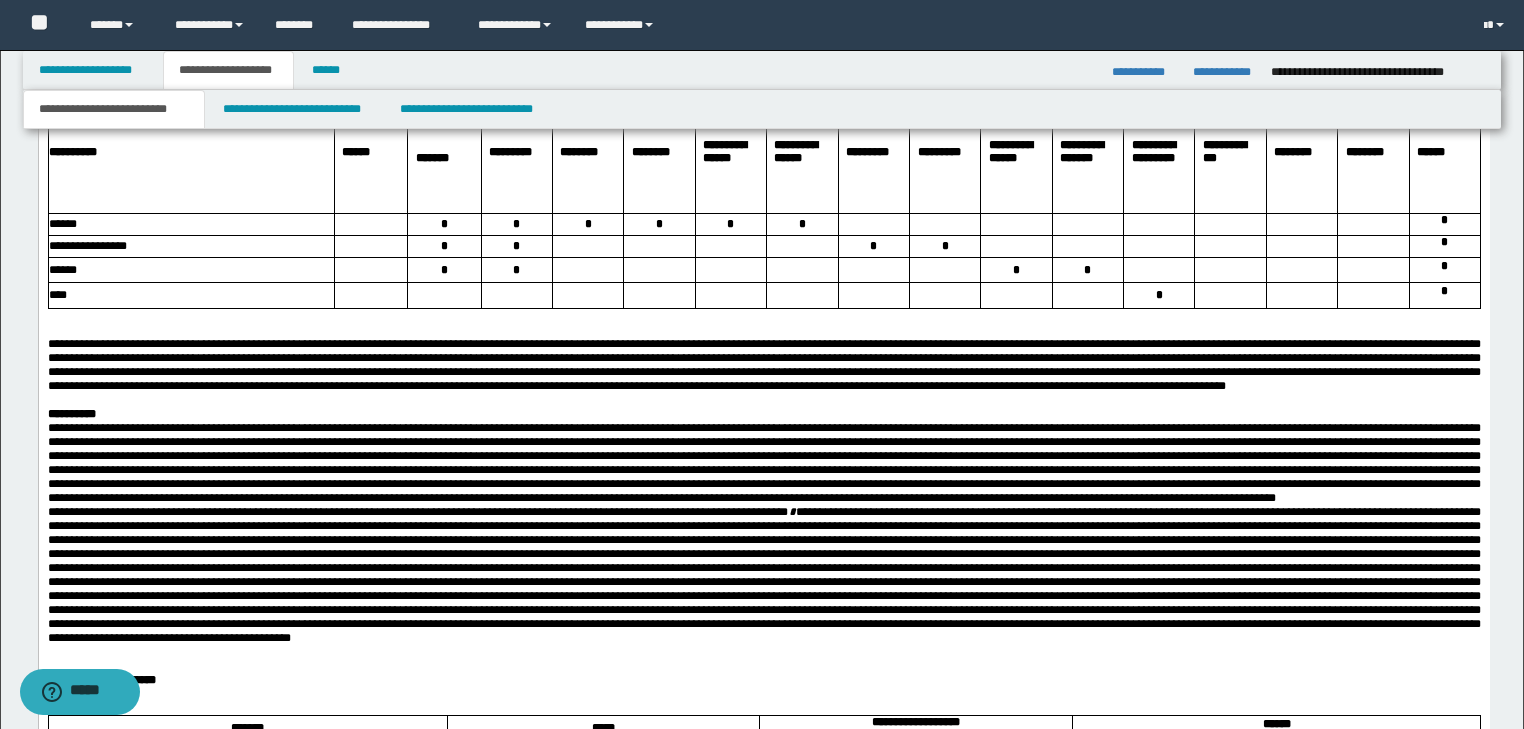scroll, scrollTop: 4201, scrollLeft: 0, axis: vertical 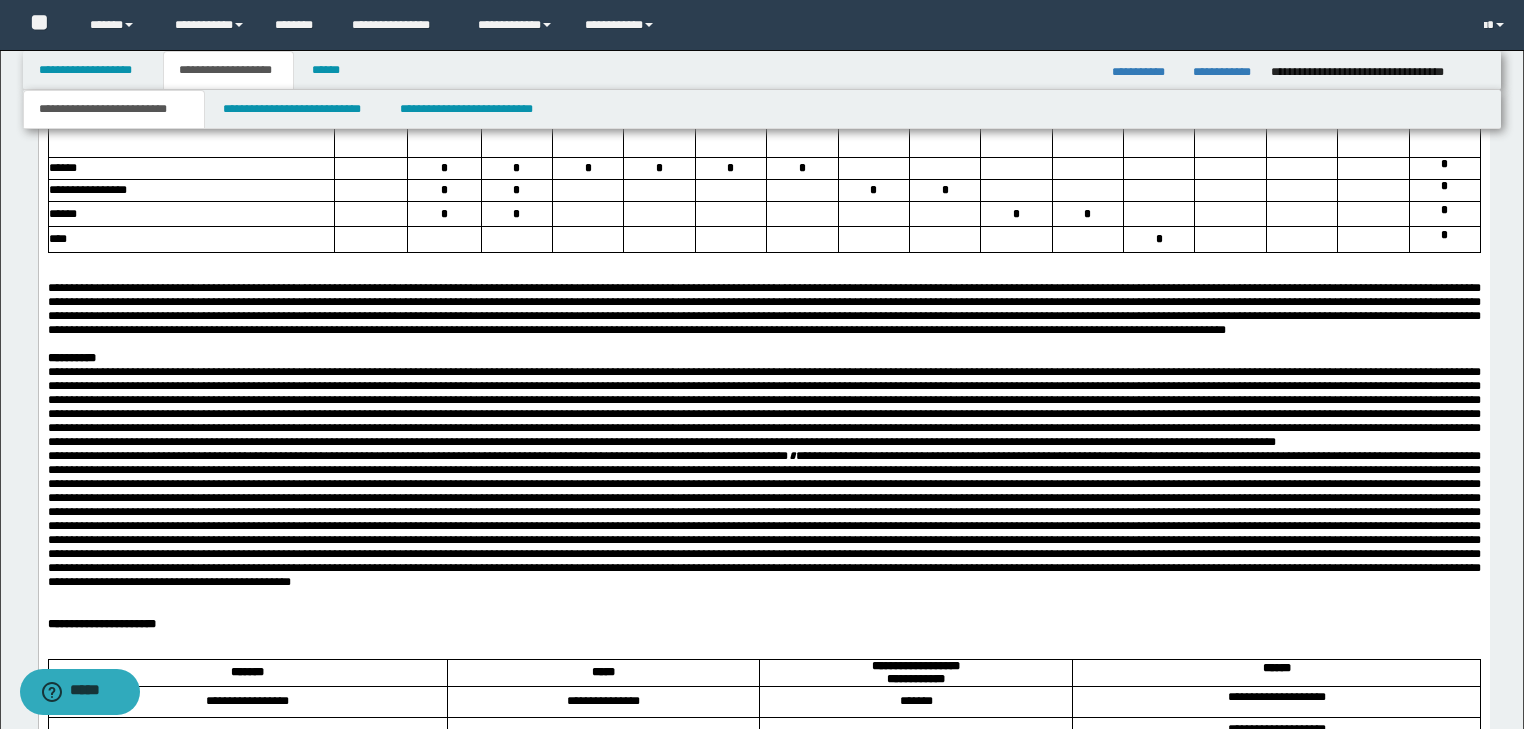 click on "**********" at bounding box center (763, -35) 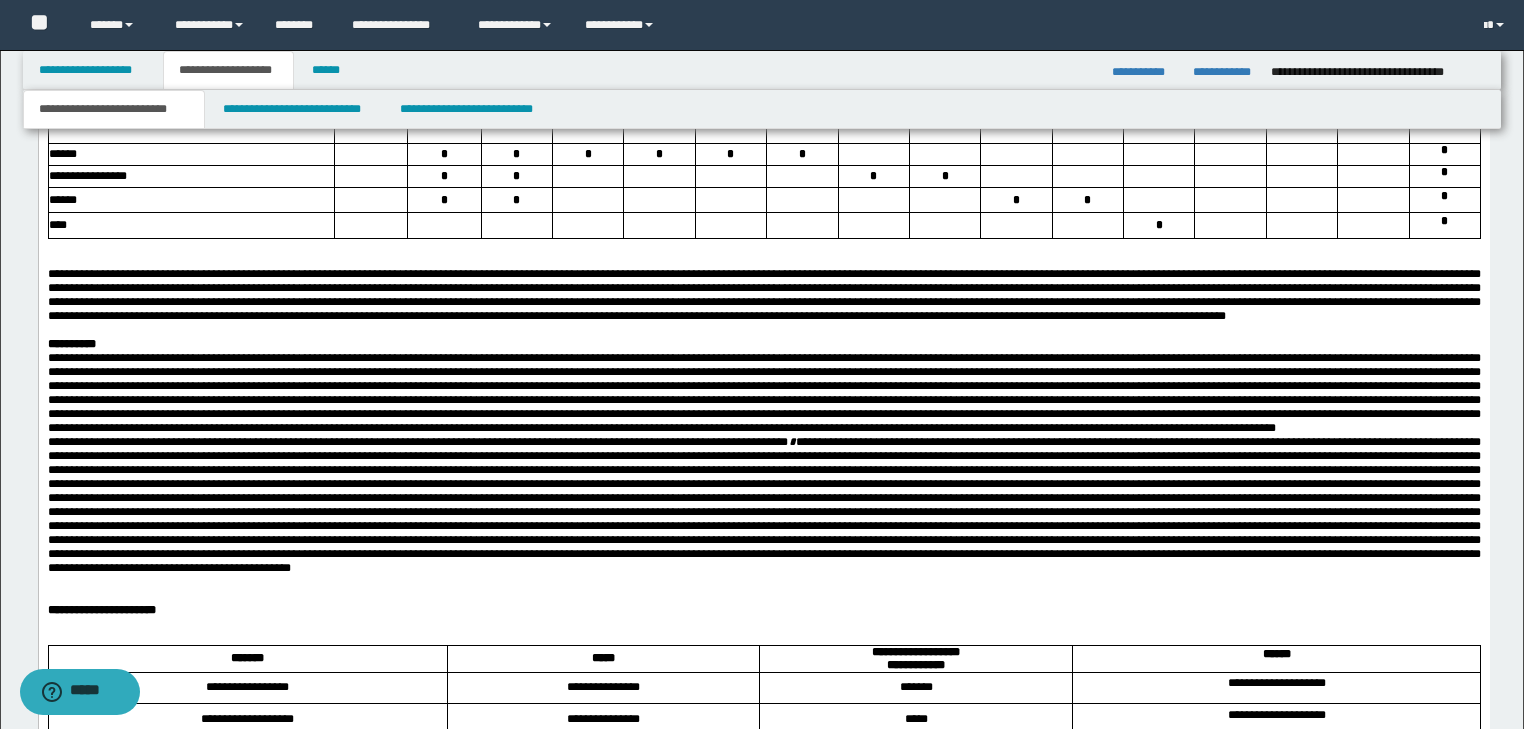 click at bounding box center (763, 260) 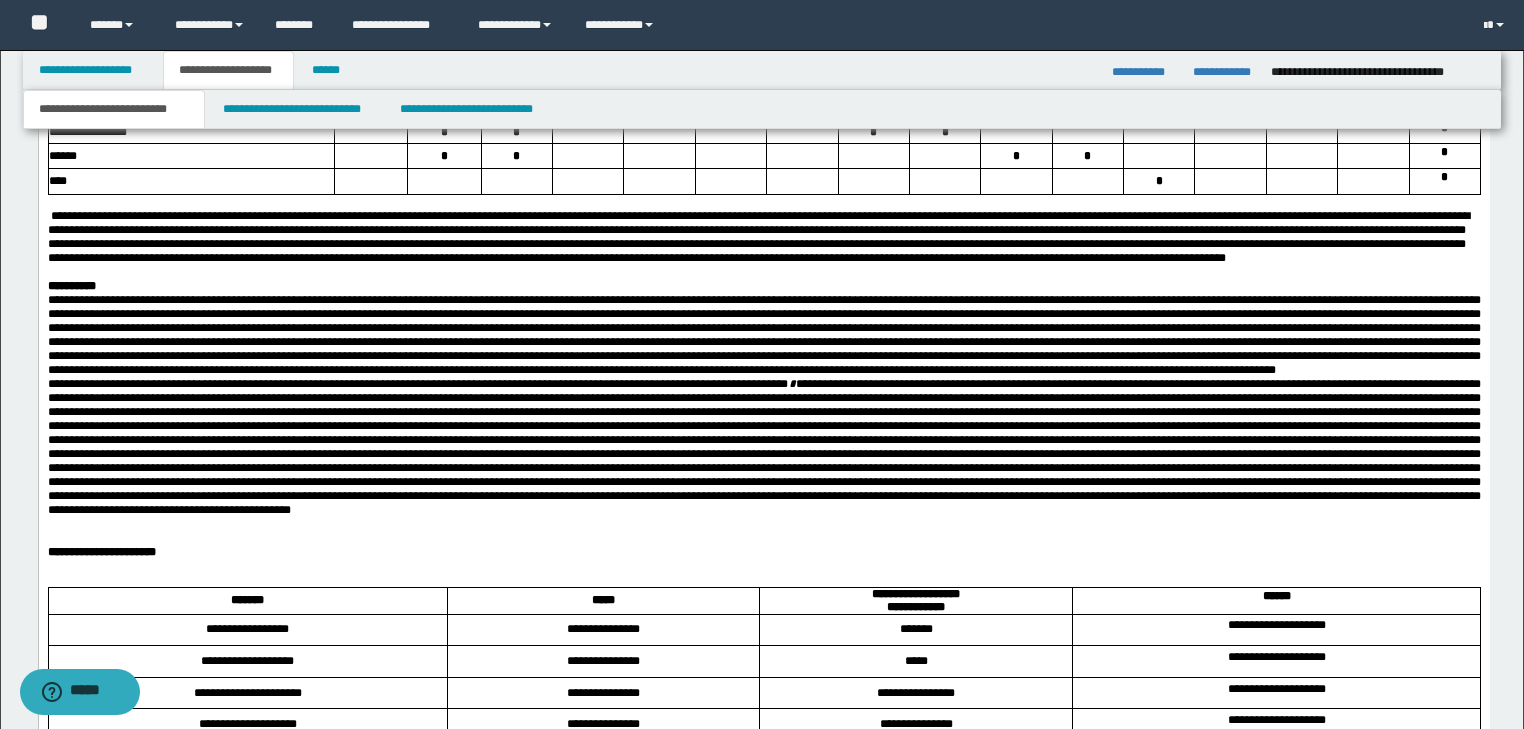 scroll, scrollTop: 4281, scrollLeft: 0, axis: vertical 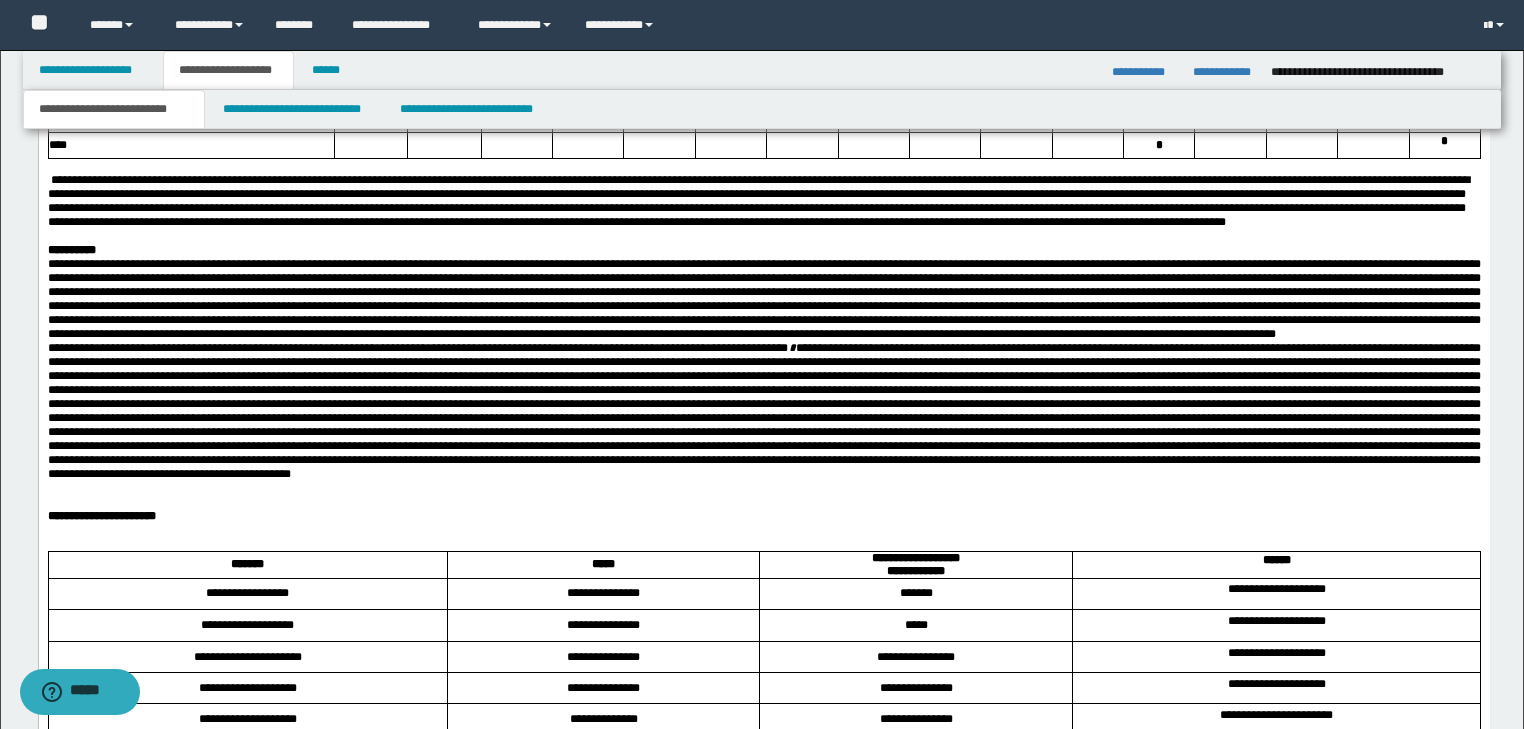 click at bounding box center (763, 299) 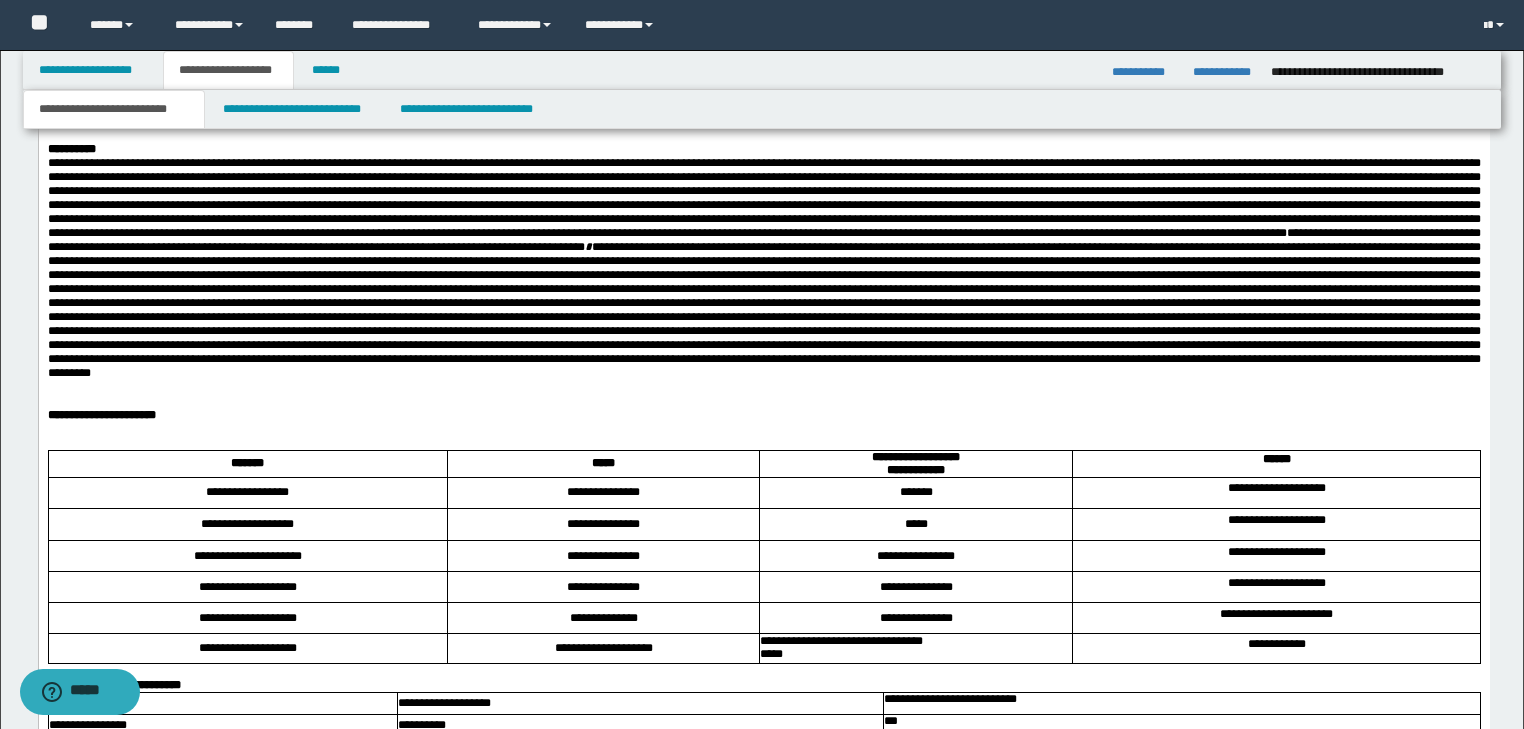 scroll, scrollTop: 4441, scrollLeft: 0, axis: vertical 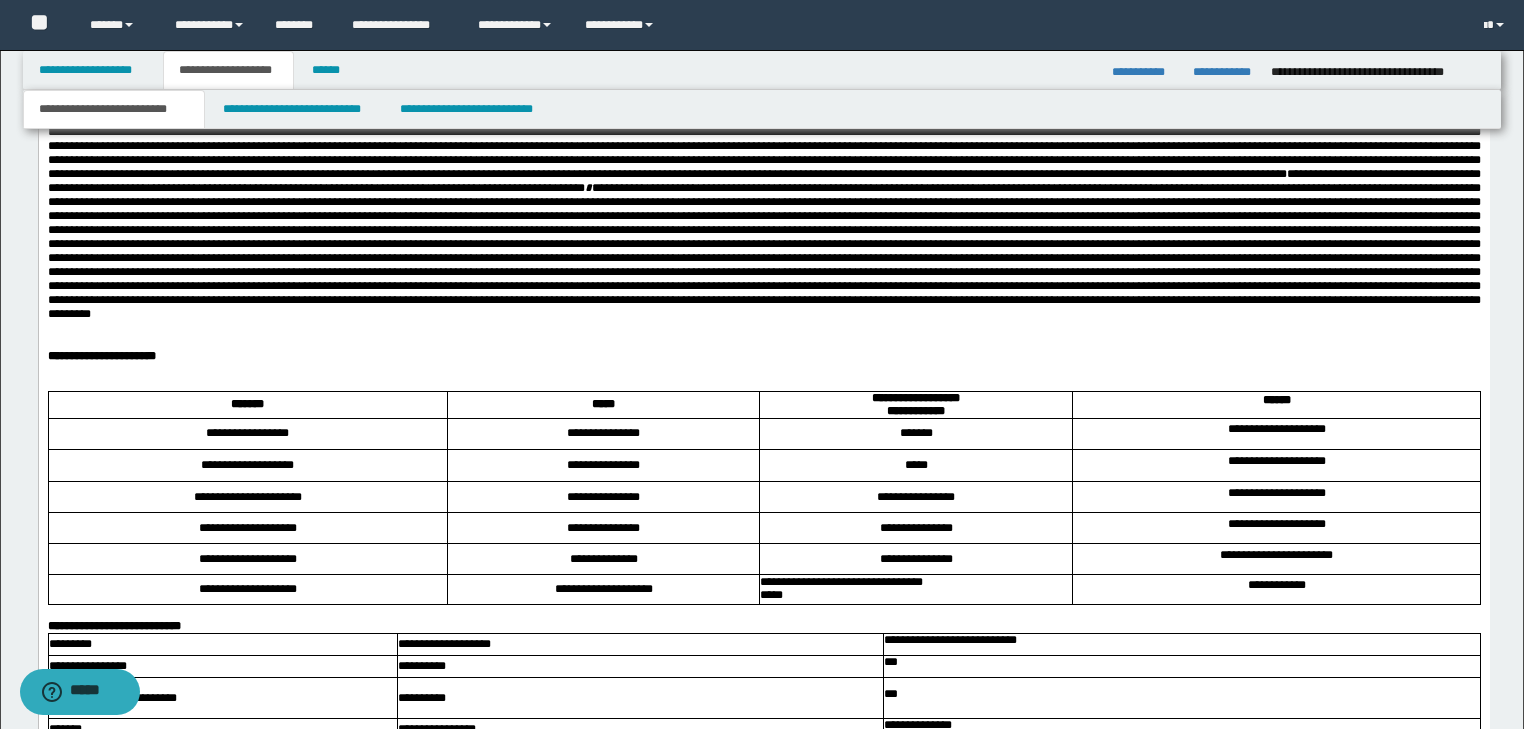 click on "**********" at bounding box center [763, 209] 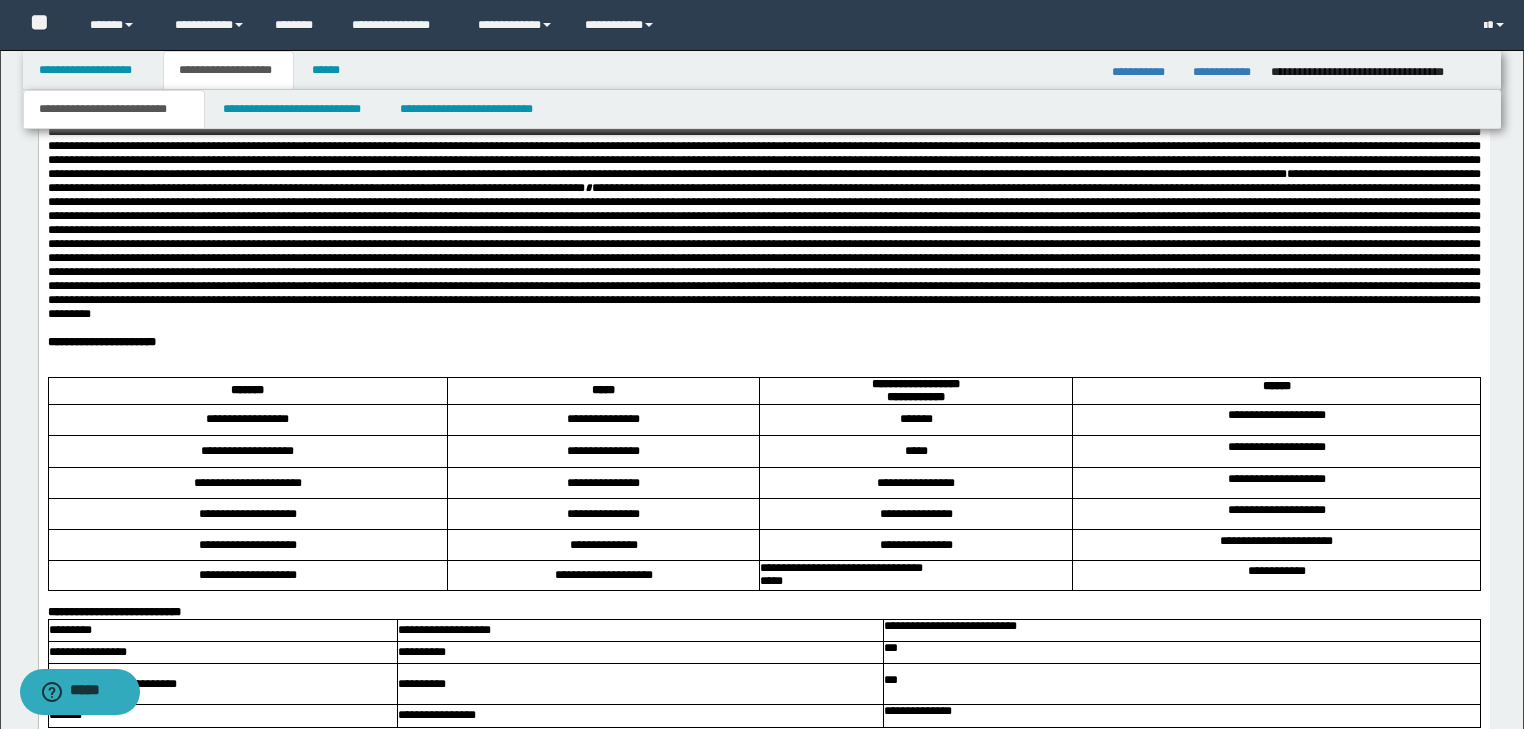 click on "**********" at bounding box center [763, 342] 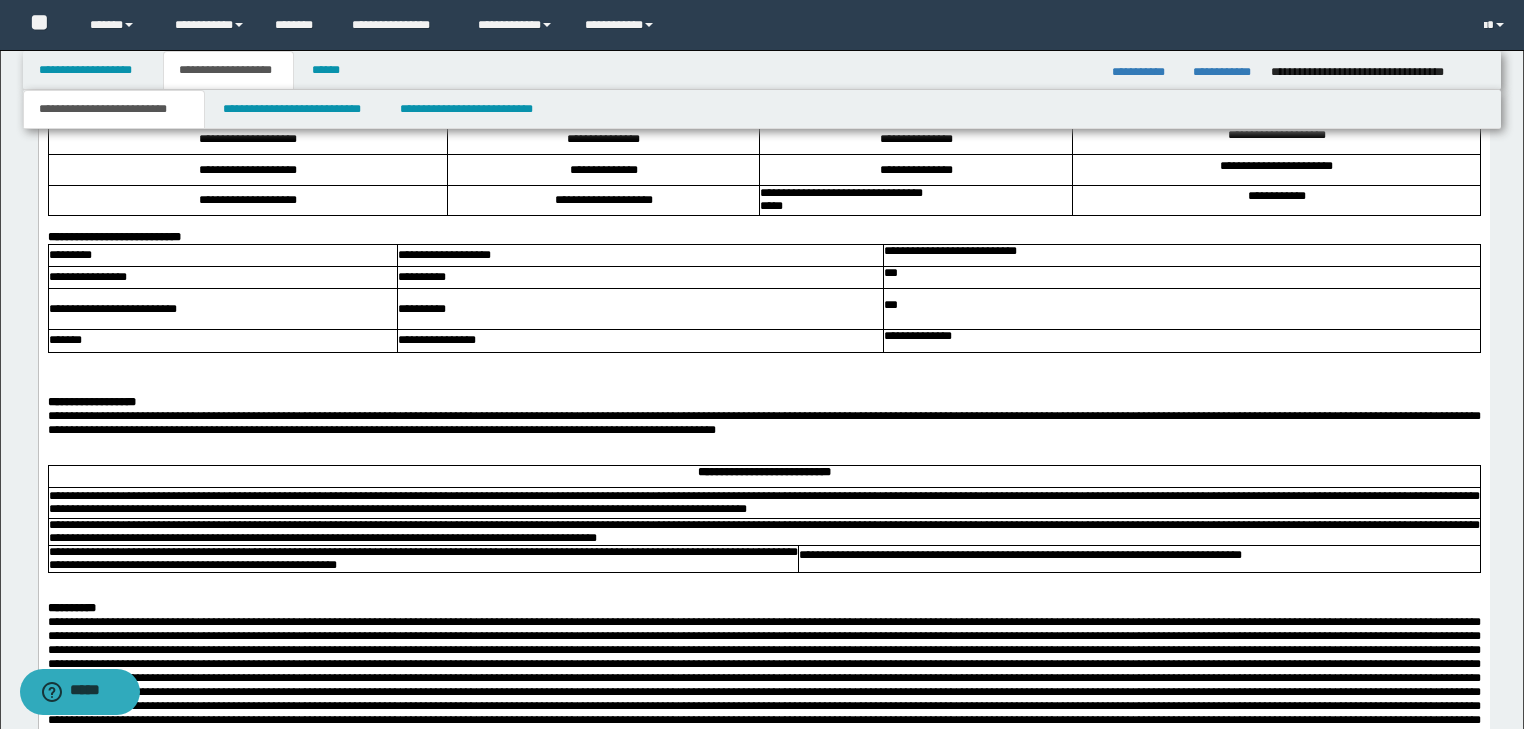 scroll, scrollTop: 4921, scrollLeft: 0, axis: vertical 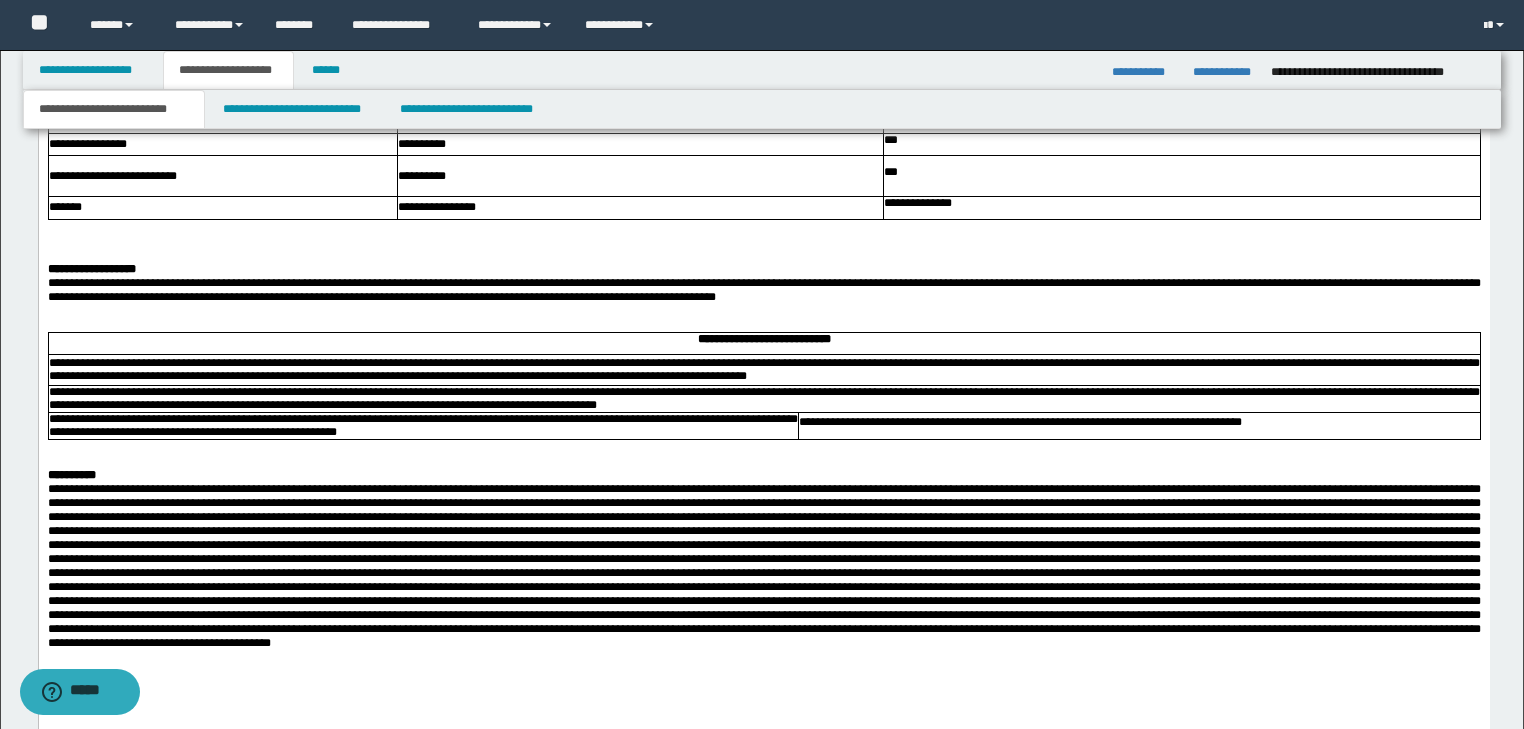 click at bounding box center [763, 227] 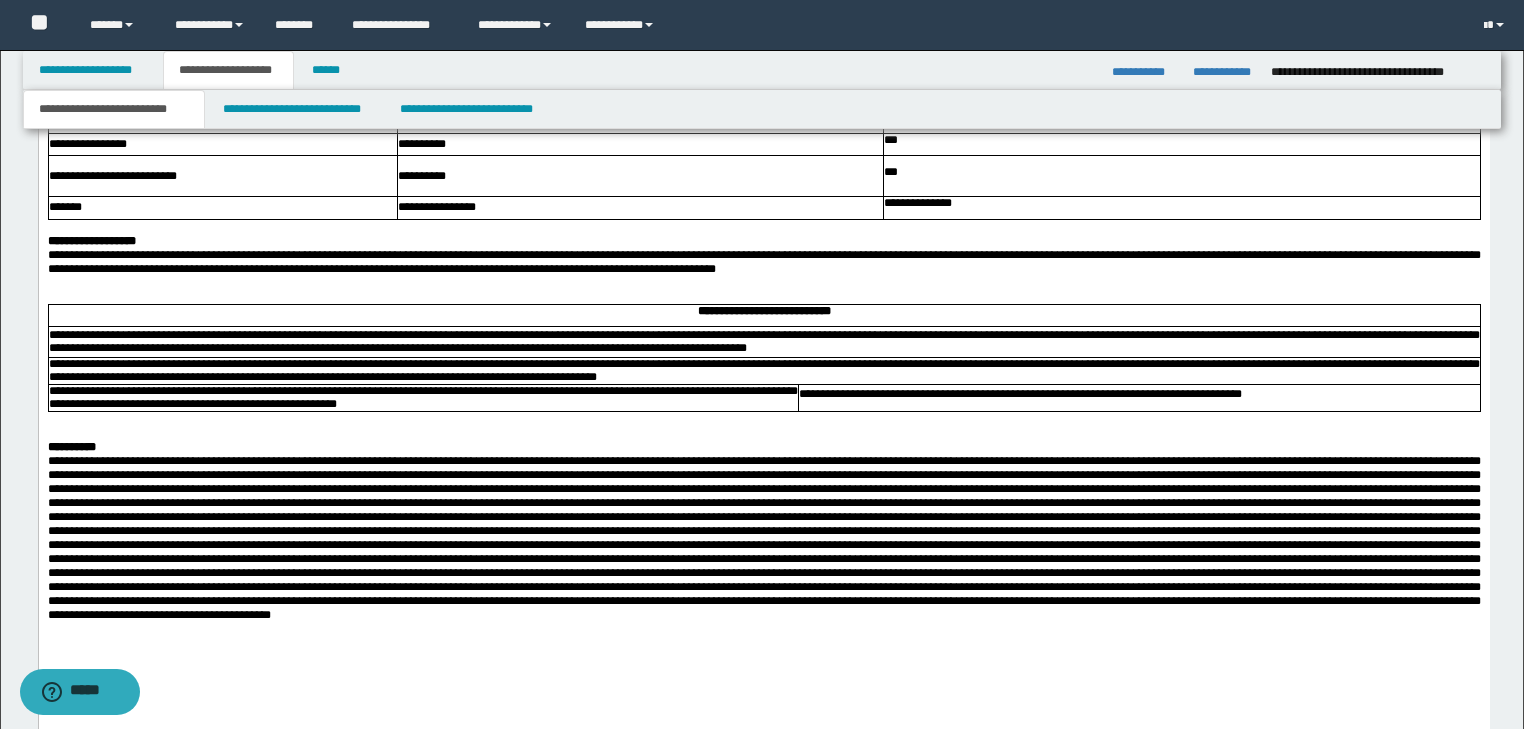 click at bounding box center (763, 283) 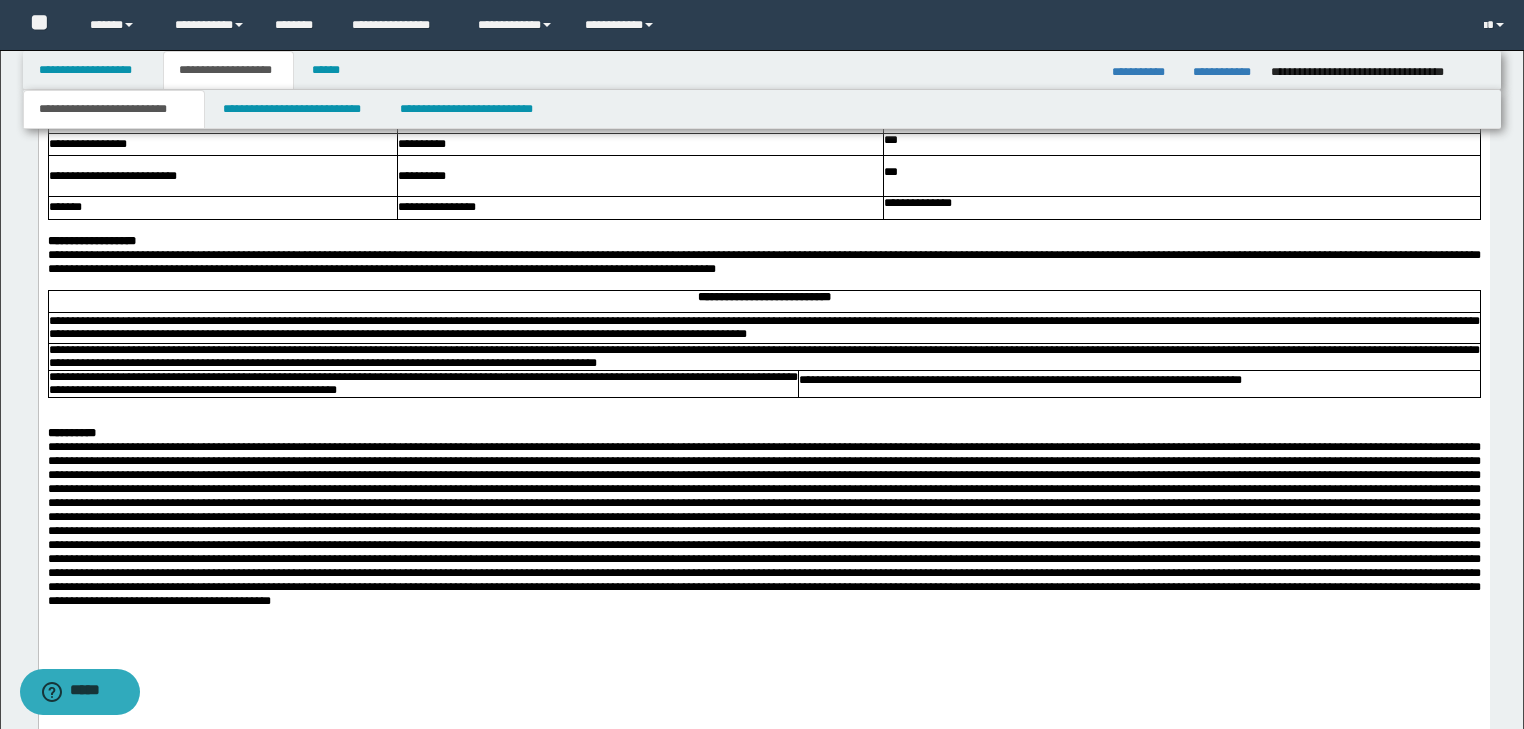 click at bounding box center [763, 419] 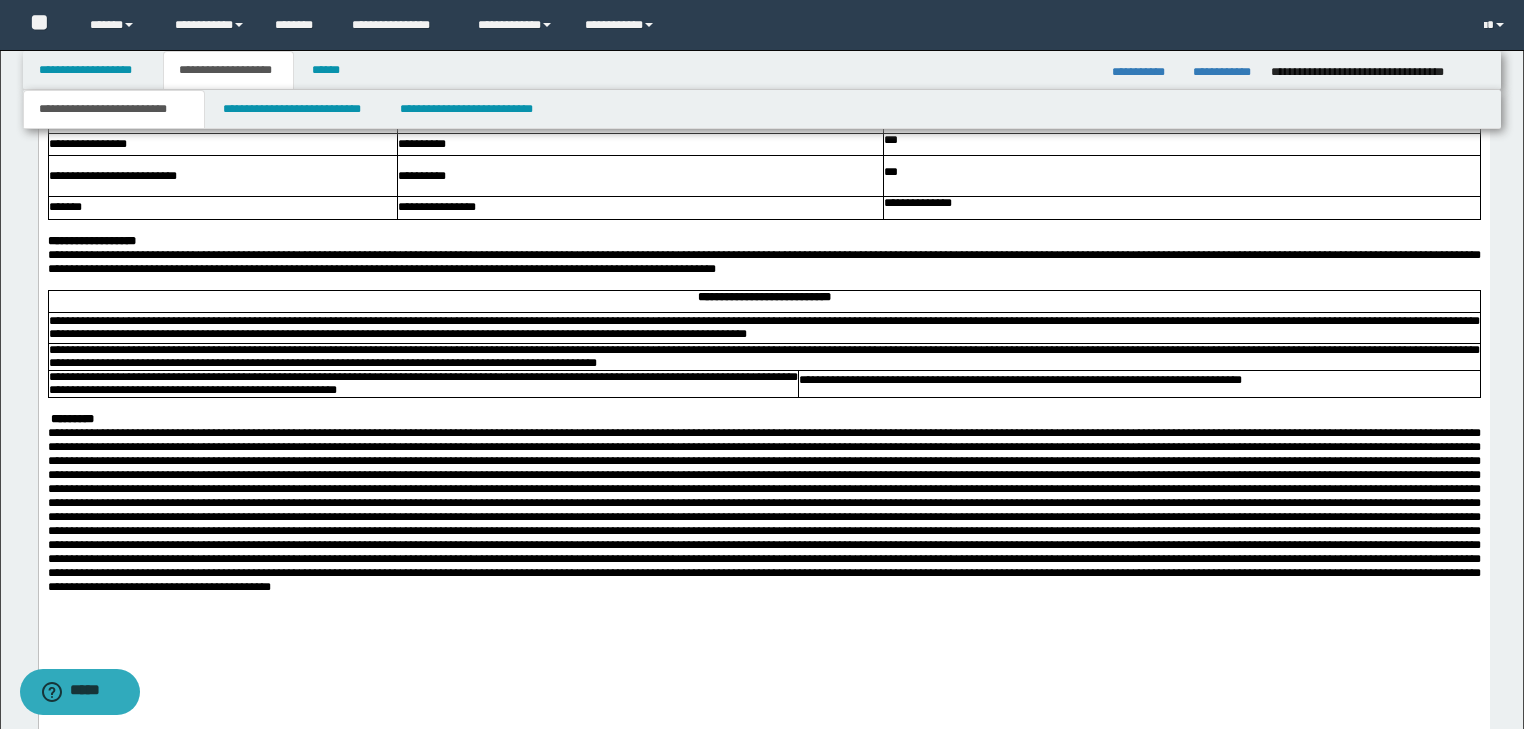scroll, scrollTop: 5161, scrollLeft: 0, axis: vertical 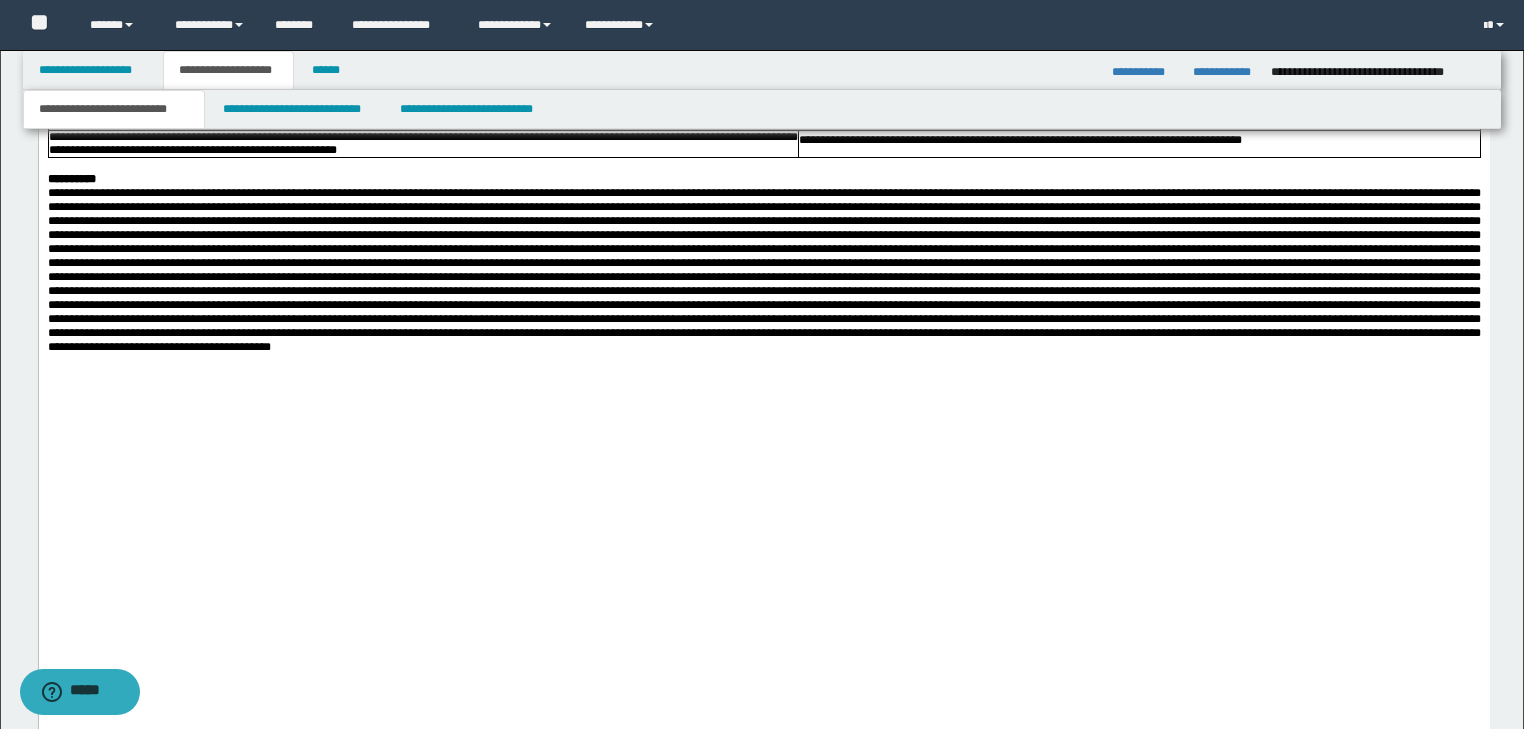 click at bounding box center [763, 270] 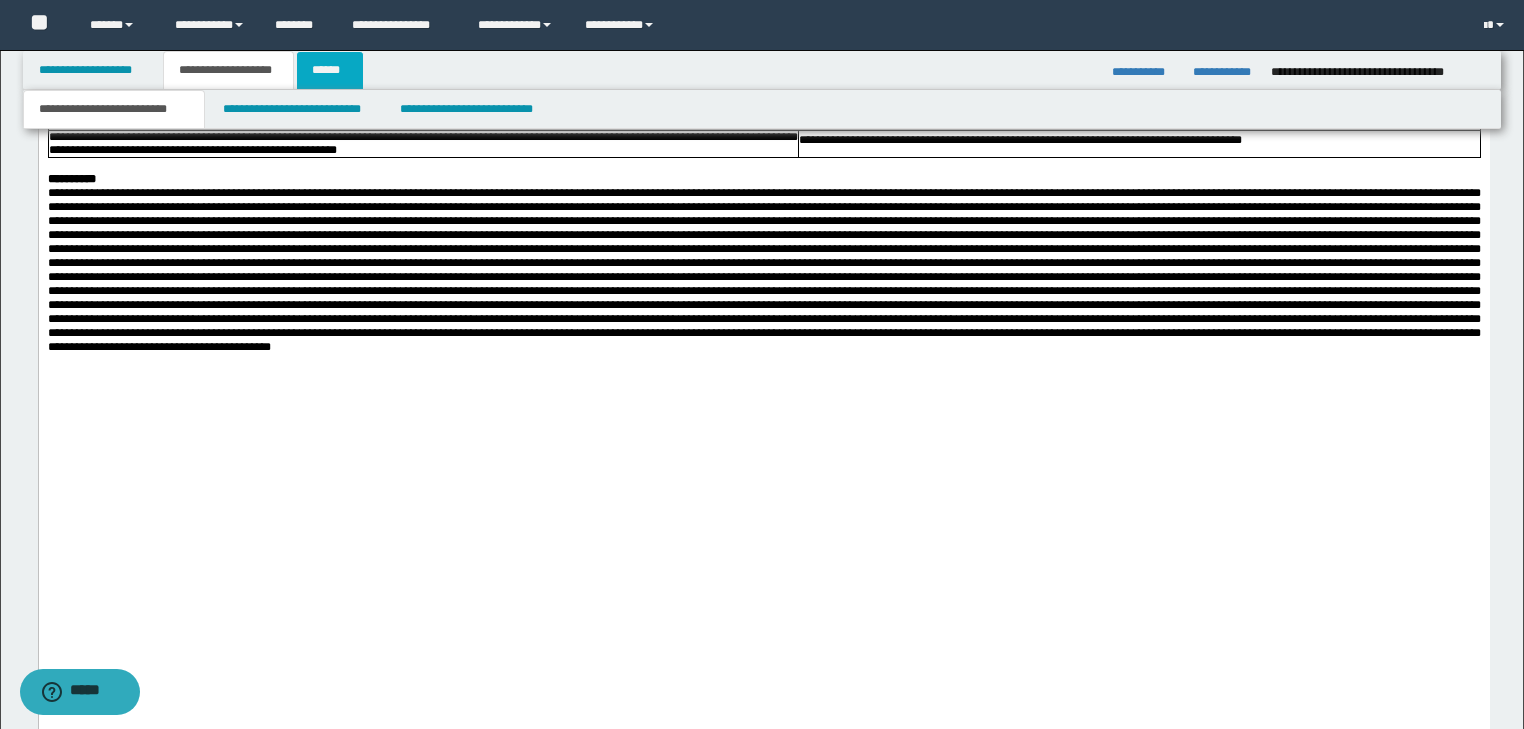 click on "******" at bounding box center (330, 70) 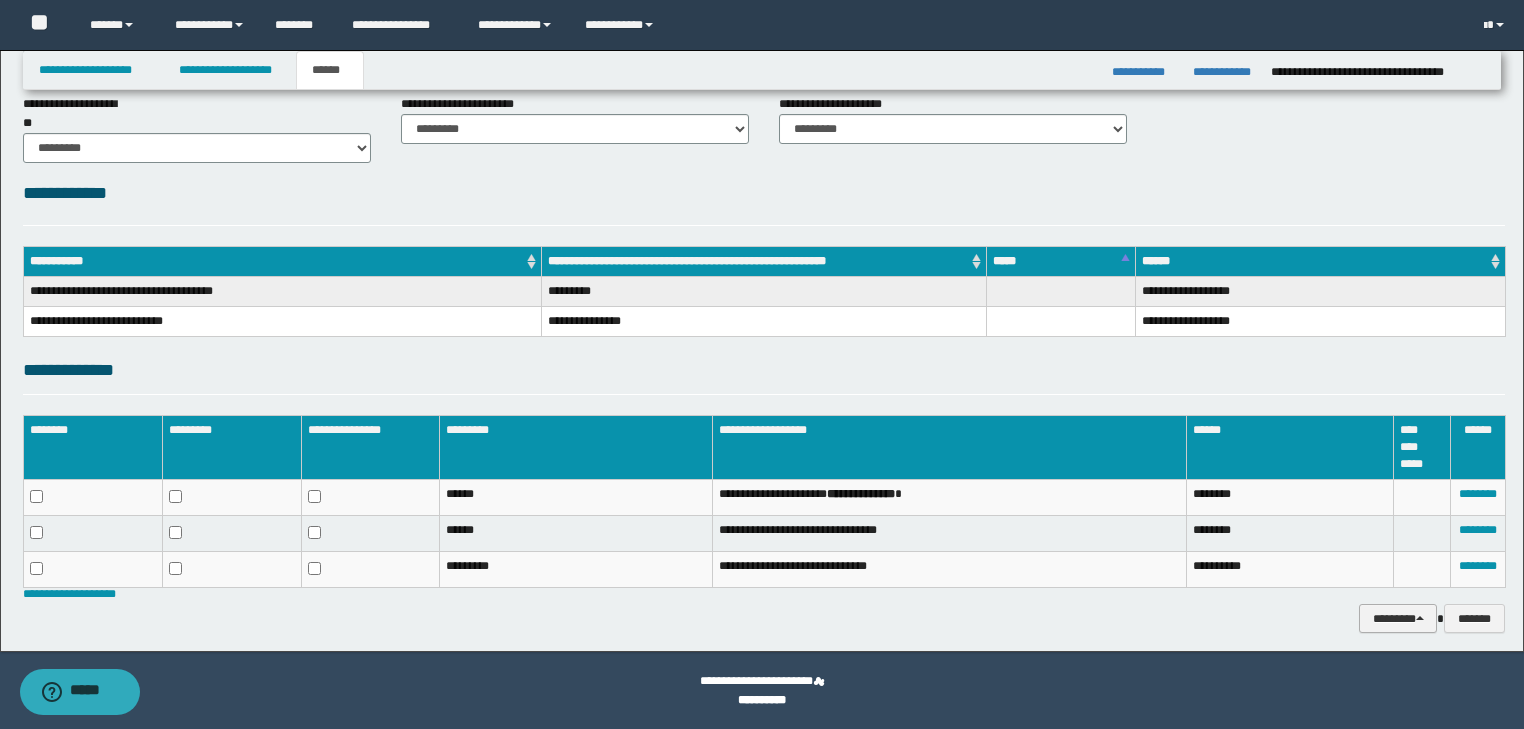 click on "********" at bounding box center [1398, 619] 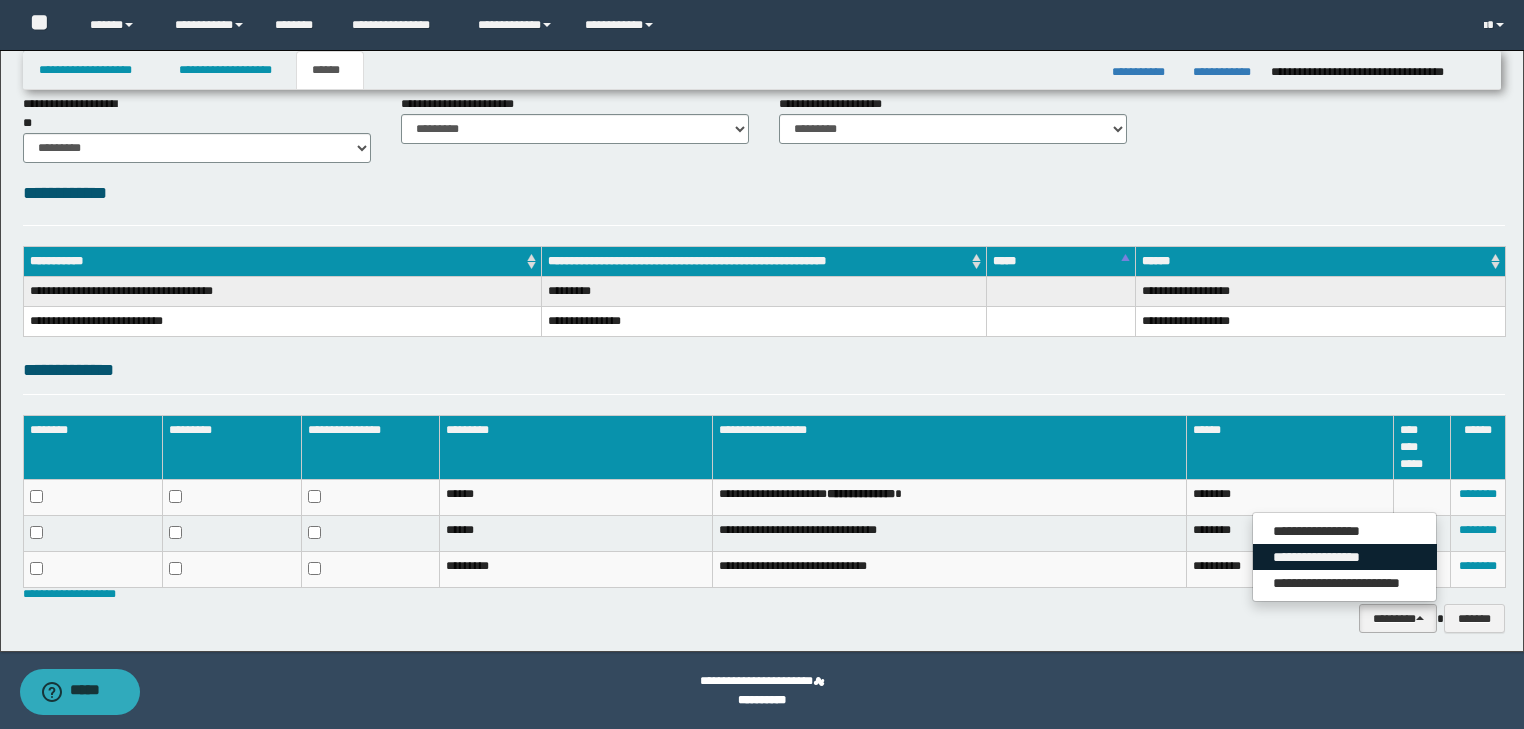 click on "**********" at bounding box center (1345, 557) 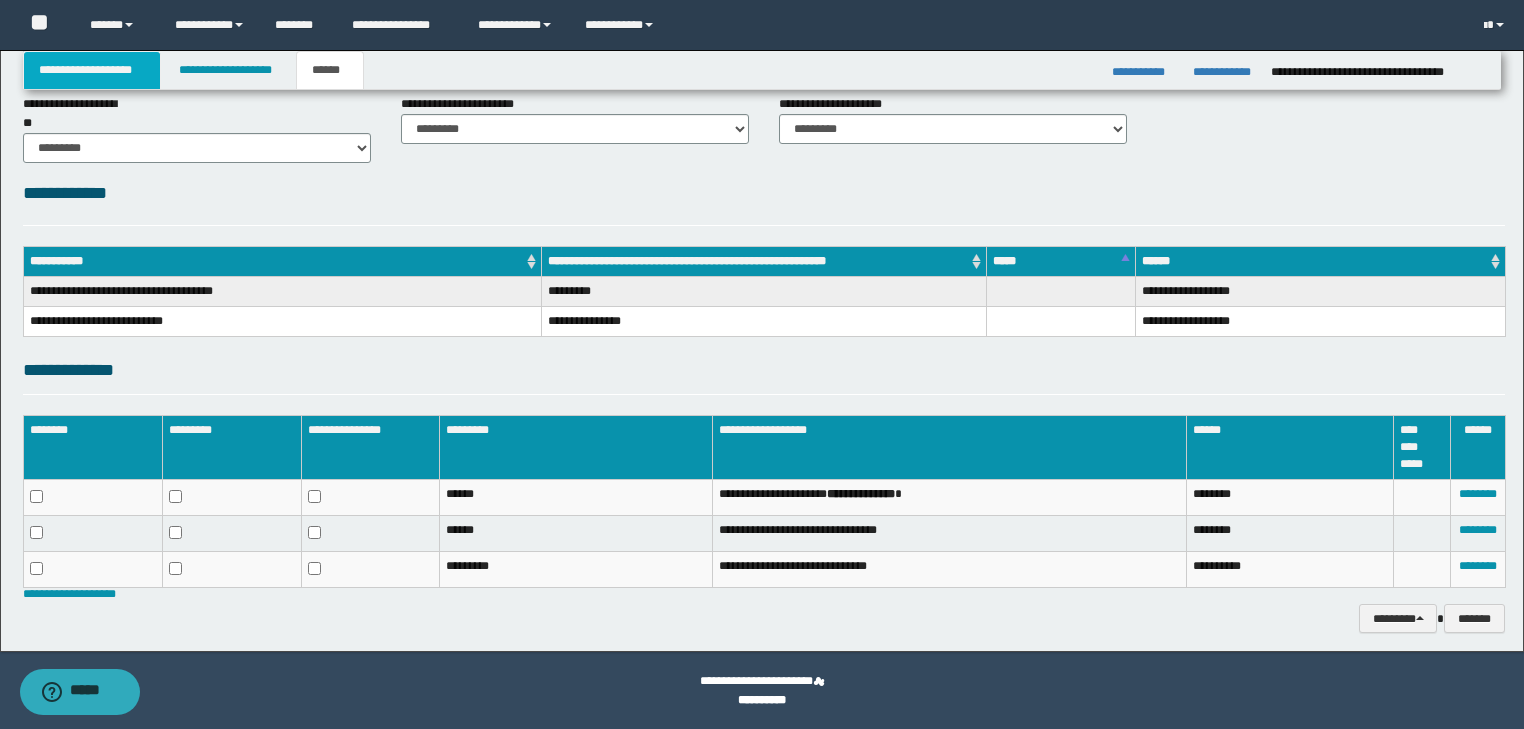 click on "**********" at bounding box center (92, 70) 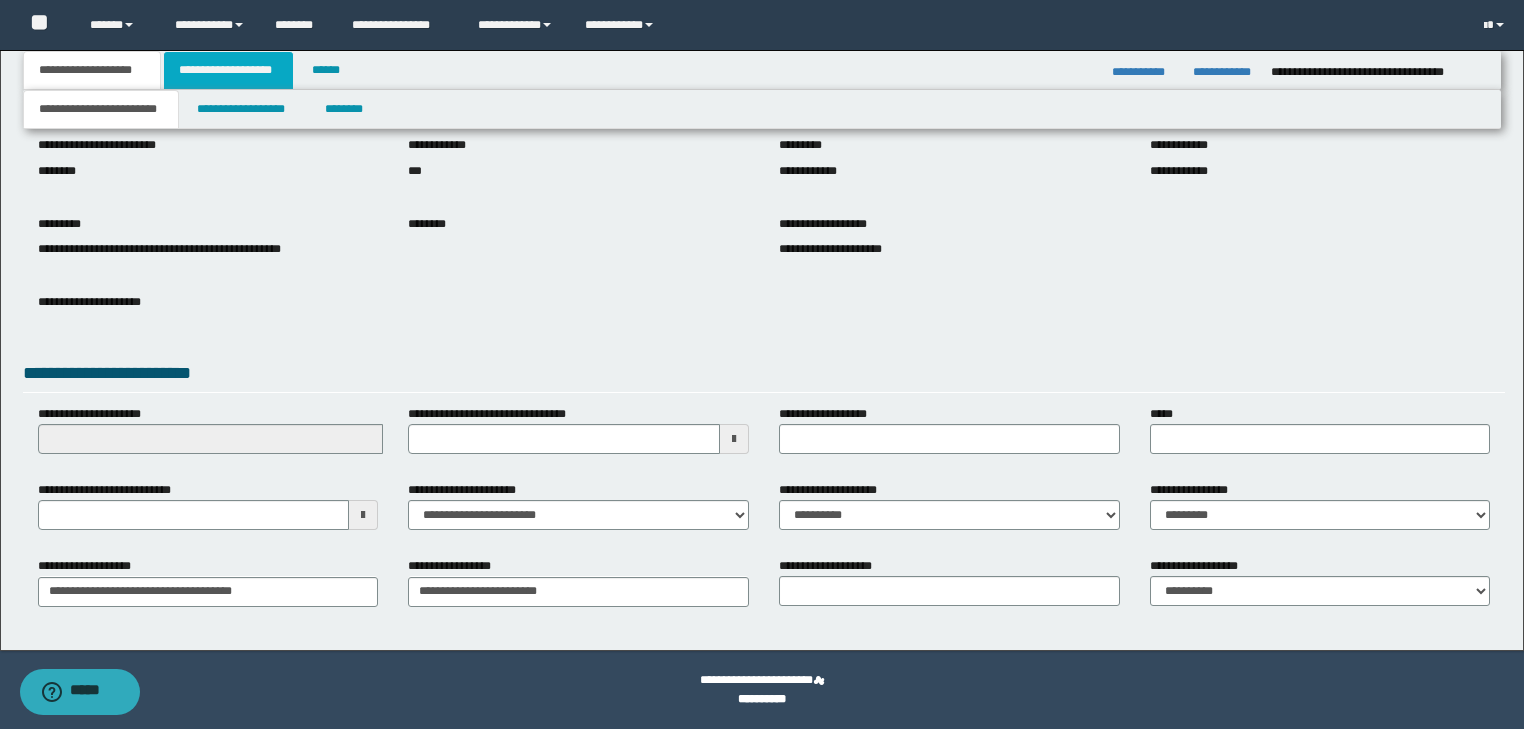 click on "**********" at bounding box center (228, 70) 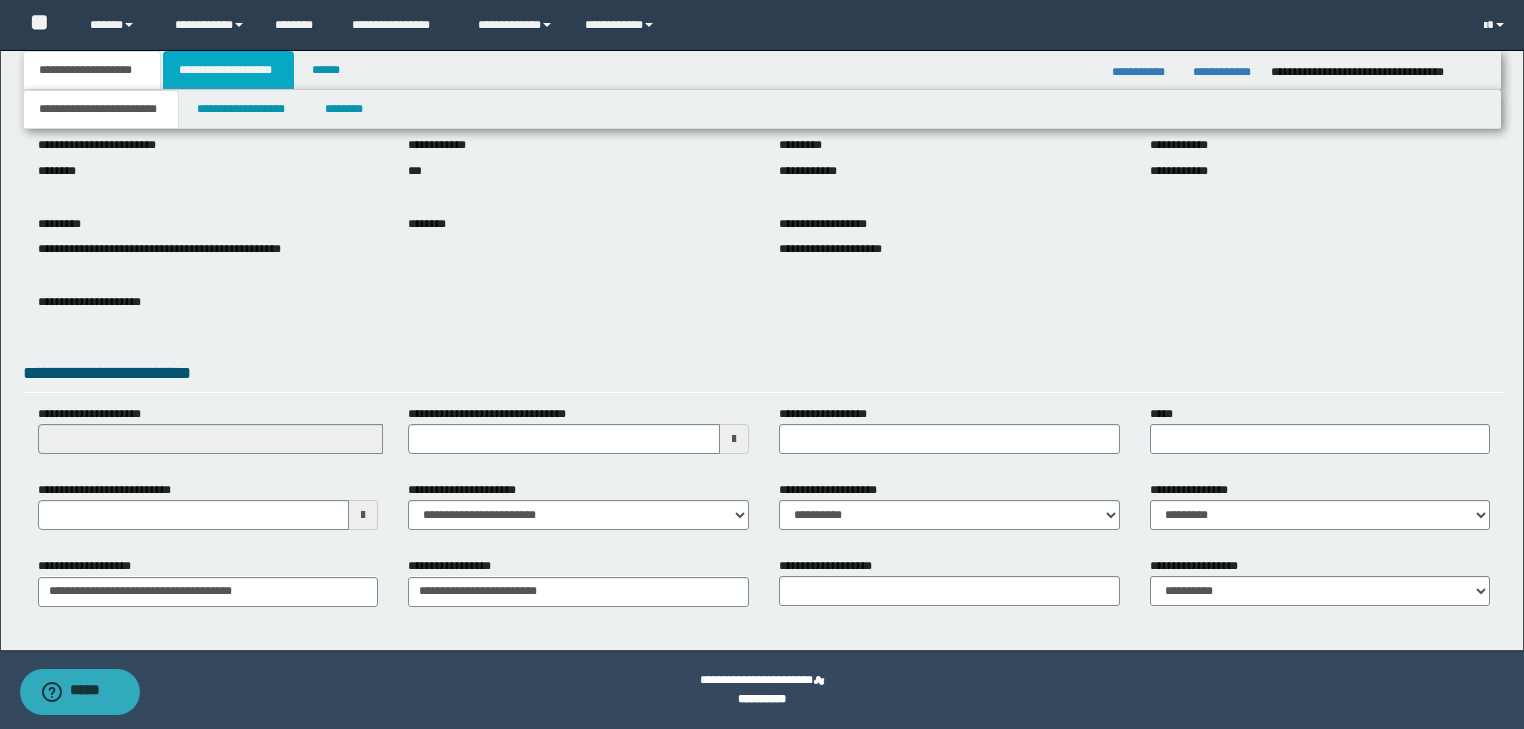 type 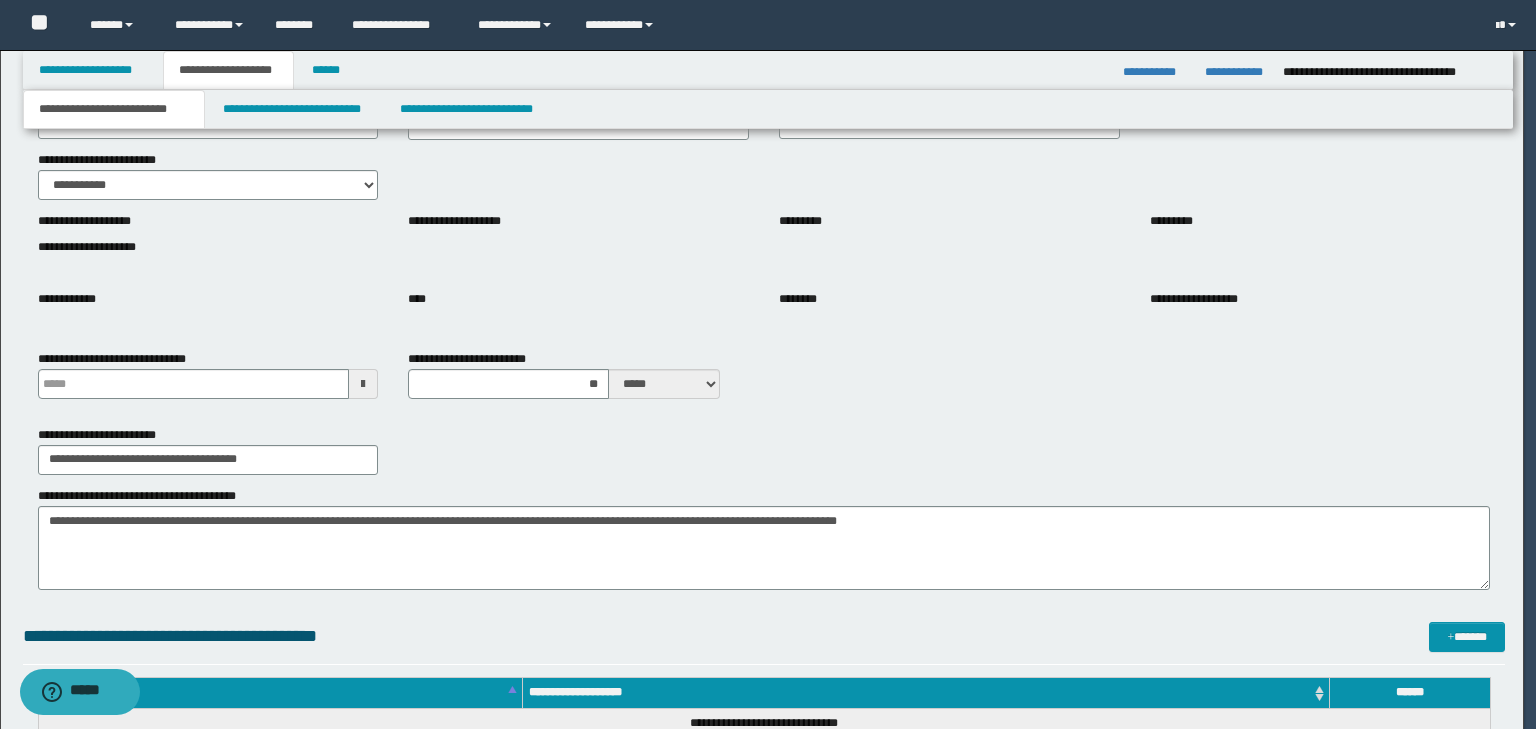 type 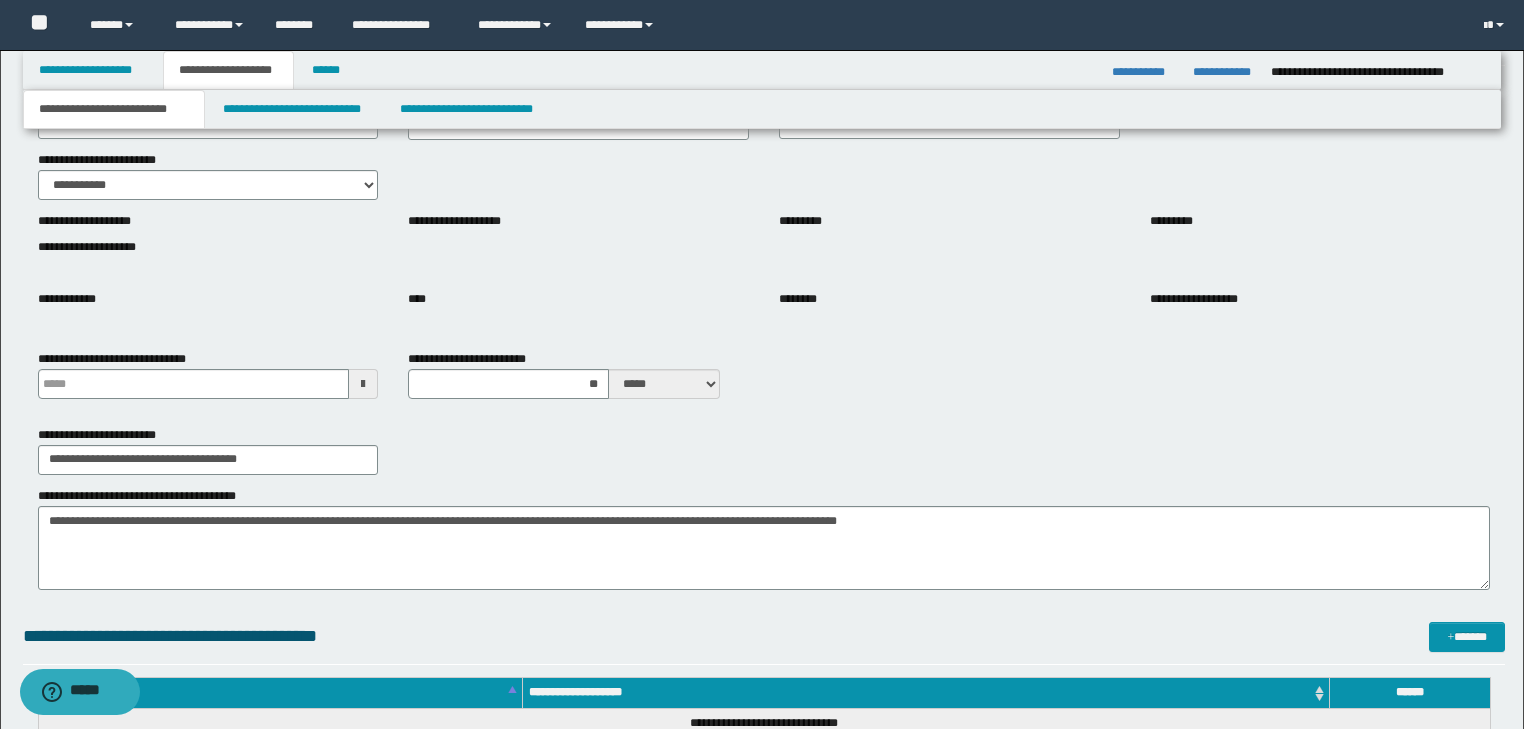 click on "**********" at bounding box center [114, 109] 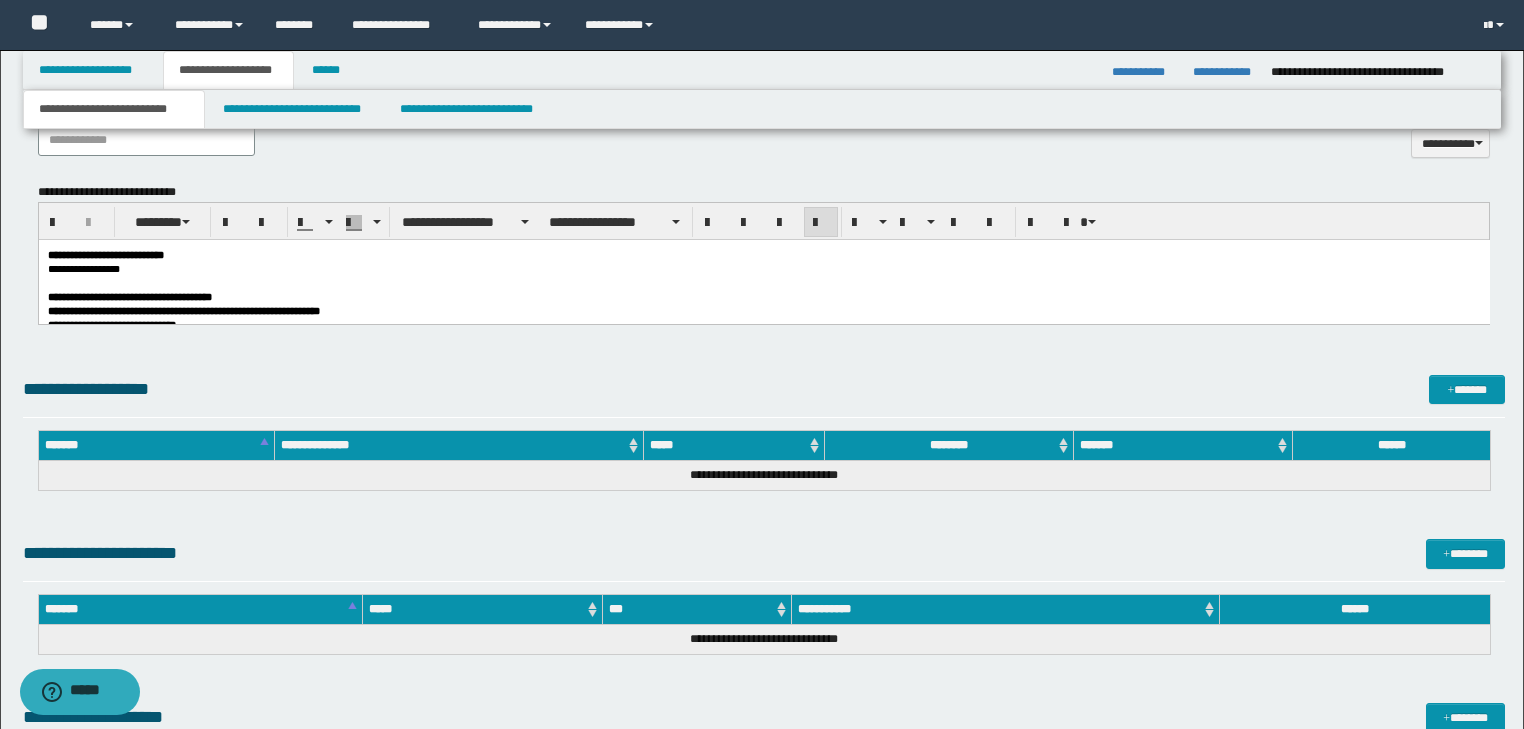 scroll, scrollTop: 1114, scrollLeft: 0, axis: vertical 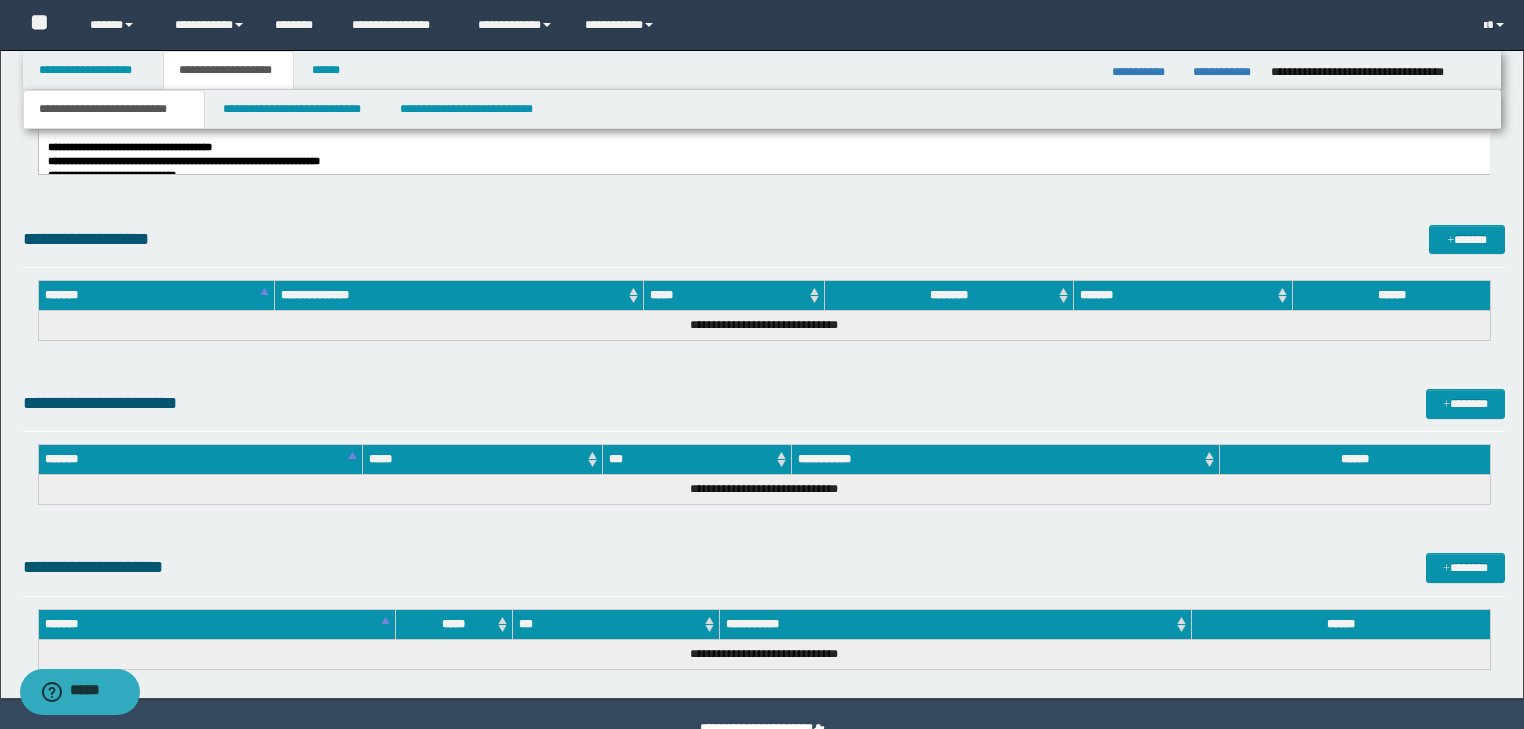 click on "**********" at bounding box center [763, 160] 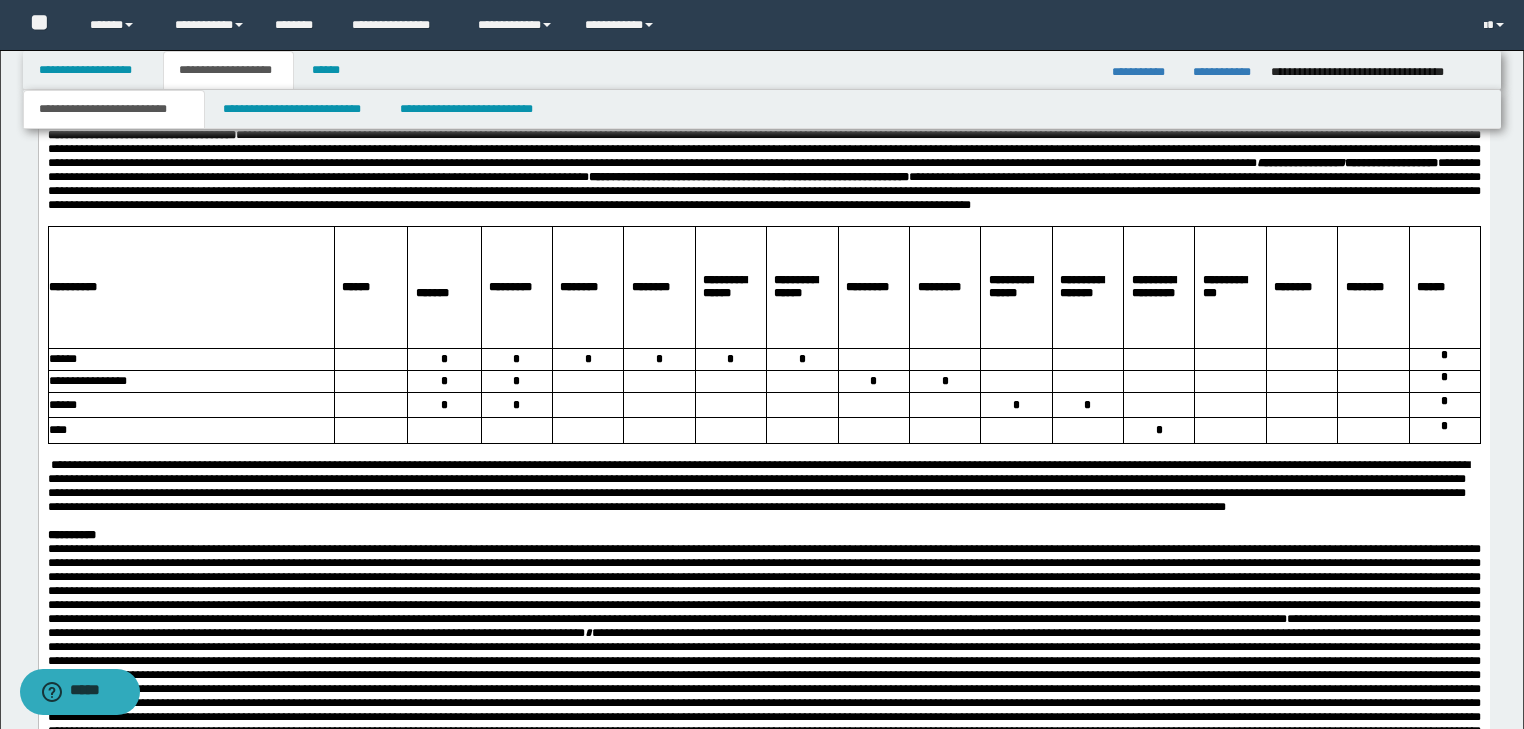 scroll, scrollTop: 3994, scrollLeft: 0, axis: vertical 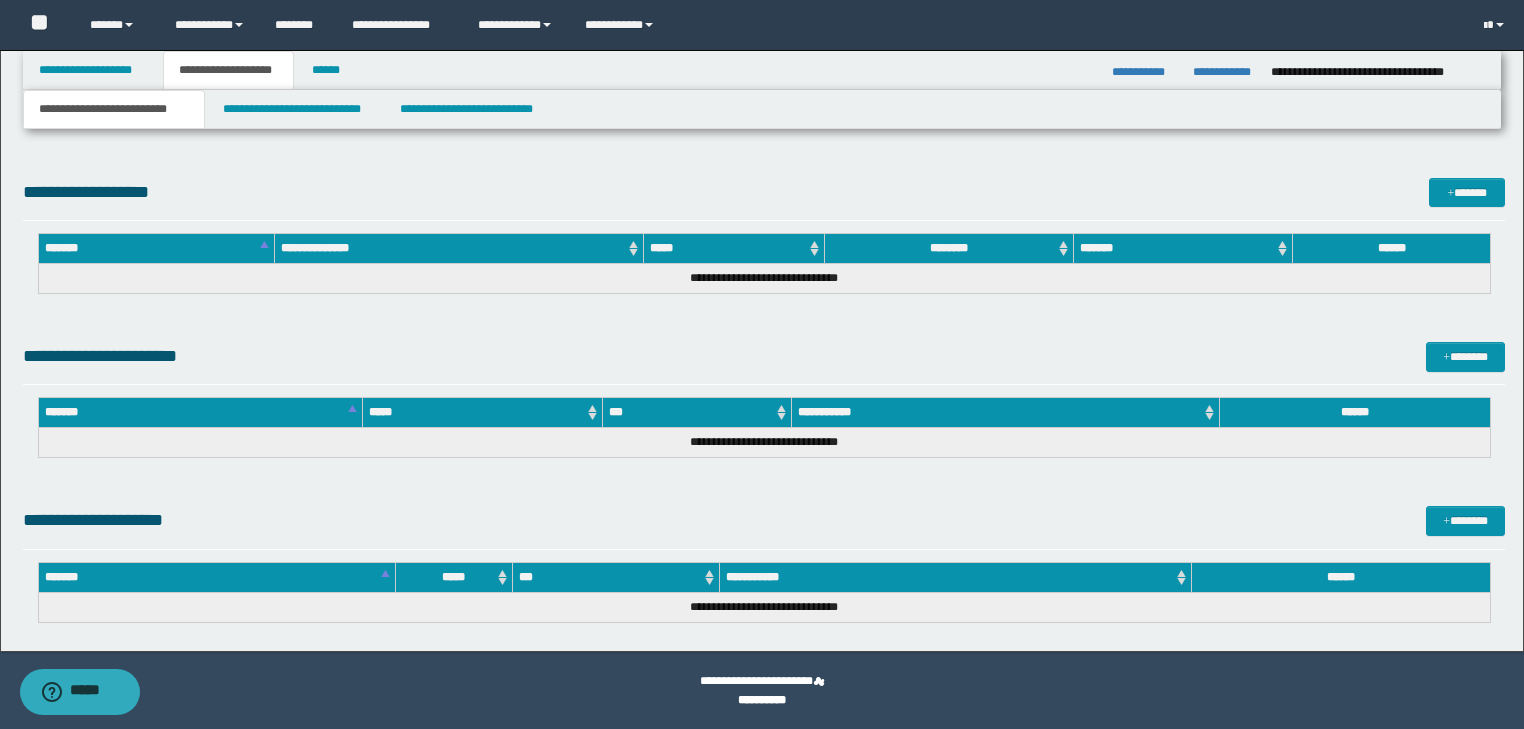 drag, startPoint x: 48, startPoint y: -1492, endPoint x: 417, endPoint y: 733, distance: 2255.3904 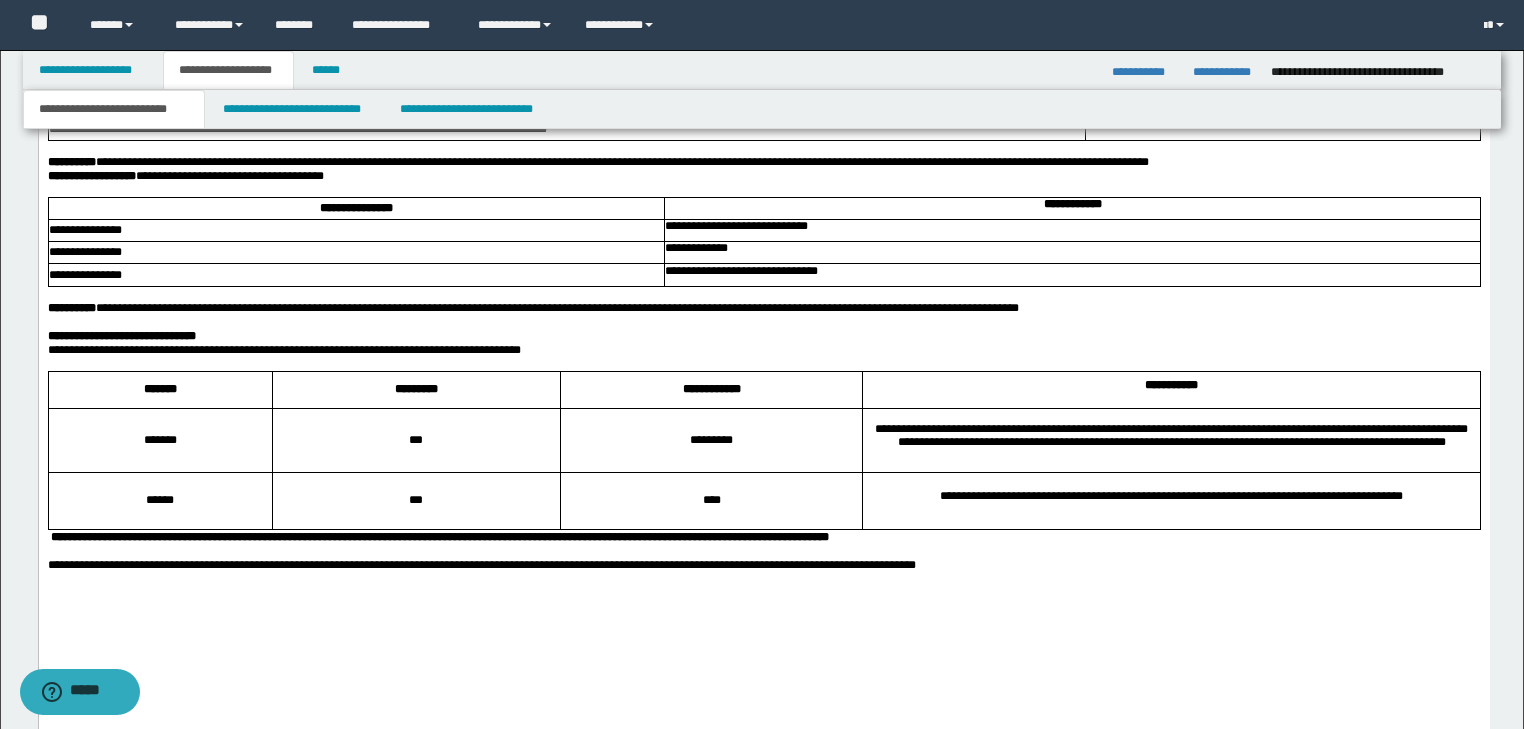 scroll, scrollTop: 3872, scrollLeft: 0, axis: vertical 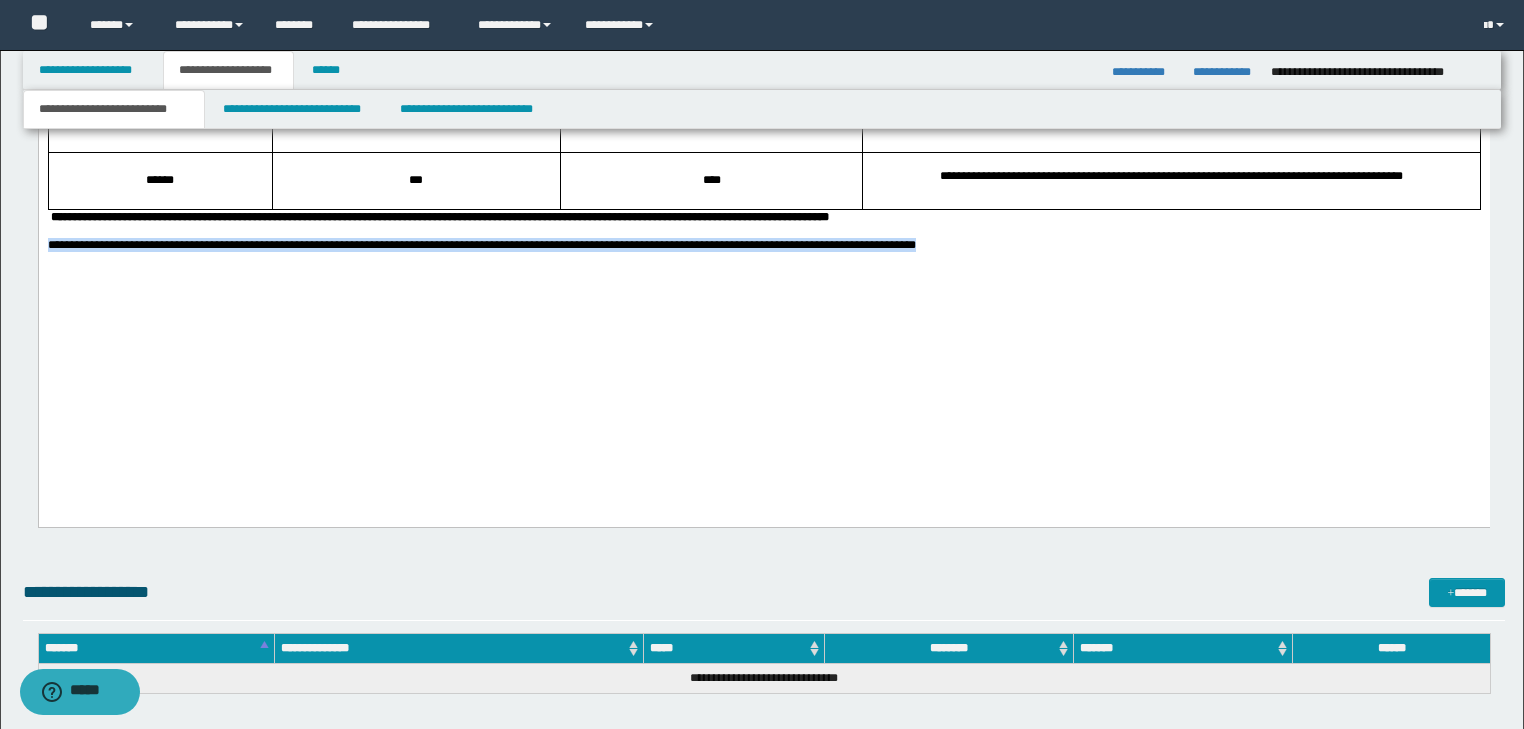 drag, startPoint x: 45, startPoint y: 410, endPoint x: 943, endPoint y: 465, distance: 899.68274 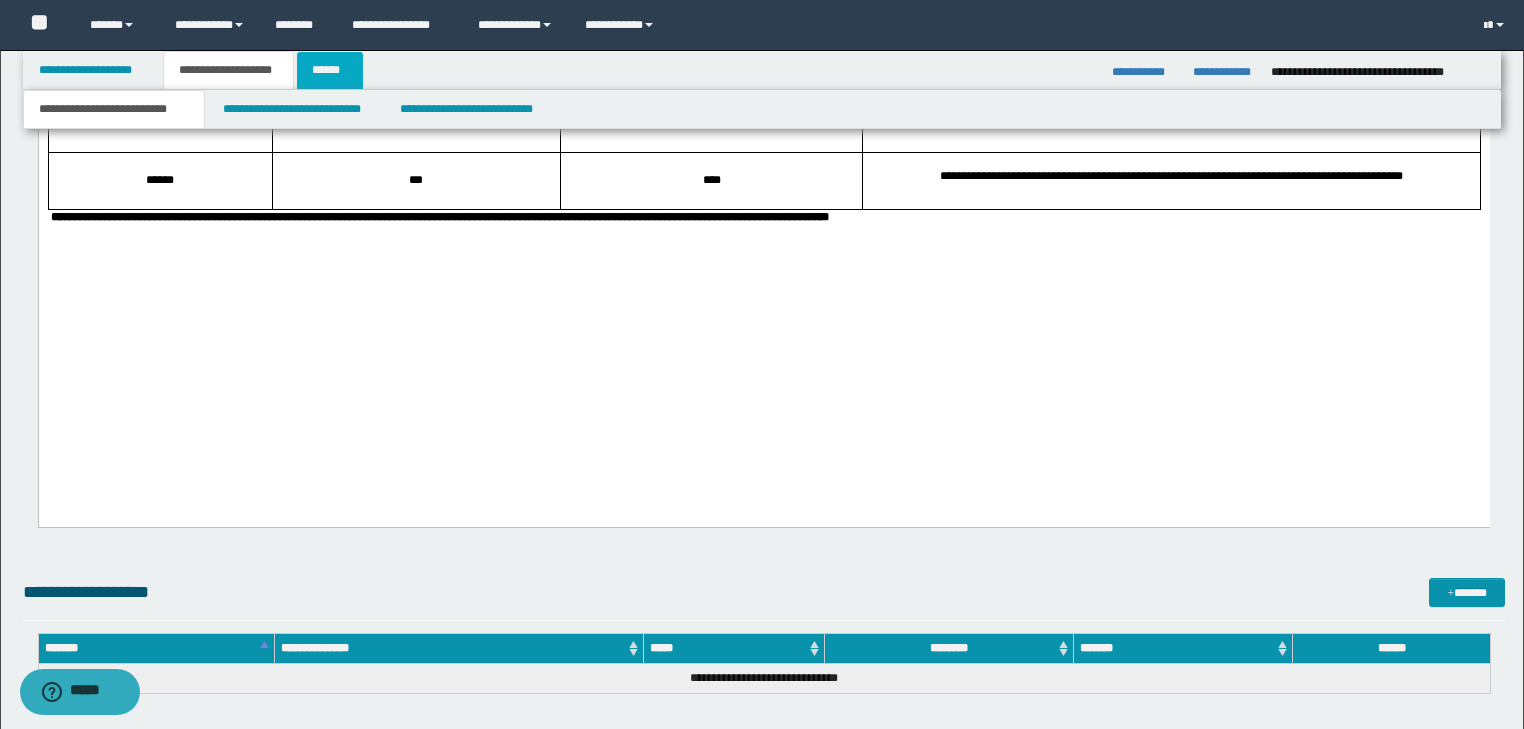 click on "******" at bounding box center (330, 70) 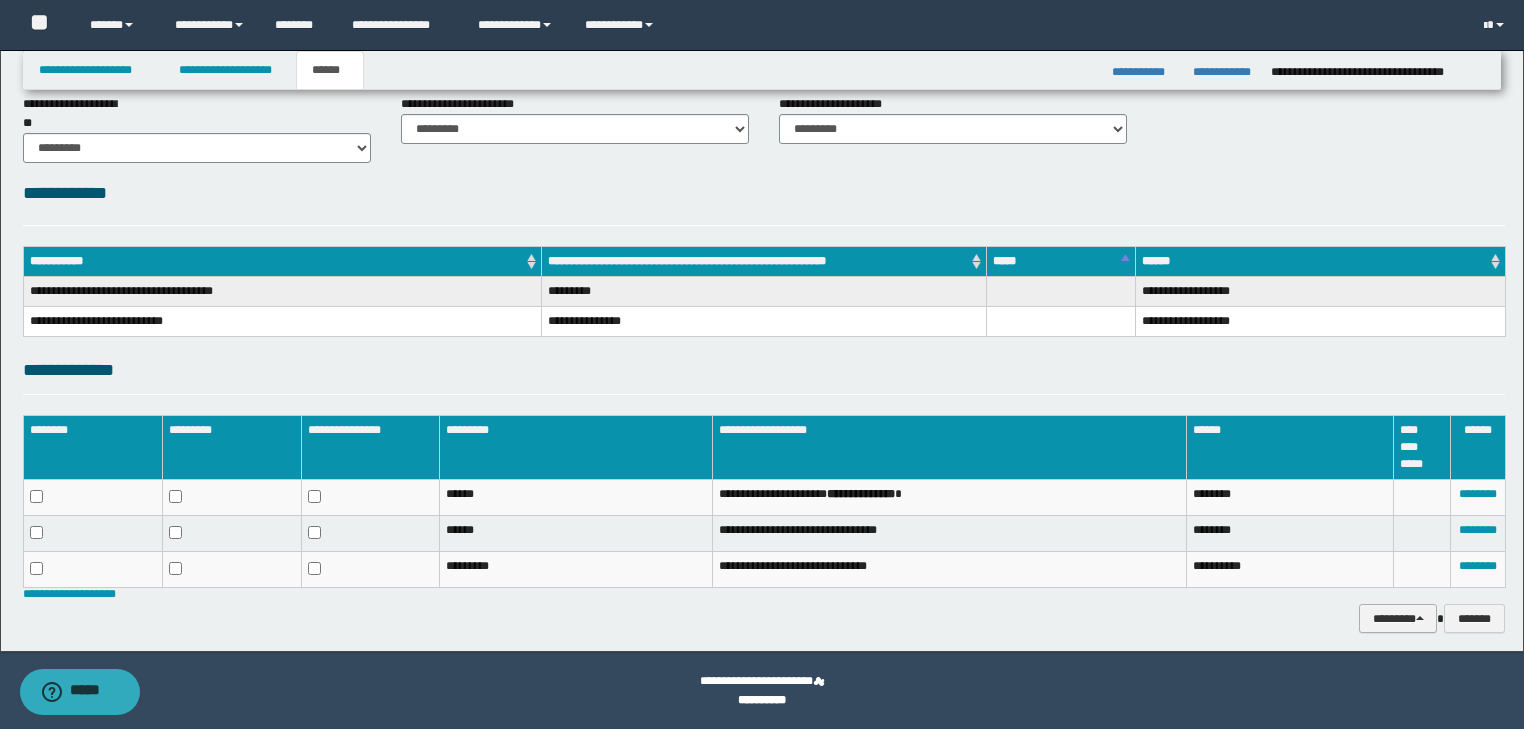 click on "********" at bounding box center [1398, 619] 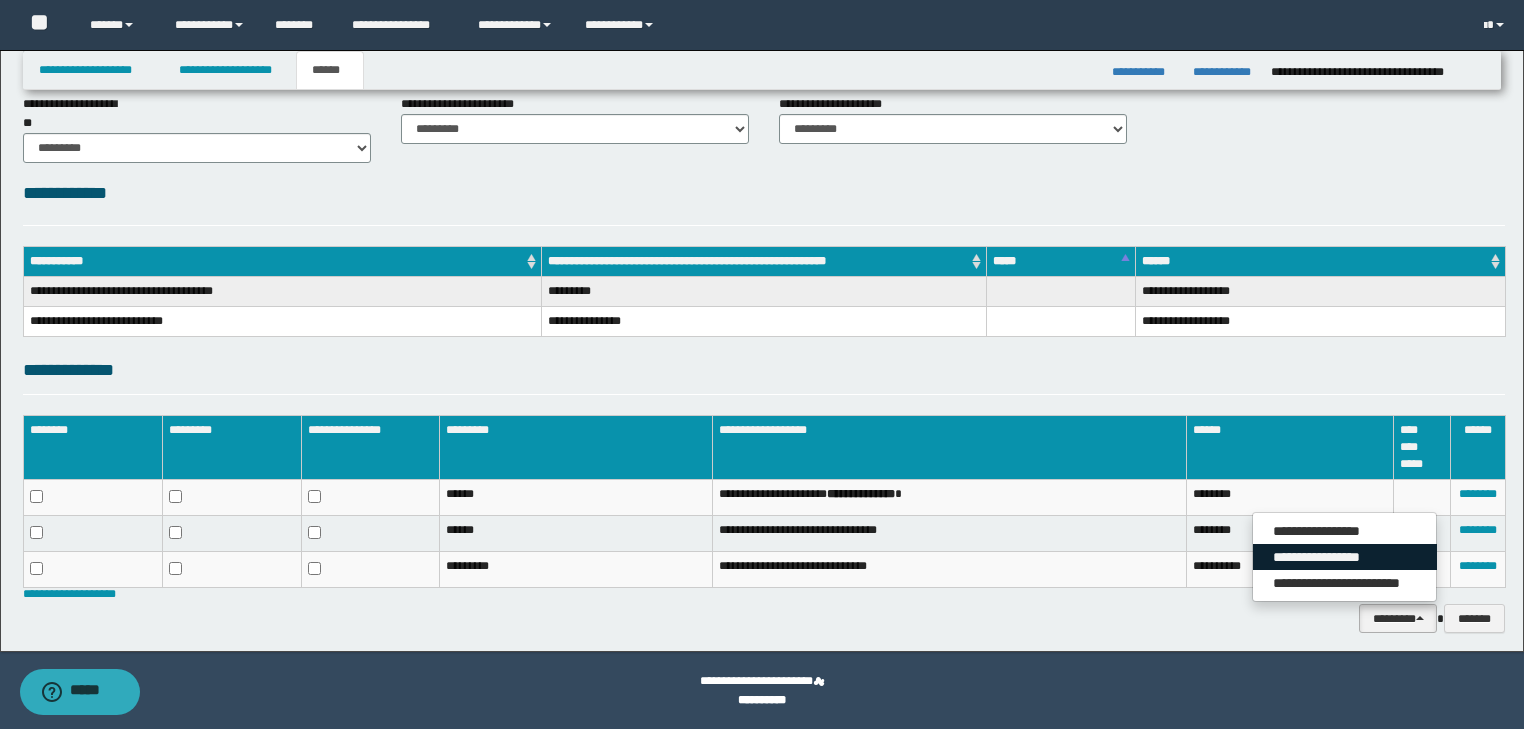 click on "**********" at bounding box center (1345, 557) 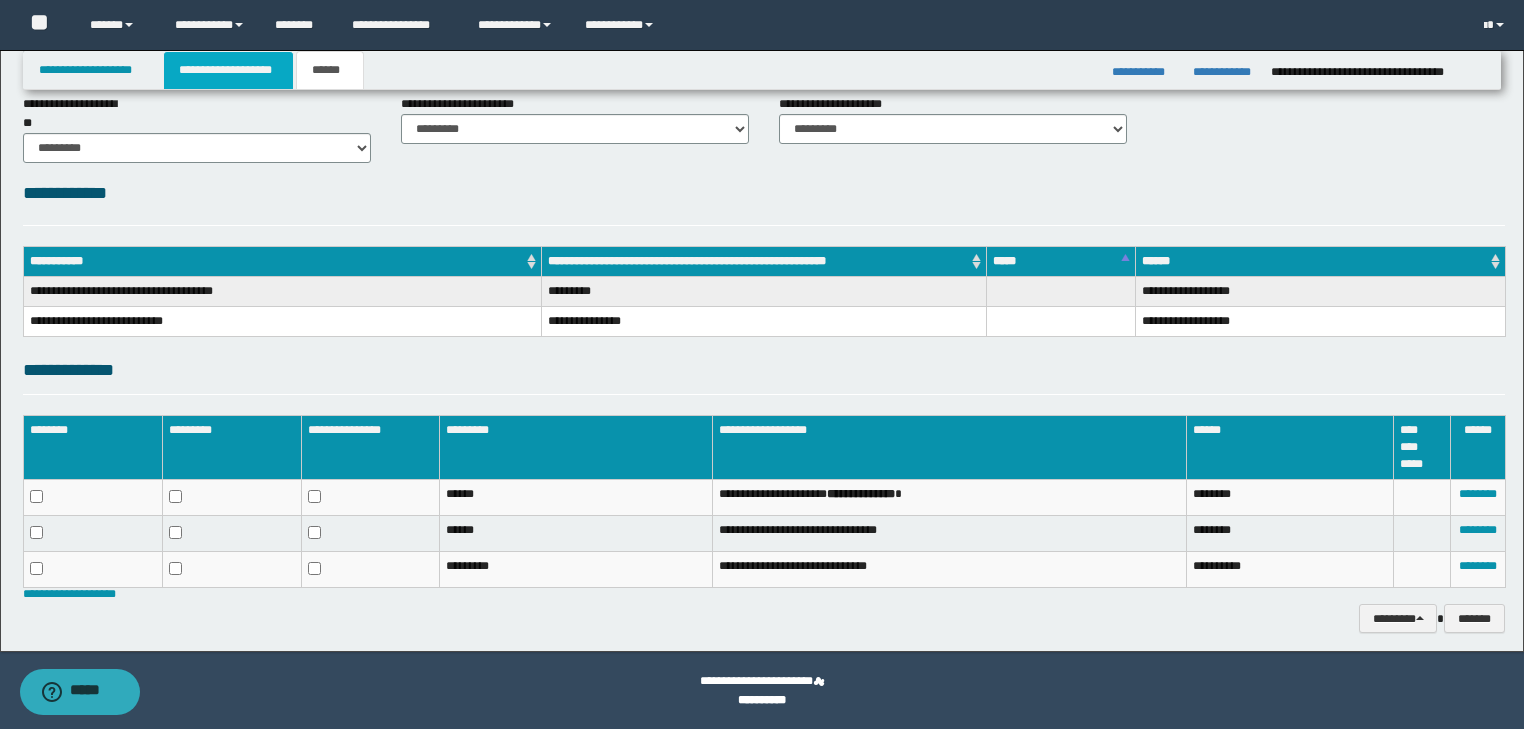click on "**********" at bounding box center [228, 70] 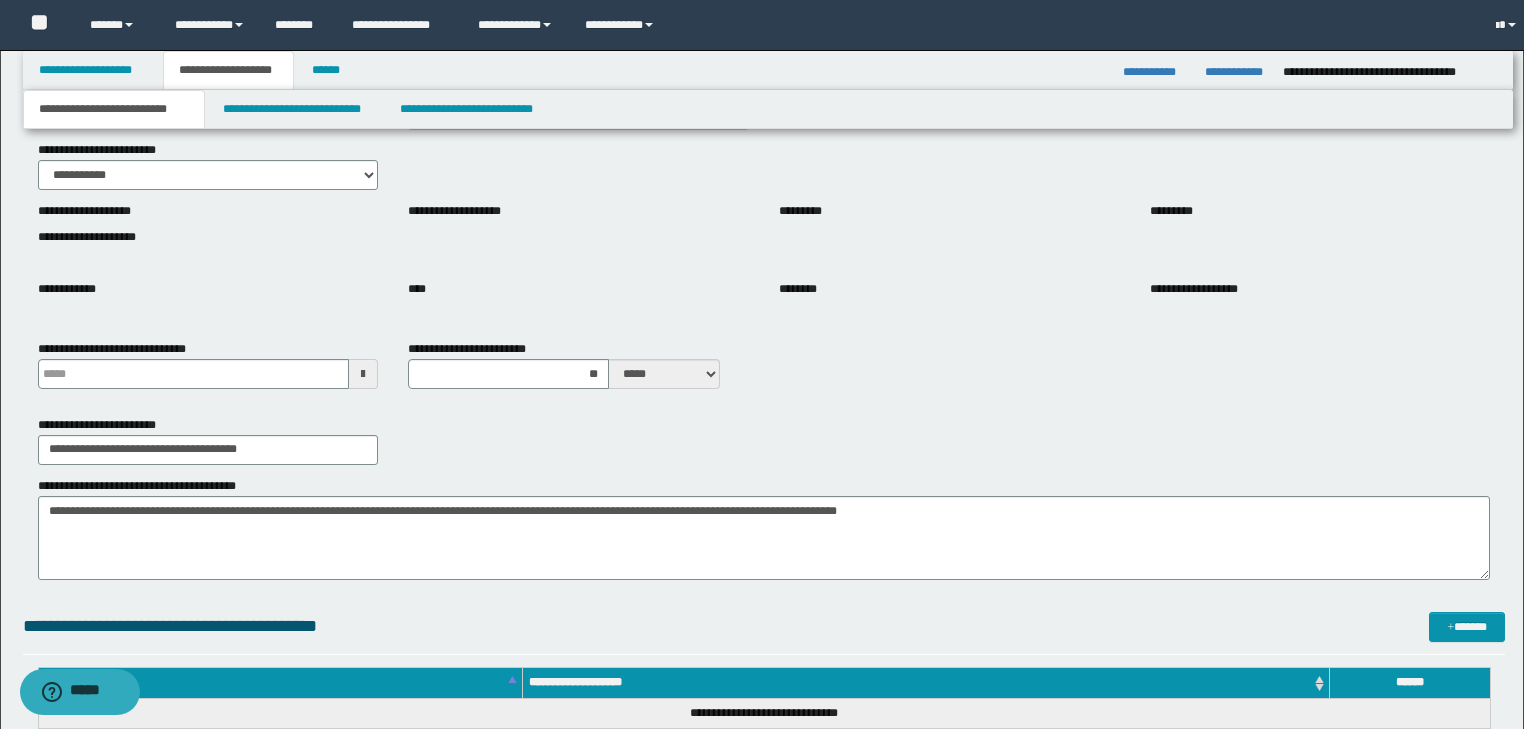 scroll, scrollTop: 196, scrollLeft: 0, axis: vertical 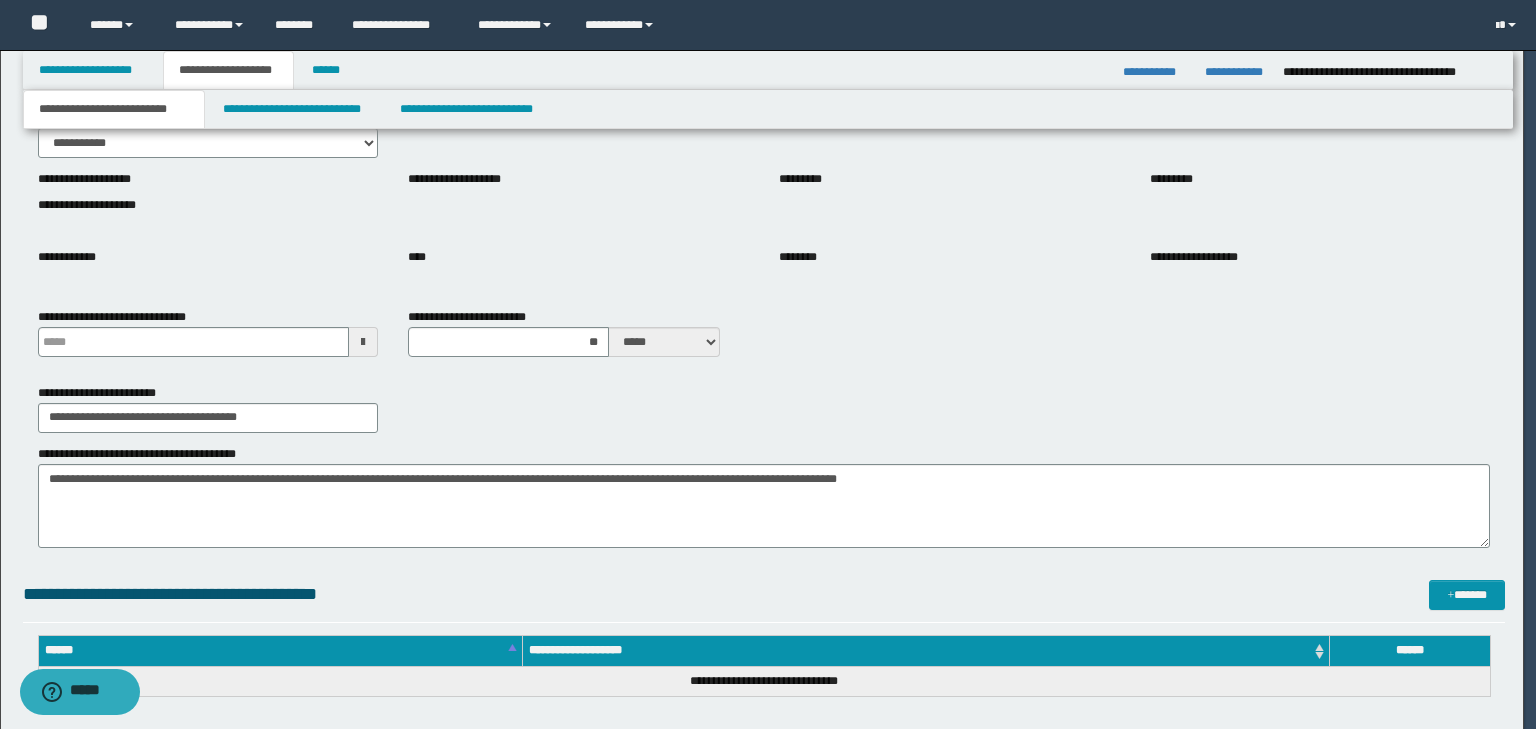 type 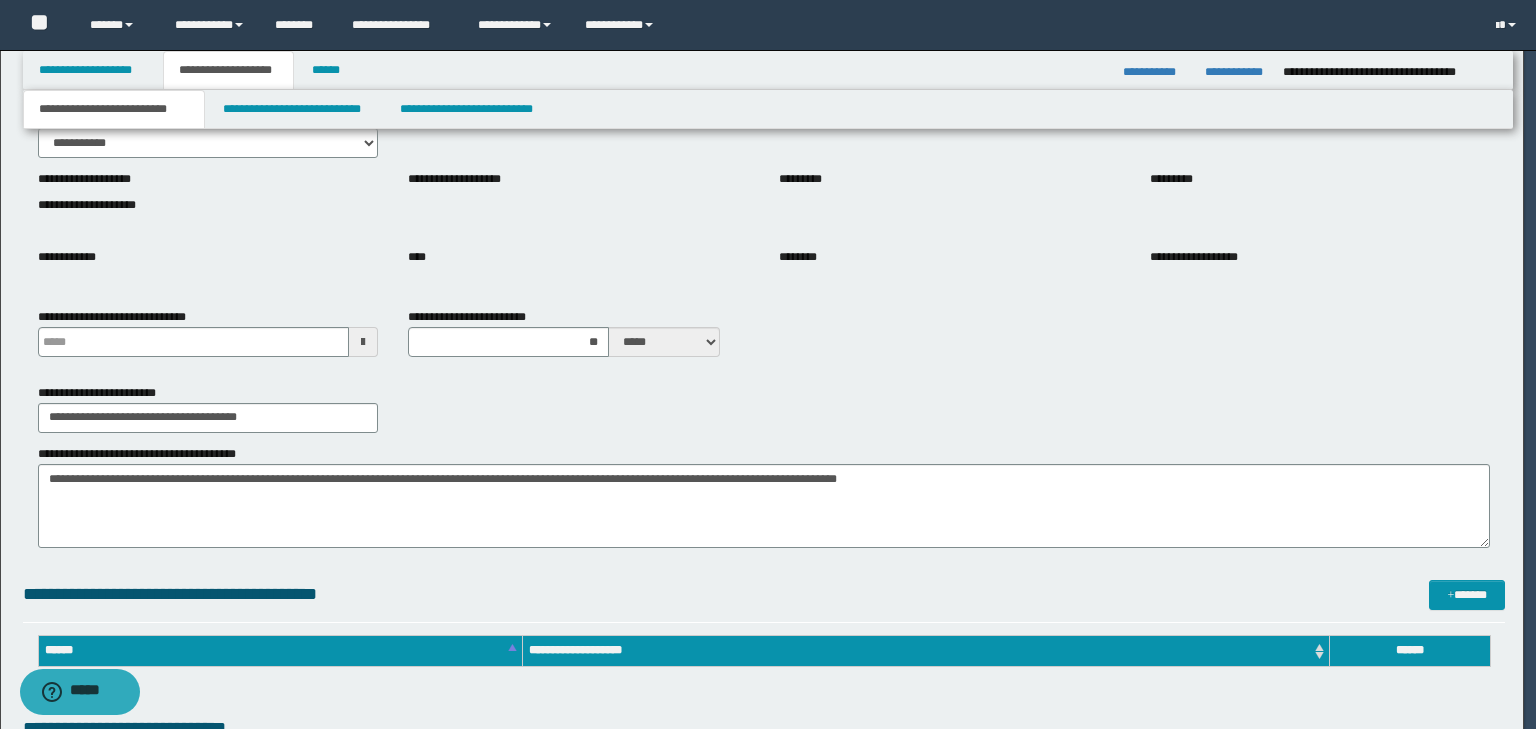 type 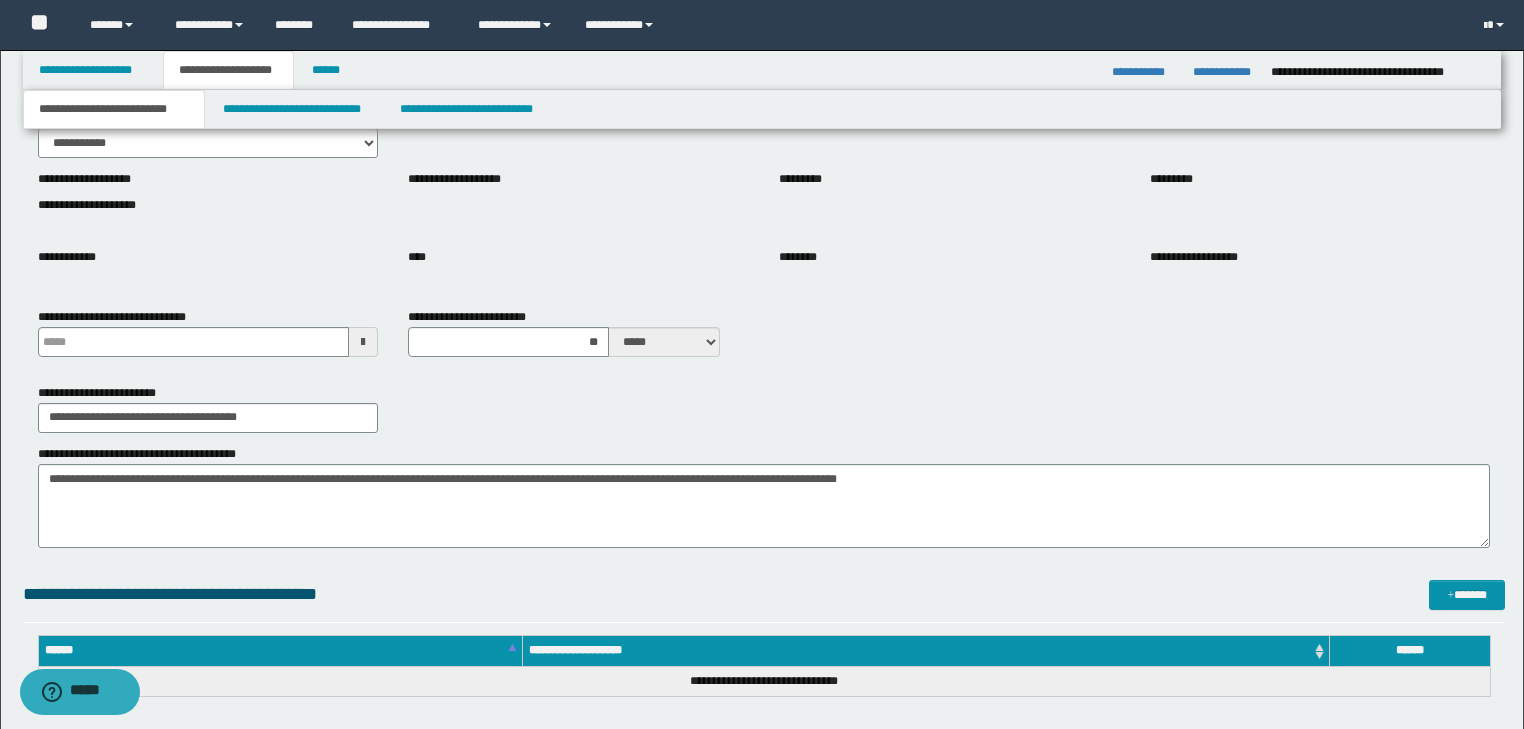 click on "**********" at bounding box center (114, 109) 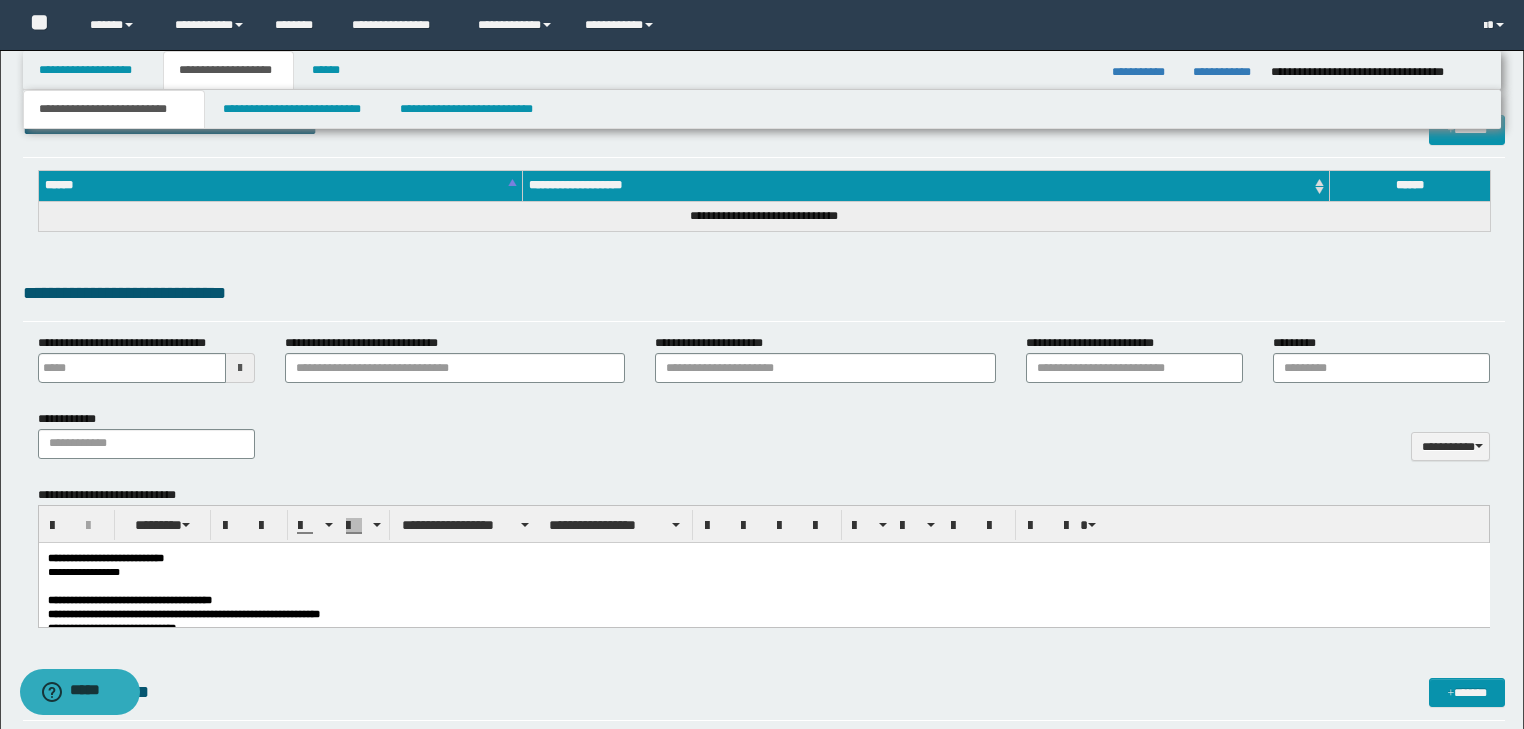 scroll, scrollTop: 836, scrollLeft: 0, axis: vertical 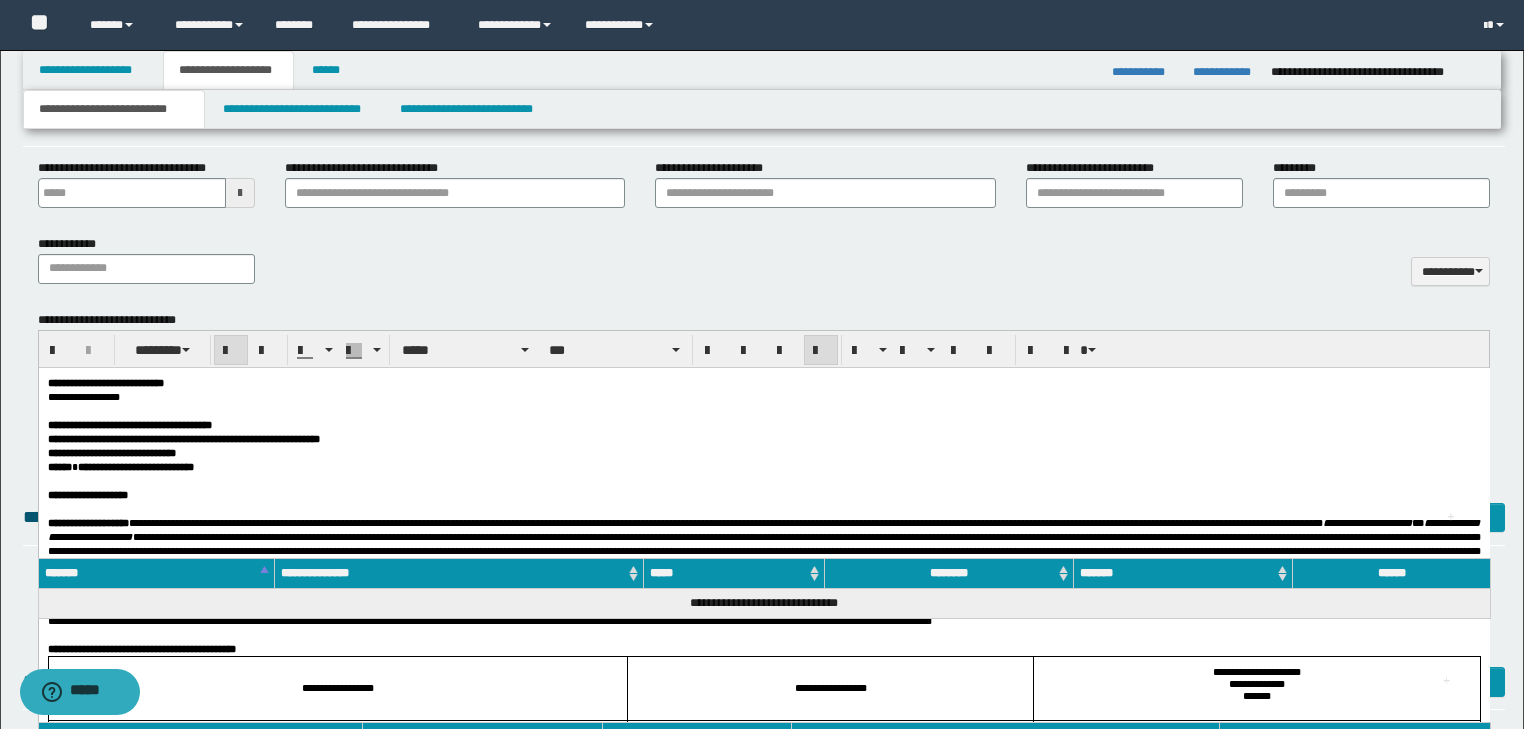 click on "**********" at bounding box center [763, 382] 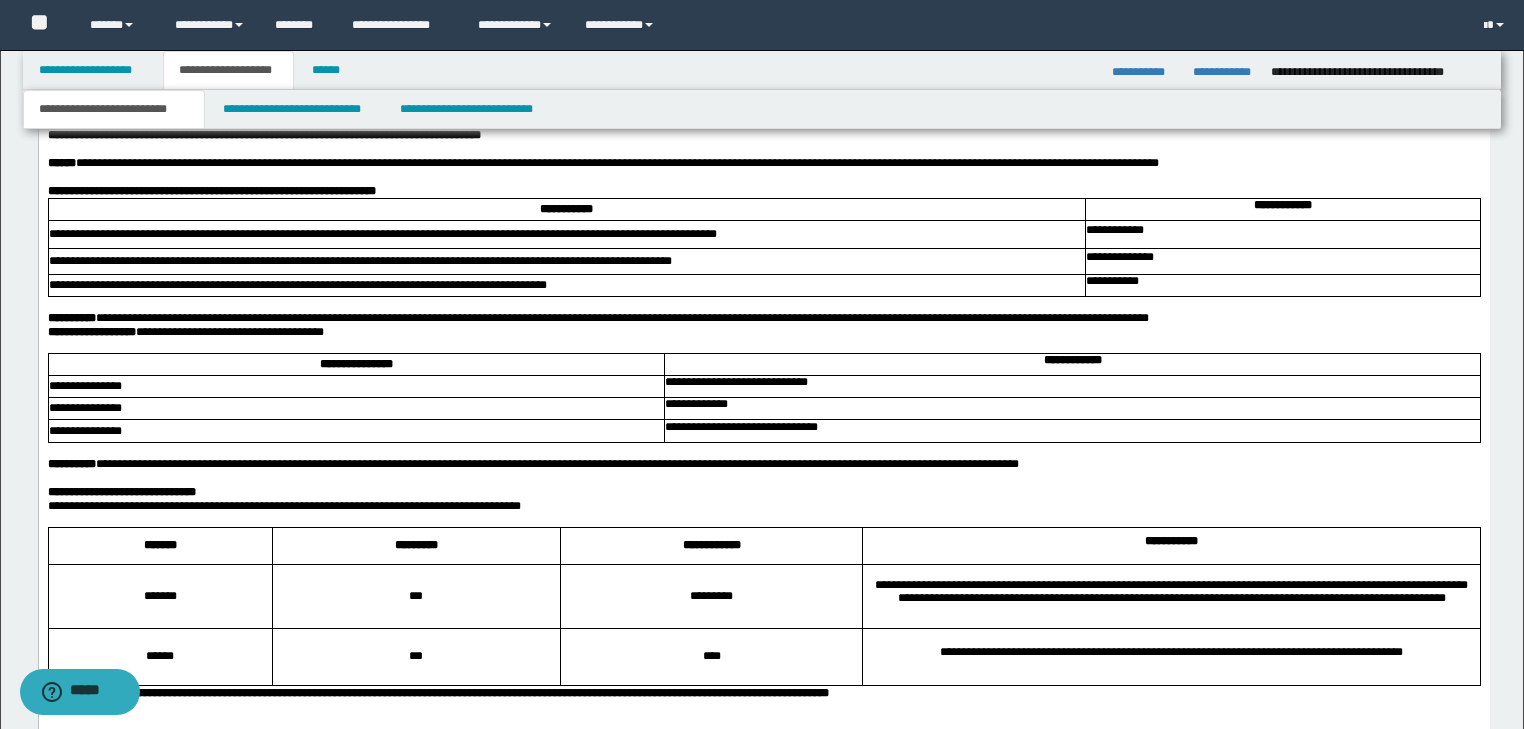 scroll, scrollTop: 3876, scrollLeft: 0, axis: vertical 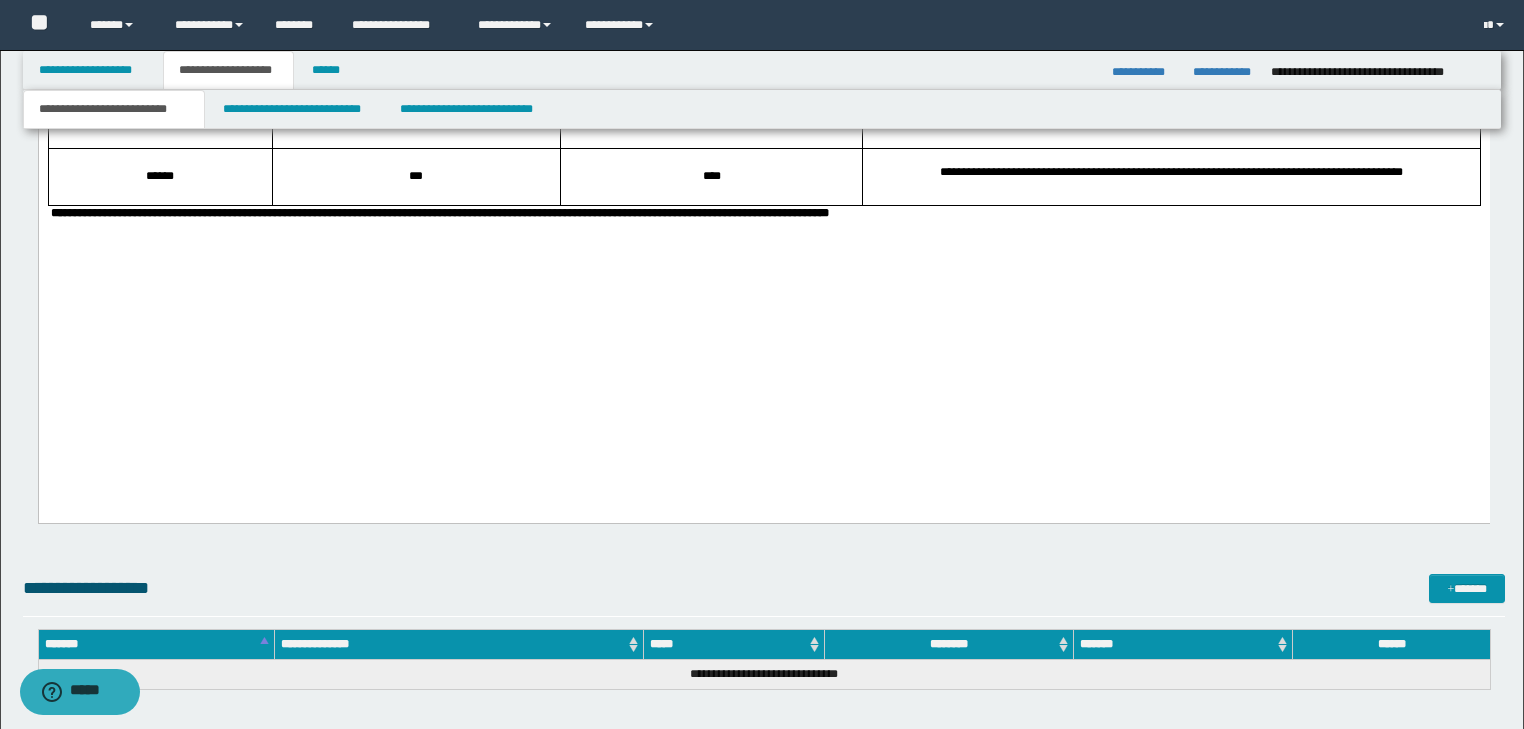 click on "**********" at bounding box center (763, -1182) 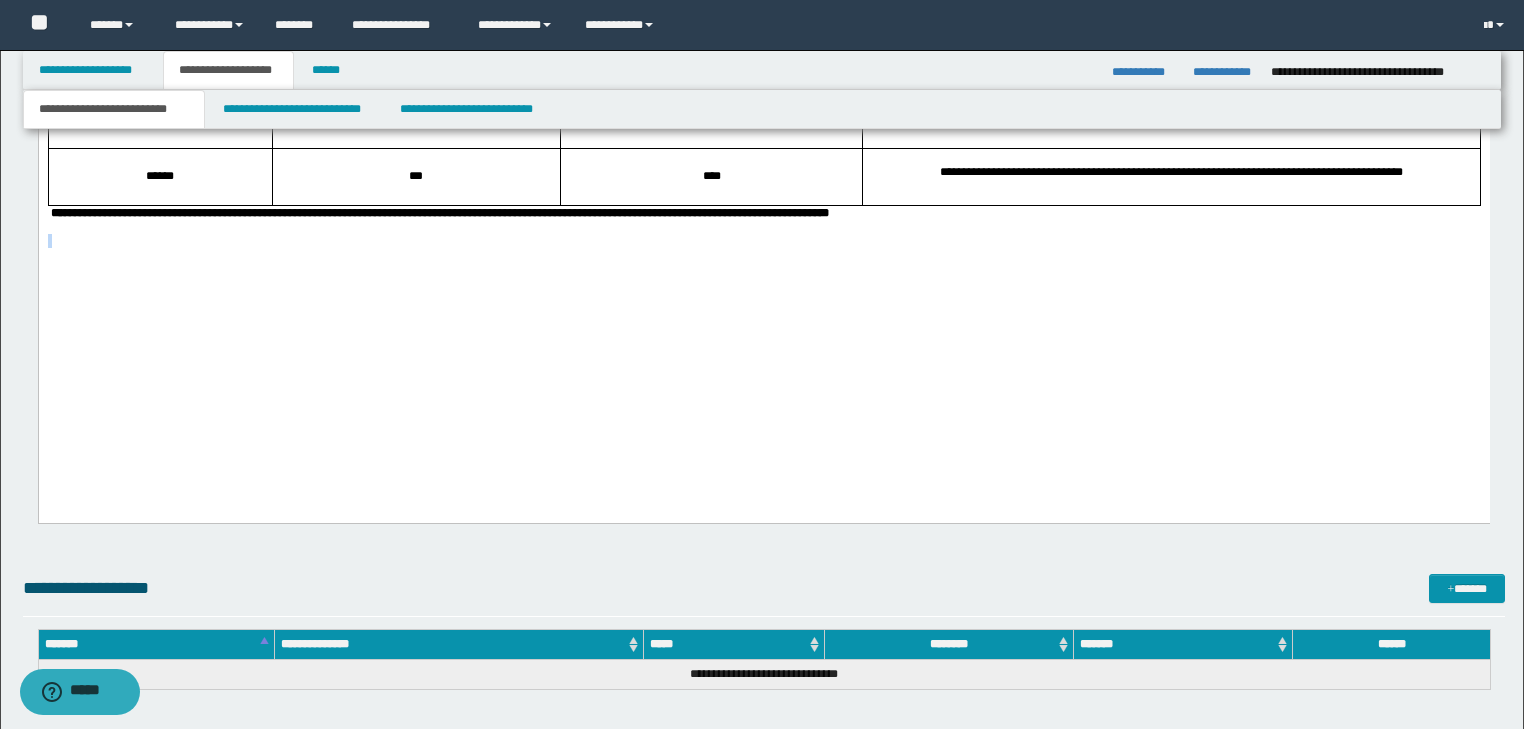 click at bounding box center [763, 227] 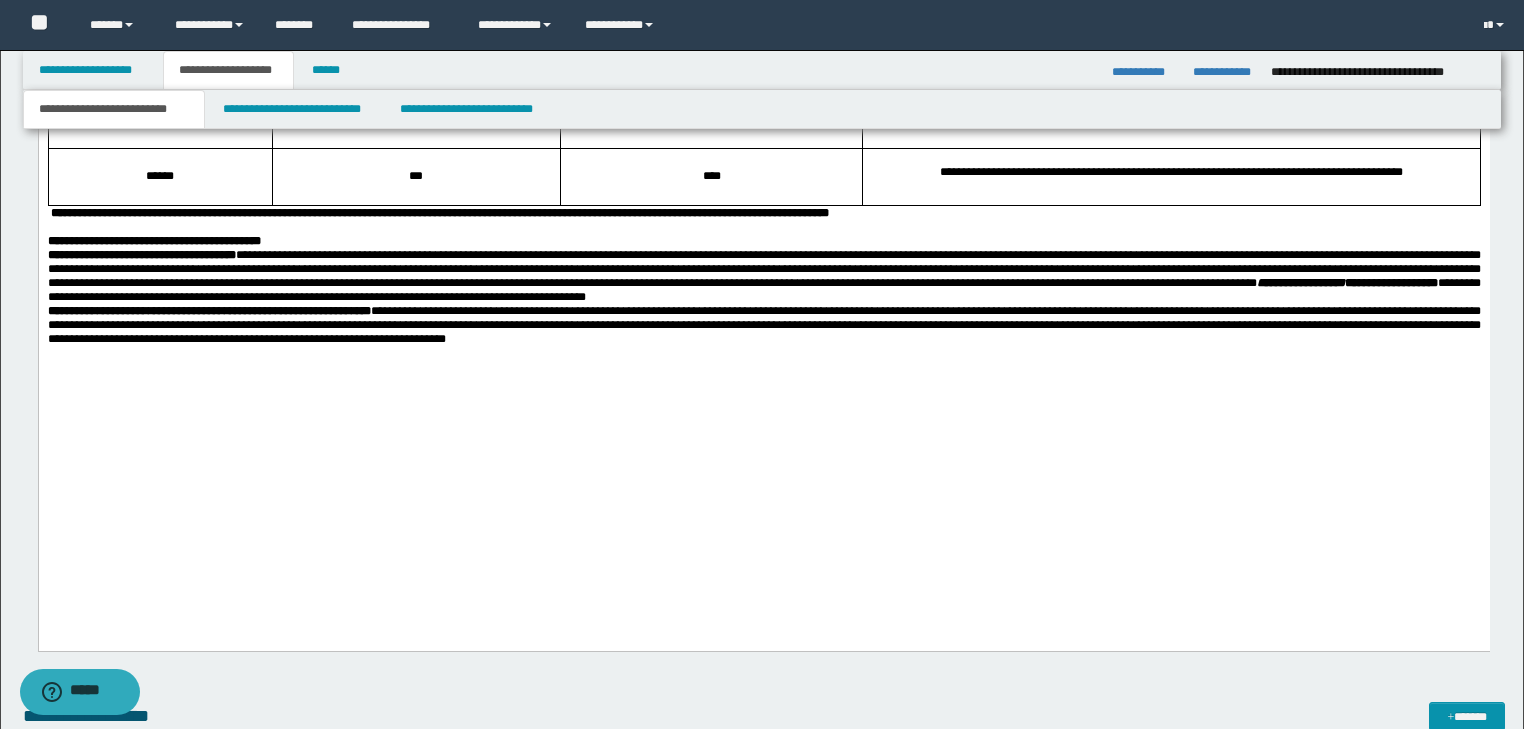 drag, startPoint x: 44, startPoint y: 402, endPoint x: 812, endPoint y: 527, distance: 778.106 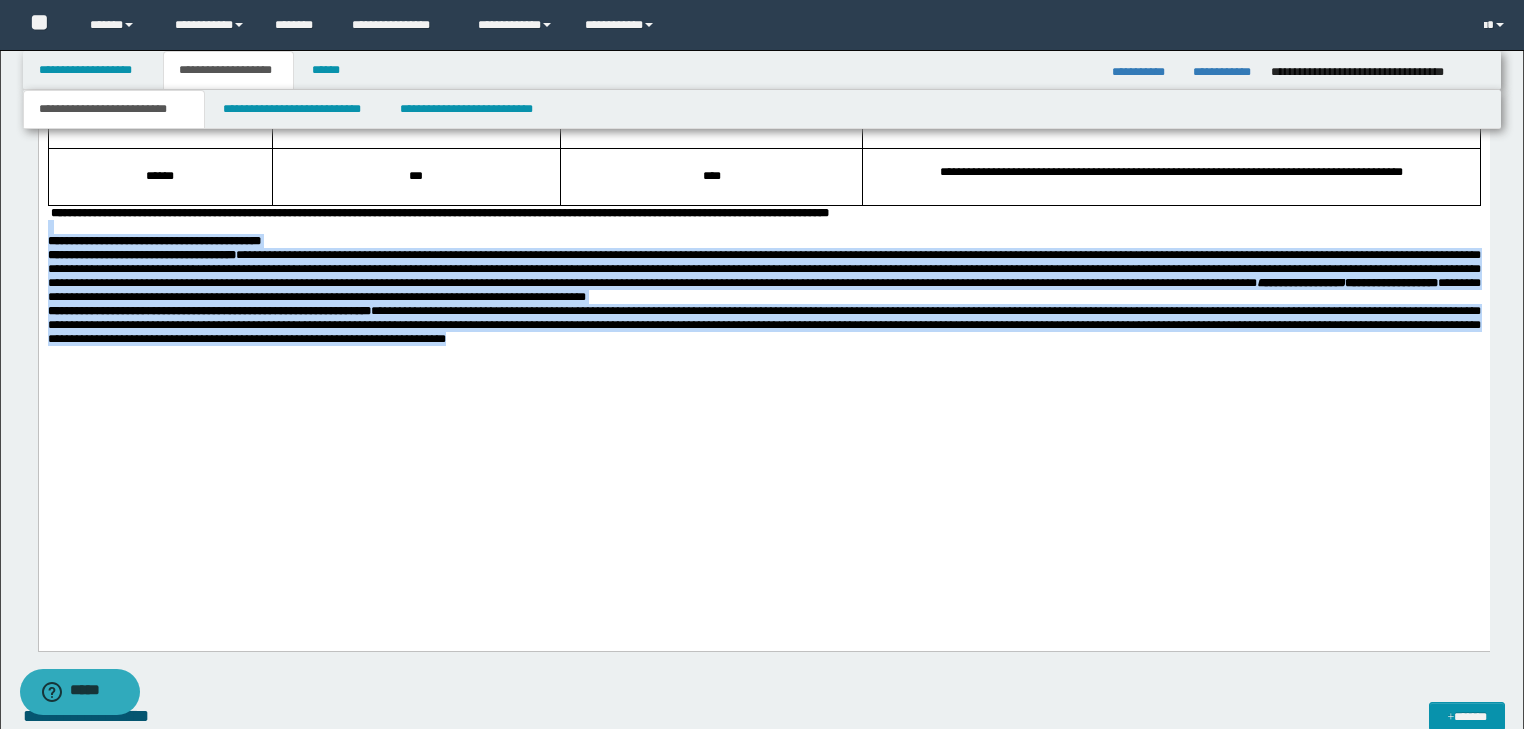 drag, startPoint x: 767, startPoint y: 520, endPoint x: 43, endPoint y: 393, distance: 735.05444 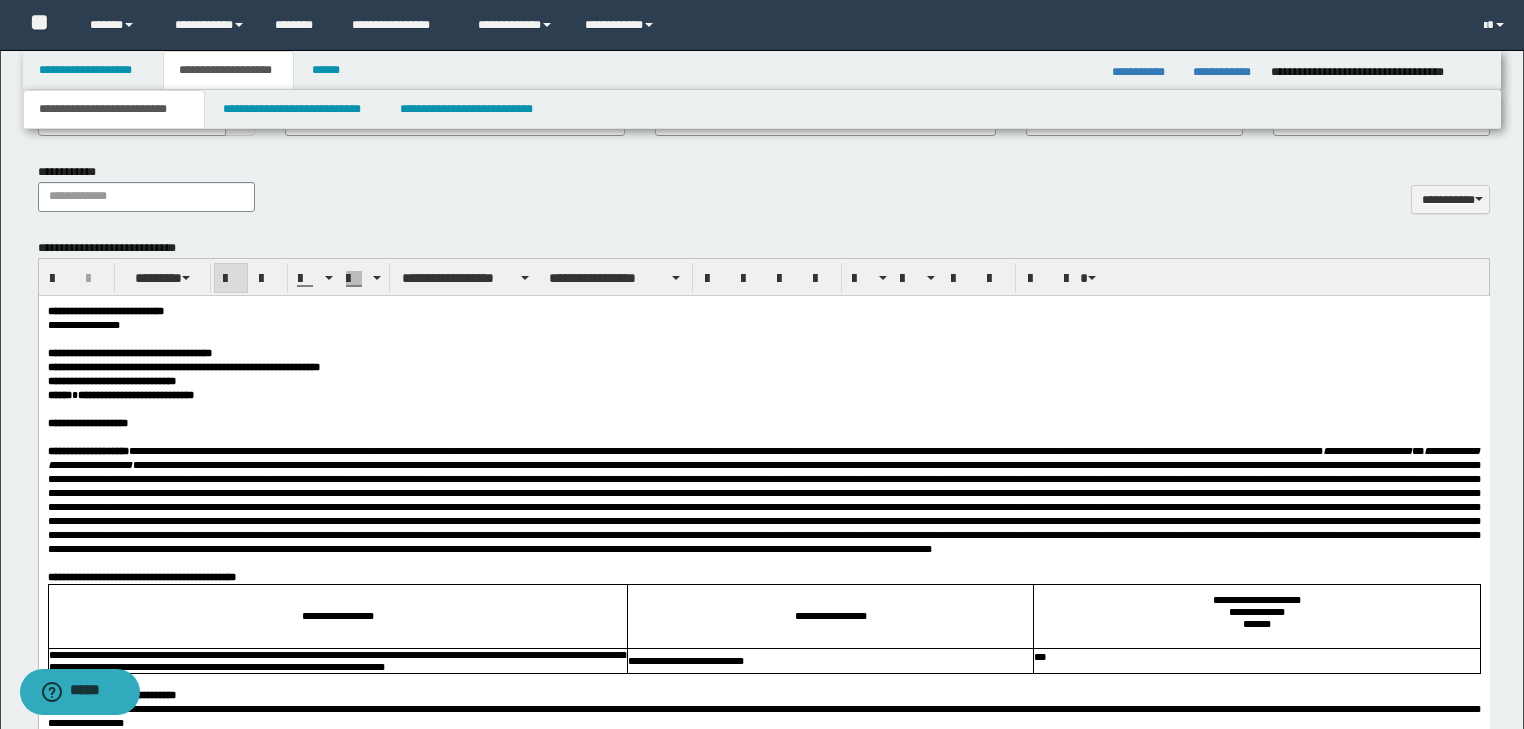 scroll, scrollTop: 996, scrollLeft: 0, axis: vertical 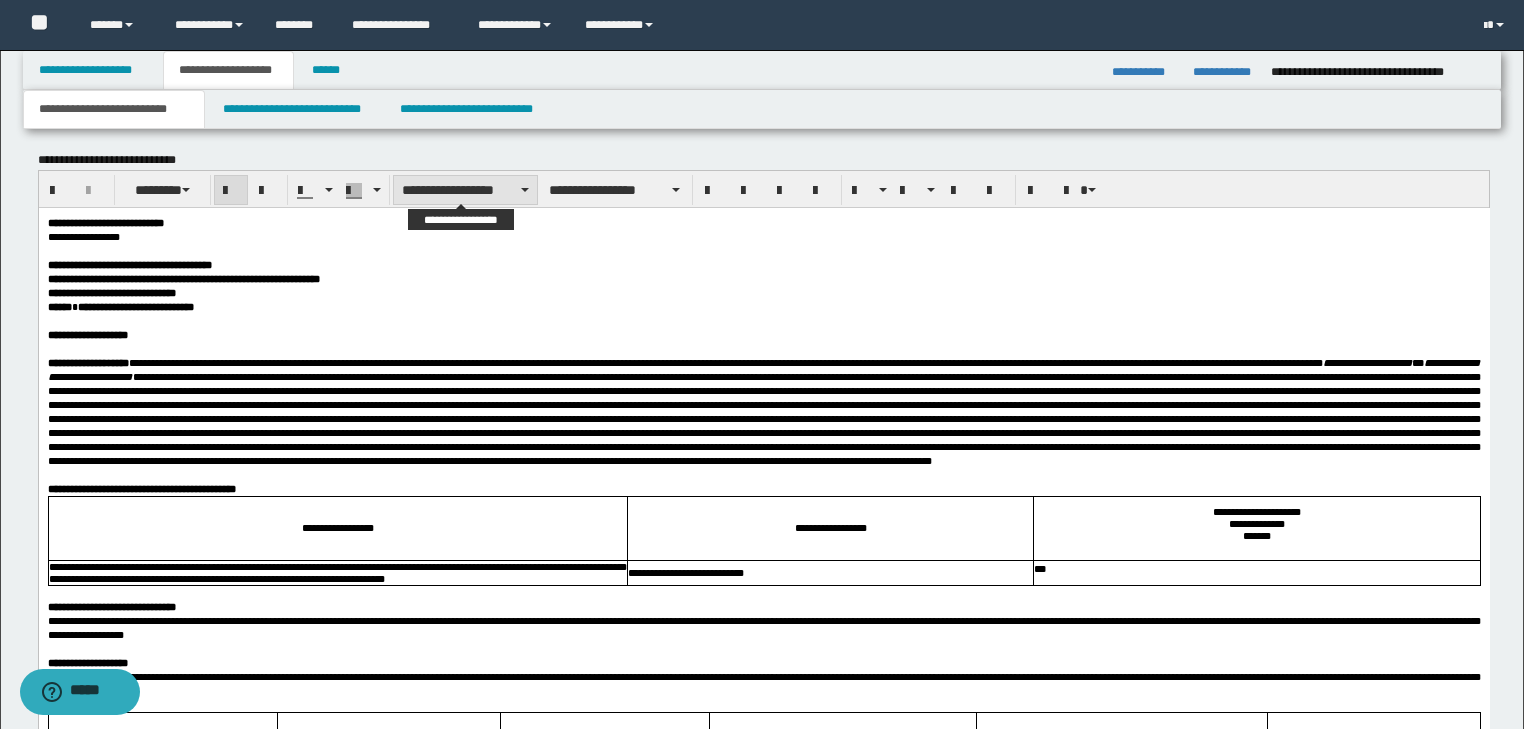 click on "**********" at bounding box center (465, 190) 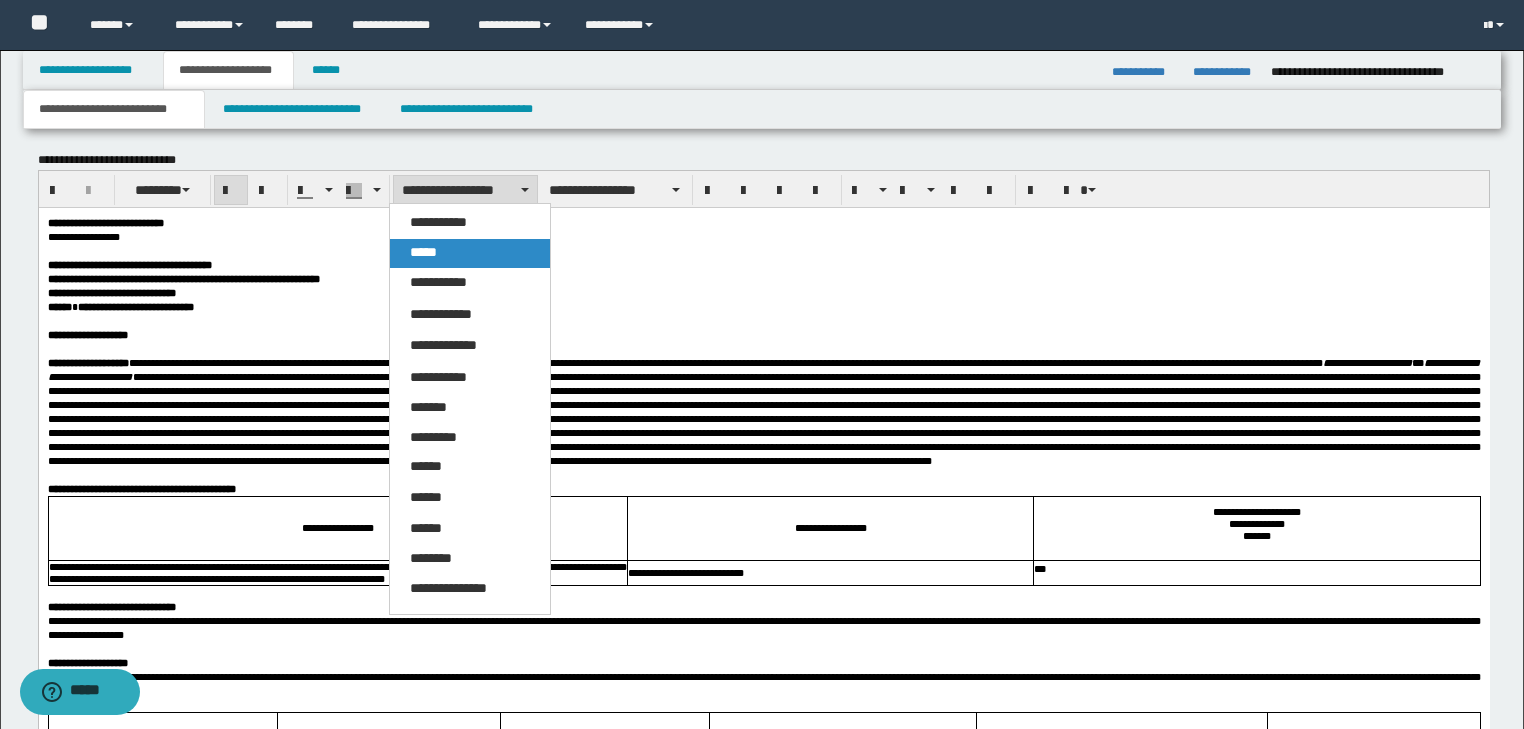 click on "*****" at bounding box center (423, 252) 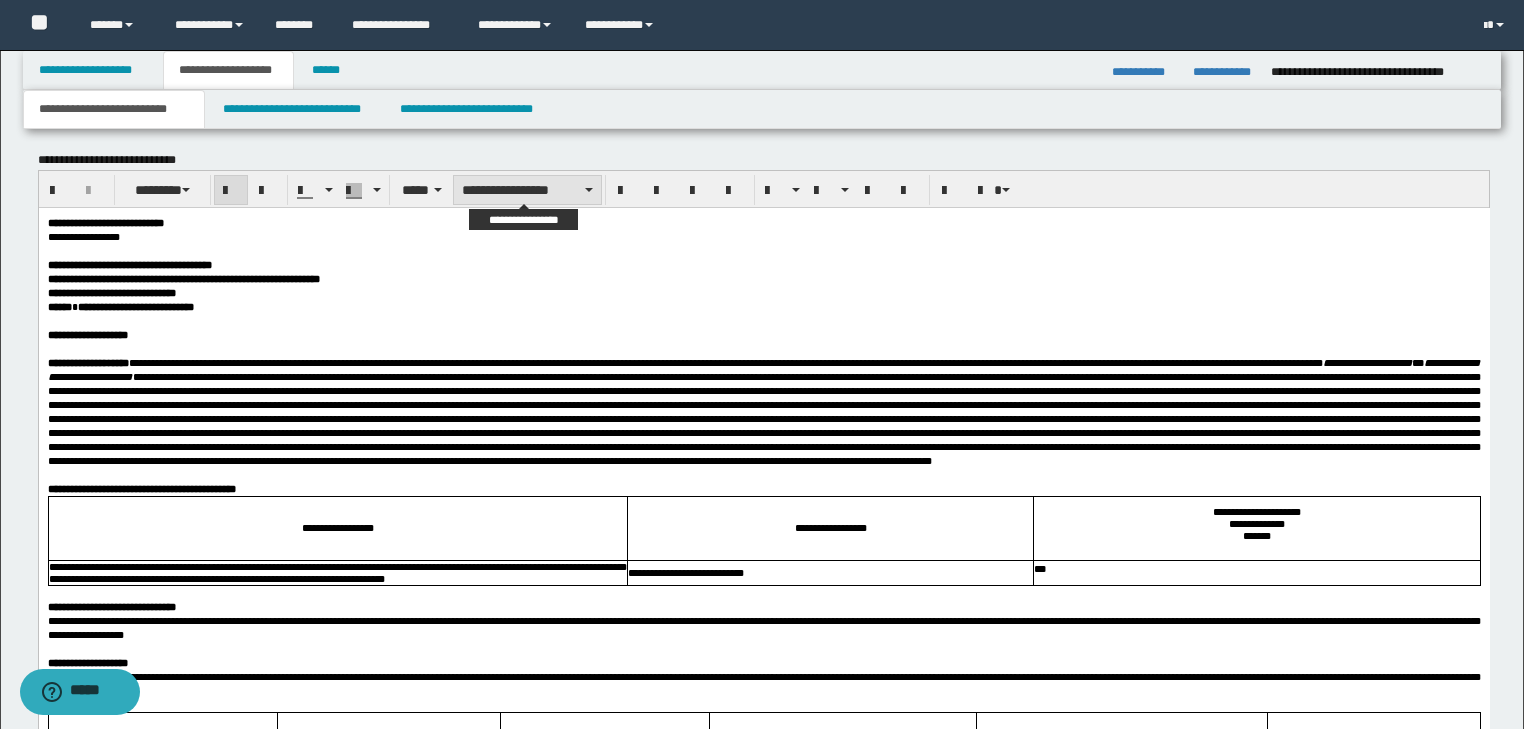 click on "**********" at bounding box center [527, 190] 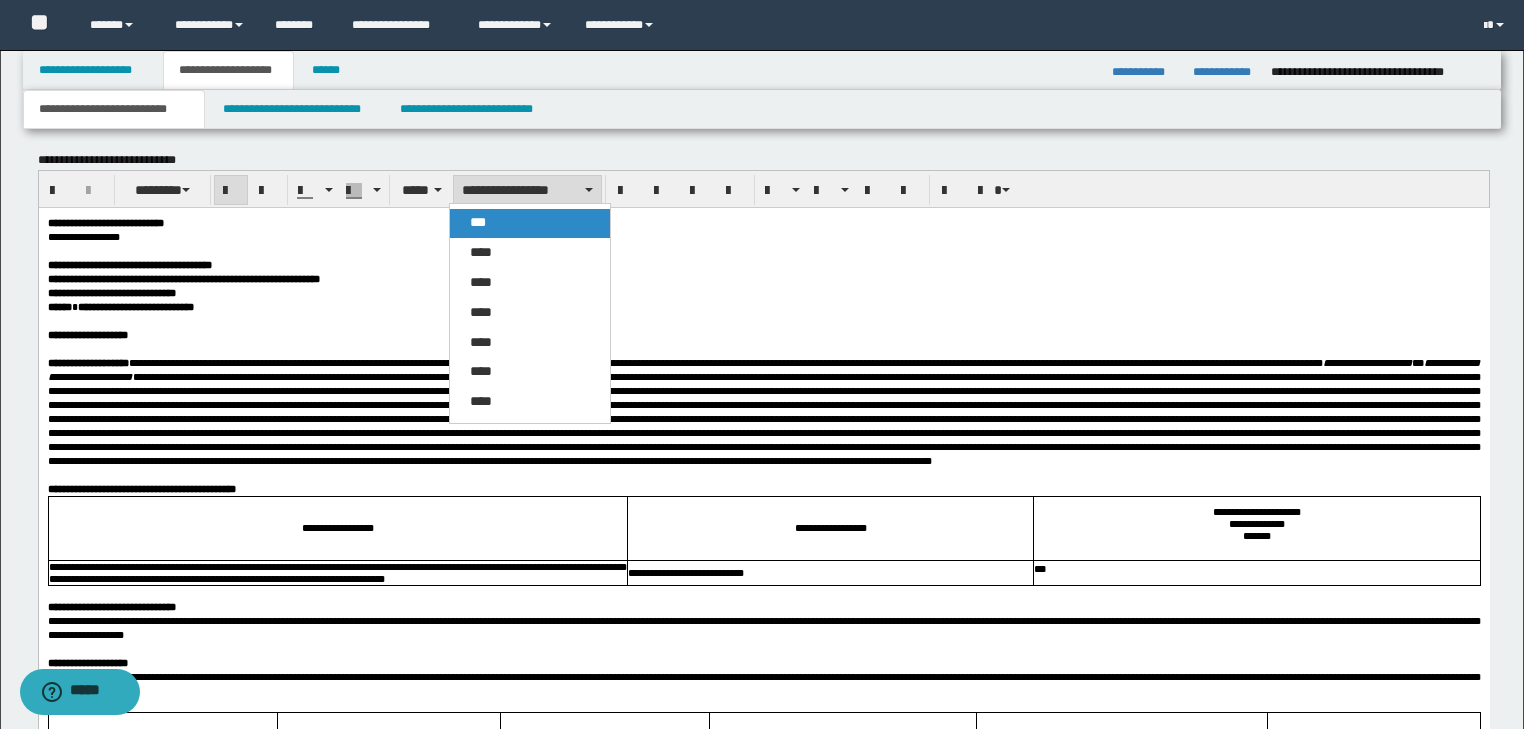 click on "***" at bounding box center [530, 223] 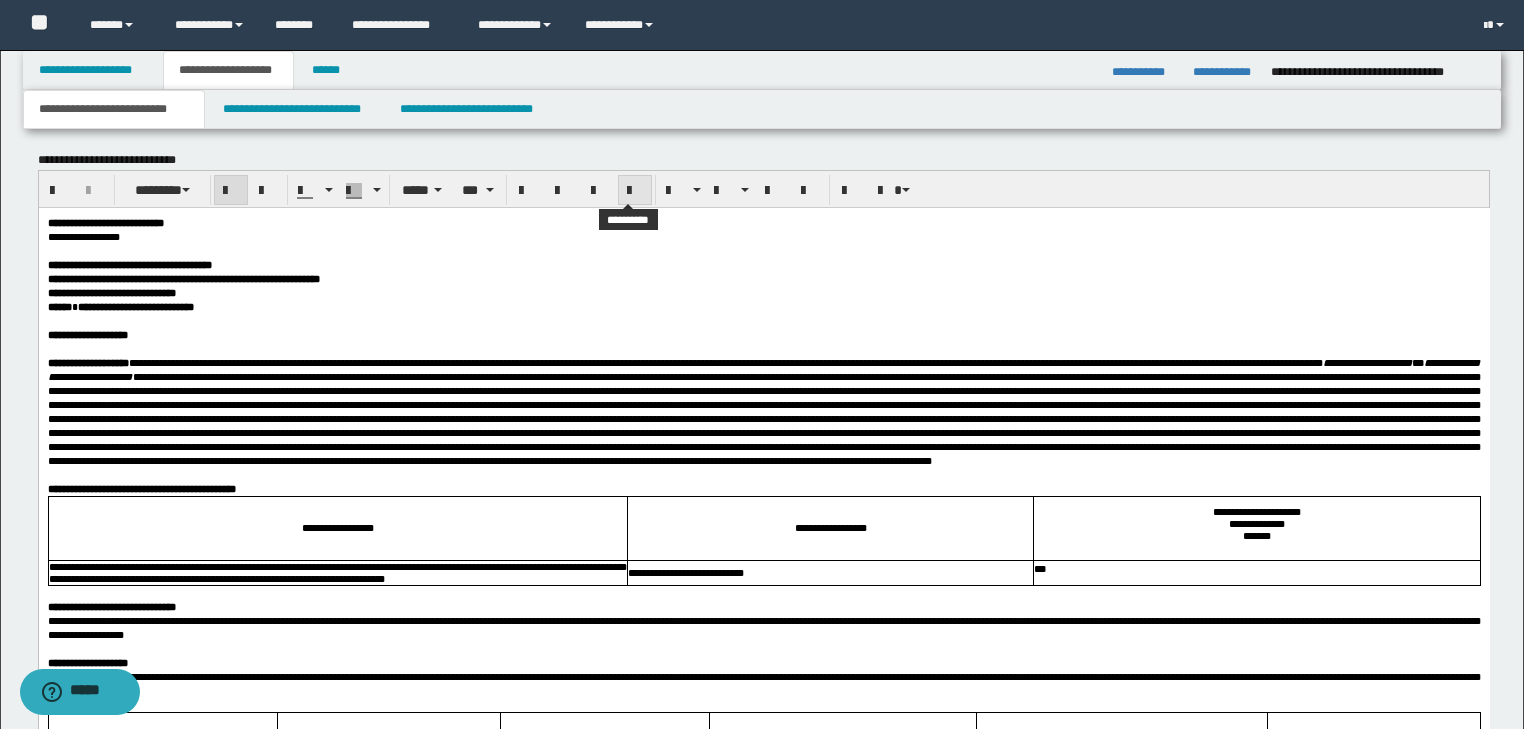 click at bounding box center (635, 191) 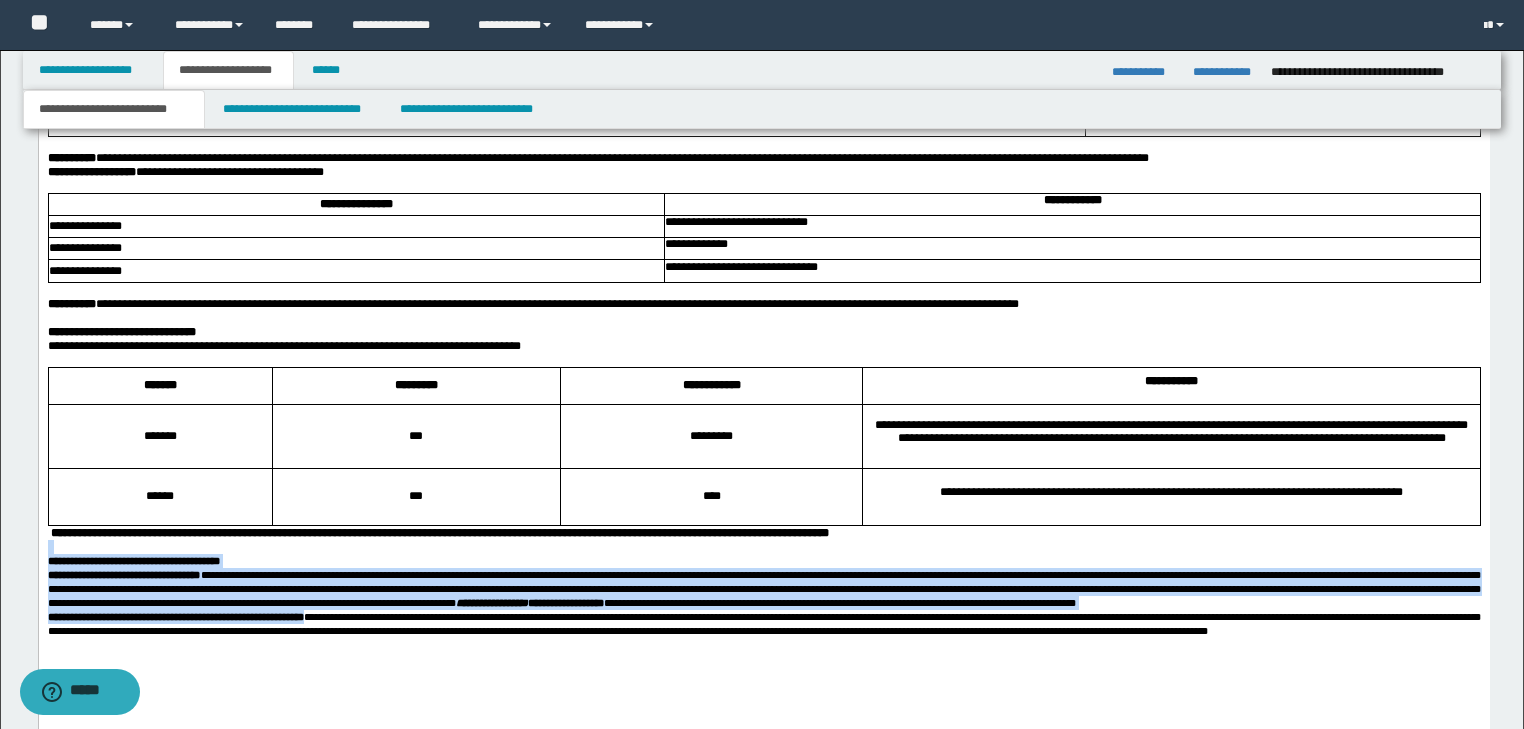 scroll, scrollTop: 3956, scrollLeft: 0, axis: vertical 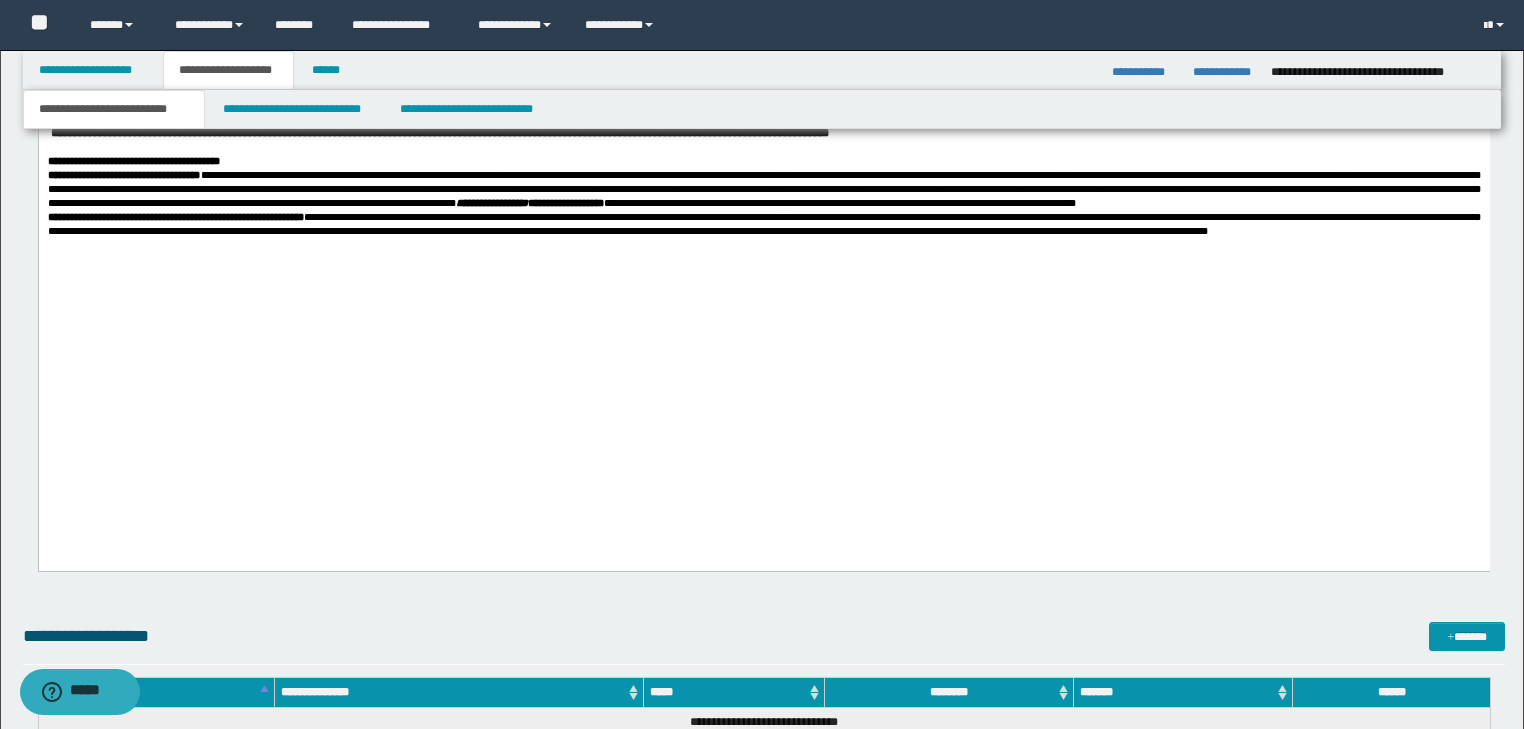 drag, startPoint x: 564, startPoint y: 275, endPoint x: 552, endPoint y: 281, distance: 13.416408 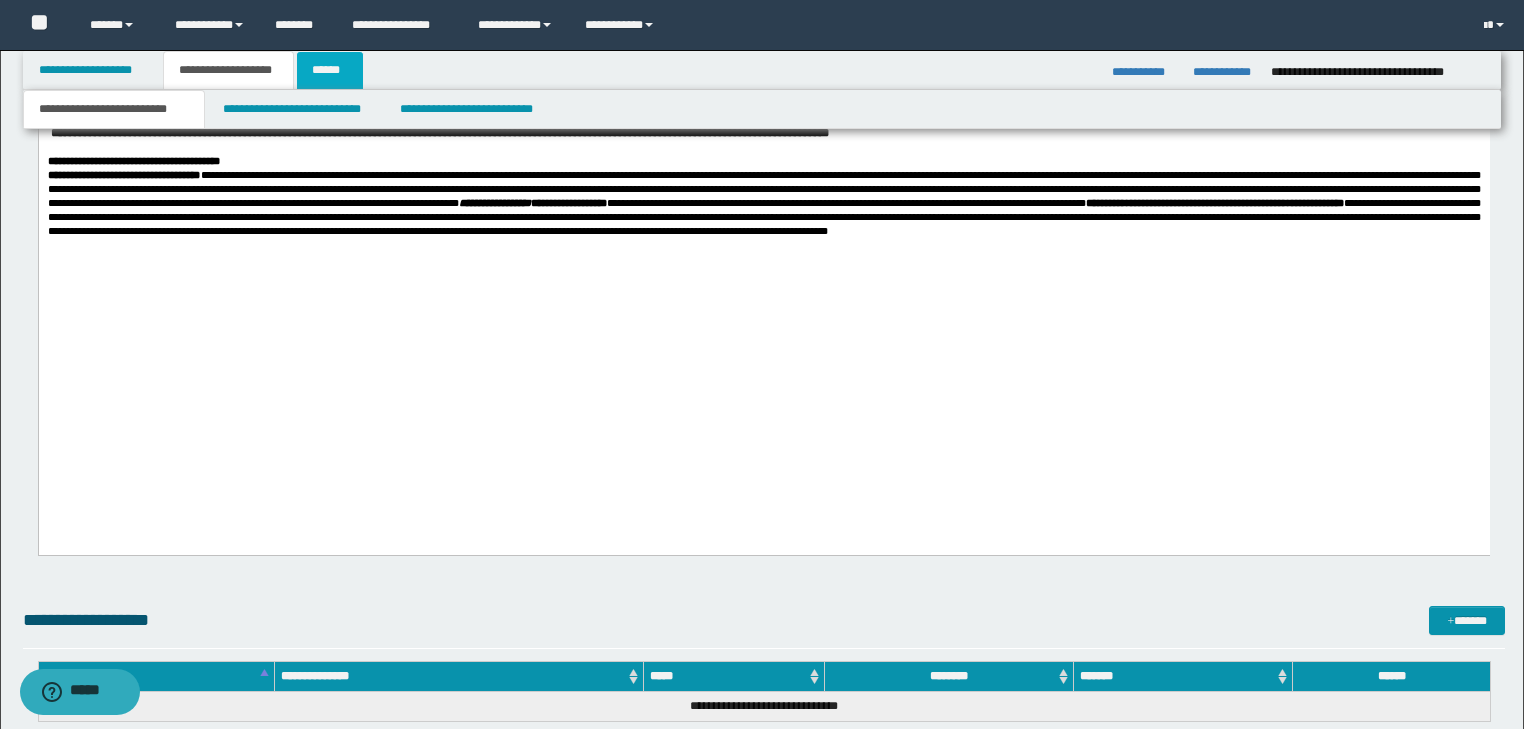 click on "******" at bounding box center (330, 70) 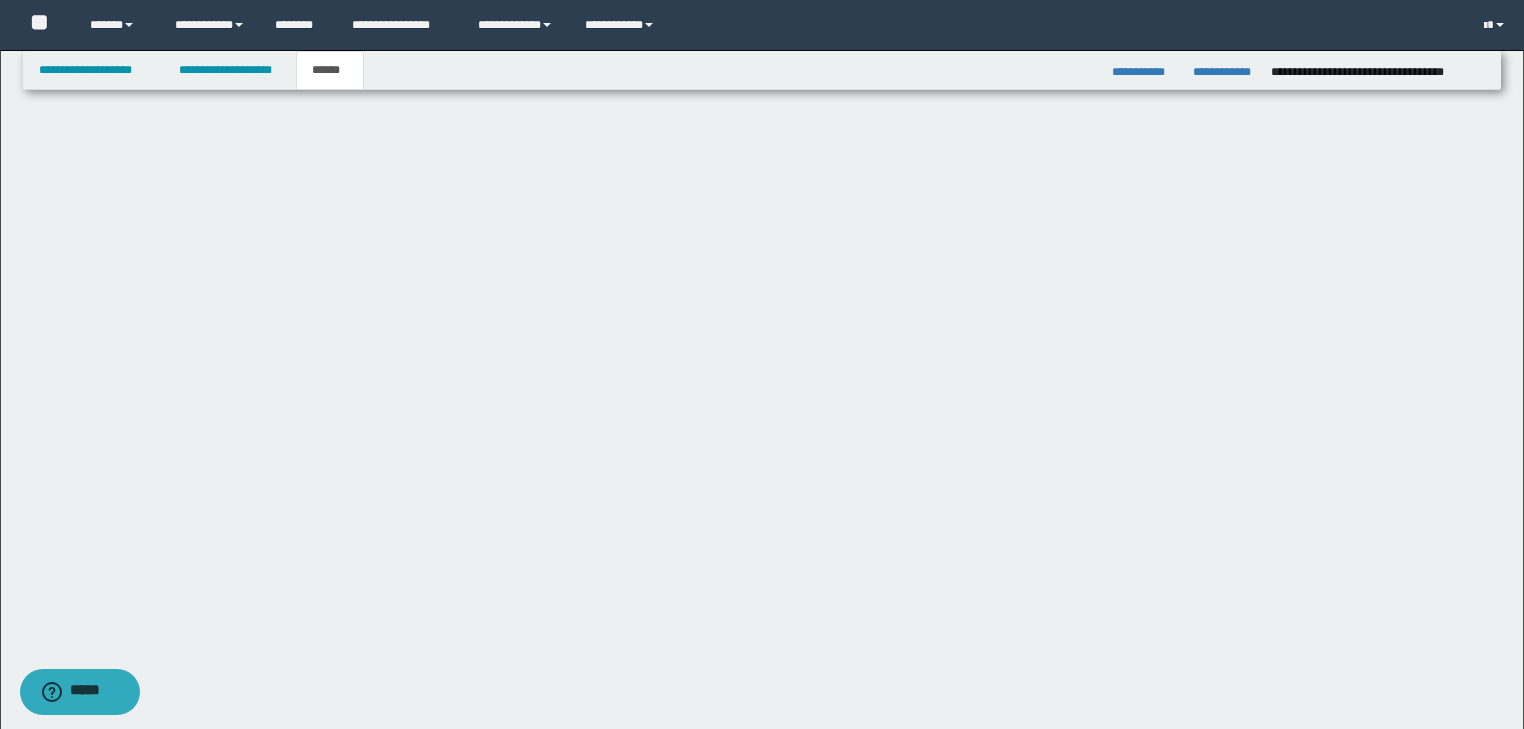 scroll, scrollTop: 164, scrollLeft: 0, axis: vertical 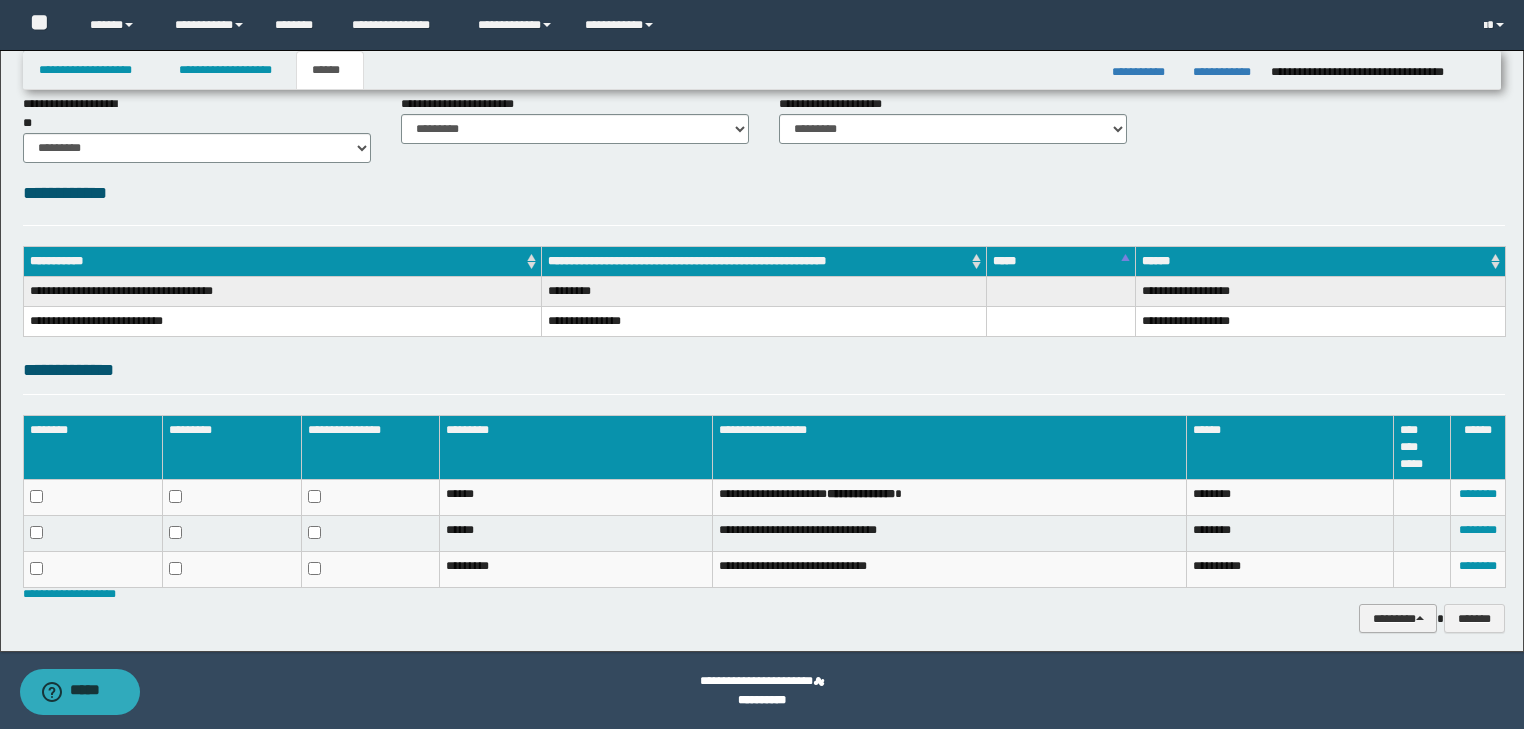 click on "********" at bounding box center [1398, 619] 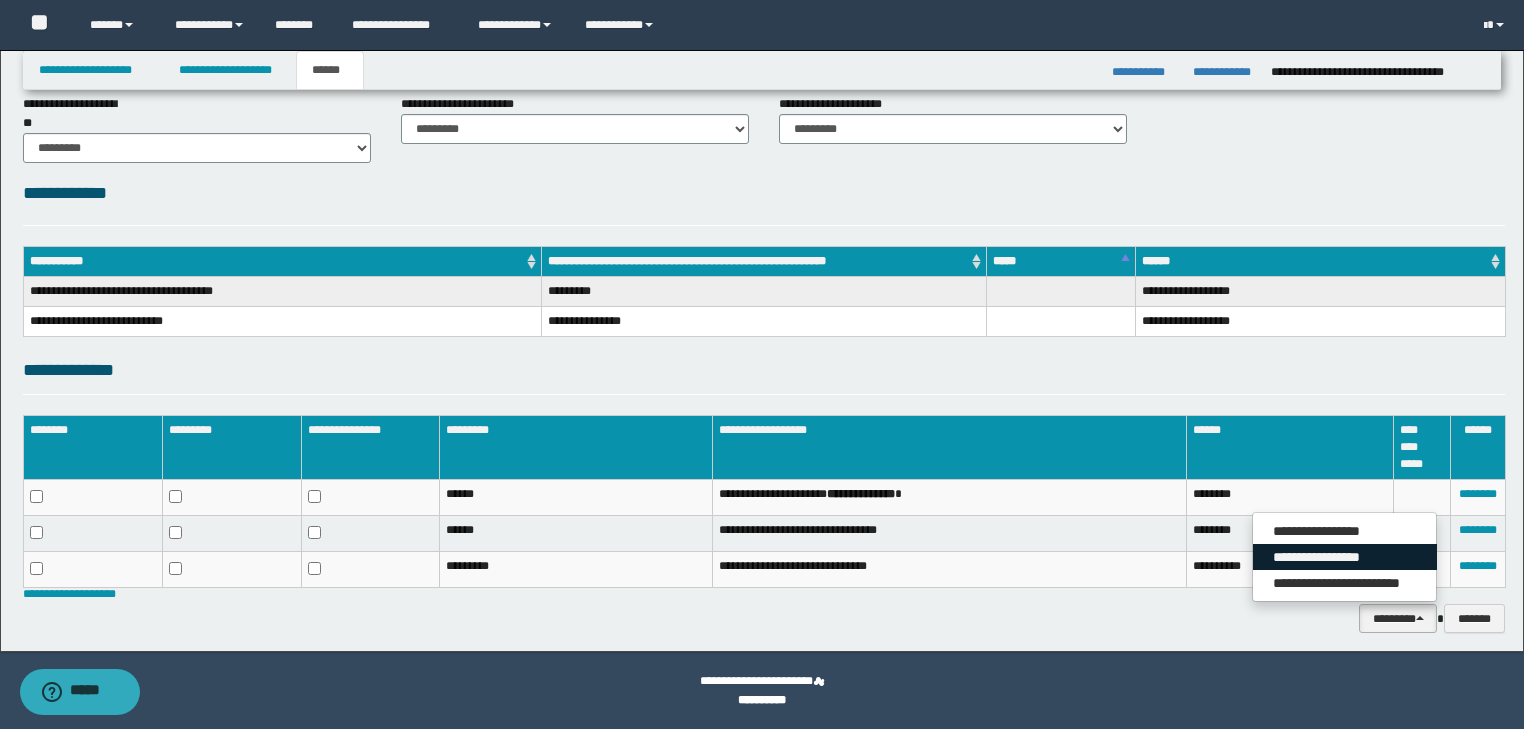click on "**********" at bounding box center (1345, 557) 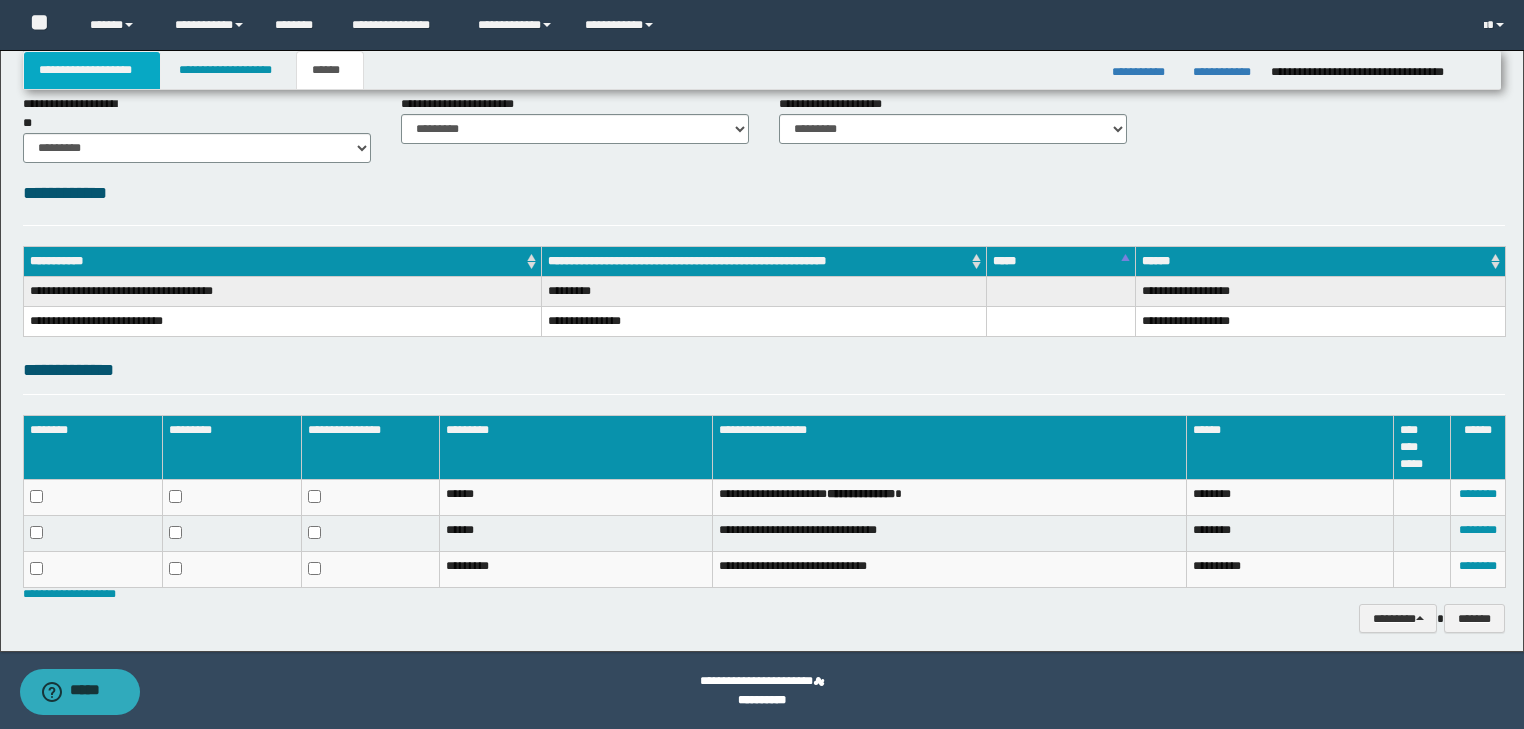 click on "**********" at bounding box center (92, 70) 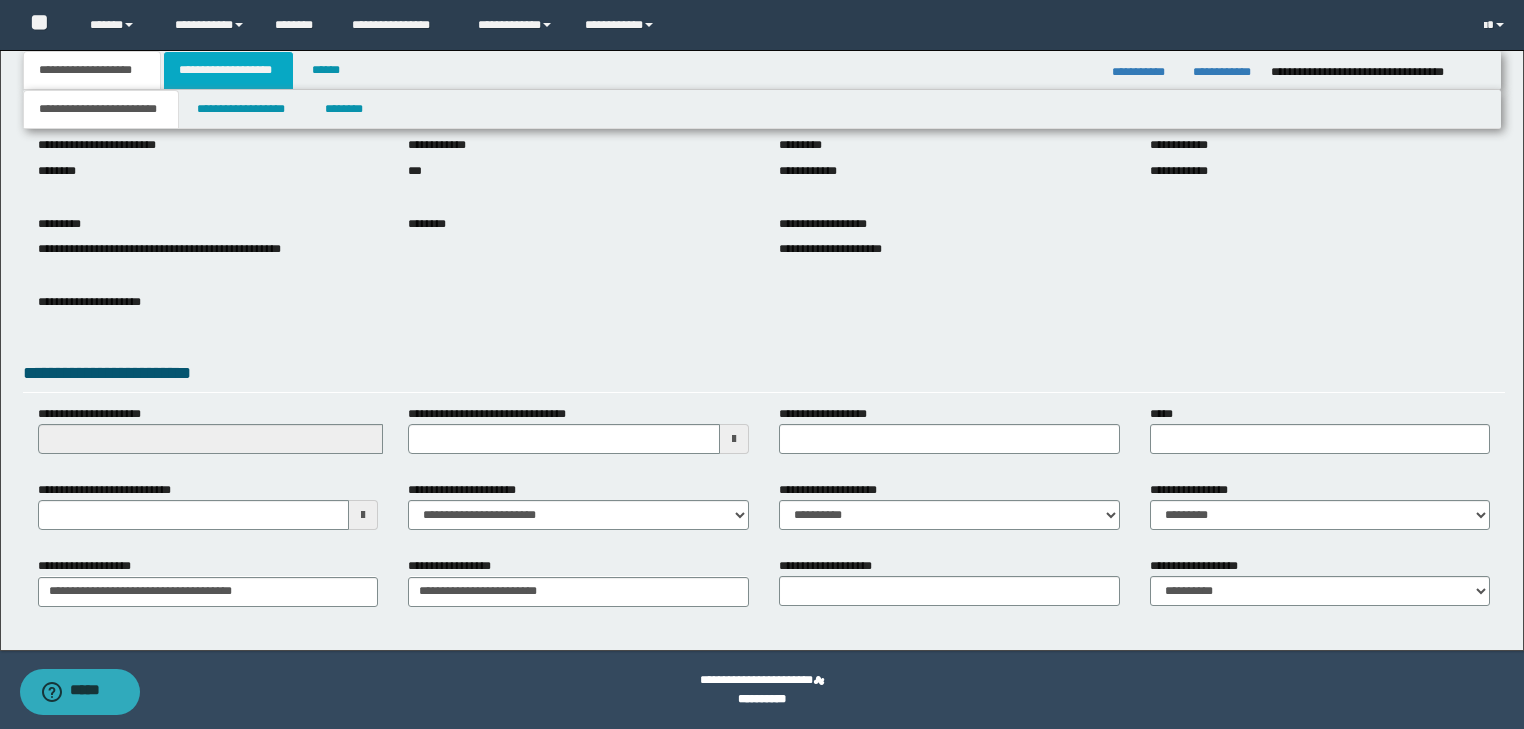 click on "**********" at bounding box center (228, 70) 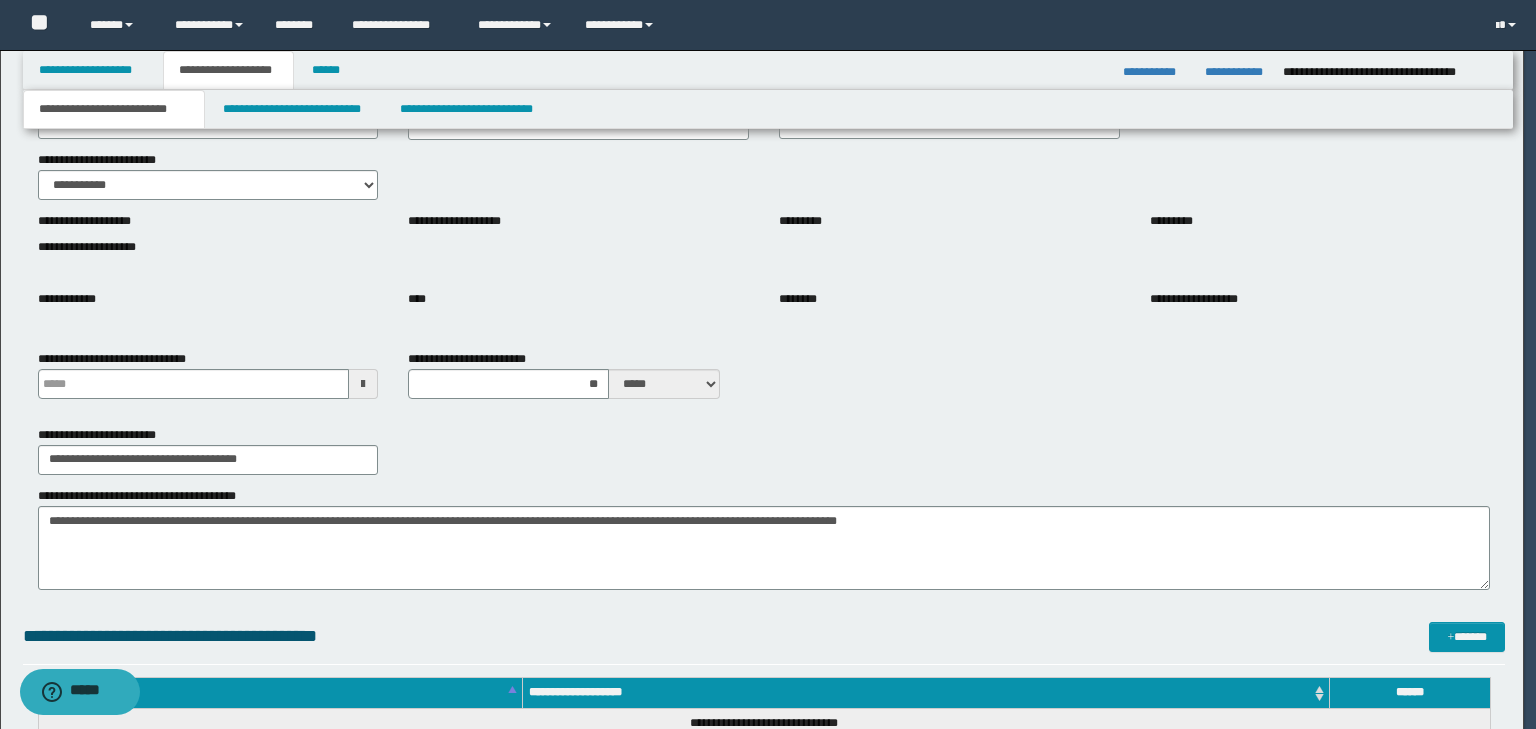 type 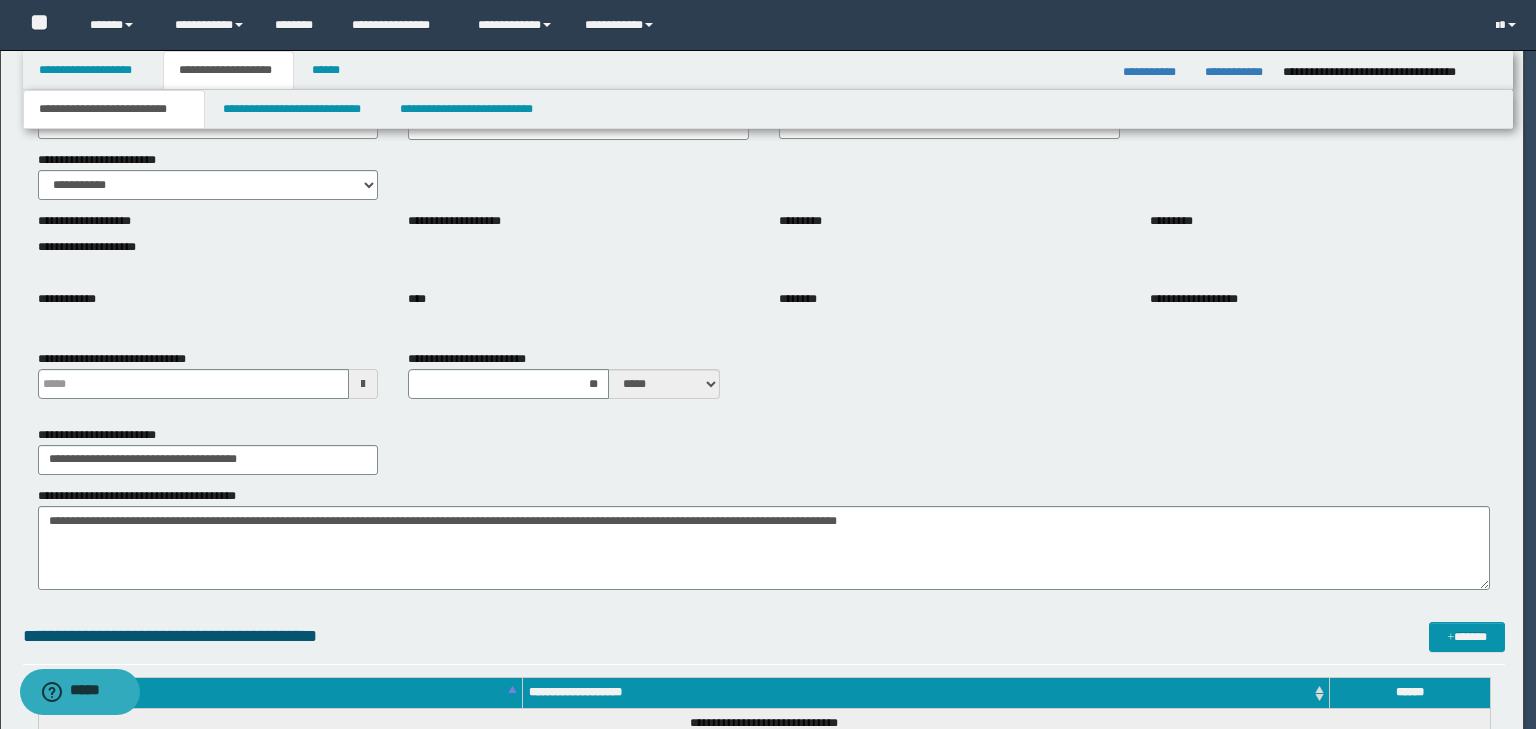 type 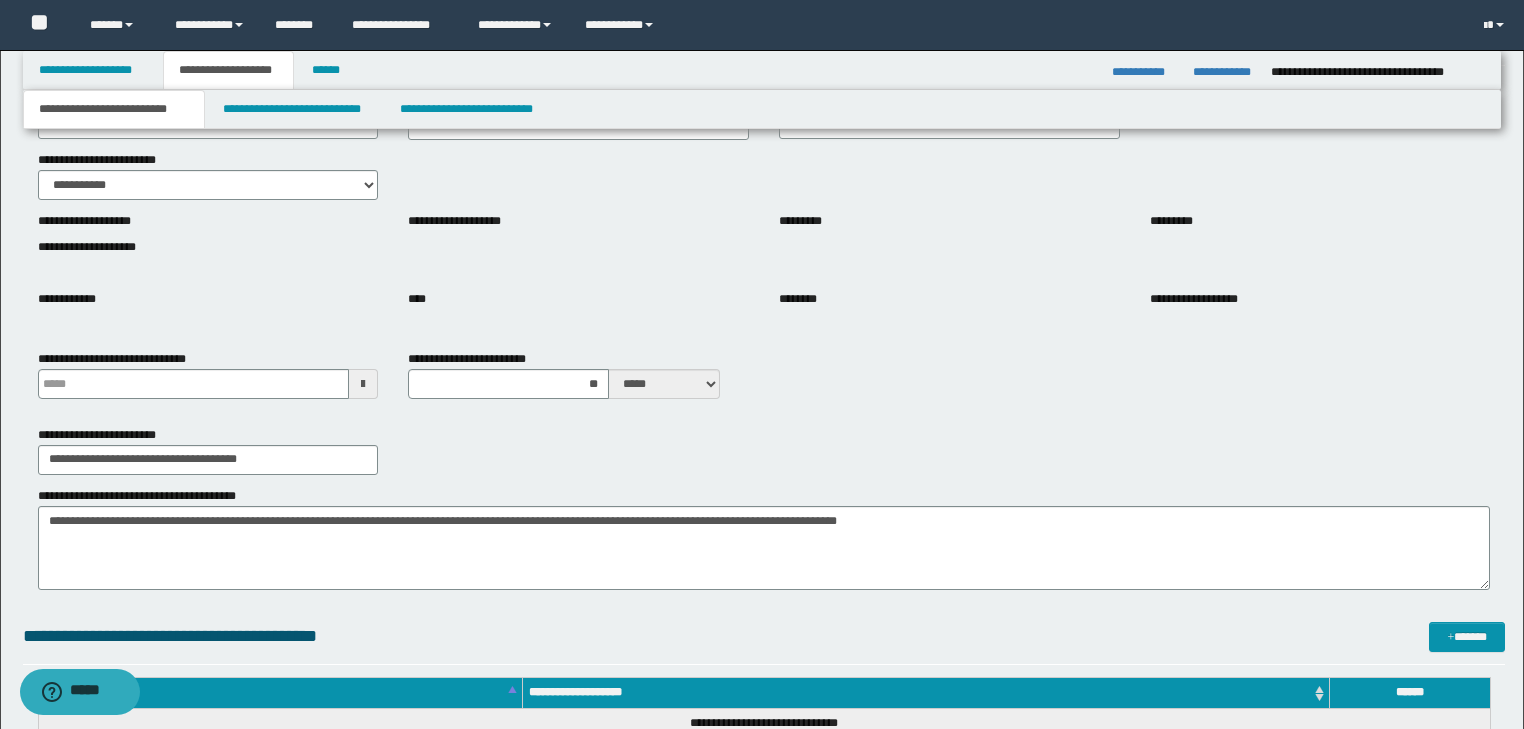click on "**********" at bounding box center [114, 109] 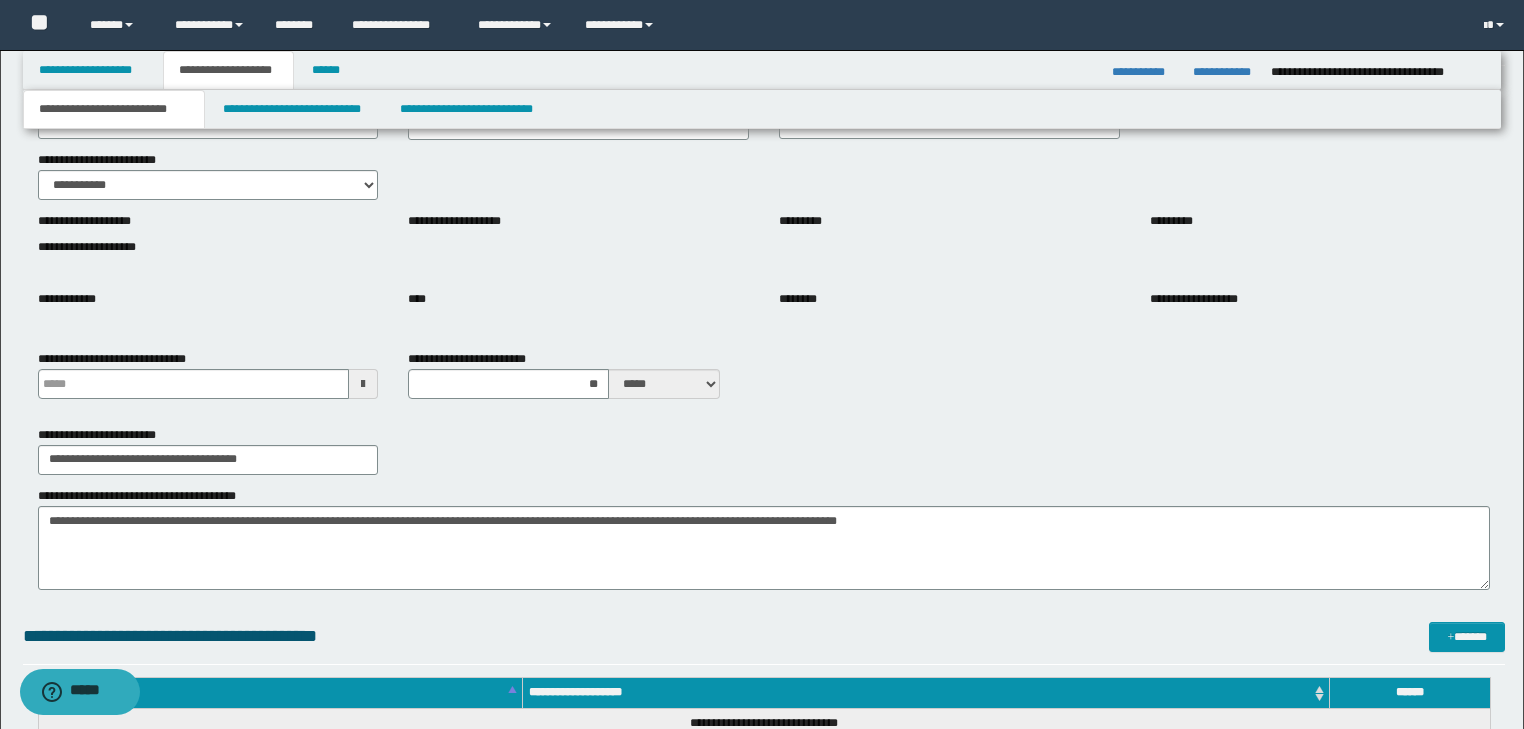 type 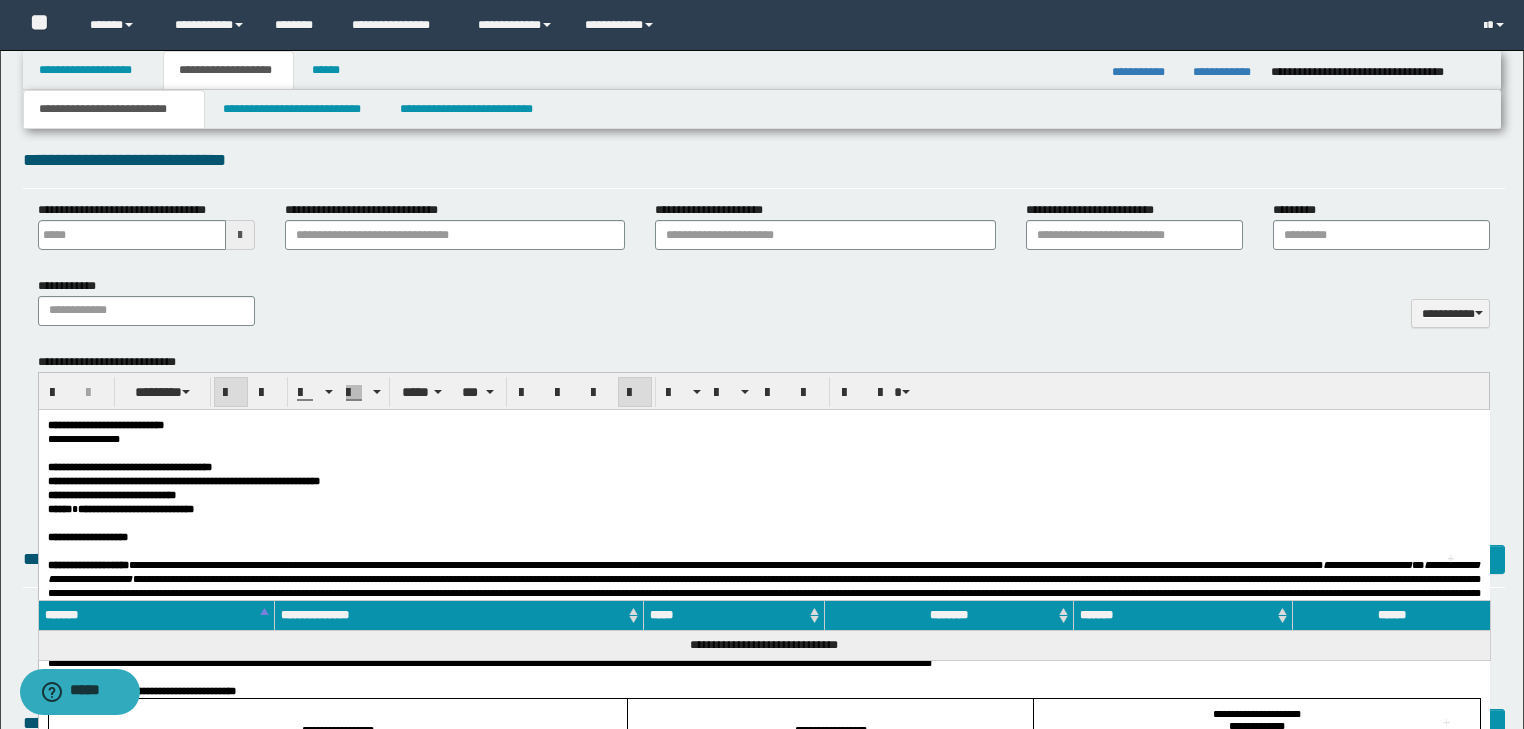 click on "**********" at bounding box center (763, 480) 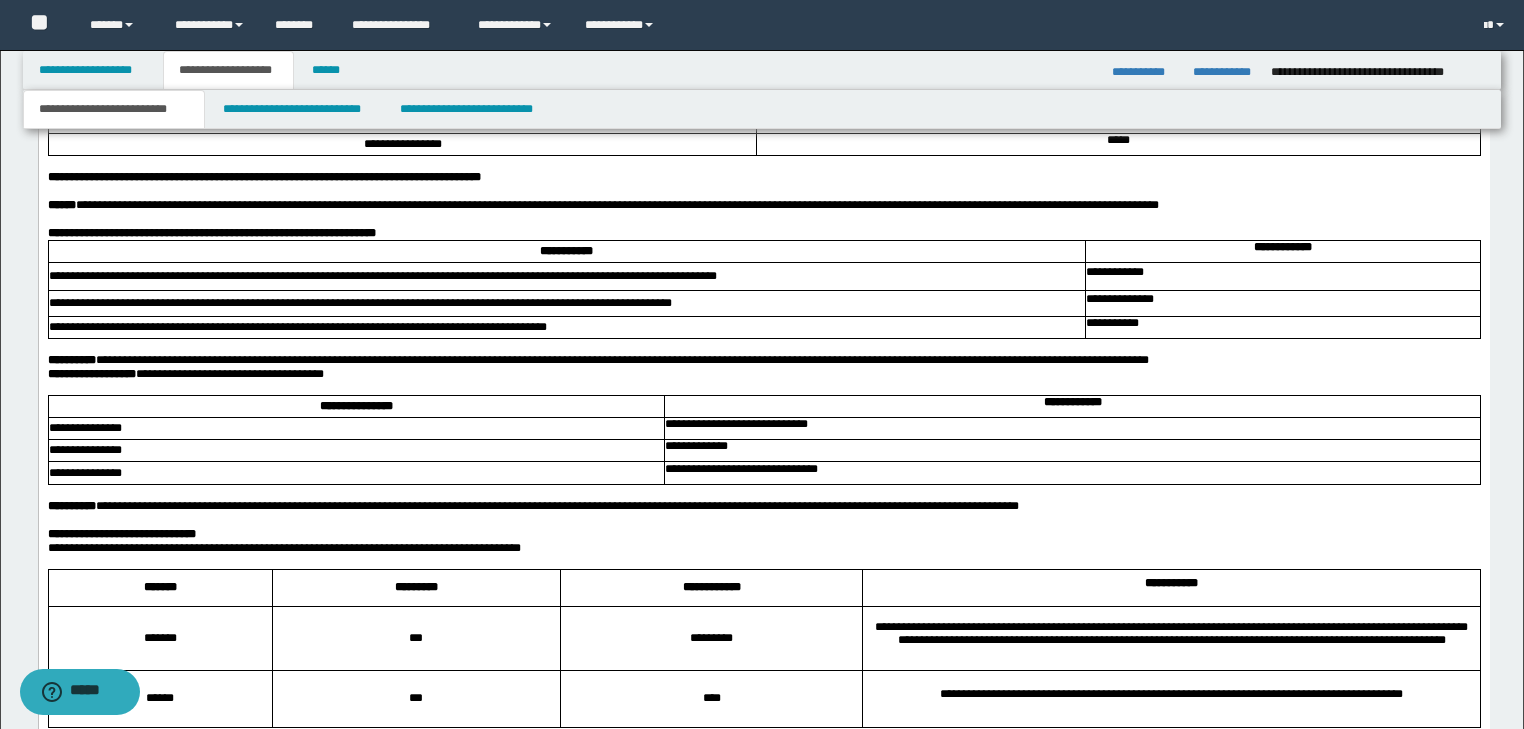 scroll, scrollTop: 3834, scrollLeft: 0, axis: vertical 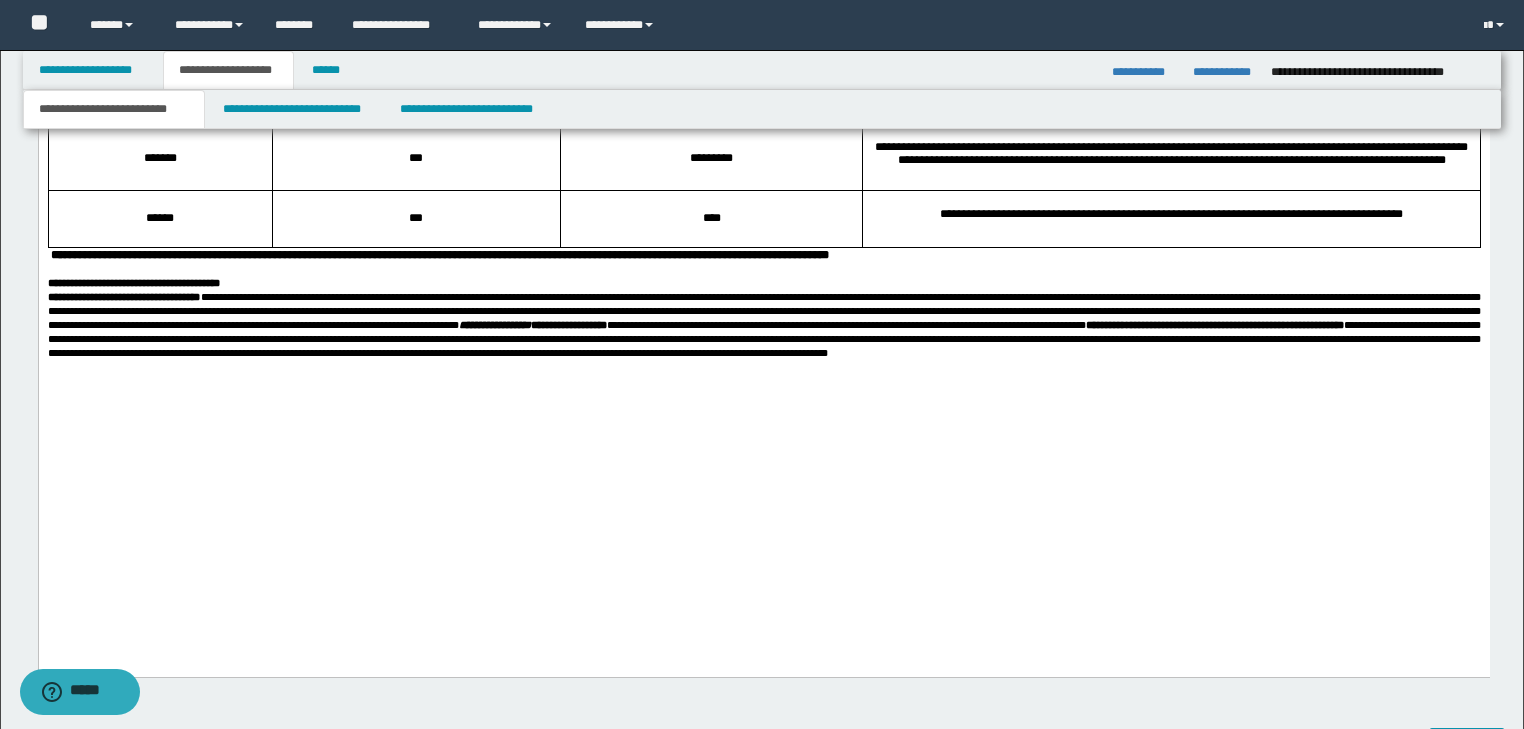 click on "**********" at bounding box center (763, -1098) 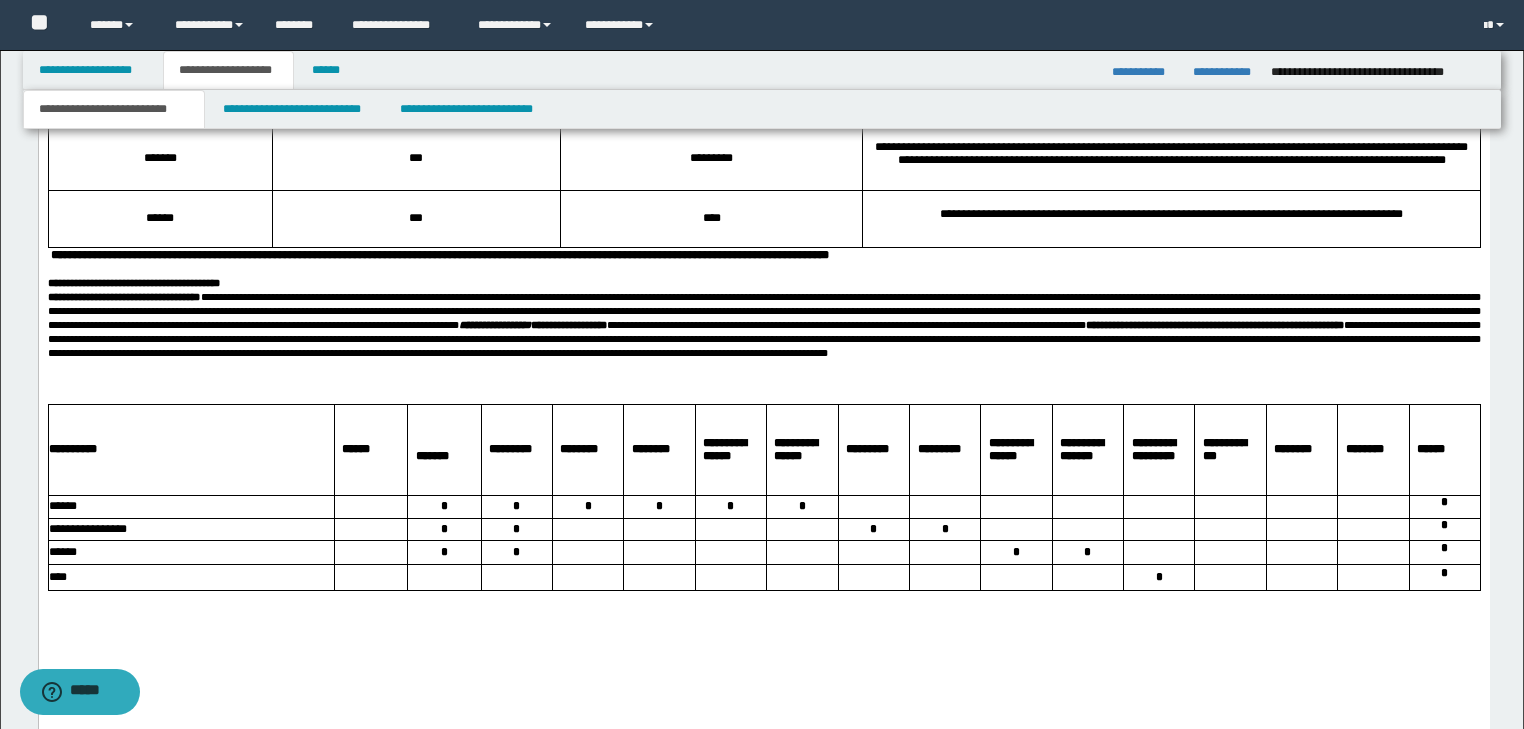 click on "**********" at bounding box center [763, 325] 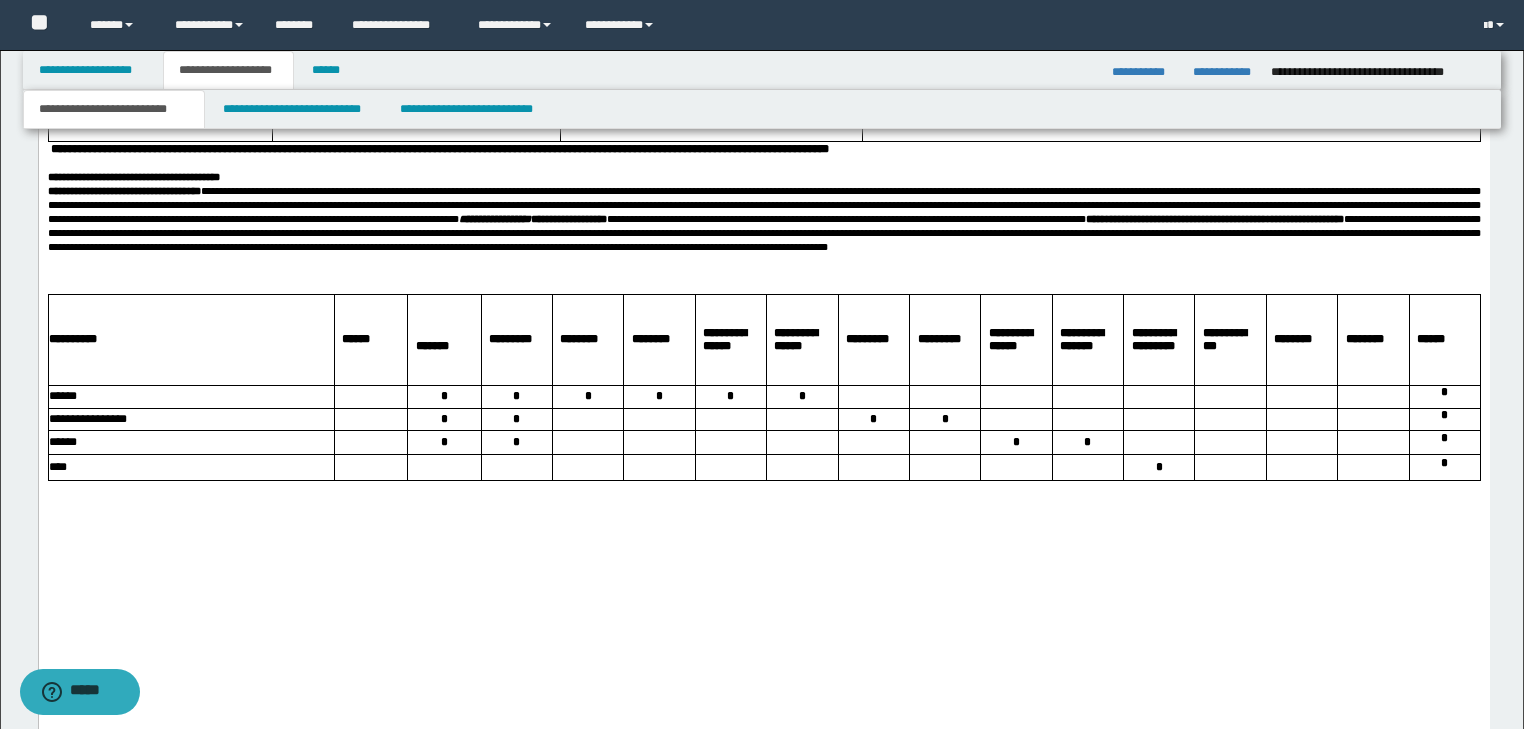 scroll, scrollTop: 4074, scrollLeft: 0, axis: vertical 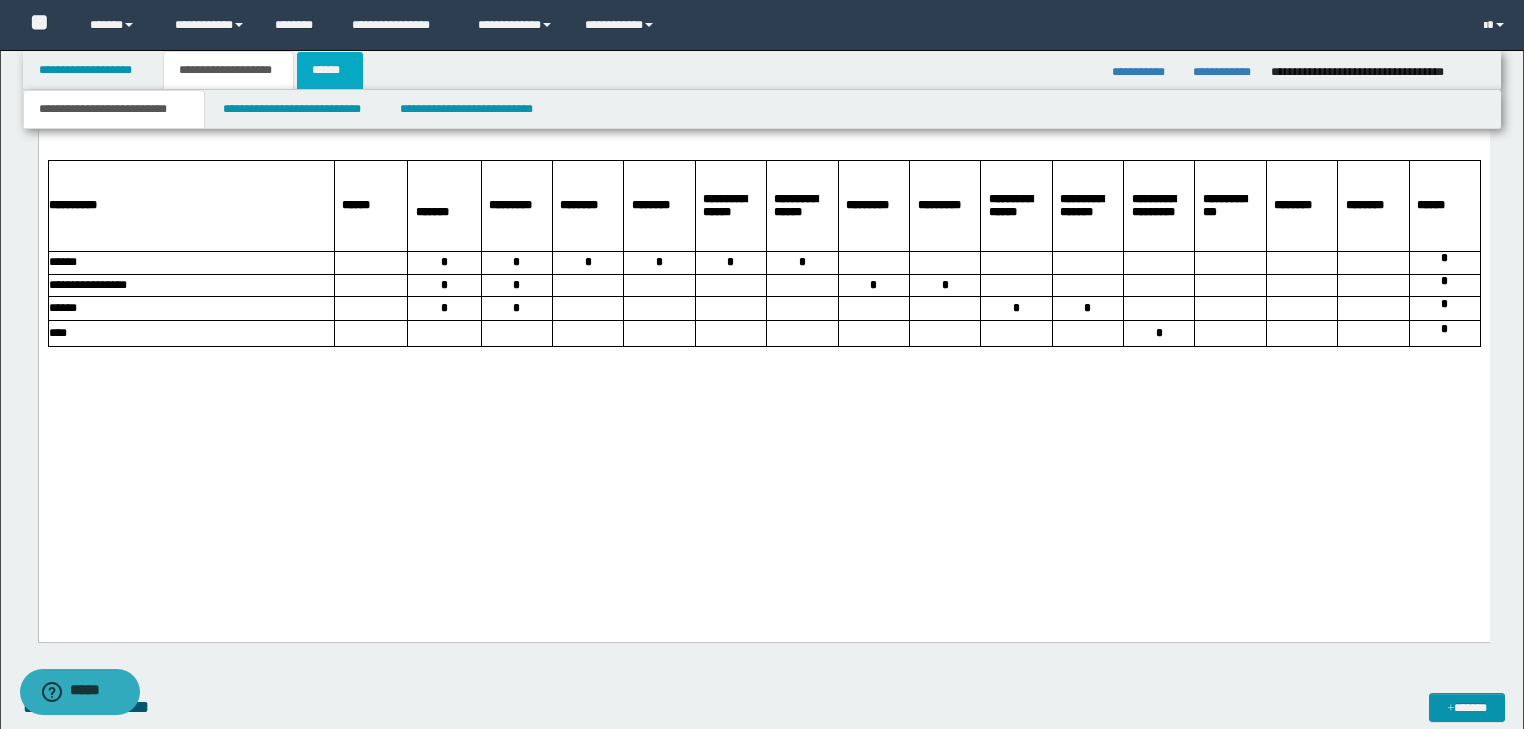 click on "******" at bounding box center (330, 70) 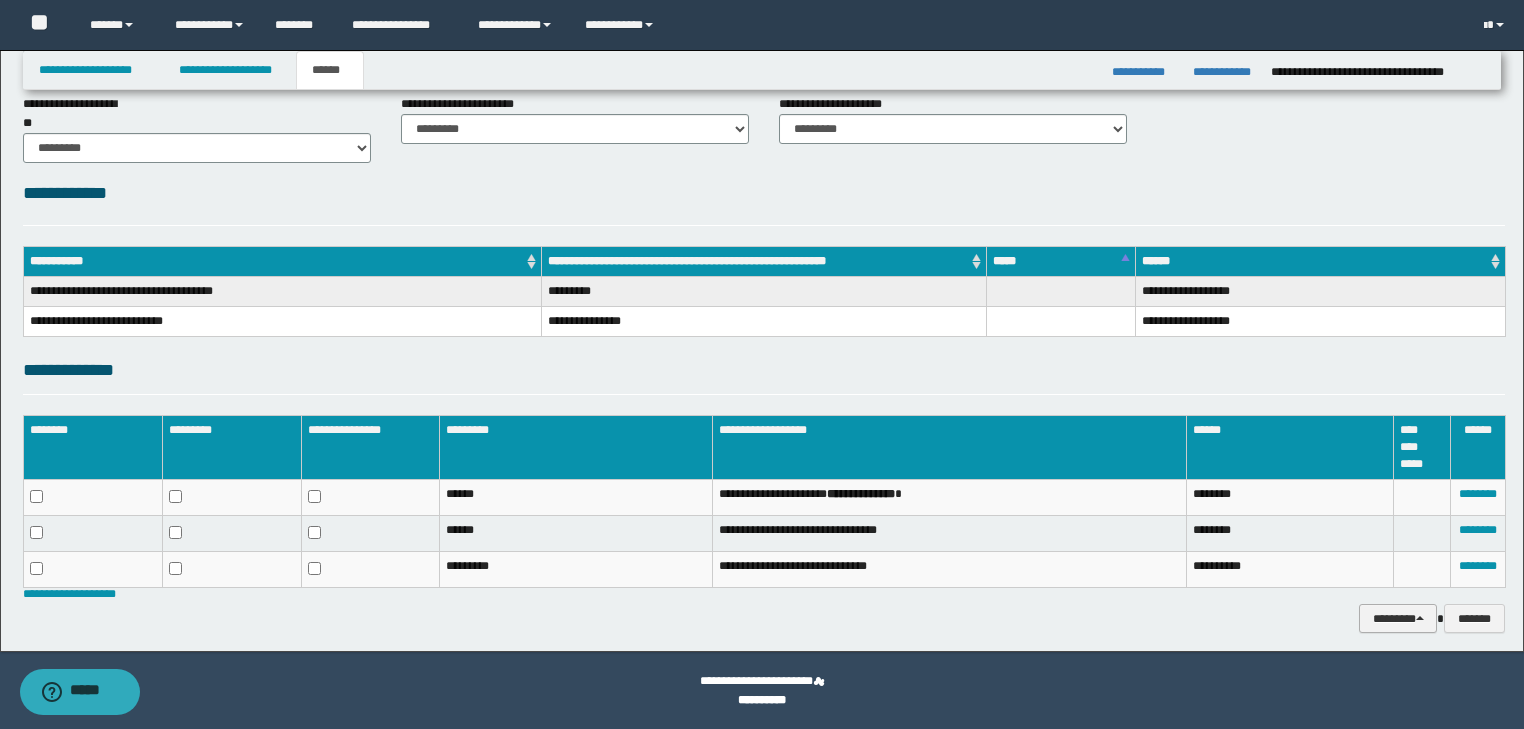 click on "********" at bounding box center (1398, 619) 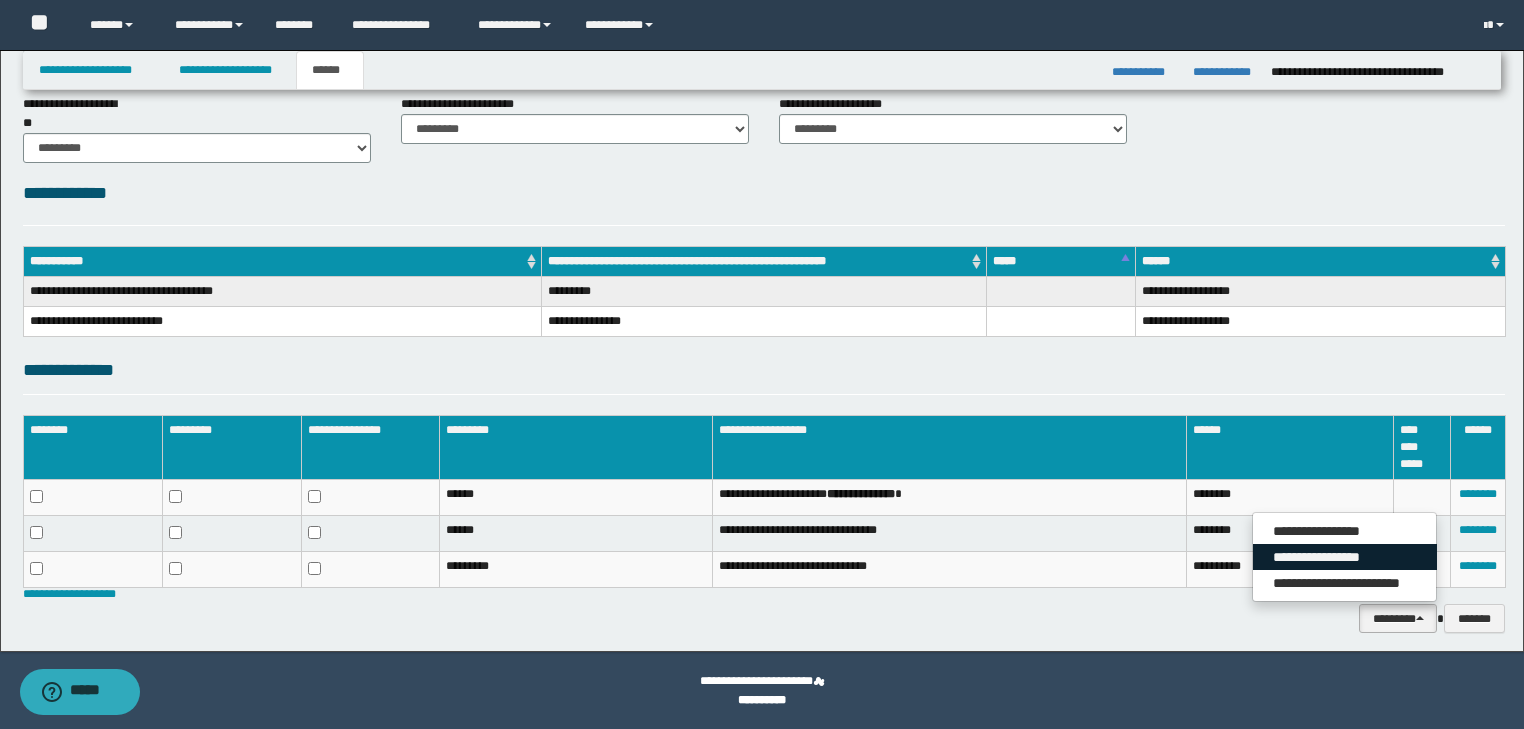 click on "**********" at bounding box center [1345, 557] 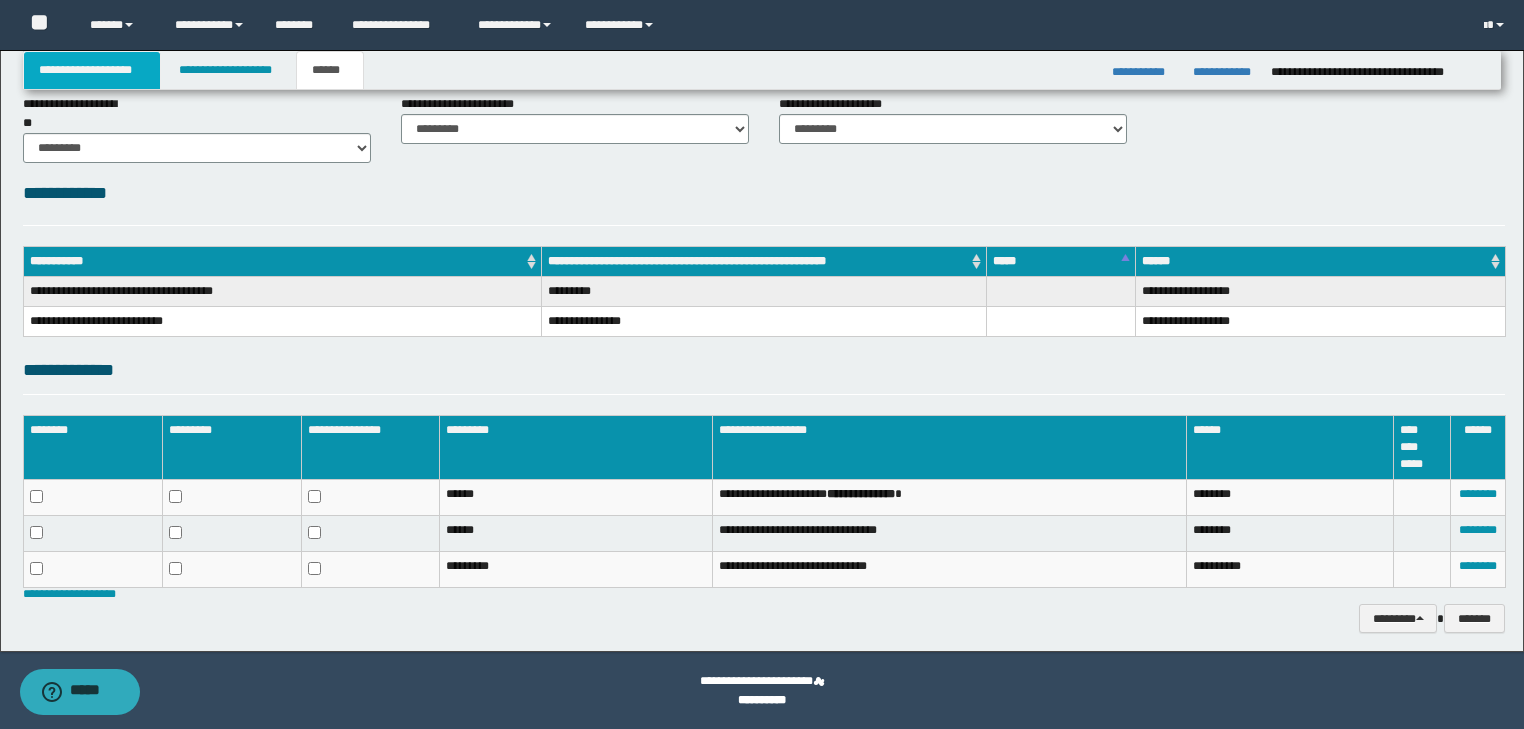 click on "**********" at bounding box center (92, 70) 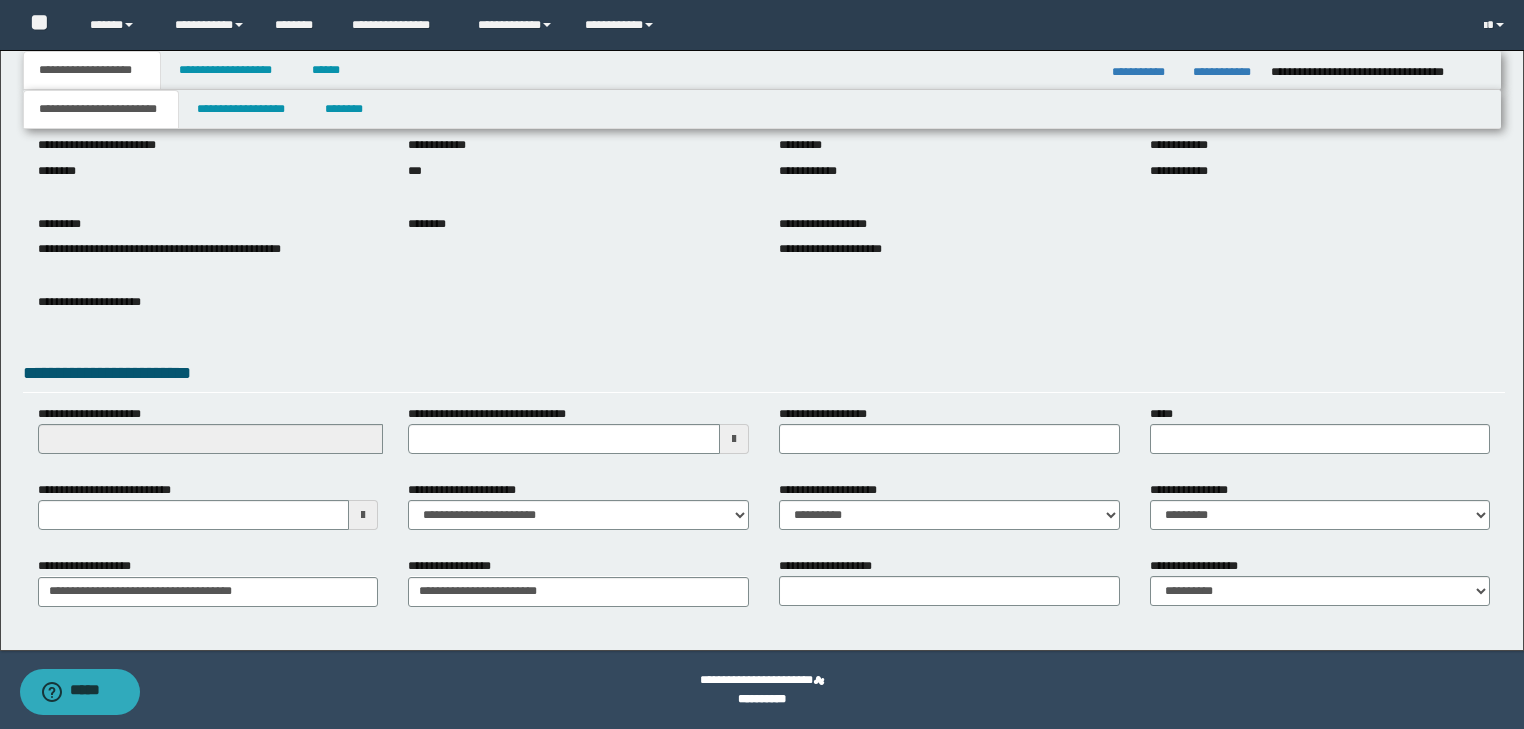 scroll, scrollTop: 154, scrollLeft: 0, axis: vertical 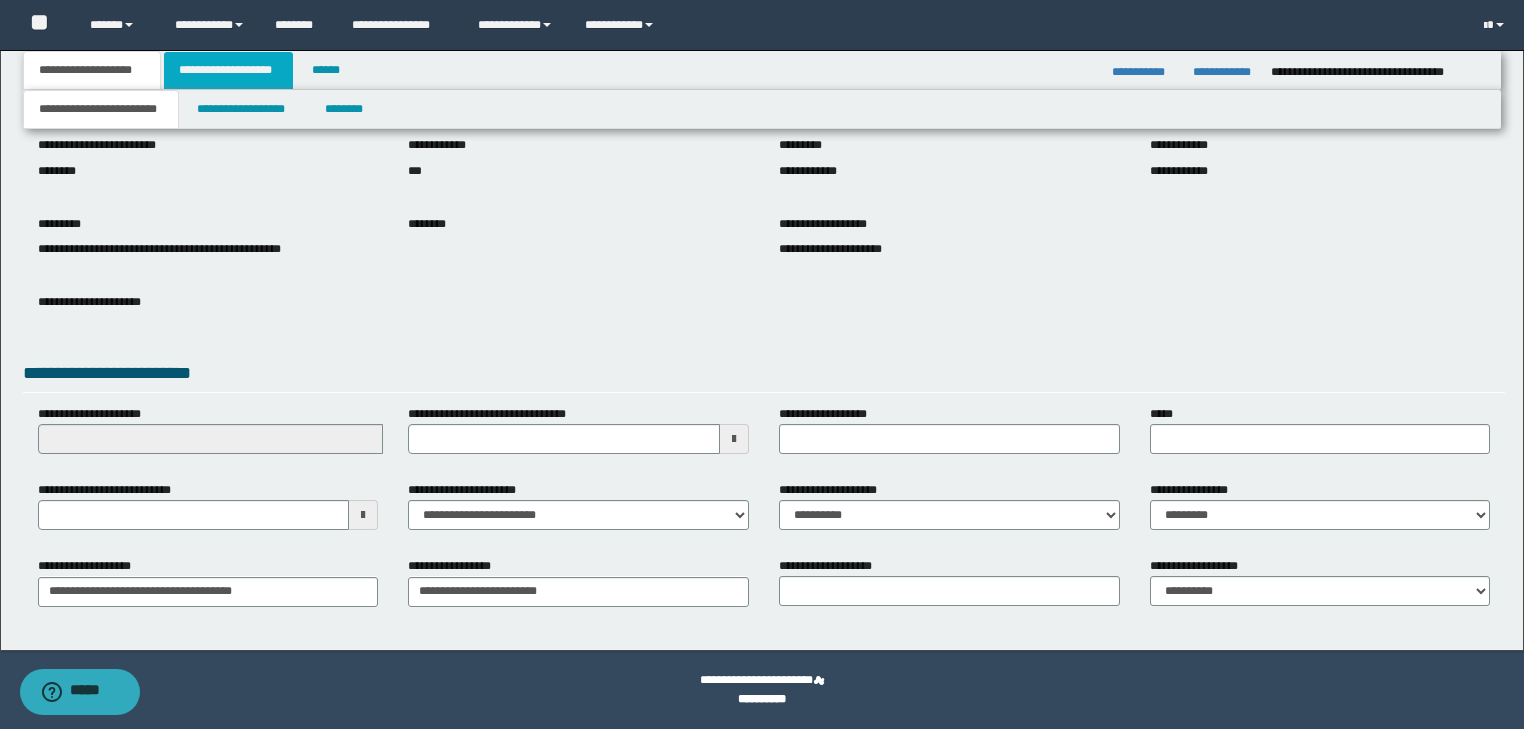 click on "**********" at bounding box center [228, 70] 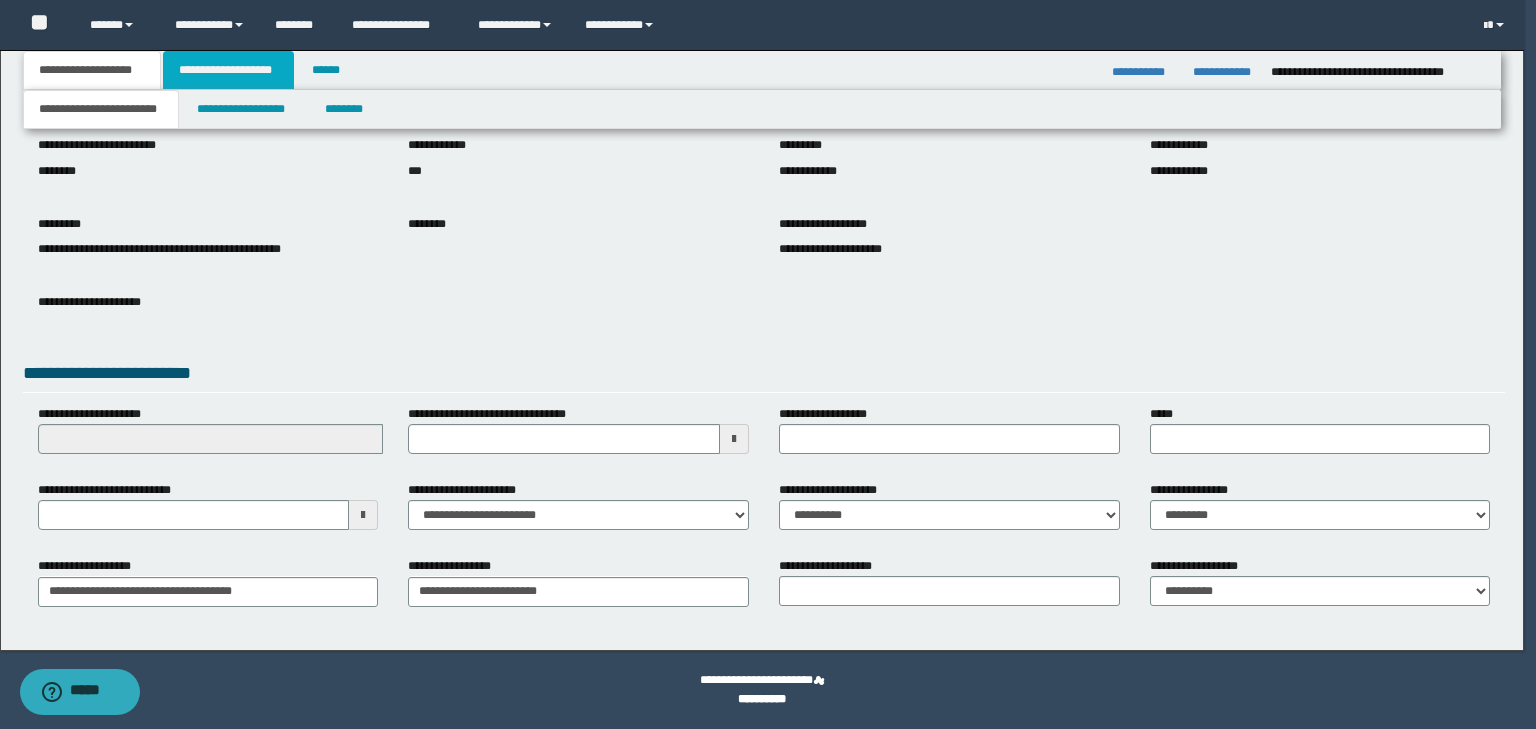 type 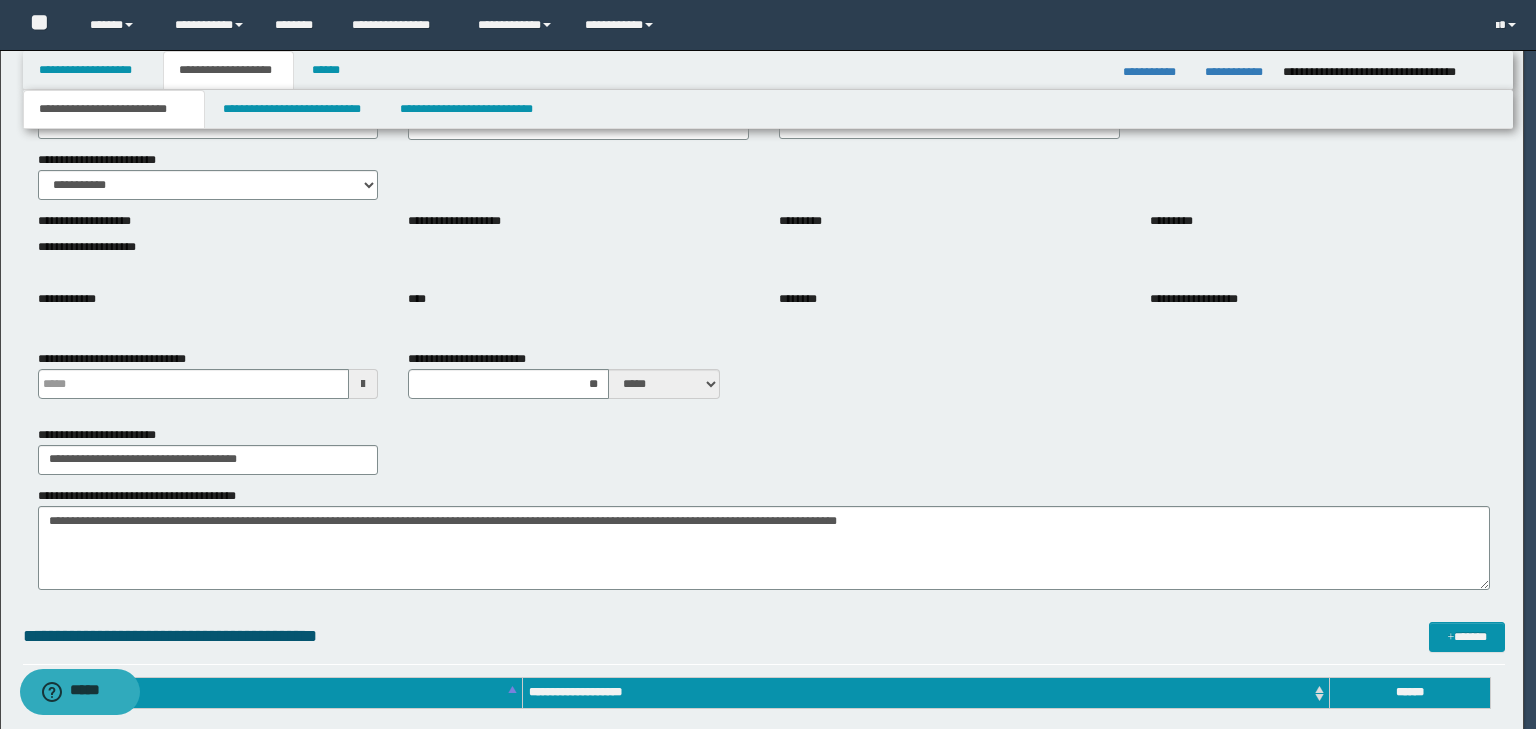 type 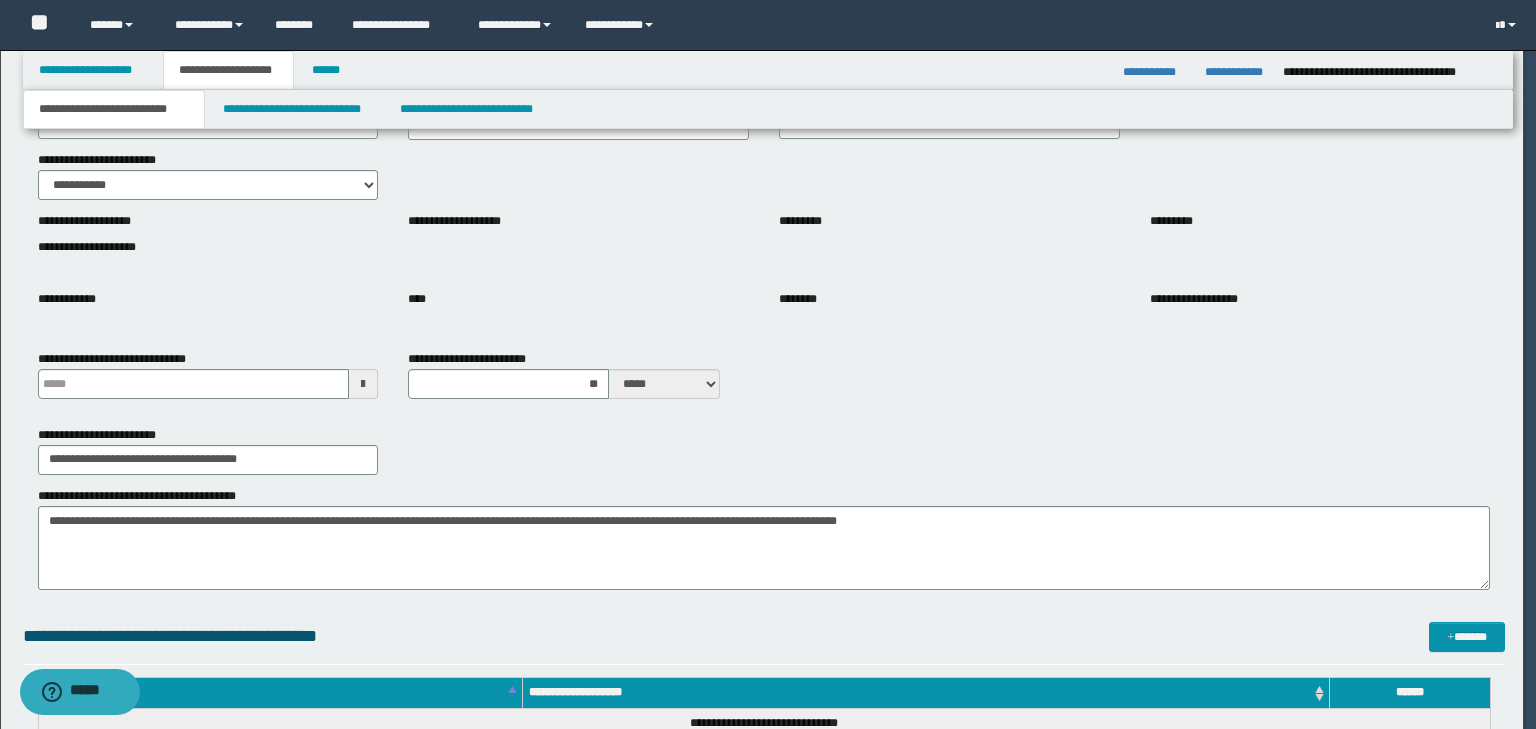 click on "**********" at bounding box center (114, 109) 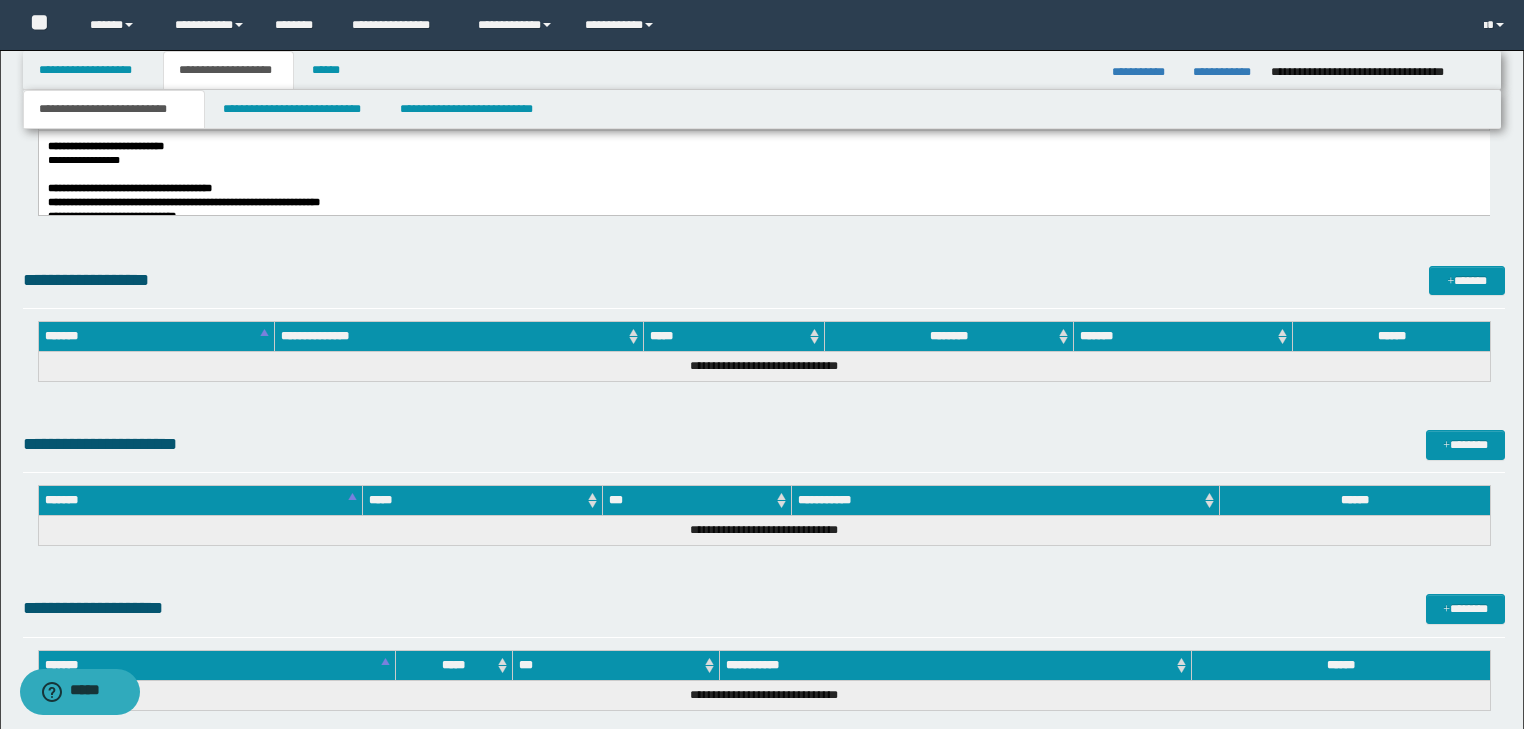 scroll, scrollTop: 921, scrollLeft: 0, axis: vertical 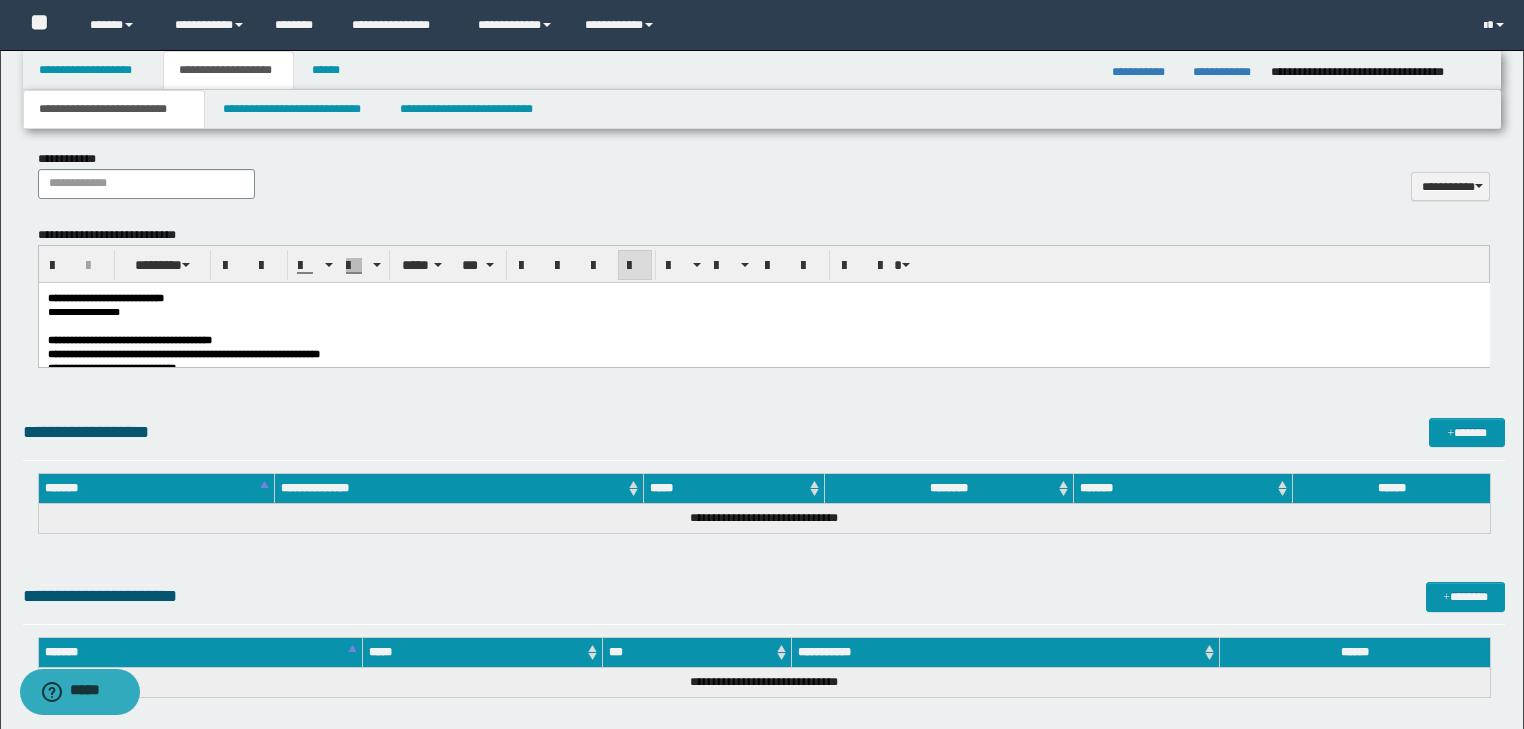 click on "**********" at bounding box center (763, 311) 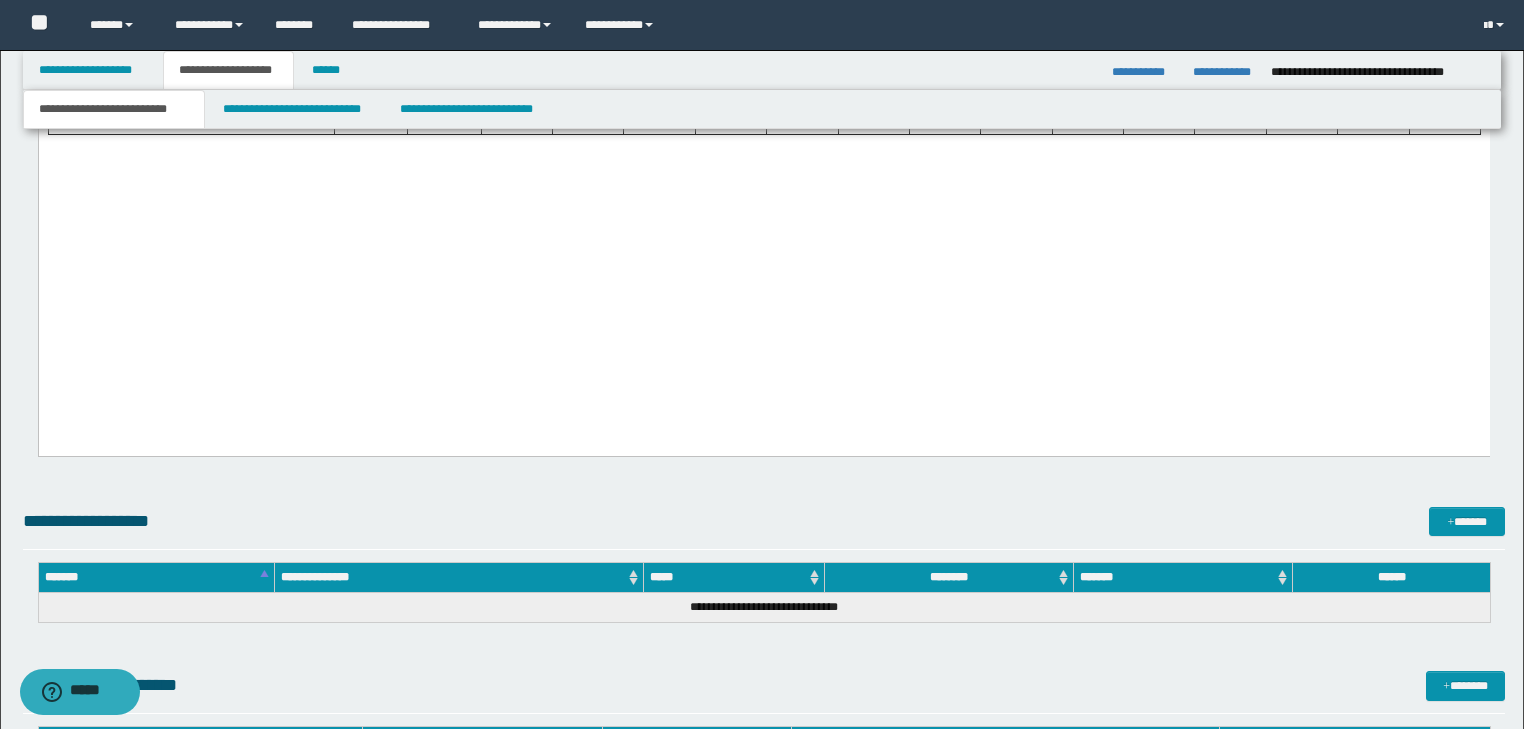 scroll, scrollTop: 4121, scrollLeft: 0, axis: vertical 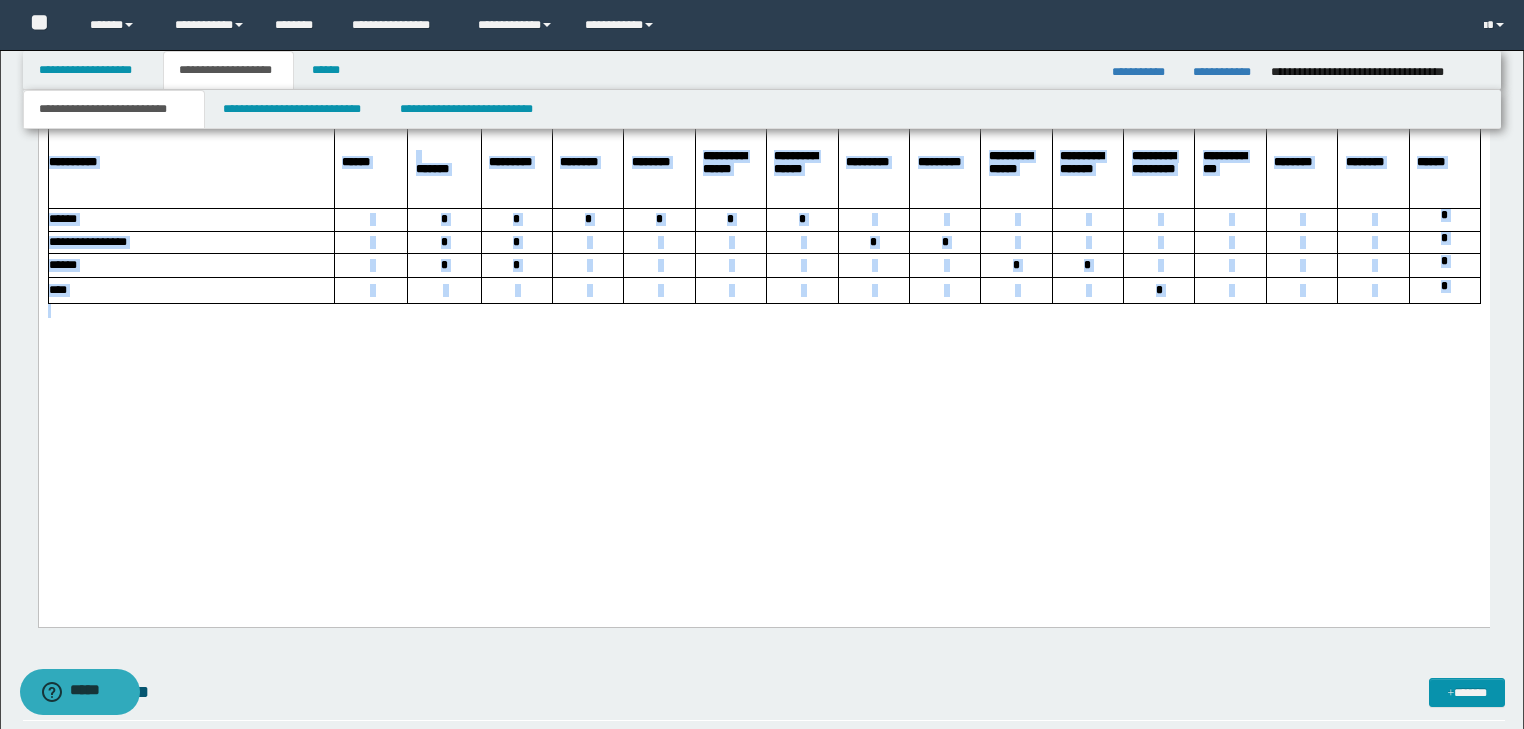 drag, startPoint x: 566, startPoint y: 286, endPoint x: 655, endPoint y: 553, distance: 281.44272 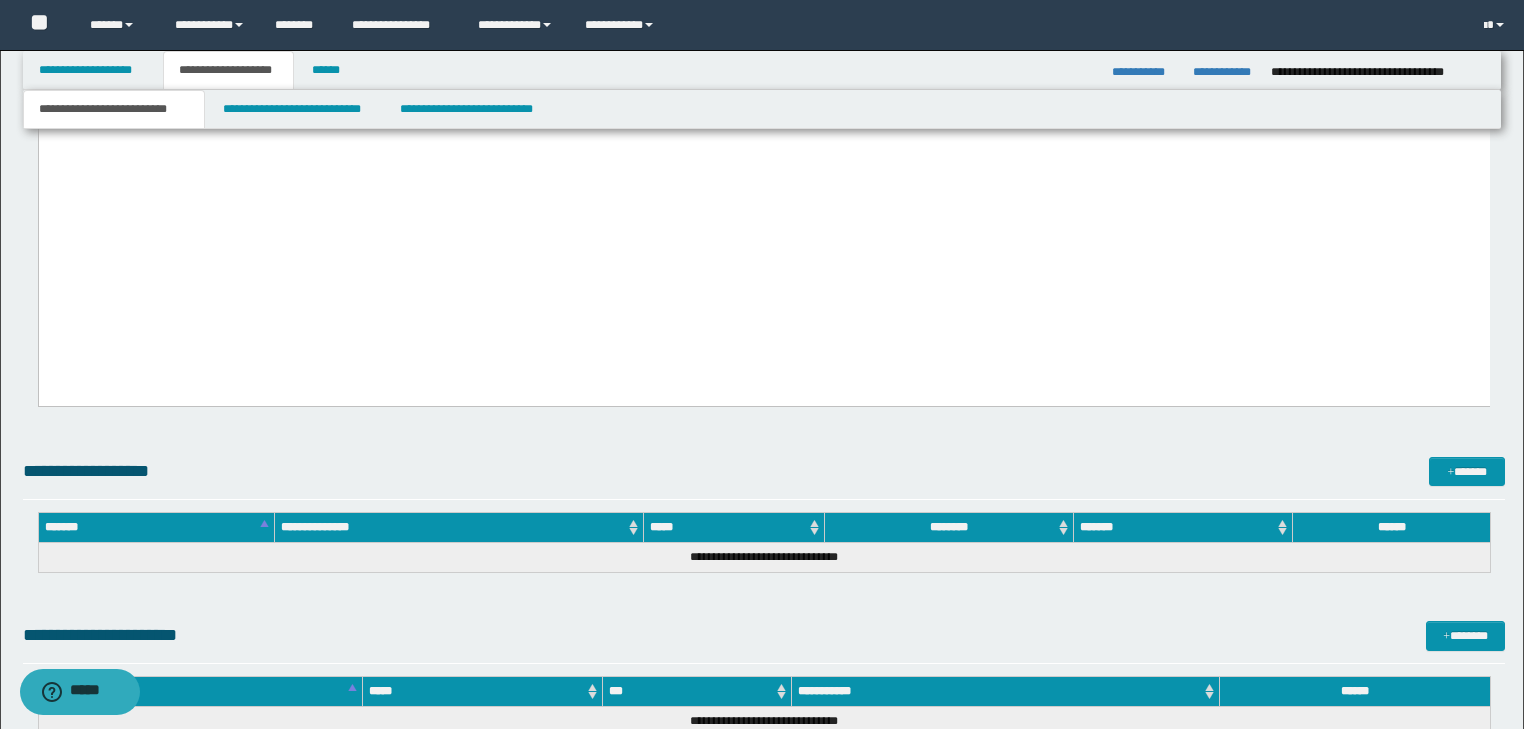 click at bounding box center (763, 96) 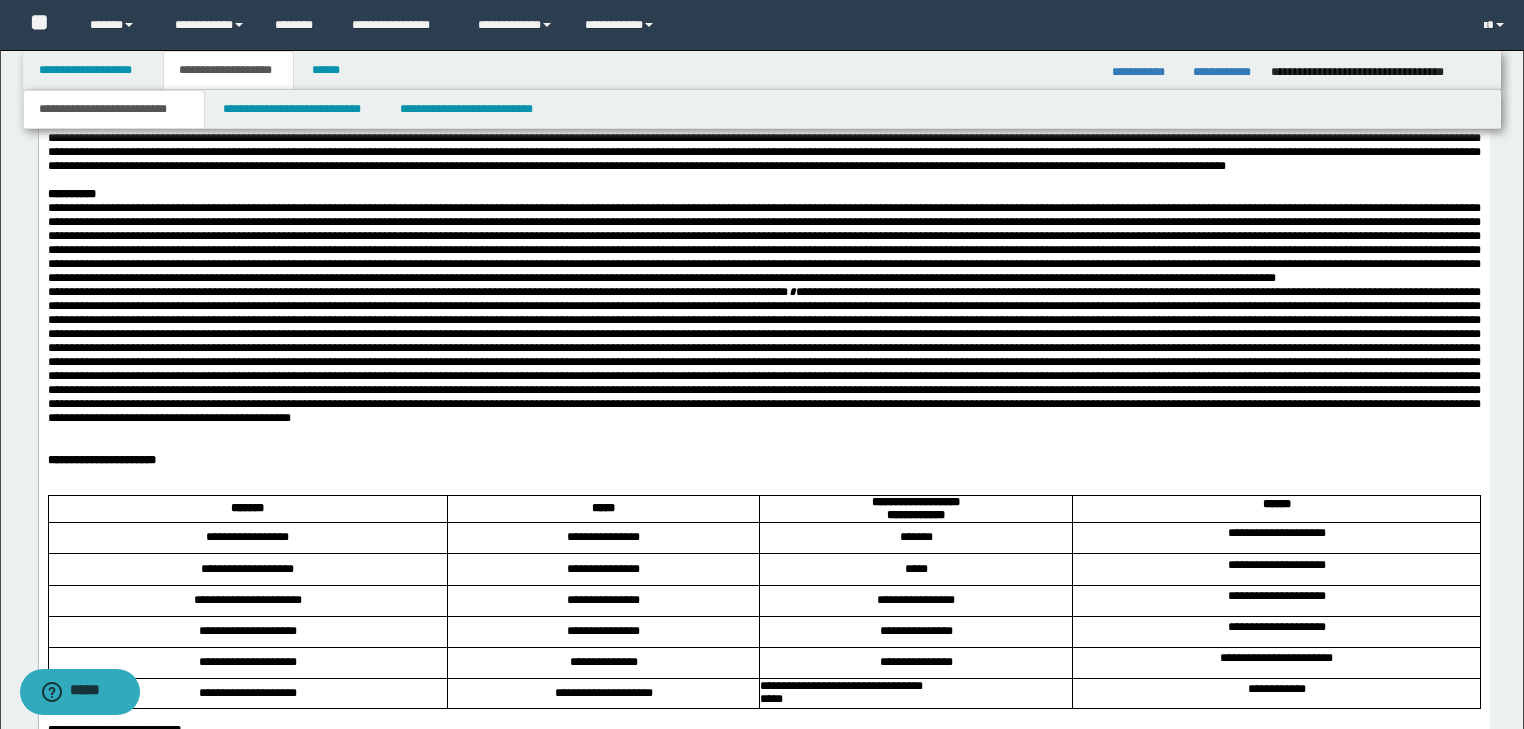 click on "**********" at bounding box center (763, 38) 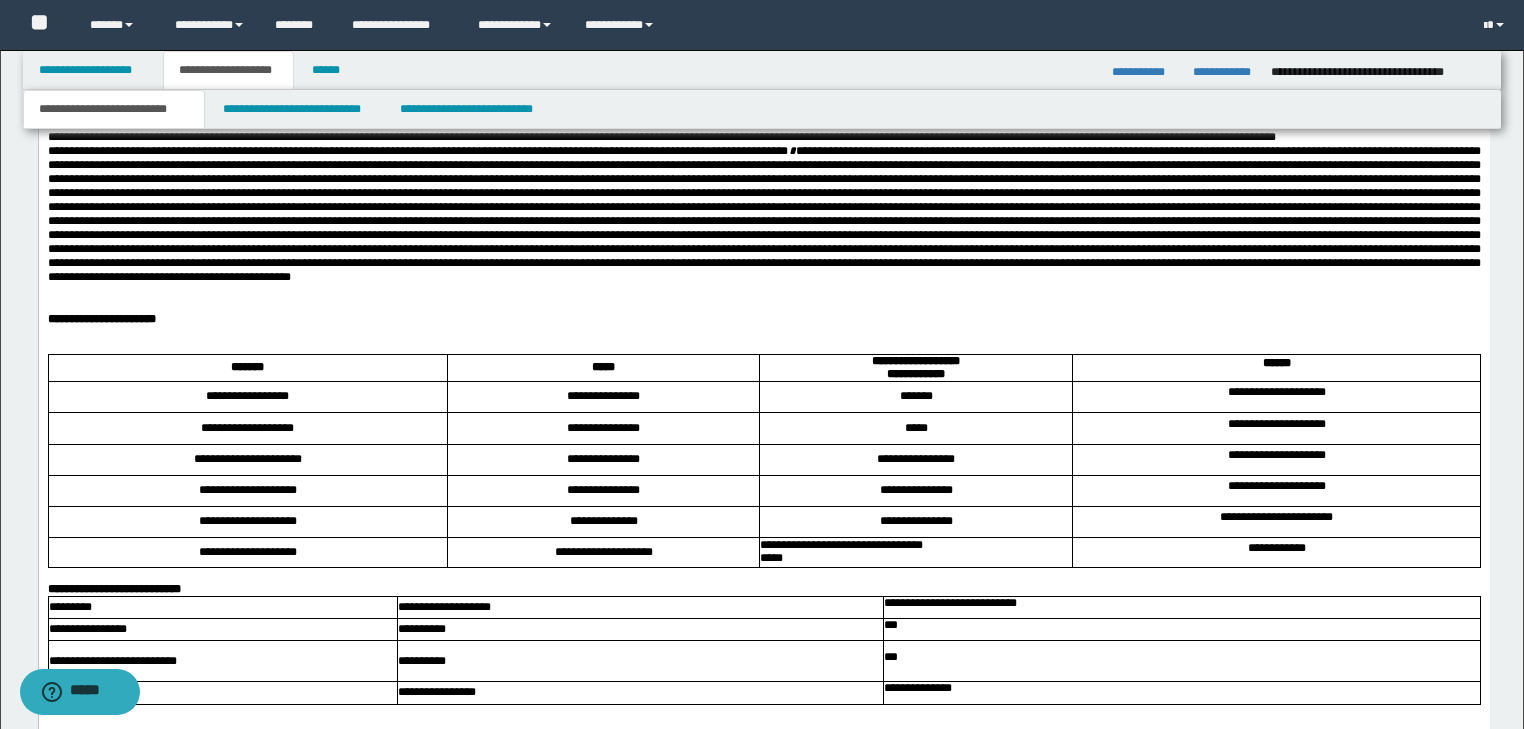 scroll, scrollTop: 4361, scrollLeft: 0, axis: vertical 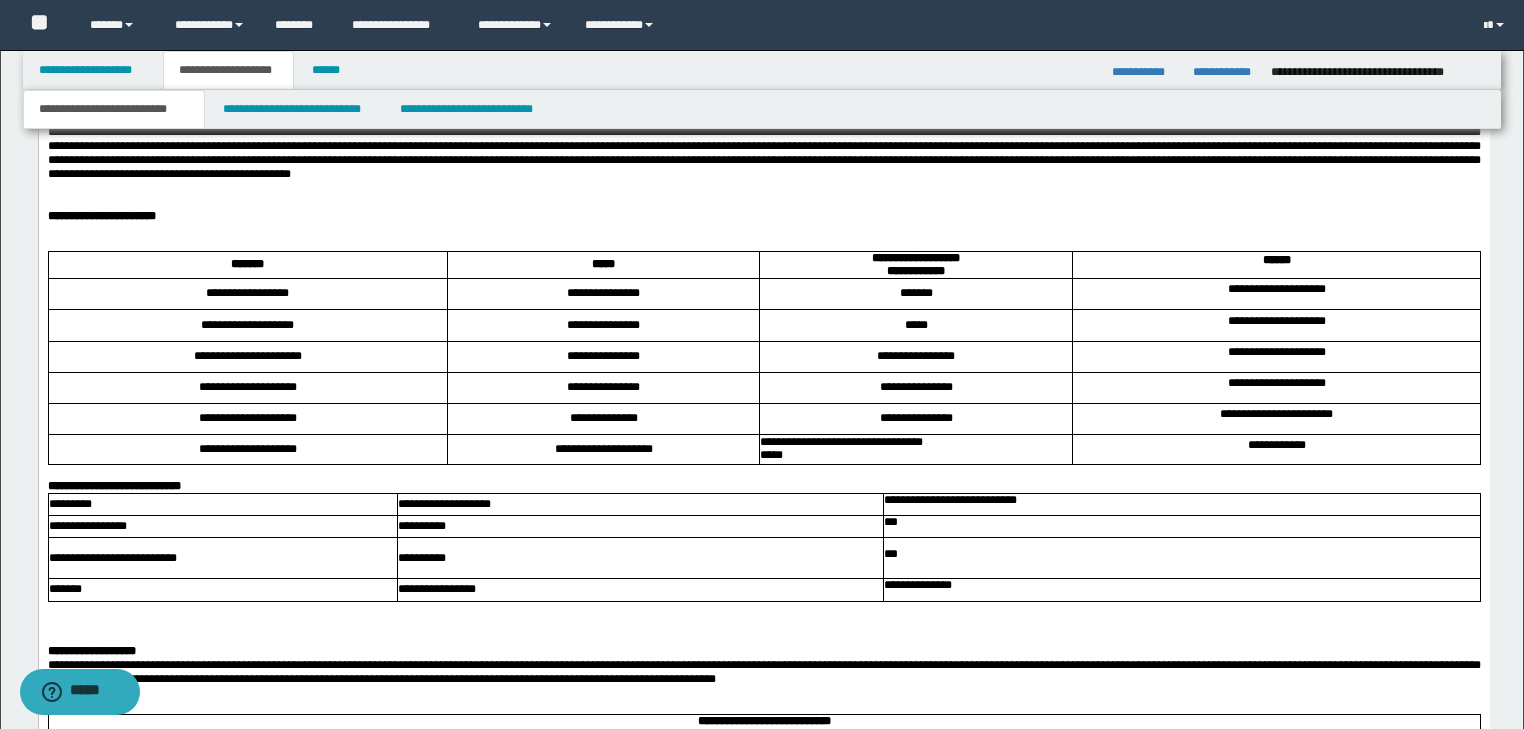 click at bounding box center (763, 188) 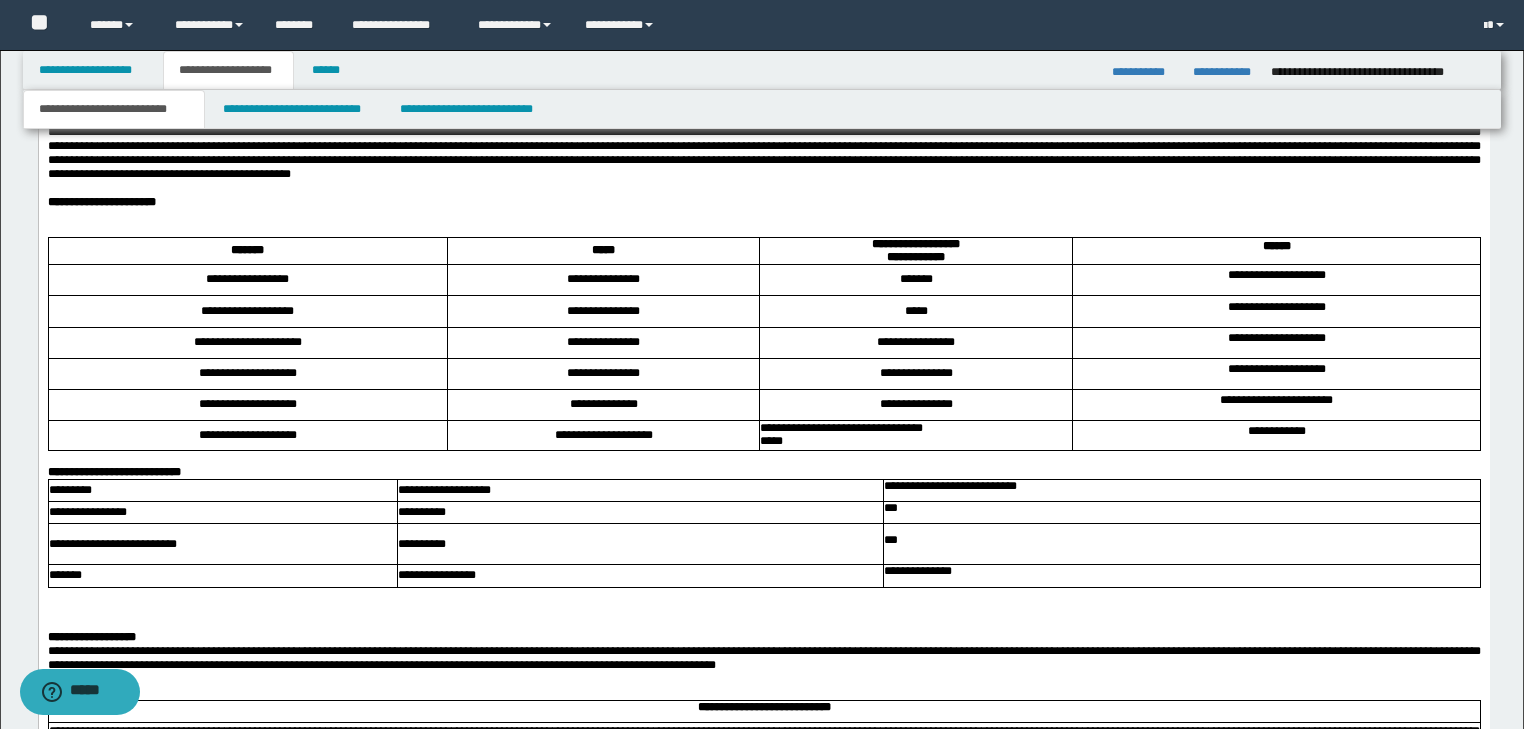click on "**********" at bounding box center [763, 202] 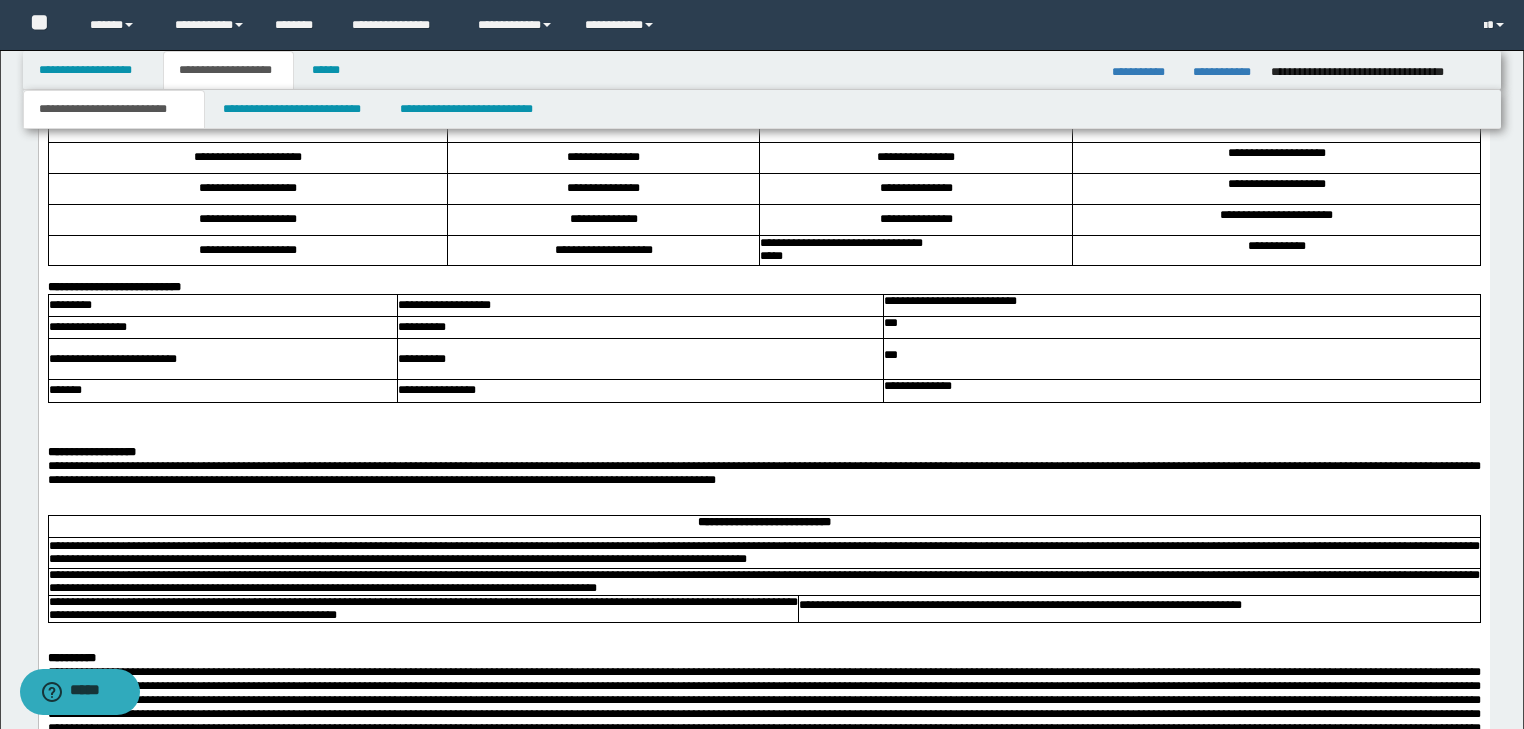 scroll, scrollTop: 4601, scrollLeft: 0, axis: vertical 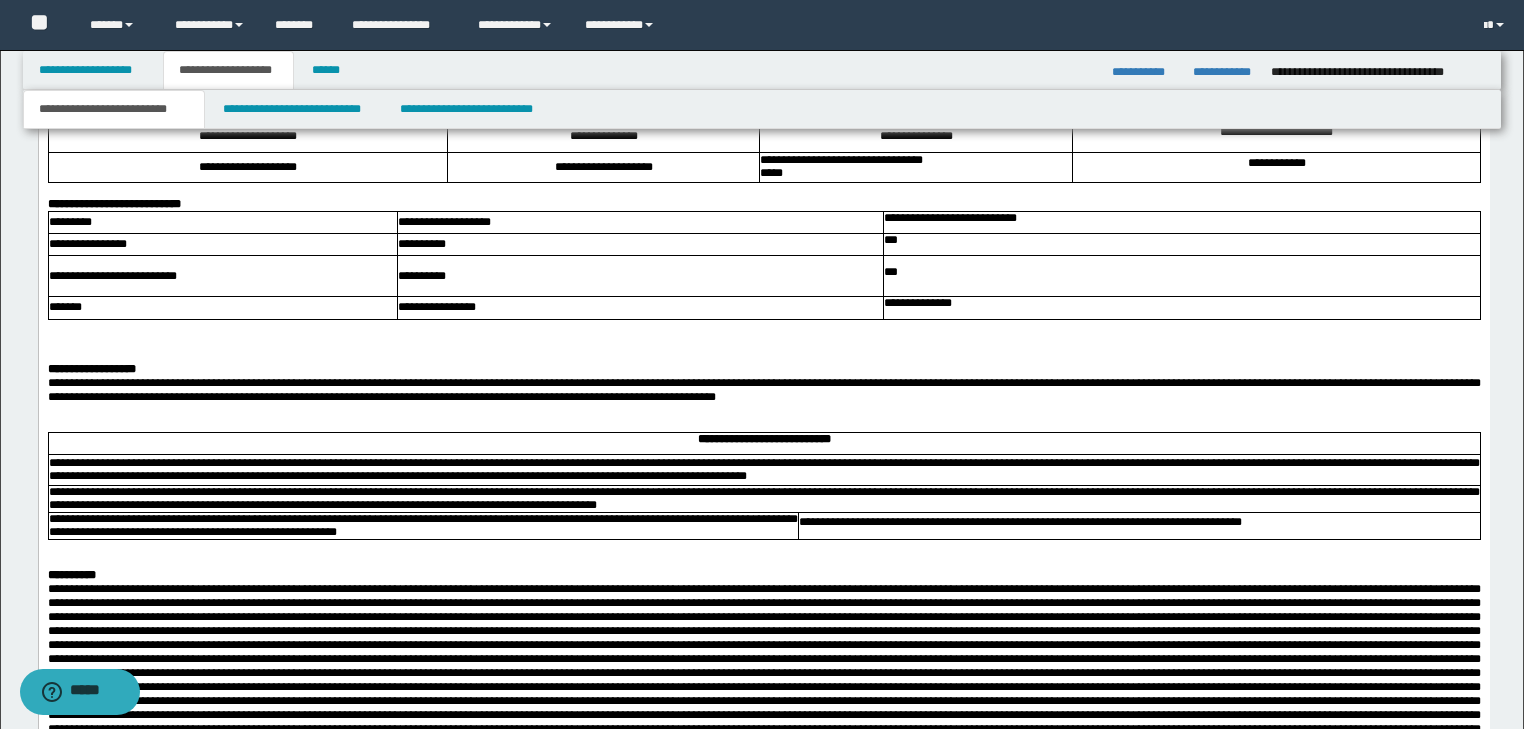 click at bounding box center (763, 327) 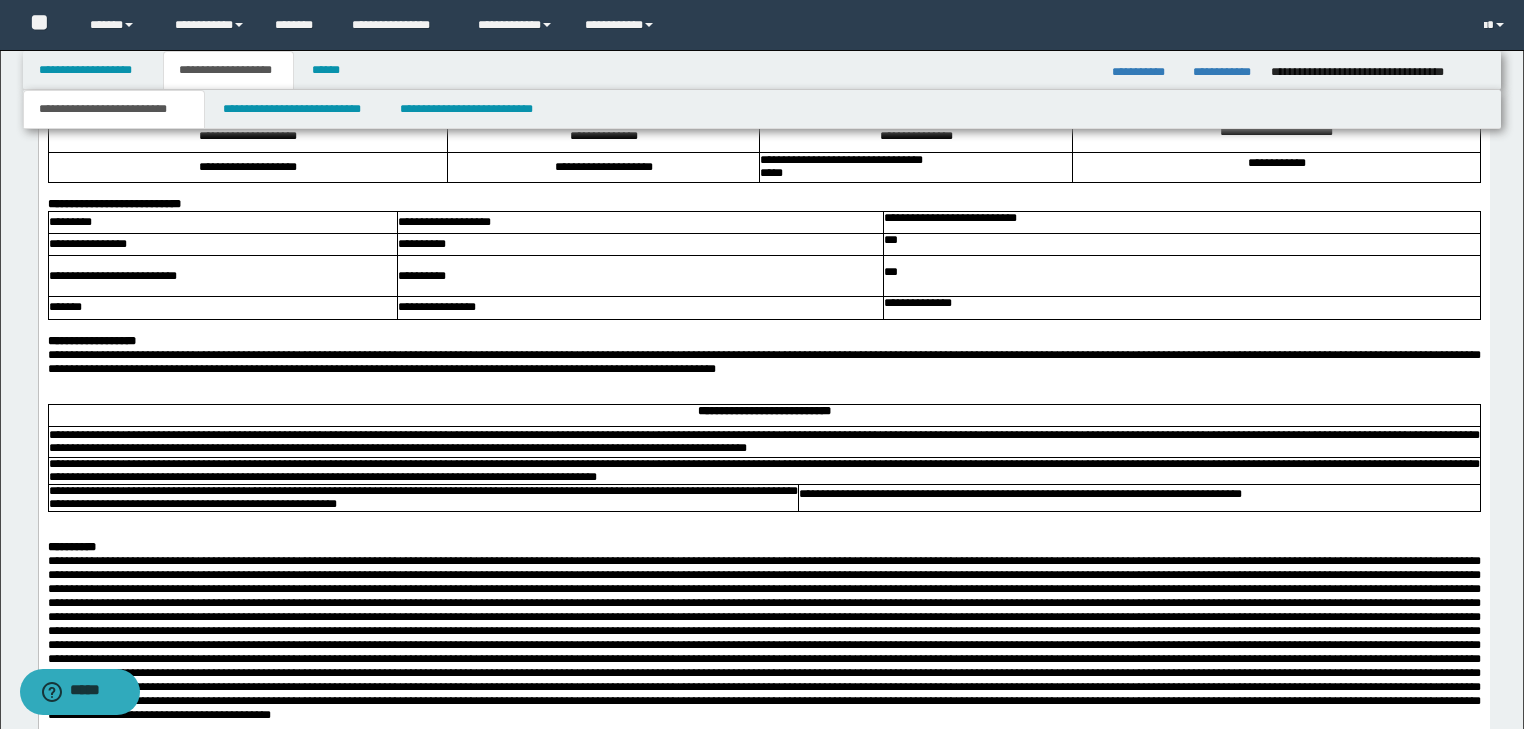 click at bounding box center (763, 383) 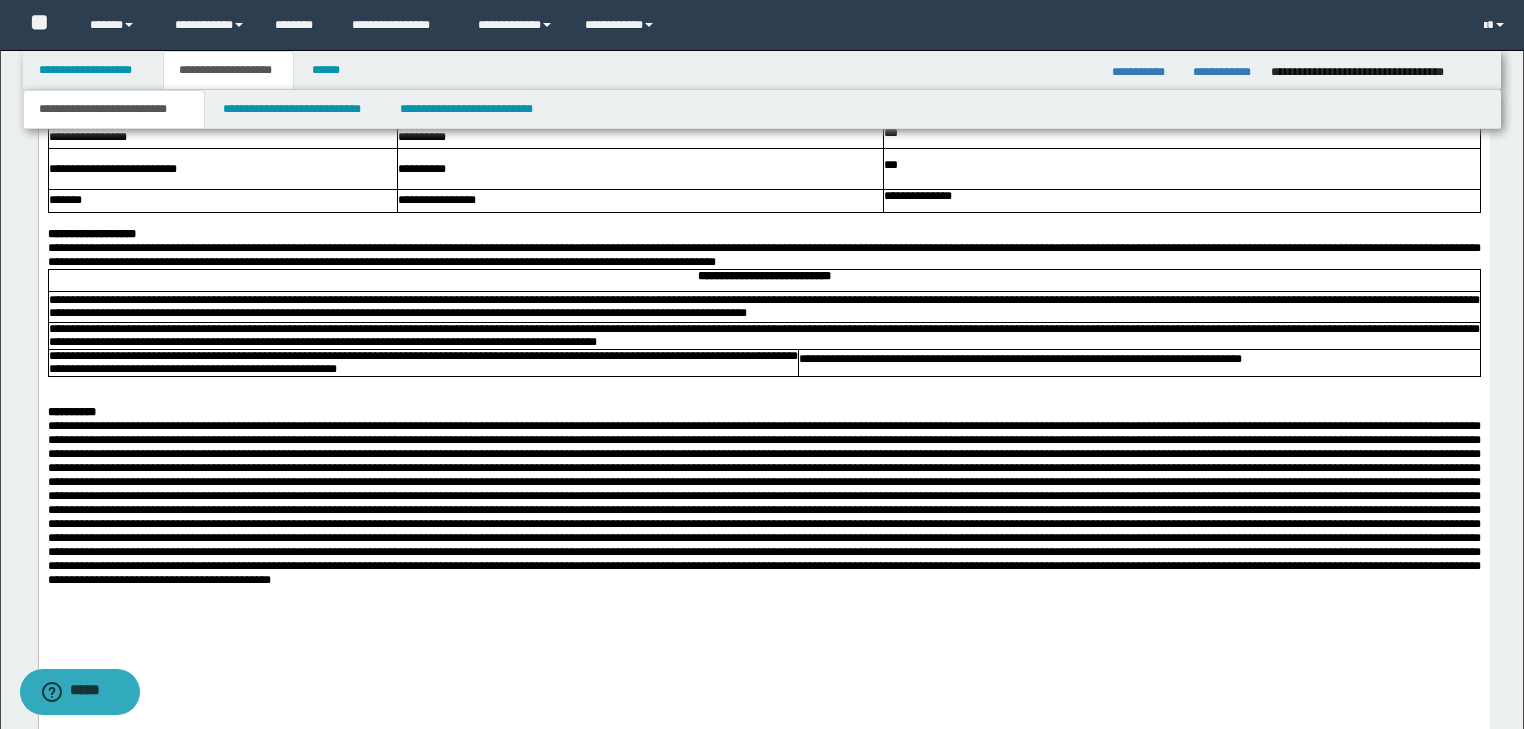 scroll, scrollTop: 4841, scrollLeft: 0, axis: vertical 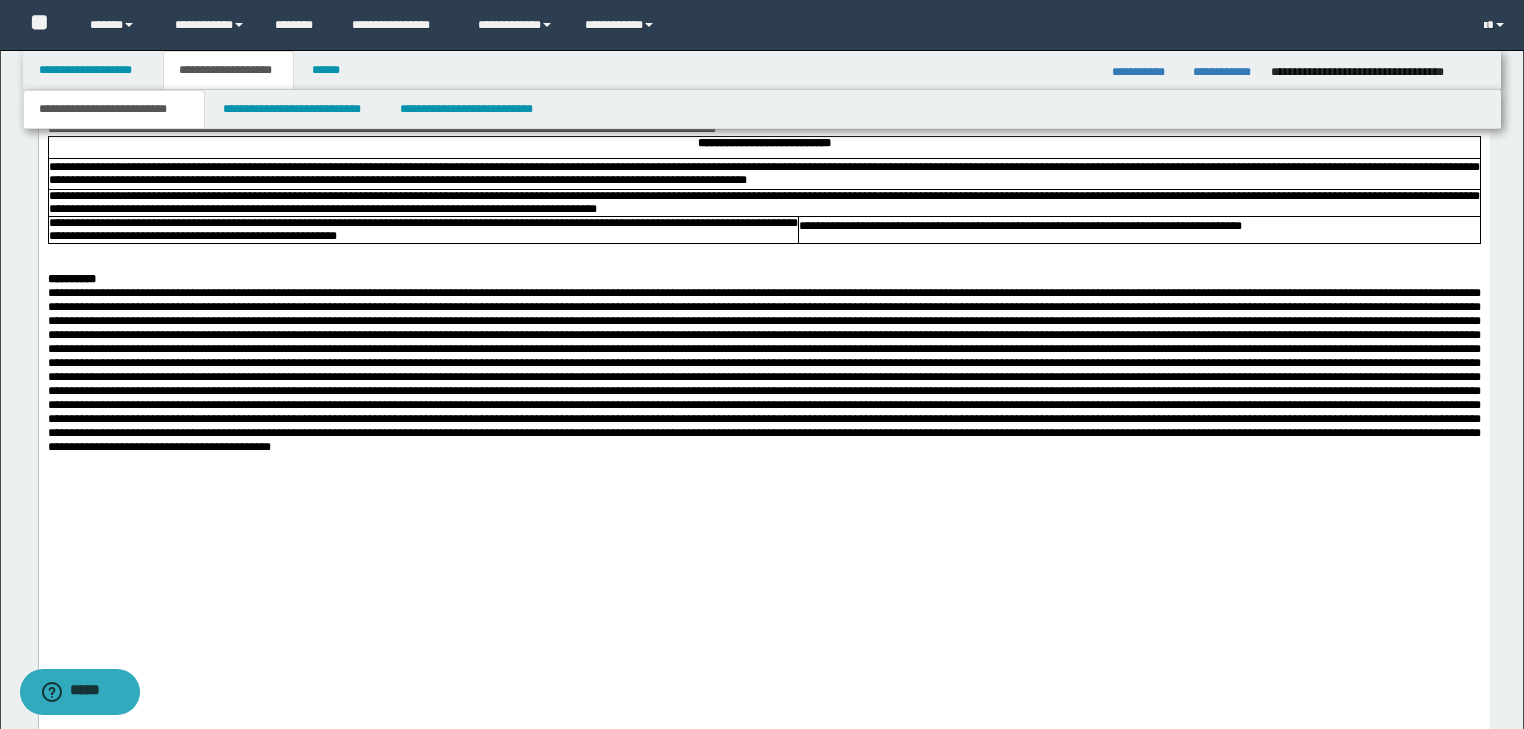 click at bounding box center [763, 265] 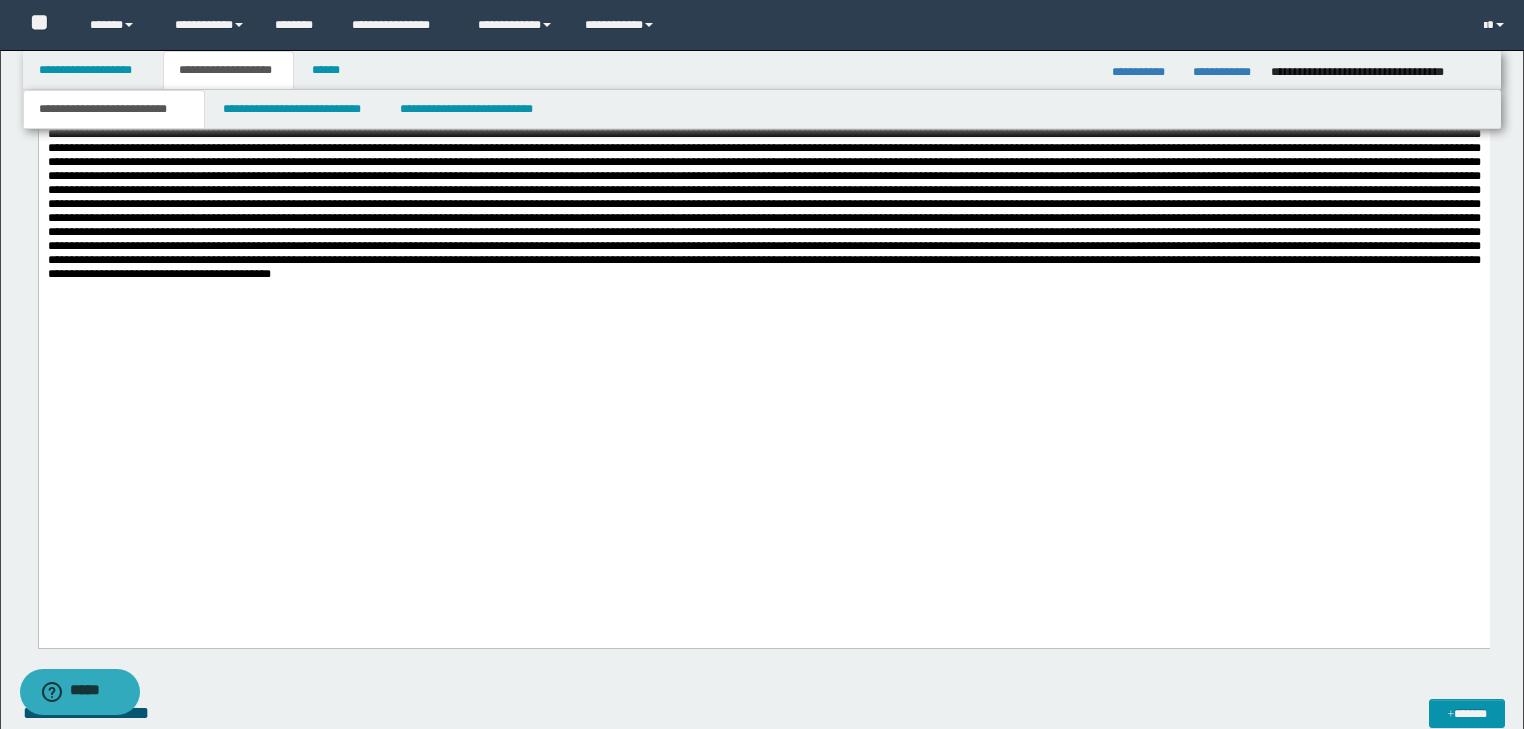 scroll, scrollTop: 5001, scrollLeft: 0, axis: vertical 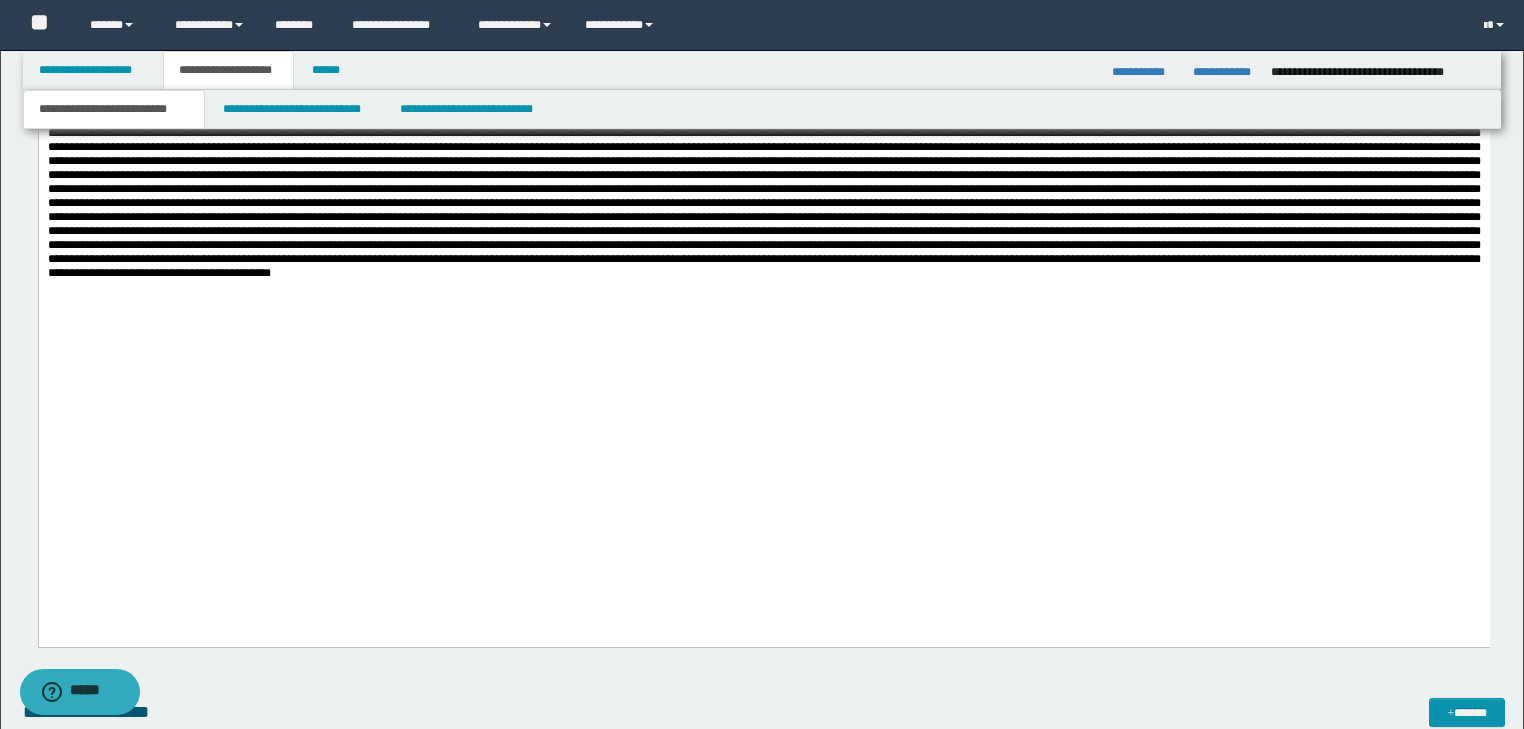 click at bounding box center [763, 196] 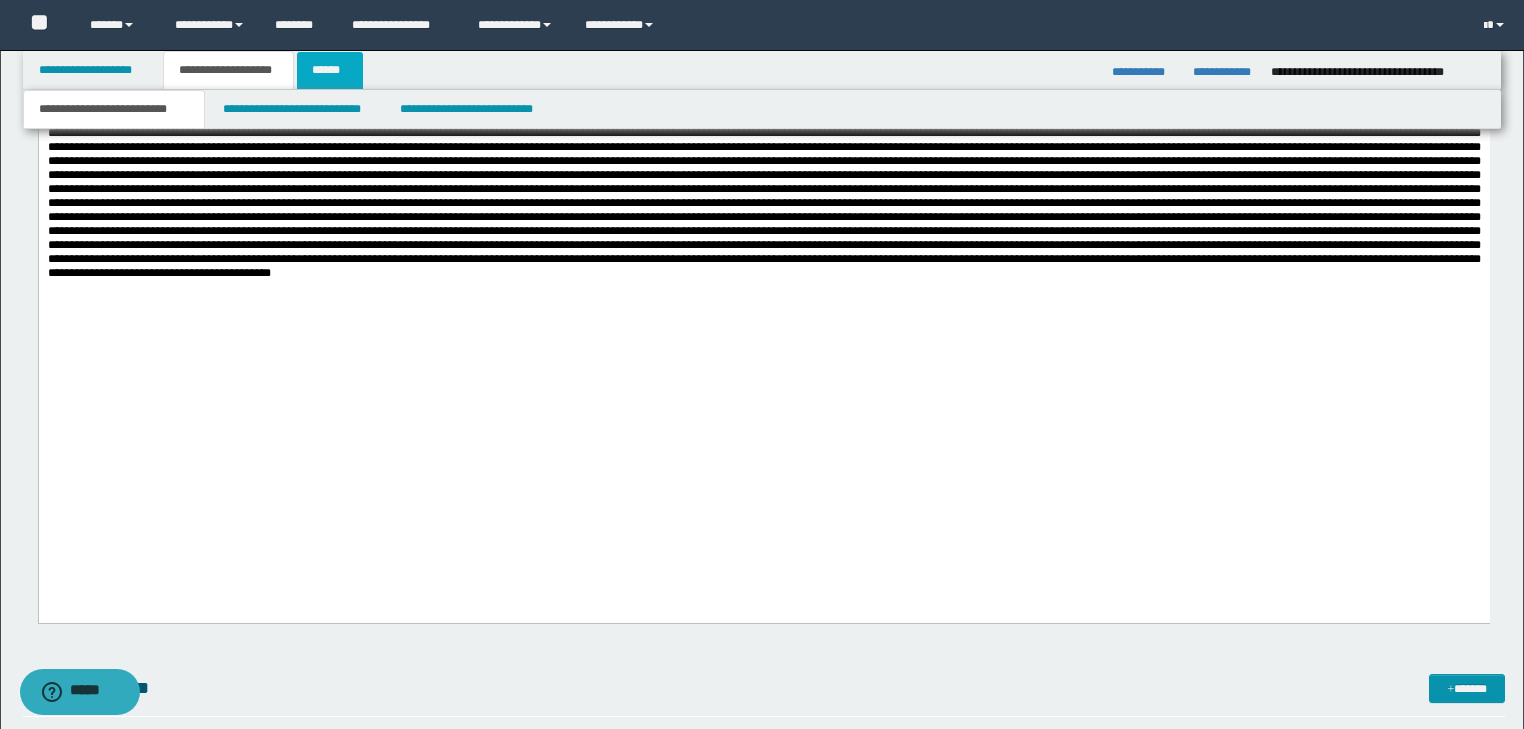 click on "******" at bounding box center [330, 70] 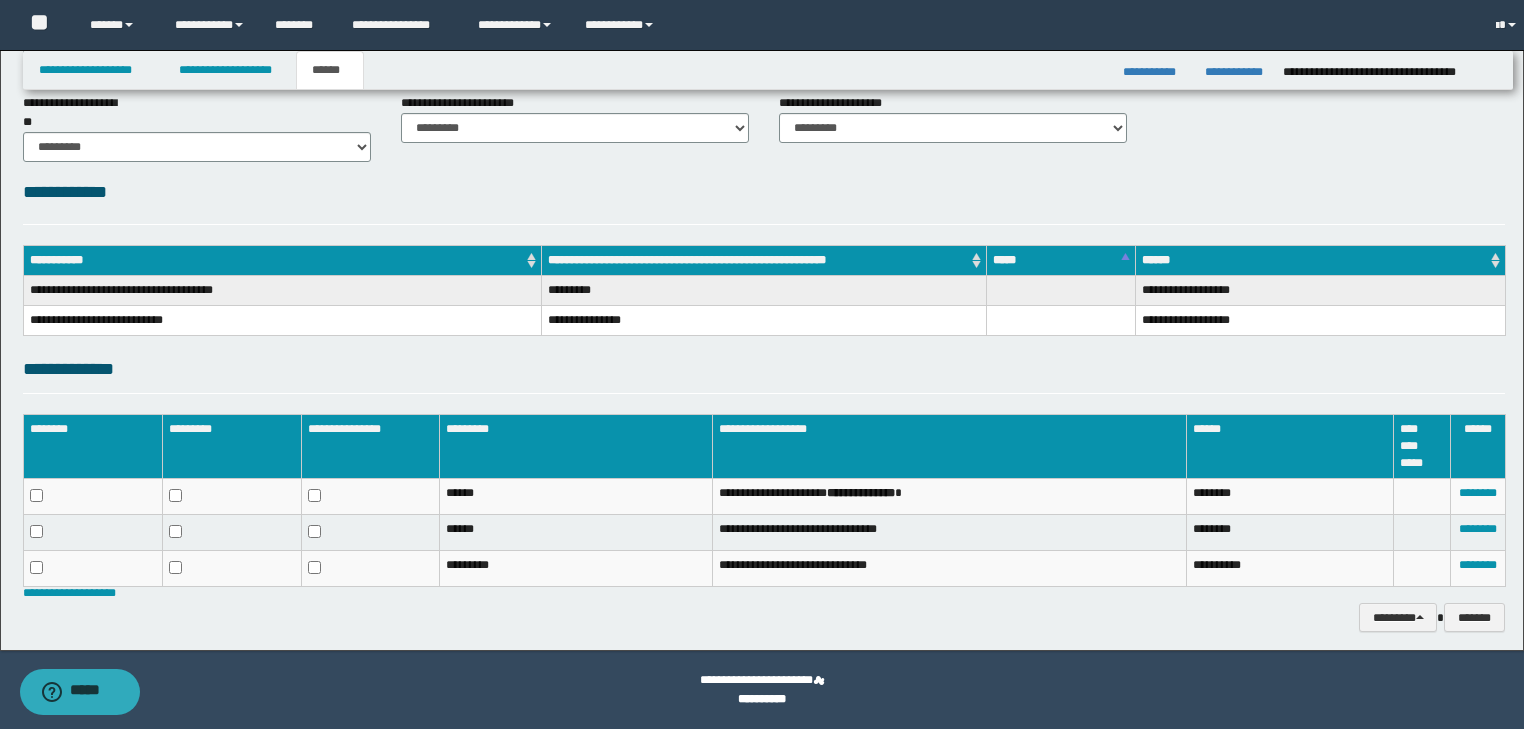 scroll, scrollTop: 164, scrollLeft: 0, axis: vertical 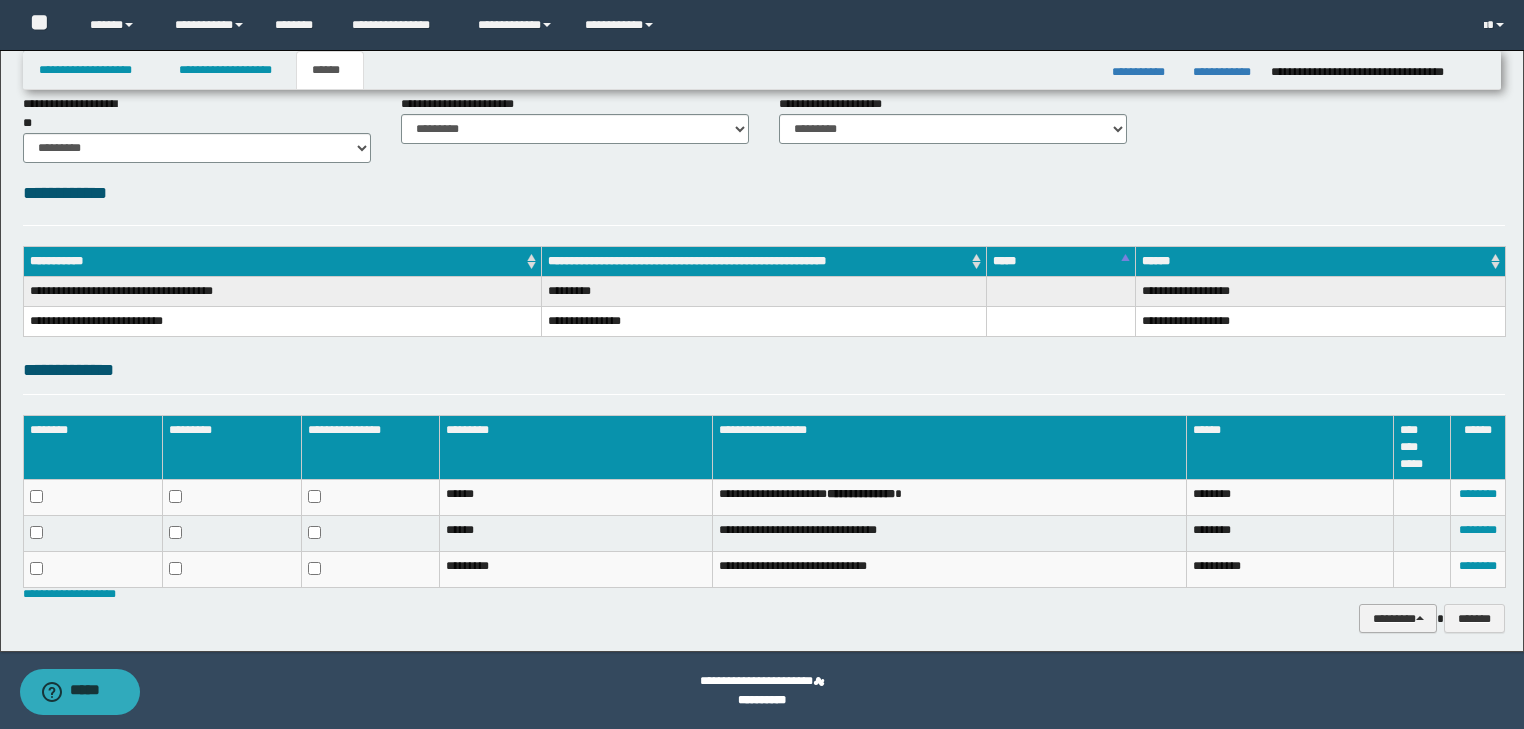 click on "********" at bounding box center [1398, 619] 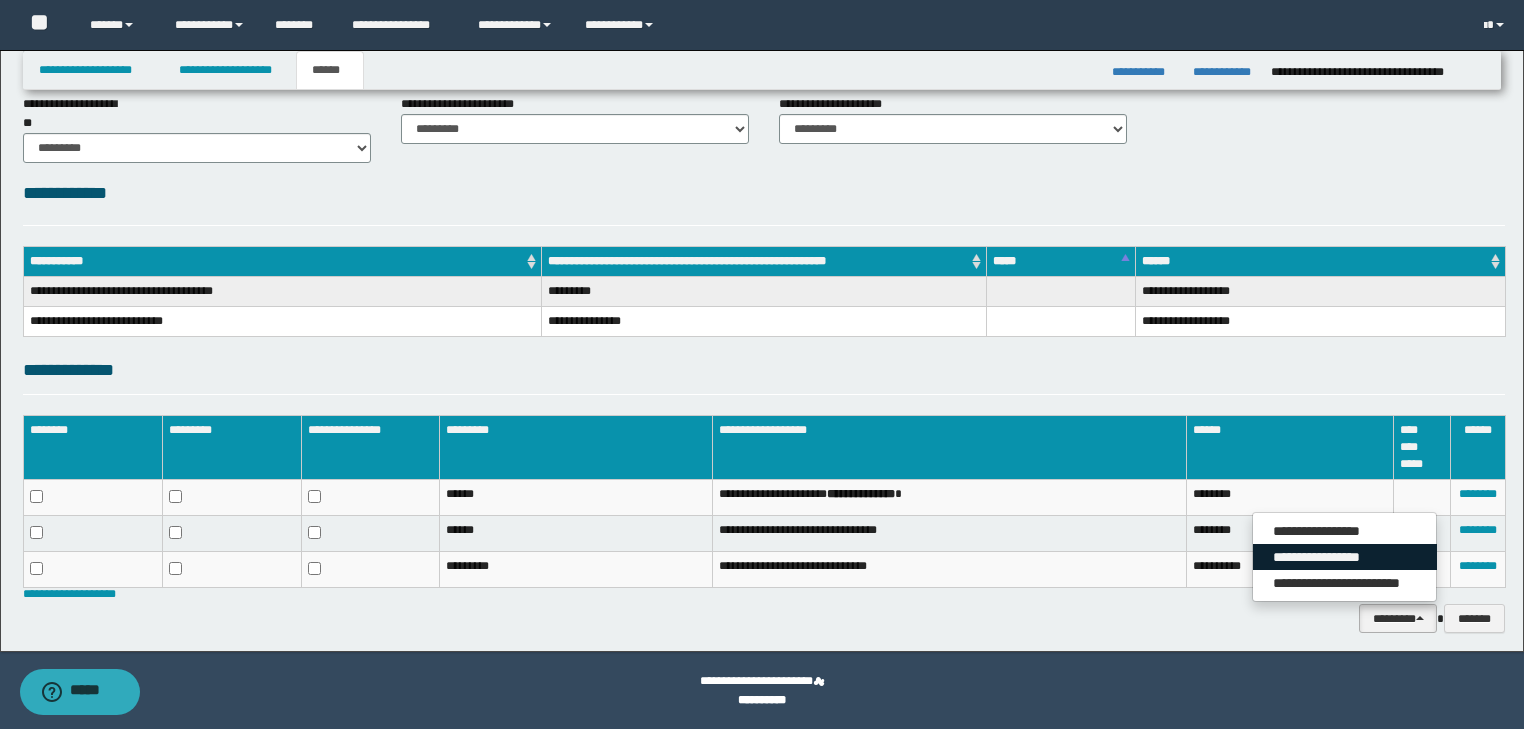 click on "**********" at bounding box center (1345, 557) 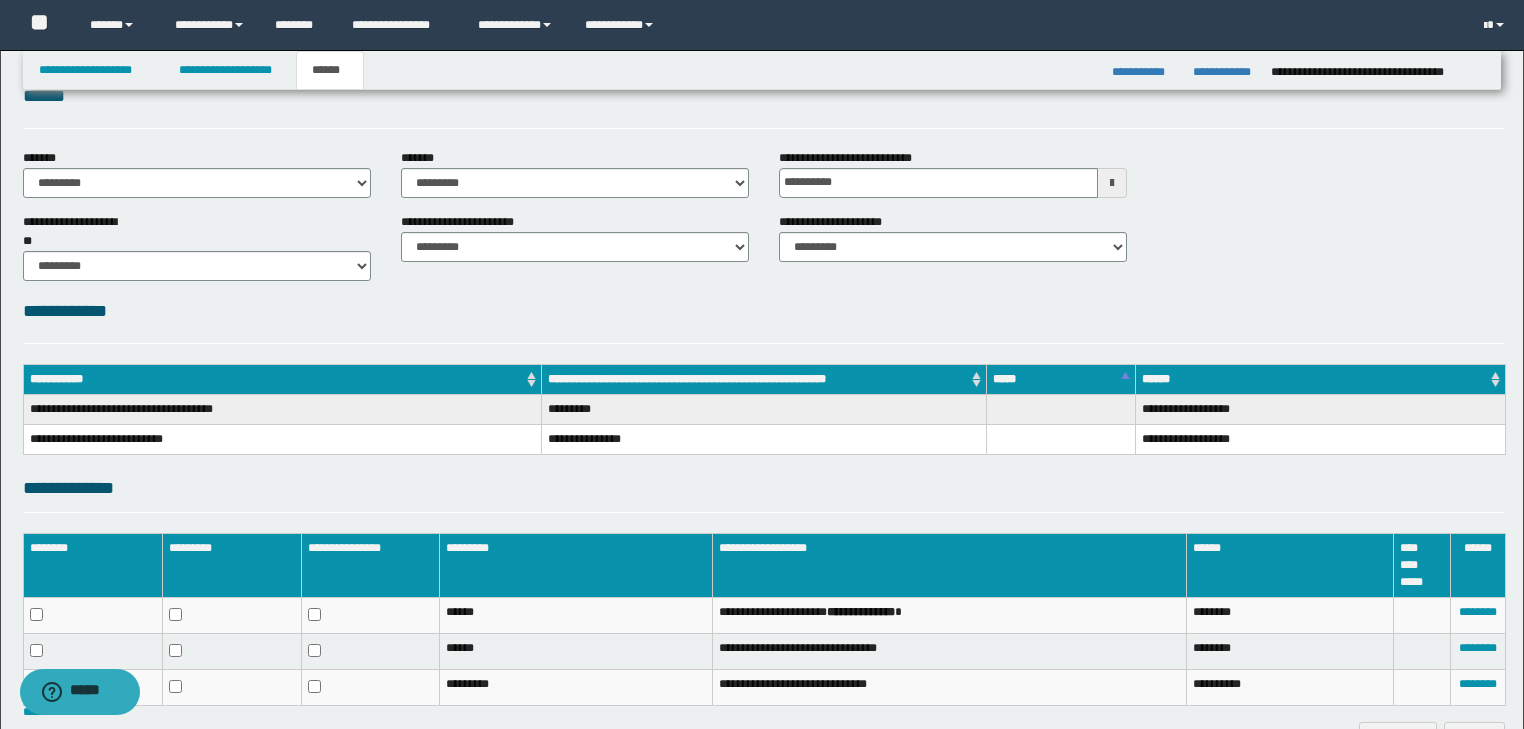 scroll, scrollTop: 0, scrollLeft: 0, axis: both 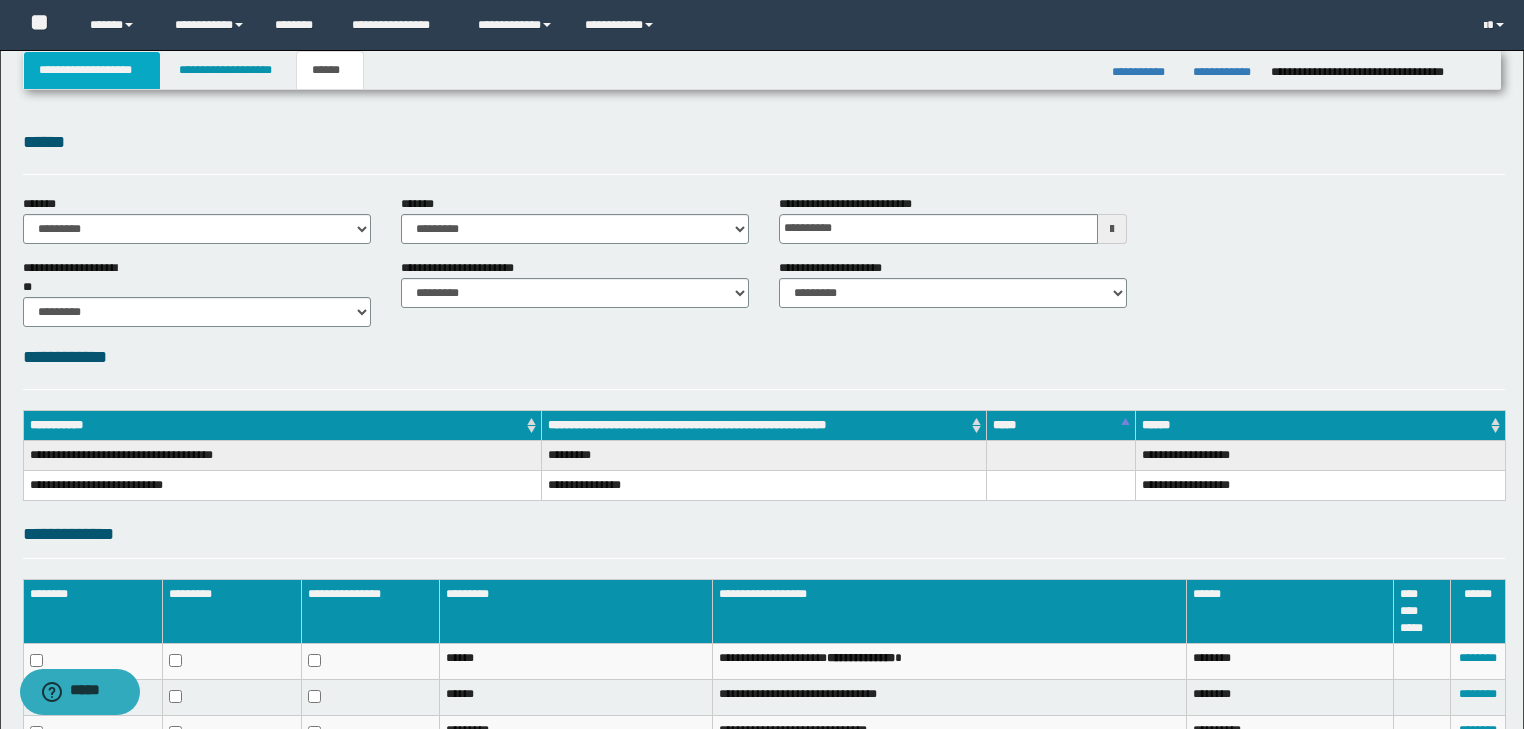 click on "**********" at bounding box center (92, 70) 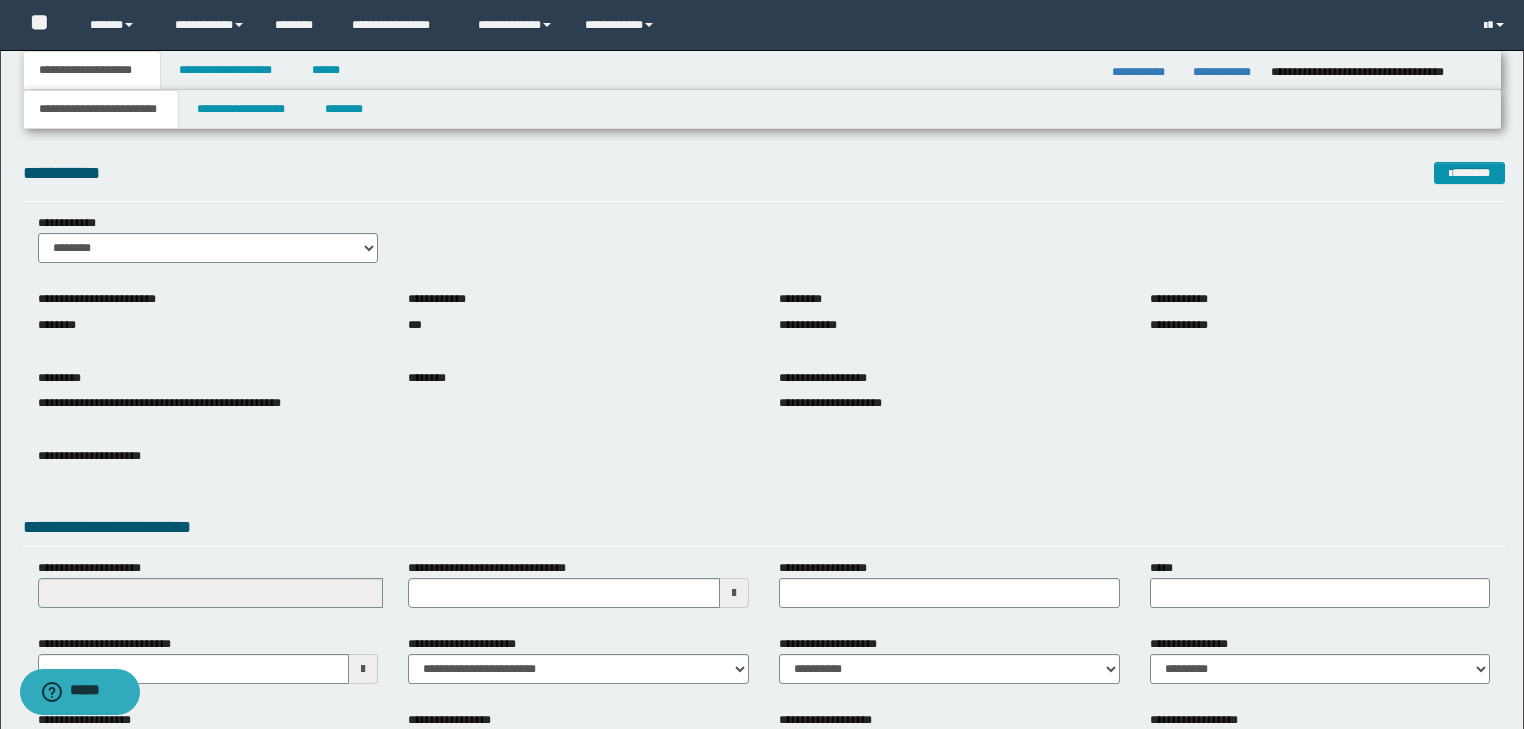 click on "**********" at bounding box center (101, 109) 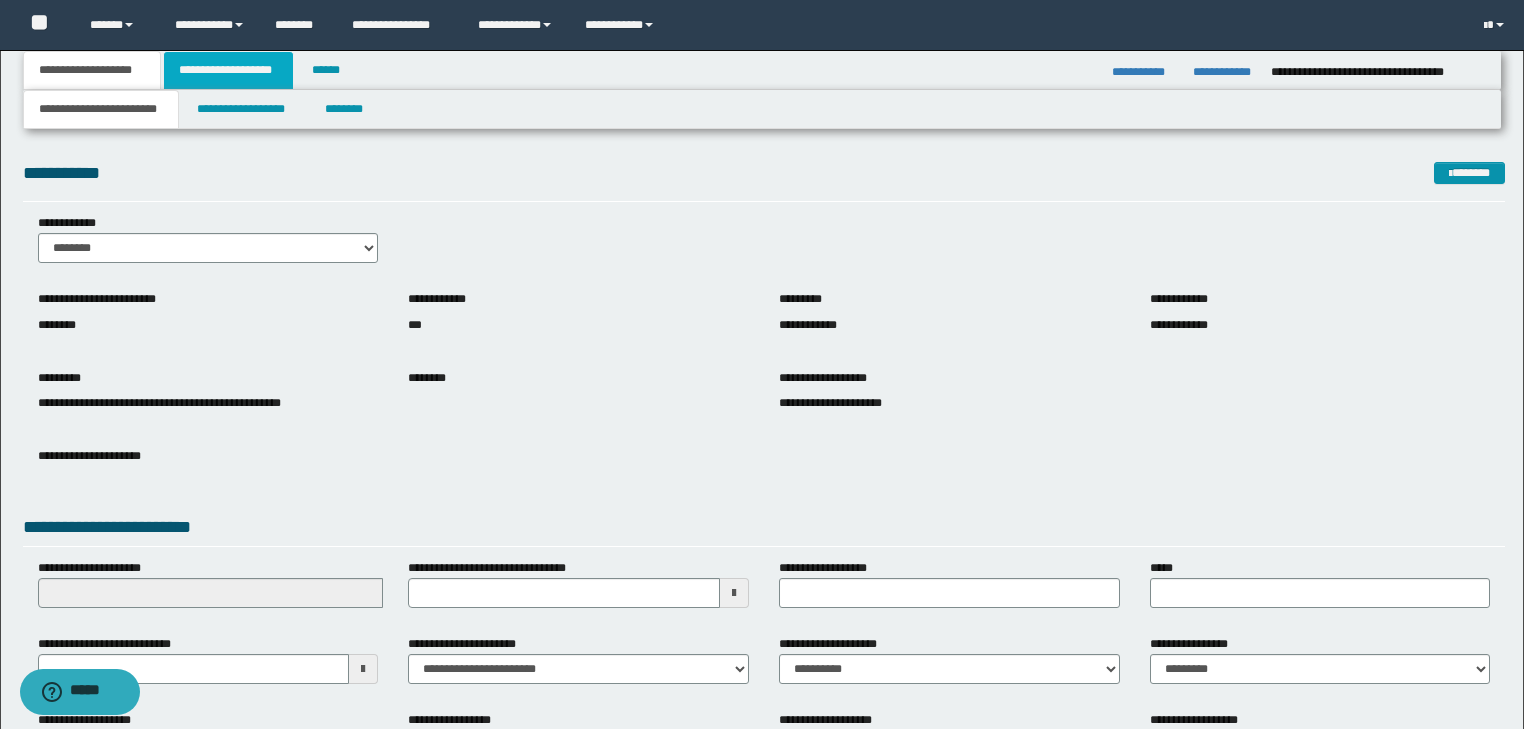click on "**********" at bounding box center [228, 70] 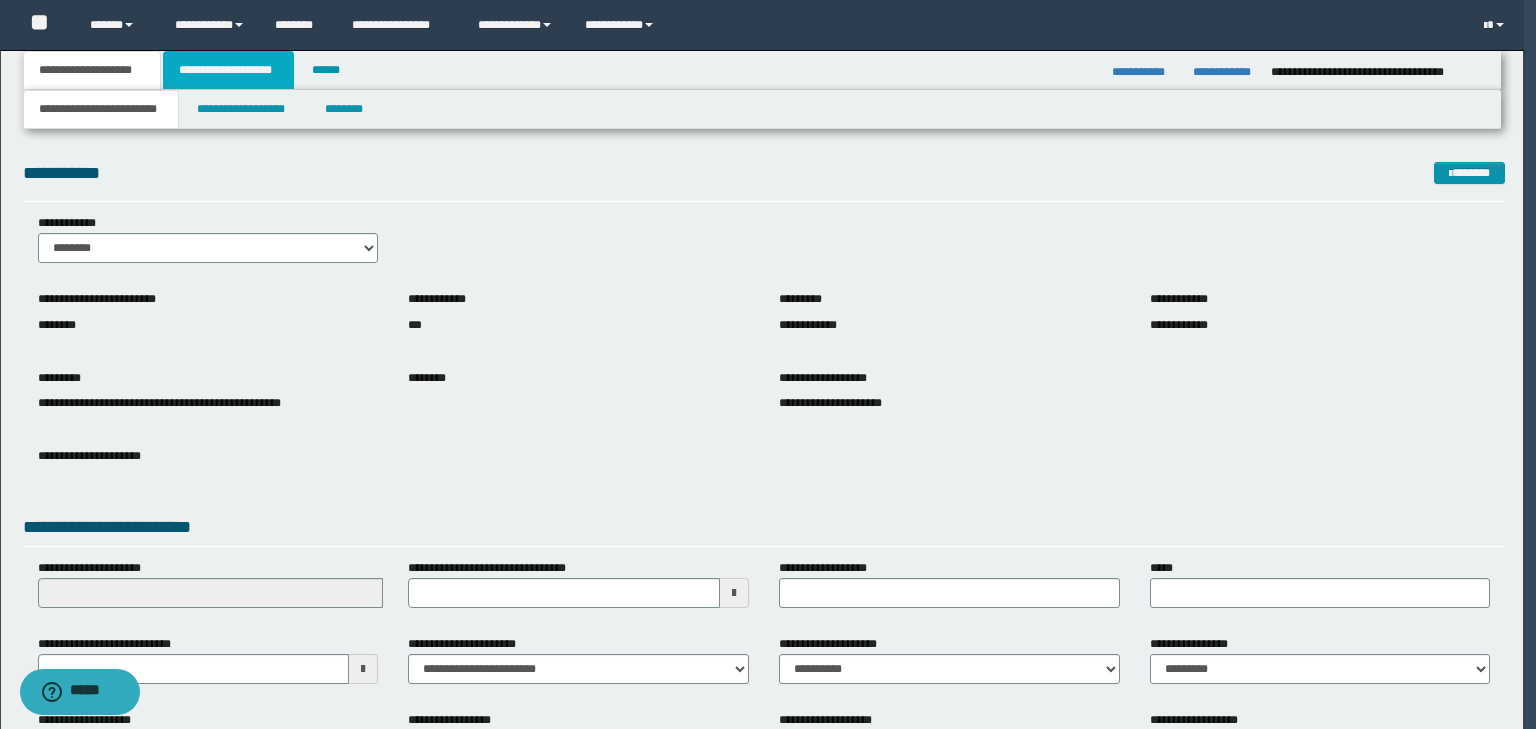 type 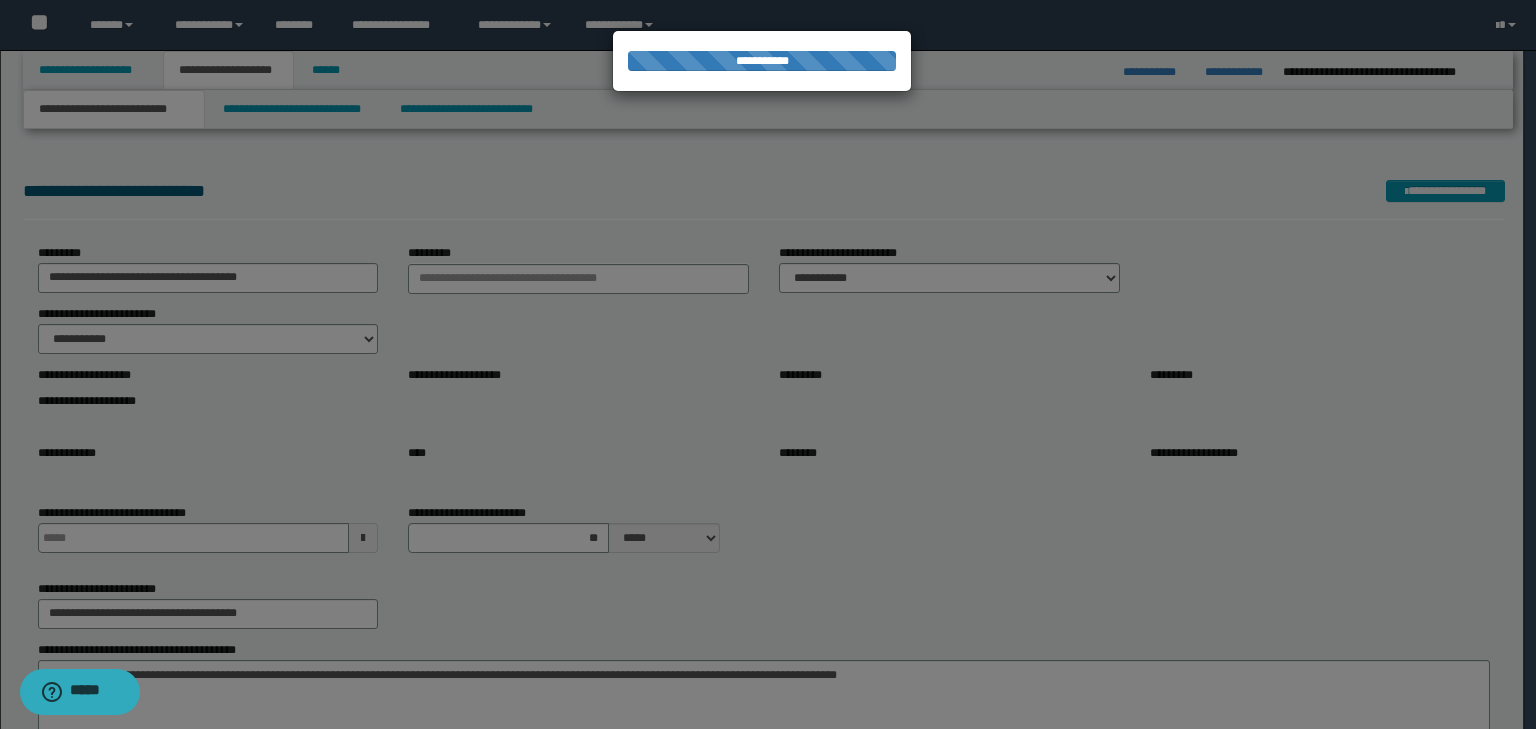 type 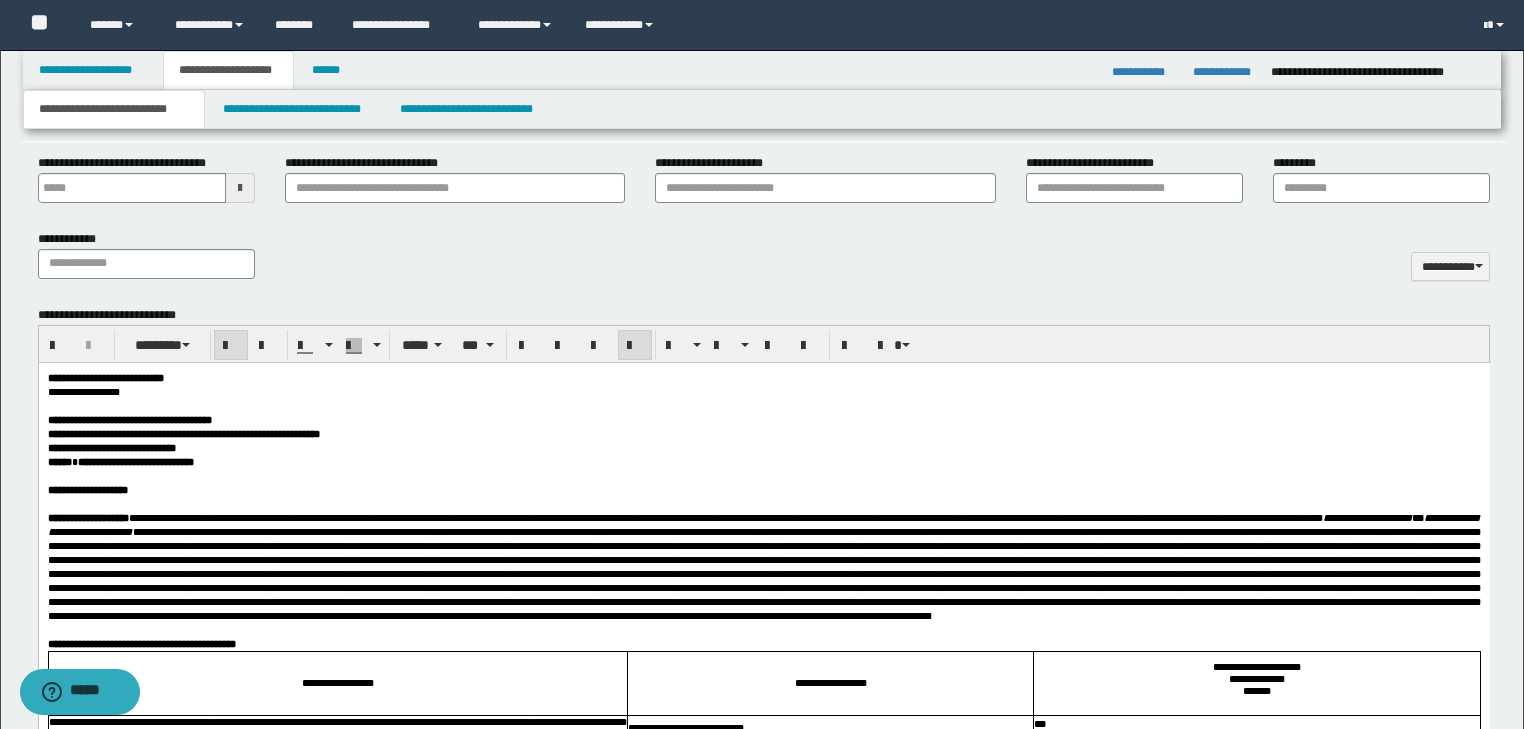 click on "**********" at bounding box center [763, 377] 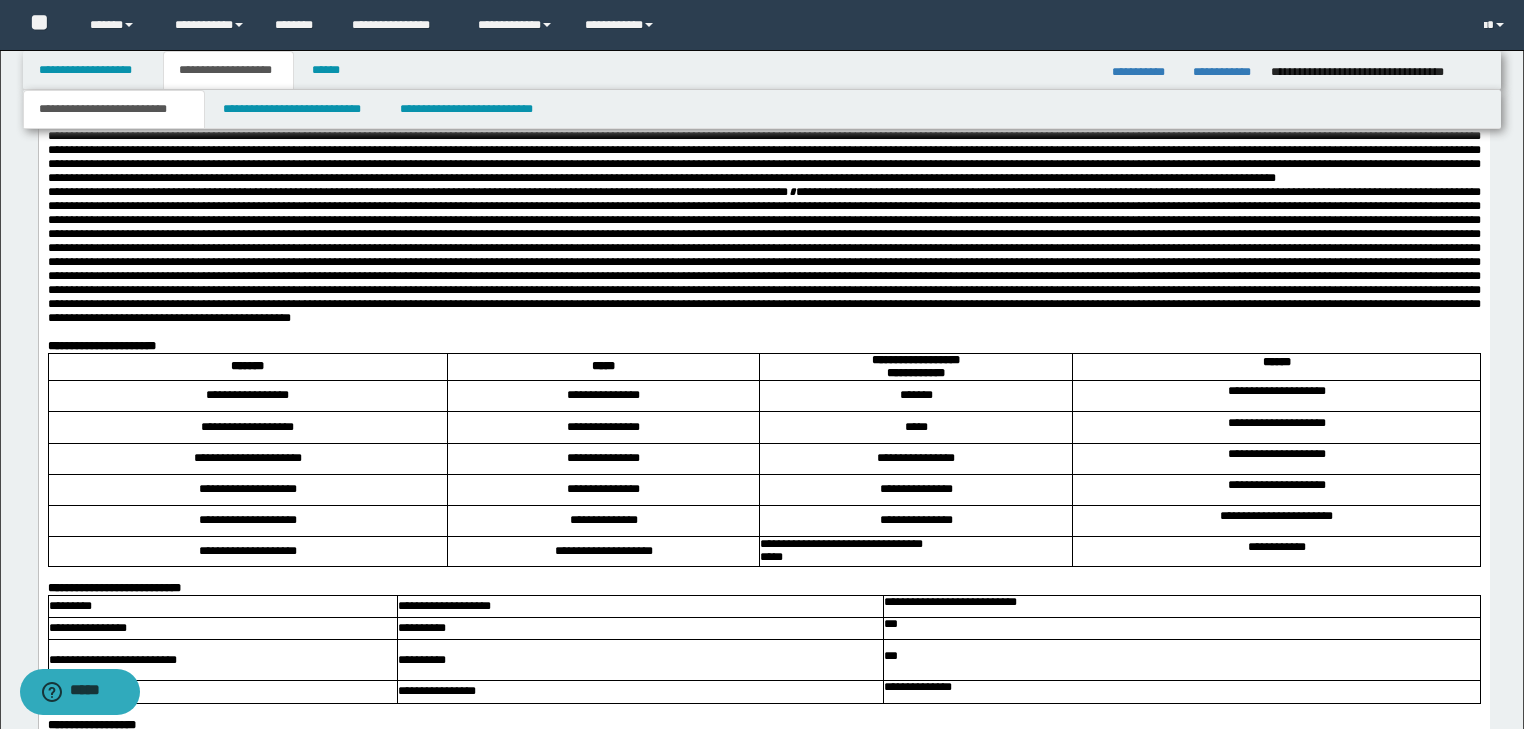 scroll, scrollTop: 3961, scrollLeft: 0, axis: vertical 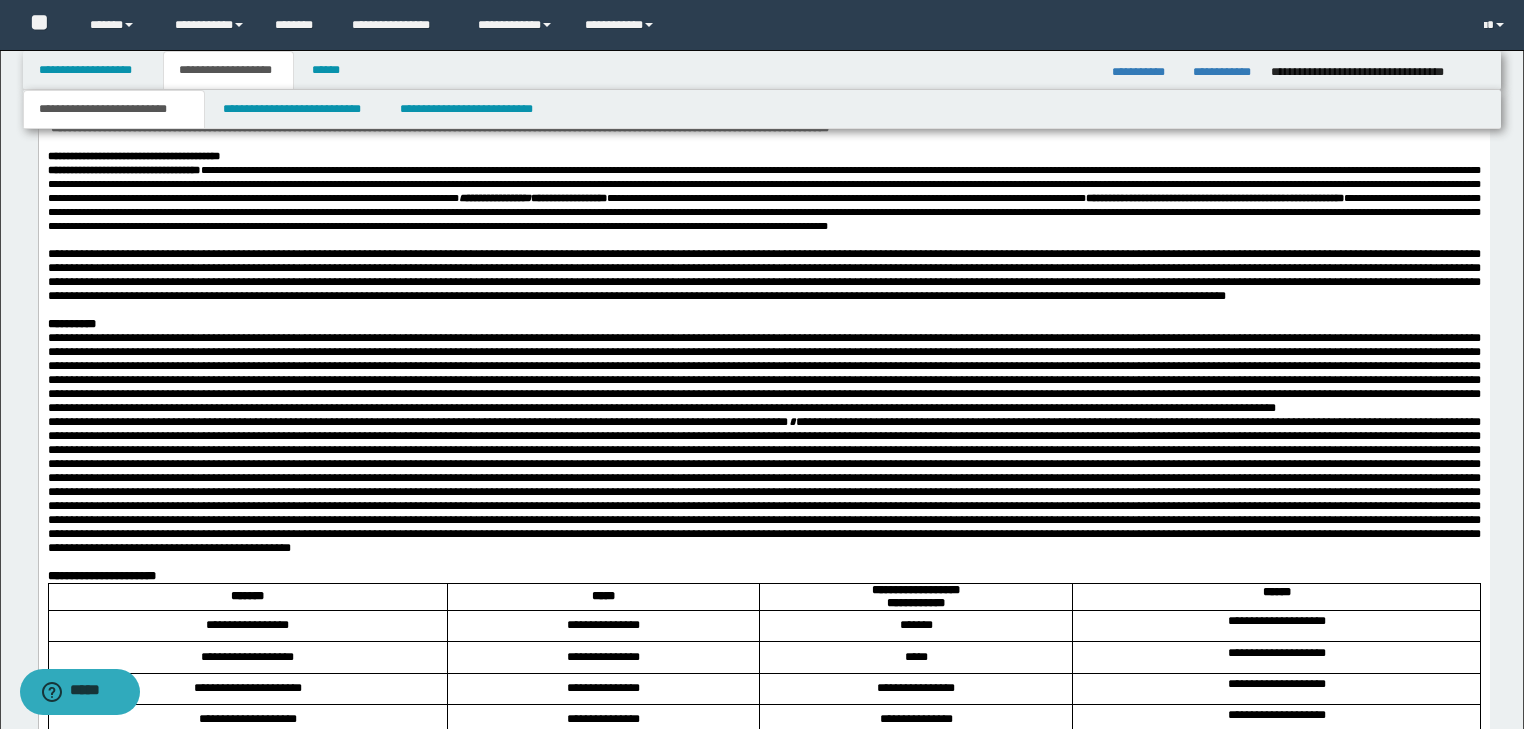 click at bounding box center [763, 240] 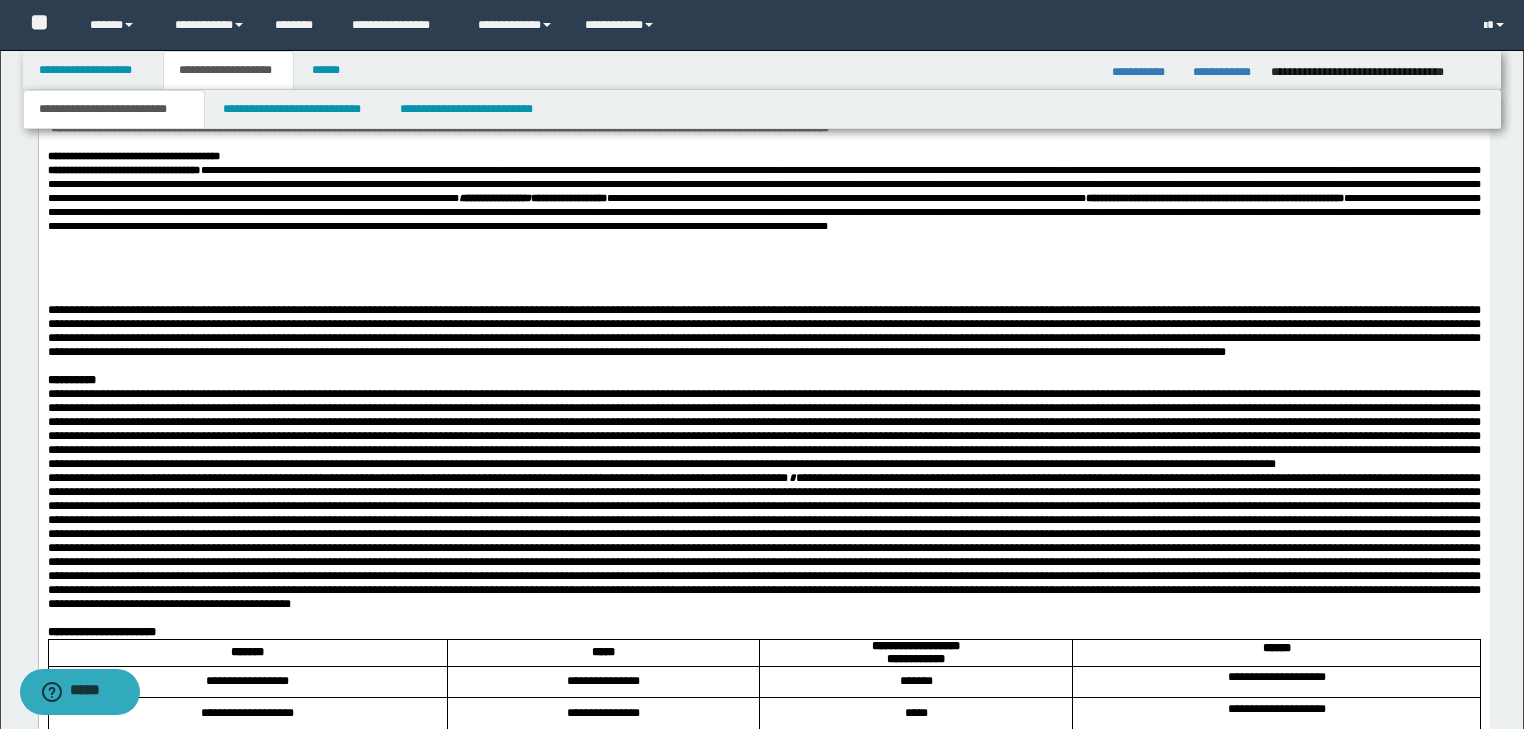 click at bounding box center [763, 254] 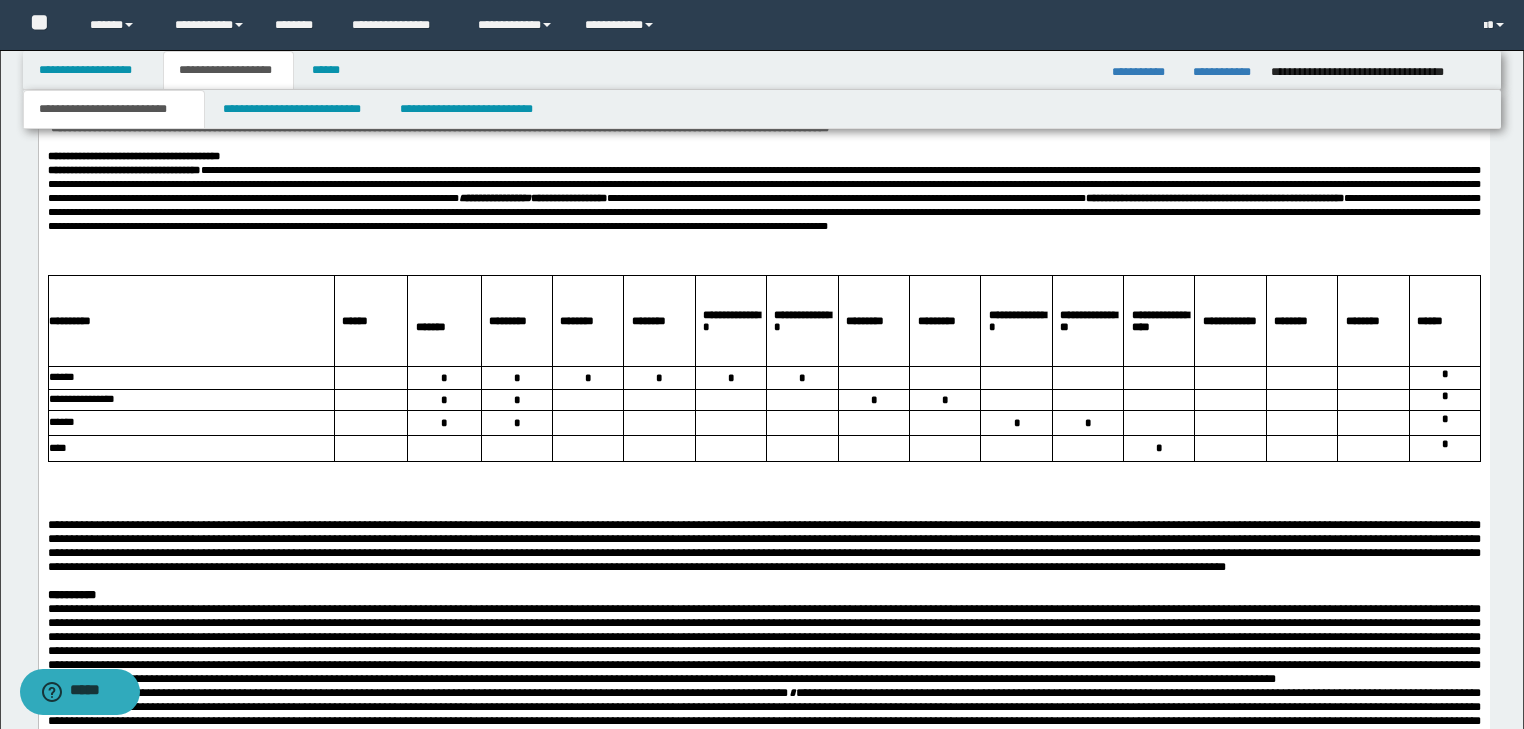 click on "**********" at bounding box center [763, 198] 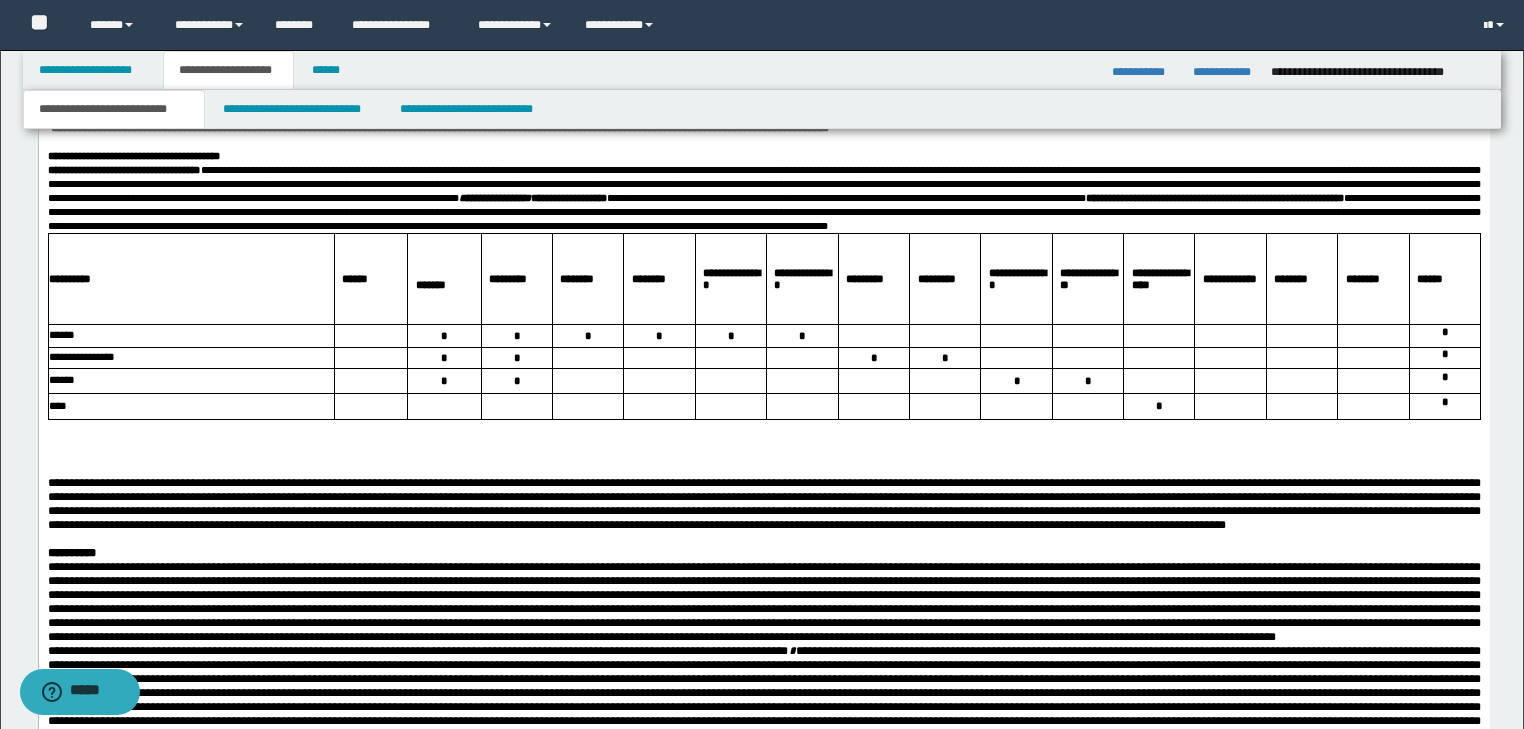 click at bounding box center (763, 427) 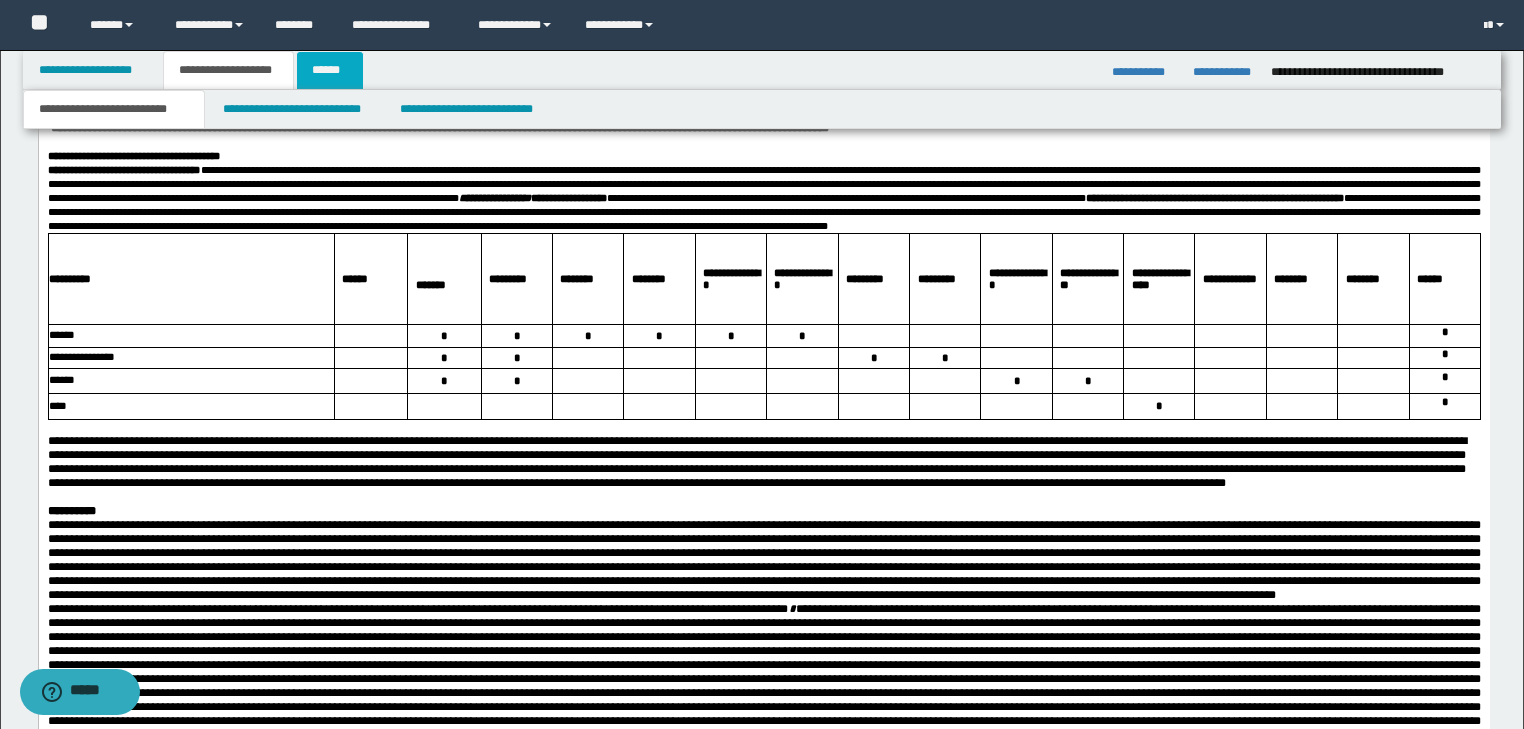 click on "******" at bounding box center (330, 70) 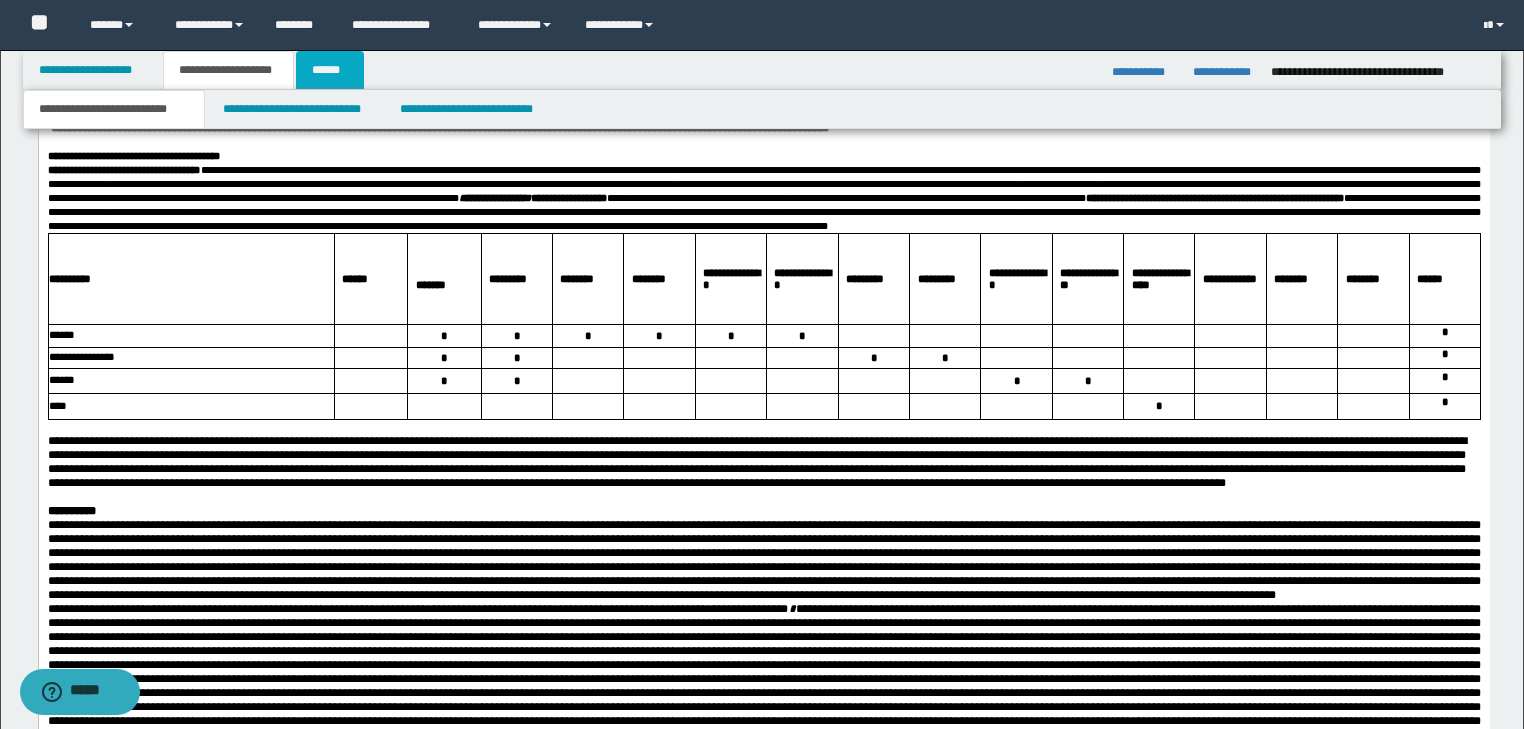 type on "**********" 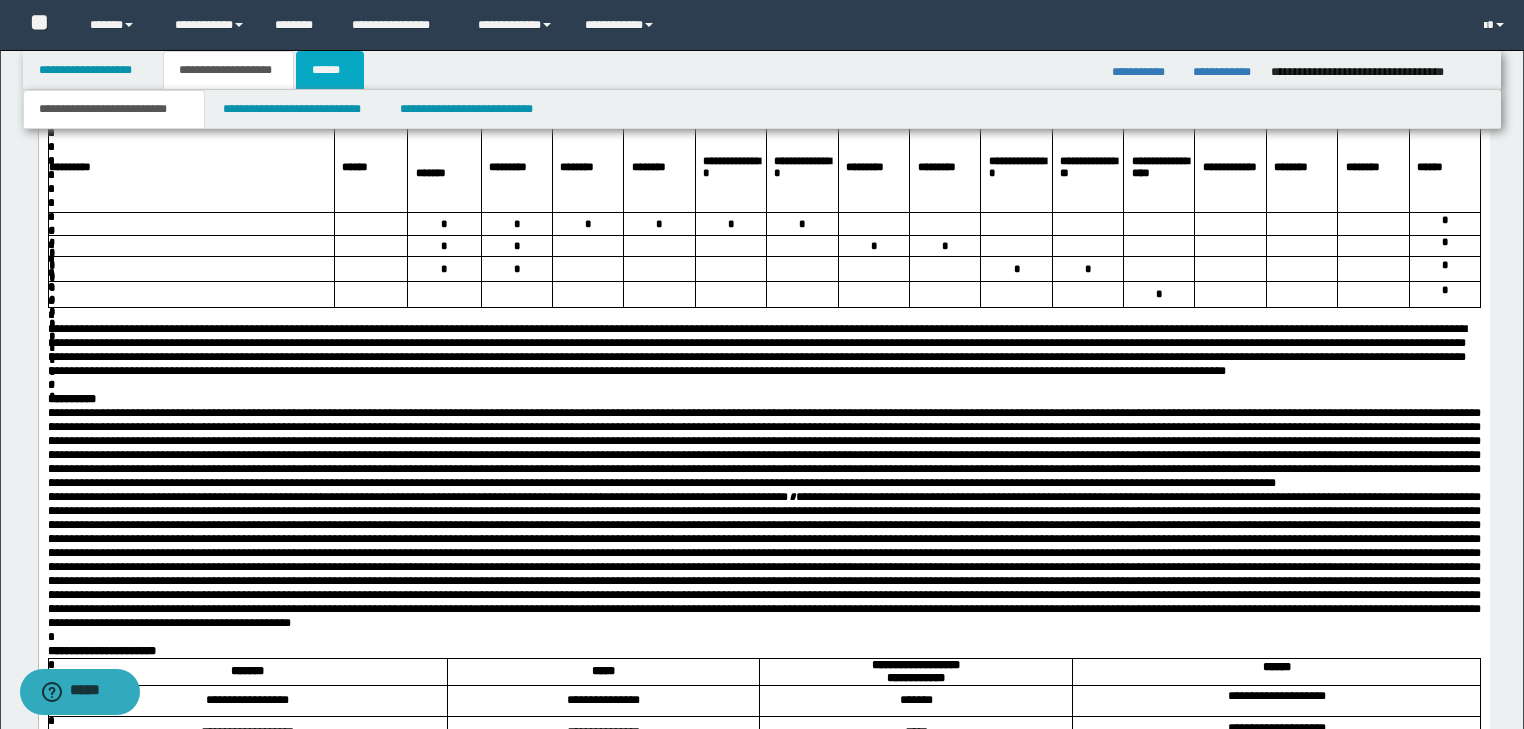 scroll, scrollTop: 164, scrollLeft: 0, axis: vertical 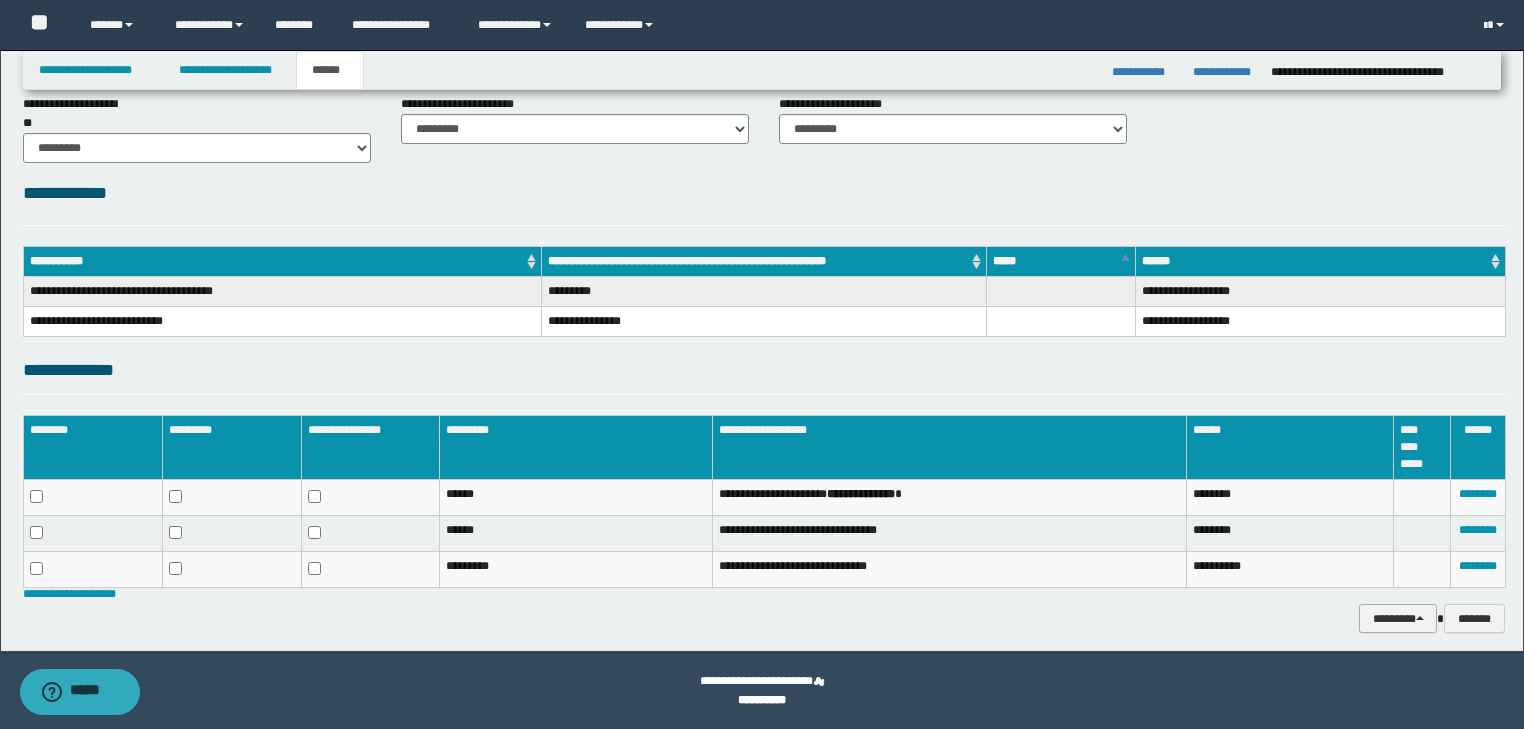 click on "********" at bounding box center (1398, 619) 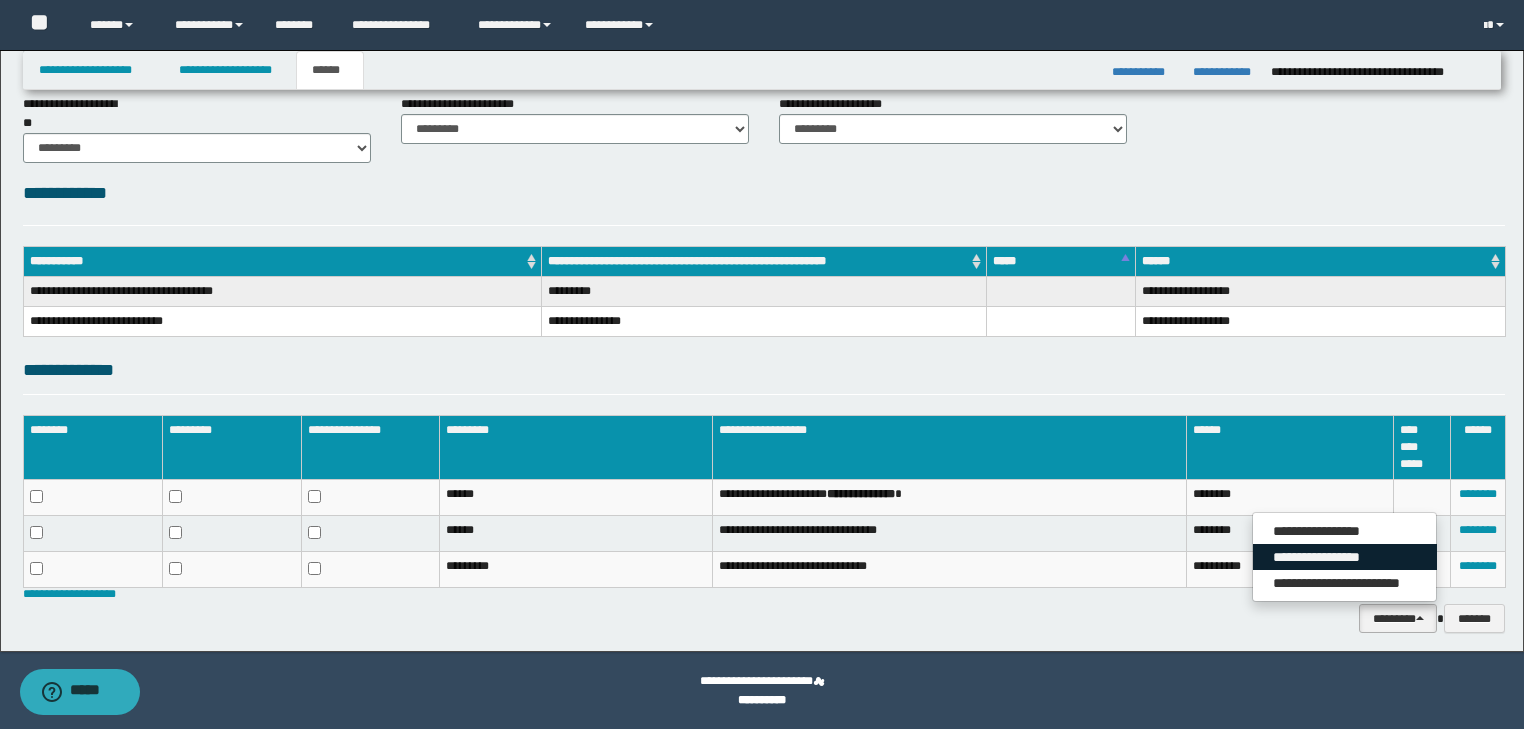 click on "**********" at bounding box center (1345, 557) 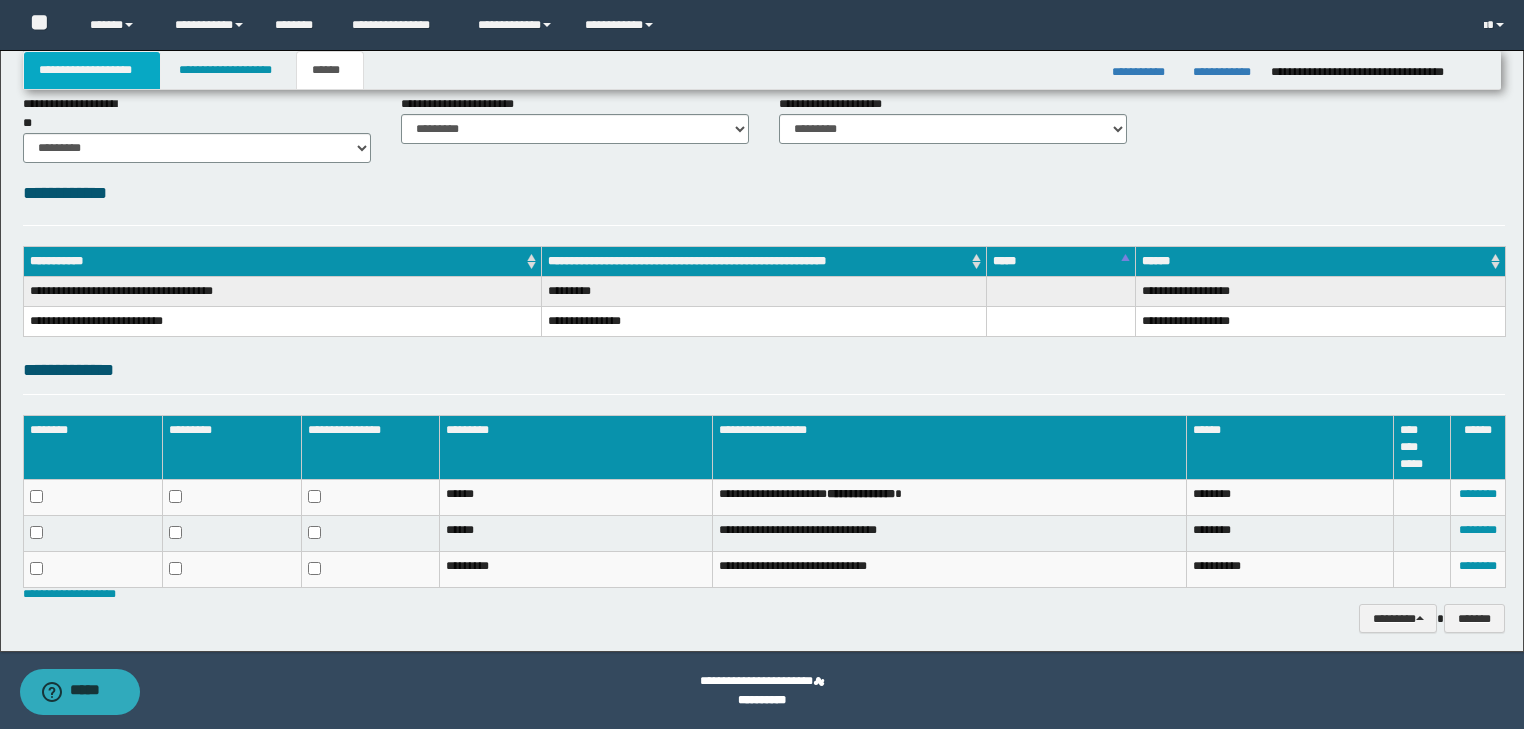 click on "**********" at bounding box center [92, 70] 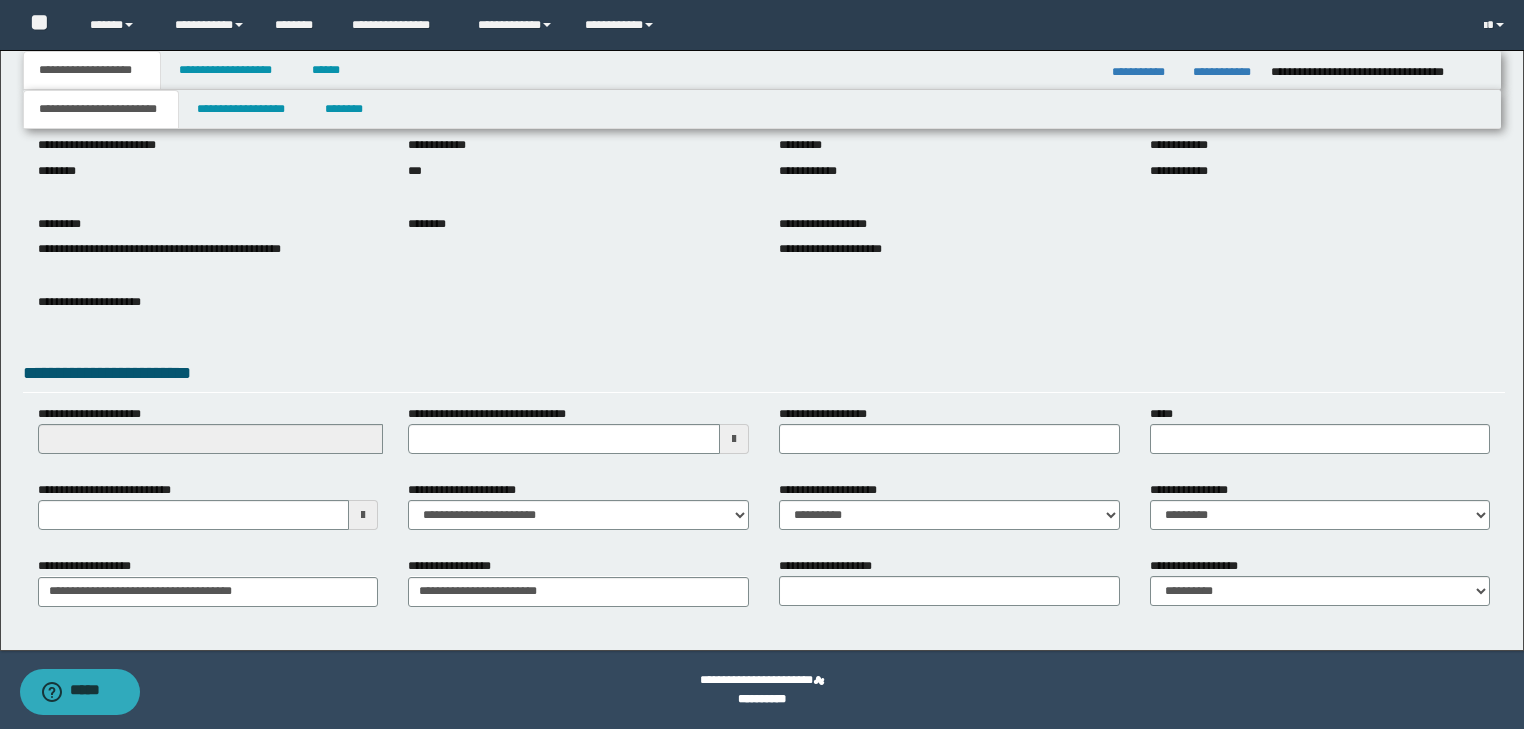 scroll, scrollTop: 154, scrollLeft: 0, axis: vertical 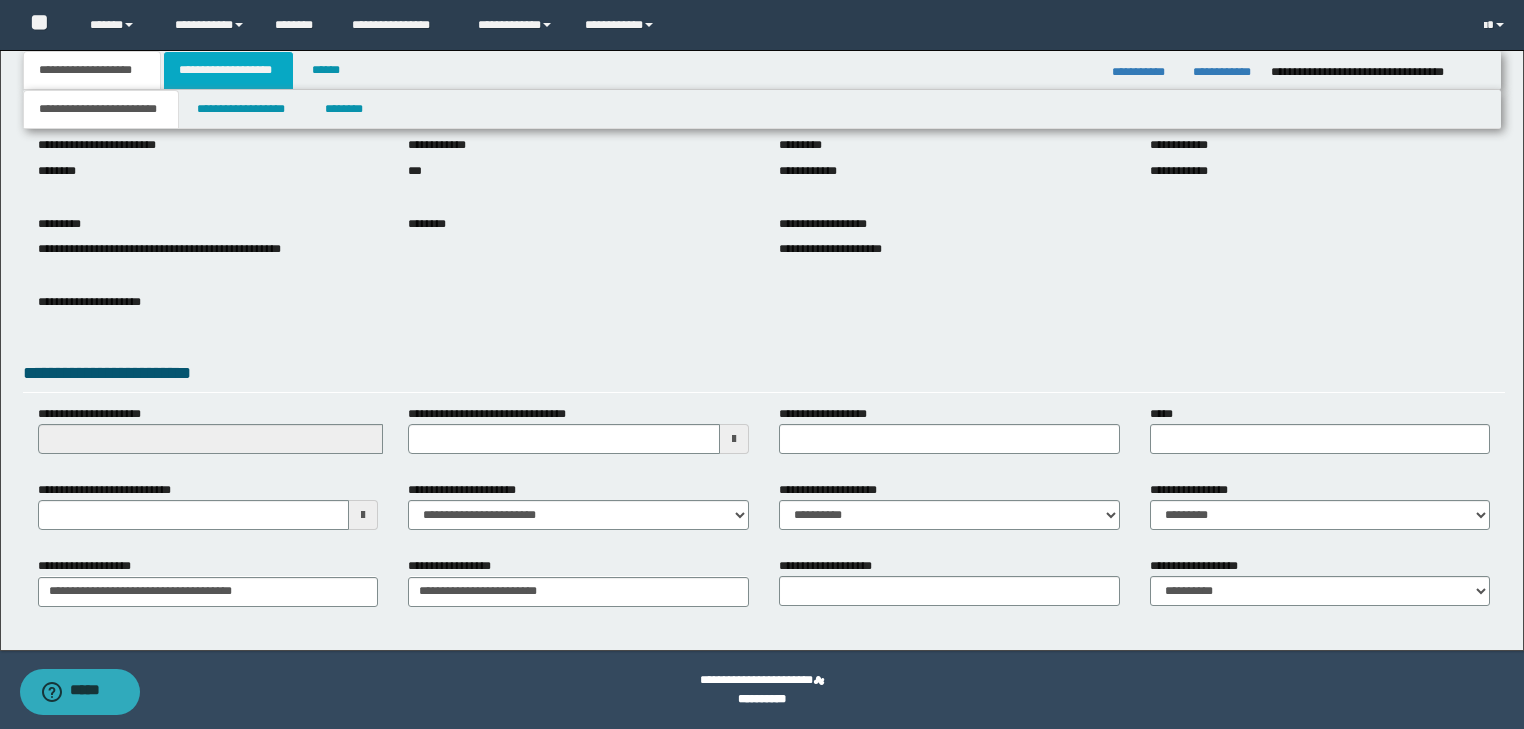 click on "**********" at bounding box center [228, 70] 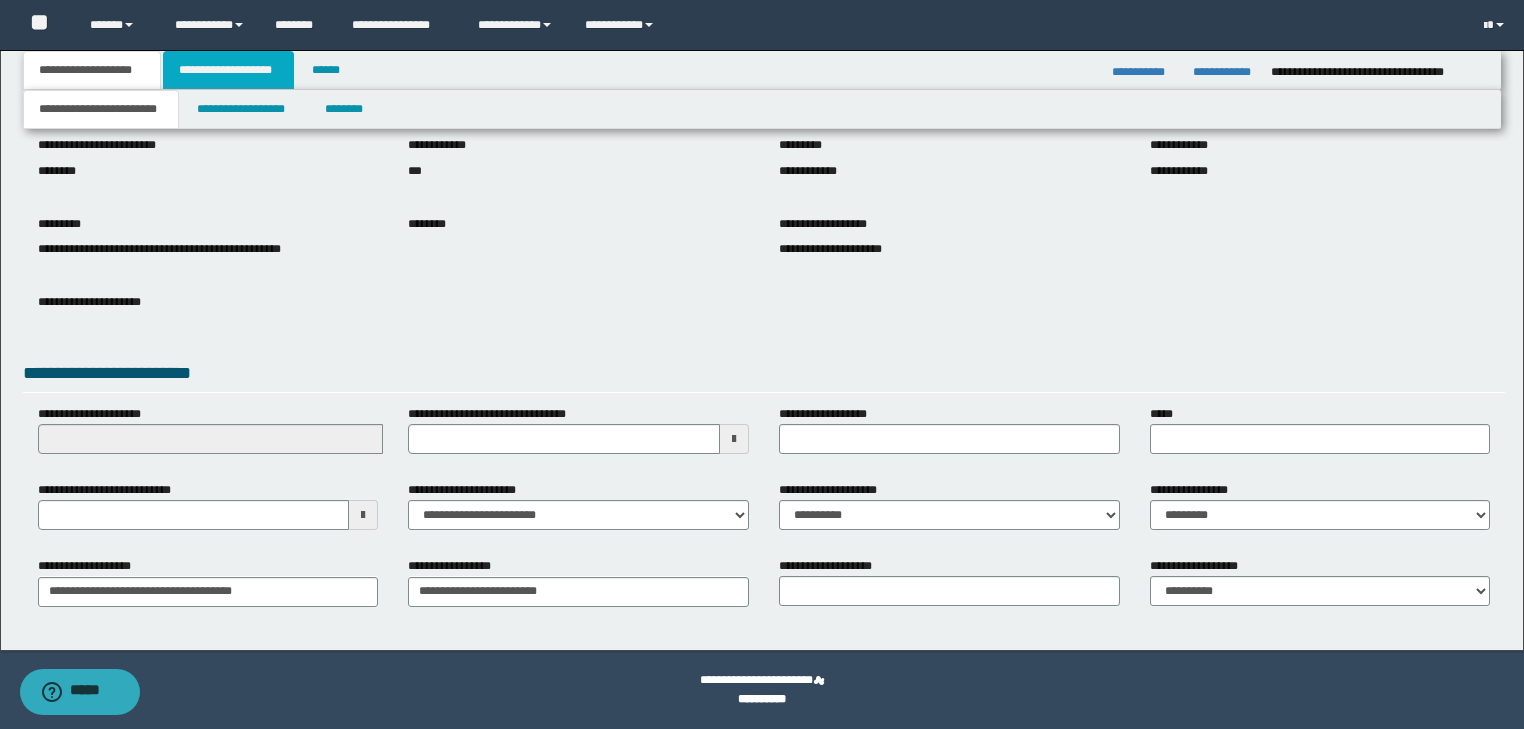 type 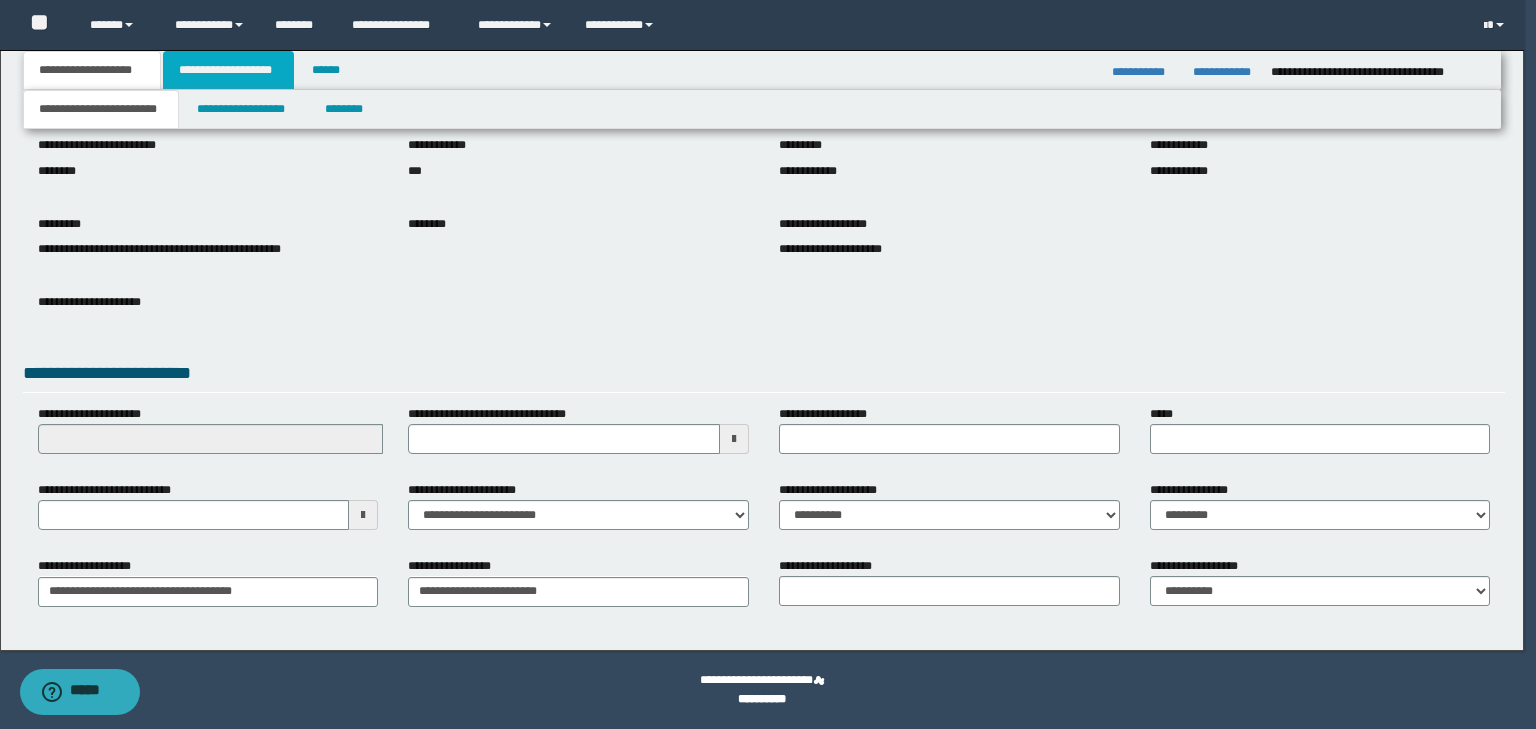 type 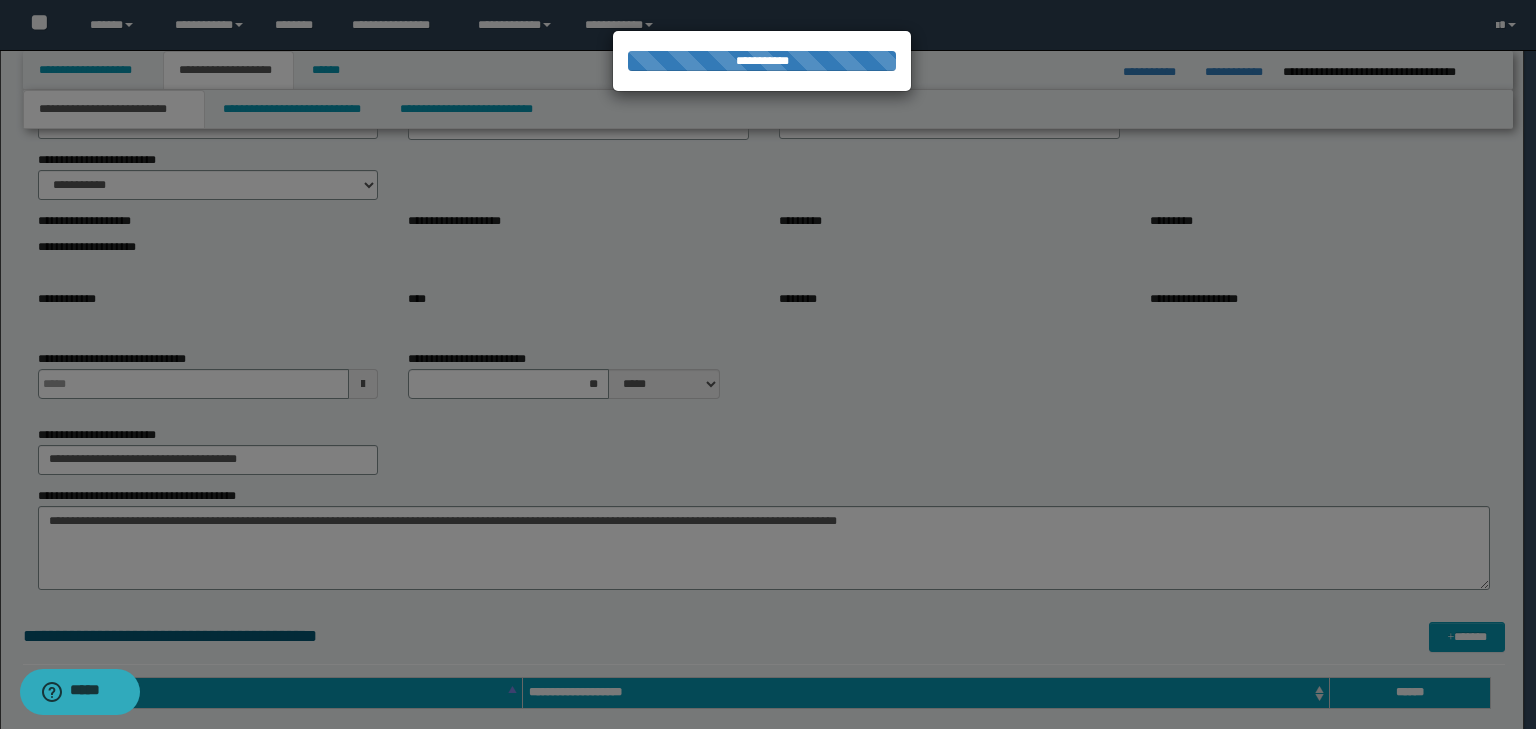 type 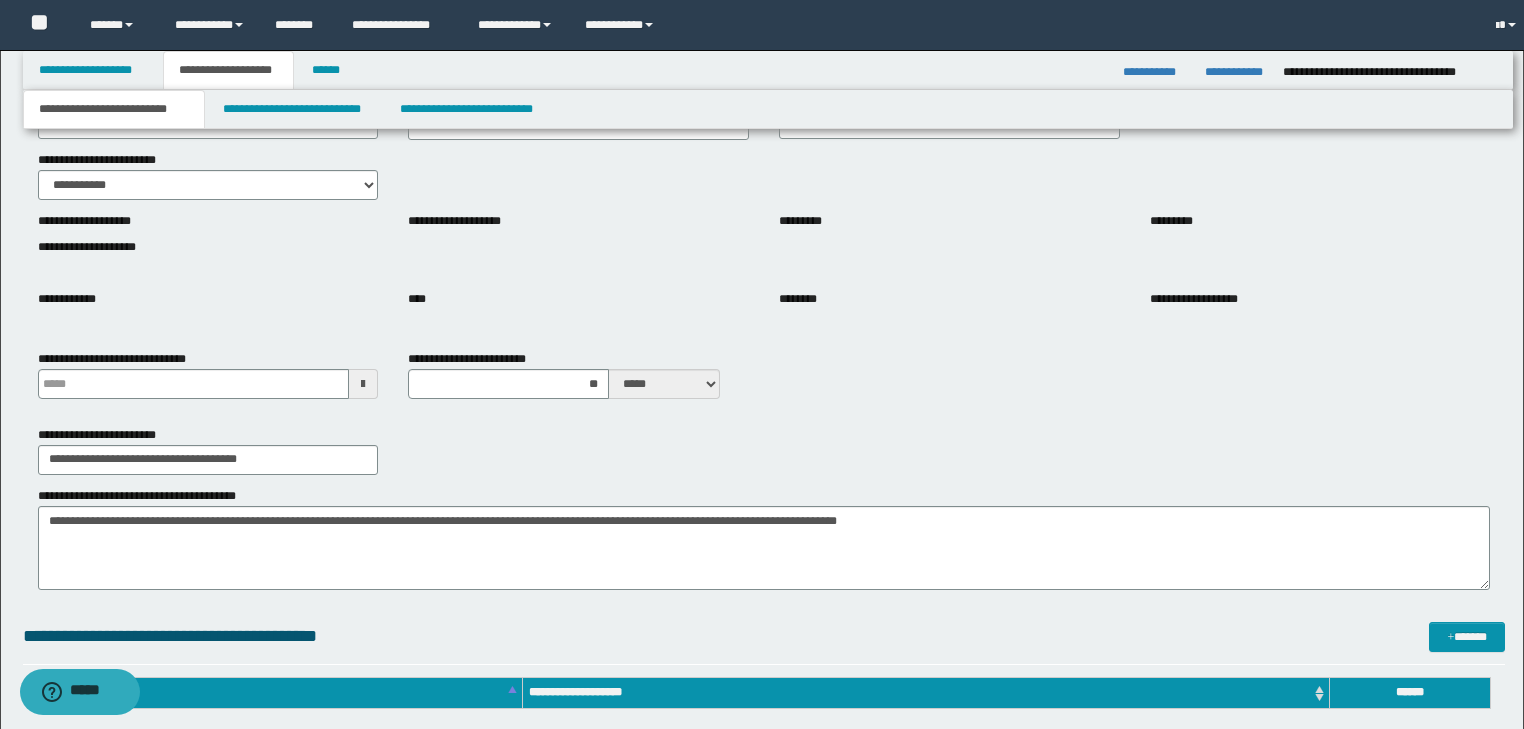 click on "**********" at bounding box center [114, 109] 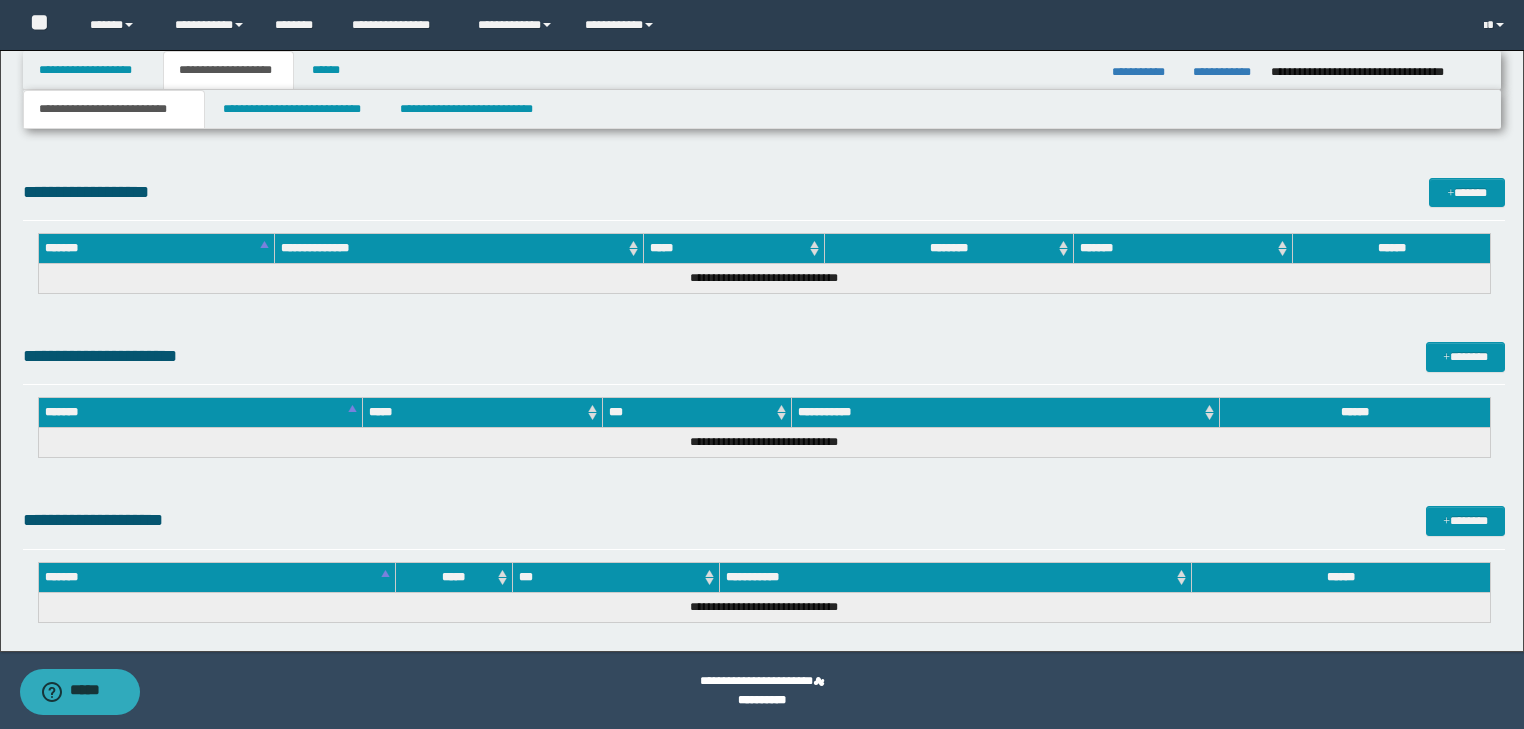 scroll, scrollTop: 761, scrollLeft: 0, axis: vertical 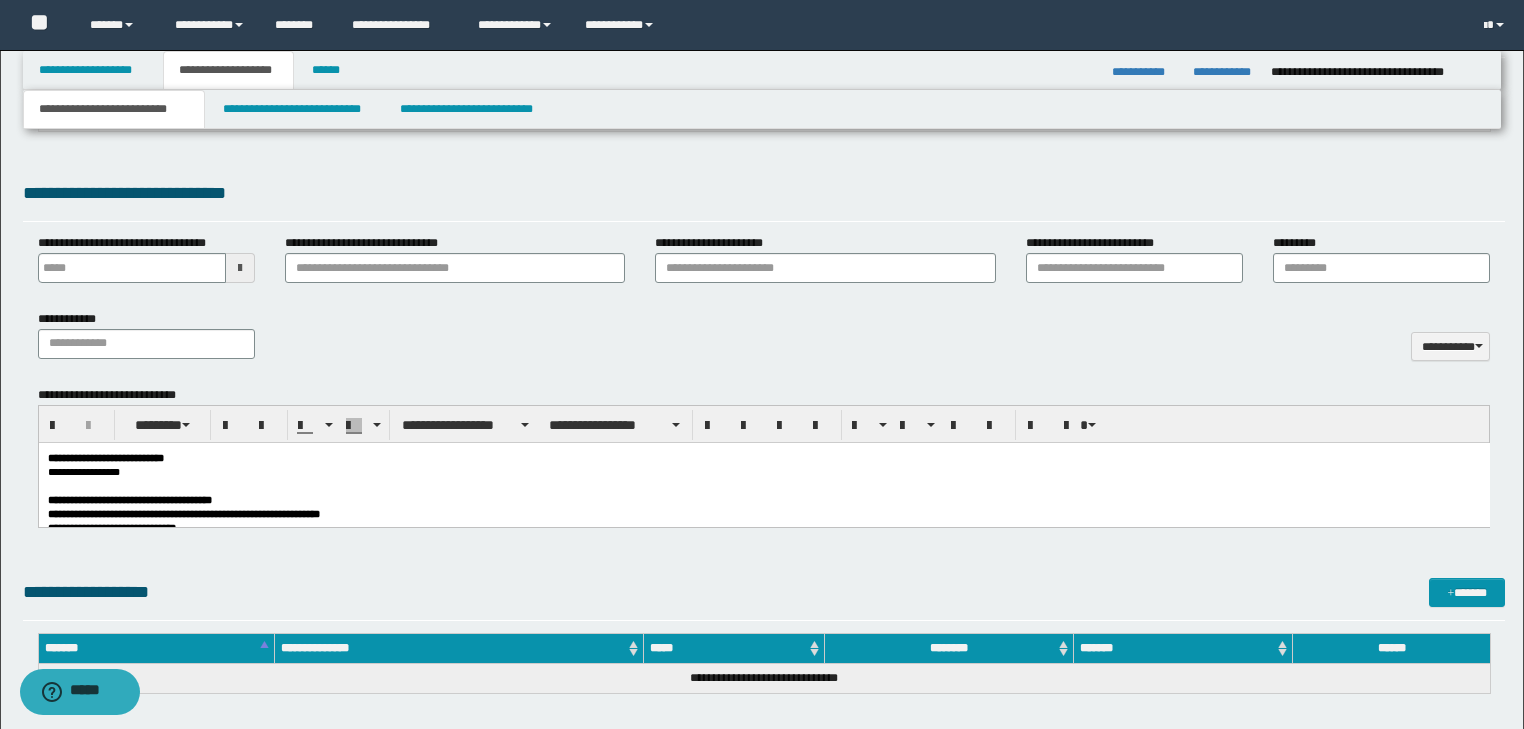 click at bounding box center (763, 485) 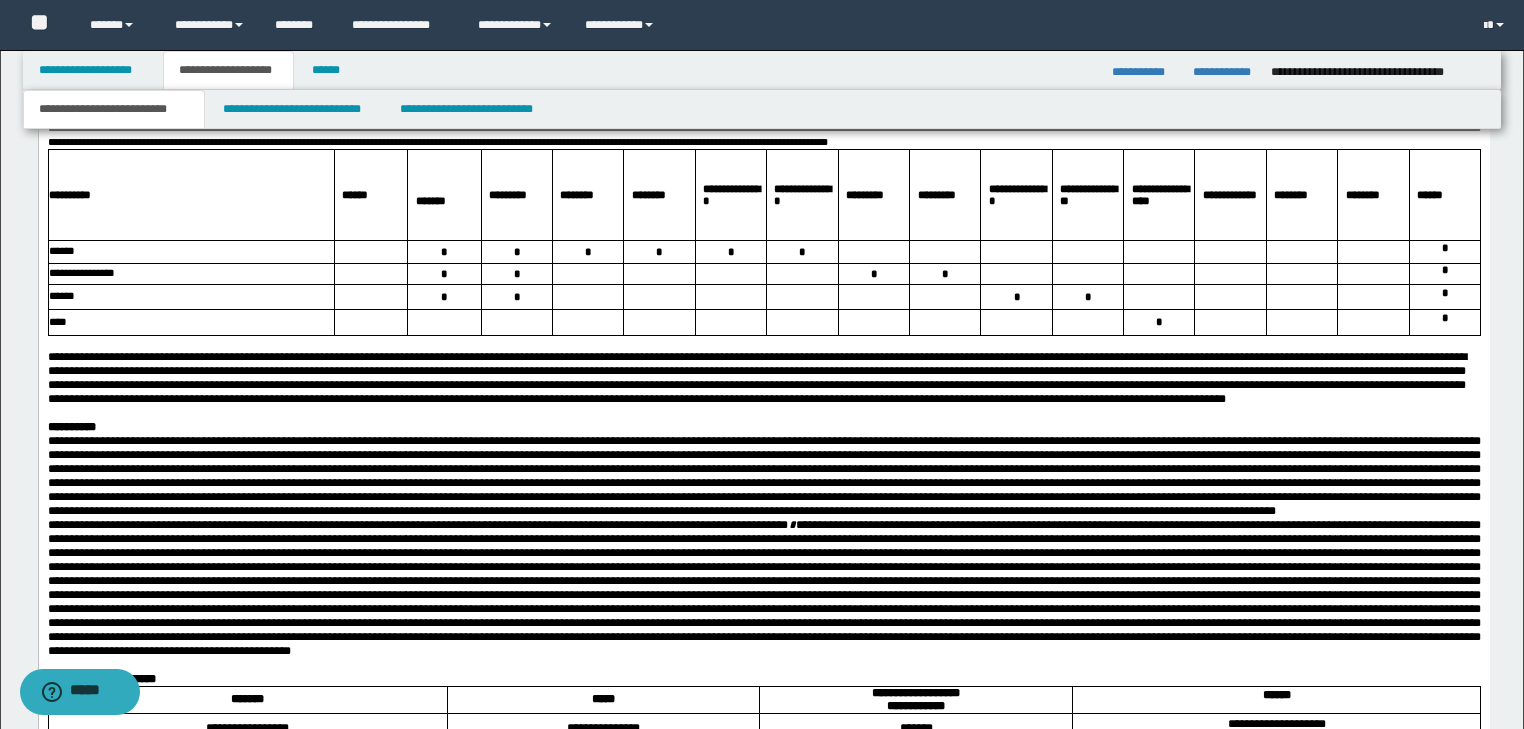 scroll, scrollTop: 4041, scrollLeft: 0, axis: vertical 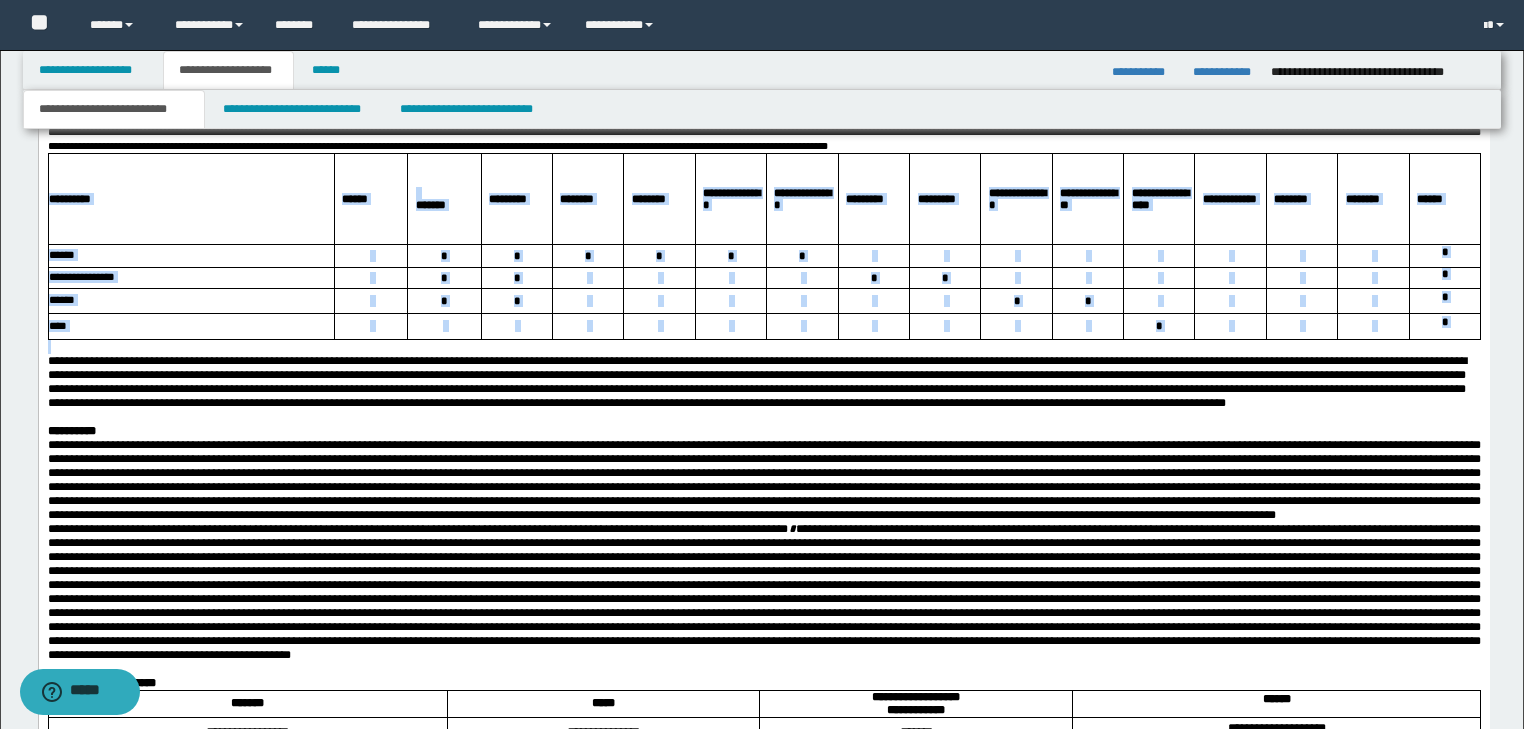 drag, startPoint x: 676, startPoint y: 341, endPoint x: 715, endPoint y: 538, distance: 200.8233 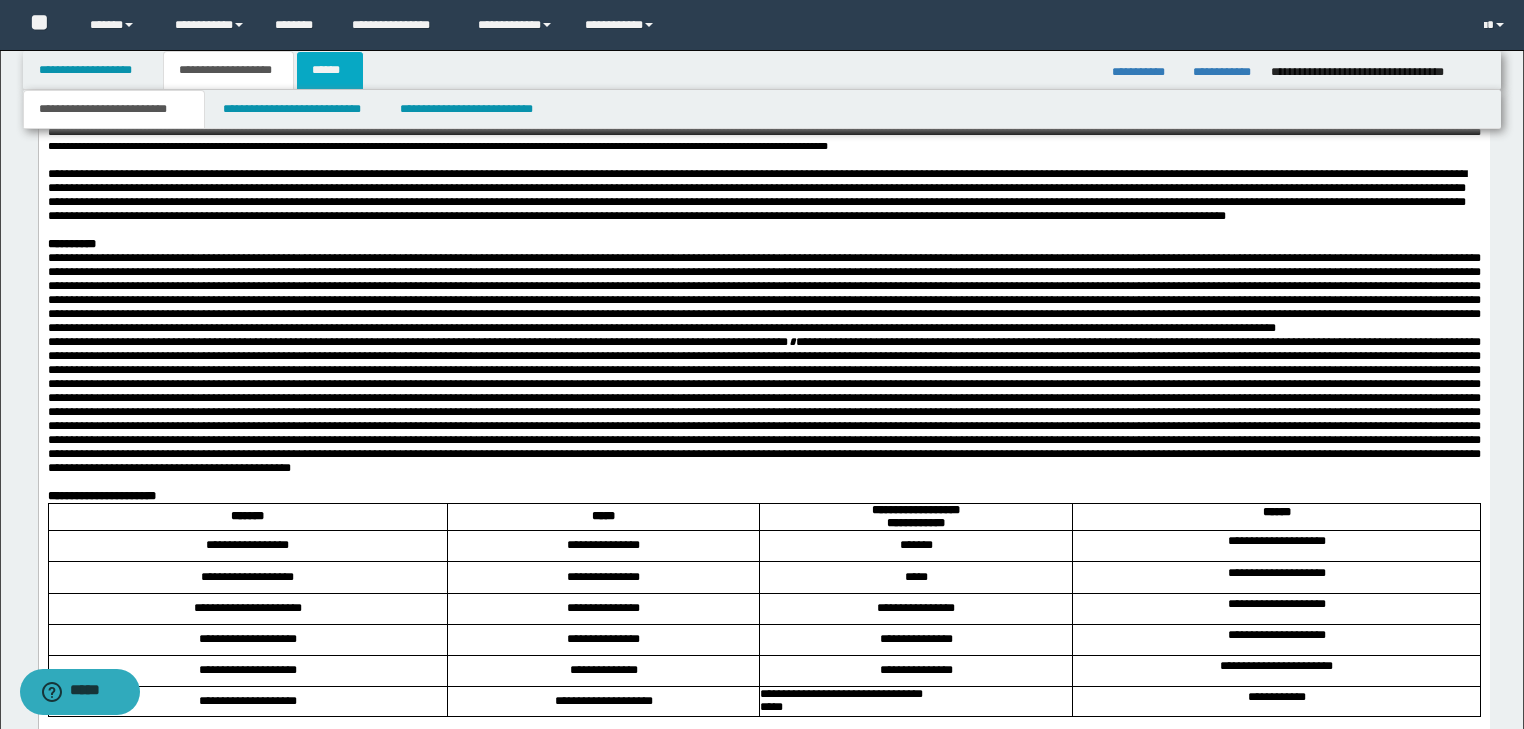click on "******" at bounding box center (330, 70) 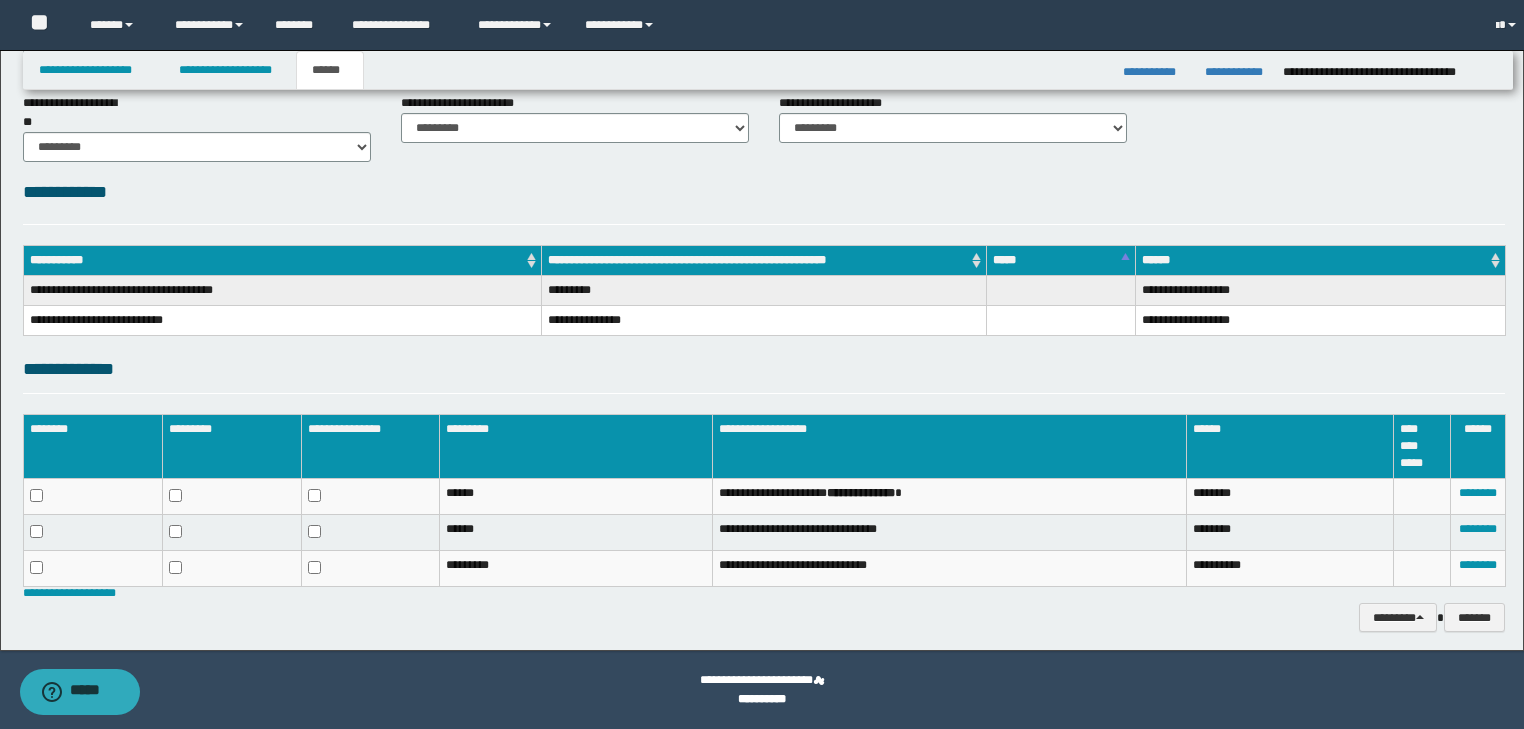 scroll, scrollTop: 164, scrollLeft: 0, axis: vertical 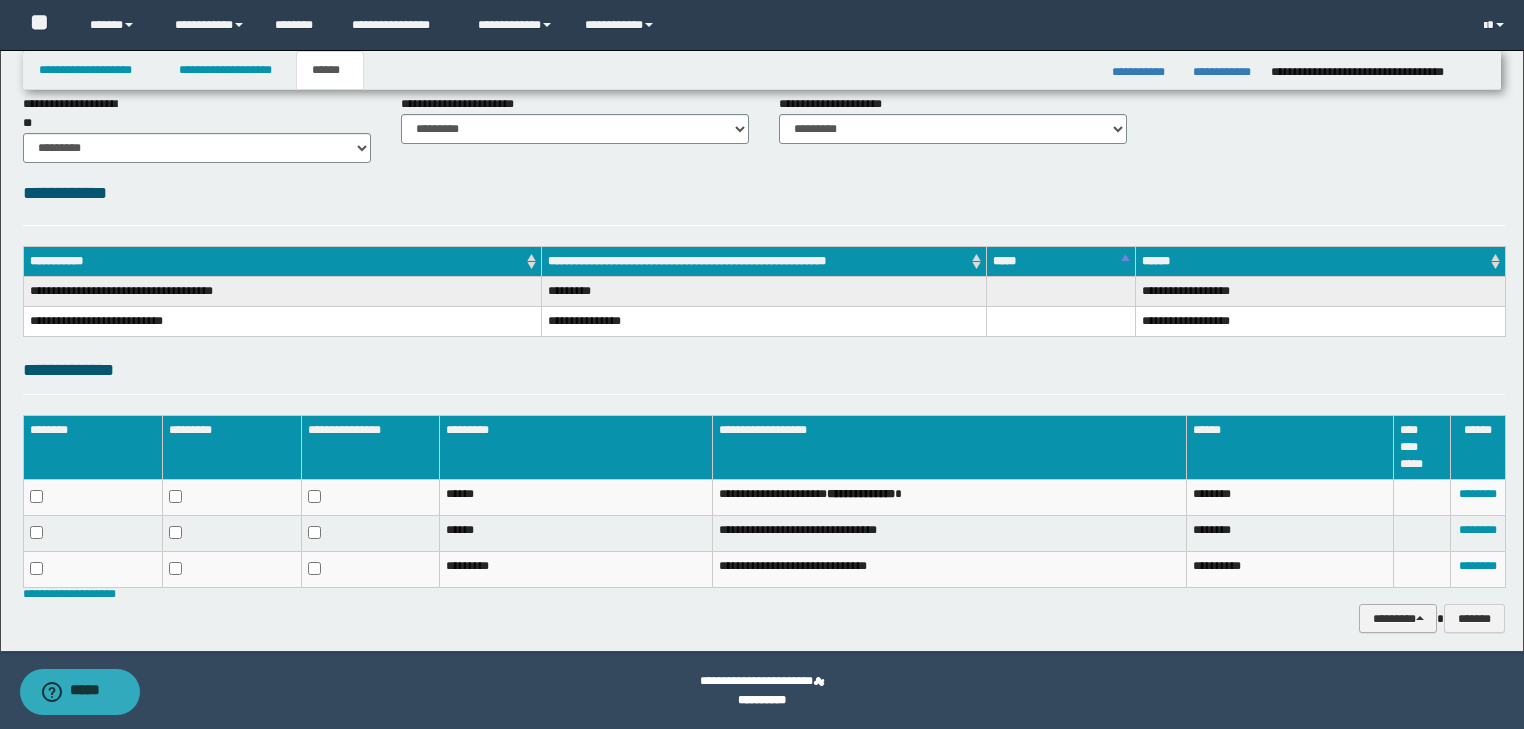 click on "********" at bounding box center (1398, 619) 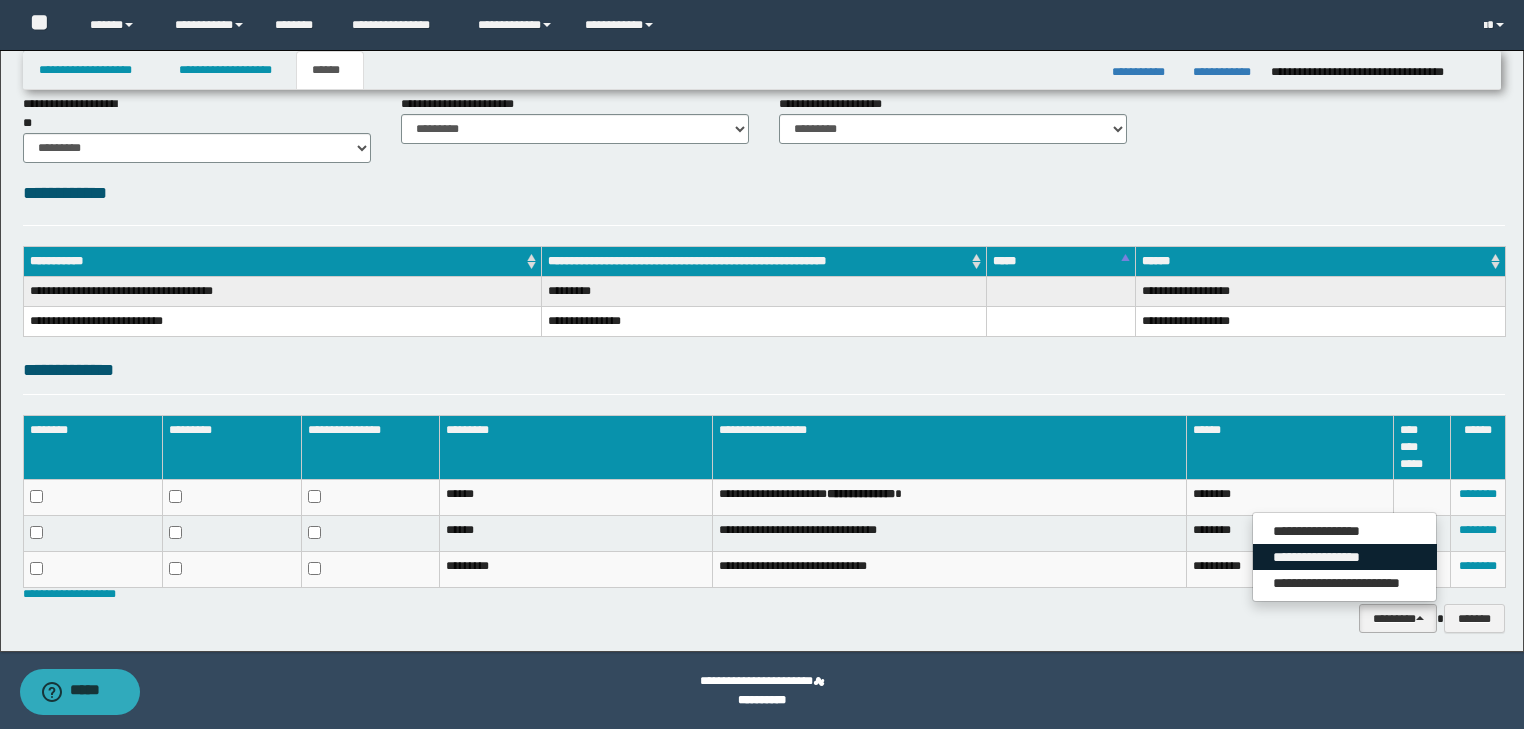 drag, startPoint x: 1359, startPoint y: 556, endPoint x: 1349, endPoint y: 552, distance: 10.770329 